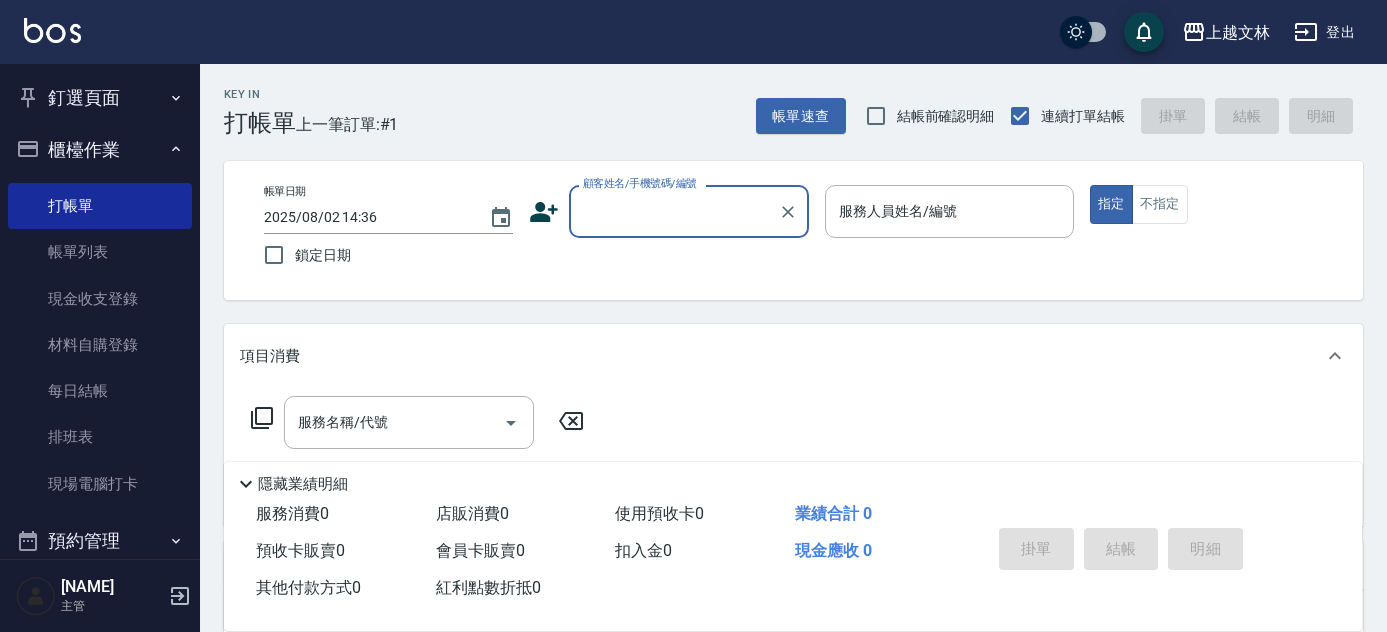 scroll, scrollTop: 0, scrollLeft: 0, axis: both 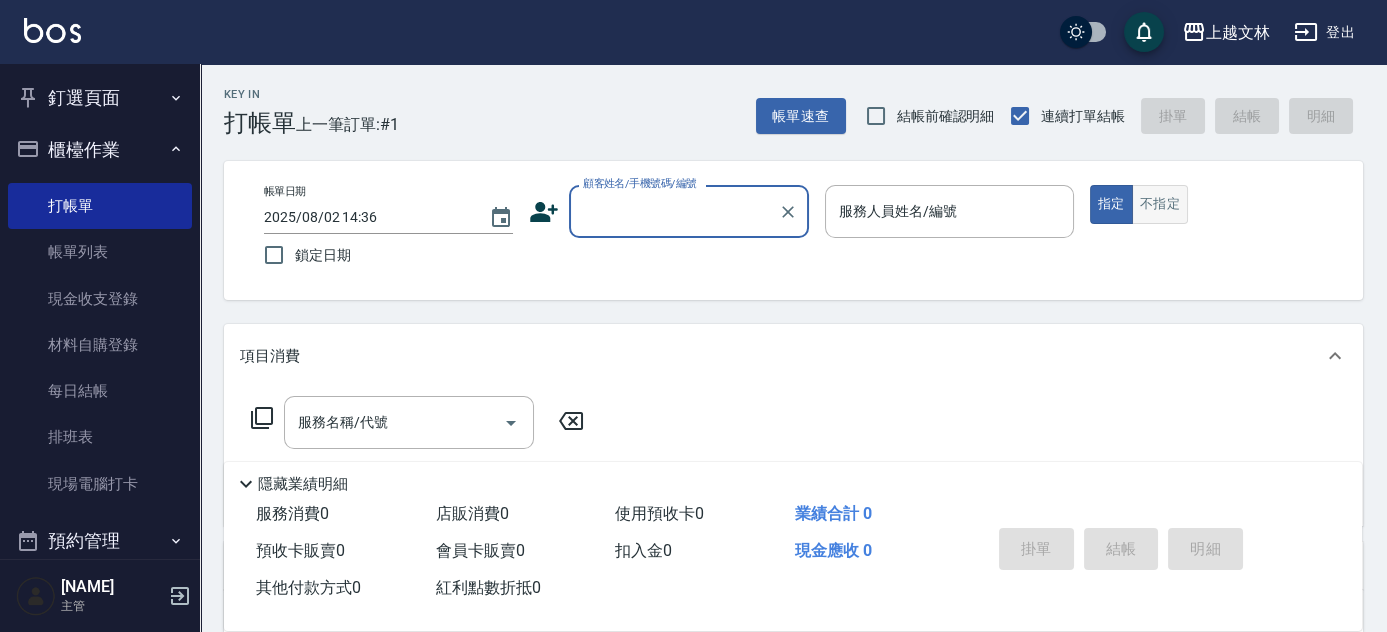 click on "不指定" at bounding box center (1160, 204) 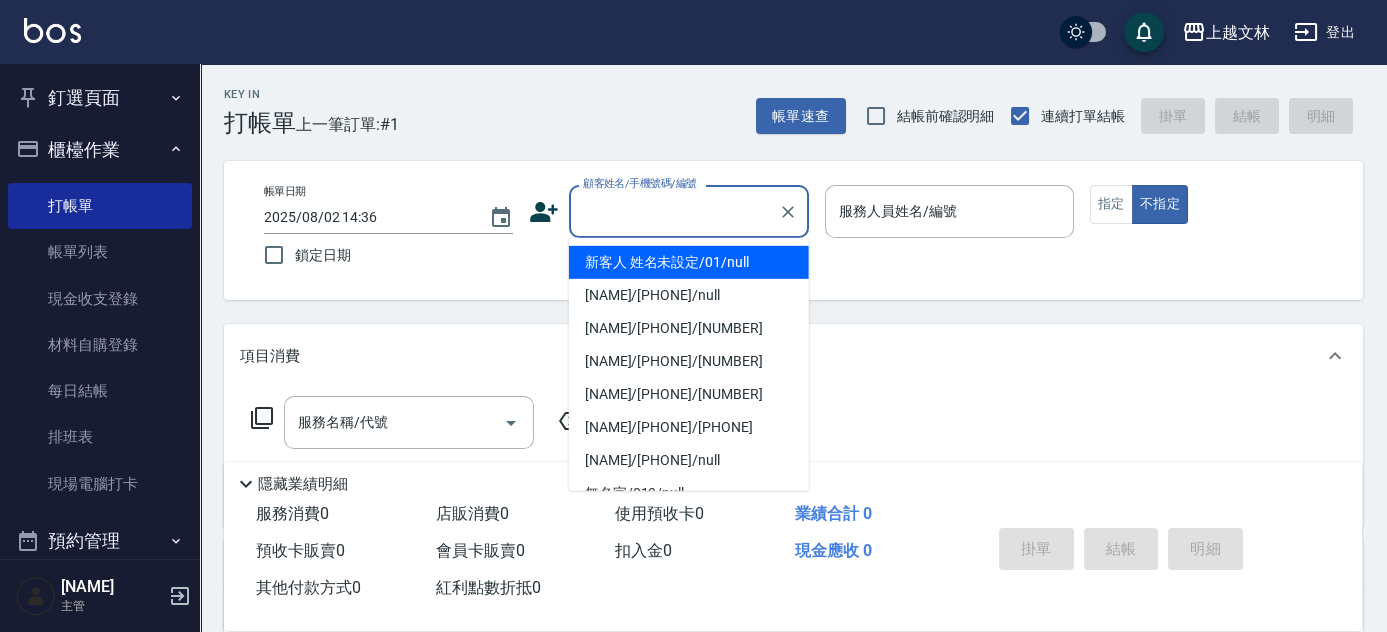 click on "顧客姓名/手機號碼/編號" at bounding box center (674, 211) 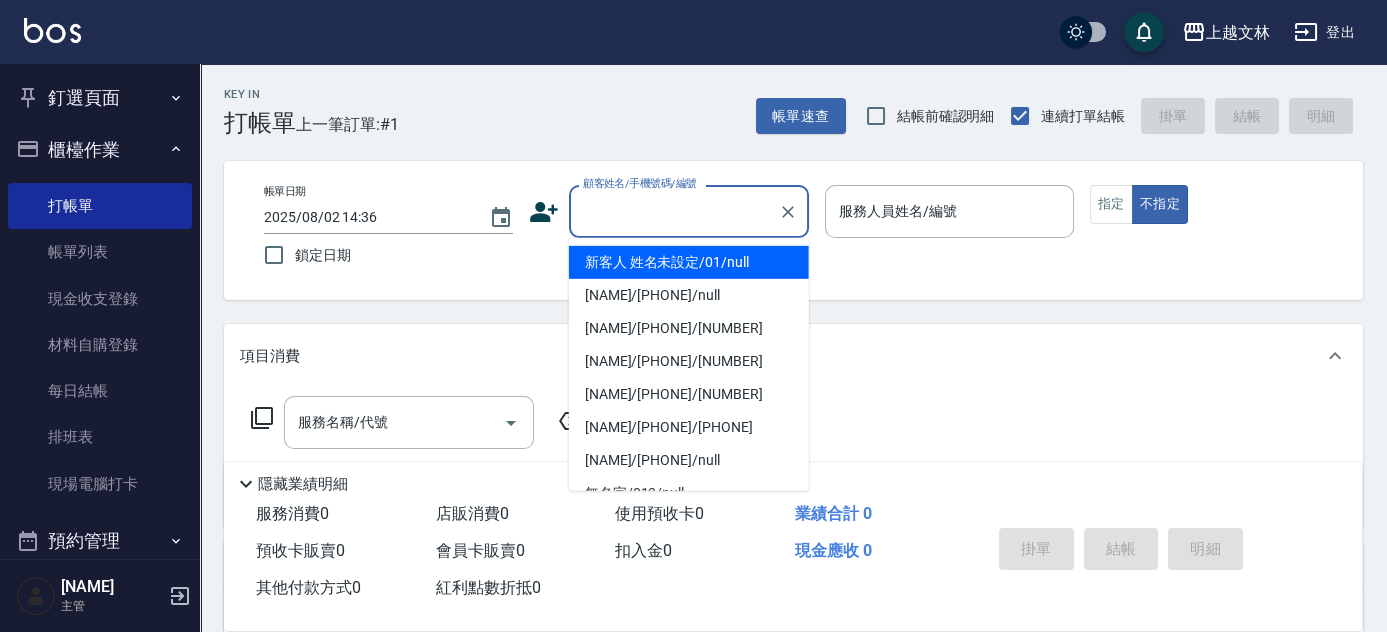 click on "新客人 姓名未設定/01/null" at bounding box center [689, 262] 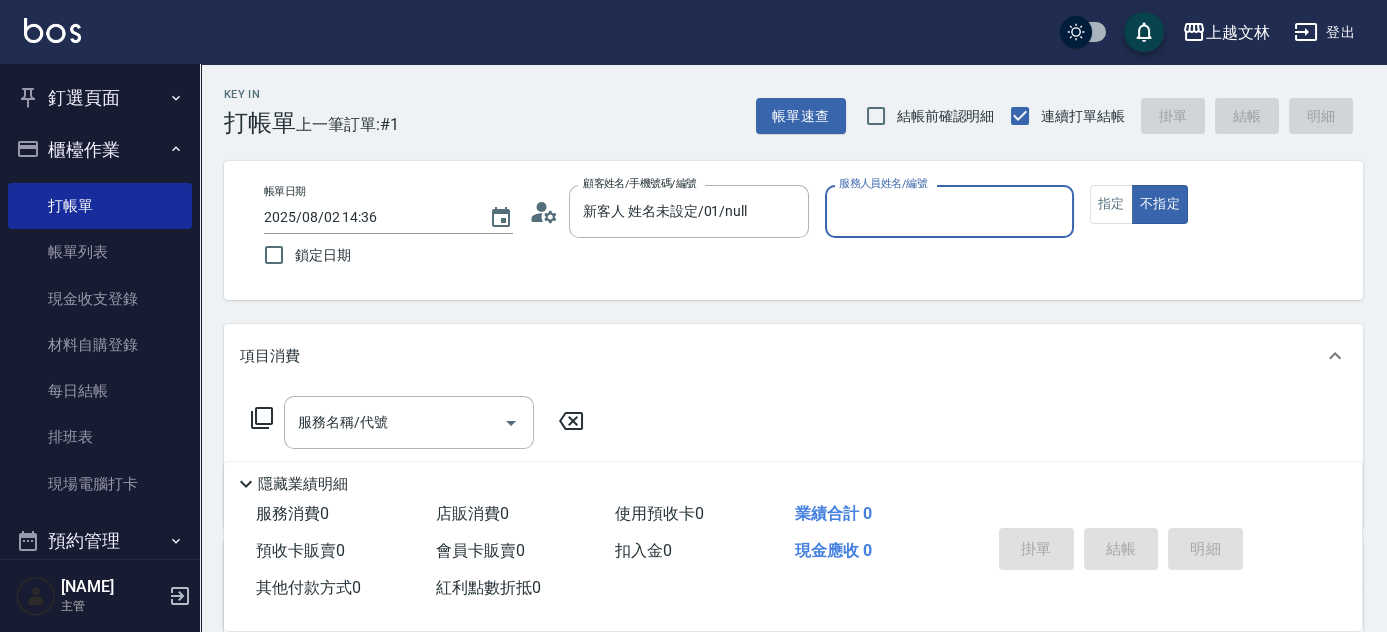 click on "服務人員姓名/編號" at bounding box center (949, 211) 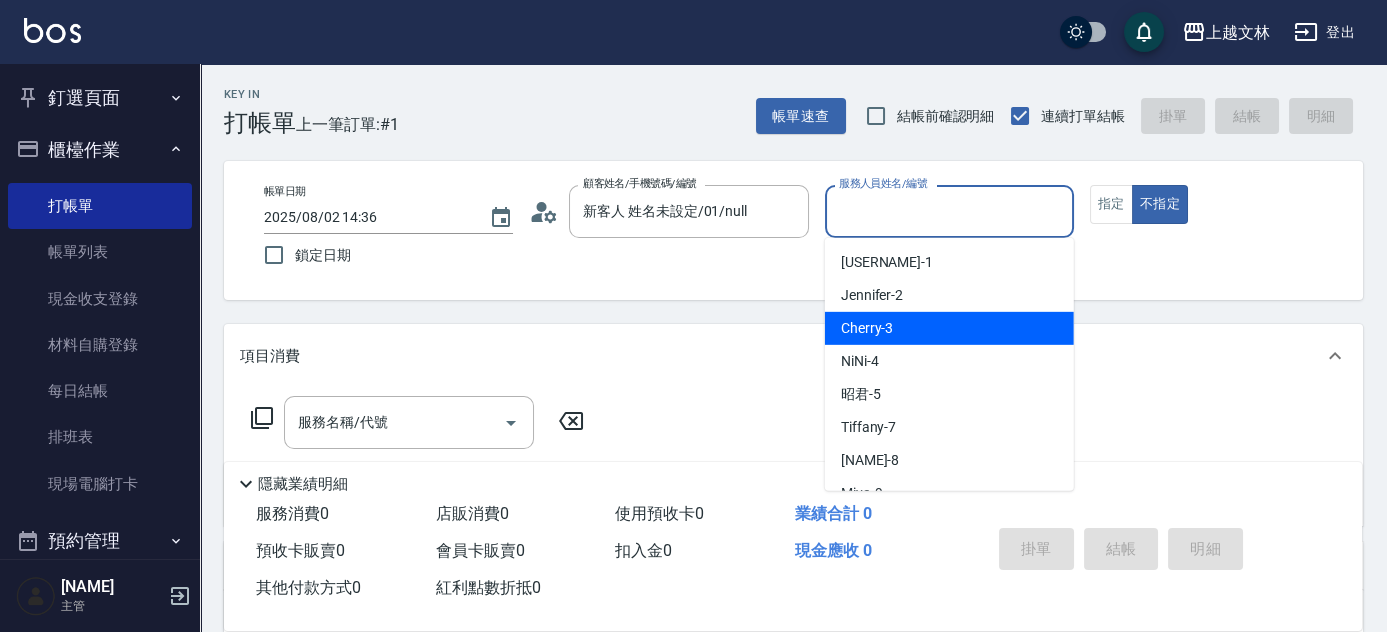 click on "[USERNAME] -[NUMBER]" at bounding box center [949, 328] 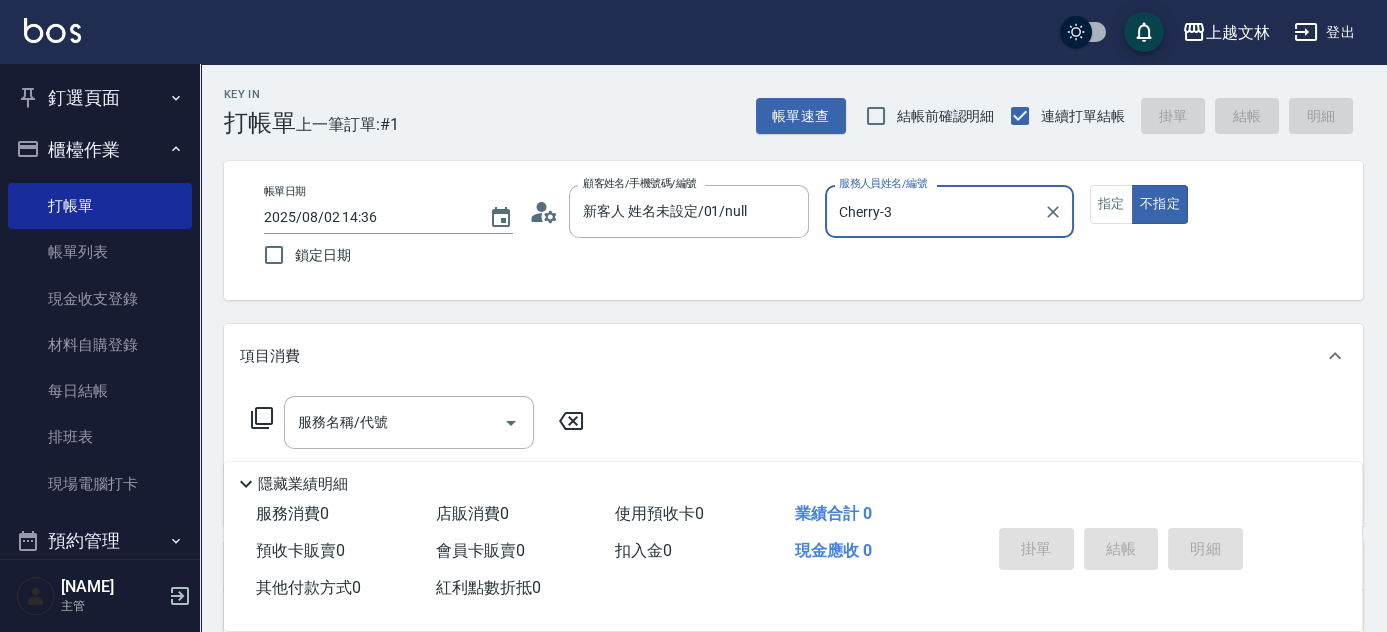 click on "服務名稱/代號 服務名稱/代號" at bounding box center [409, 422] 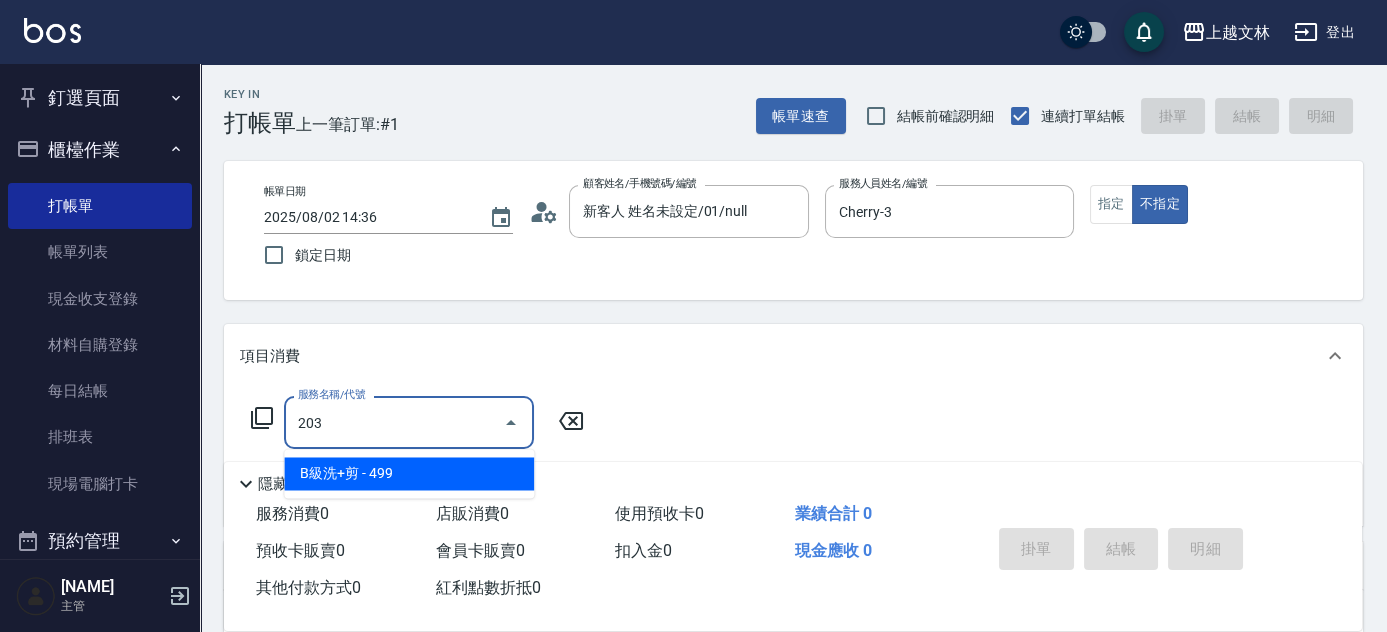 type on "B級洗+剪(203)" 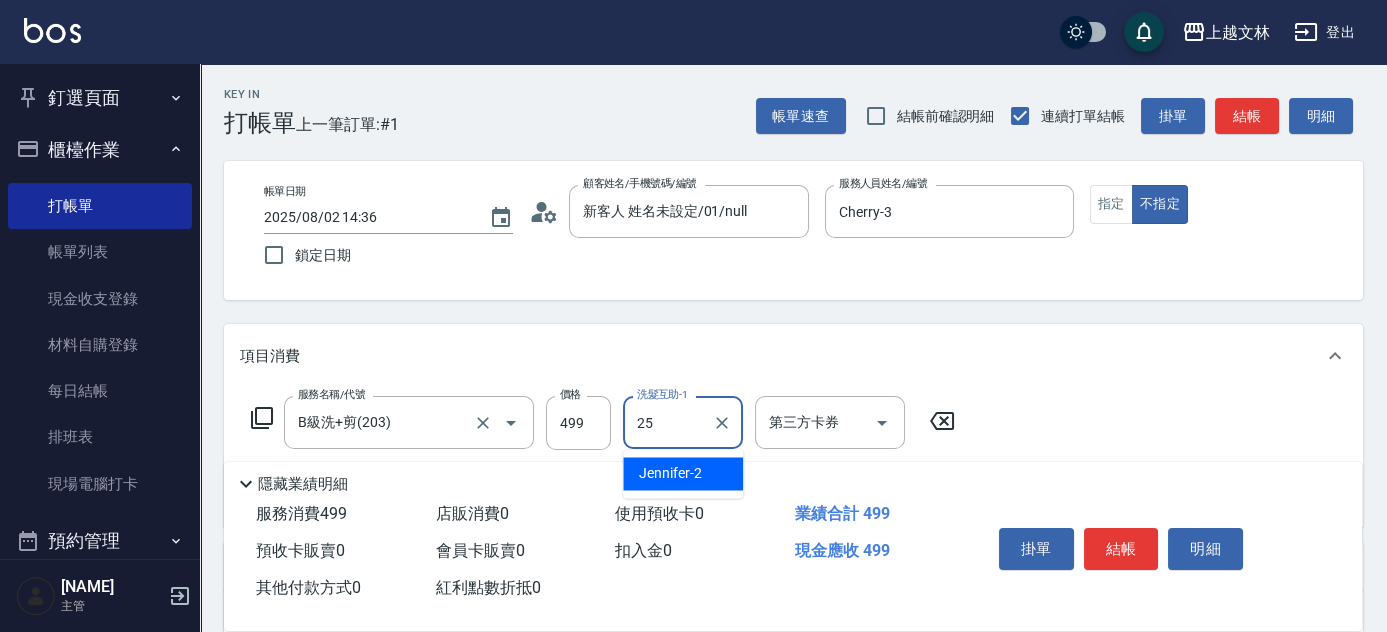 type on "牛牛-25" 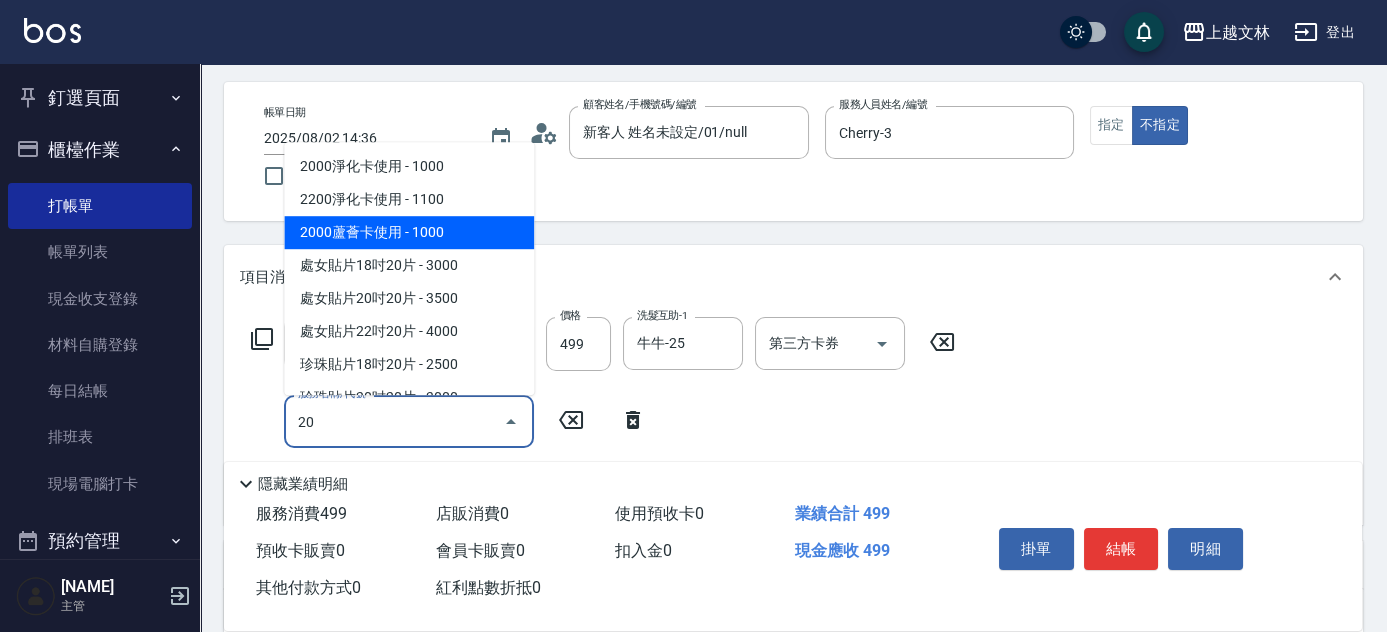 scroll, scrollTop: 114, scrollLeft: 0, axis: vertical 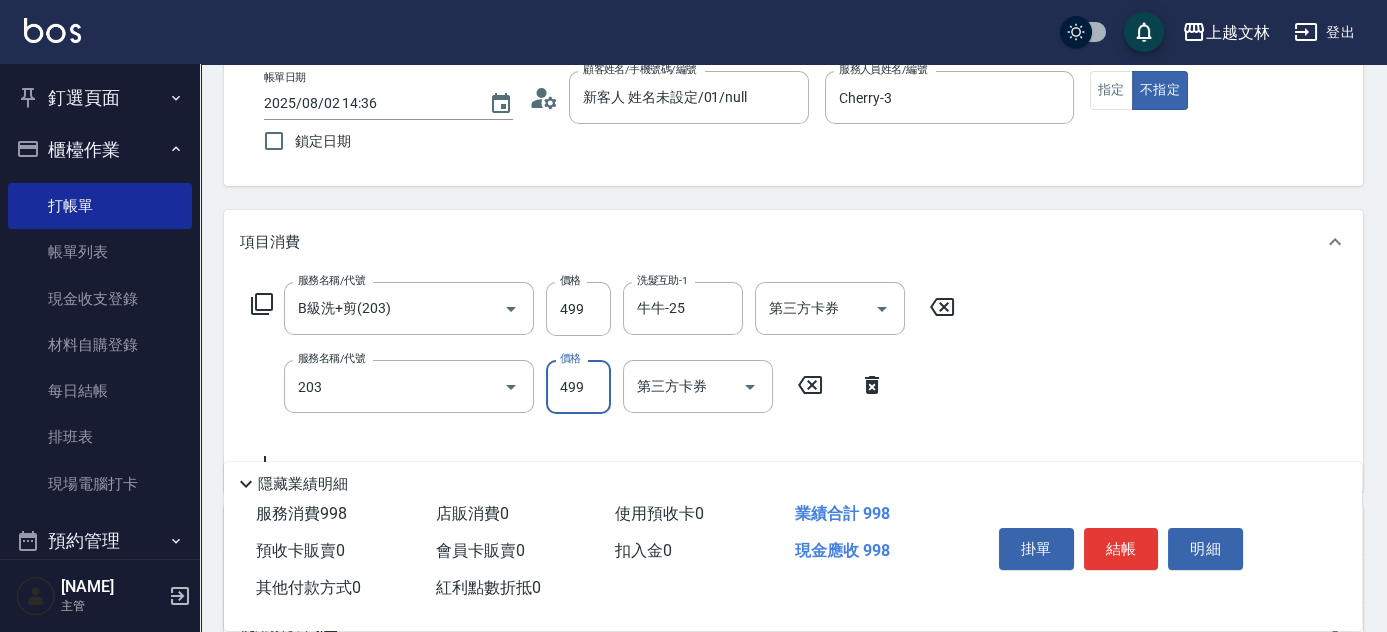 type on "B級洗+剪(203)" 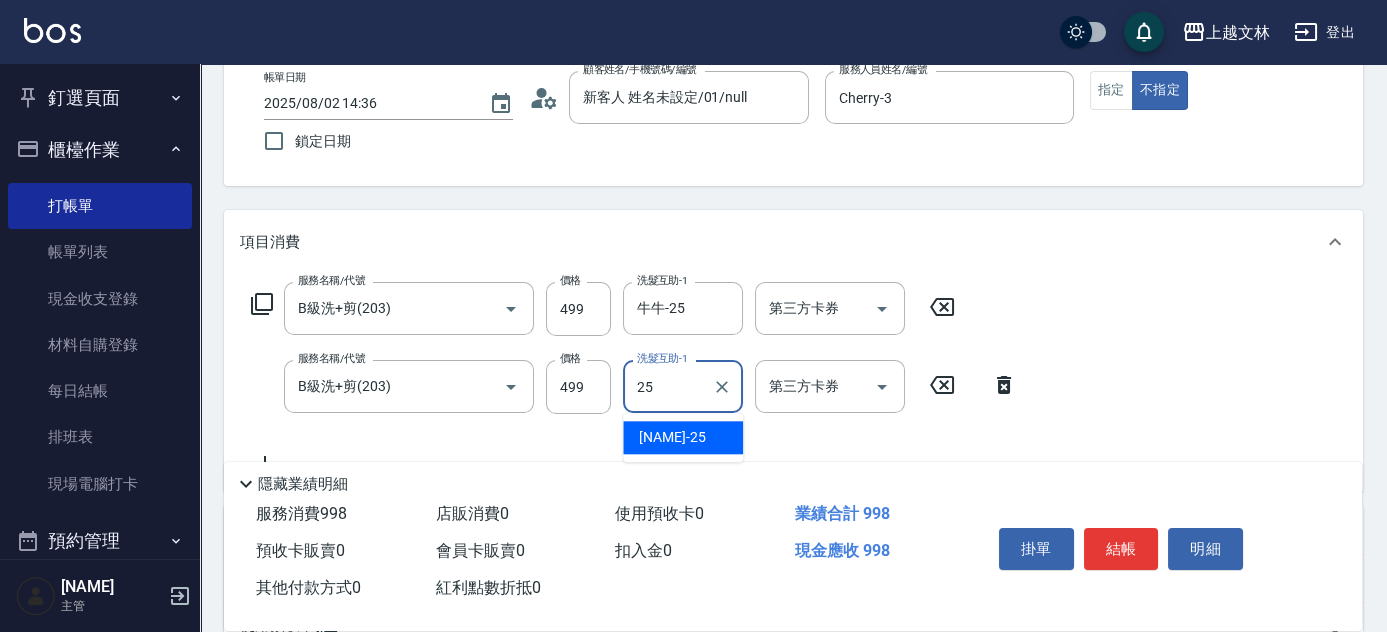 type on "牛牛-25" 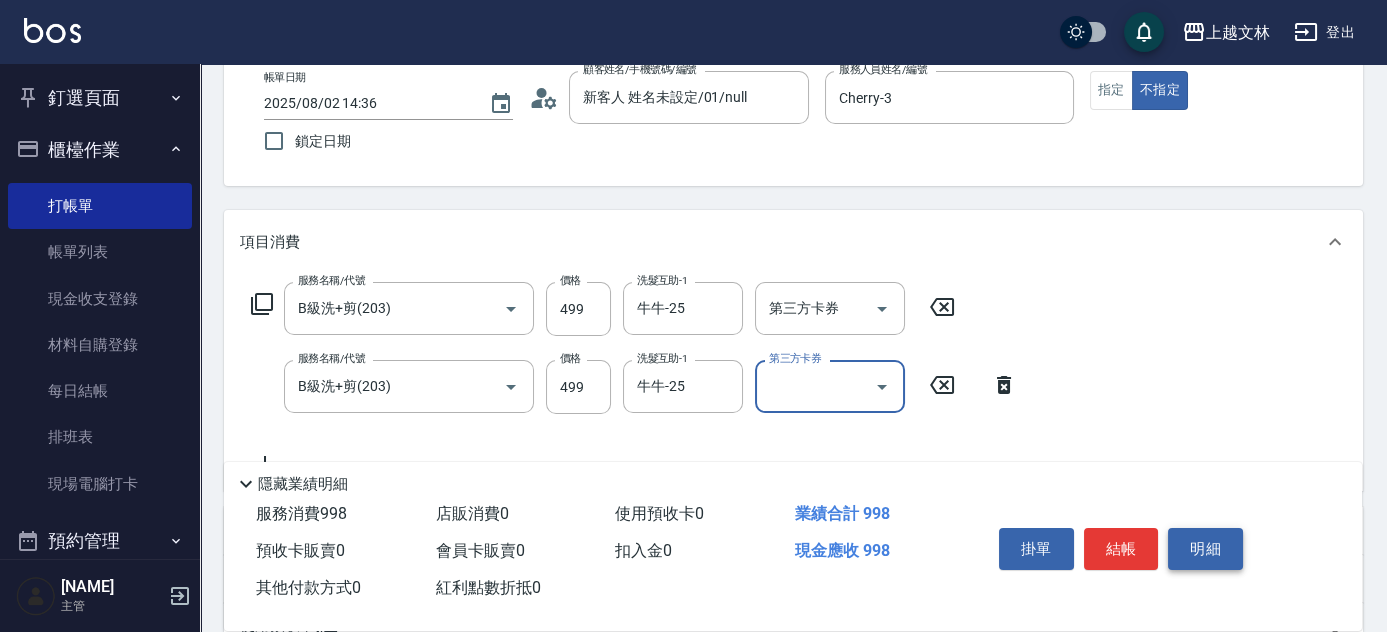 click on "明細" at bounding box center (1205, 549) 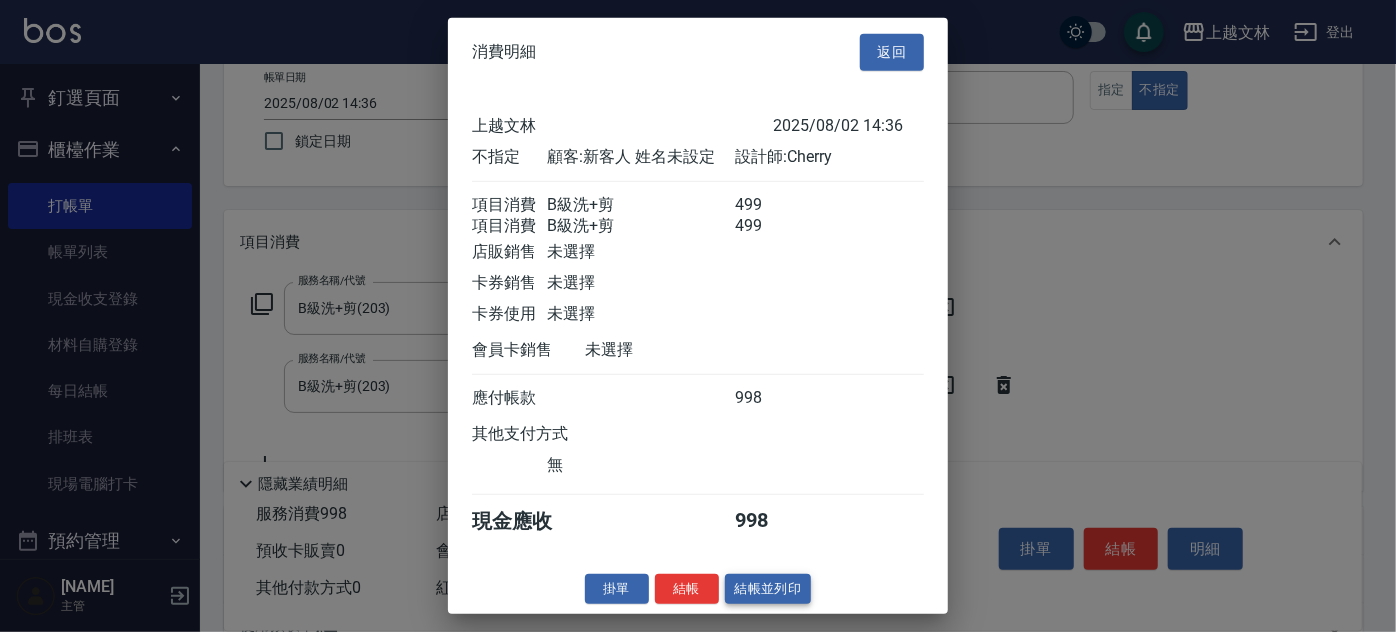click on "結帳並列印" at bounding box center [768, 588] 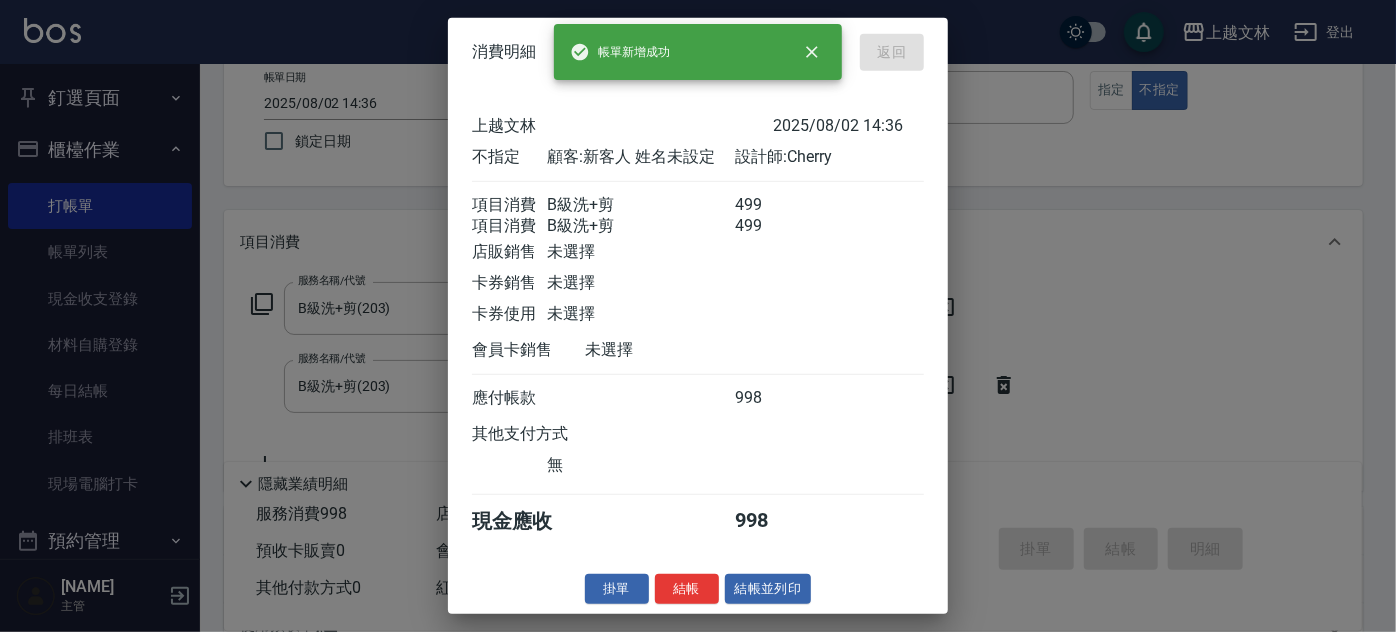 type on "2025/08/02 17:29" 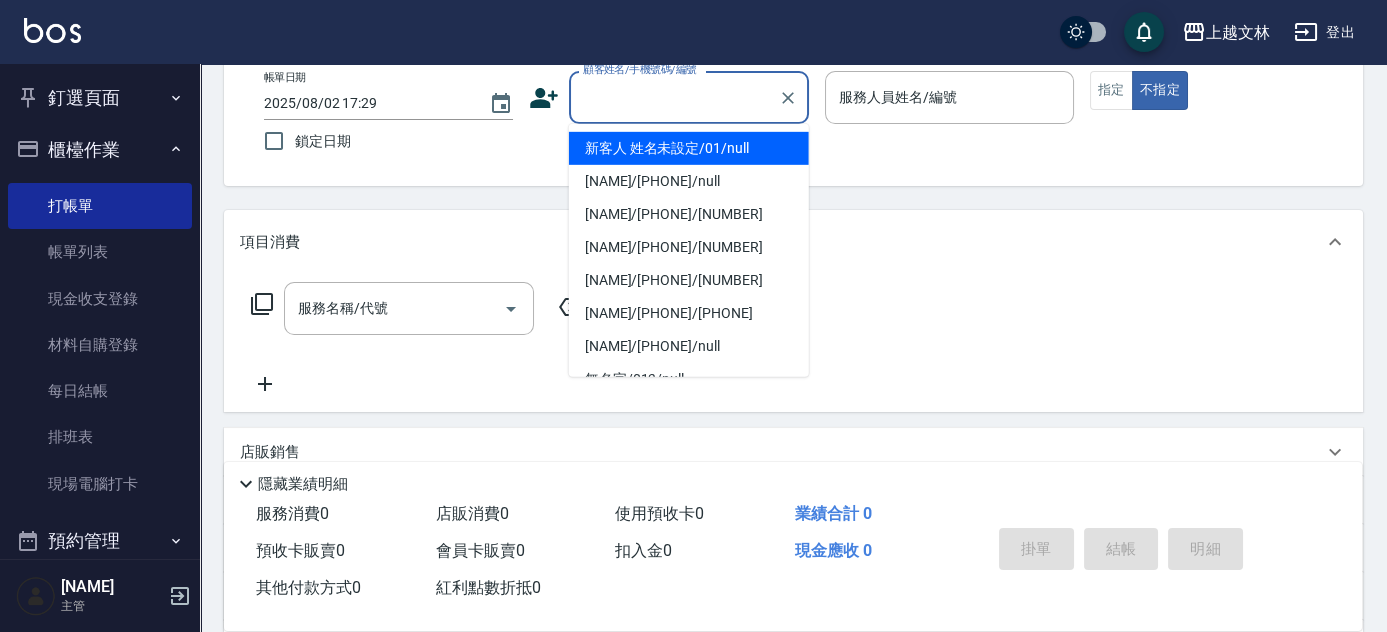 drag, startPoint x: 693, startPoint y: 98, endPoint x: 700, endPoint y: 120, distance: 23.086792 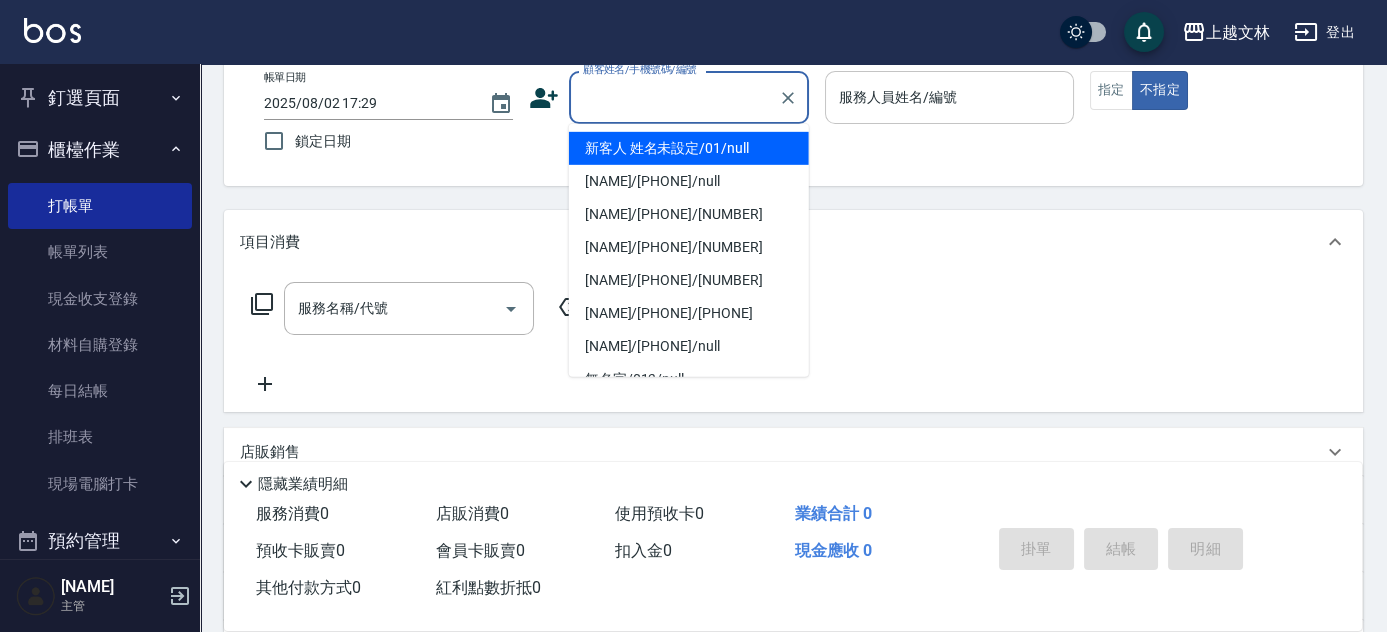 type on "新客人 姓名未設定/01/null" 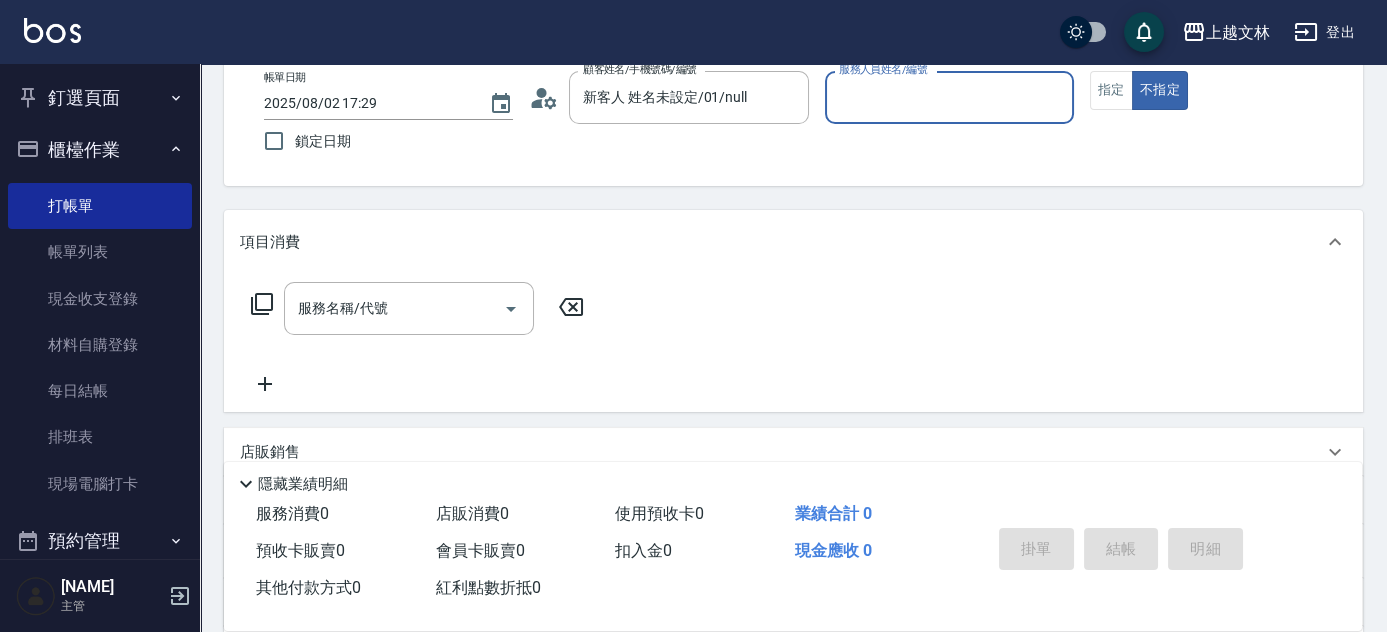 click on "服務人員姓名/編號" at bounding box center (949, 97) 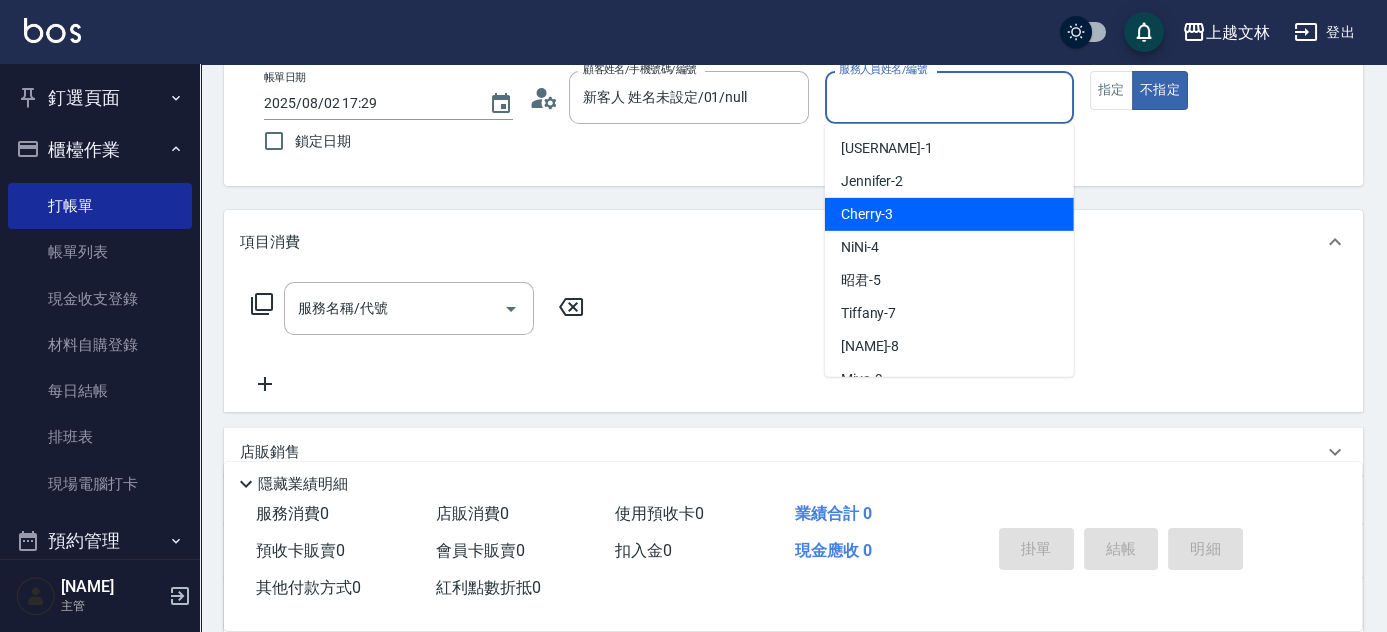 click on "[USERNAME] -[NUMBER]" at bounding box center (949, 214) 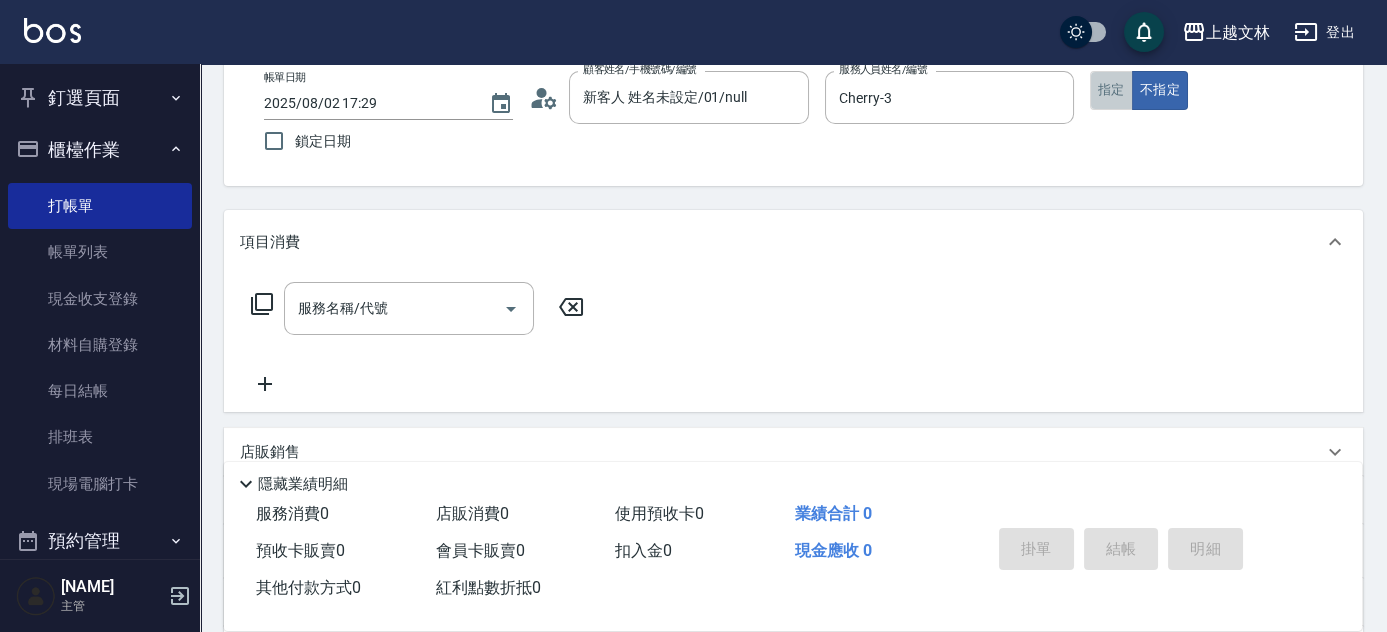 click on "指定" at bounding box center [1111, 90] 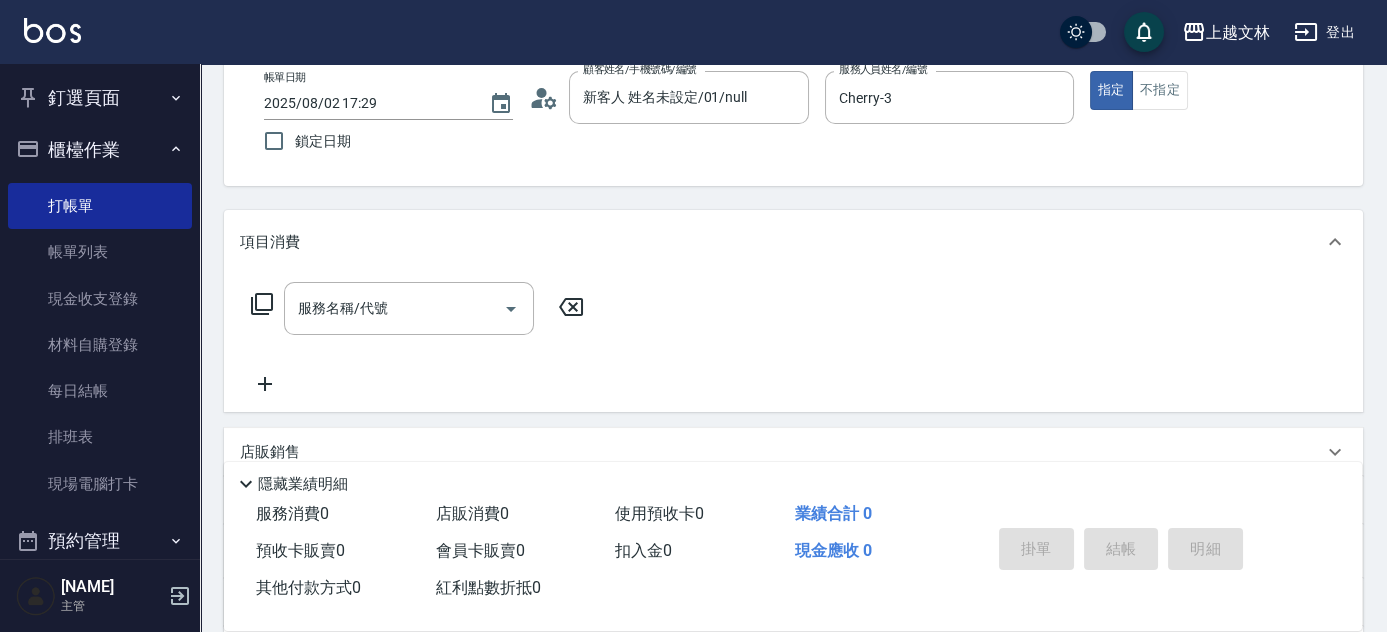 click on "服務名稱/代號" at bounding box center (409, 308) 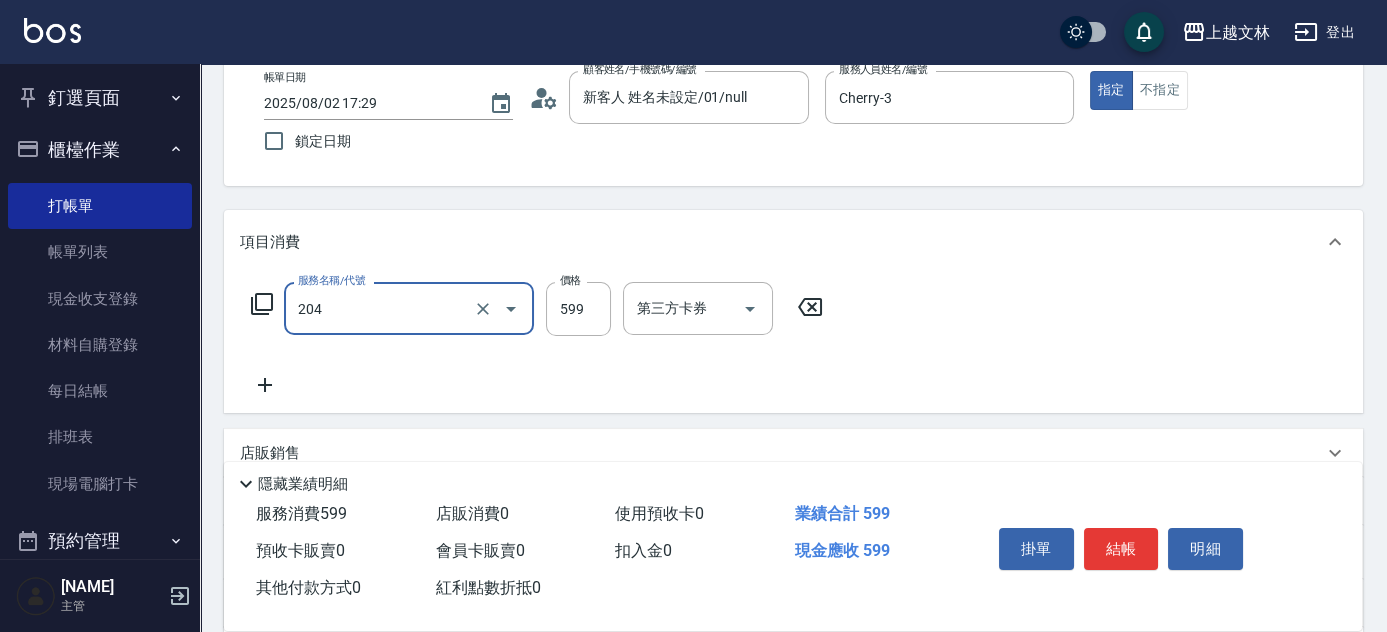type on "A級洗+剪(204)" 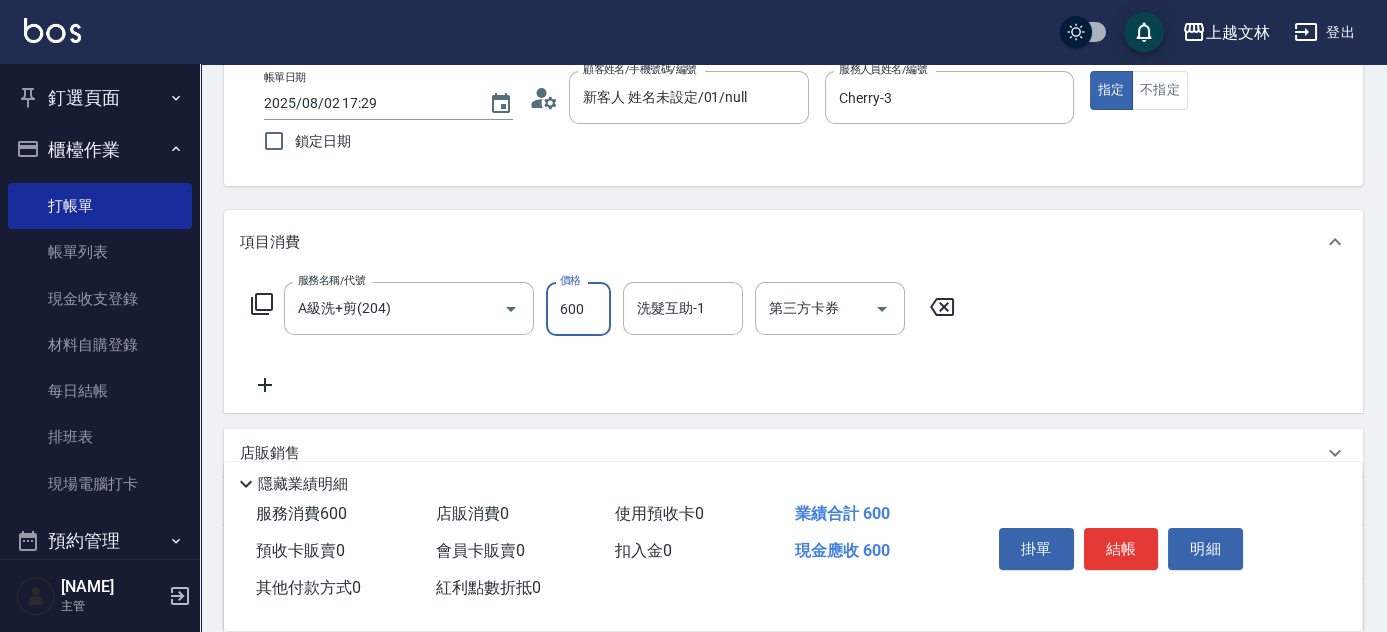 type on "600" 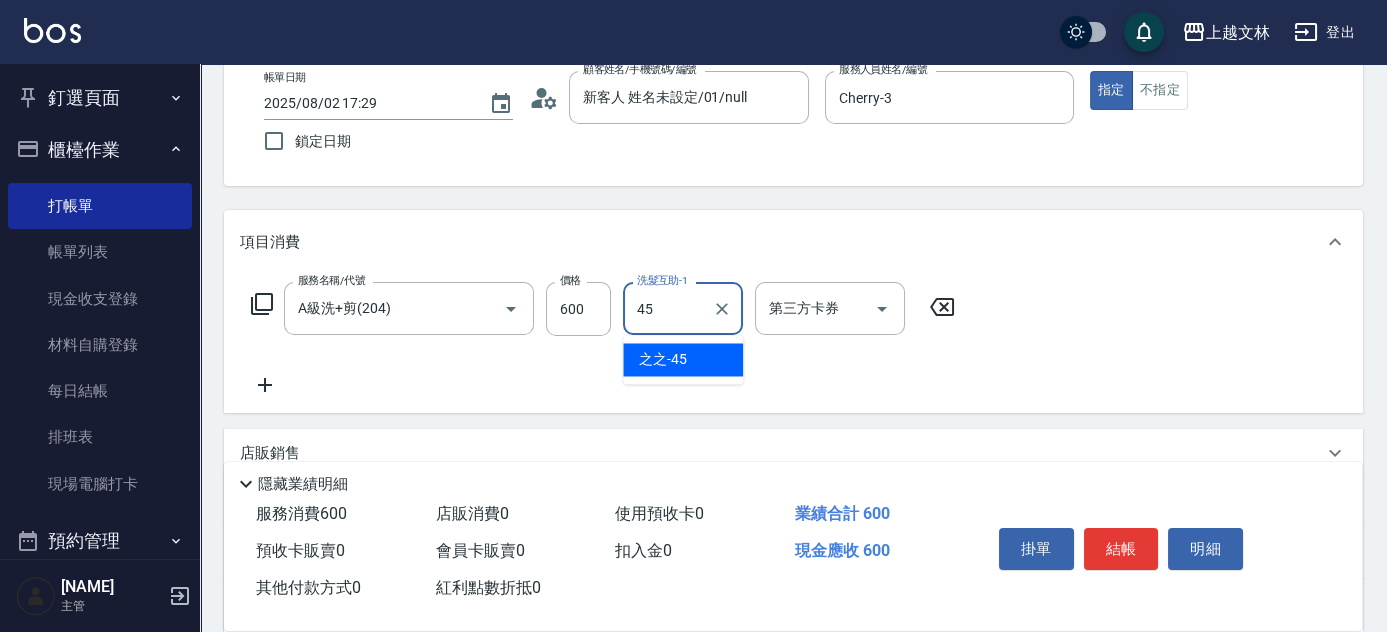 type on "之之-45" 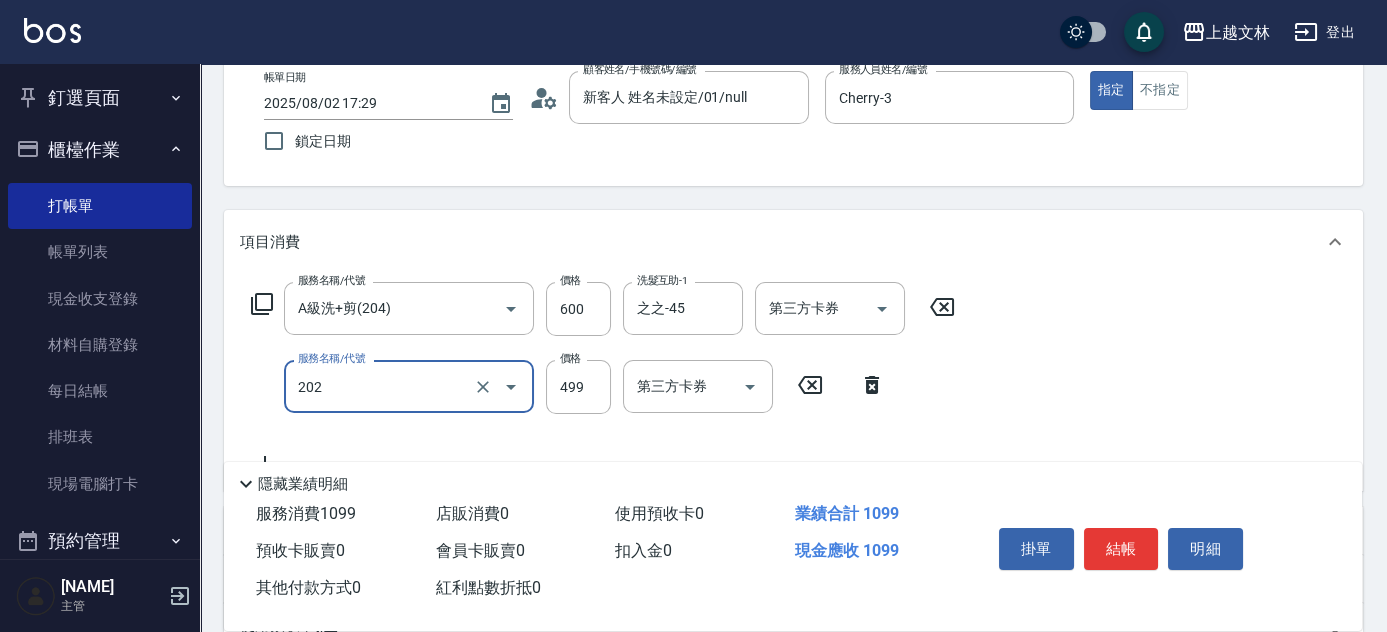 type on "A級單剪(202)" 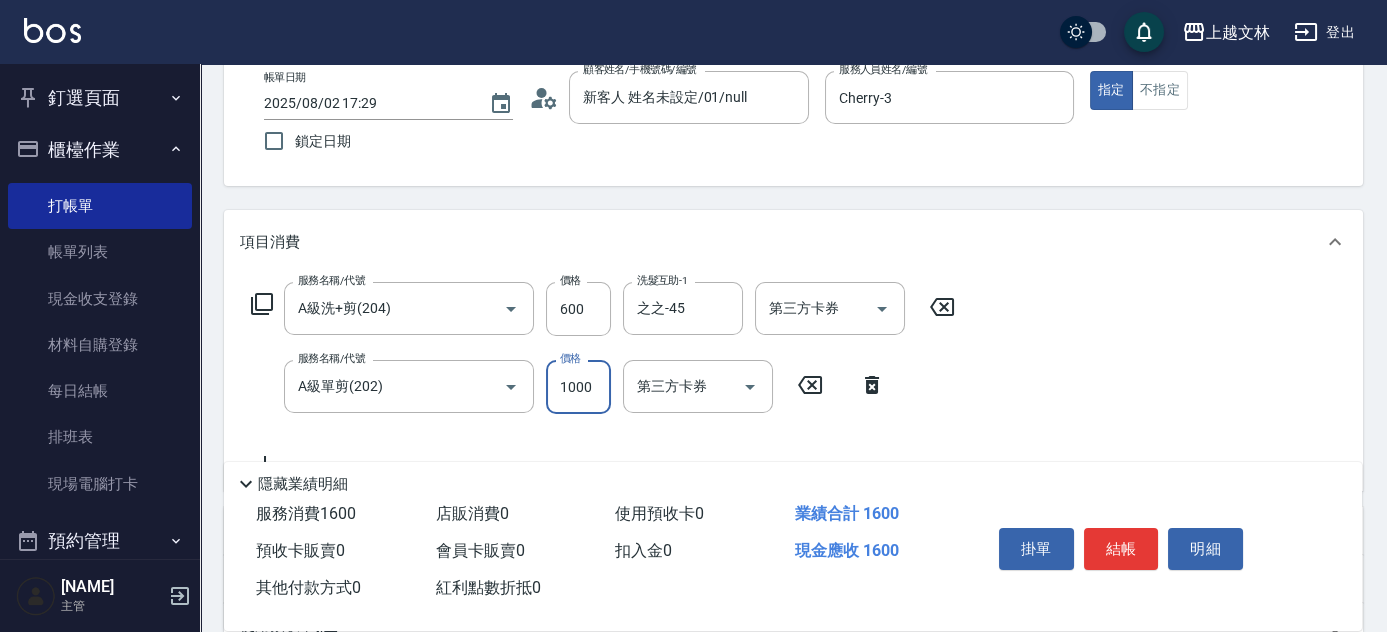 type on "1000" 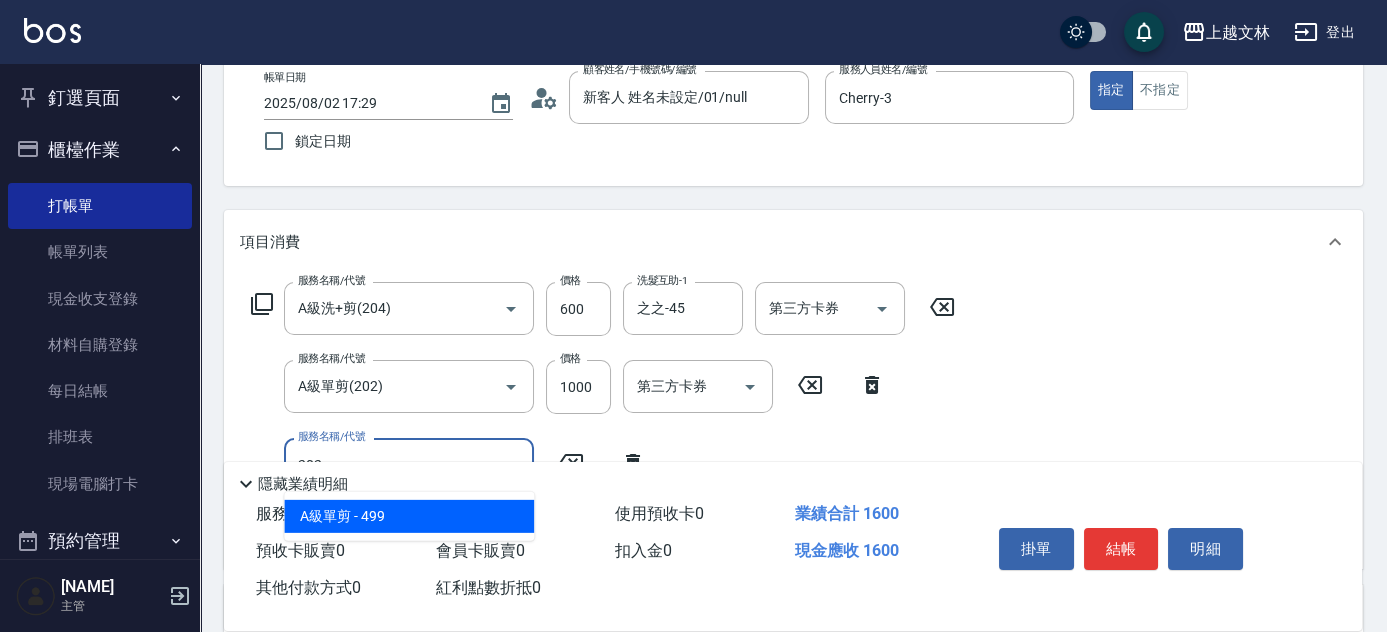type on "A級單剪(202)" 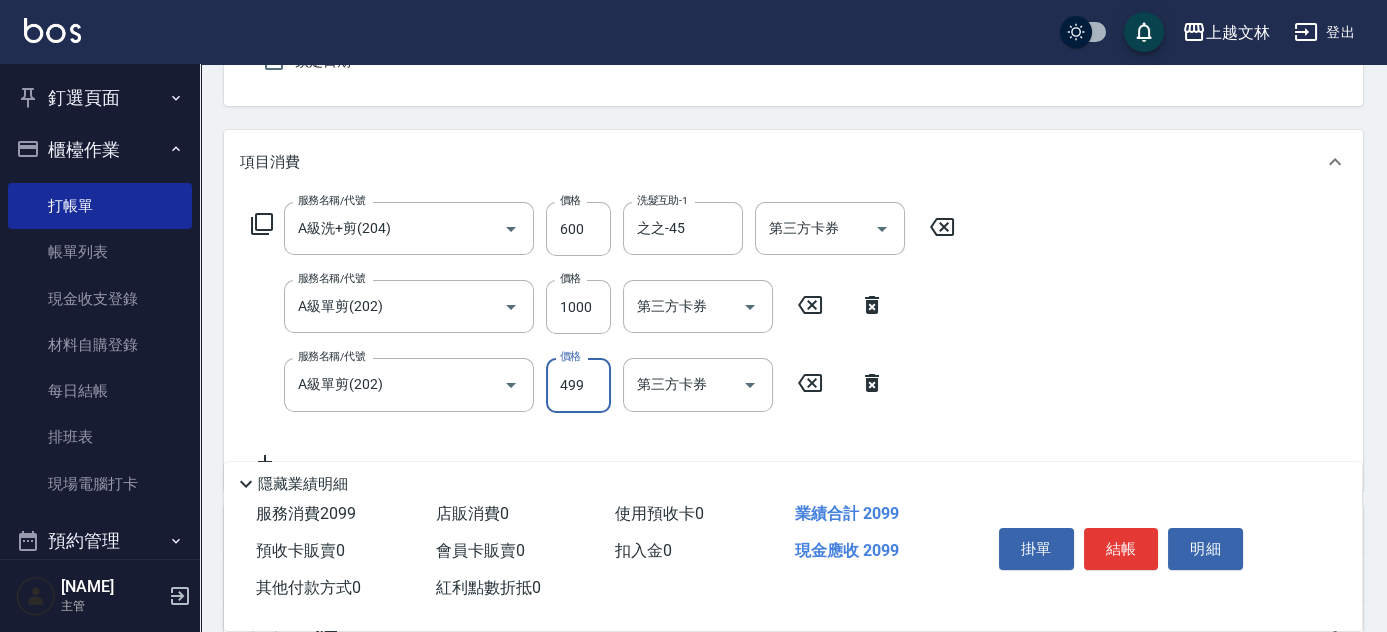 scroll, scrollTop: 206, scrollLeft: 0, axis: vertical 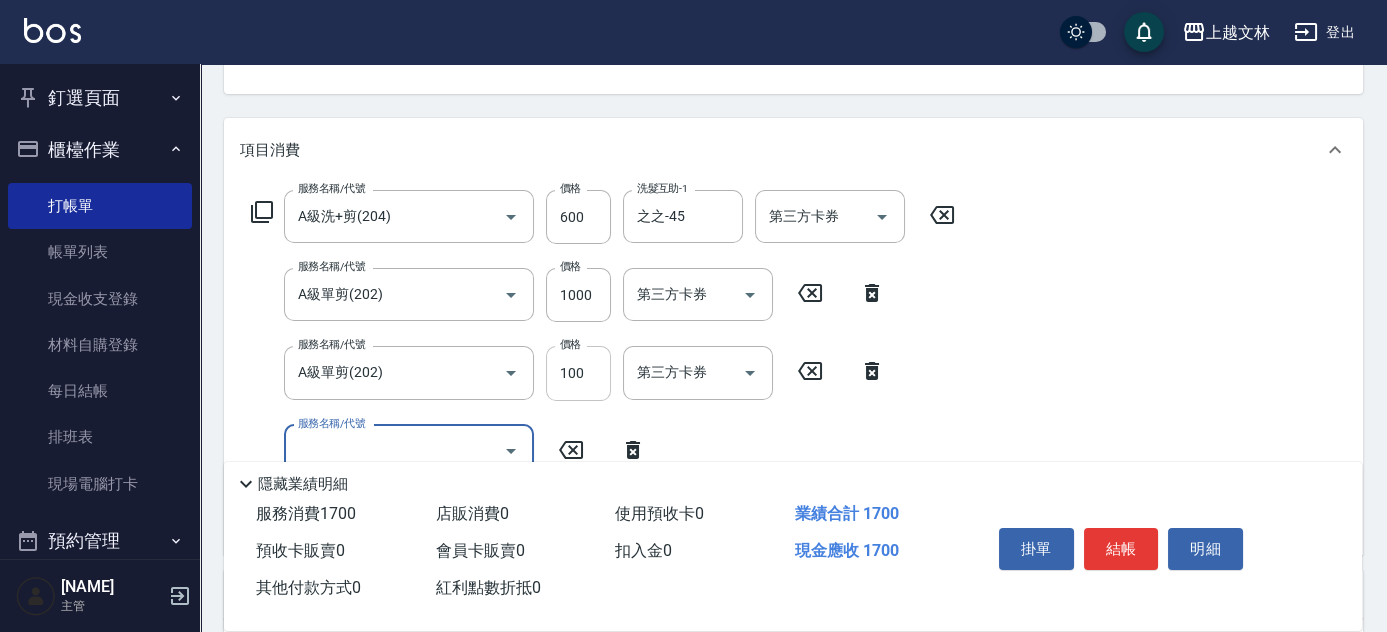 click on "100" at bounding box center [578, 373] 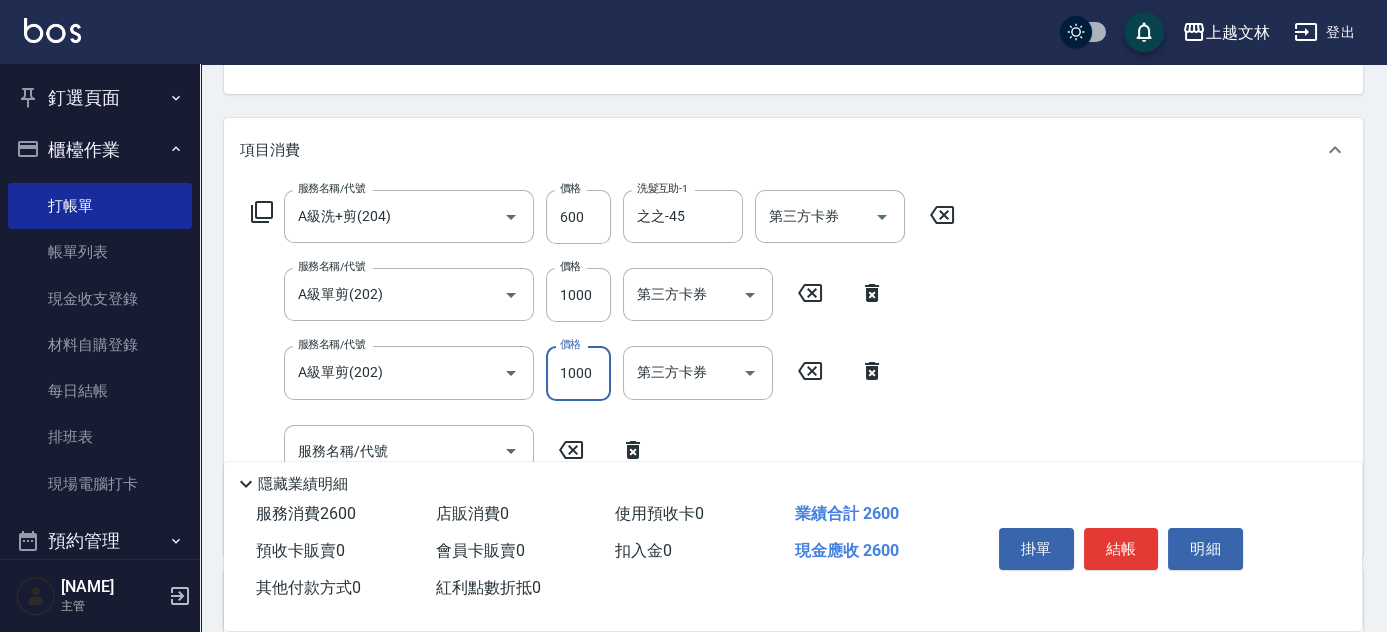 type on "1000" 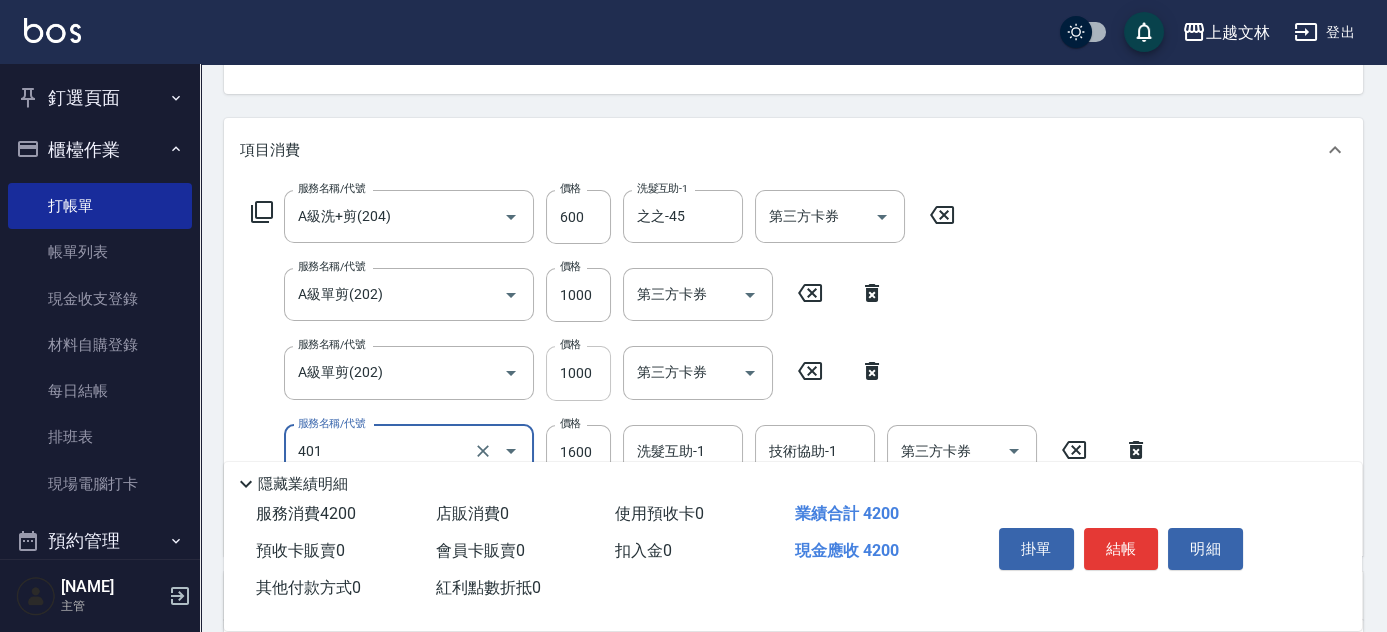 type on "基本染髮(401)" 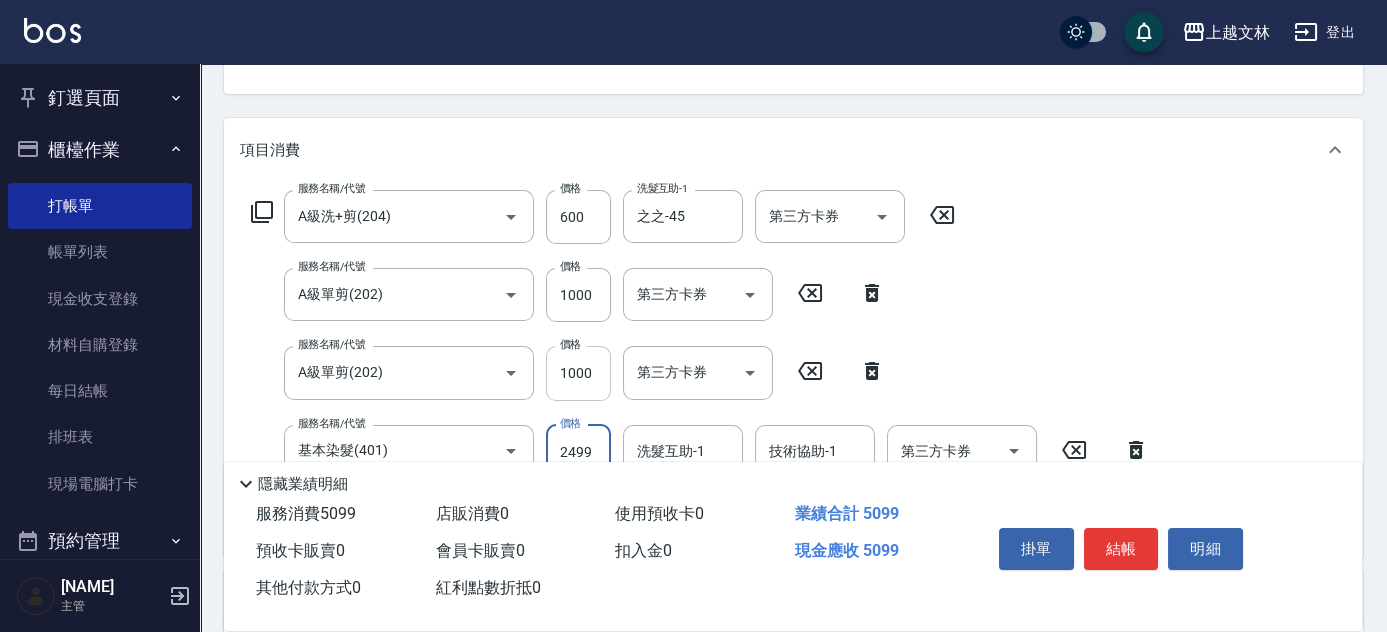 type on "2499" 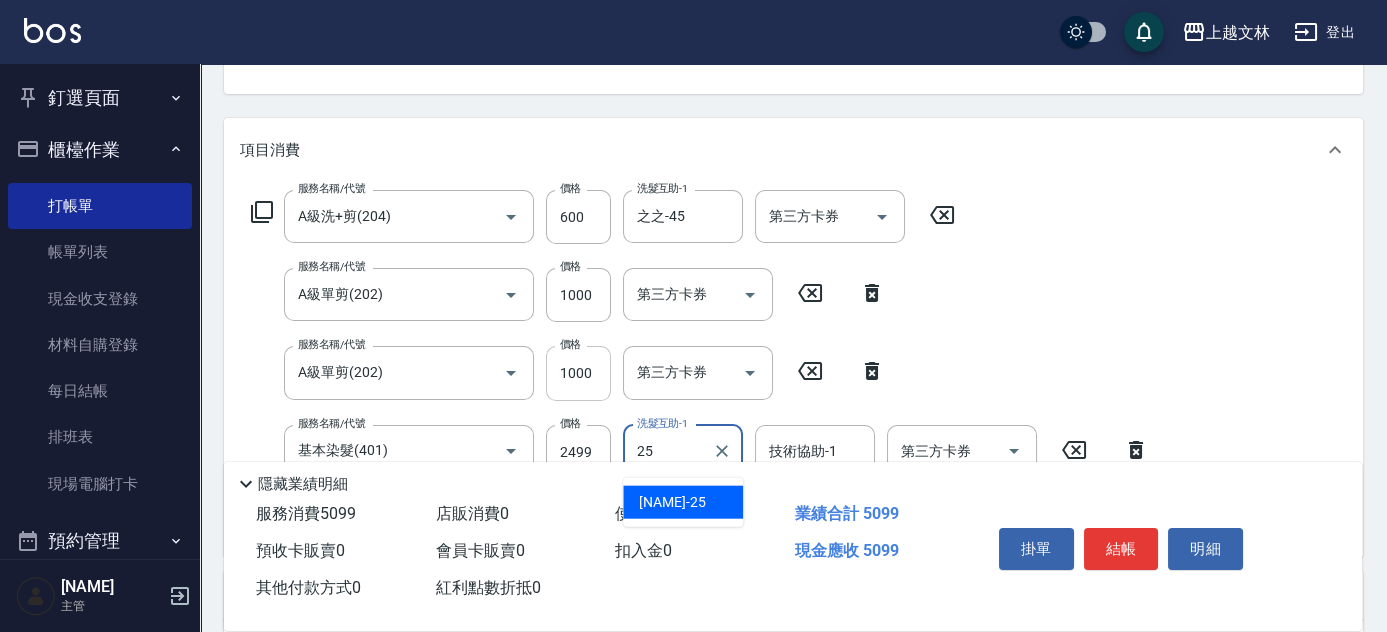 type on "牛牛-25" 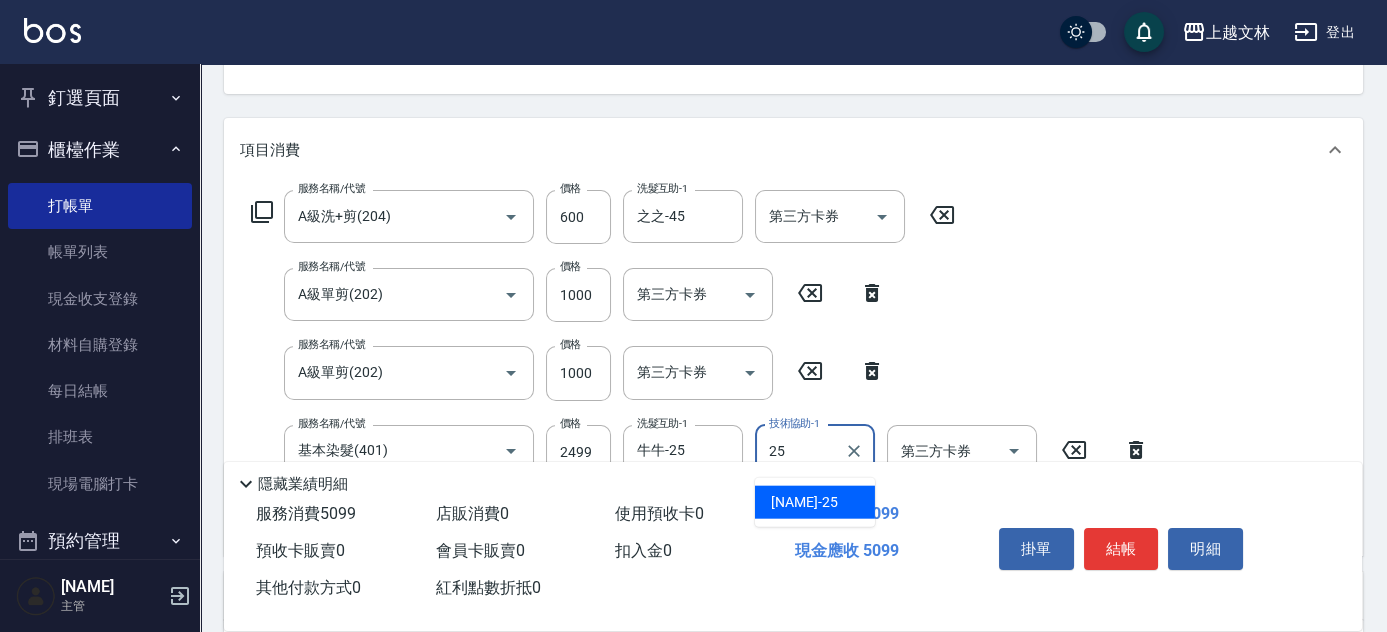 drag, startPoint x: 819, startPoint y: 498, endPoint x: 1230, endPoint y: 332, distance: 443.25726 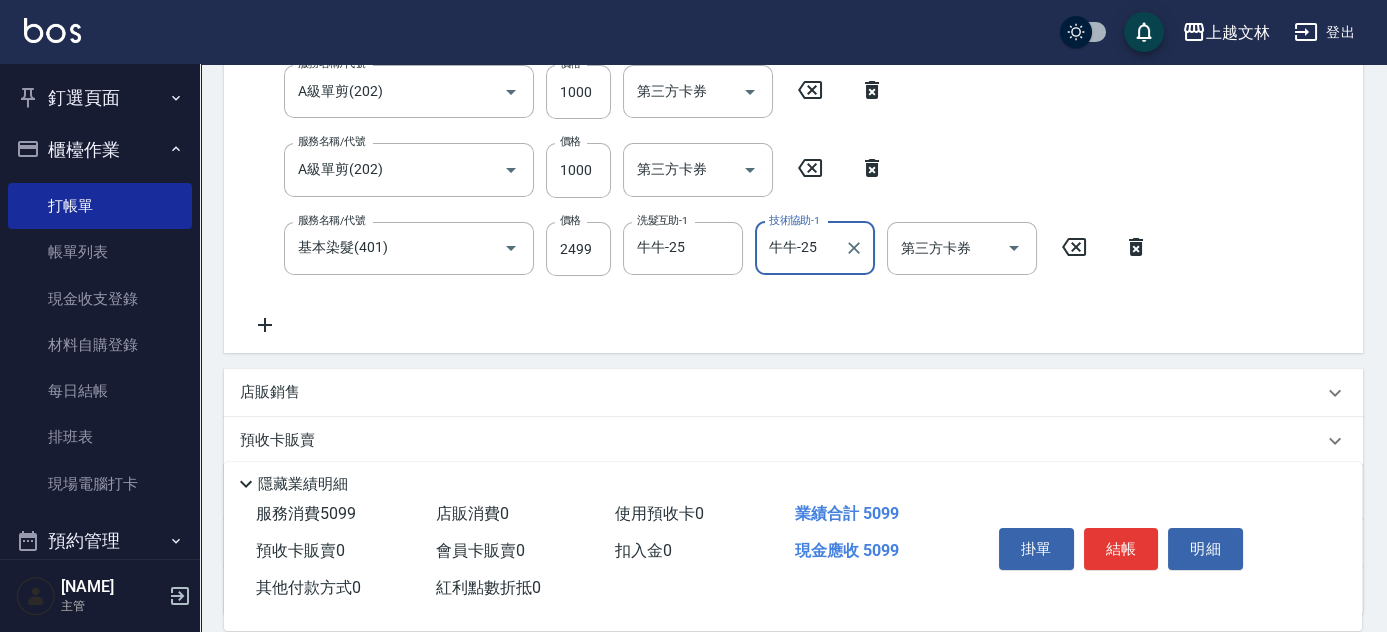 scroll, scrollTop: 411, scrollLeft: 0, axis: vertical 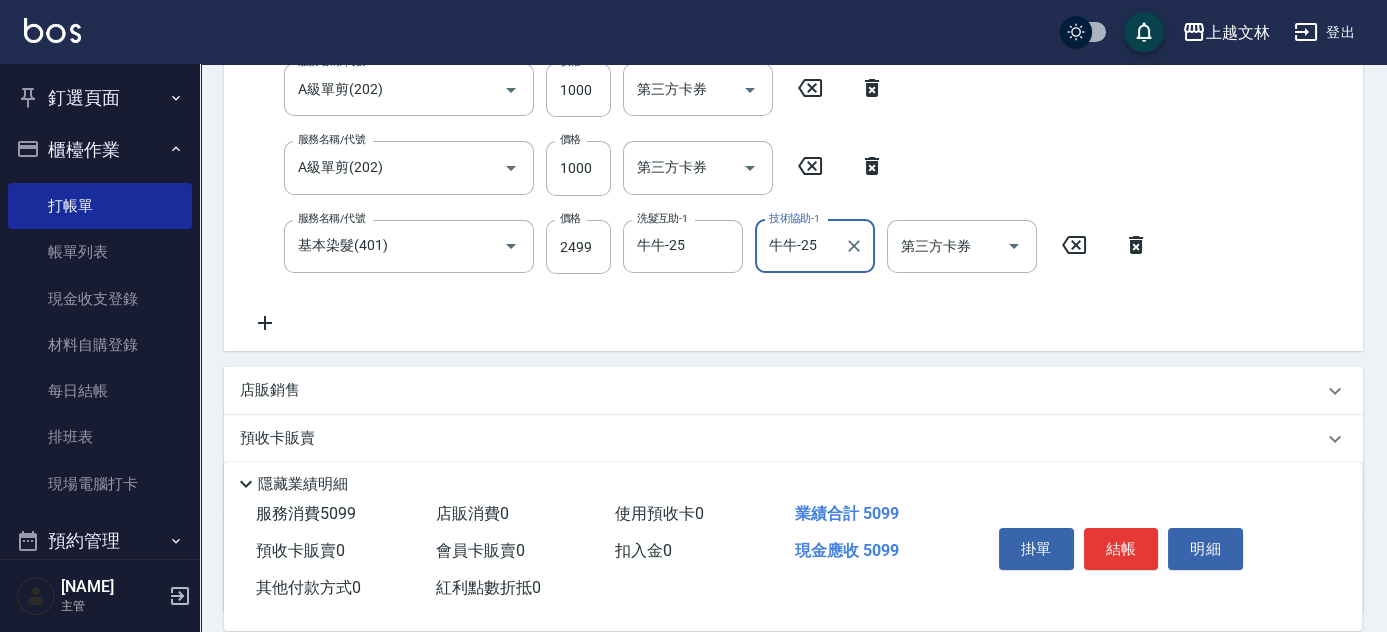 type on "牛牛-25" 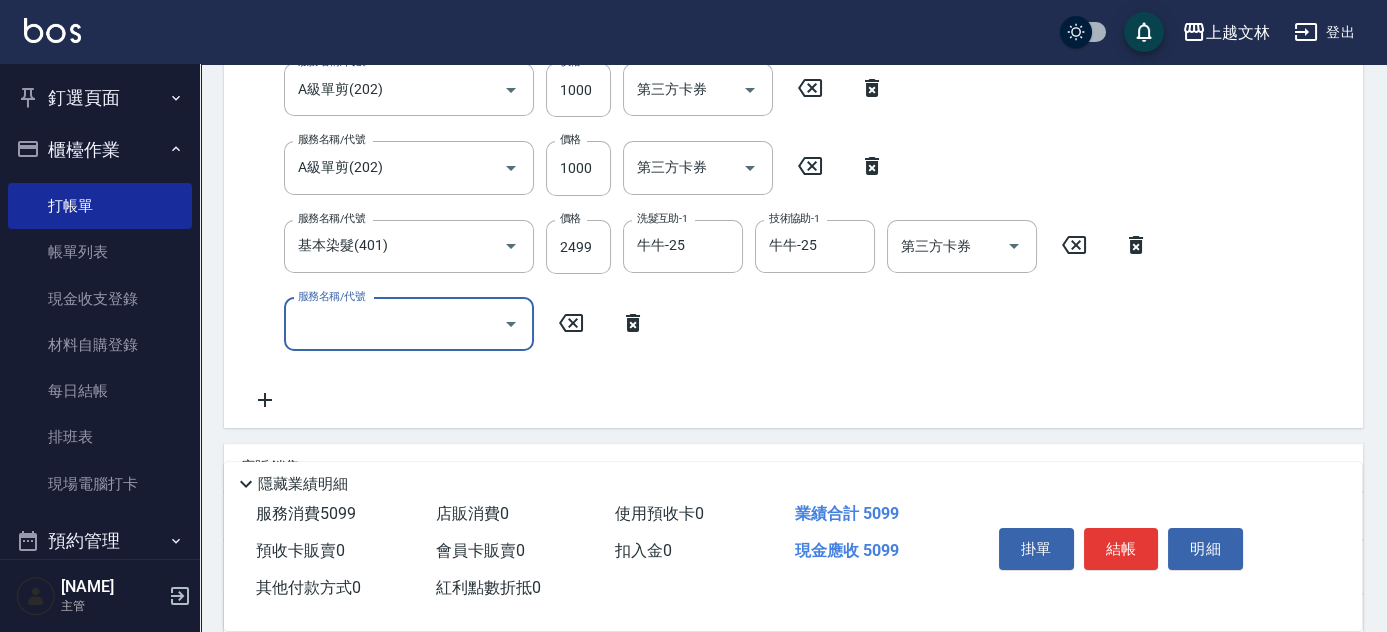 scroll, scrollTop: 405, scrollLeft: 0, axis: vertical 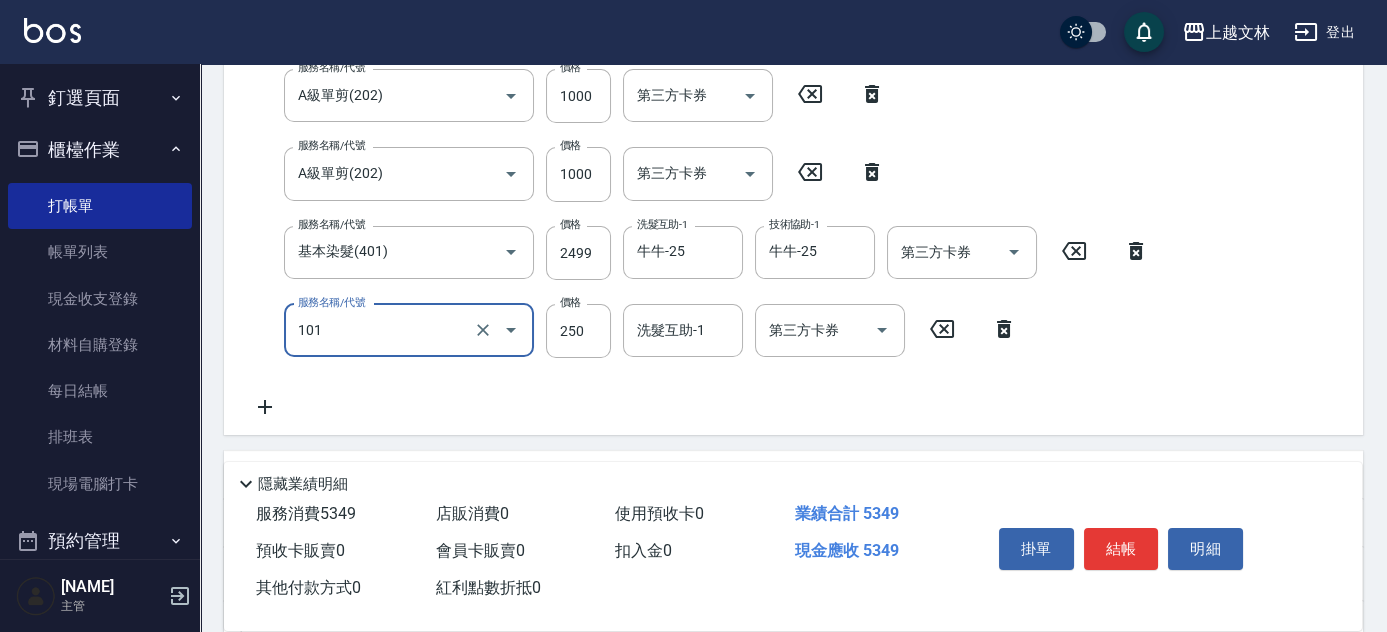 type on "洗髮(101)" 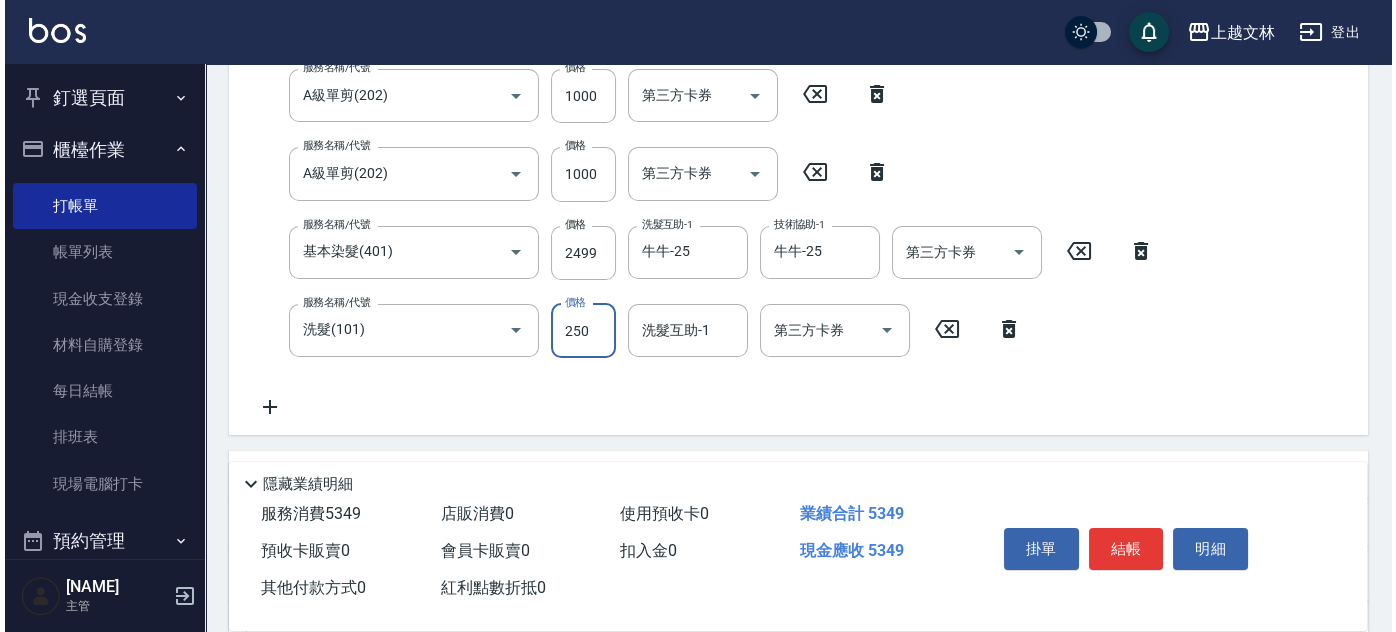 scroll, scrollTop: 396, scrollLeft: 0, axis: vertical 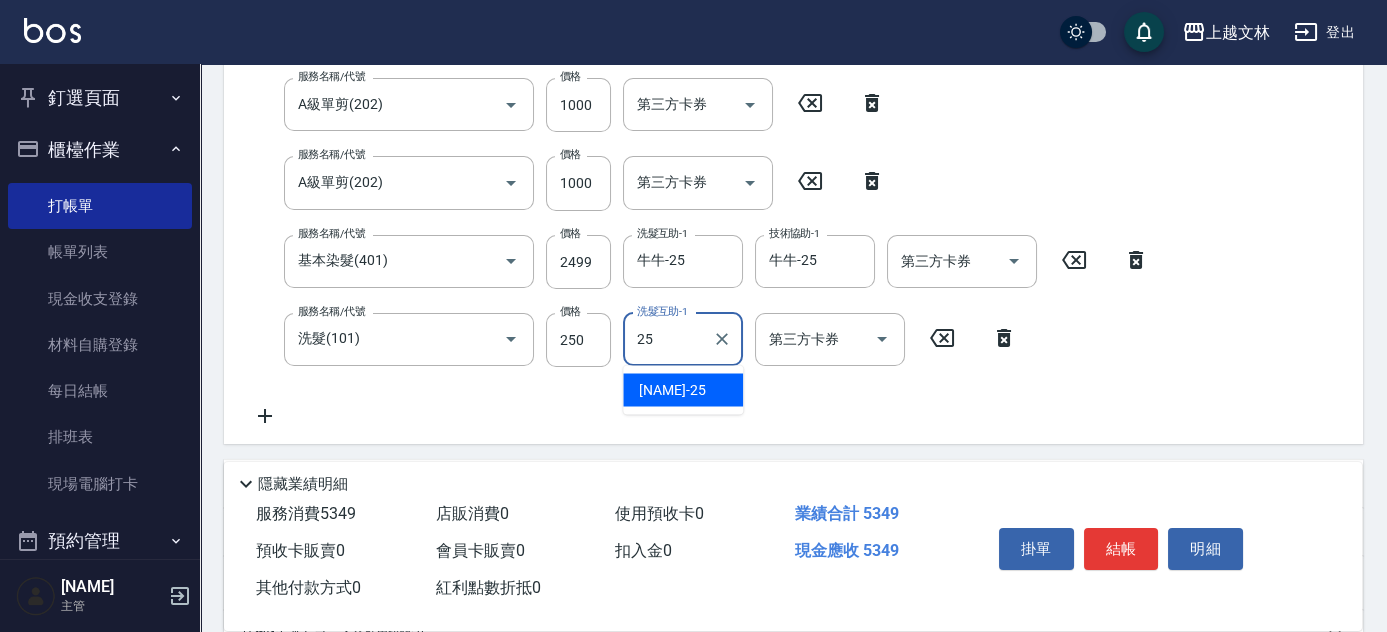 type on "牛牛-25" 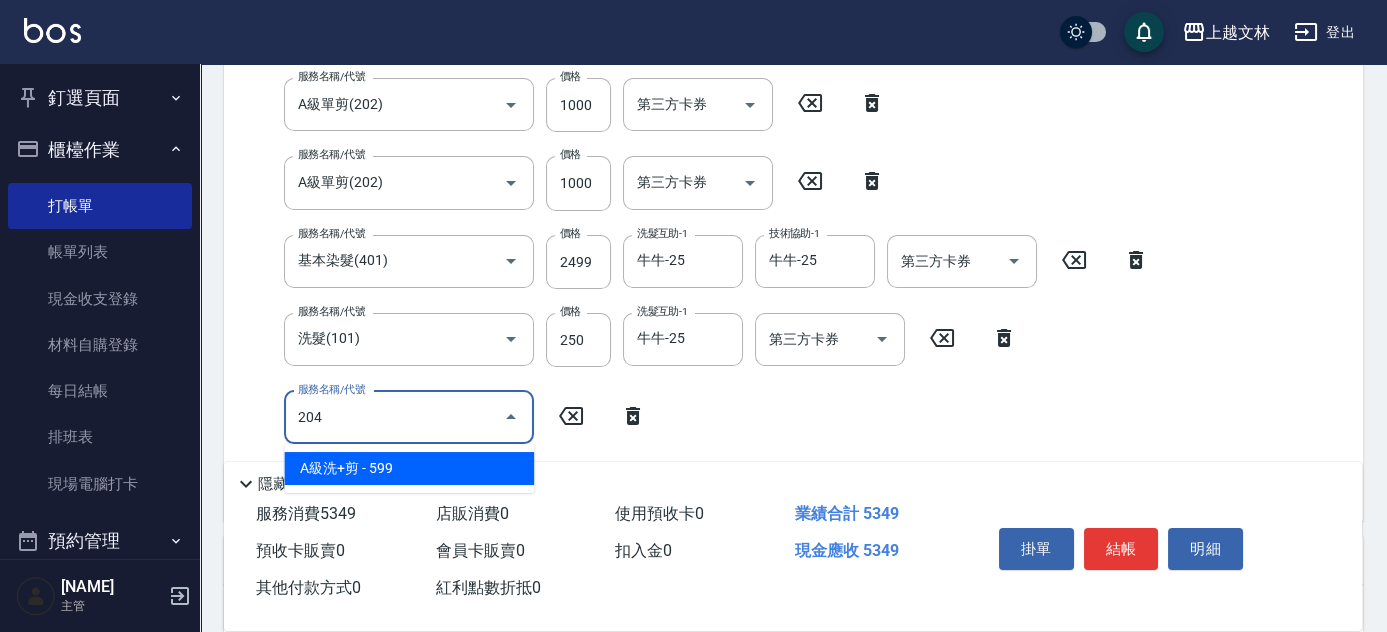 type on "A級洗+剪(204)" 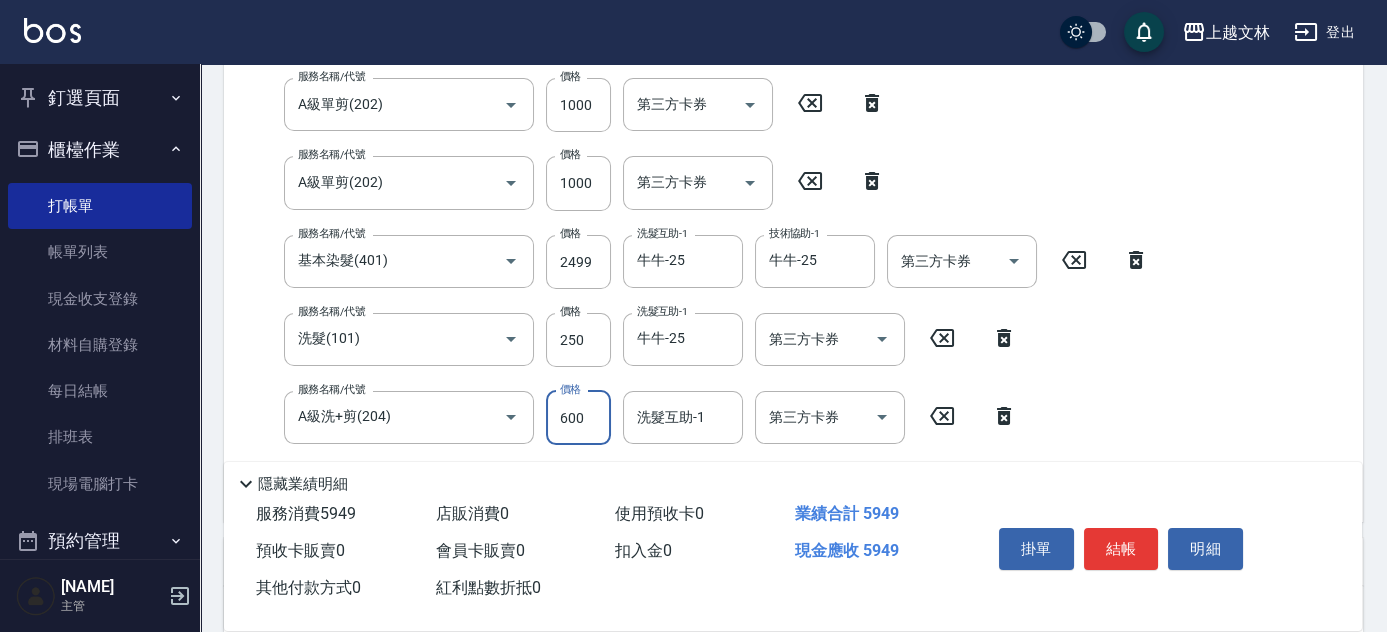 type on "600" 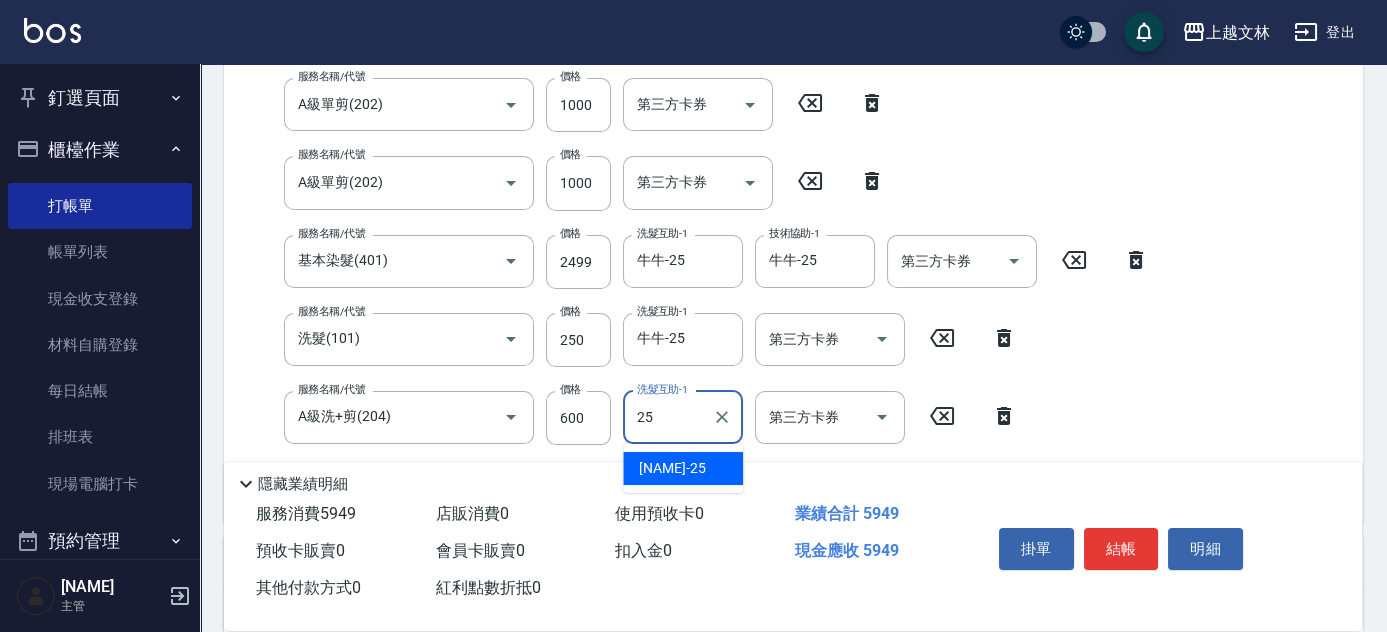 type on "牛牛-25" 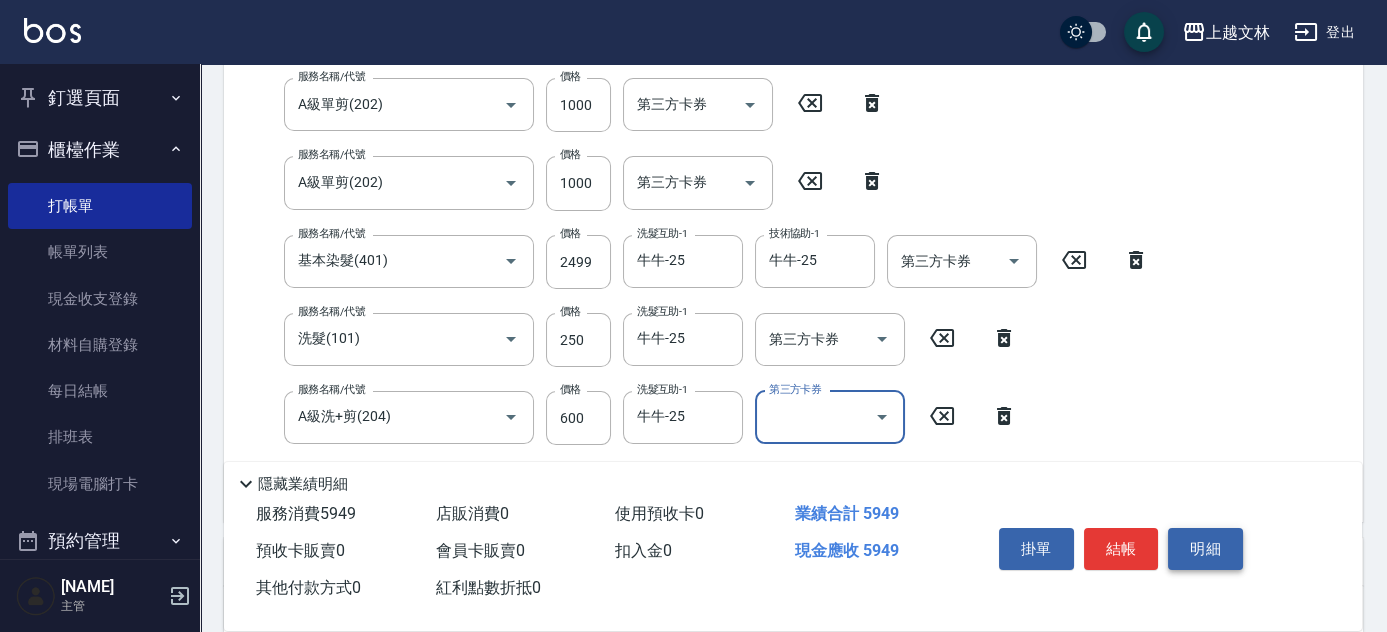 click on "明細" at bounding box center (1205, 549) 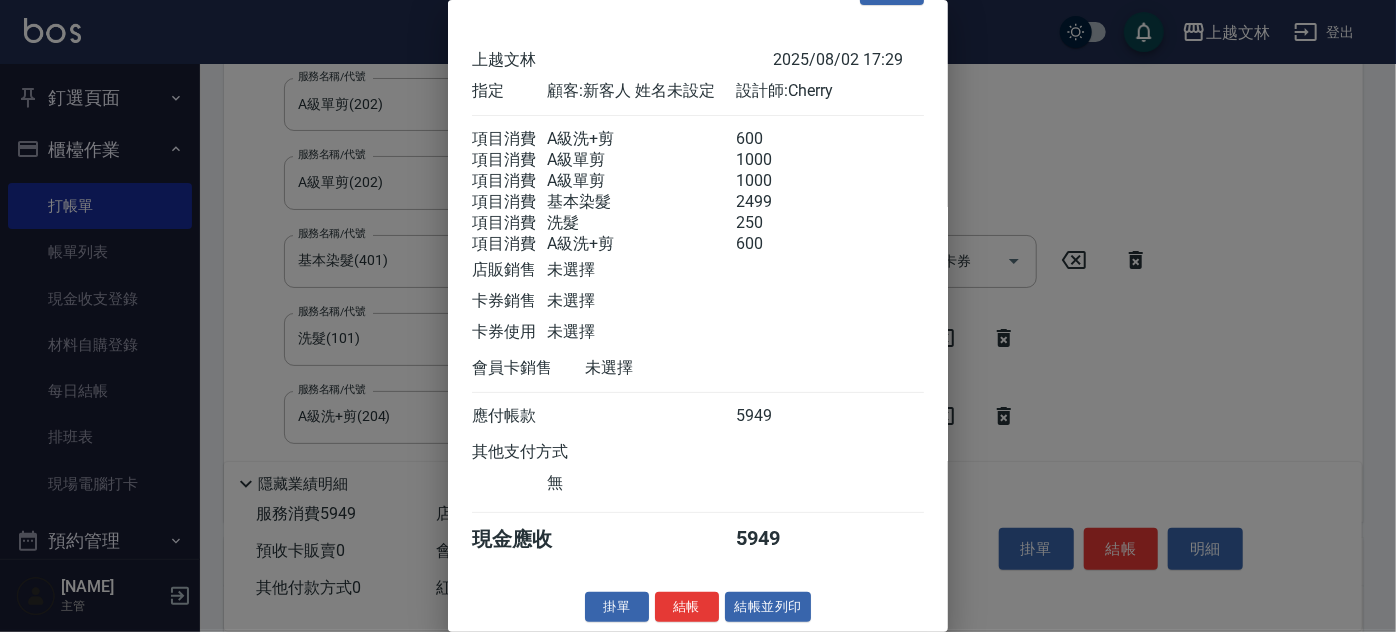 scroll, scrollTop: 82, scrollLeft: 0, axis: vertical 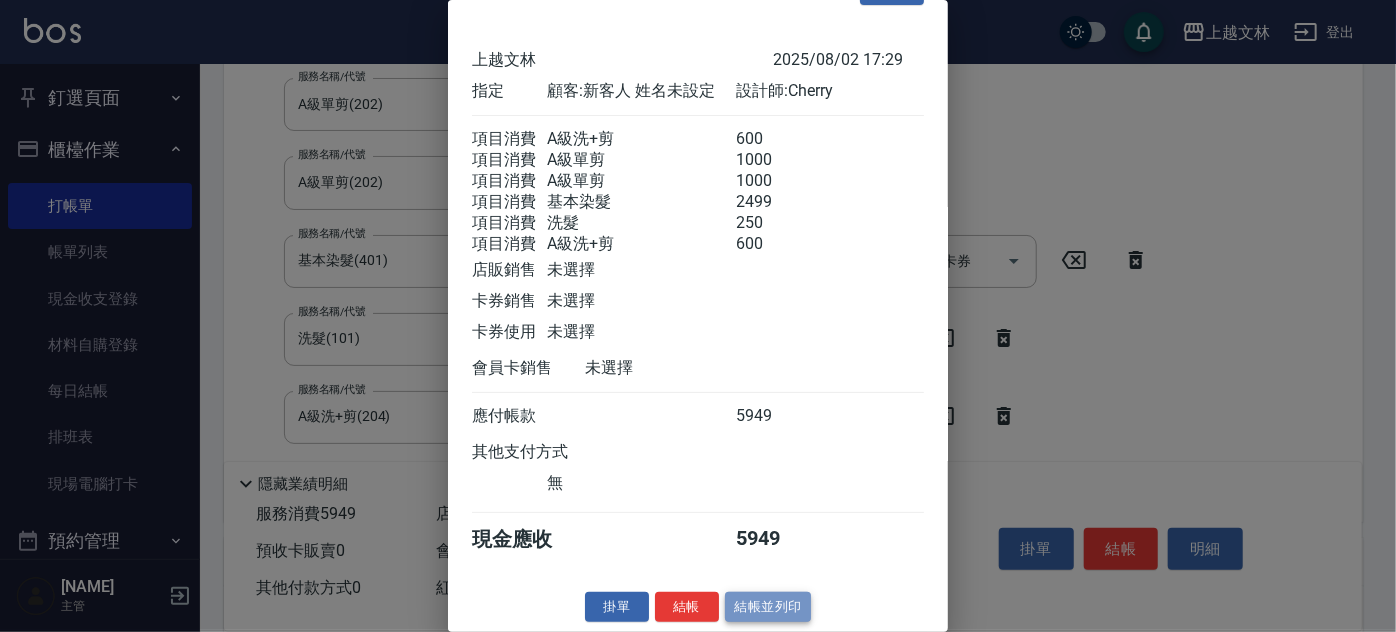 click on "結帳並列印" at bounding box center (768, 607) 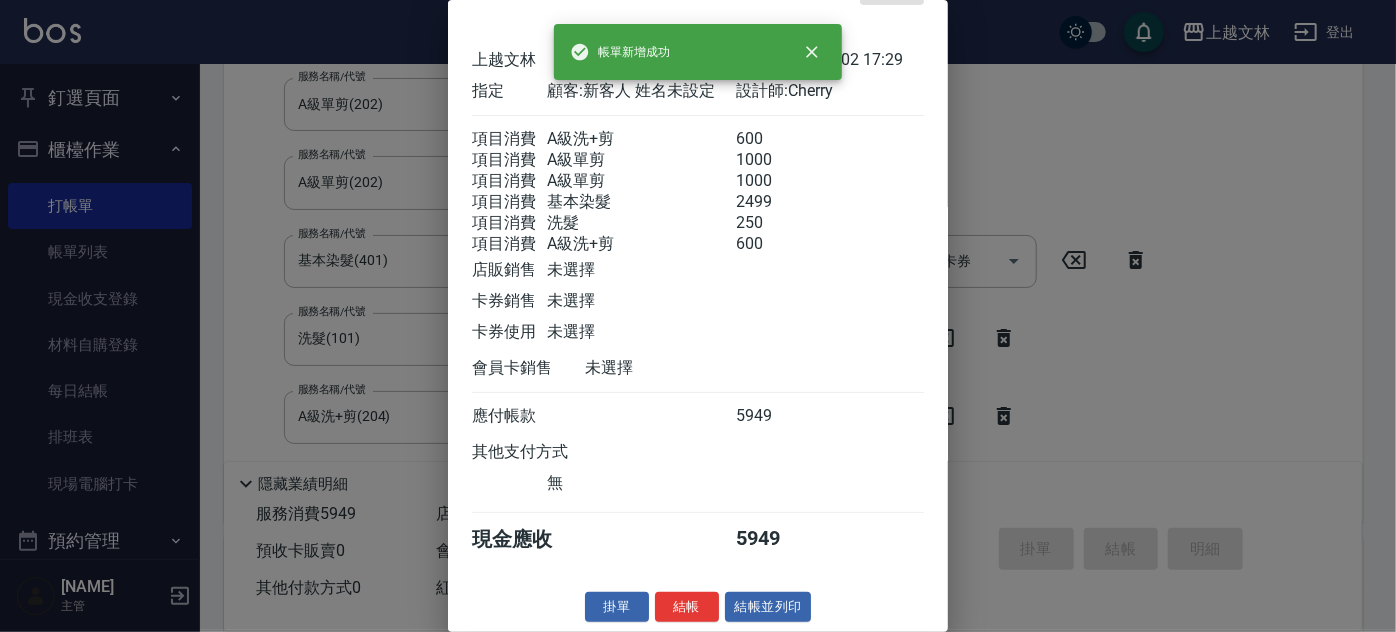 type on "2025/08/02 17:31" 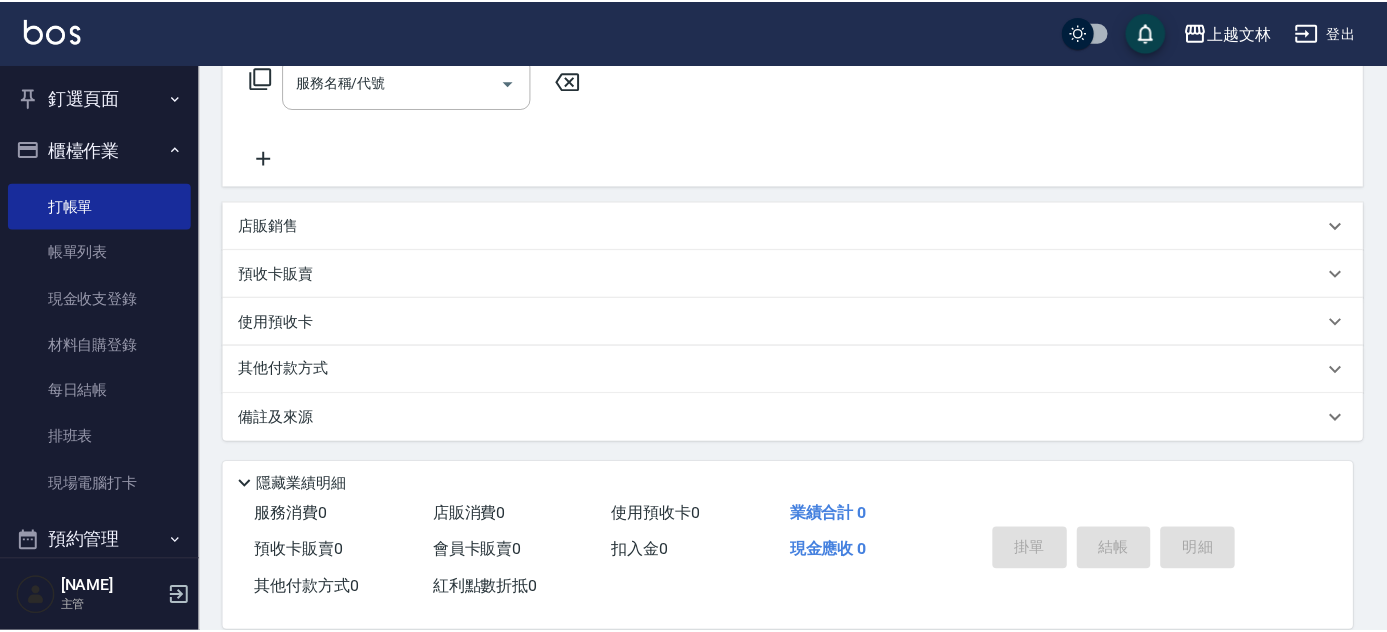 scroll, scrollTop: 0, scrollLeft: 0, axis: both 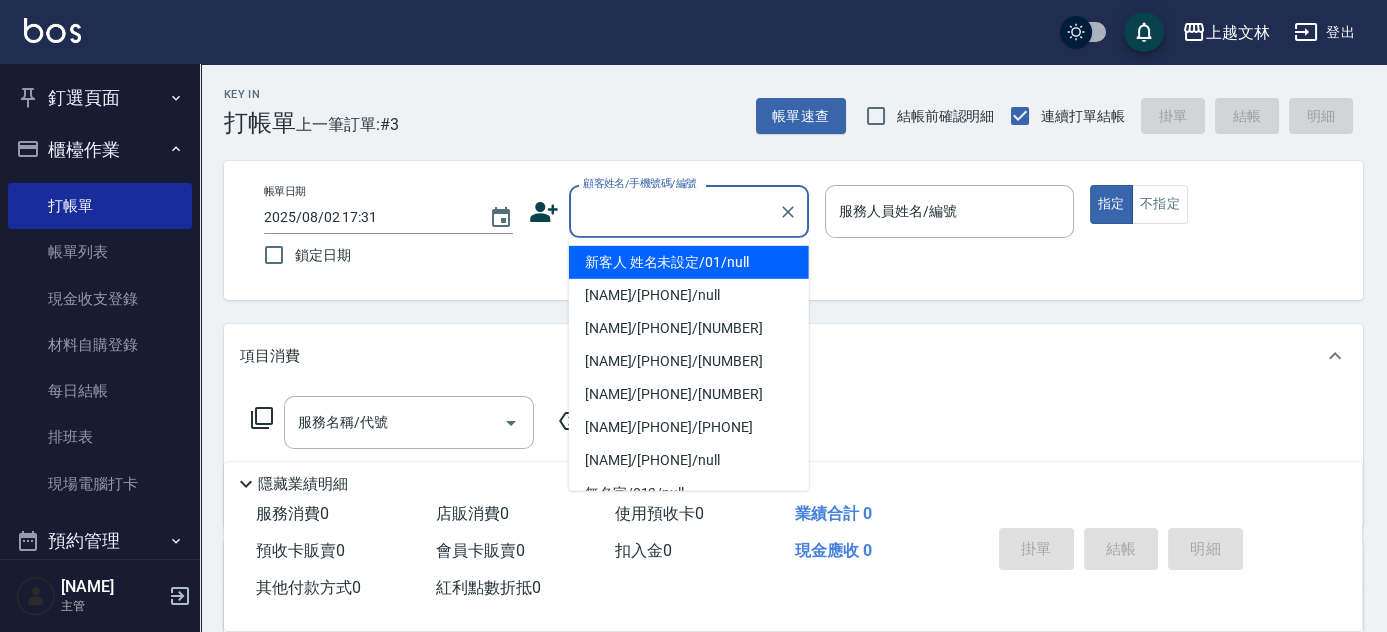 click on "顧客姓名/手機號碼/編號" at bounding box center [674, 211] 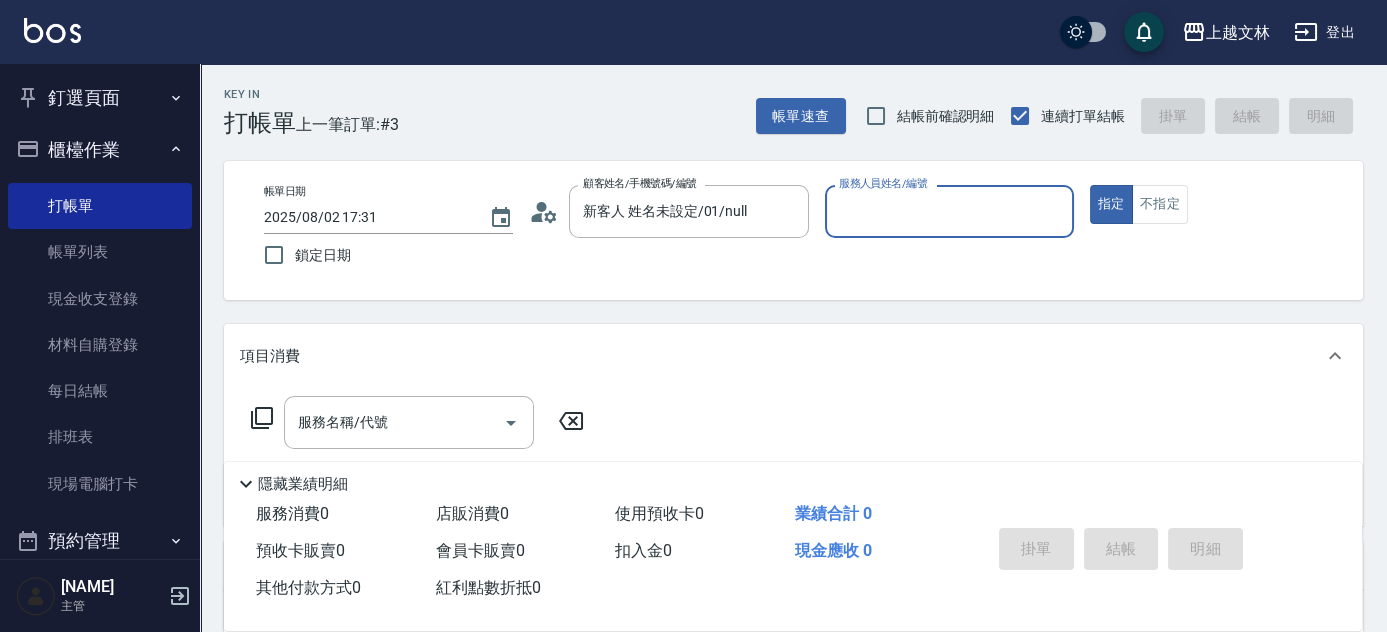 click on "服務人員姓名/編號" at bounding box center (949, 211) 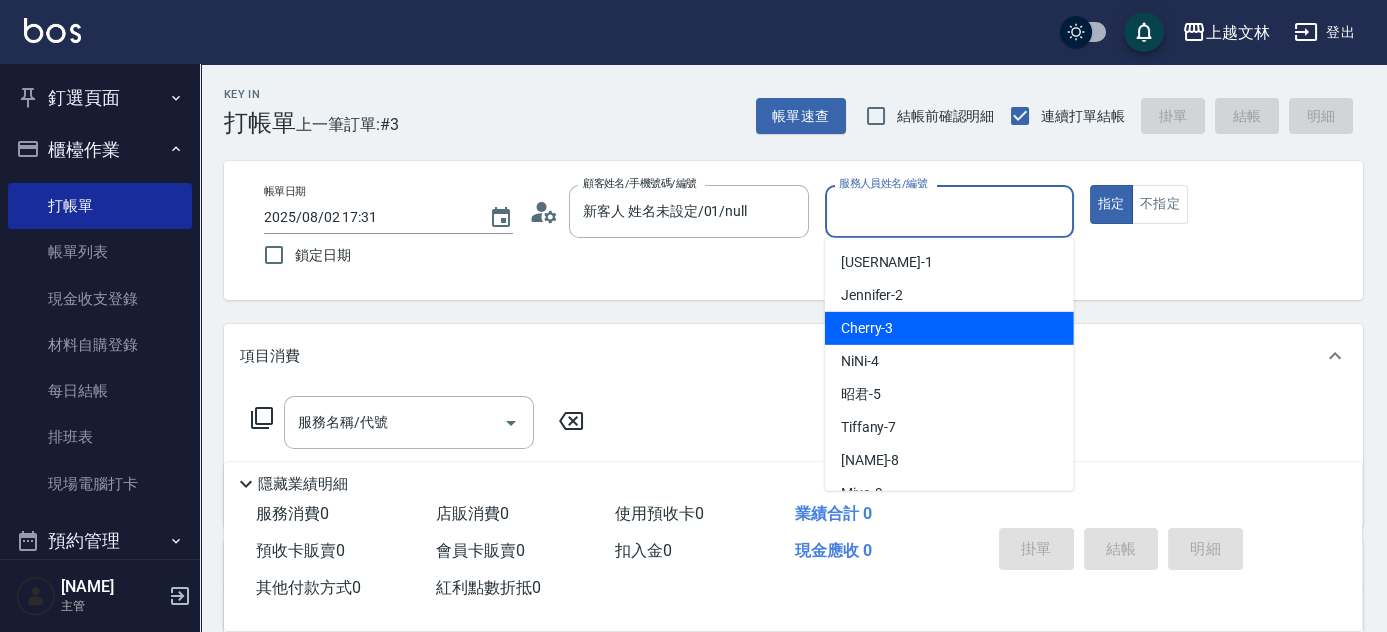 click on "[USERNAME] -[NUMBER]" at bounding box center (949, 328) 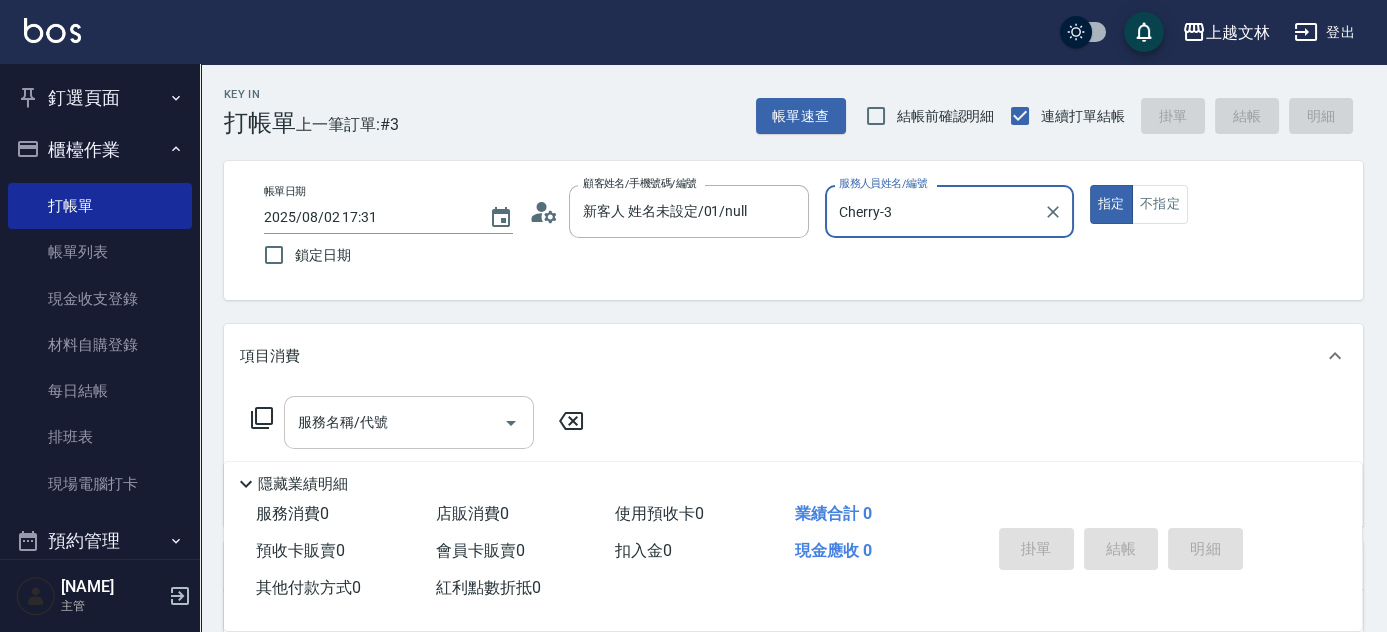 click on "服務名稱/代號" at bounding box center (394, 422) 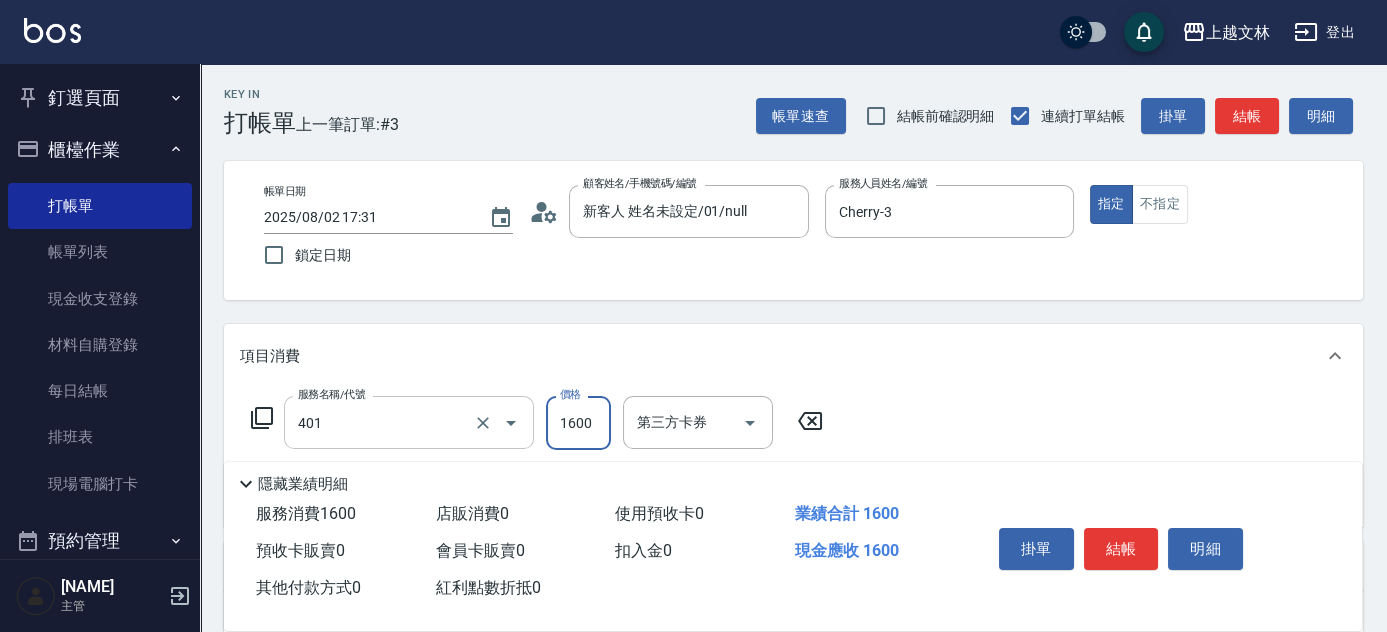 type on "基本染髮(401)" 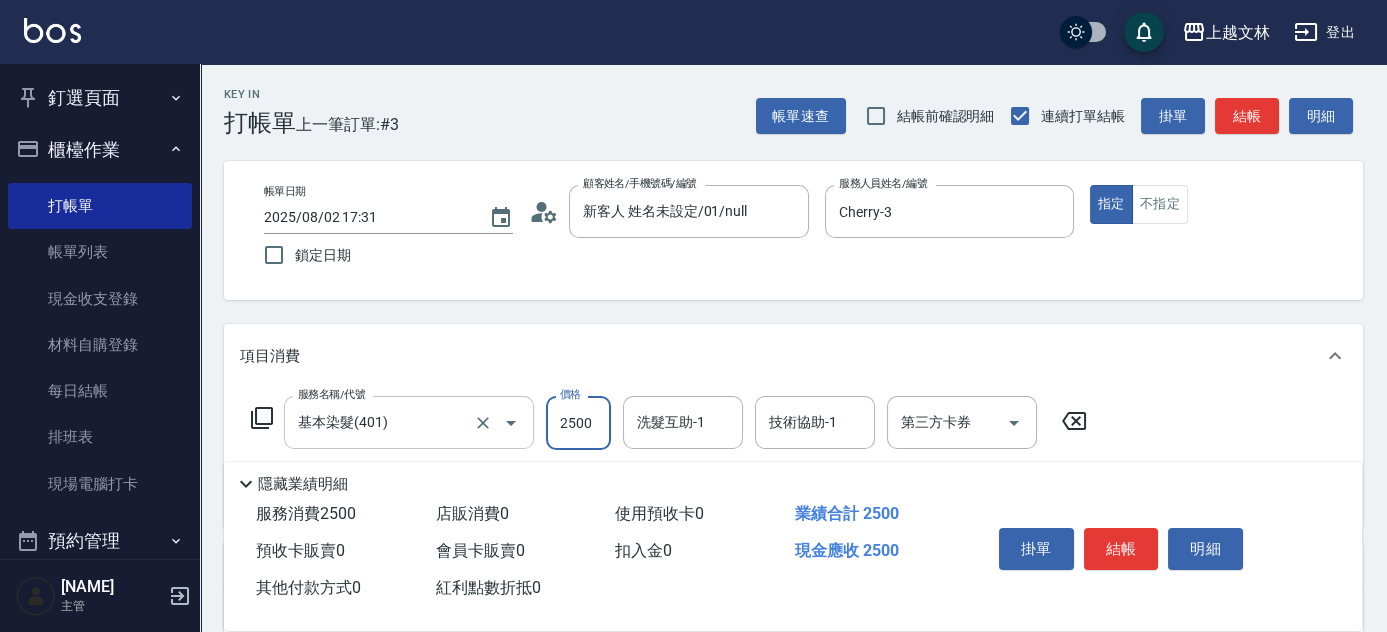 type on "2500" 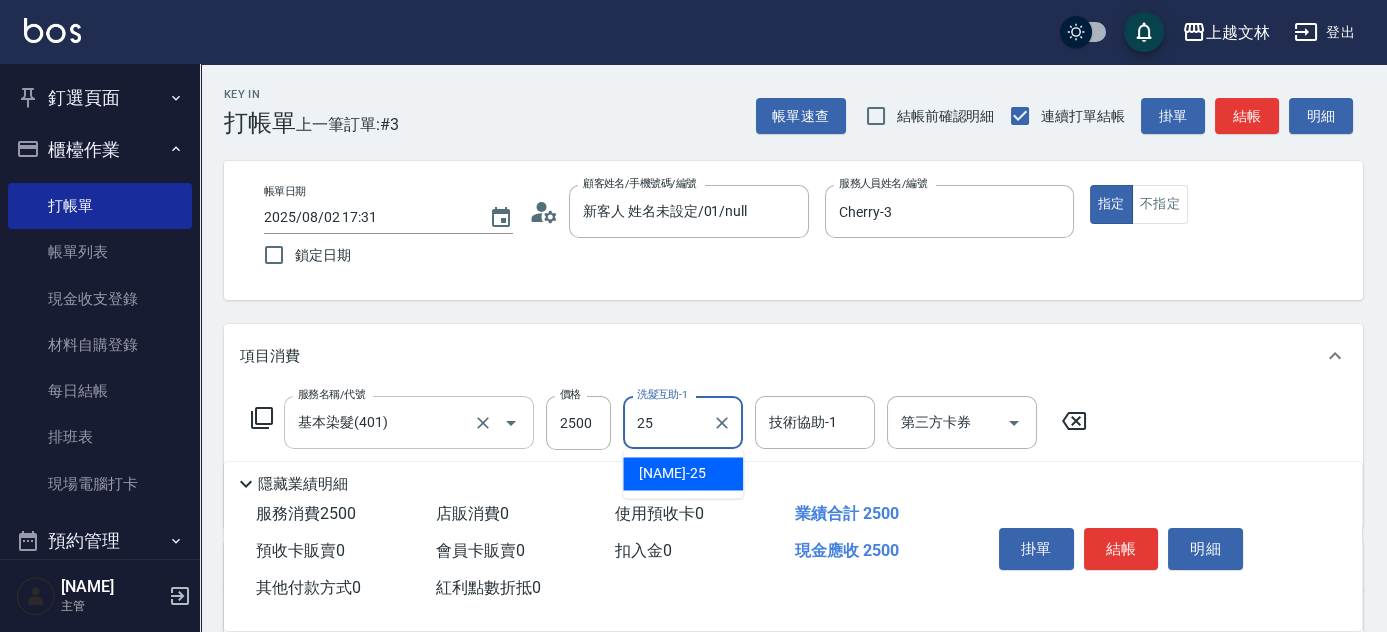 type on "牛牛-25" 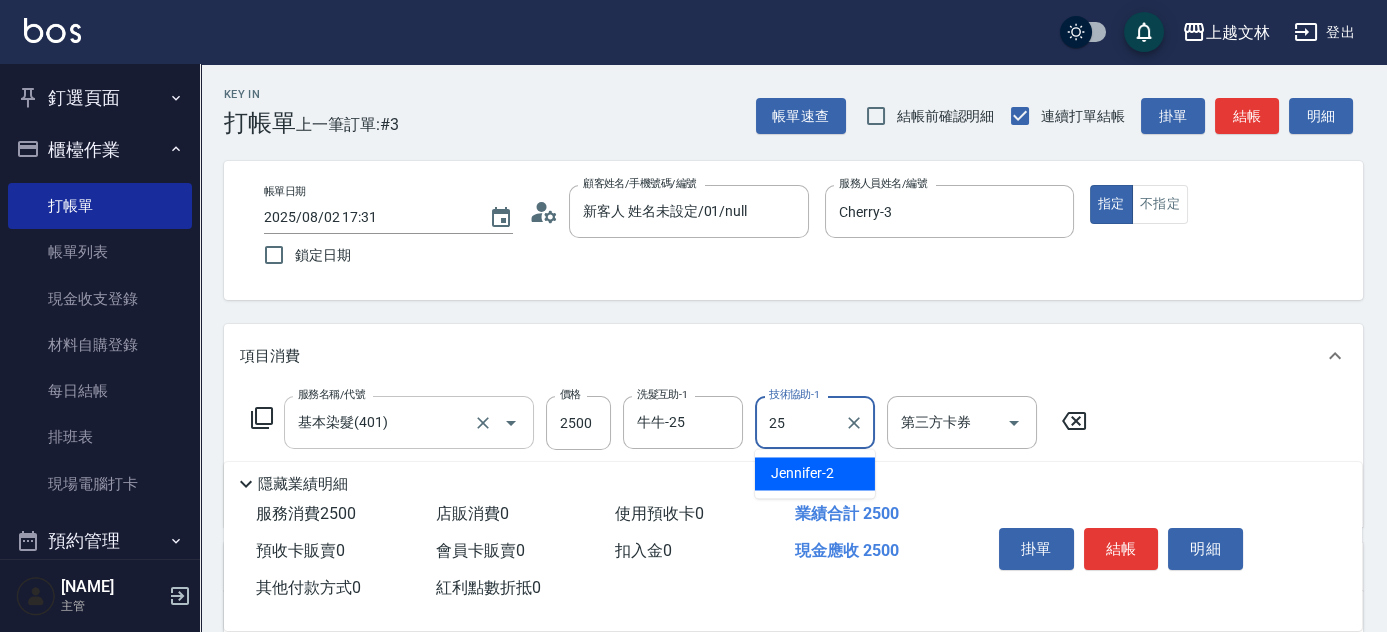 type on "牛牛-25" 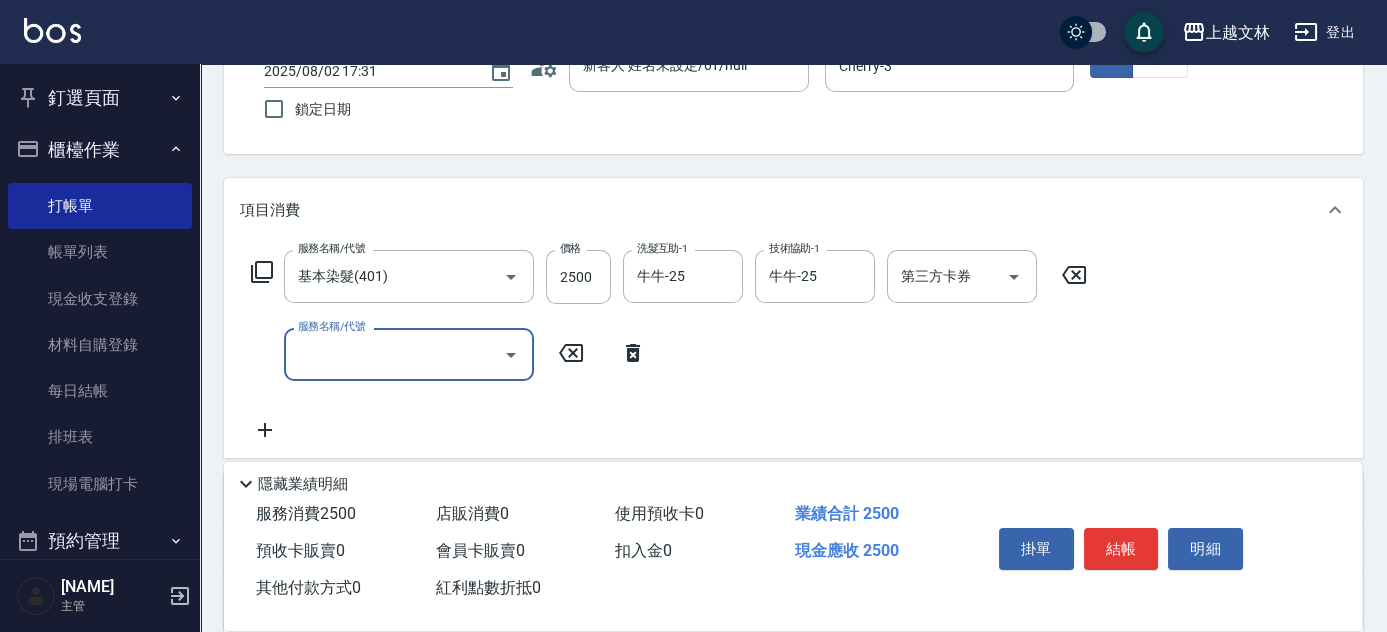 scroll, scrollTop: 155, scrollLeft: 0, axis: vertical 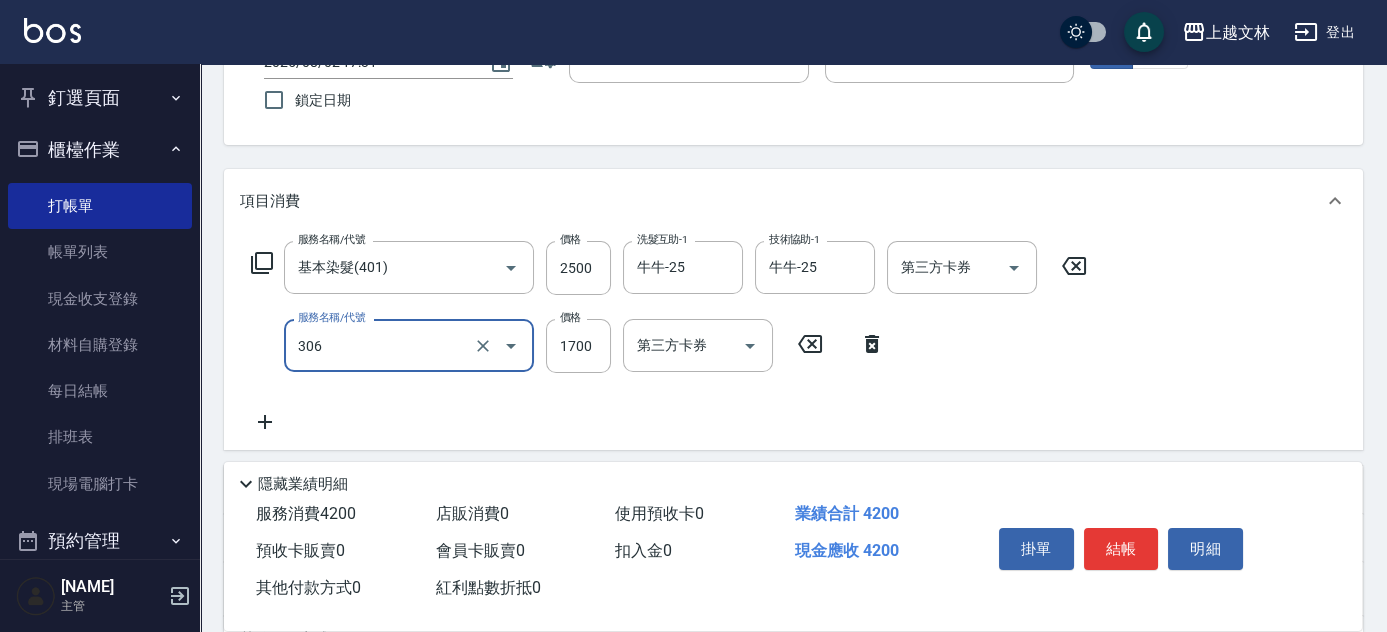 type on "離子燙([NUMBER])" 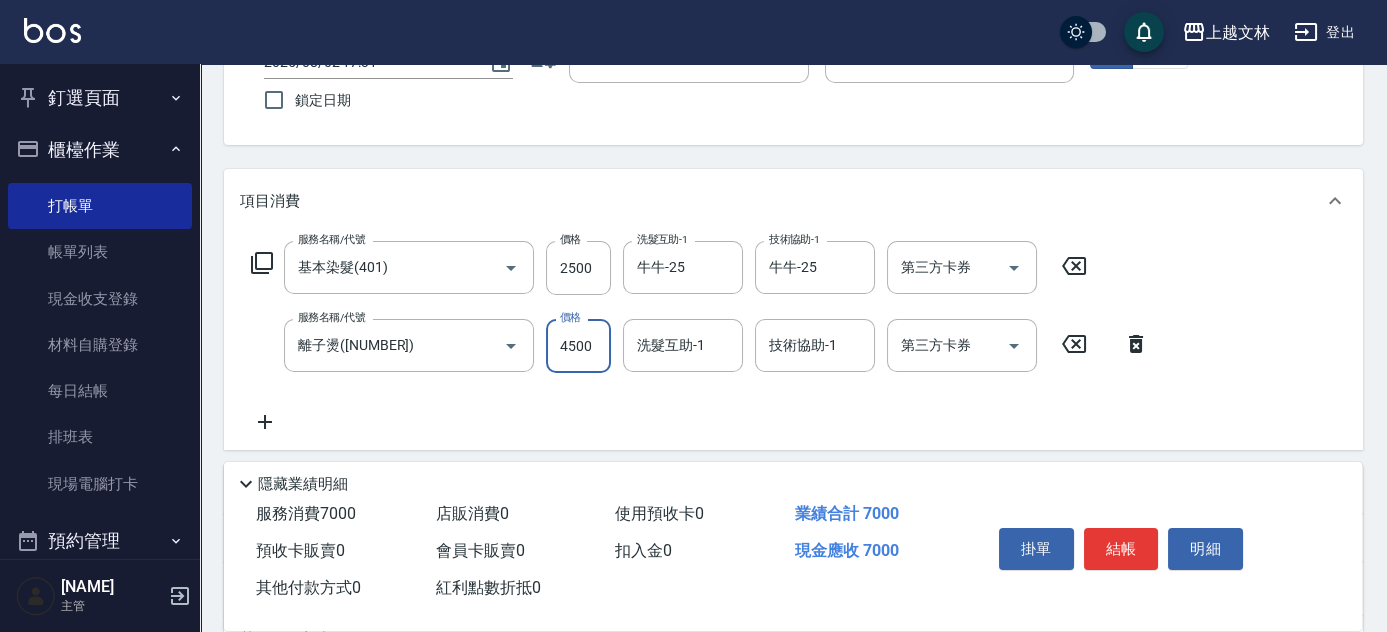 type on "4500" 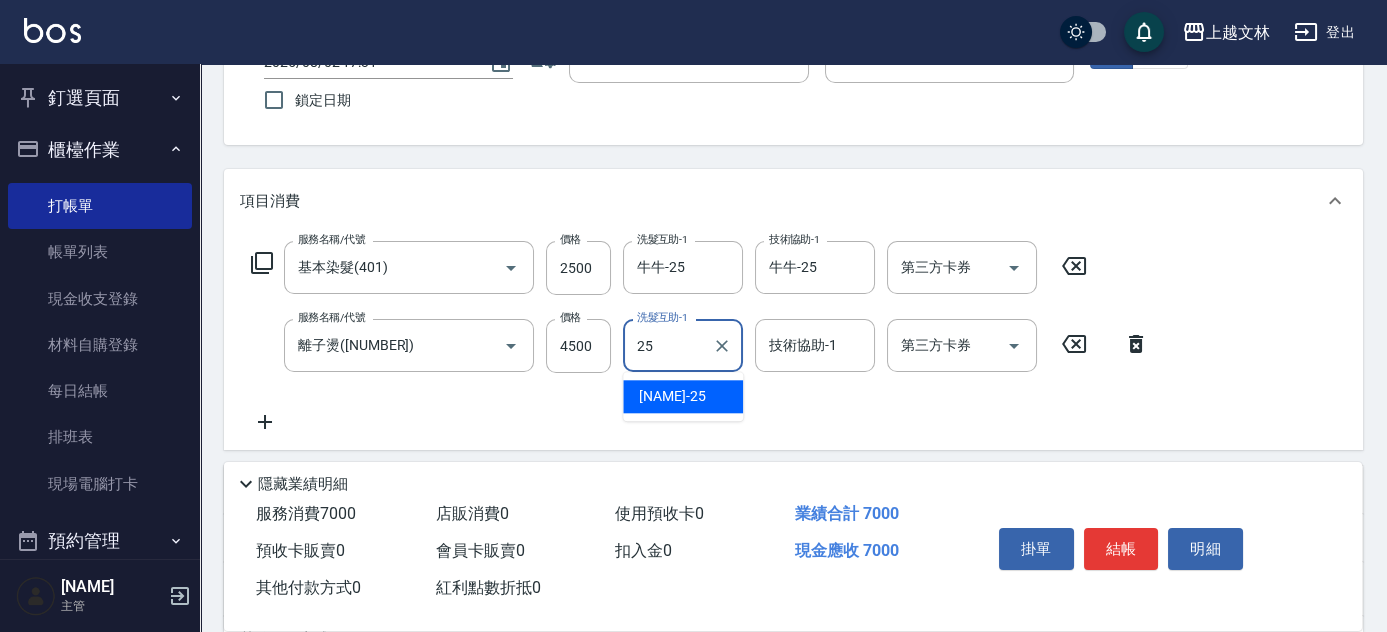 type on "牛牛-25" 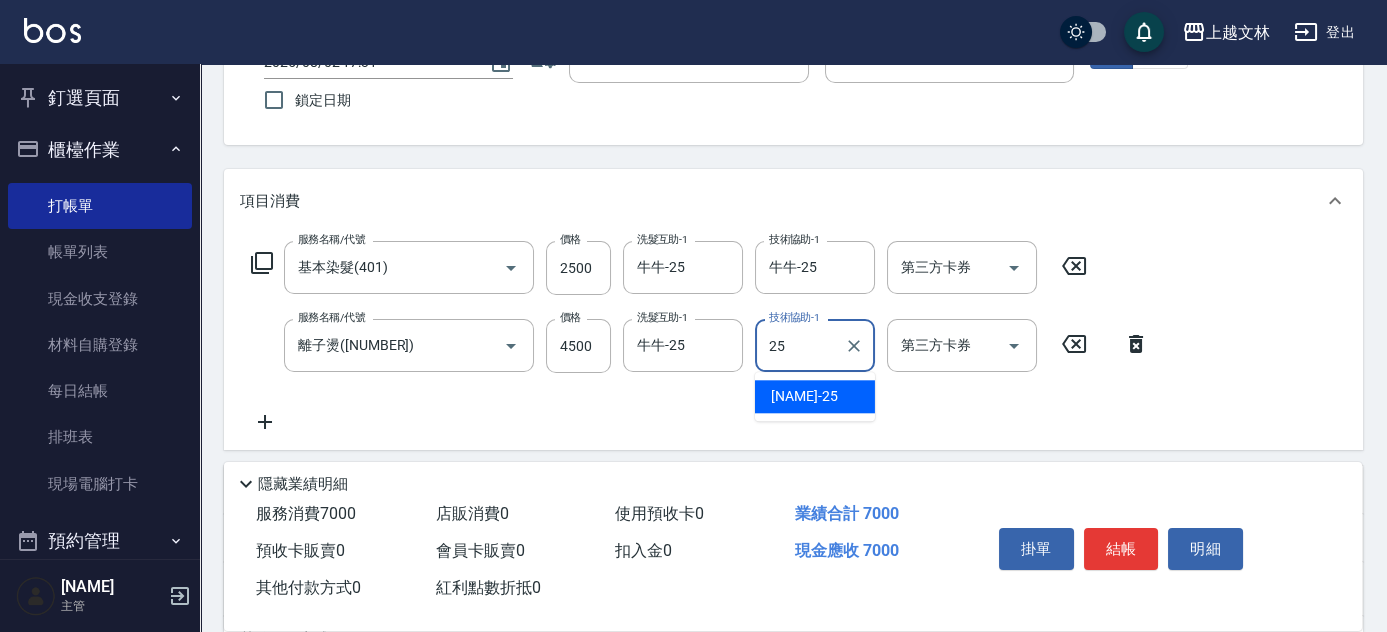 type on "牛牛-25" 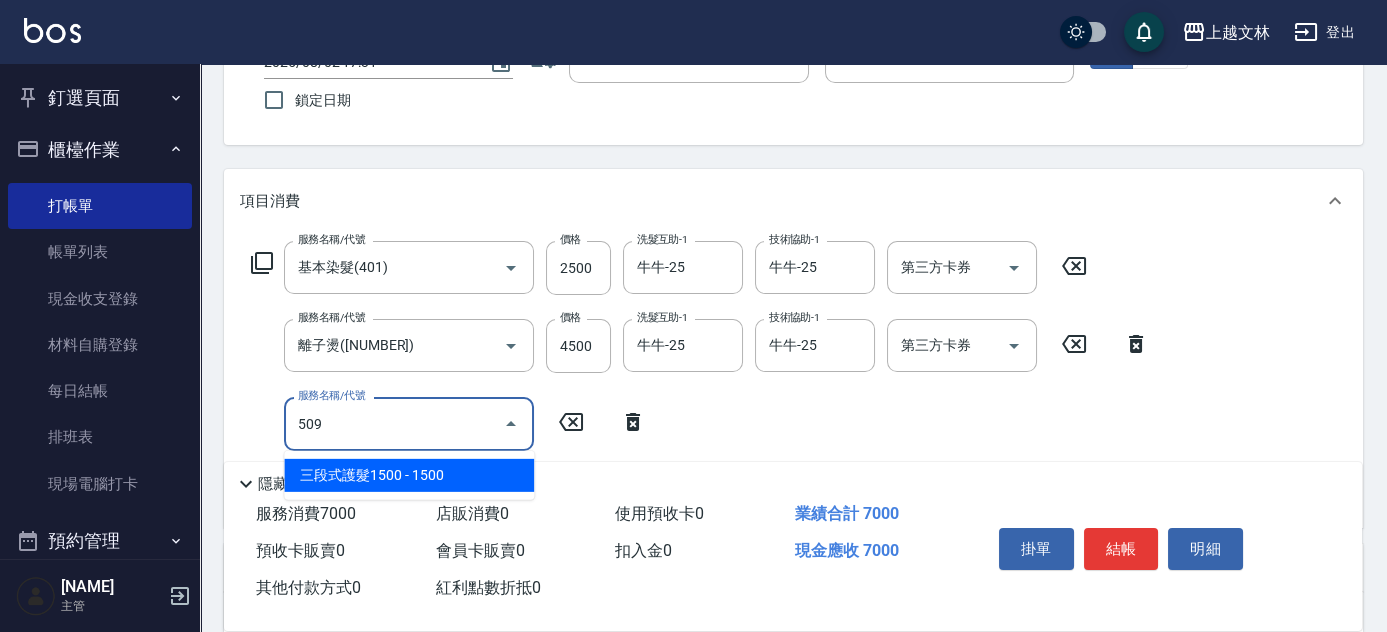 type on "3600結構卡使用(509)" 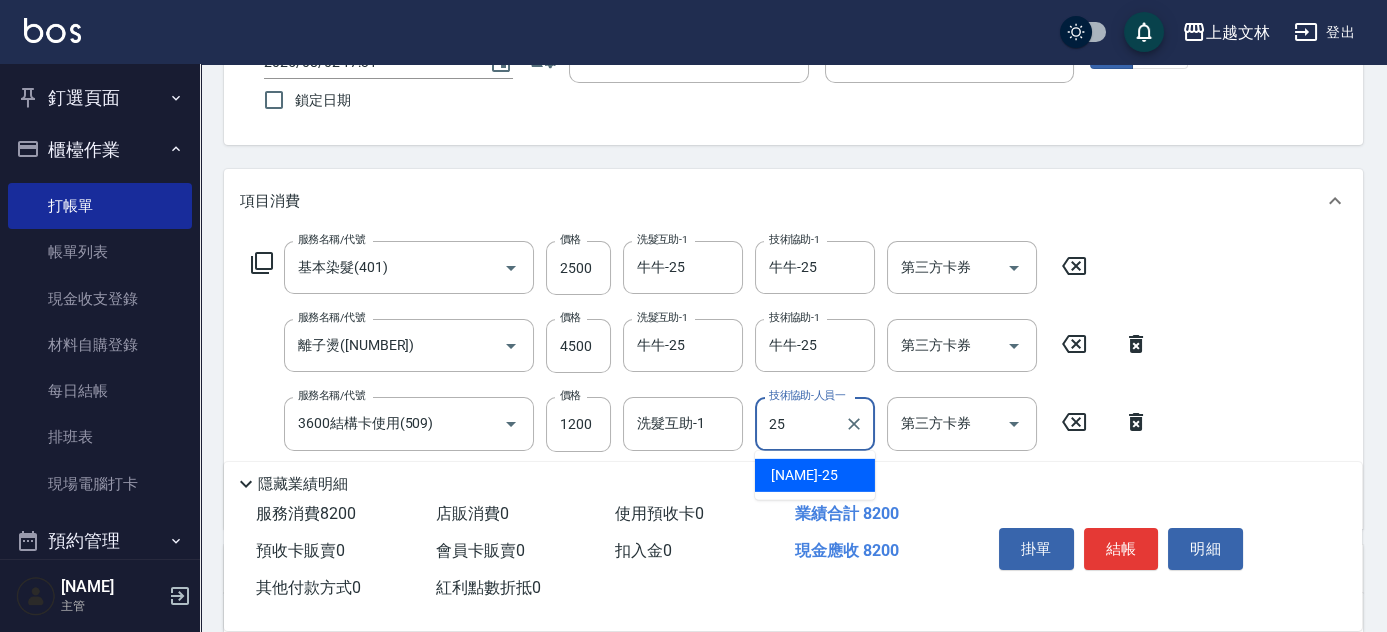 type on "牛牛-25" 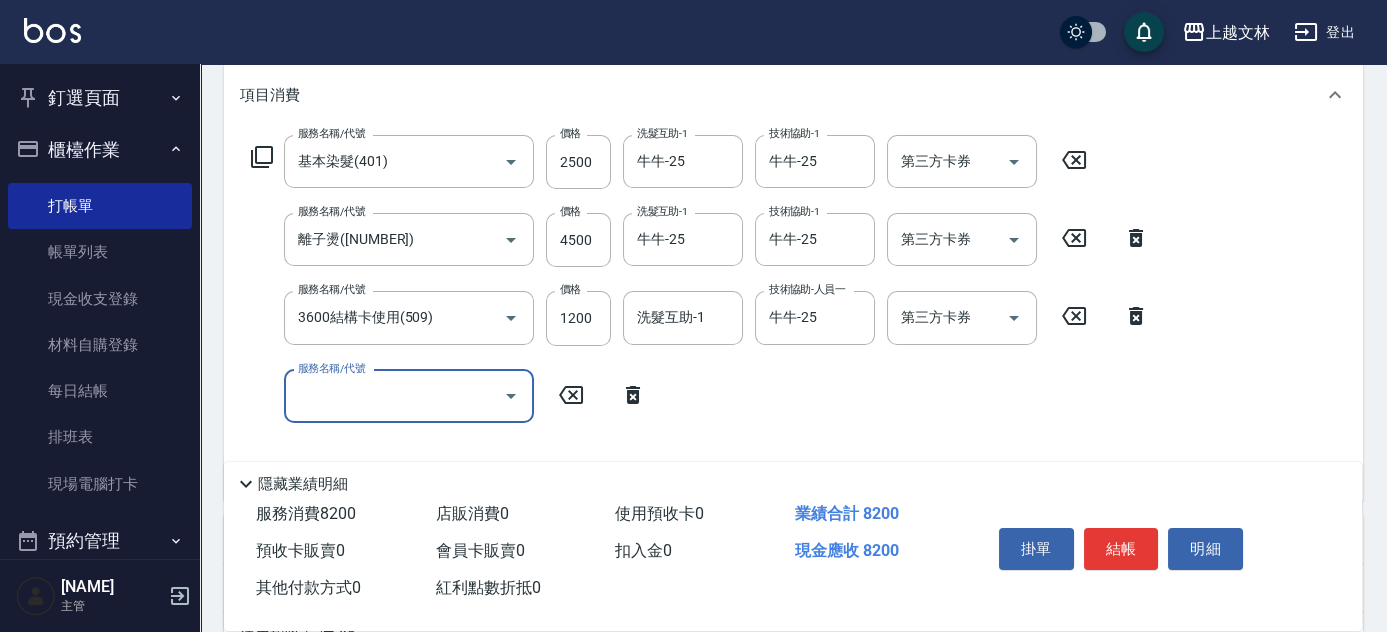 scroll, scrollTop: 372, scrollLeft: 0, axis: vertical 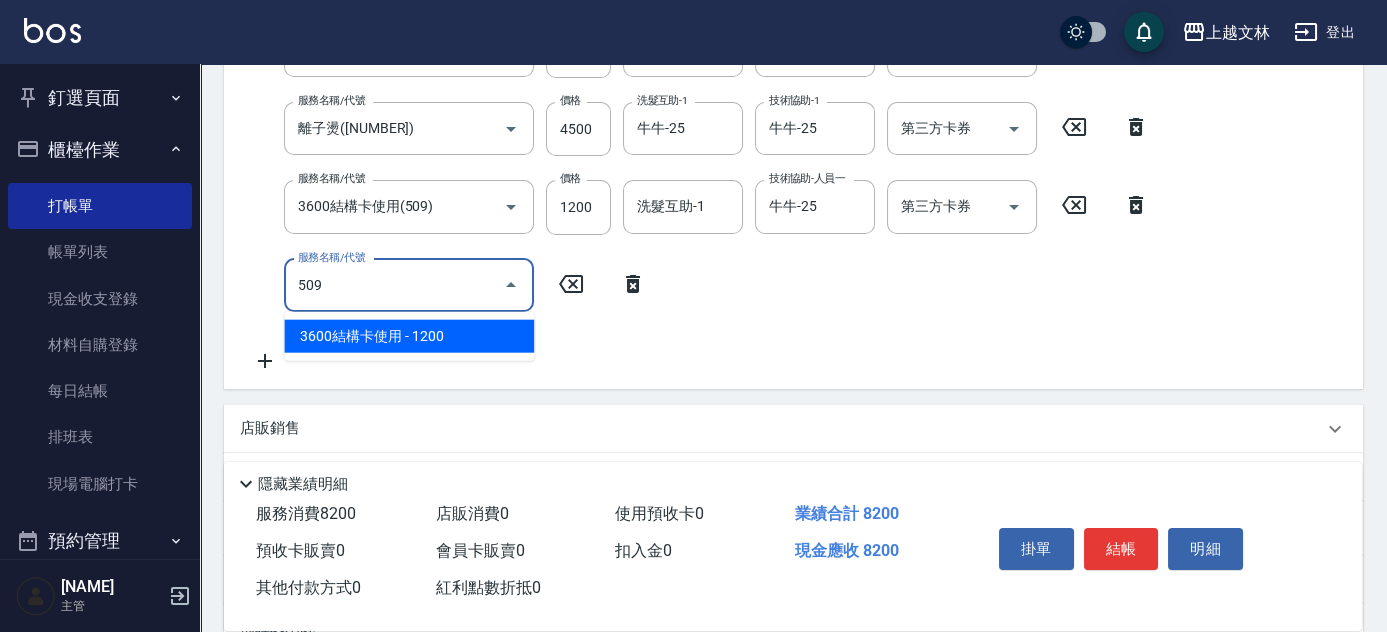 type on "3600結構卡使用(509)" 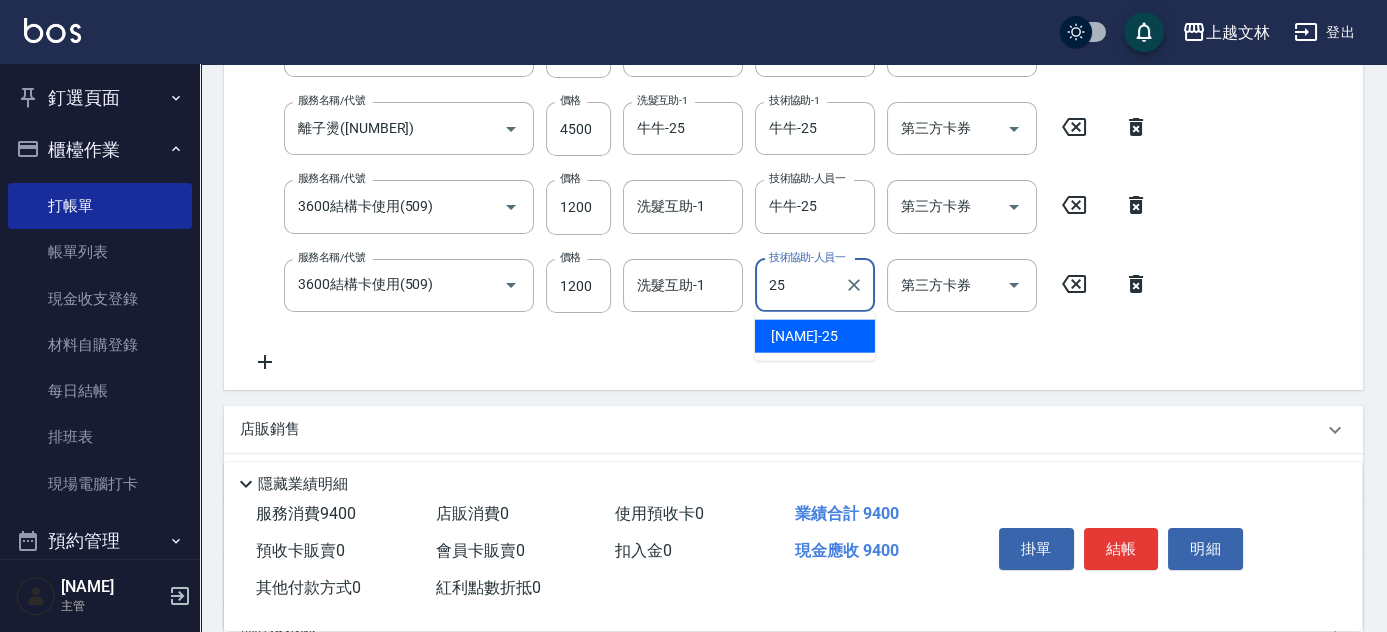 type on "牛牛-25" 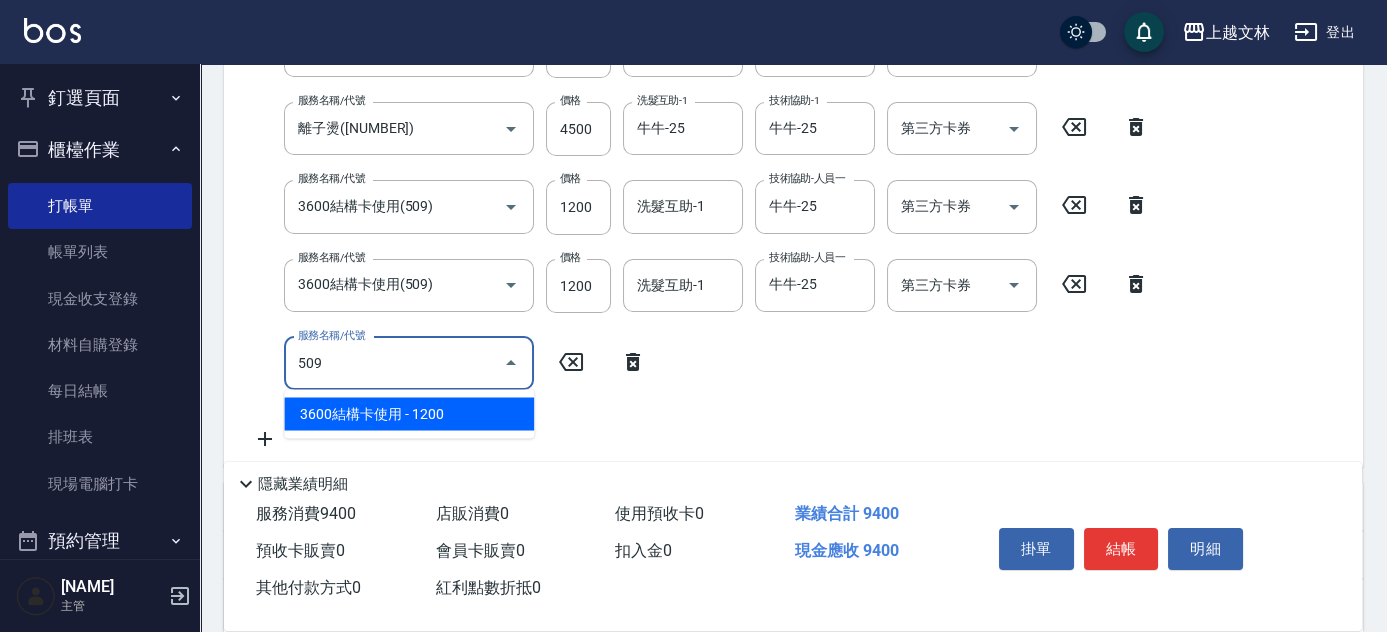 type on "3600結構卡使用(509)" 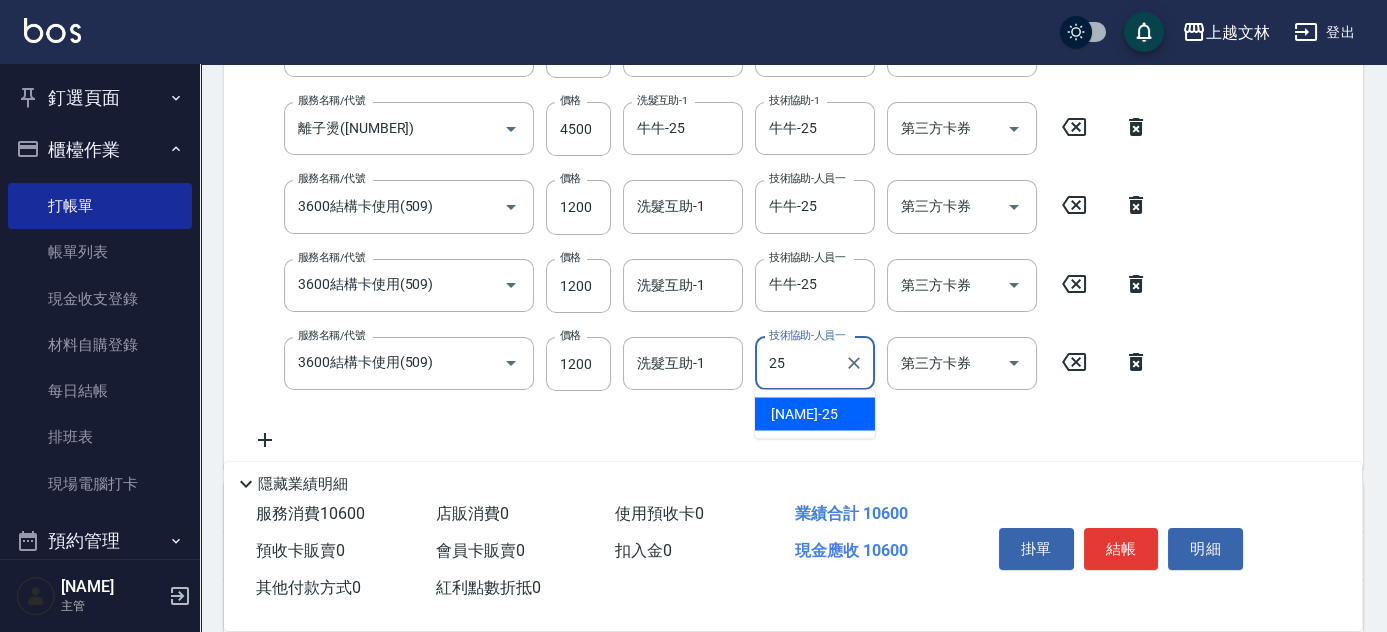 type on "牛牛-25" 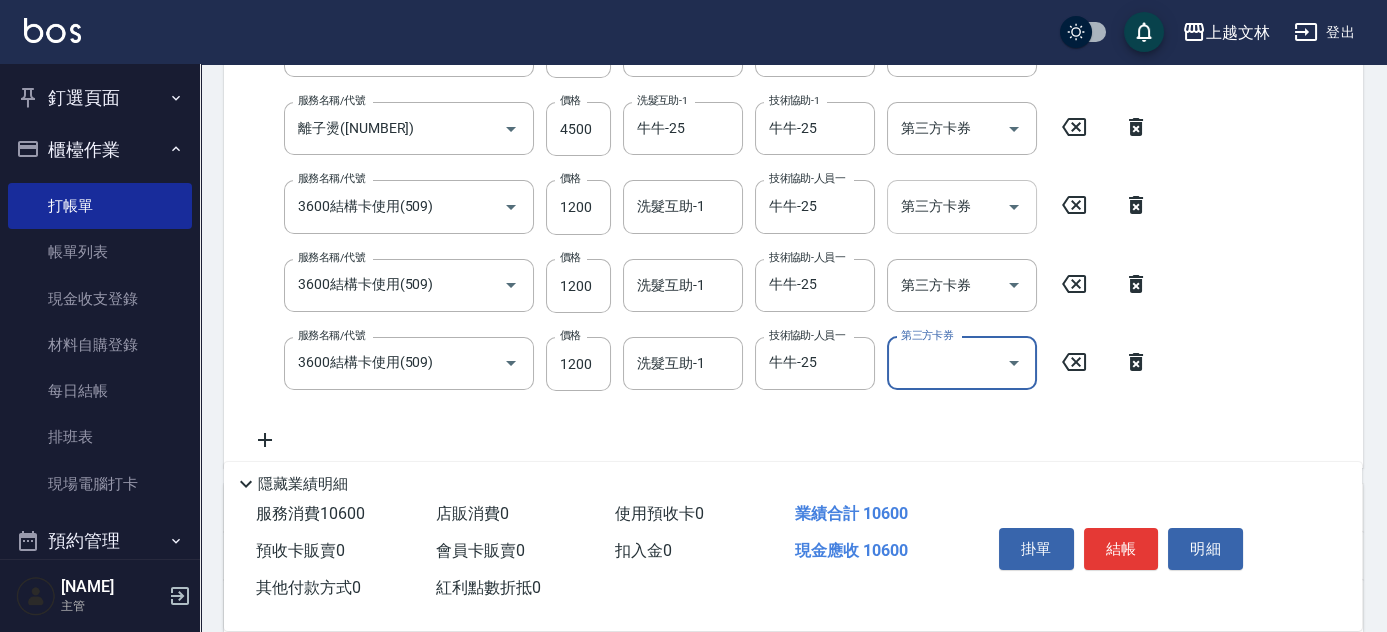 click on "第三方卡券" at bounding box center [947, 206] 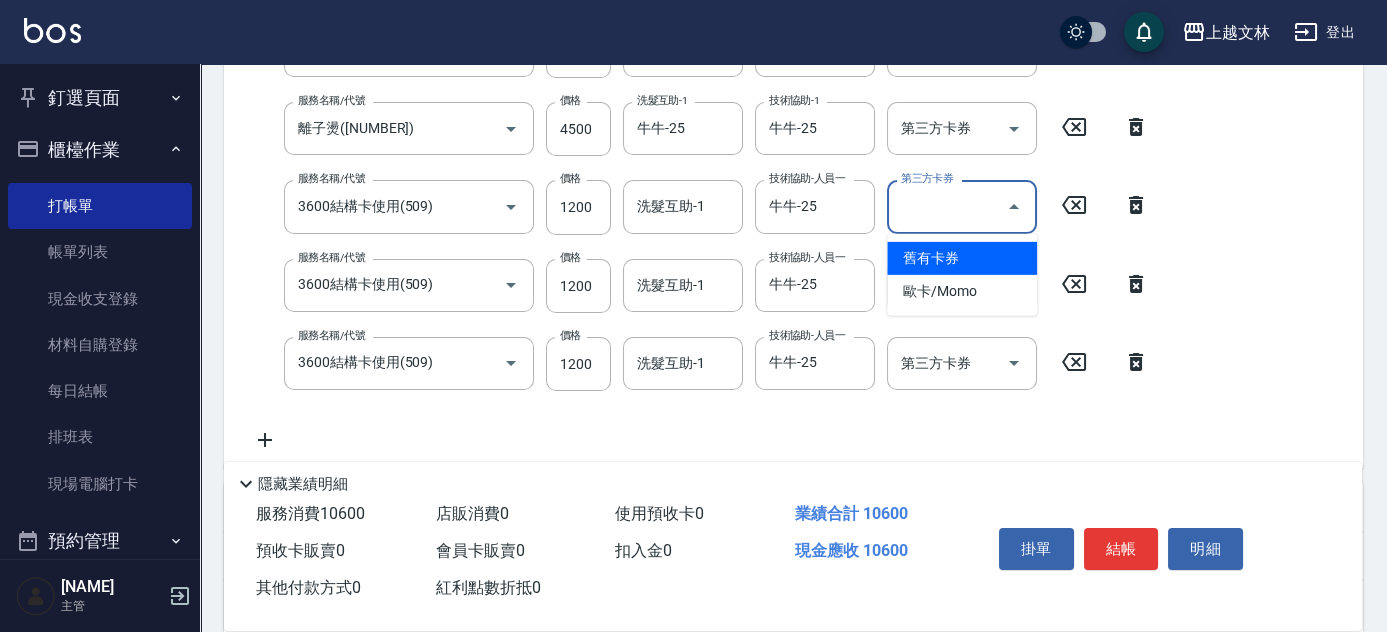 drag, startPoint x: 939, startPoint y: 255, endPoint x: 944, endPoint y: 298, distance: 43.289722 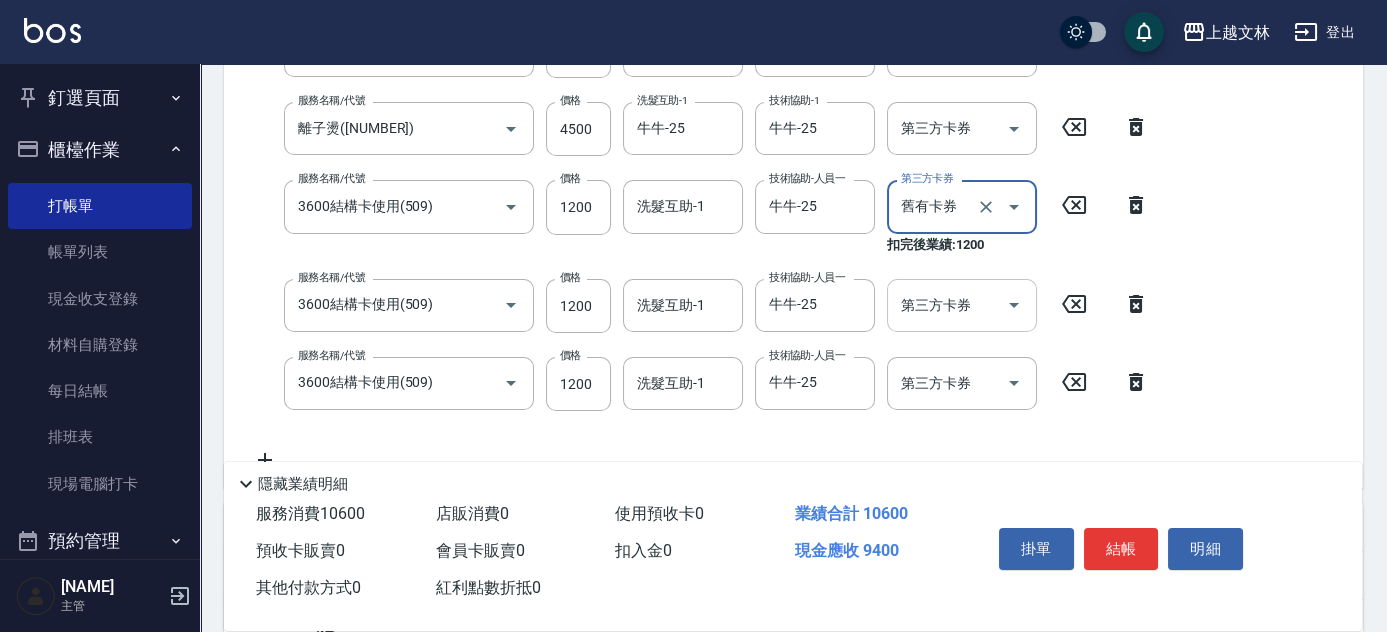 type on "舊有卡券" 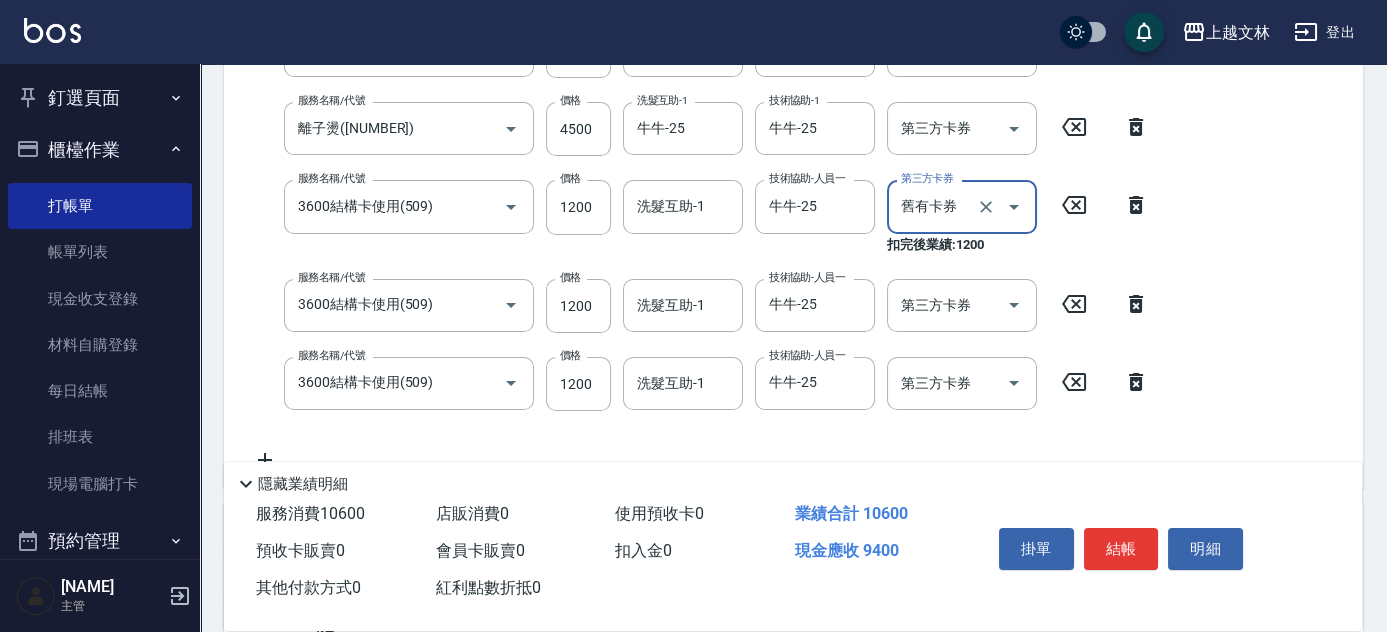 click on "第三方卡券 第三方卡券" at bounding box center (962, 305) 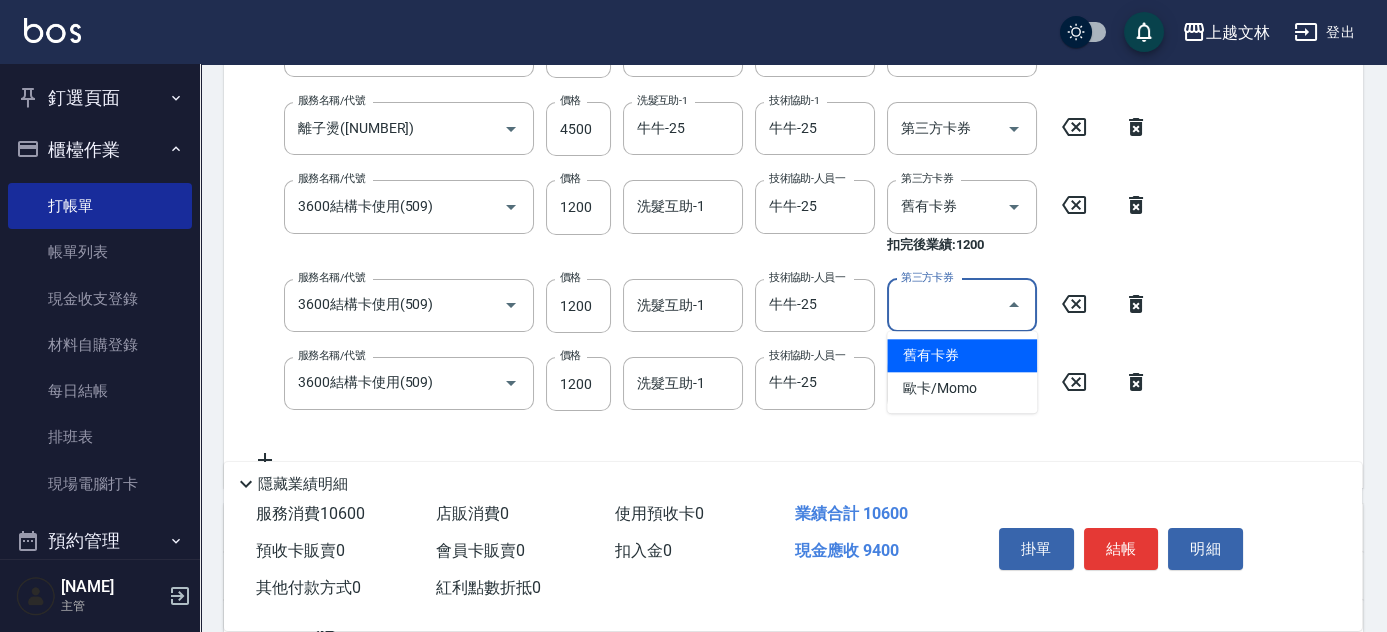 drag, startPoint x: 925, startPoint y: 370, endPoint x: 926, endPoint y: 357, distance: 13.038404 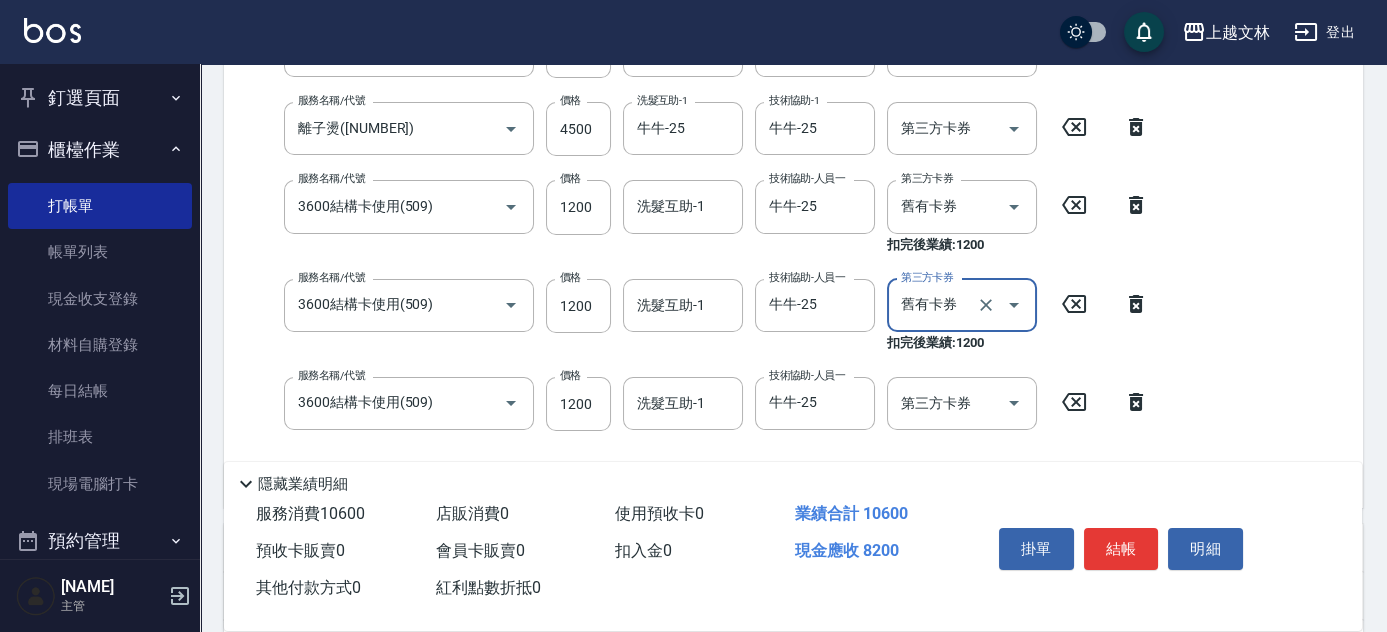 click on "第三方卡券 第三方卡券" at bounding box center (962, 403) 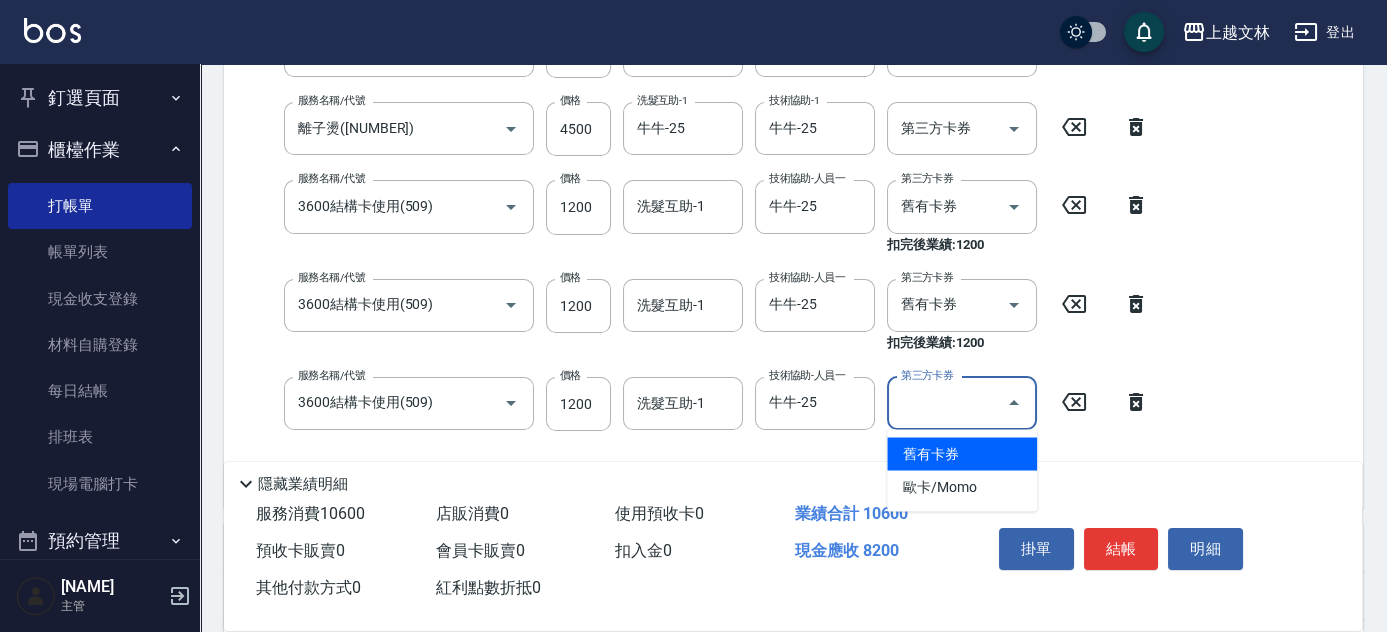 click on "舊有卡券" at bounding box center [962, 453] 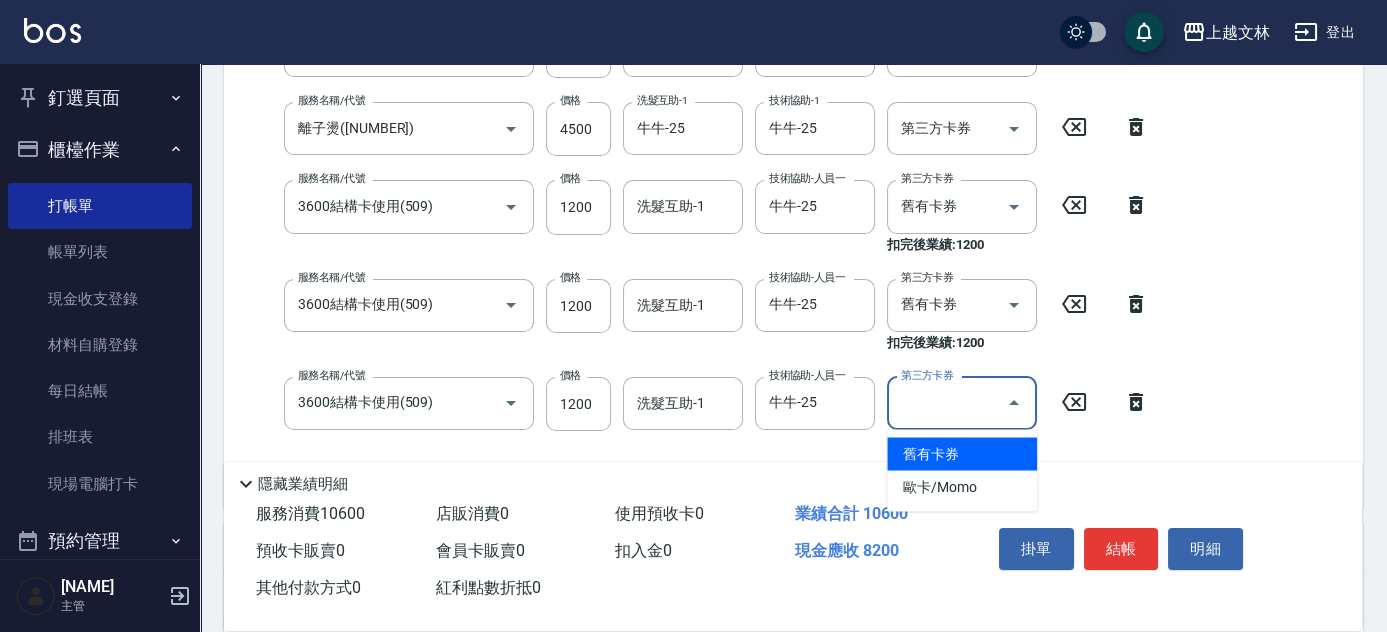 type on "舊有卡券" 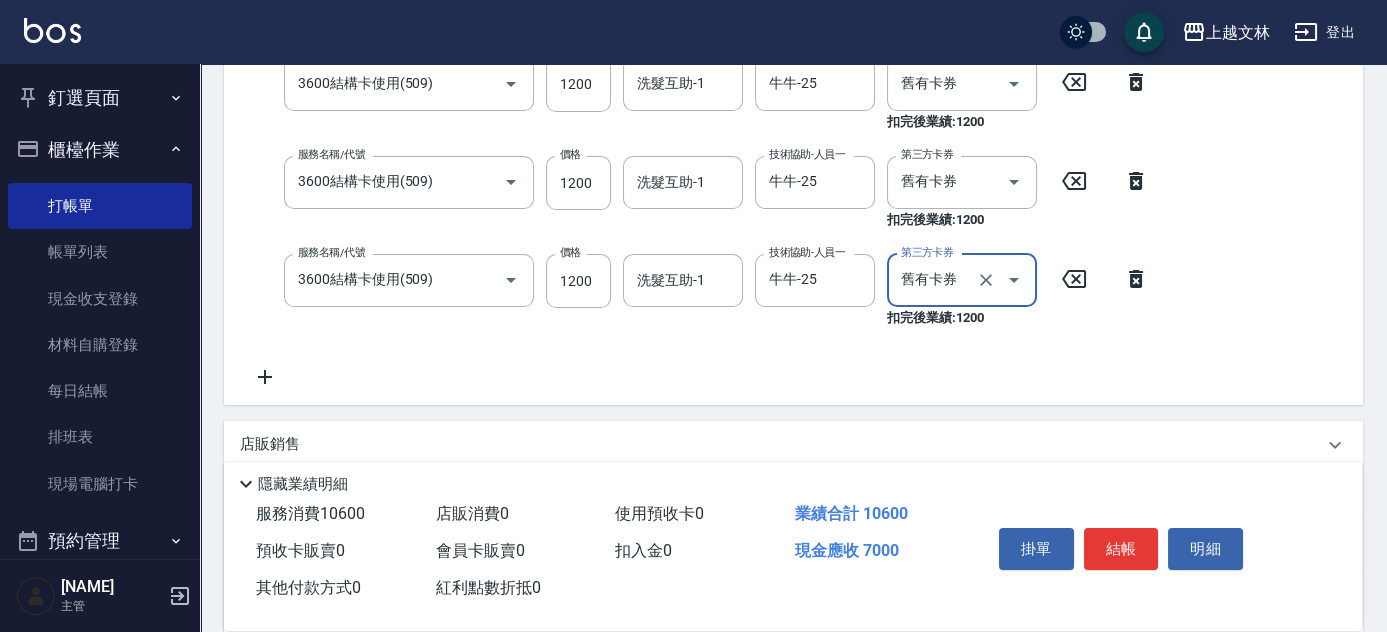 scroll, scrollTop: 719, scrollLeft: 0, axis: vertical 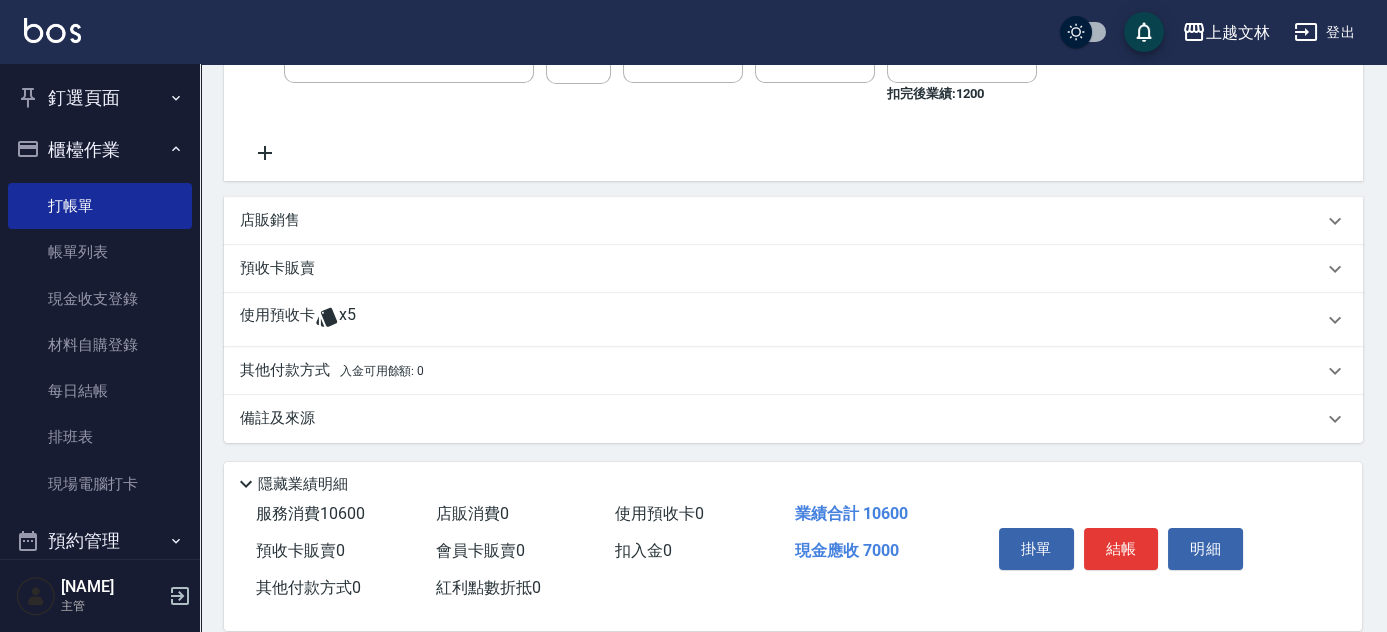 click 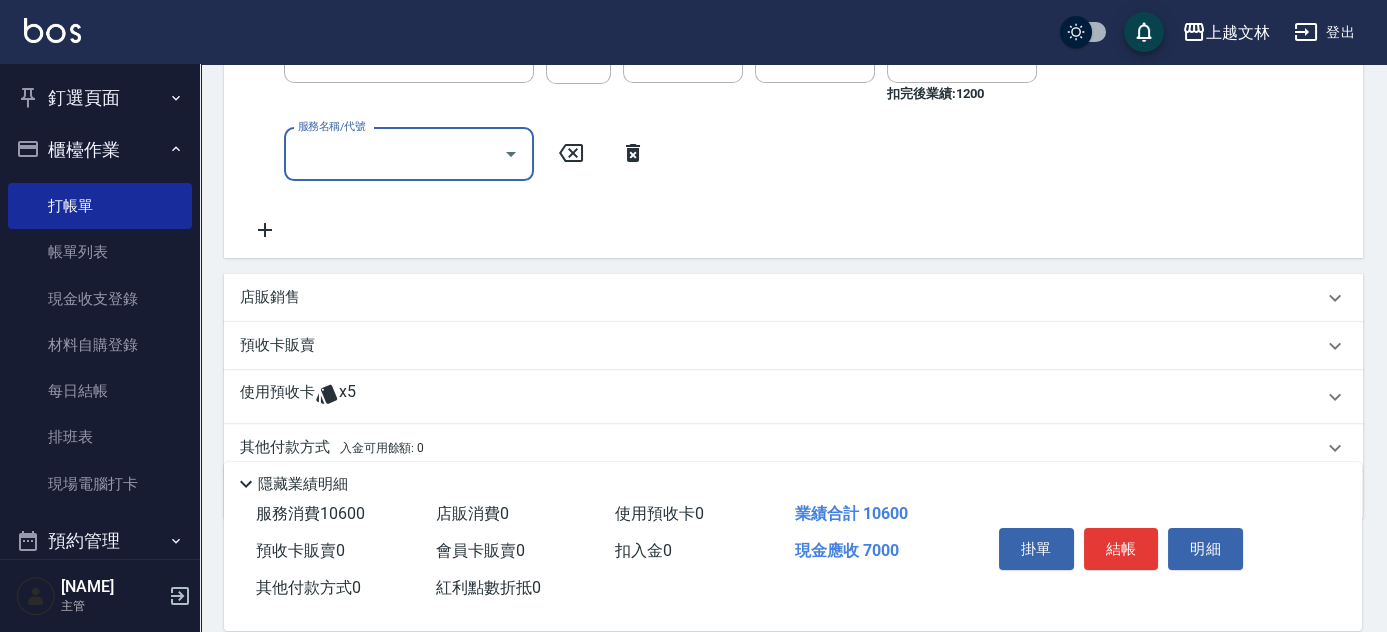 scroll, scrollTop: 458, scrollLeft: 0, axis: vertical 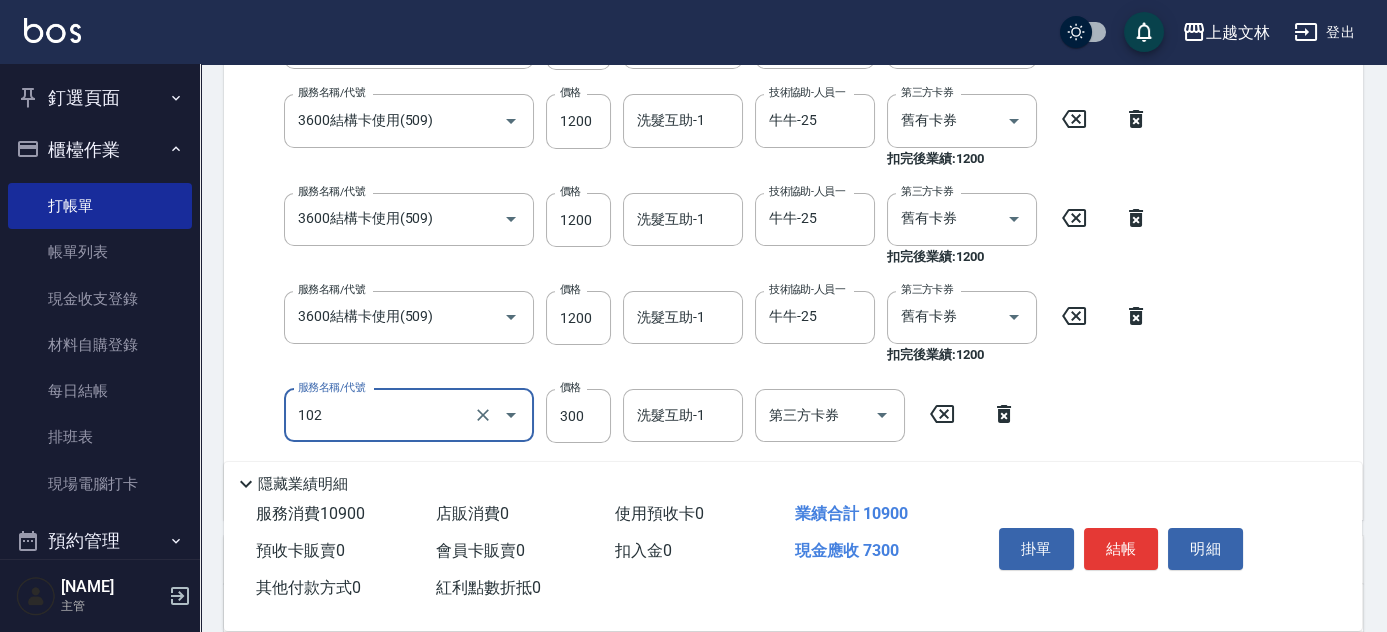 type on "精油洗髮(102)" 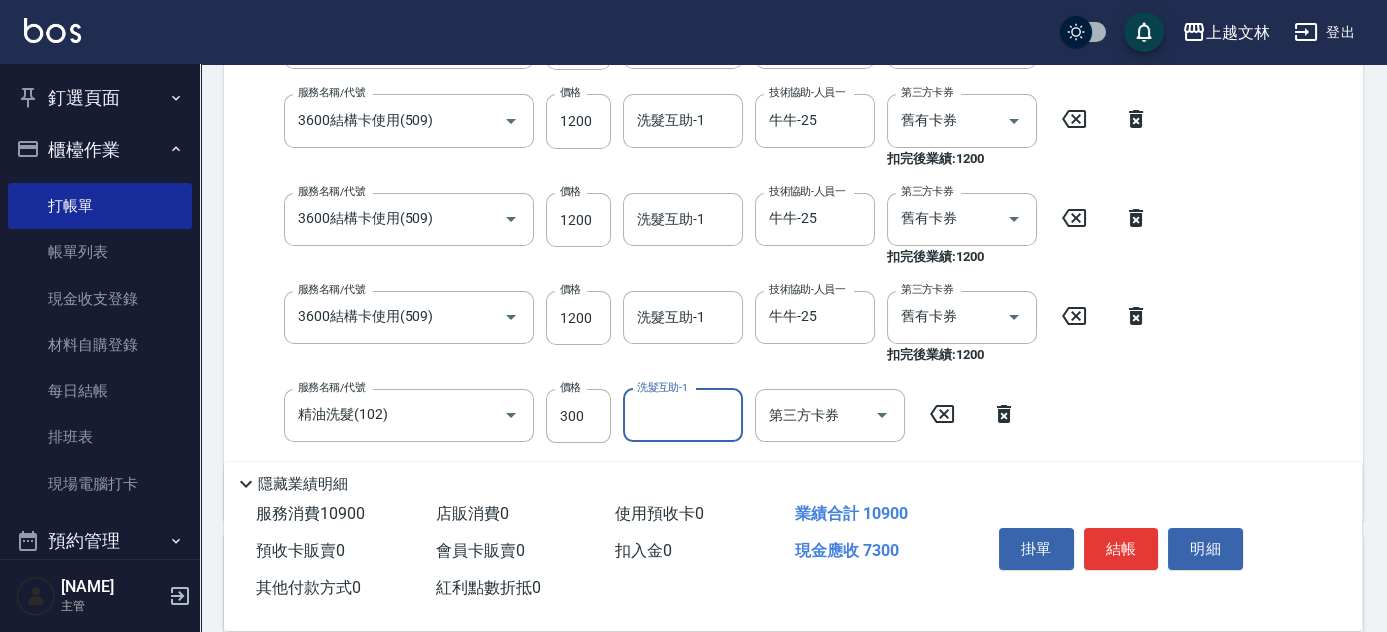 scroll, scrollTop: 459, scrollLeft: 0, axis: vertical 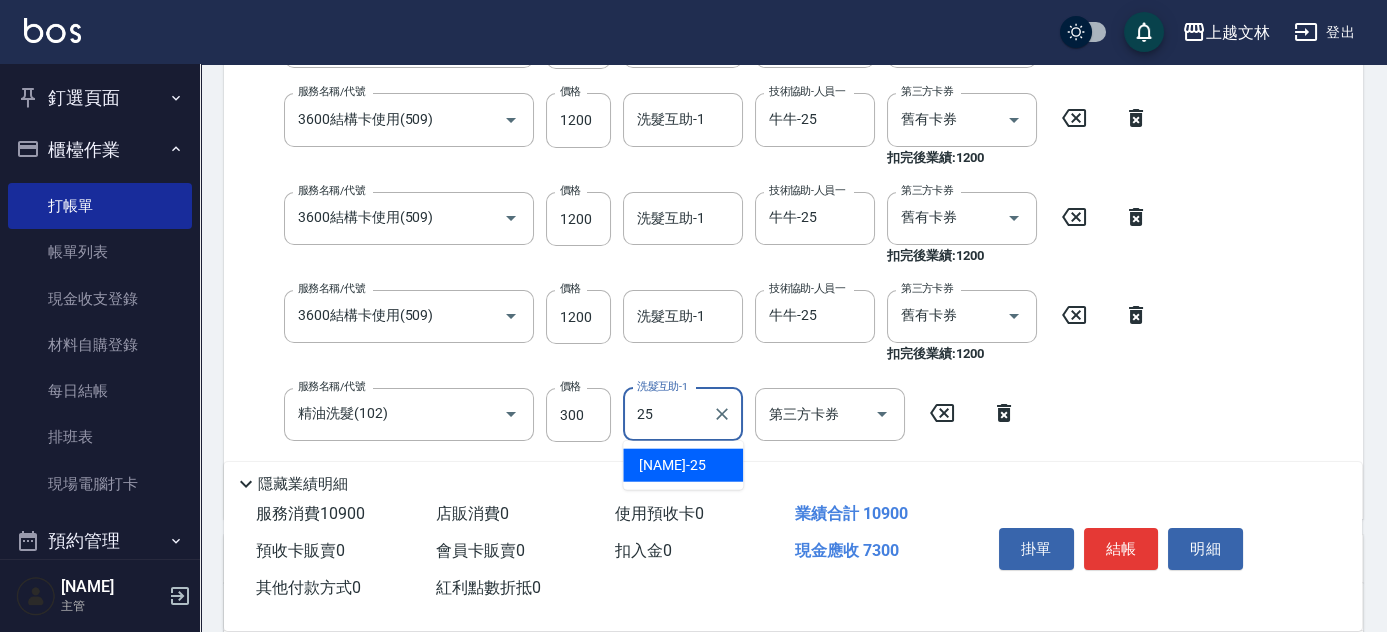 type on "牛牛-25" 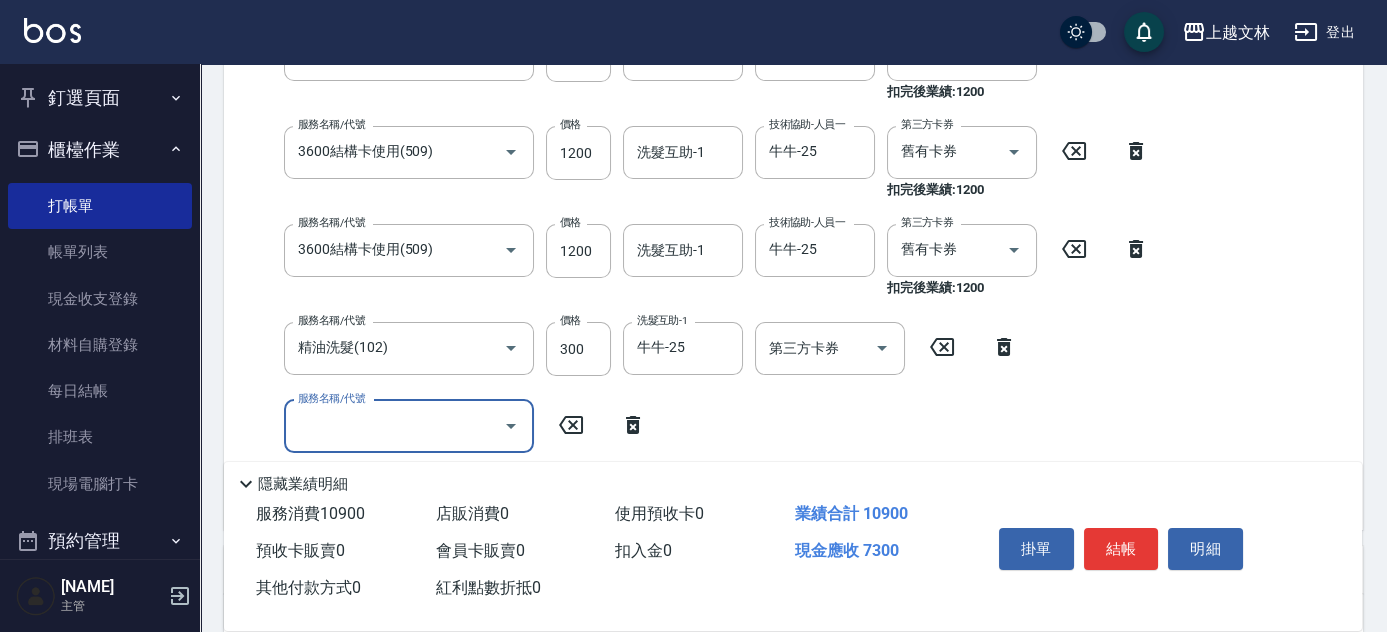 scroll, scrollTop: 538, scrollLeft: 0, axis: vertical 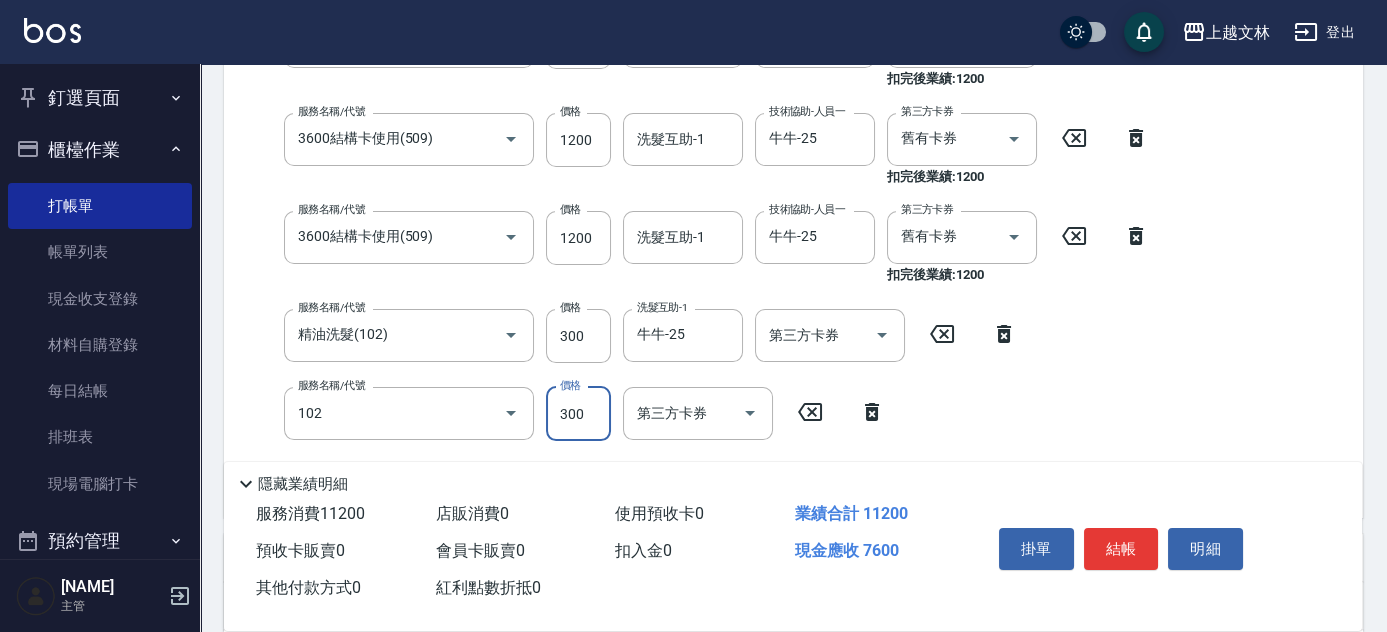 type on "精油洗髮(102)" 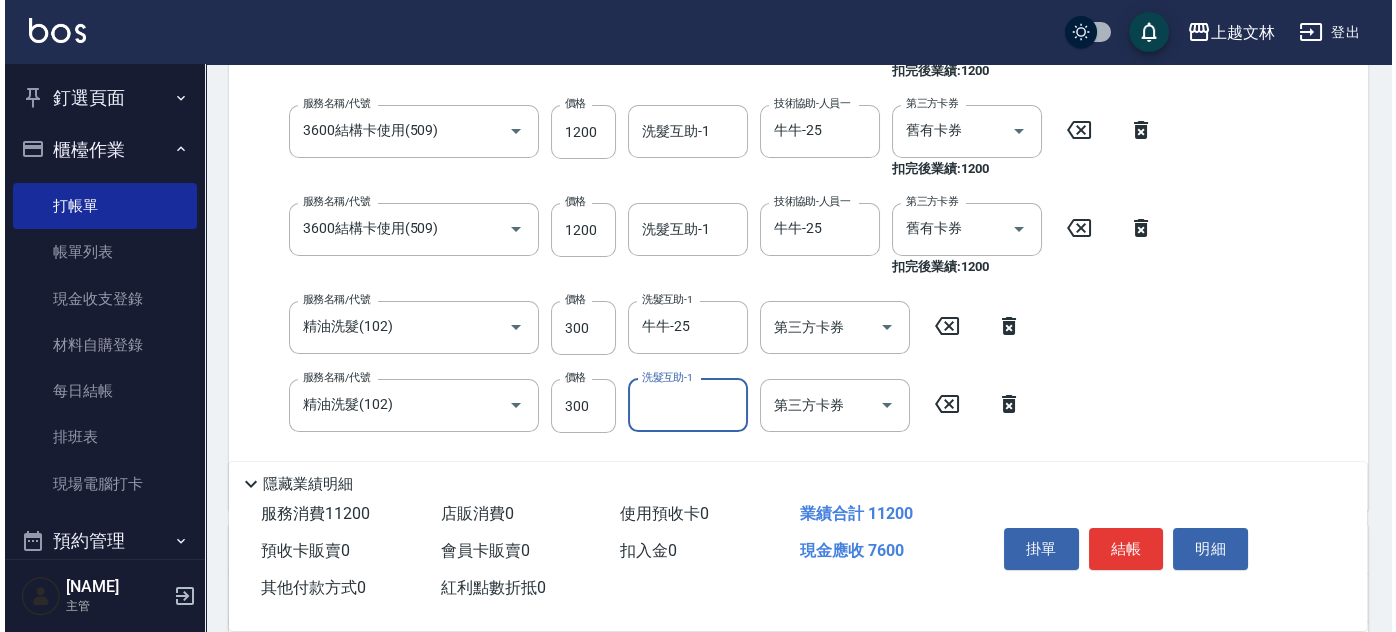 scroll, scrollTop: 589, scrollLeft: 0, axis: vertical 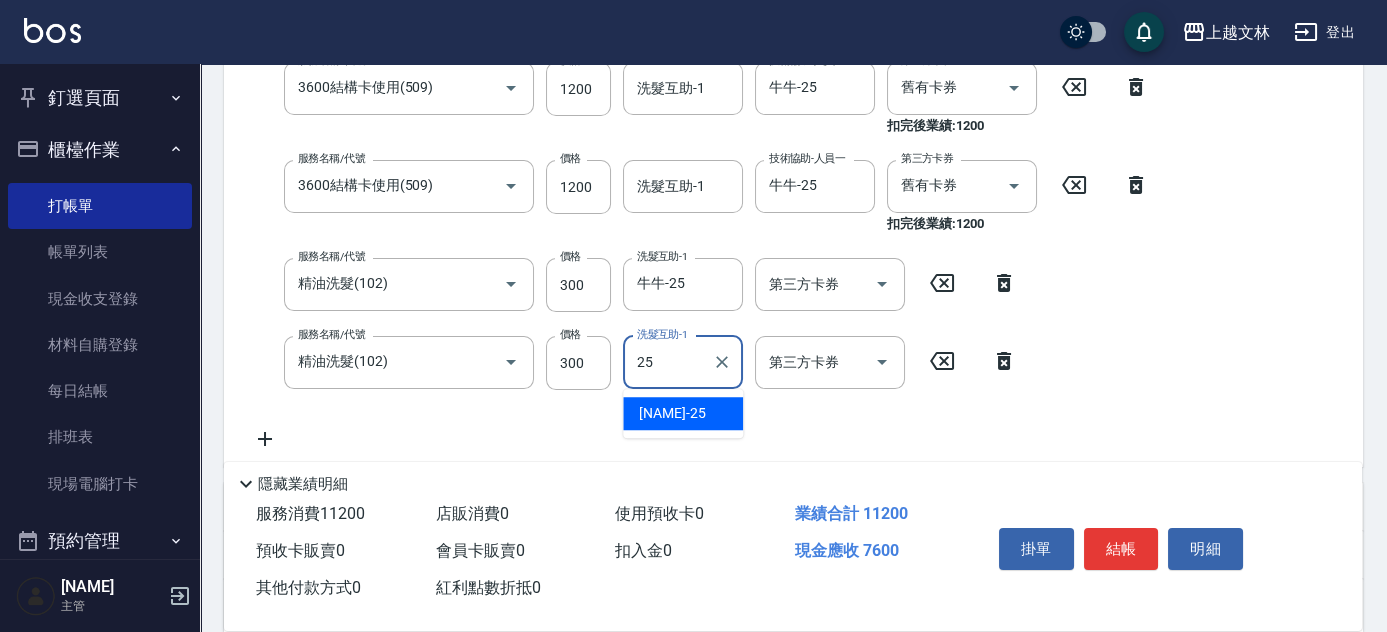 type on "牛牛-25" 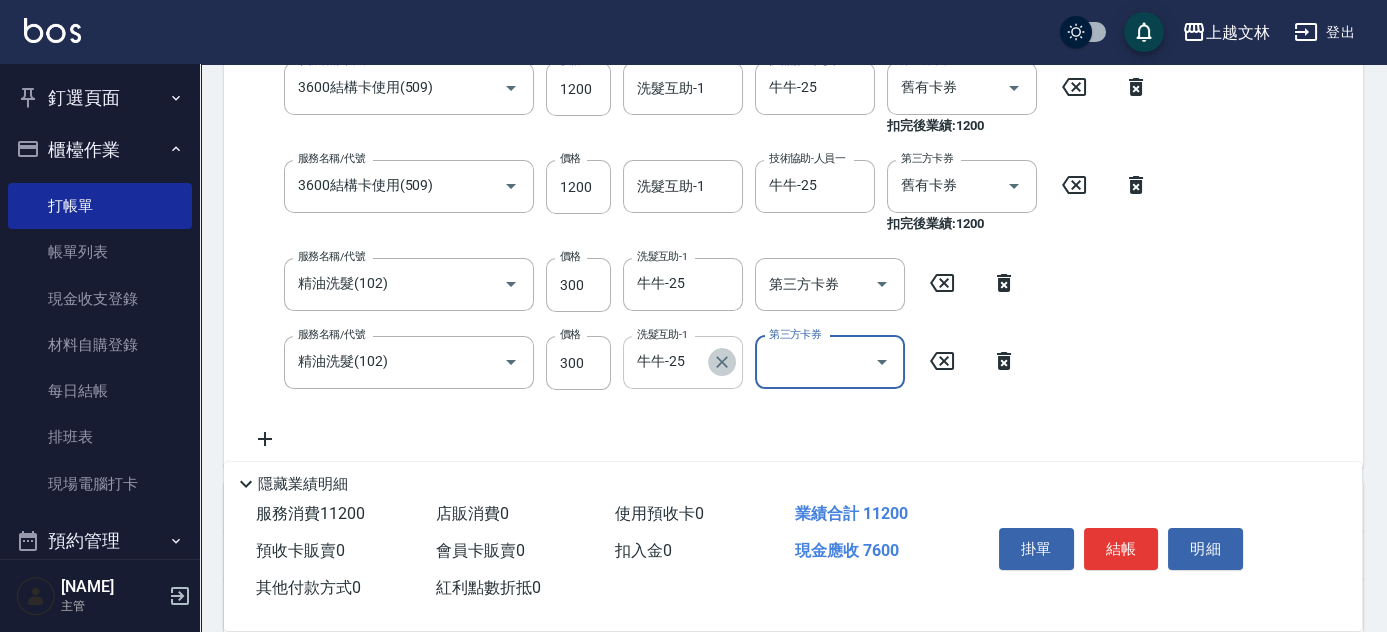 click 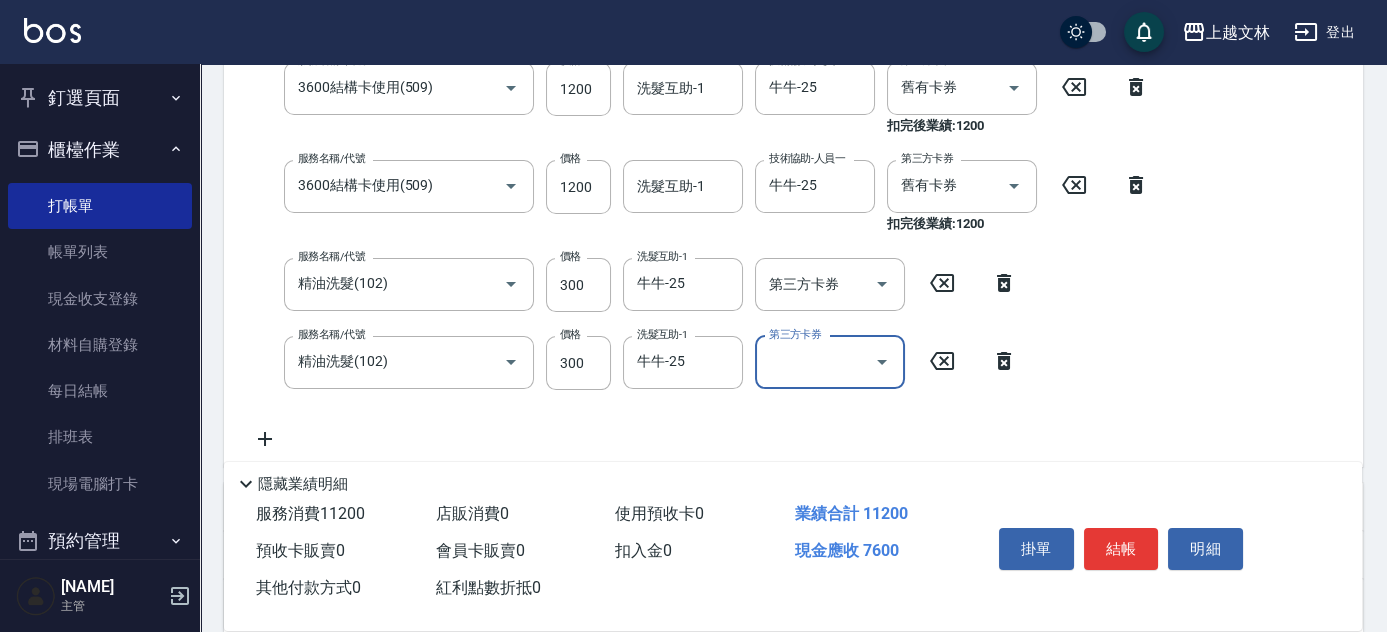 type 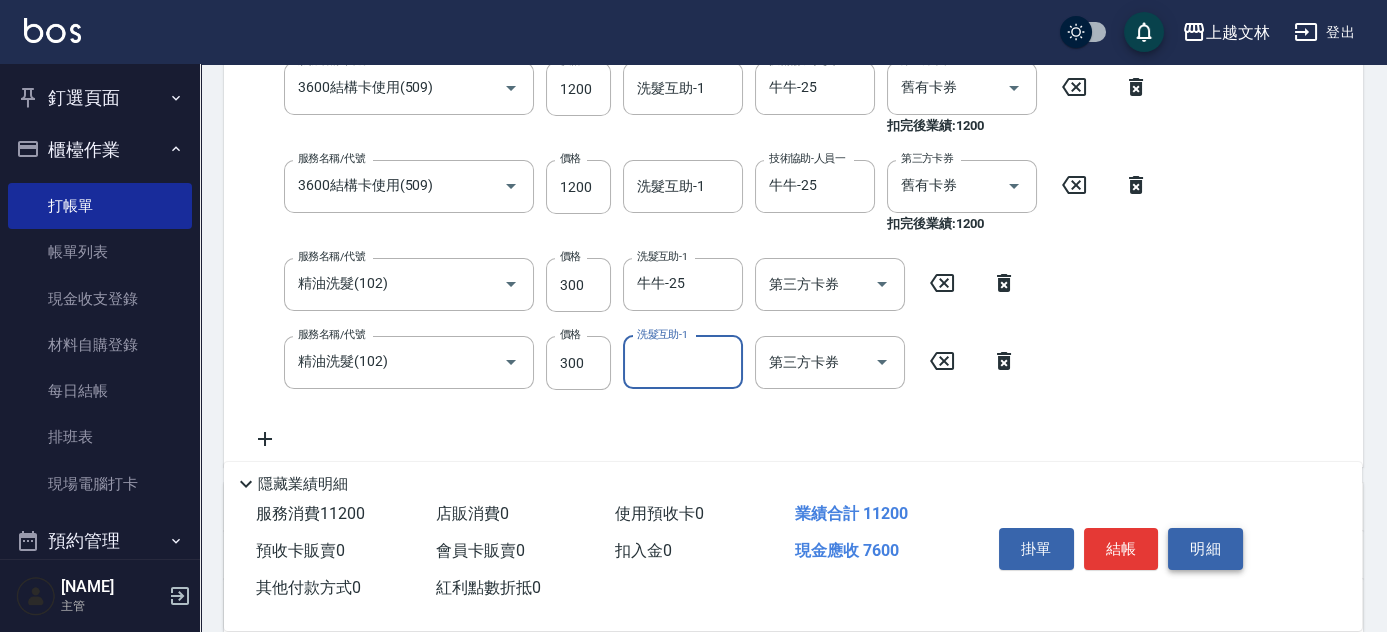click on "明細" at bounding box center [1205, 549] 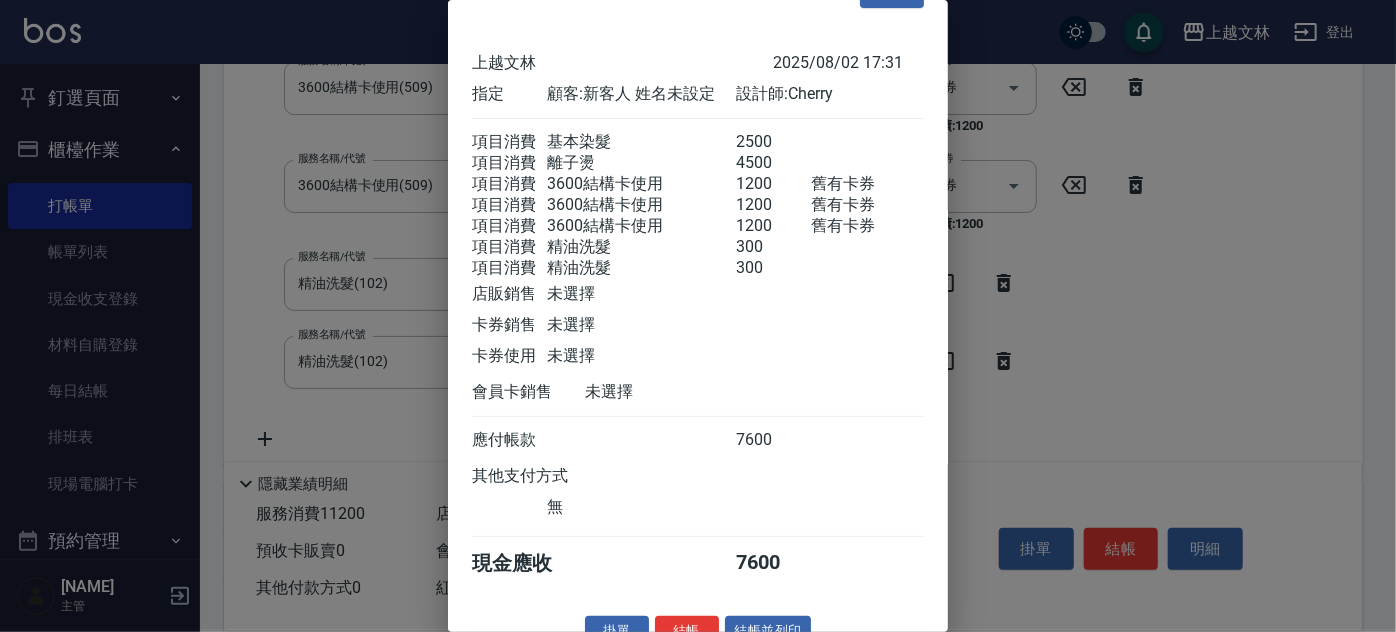 scroll, scrollTop: 106, scrollLeft: 0, axis: vertical 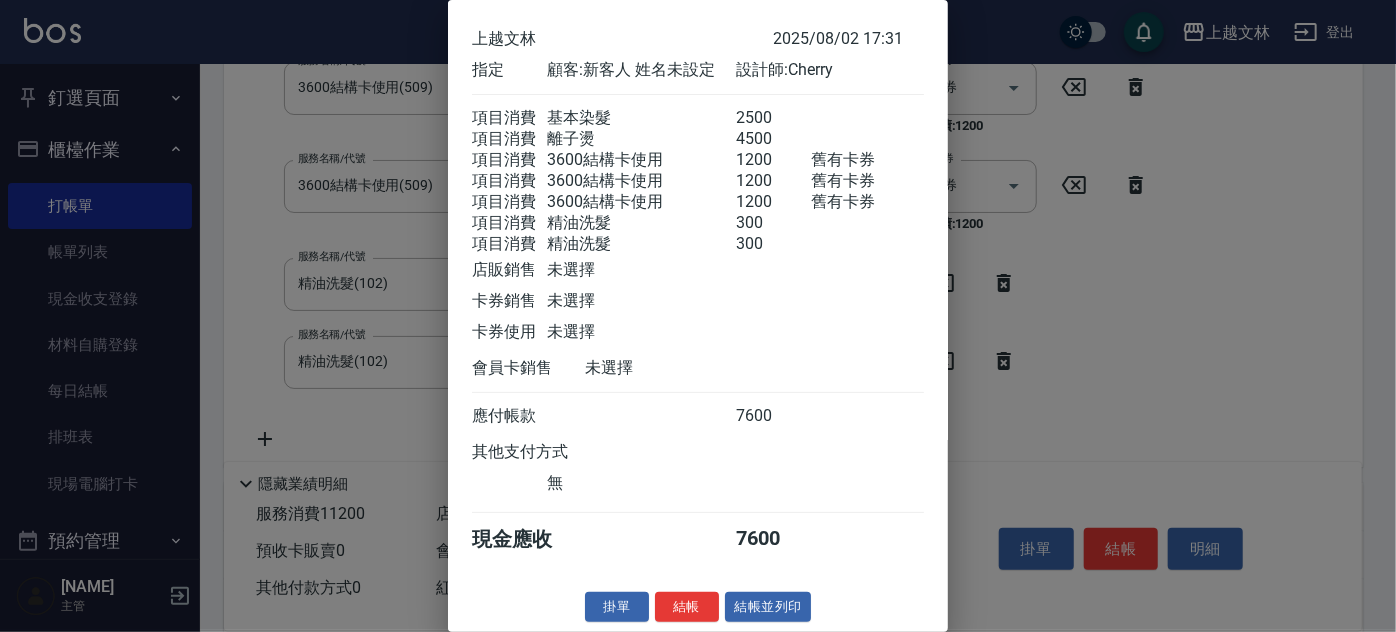 drag, startPoint x: 768, startPoint y: 608, endPoint x: 784, endPoint y: 607, distance: 16.03122 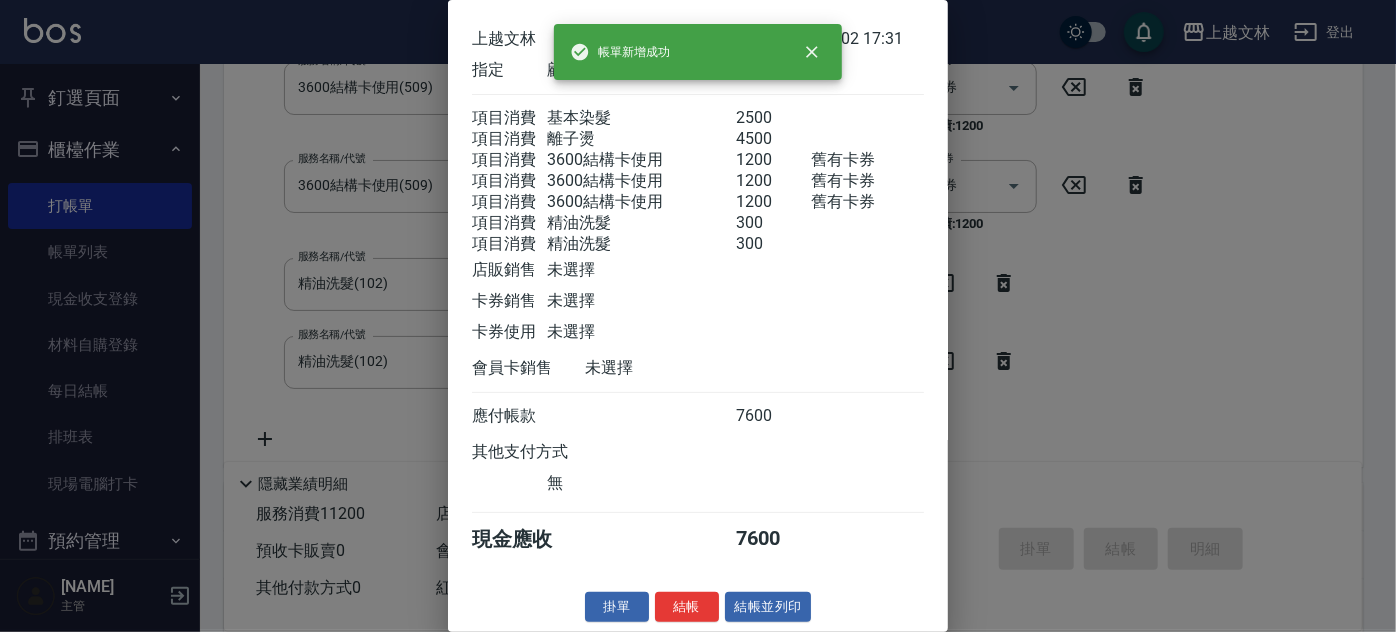 type on "[DATE] [TIME]" 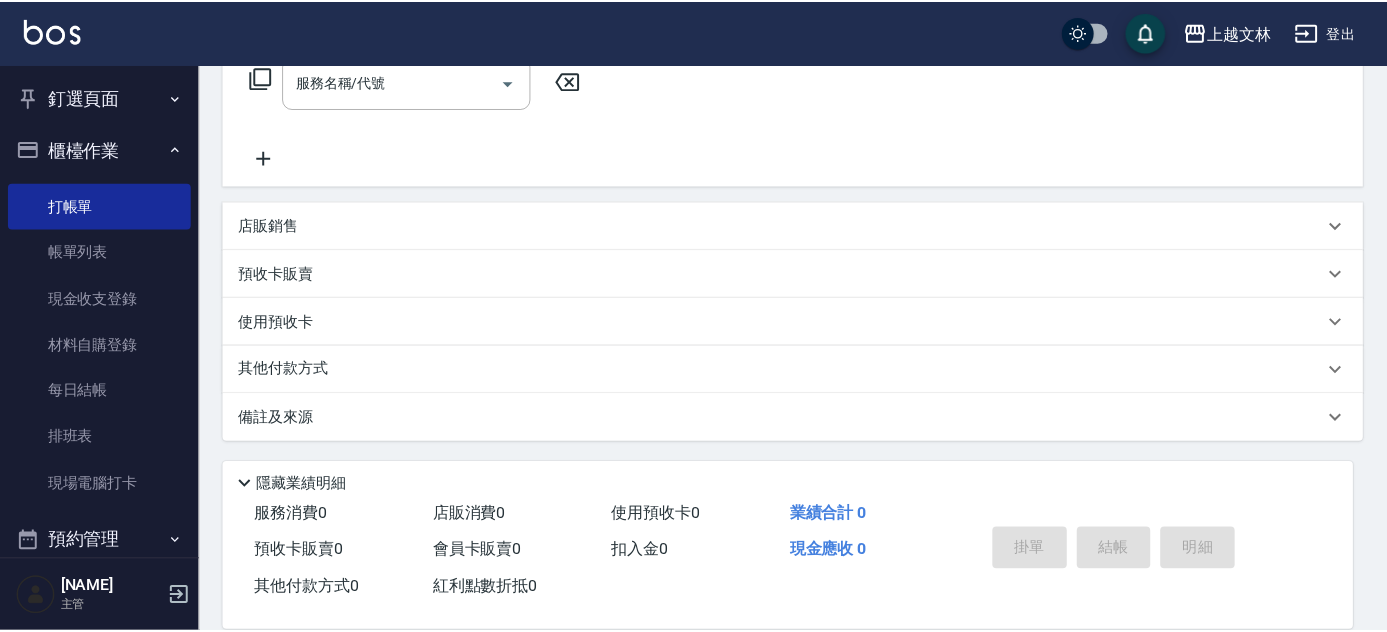 scroll, scrollTop: 0, scrollLeft: 0, axis: both 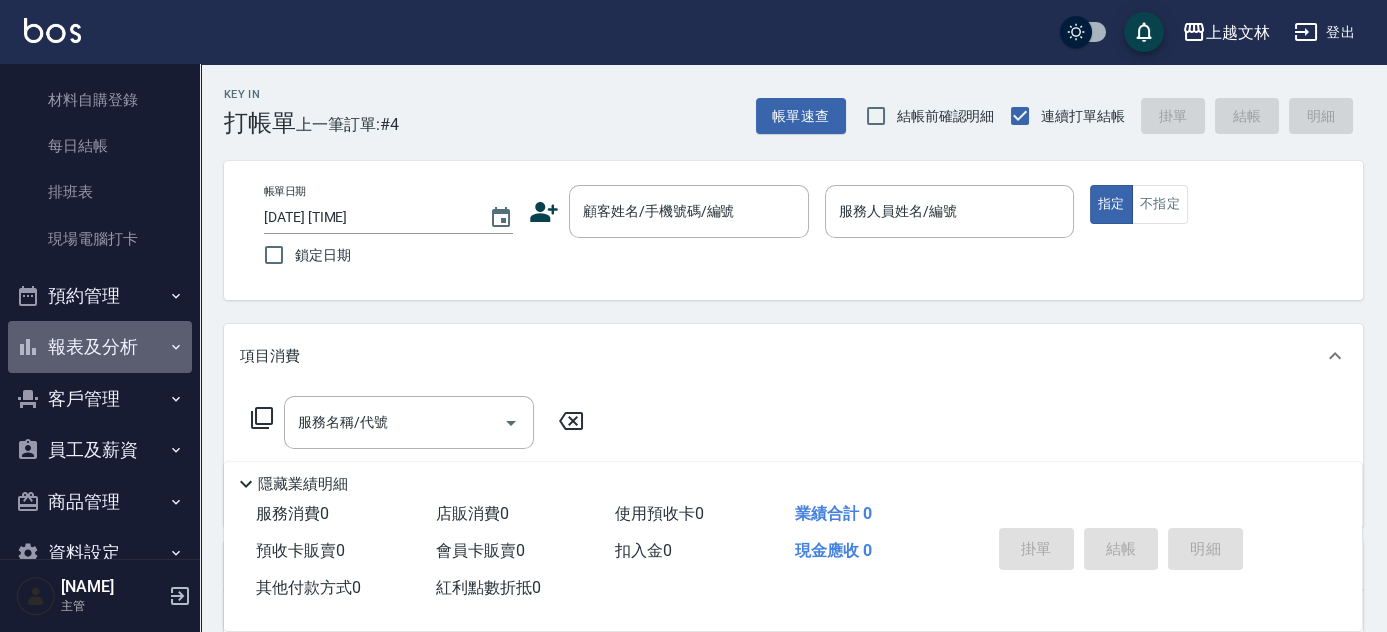 click on "報表及分析" at bounding box center [100, 347] 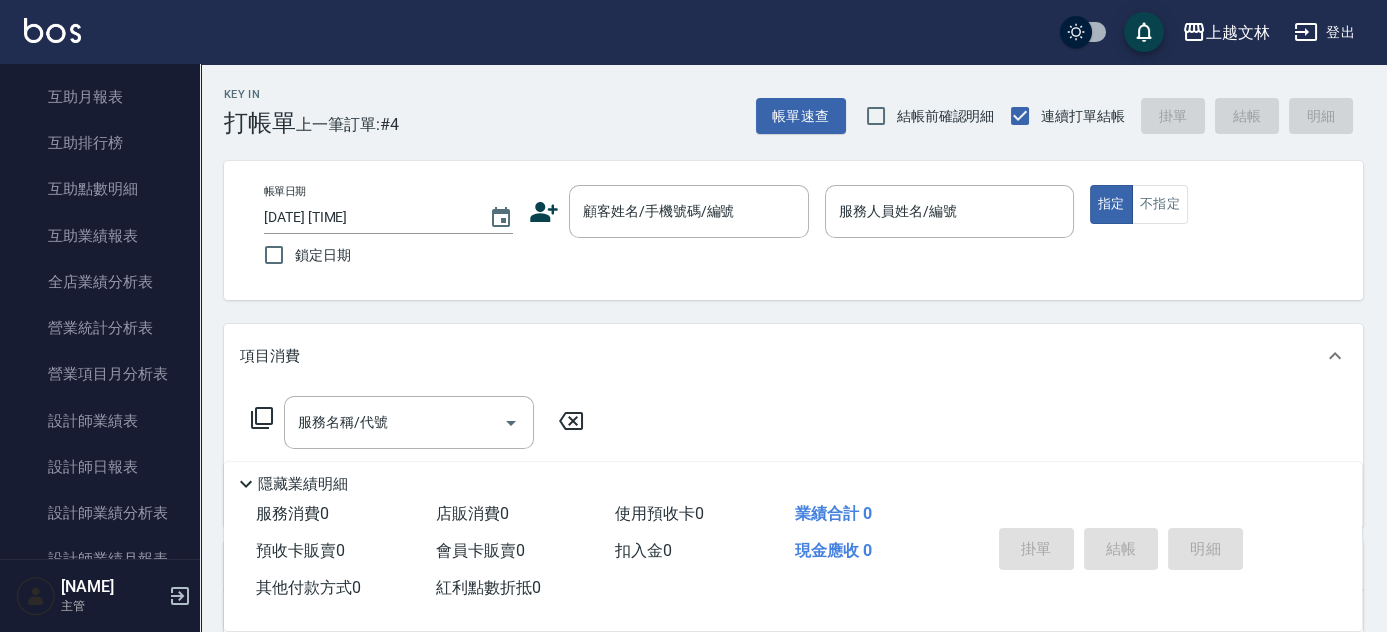 scroll, scrollTop: 785, scrollLeft: 0, axis: vertical 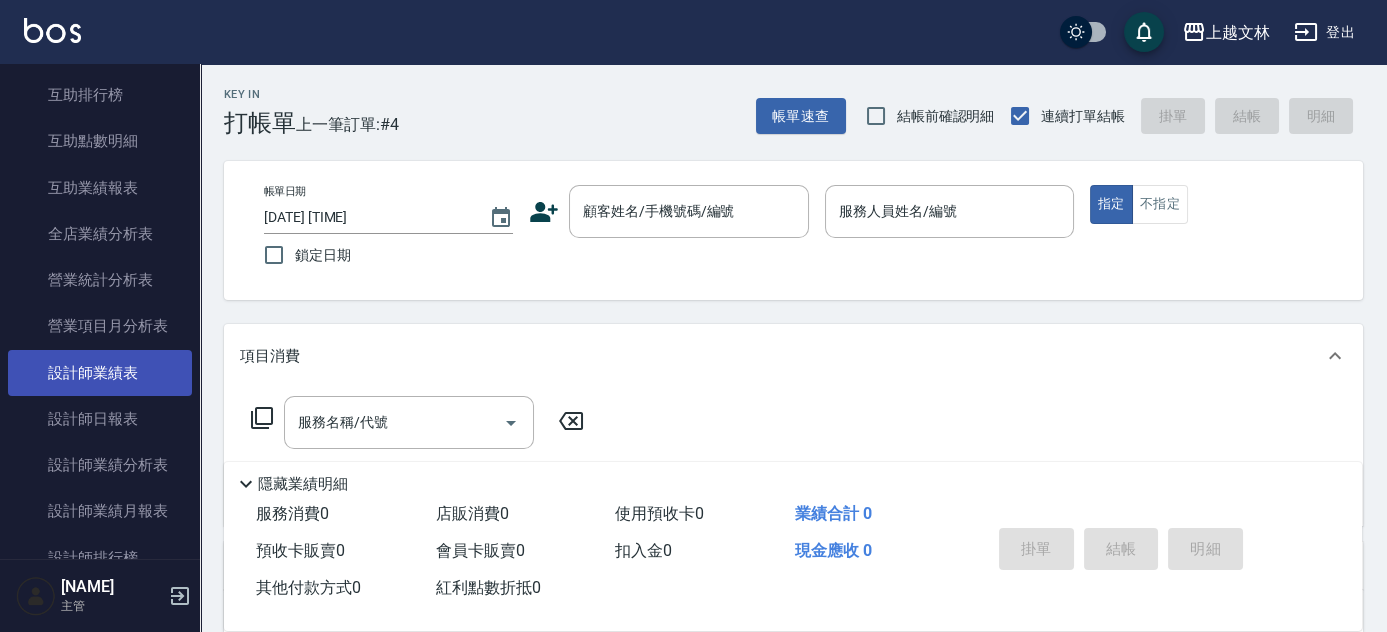 click on "設計師業績表" at bounding box center [100, 373] 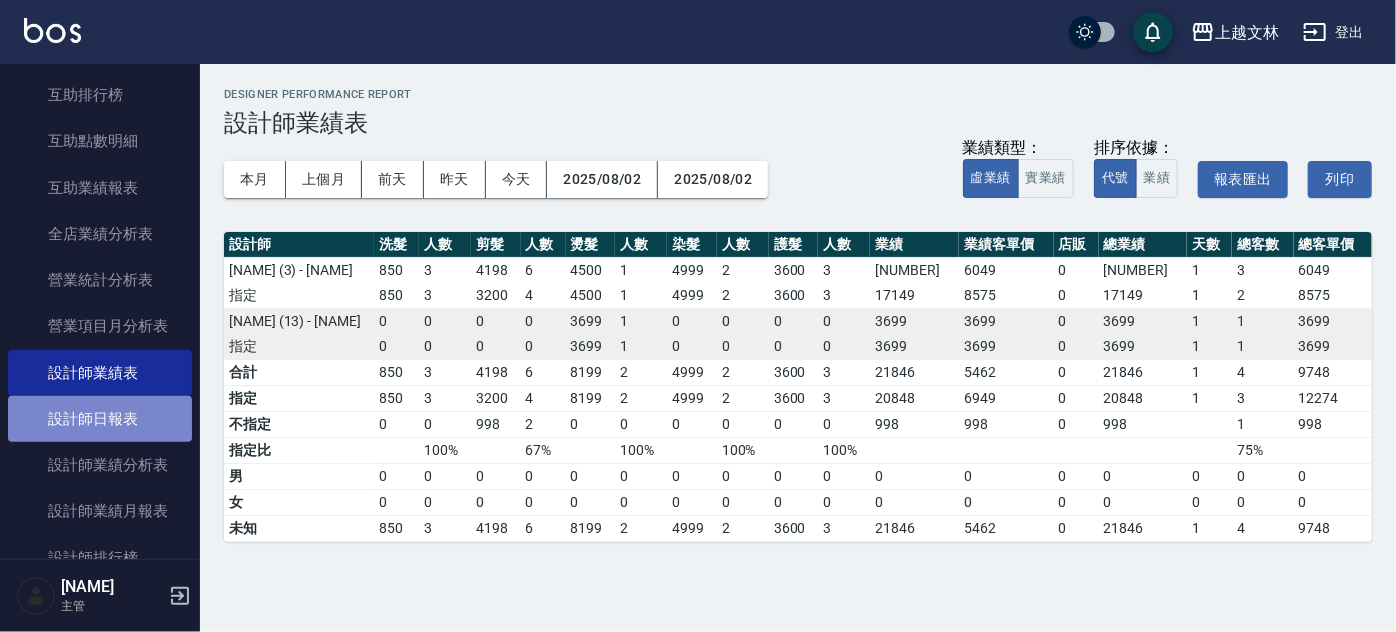 click on "設計師日報表" at bounding box center (100, 419) 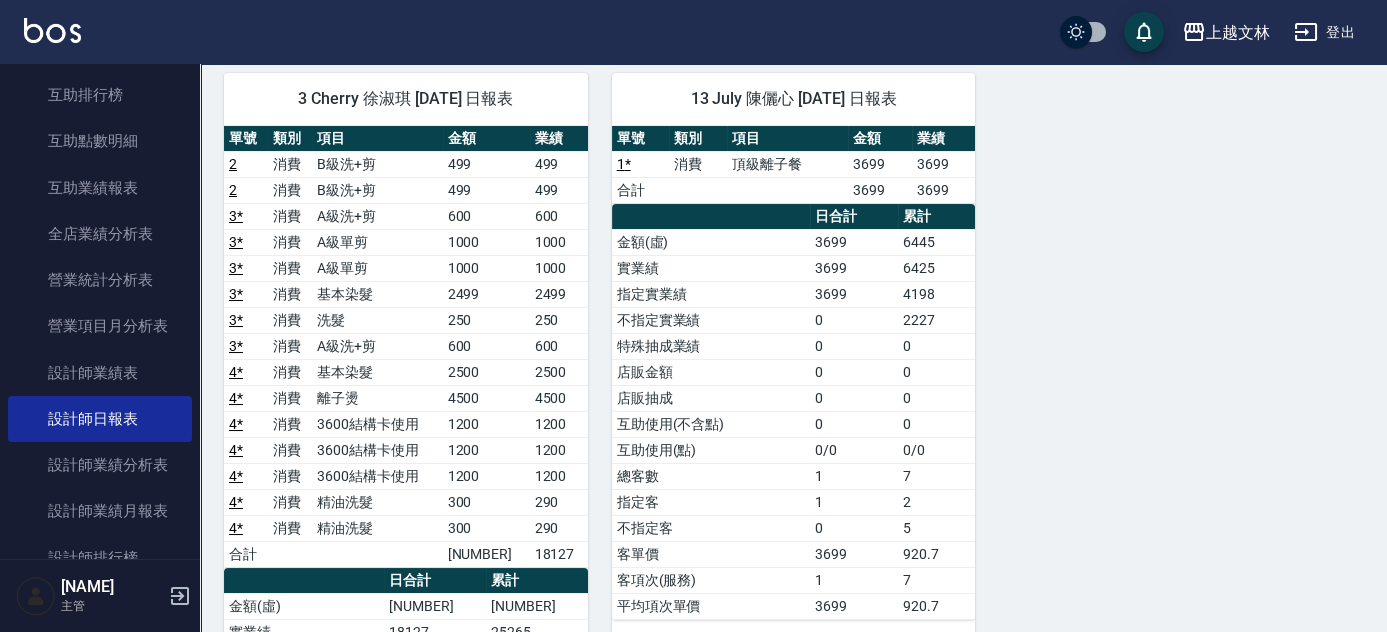 scroll, scrollTop: 156, scrollLeft: 0, axis: vertical 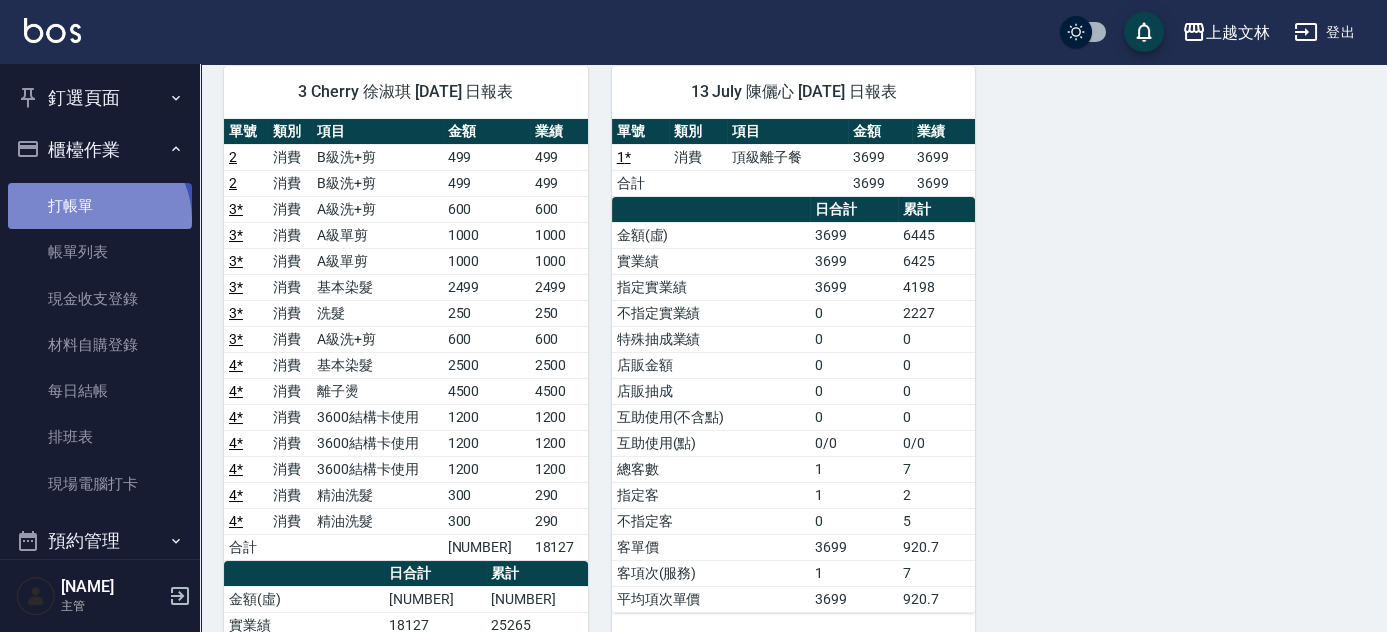 drag, startPoint x: 95, startPoint y: 220, endPoint x: 93, endPoint y: 186, distance: 34.058773 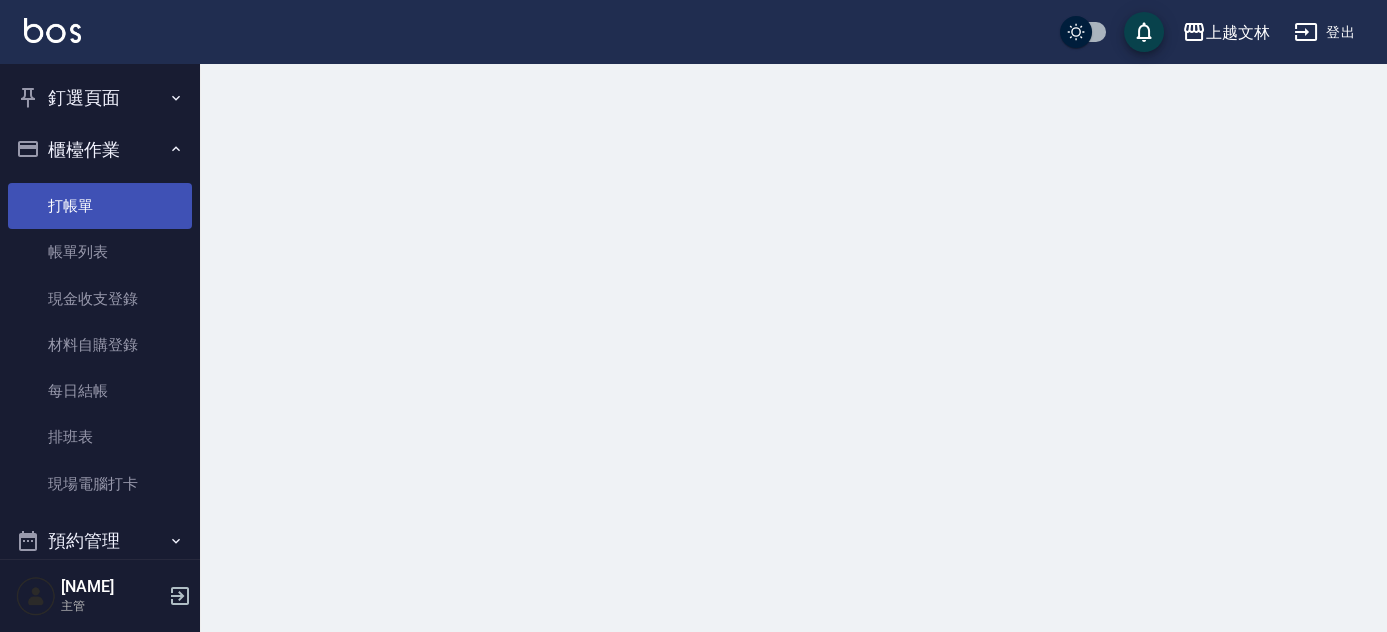 scroll, scrollTop: 0, scrollLeft: 0, axis: both 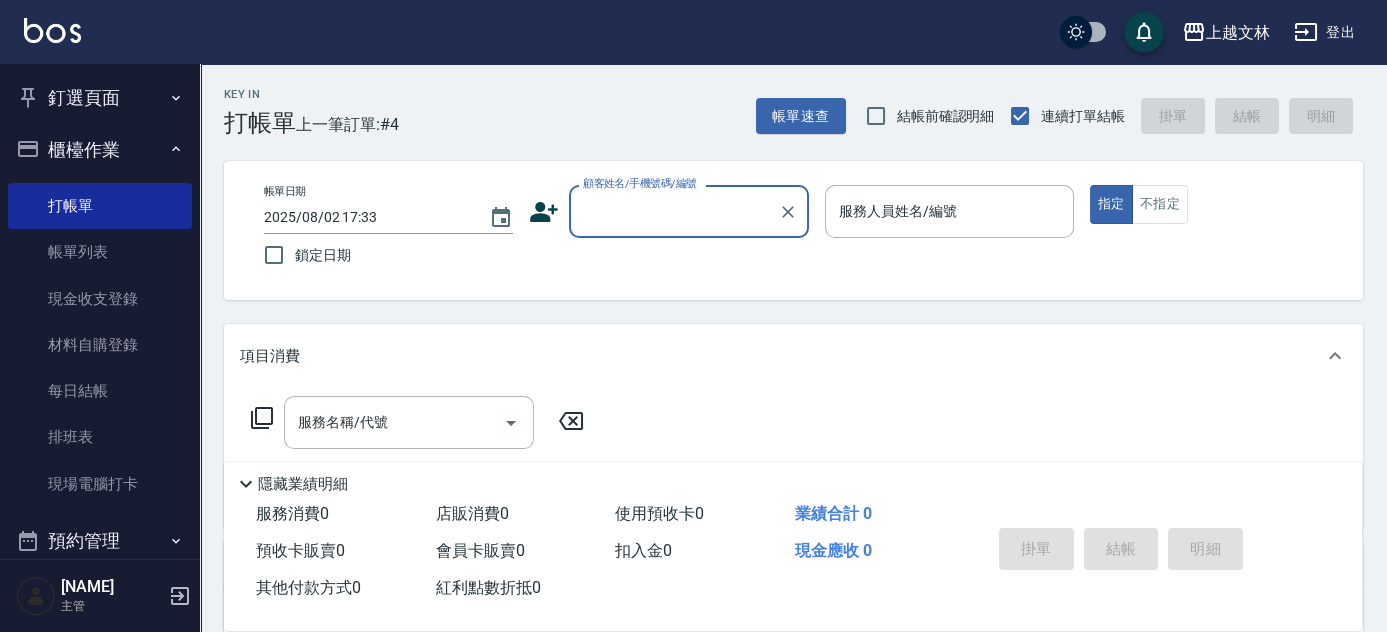 click on "顧客姓名/手機號碼/編號" at bounding box center (674, 211) 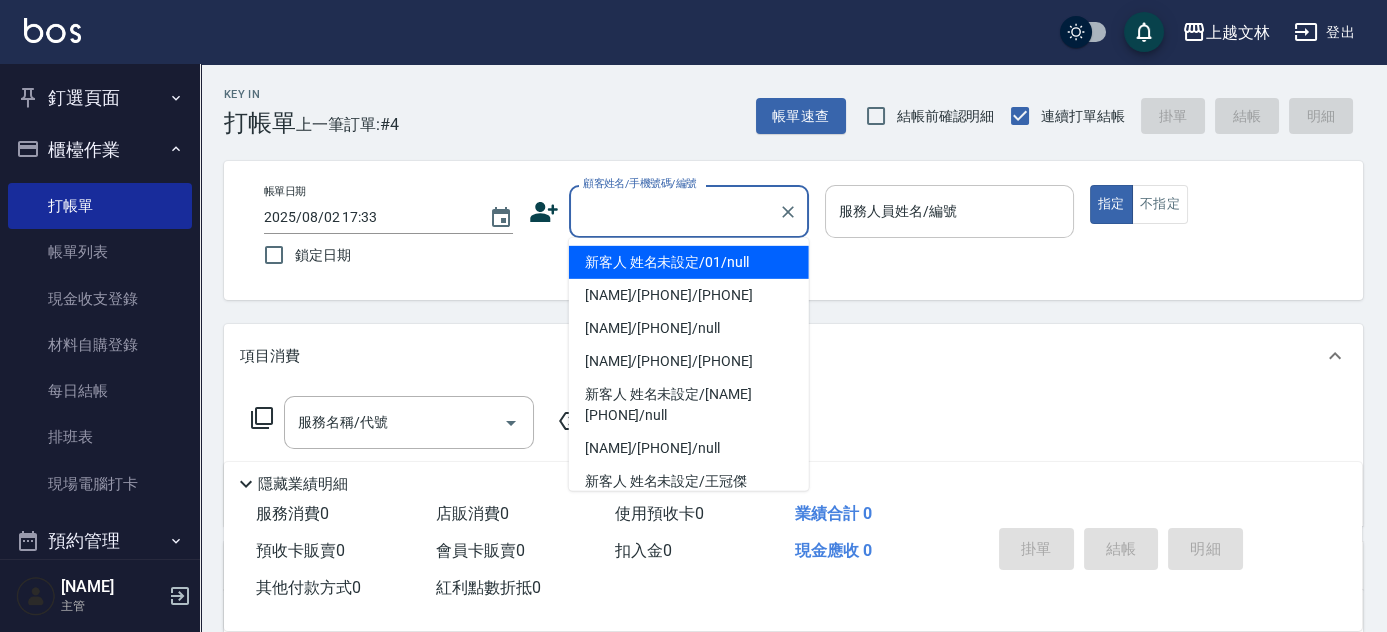 drag, startPoint x: 682, startPoint y: 261, endPoint x: 954, endPoint y: 224, distance: 274.505 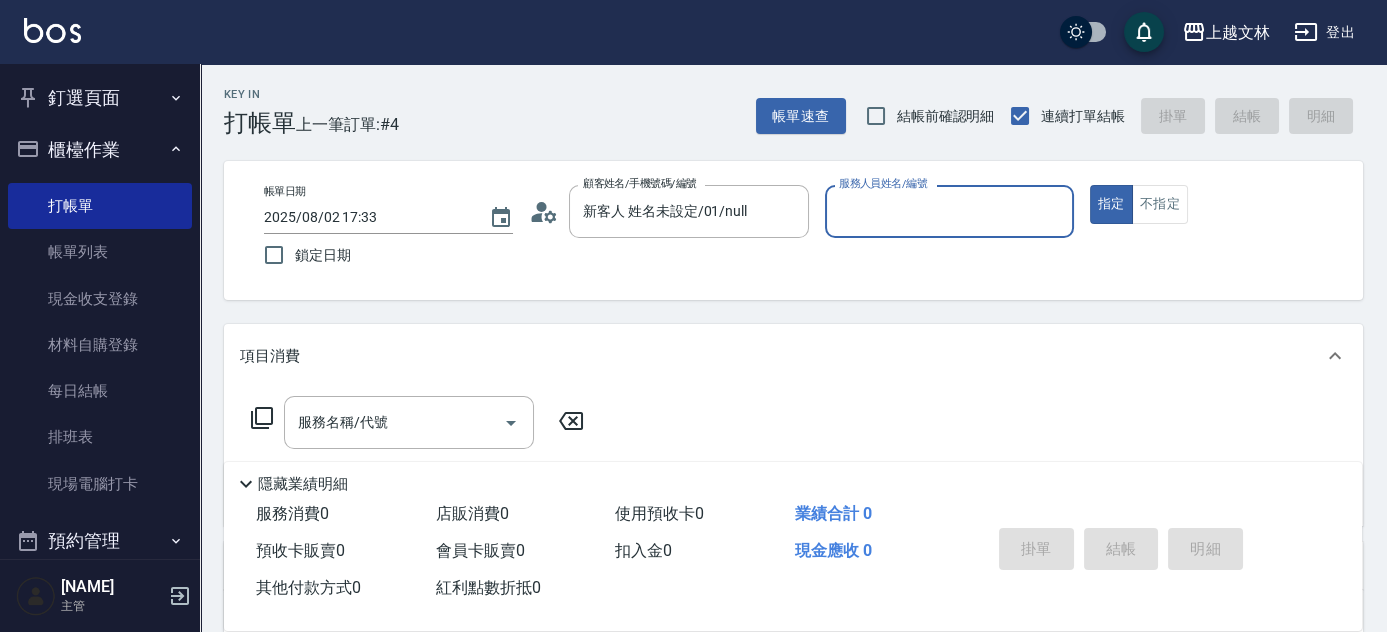 type on "新客人 姓名未設定/01/null" 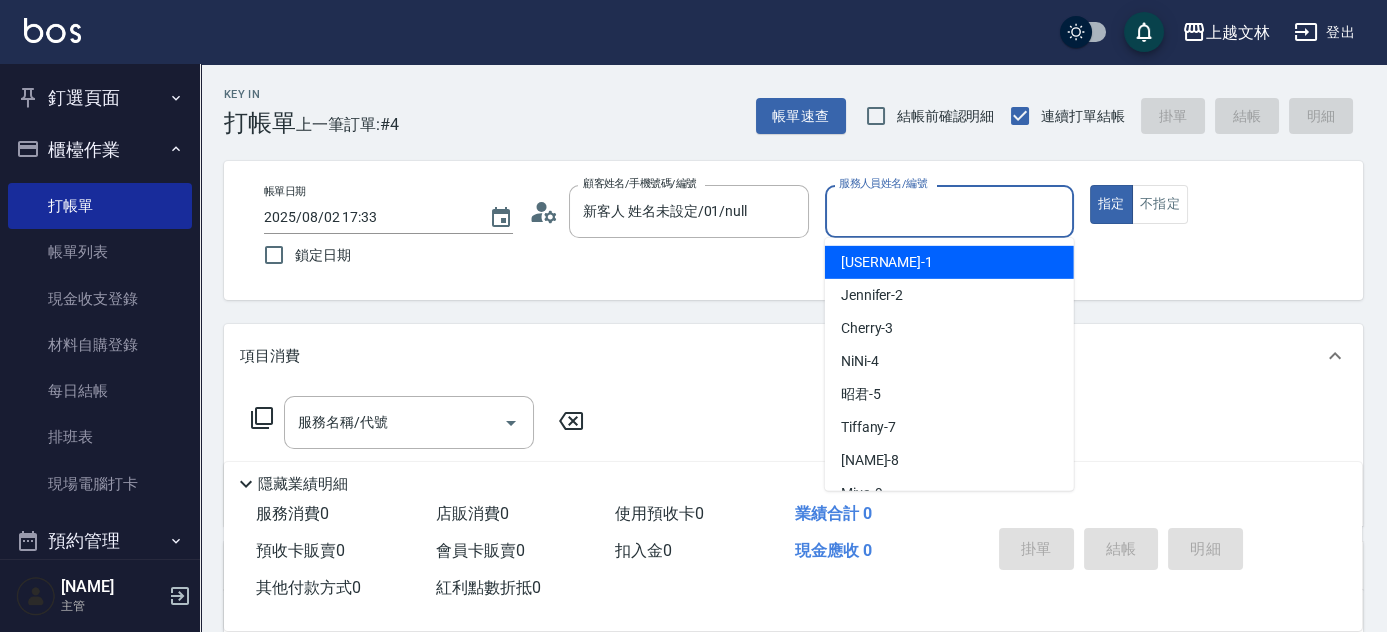drag, startPoint x: 956, startPoint y: 223, endPoint x: 889, endPoint y: 254, distance: 73.82411 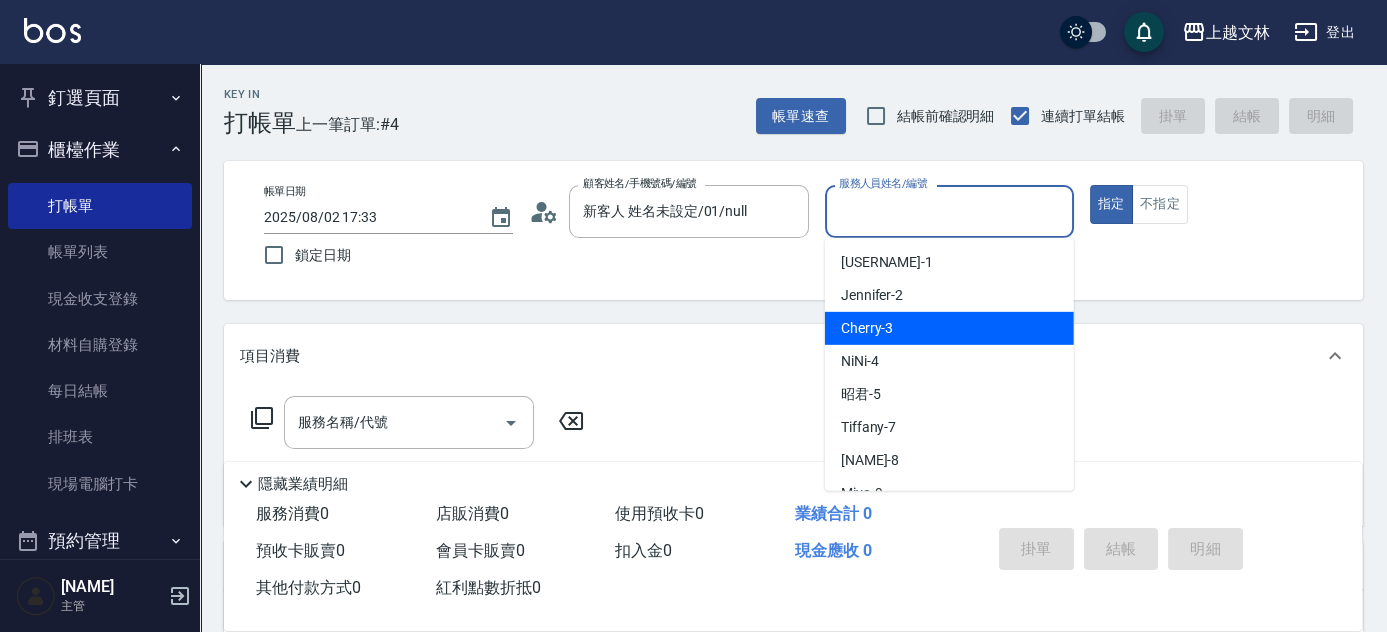 click on "[USERNAME] -[NUMBER]" at bounding box center (867, 328) 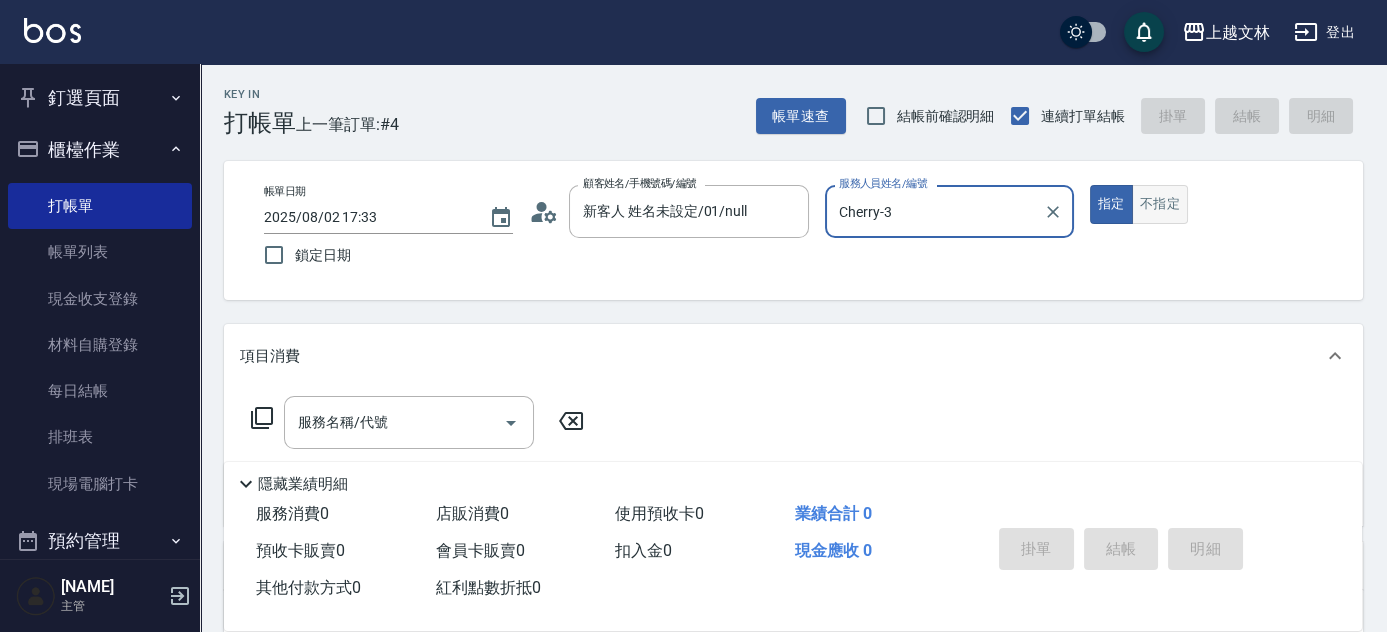 click on "不指定" at bounding box center [1160, 204] 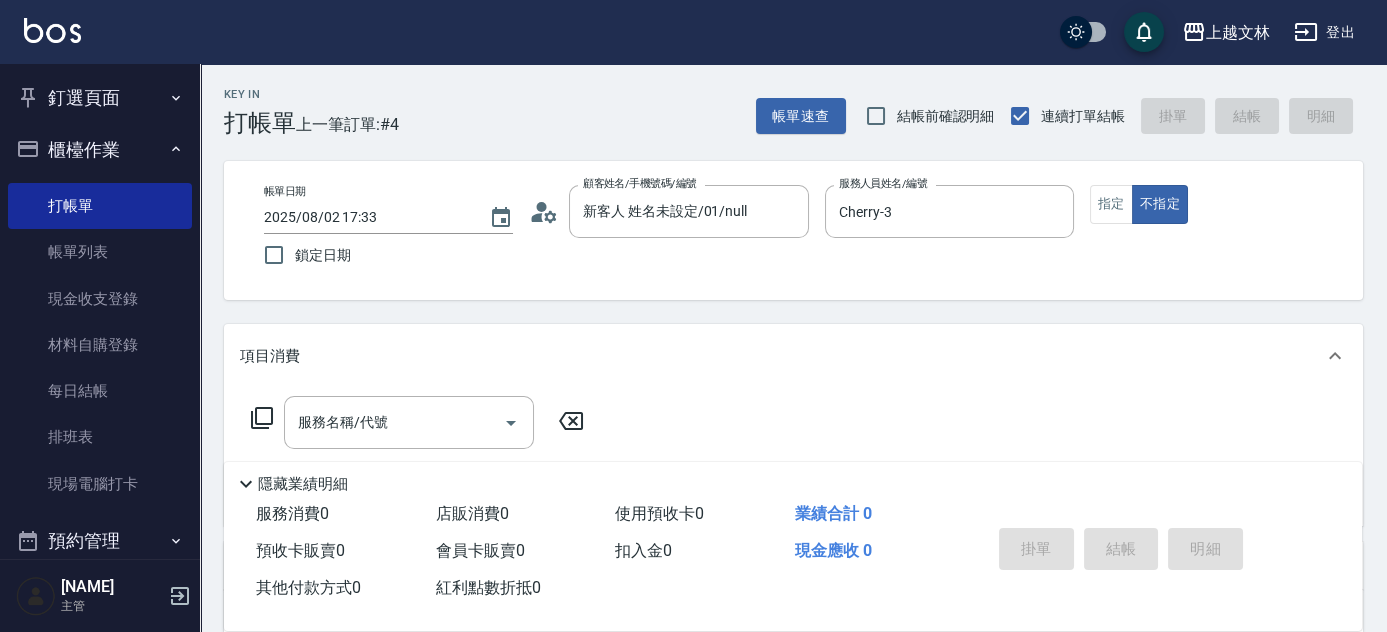 click on "服務名稱/代號 服務名稱/代號" at bounding box center [418, 422] 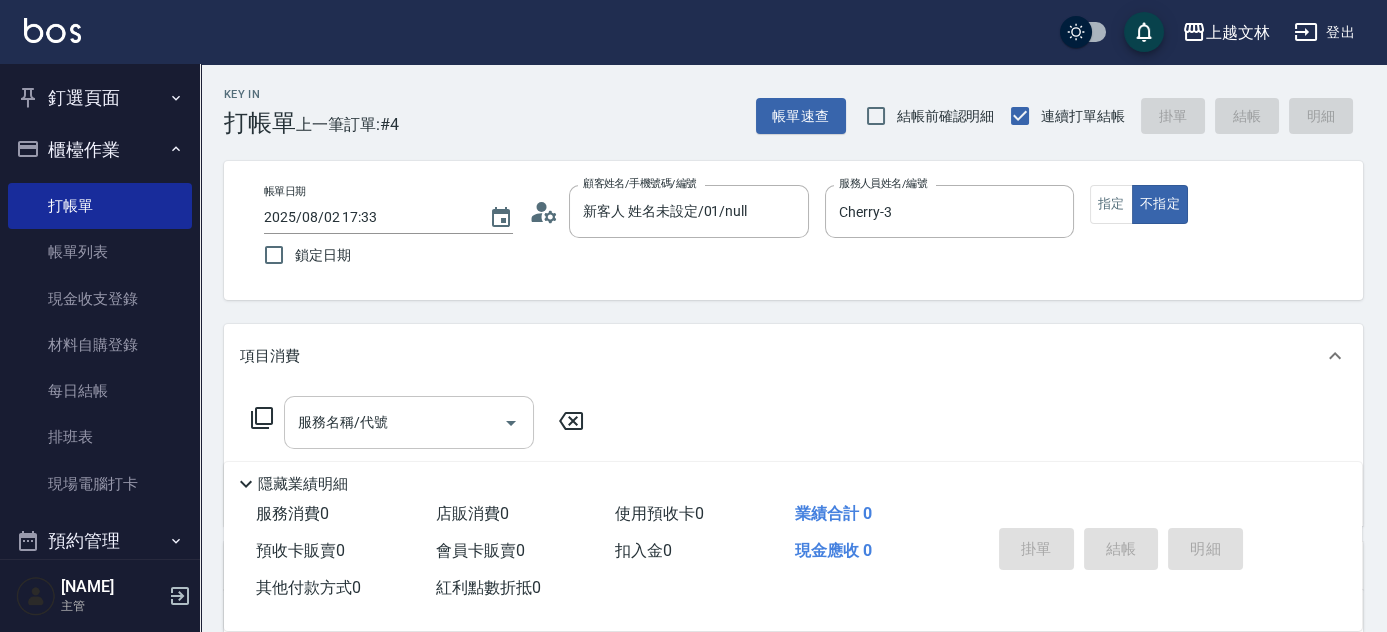 click on "服務名稱/代號 服務名稱/代號" at bounding box center (409, 422) 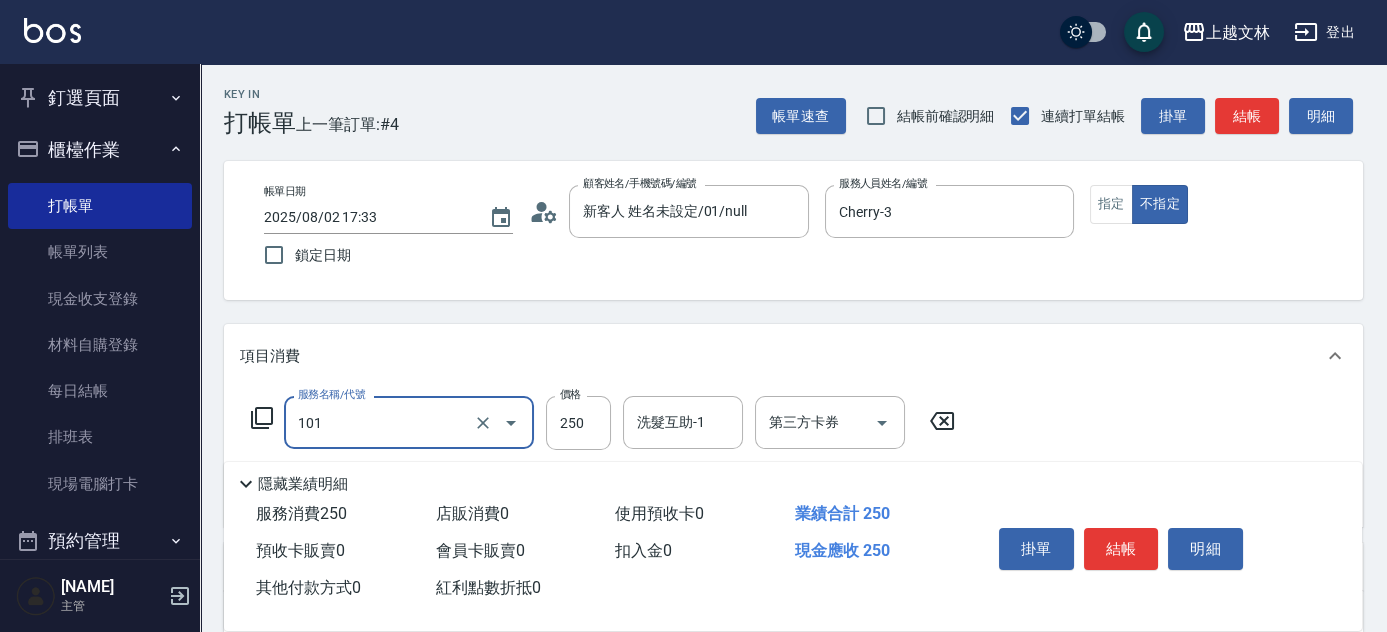 type on "洗髮(101)" 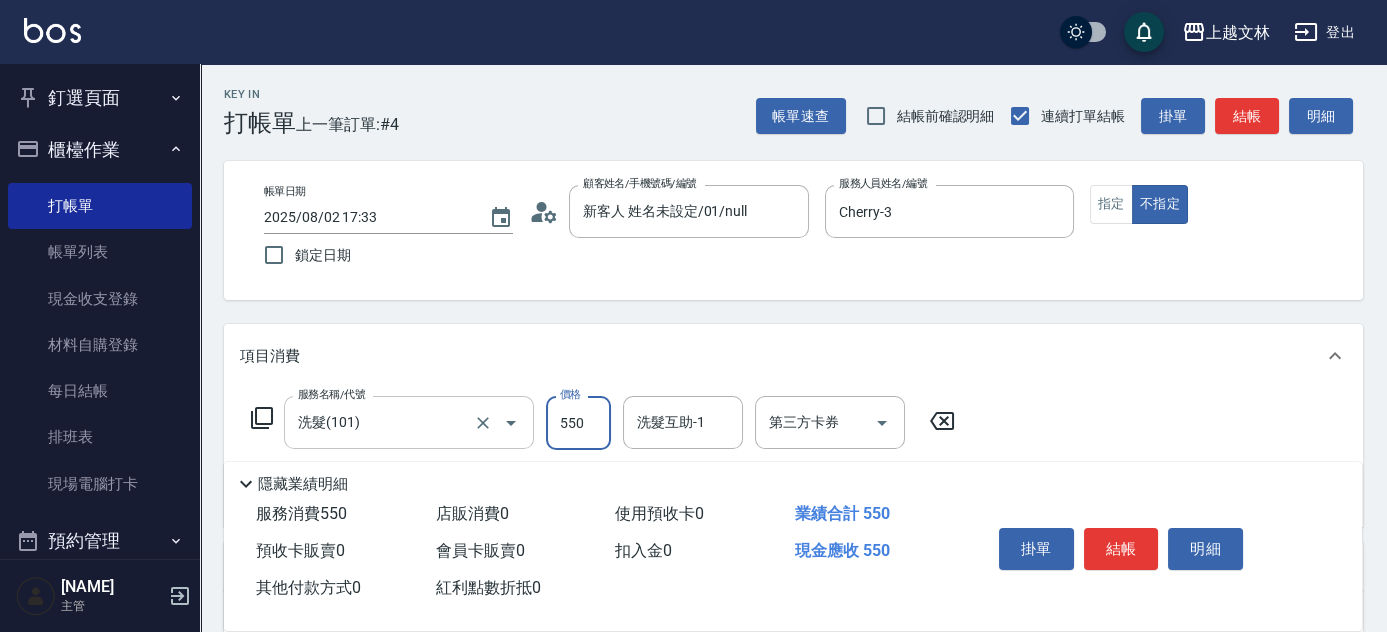 type on "550" 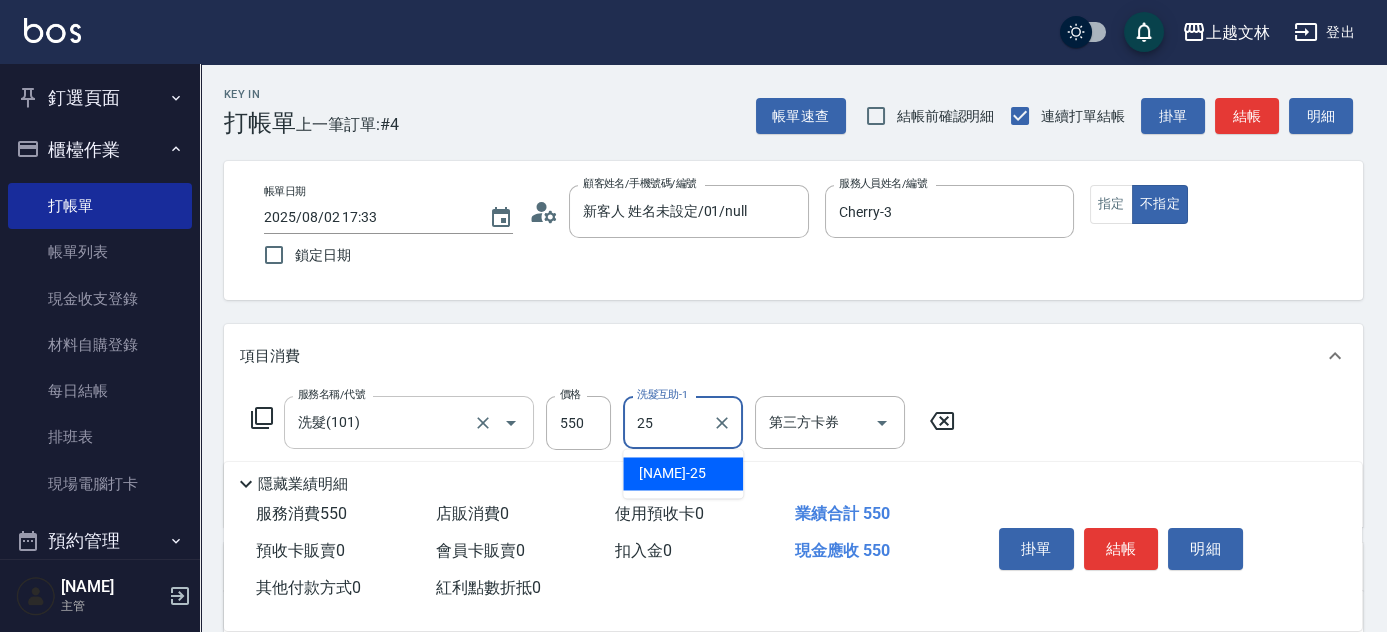 type on "牛牛-25" 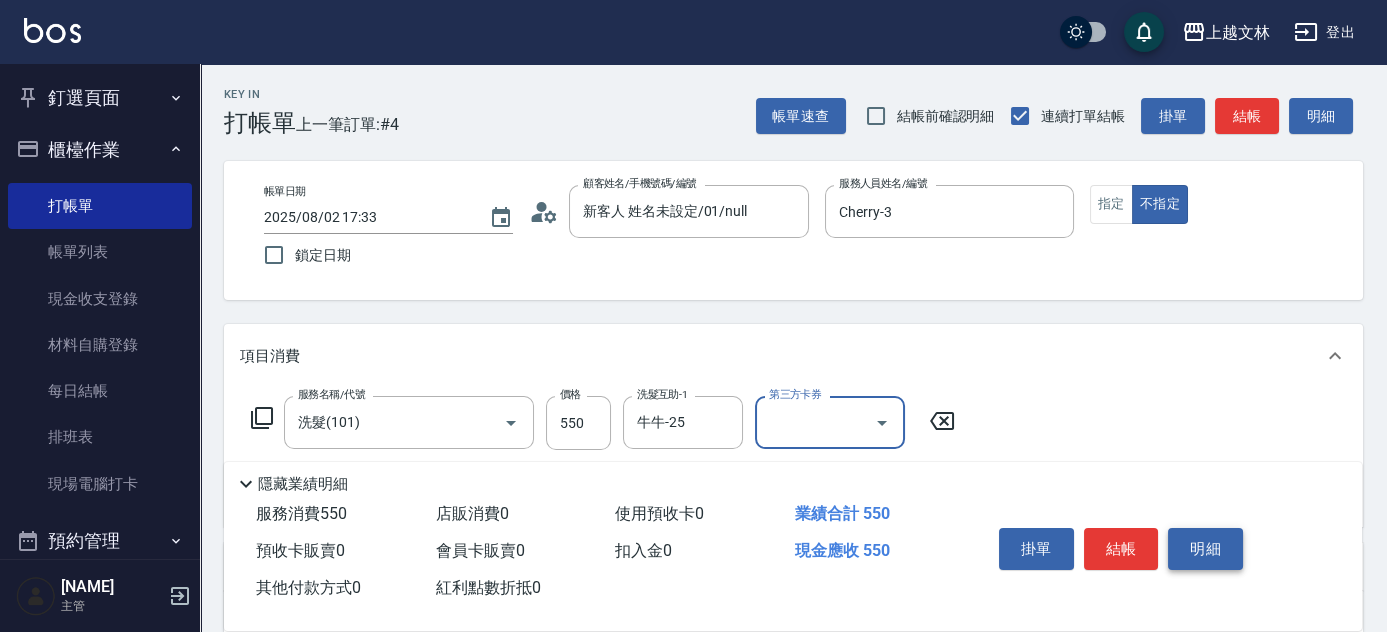 click on "明細" at bounding box center [1205, 549] 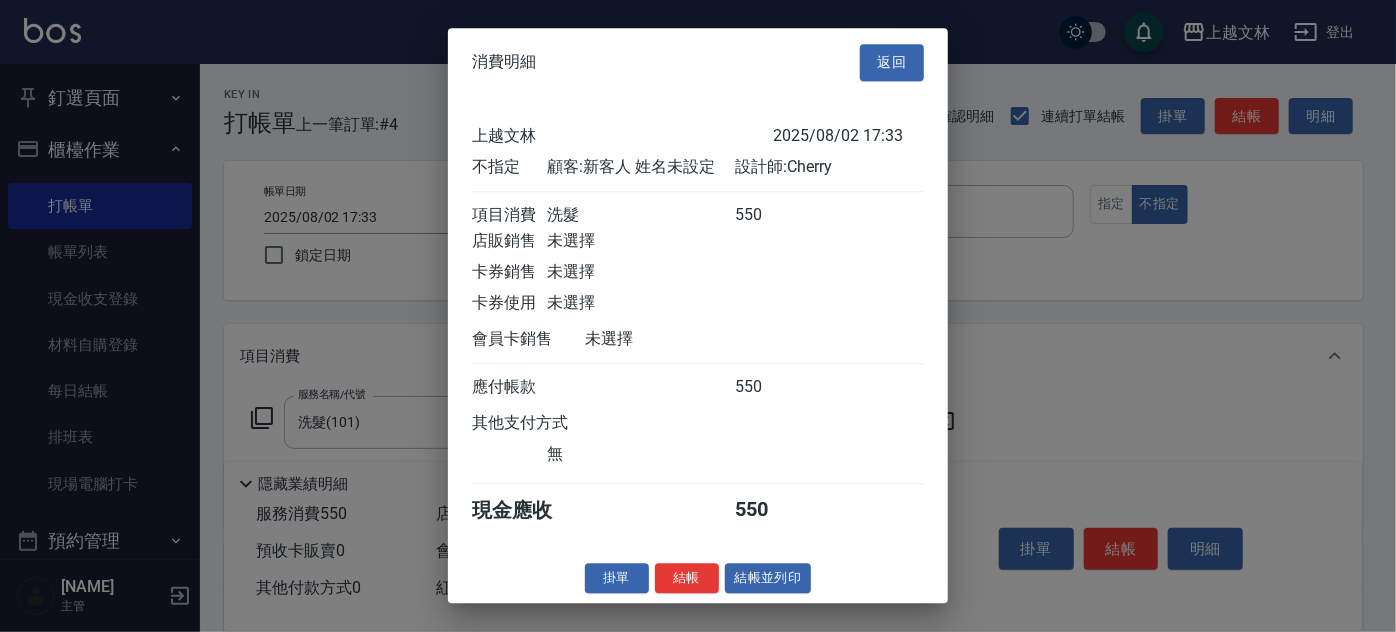 drag, startPoint x: 756, startPoint y: 583, endPoint x: 760, endPoint y: 594, distance: 11.7046995 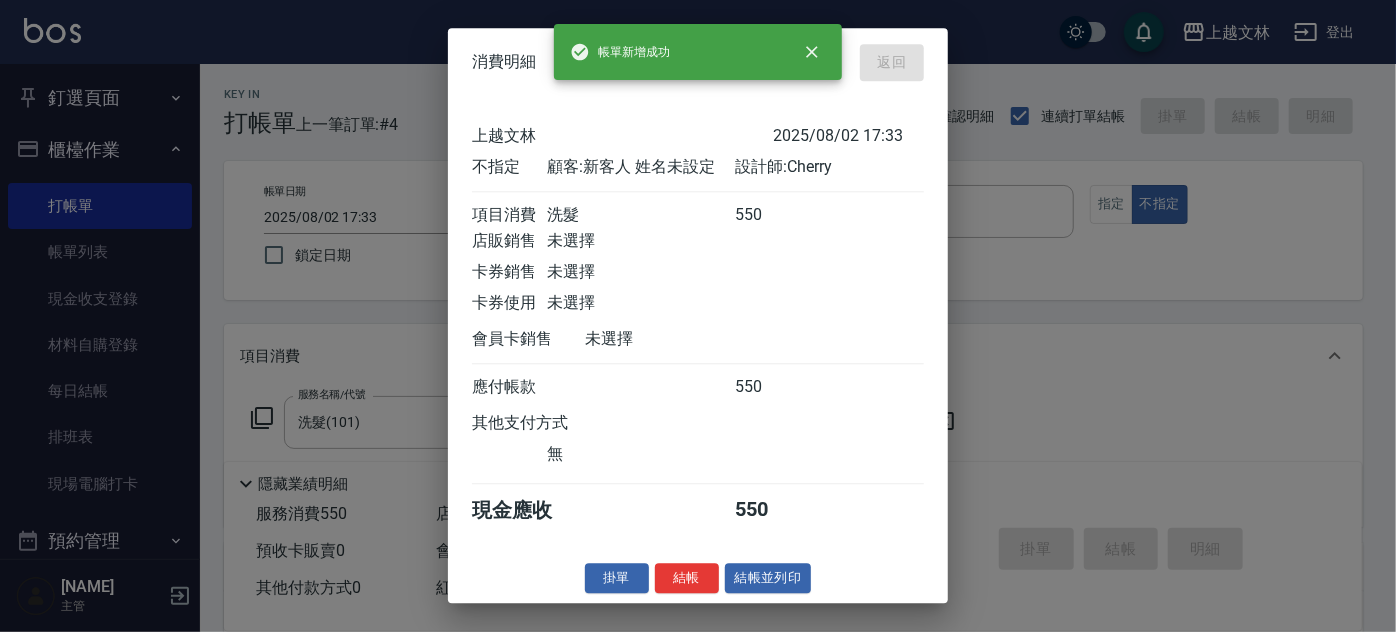 type on "2025/08/02 17:43" 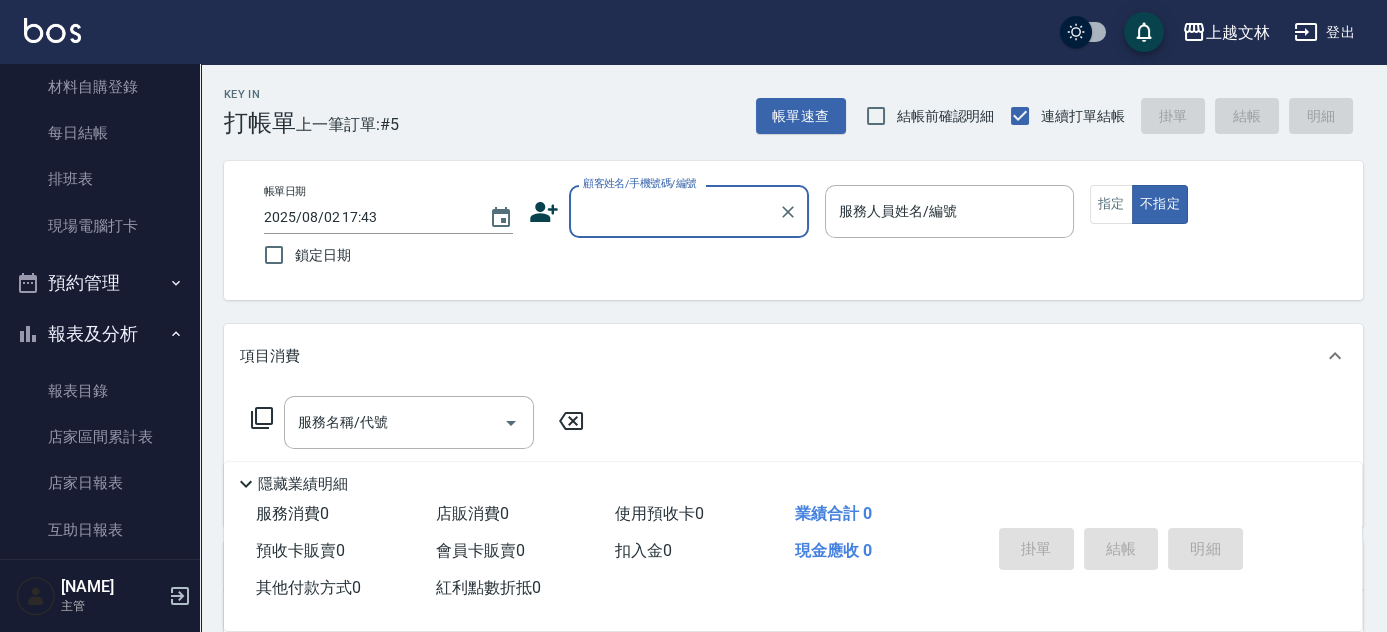 scroll, scrollTop: 261, scrollLeft: 0, axis: vertical 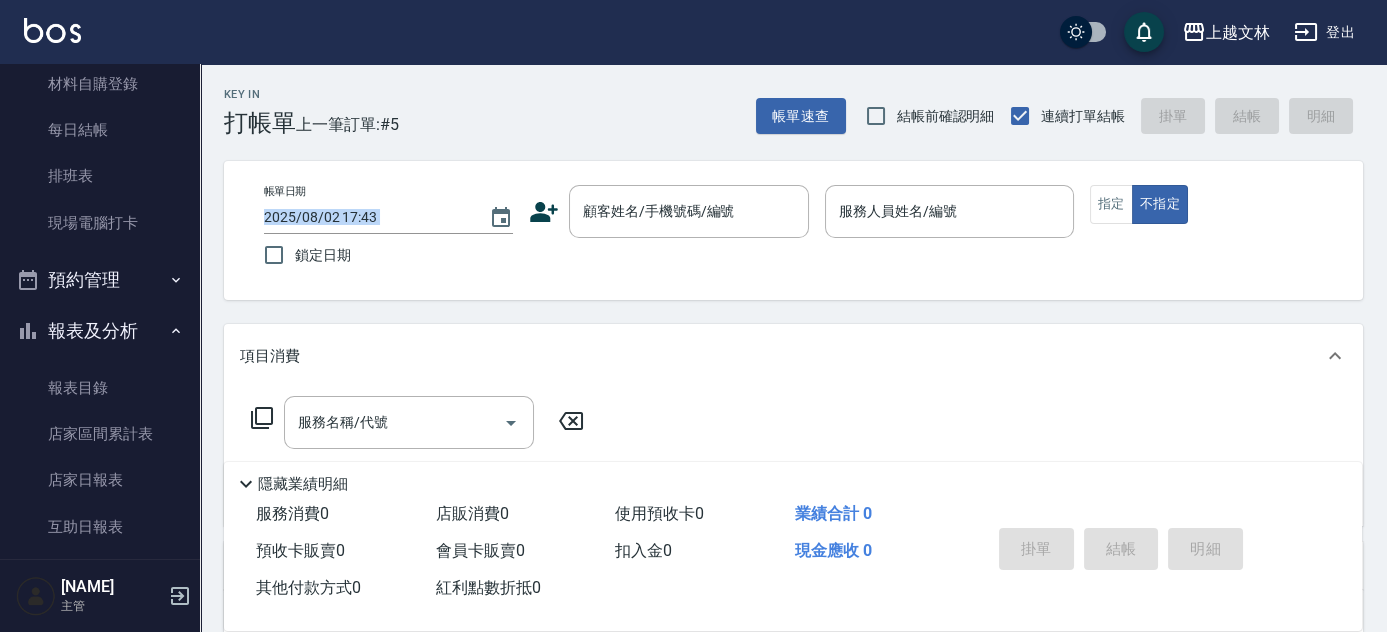 drag, startPoint x: 205, startPoint y: 201, endPoint x: 201, endPoint y: 171, distance: 30.265491 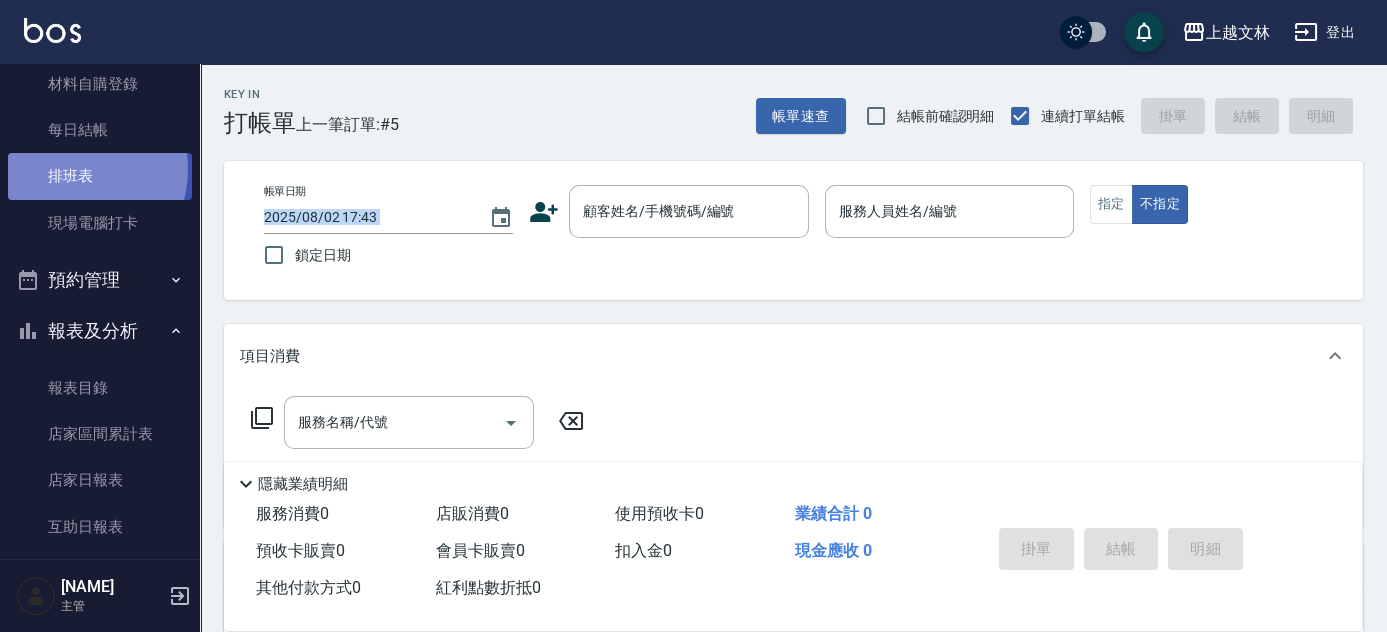 click on "排班表" at bounding box center (100, 176) 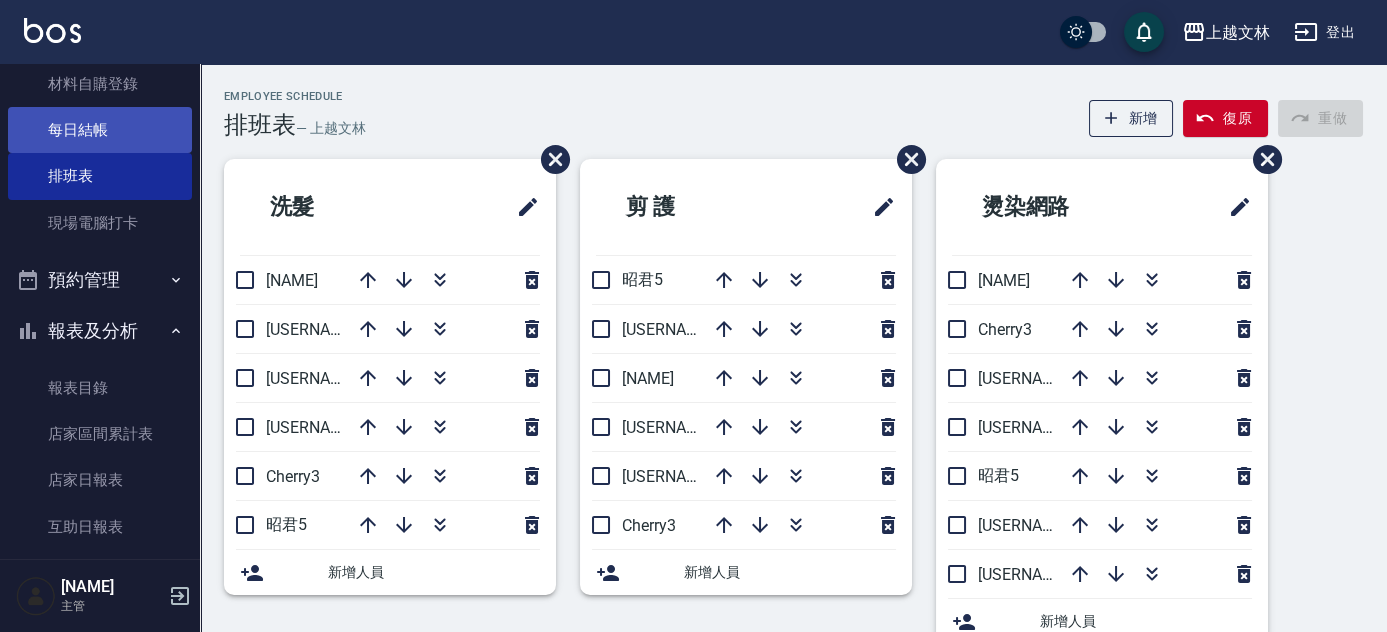 drag, startPoint x: 186, startPoint y: 189, endPoint x: 181, endPoint y: 138, distance: 51.24451 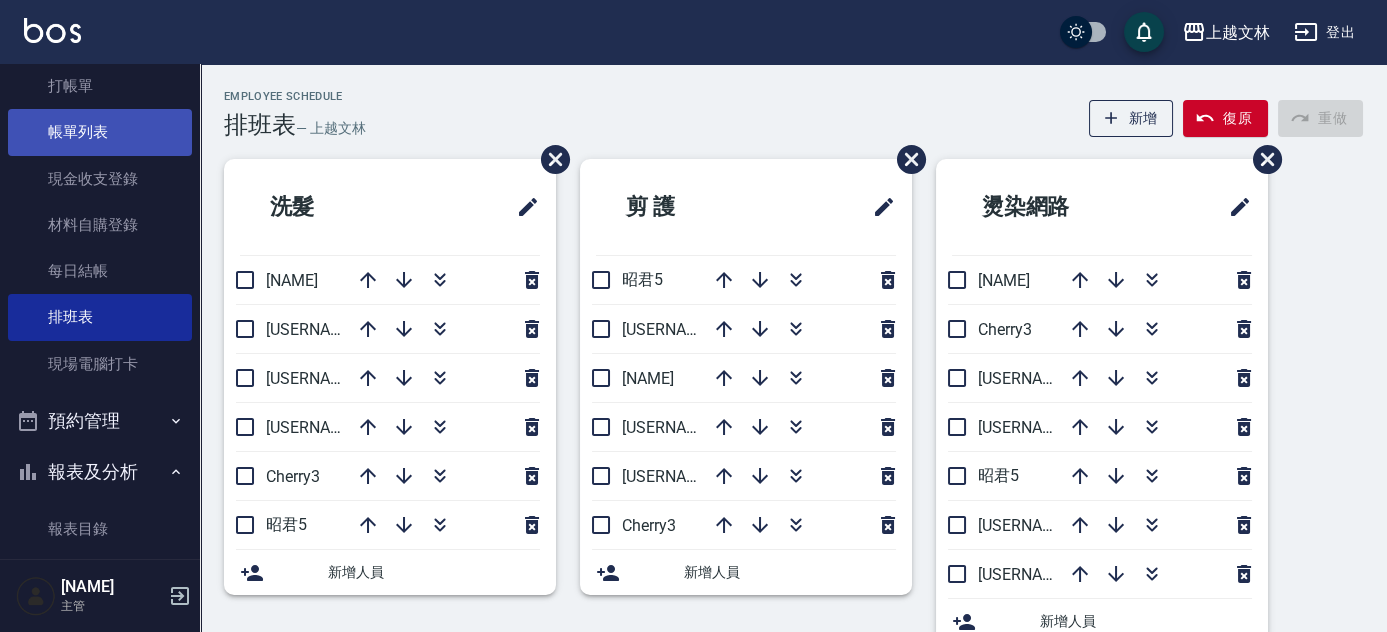 scroll, scrollTop: 117, scrollLeft: 0, axis: vertical 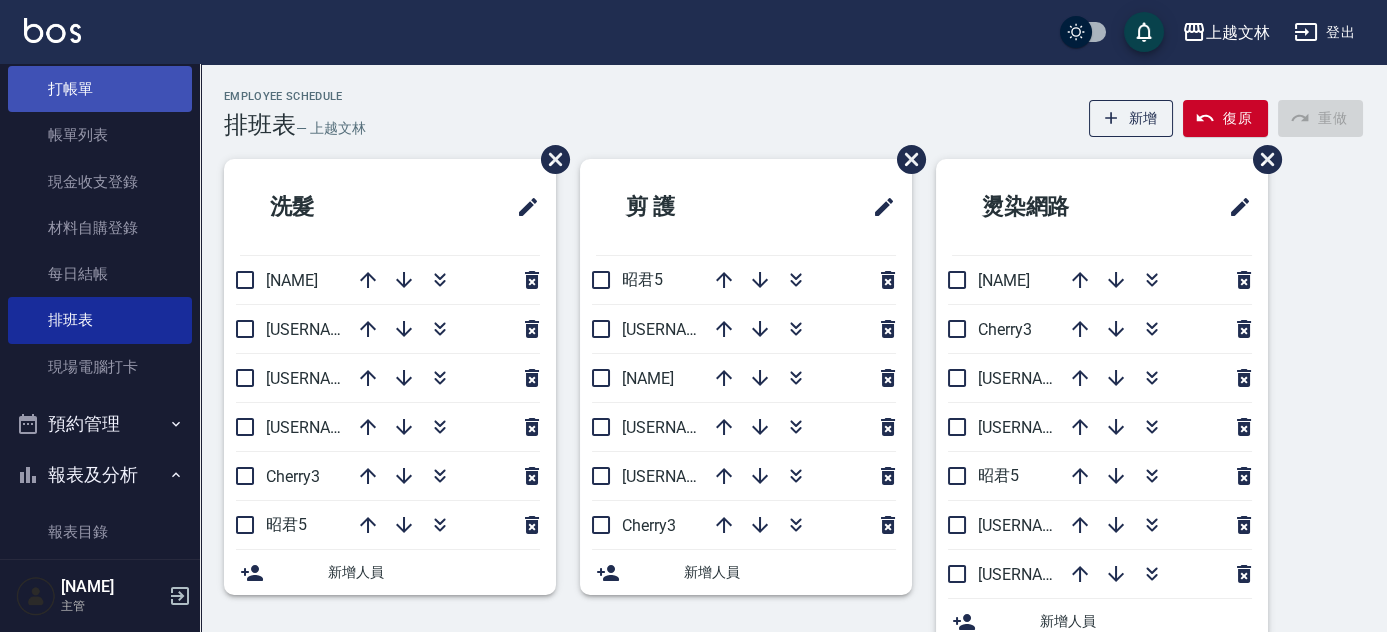 drag, startPoint x: 190, startPoint y: 101, endPoint x: 178, endPoint y: 66, distance: 37 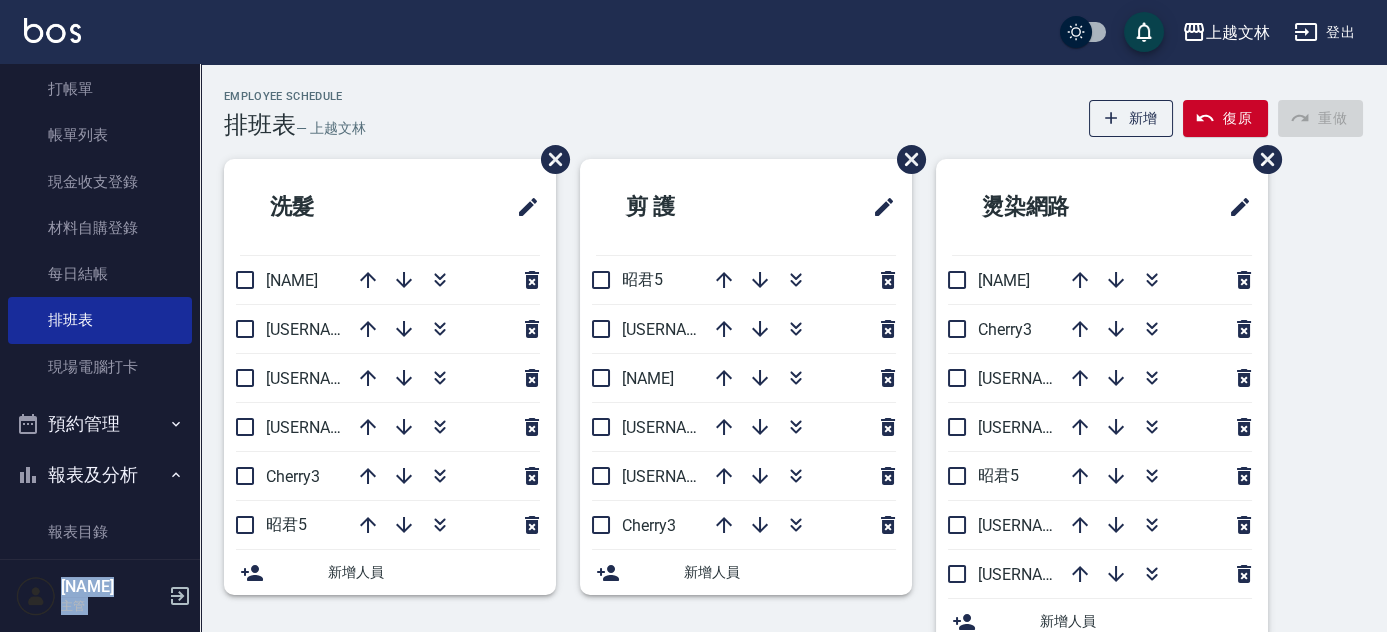 click on "上越文林 登出 釘選頁面 店家日報表 設計師排行榜 每日結帳 櫃檯作業 打帳單 帳單列表 現金收支登錄 材料自購登錄 每日結帳 排班表 現場電腦打卡 預約管理 預約管理 單日預約紀錄 單週預約紀錄 報表及分析 報表目錄 店家區間累計表 店家日報表 互助日報表 互助月報表 互助排行榜 互助點數明細 互助業績報表 全店業績分析表 營業統計分析表 營業項目月分析表 設計師業績表 設計師日報表 設計師業績分析表 設計師業績月報表 設計師排行榜 商品銷售排行榜 商品消耗明細 單一服務項目查詢 店販抽成明細 店販分類抽成明細 顧客入金餘額表 顧客卡券餘額表 每日非現金明細 每日收支明細 收支分類明細表 非現金明細對帳單 客戶管理 客戶列表 客資篩選匯出 卡券管理 入金管理 員工及薪資 員工列表 全店打卡記錄 考勤排班總表 薪資條 薪資明細表 商品管理 商品列表" at bounding box center [693, 338] 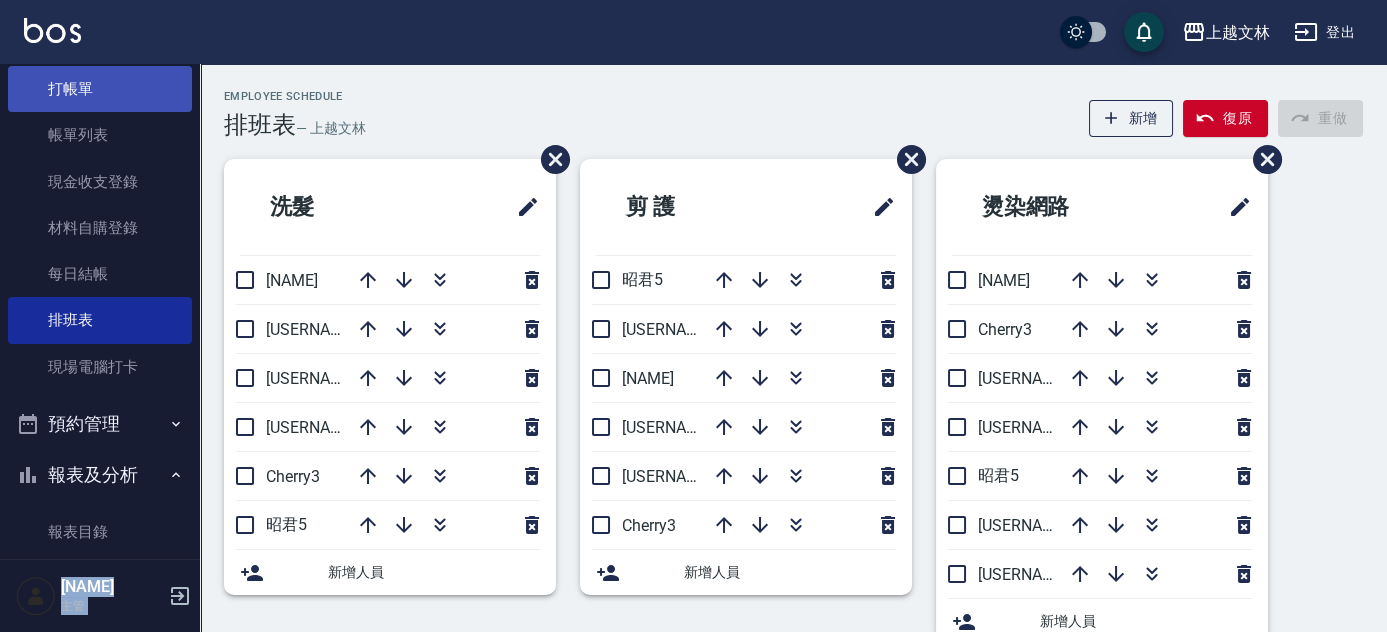 click on "打帳單" at bounding box center [100, 89] 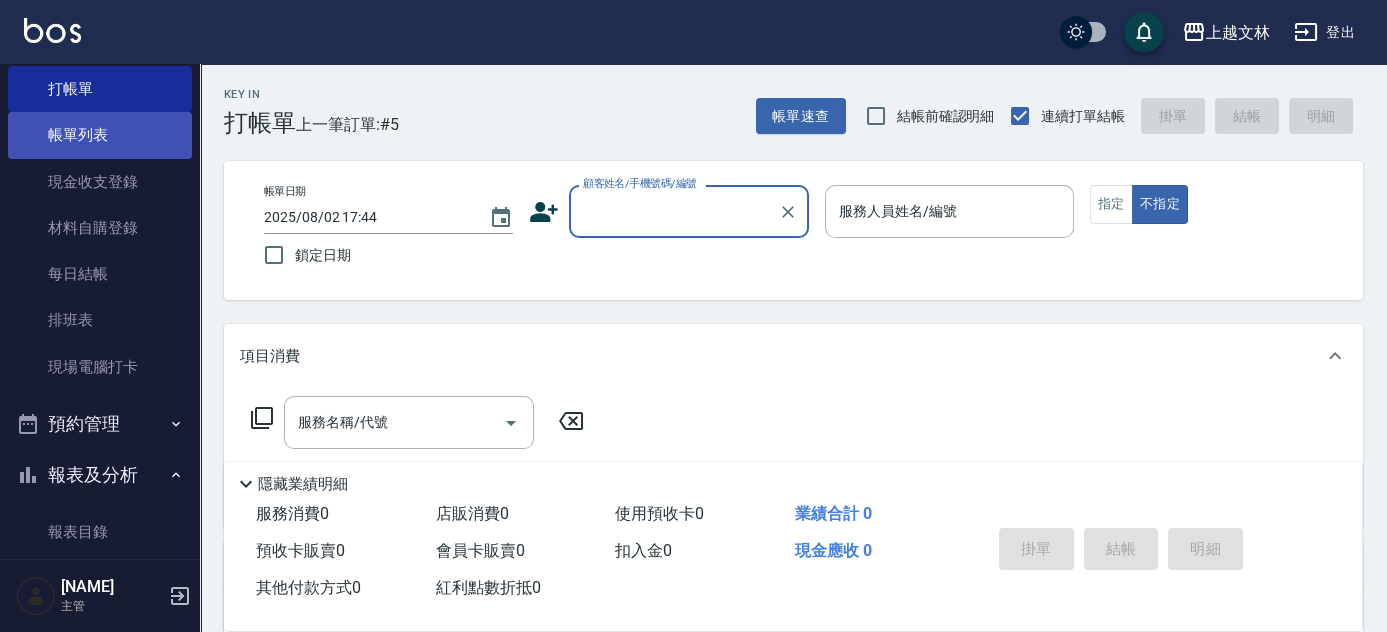 click on "帳單列表" at bounding box center [100, 135] 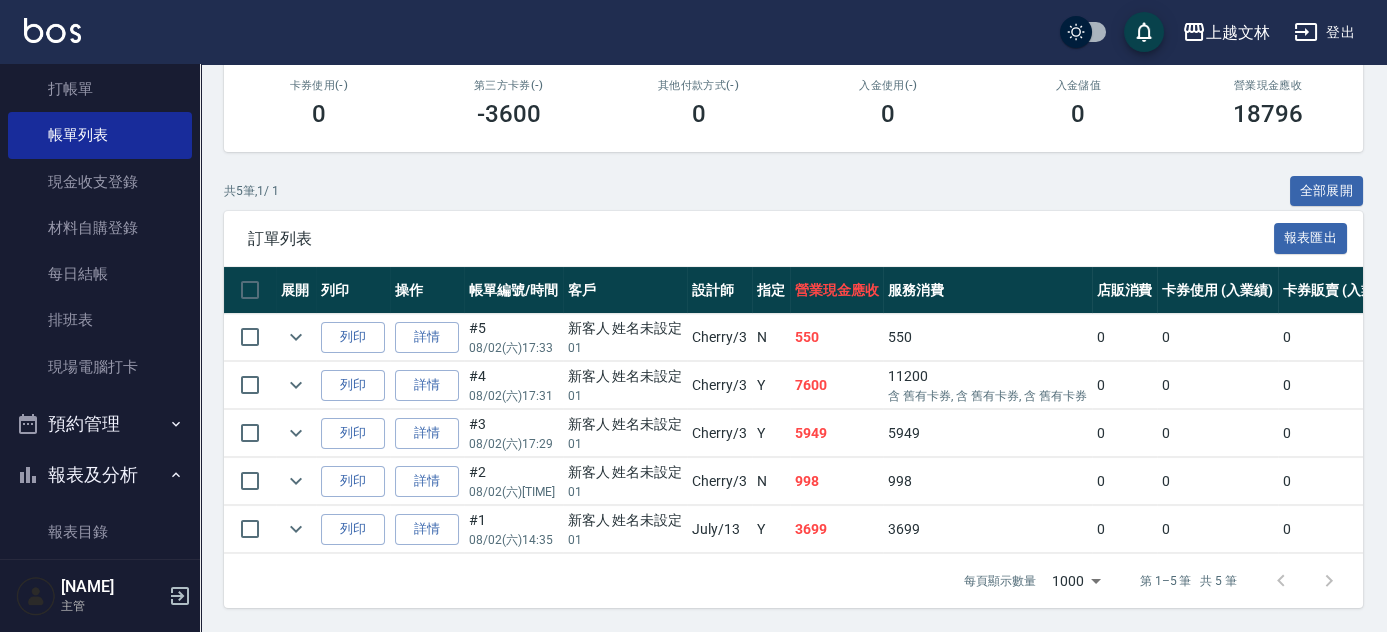 scroll, scrollTop: 361, scrollLeft: 0, axis: vertical 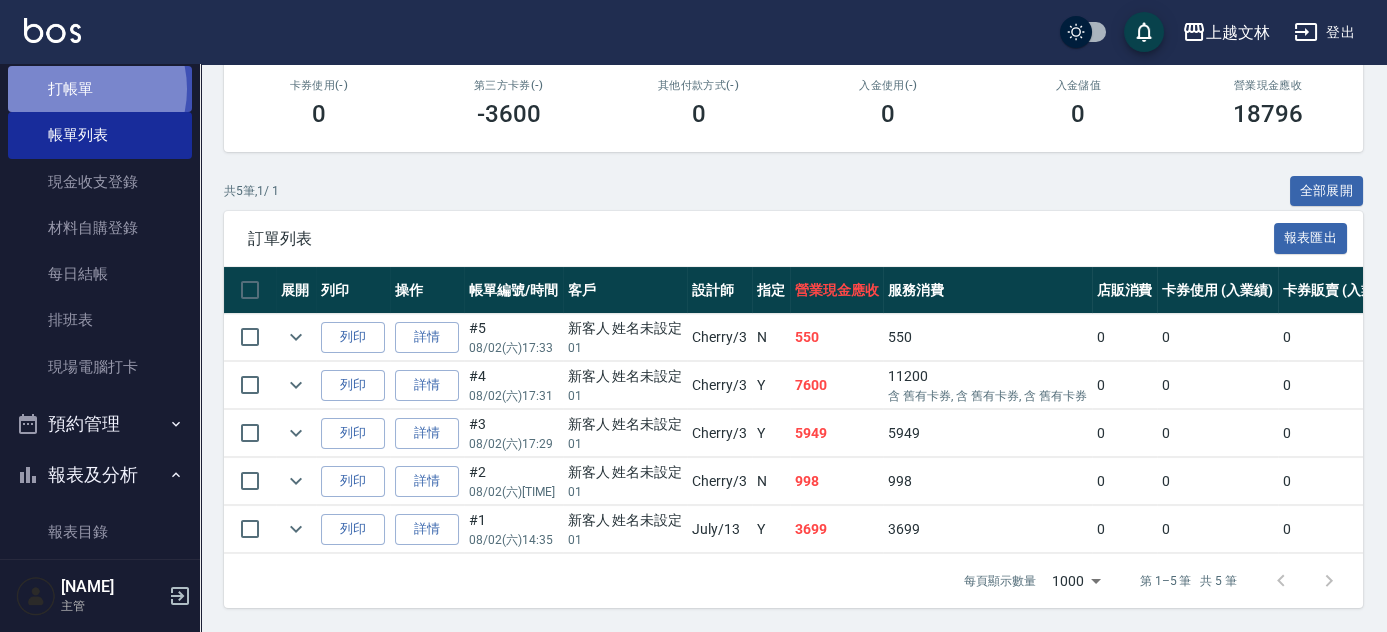 click on "打帳單" at bounding box center [100, 89] 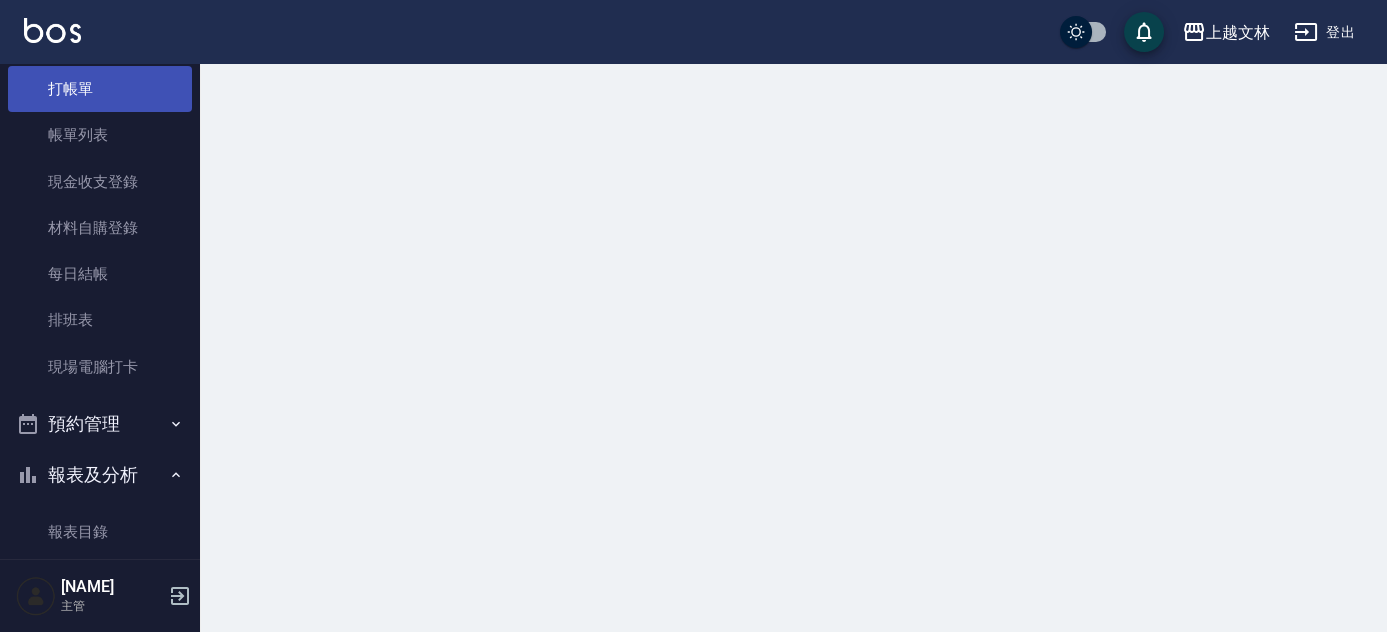 scroll, scrollTop: 0, scrollLeft: 0, axis: both 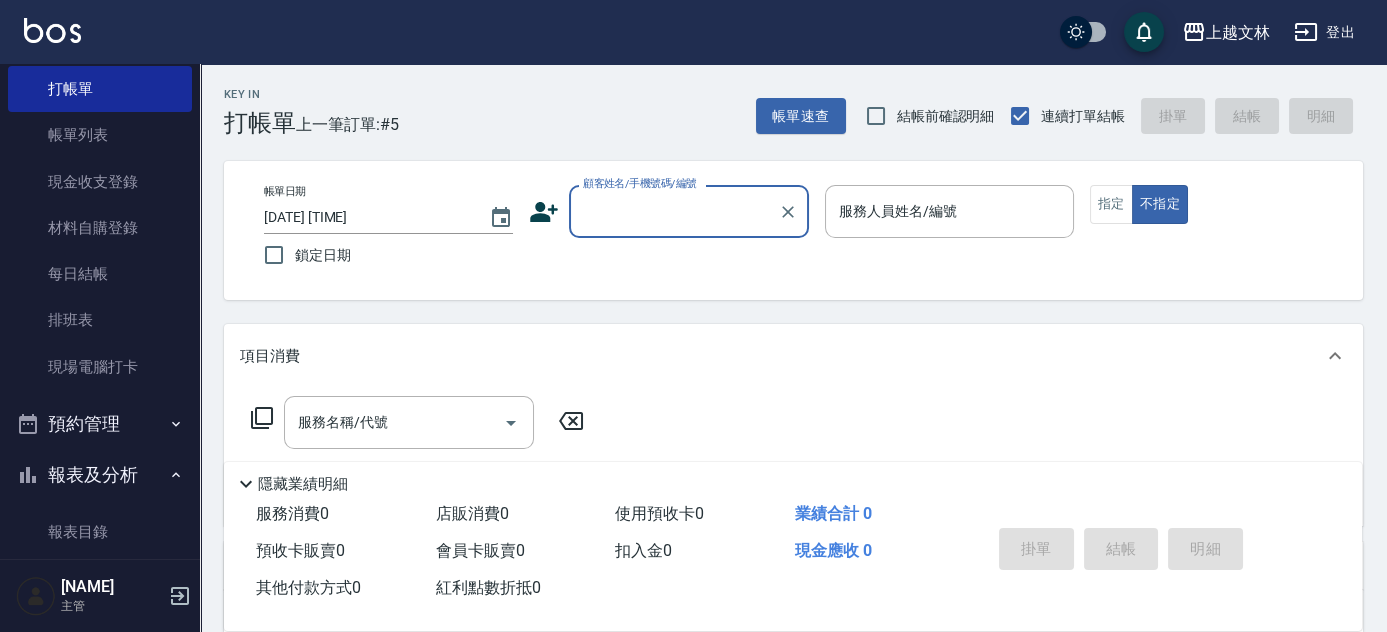 click on "顧客姓名/手機號碼/編號" at bounding box center [674, 211] 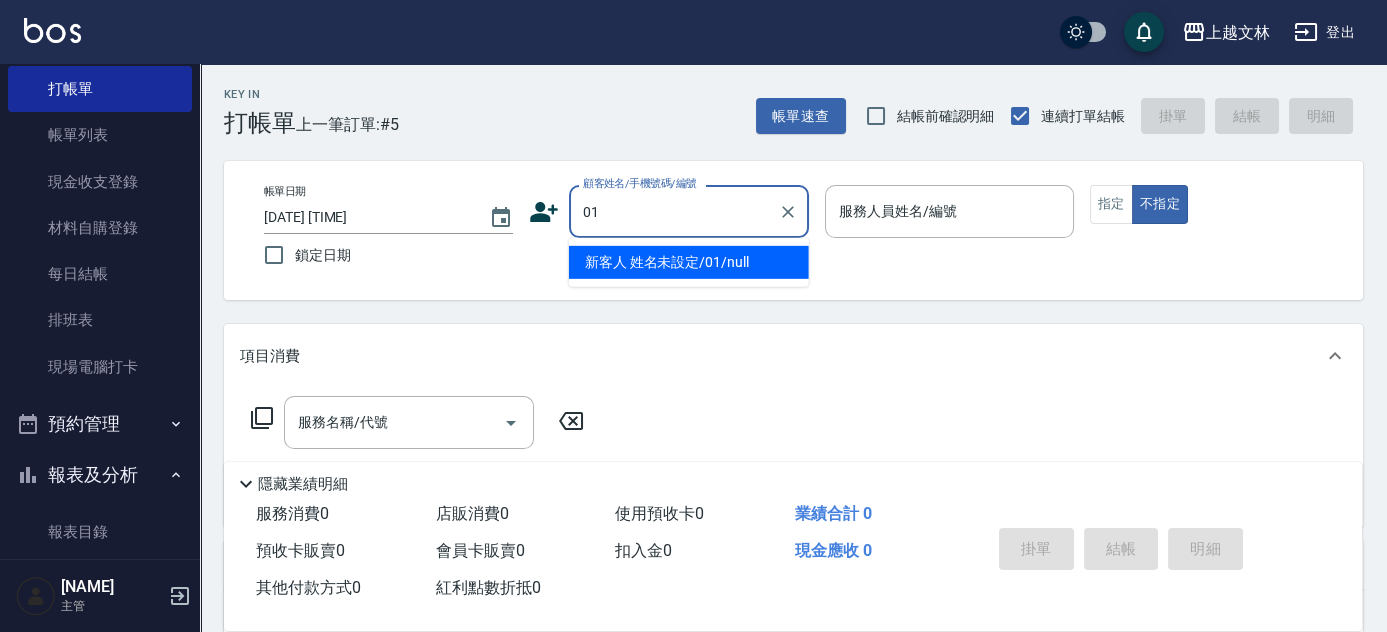 type on "新客人 姓名未設定/01/null" 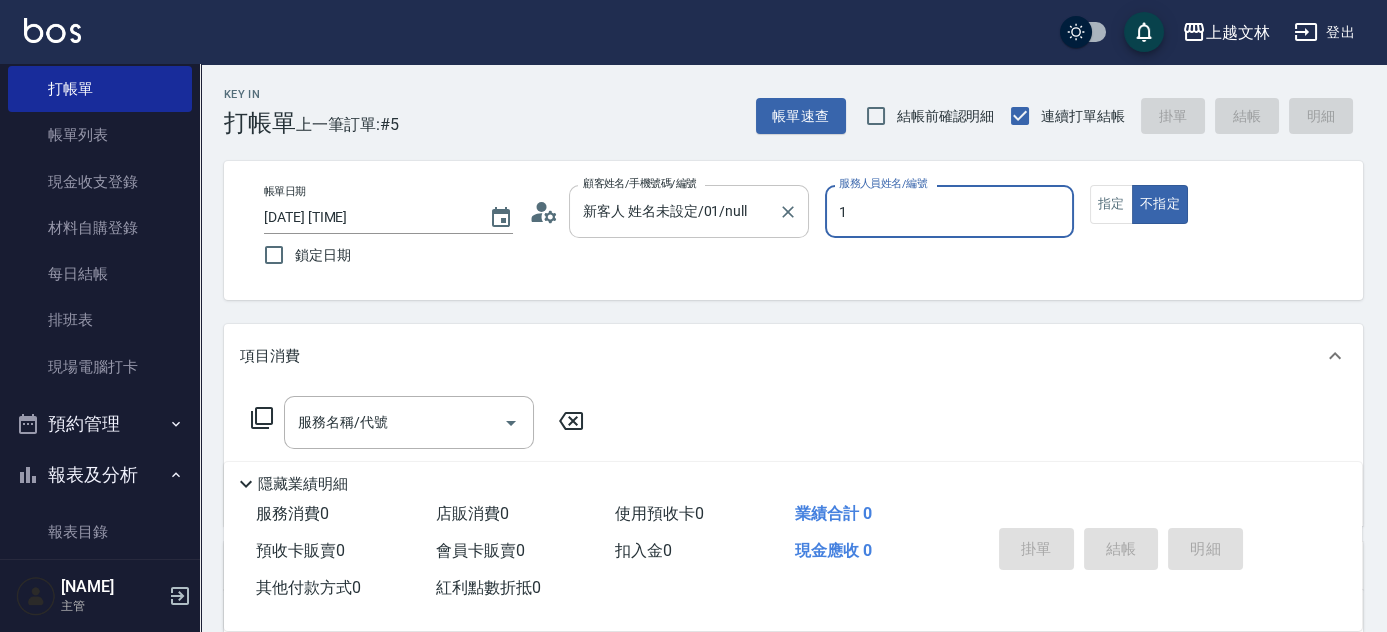 type on "1" 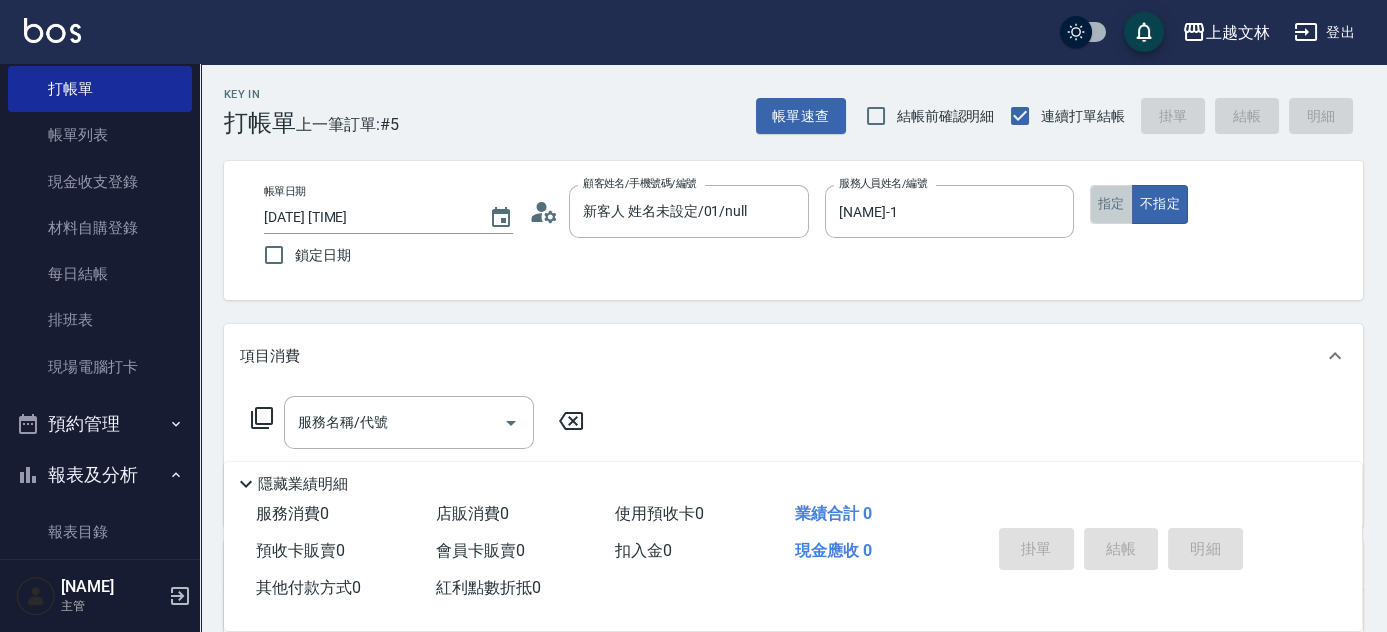 click on "指定" at bounding box center (1111, 204) 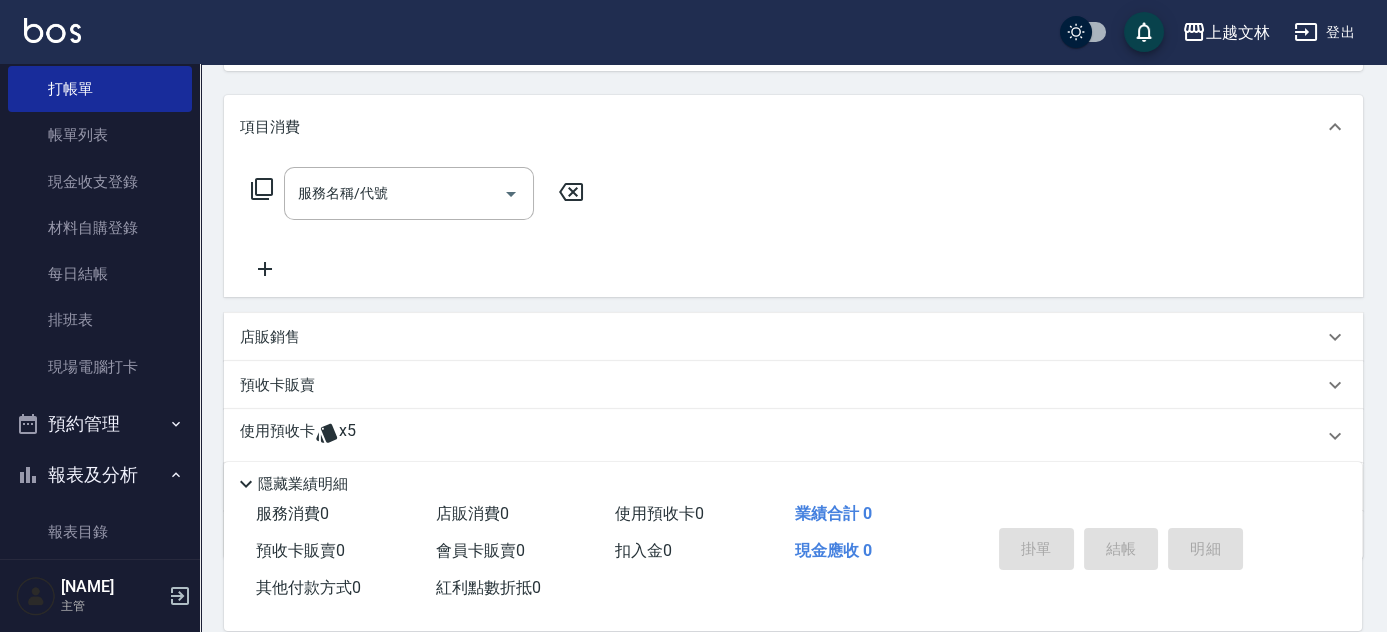 scroll, scrollTop: 235, scrollLeft: 0, axis: vertical 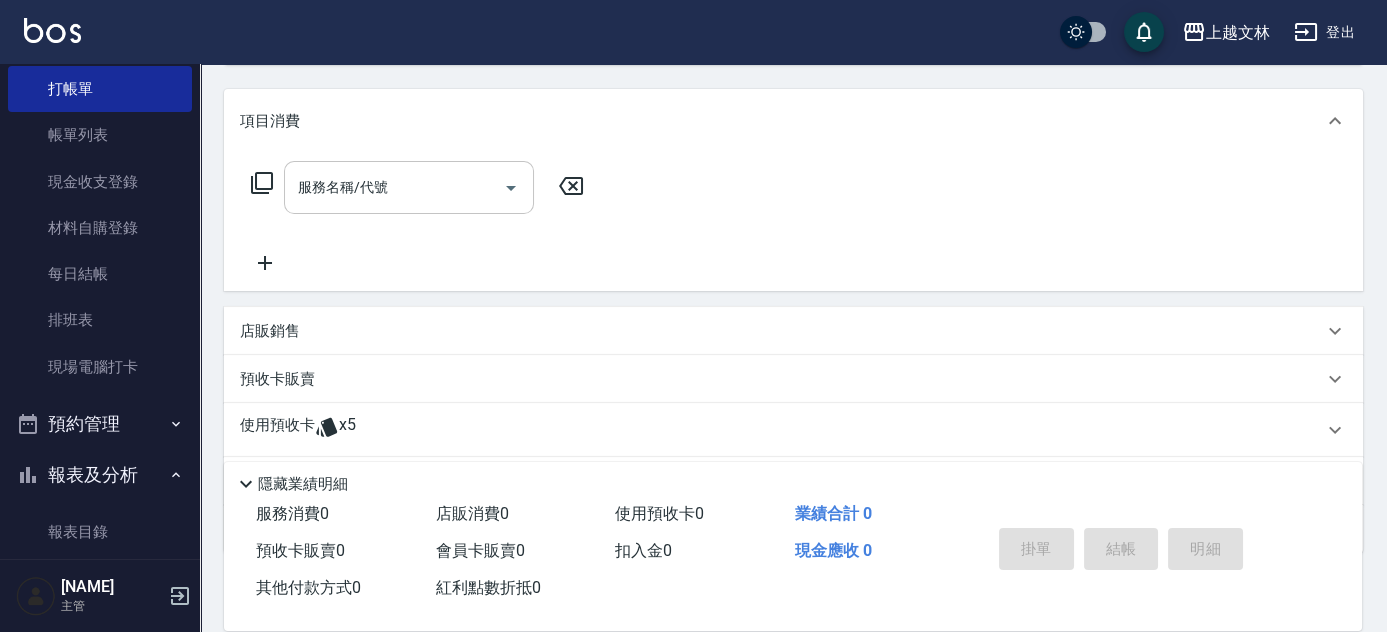 click on "服務名稱/代號 服務名稱/代號" at bounding box center (409, 187) 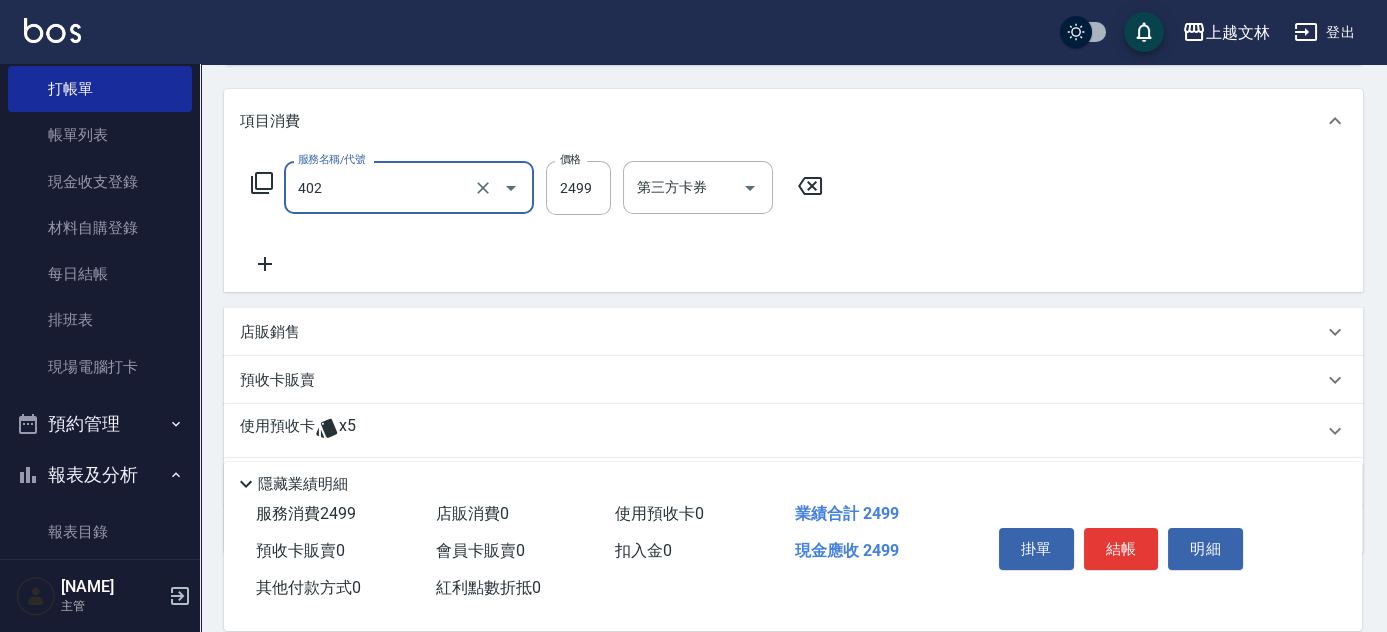 type on "嚴選染髮(402)" 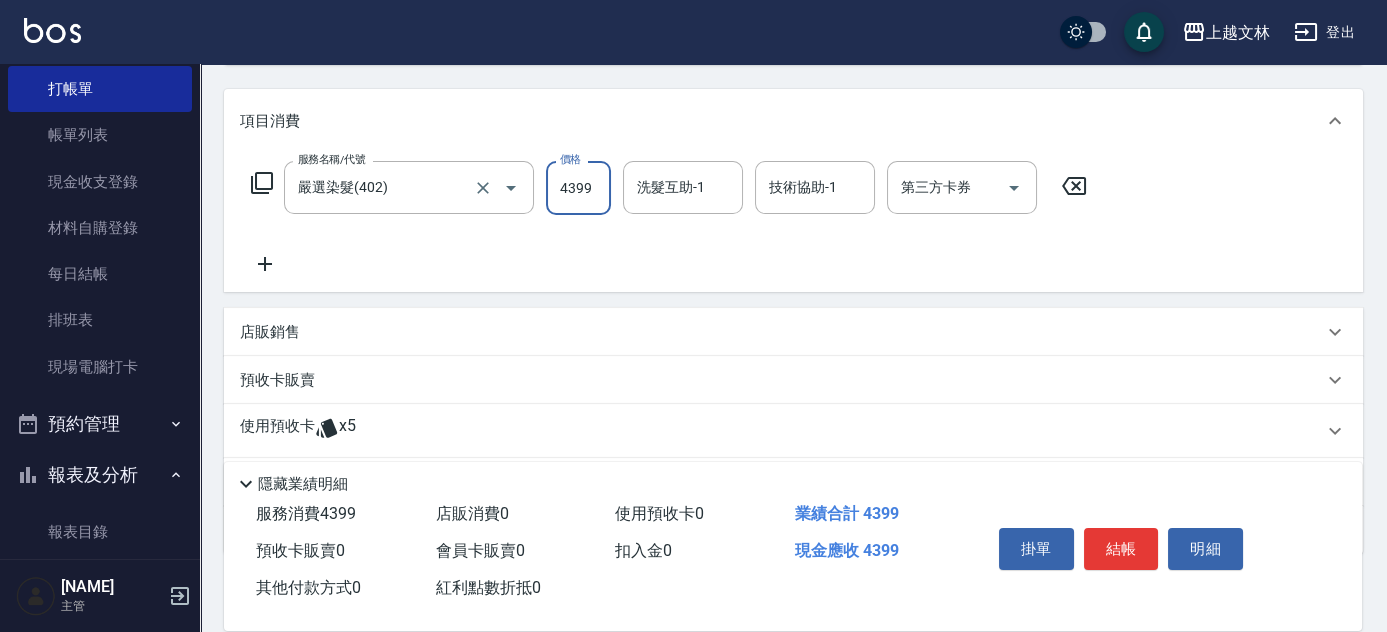 type on "4399" 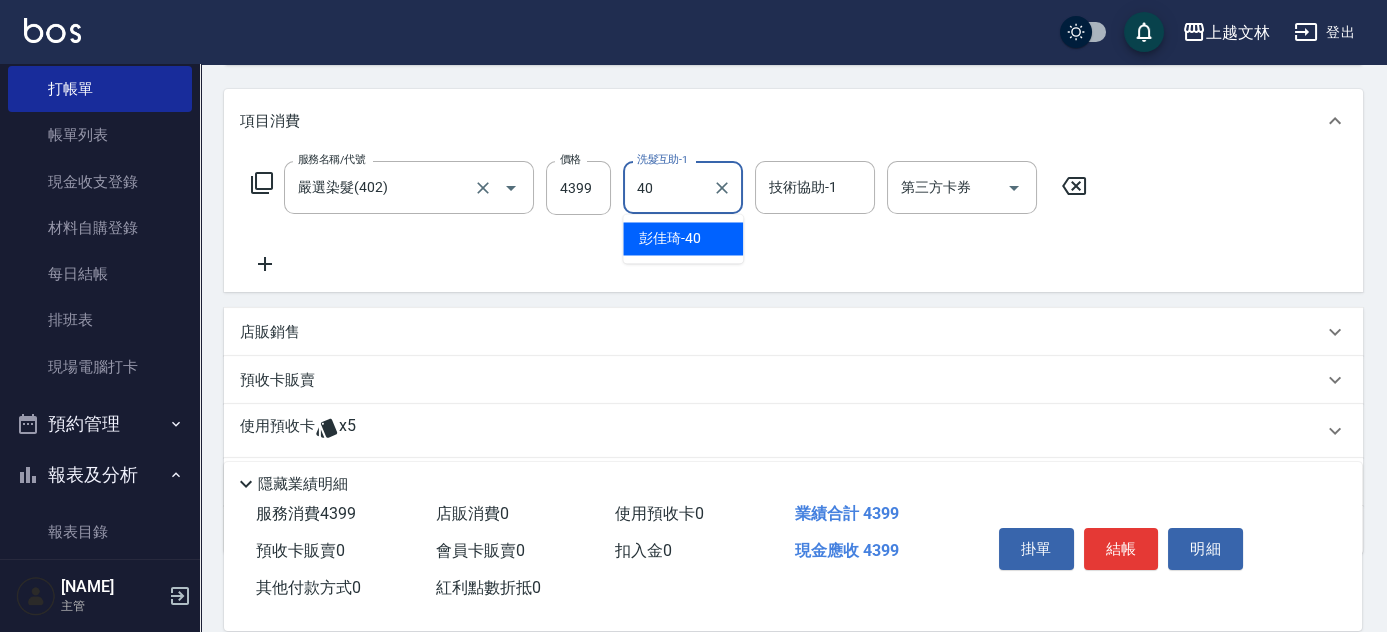 type on "[NAME]-40" 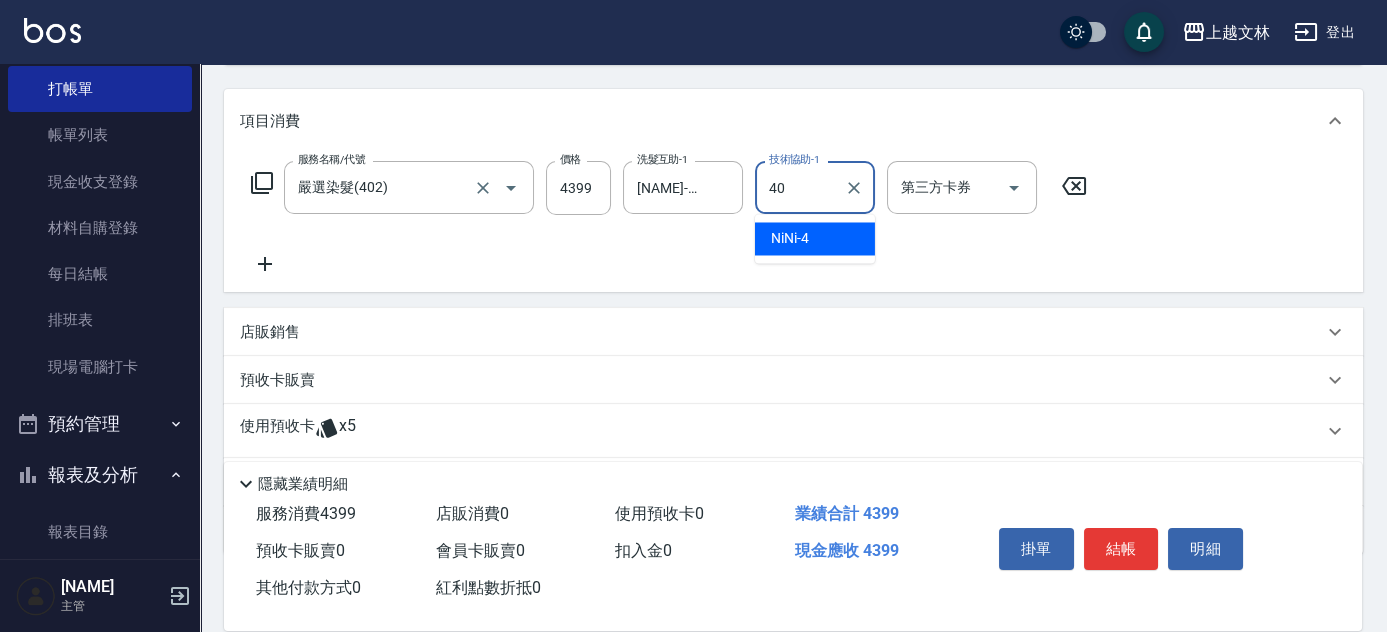type on "[NAME]-40" 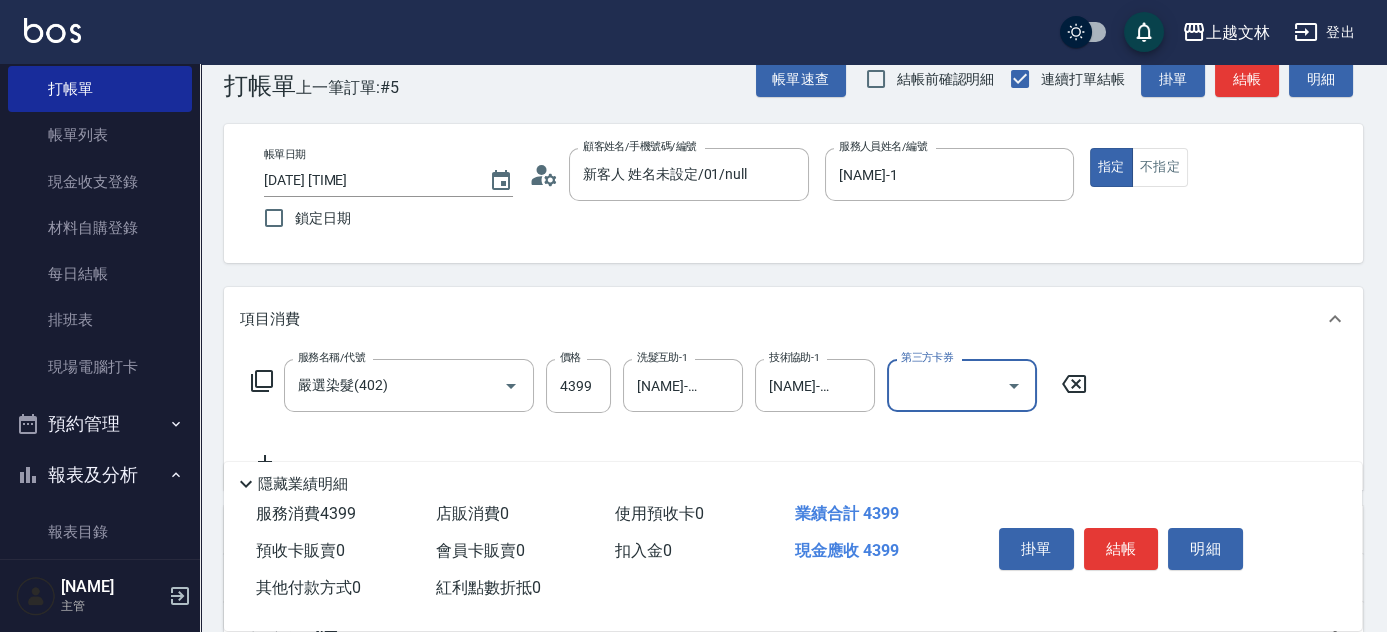 scroll, scrollTop: 0, scrollLeft: 0, axis: both 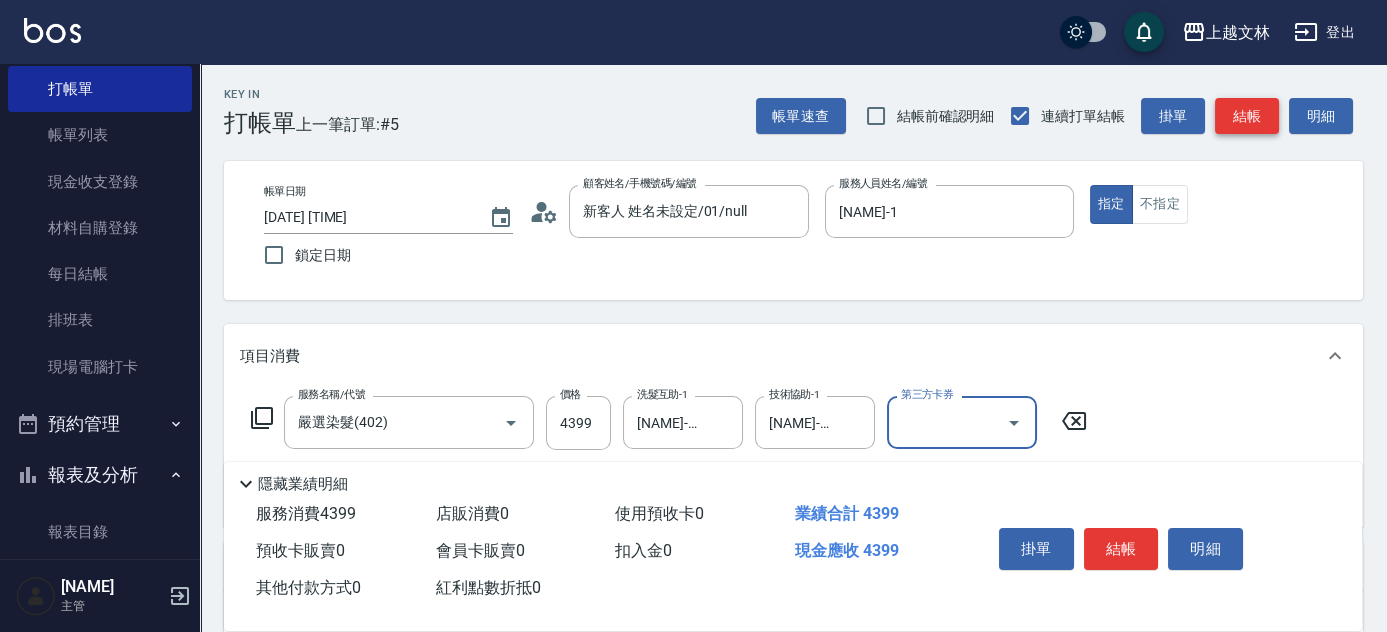 click on "結帳" at bounding box center (1247, 116) 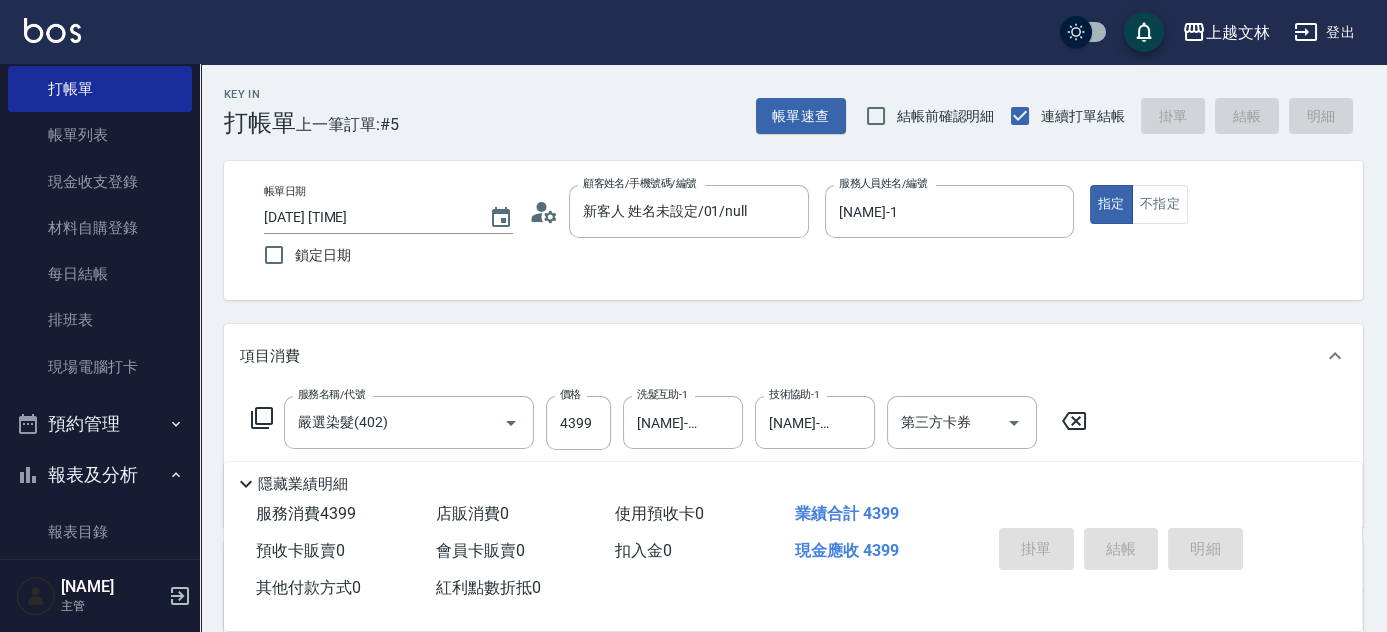 type 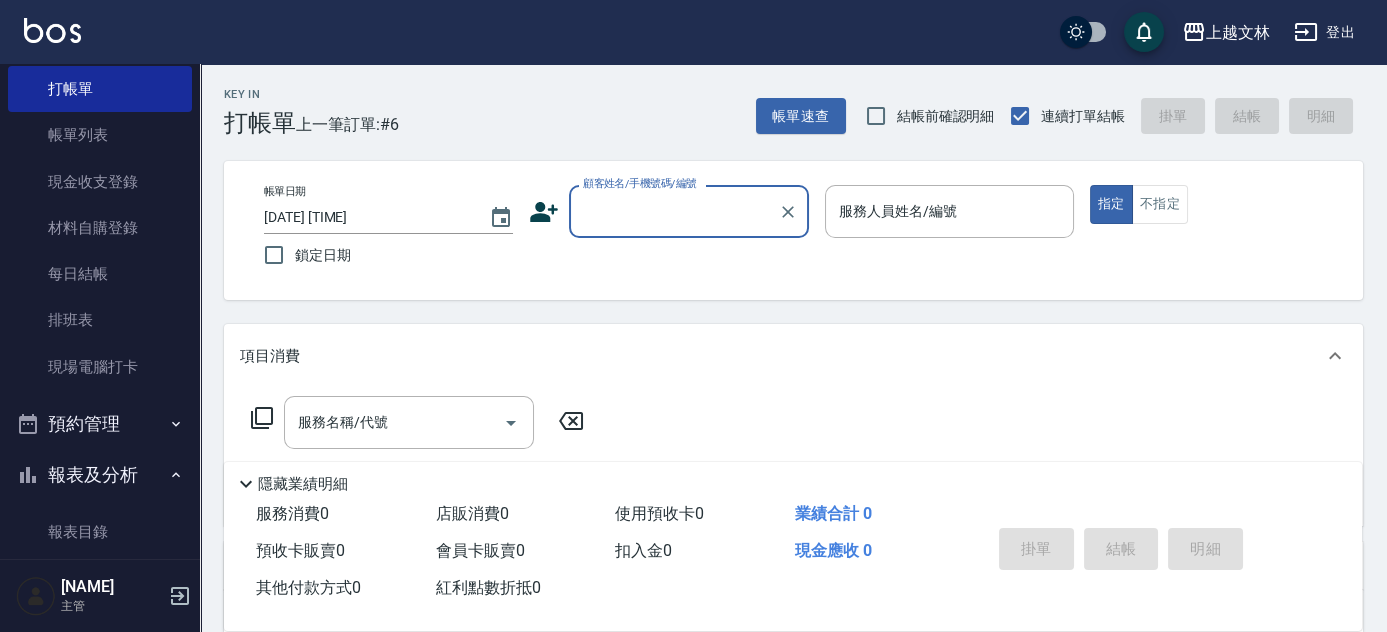 click on "顧客姓名/手機號碼/編號" at bounding box center [674, 211] 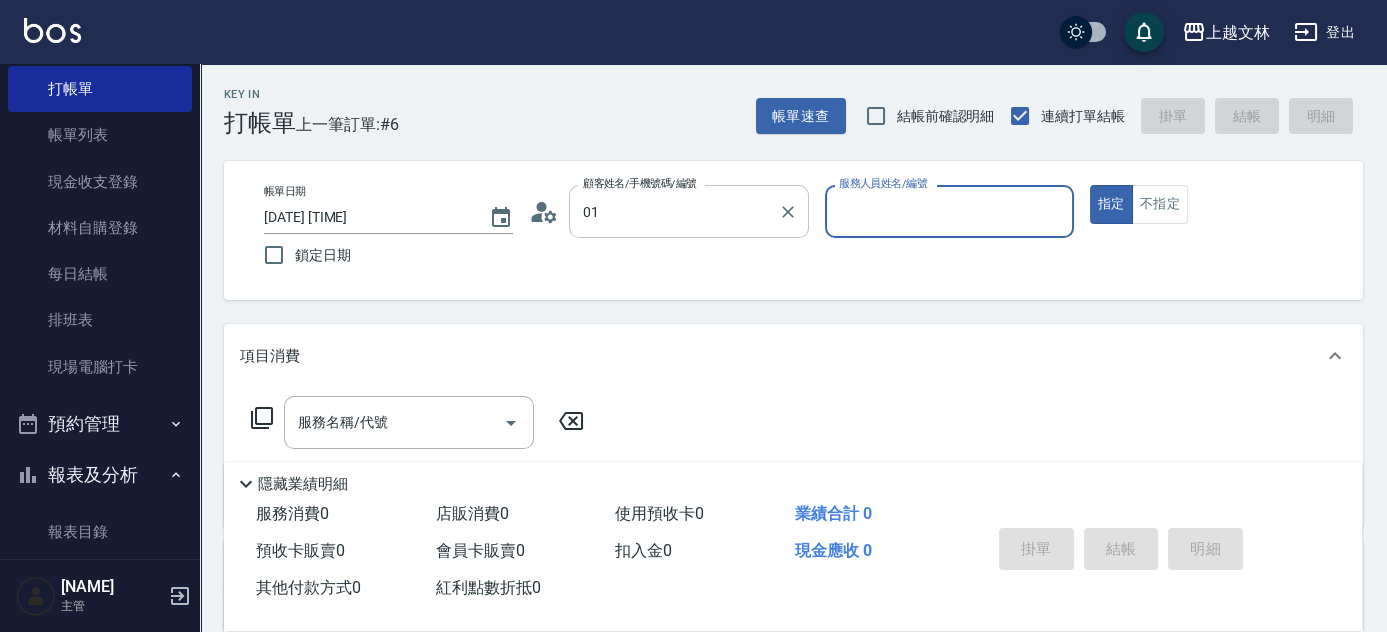 type on "新客人 姓名未設定/01/null" 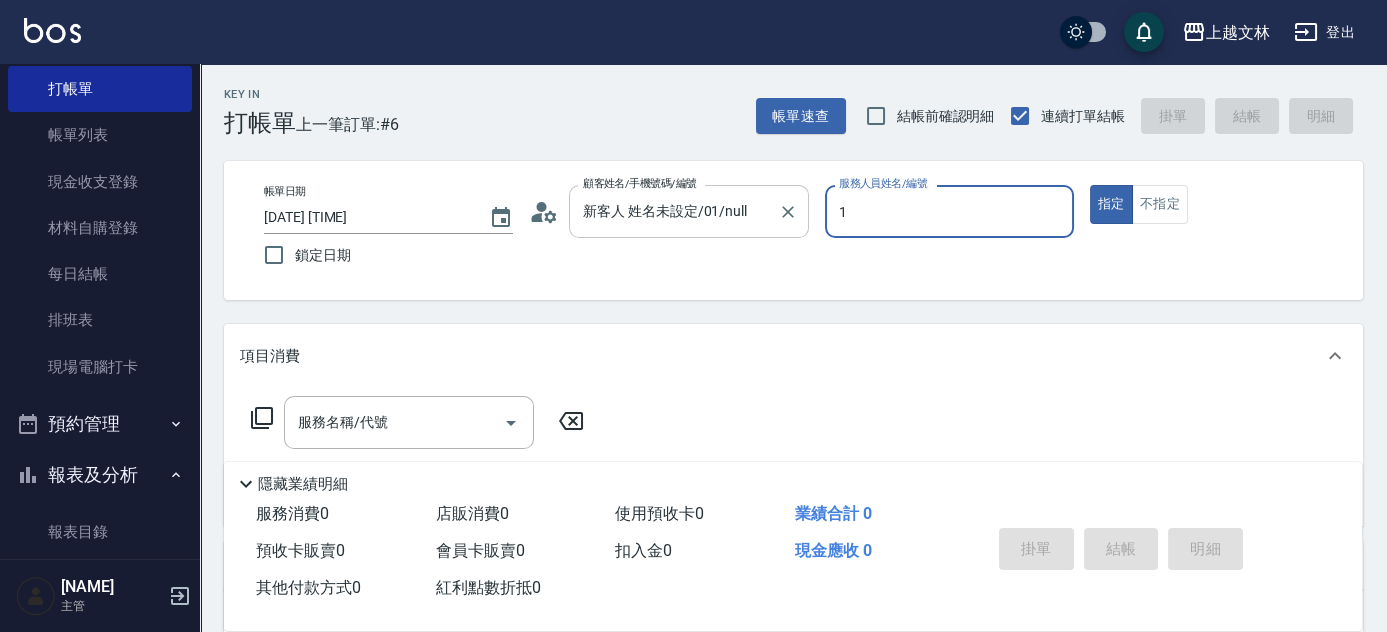 type on "1" 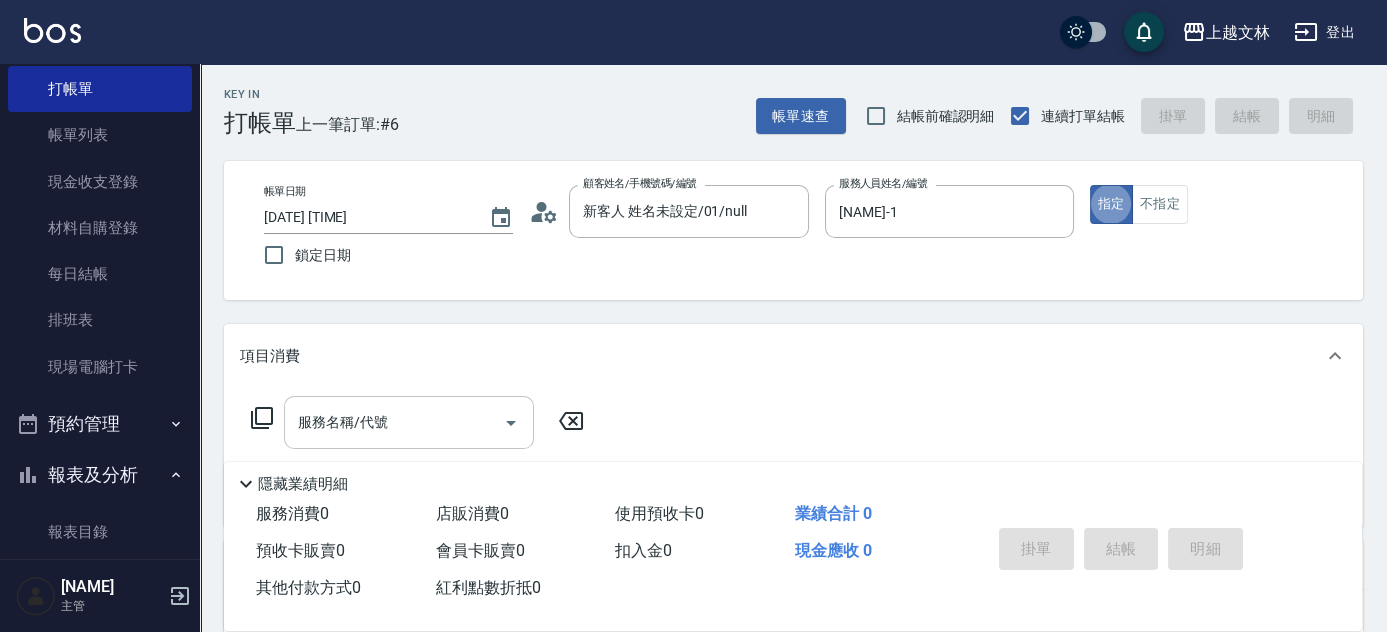 drag, startPoint x: 442, startPoint y: 412, endPoint x: 400, endPoint y: 407, distance: 42.296574 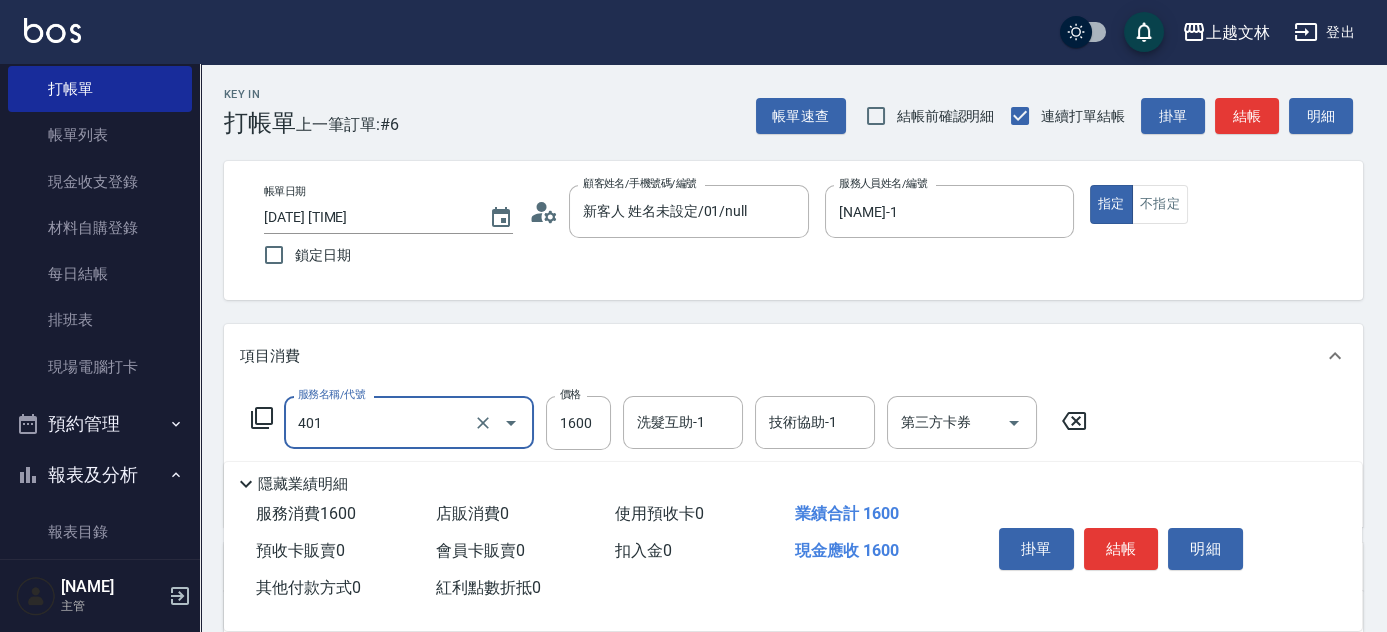 type on "基本染髮(401)" 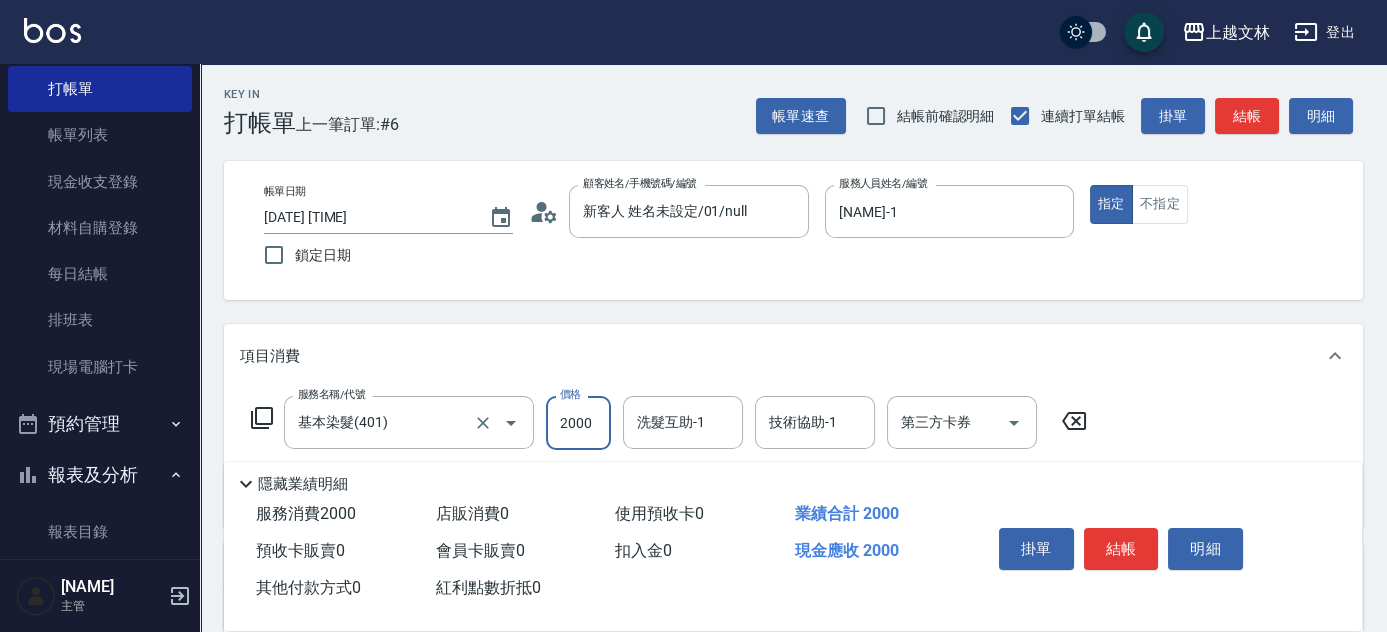 type on "2000" 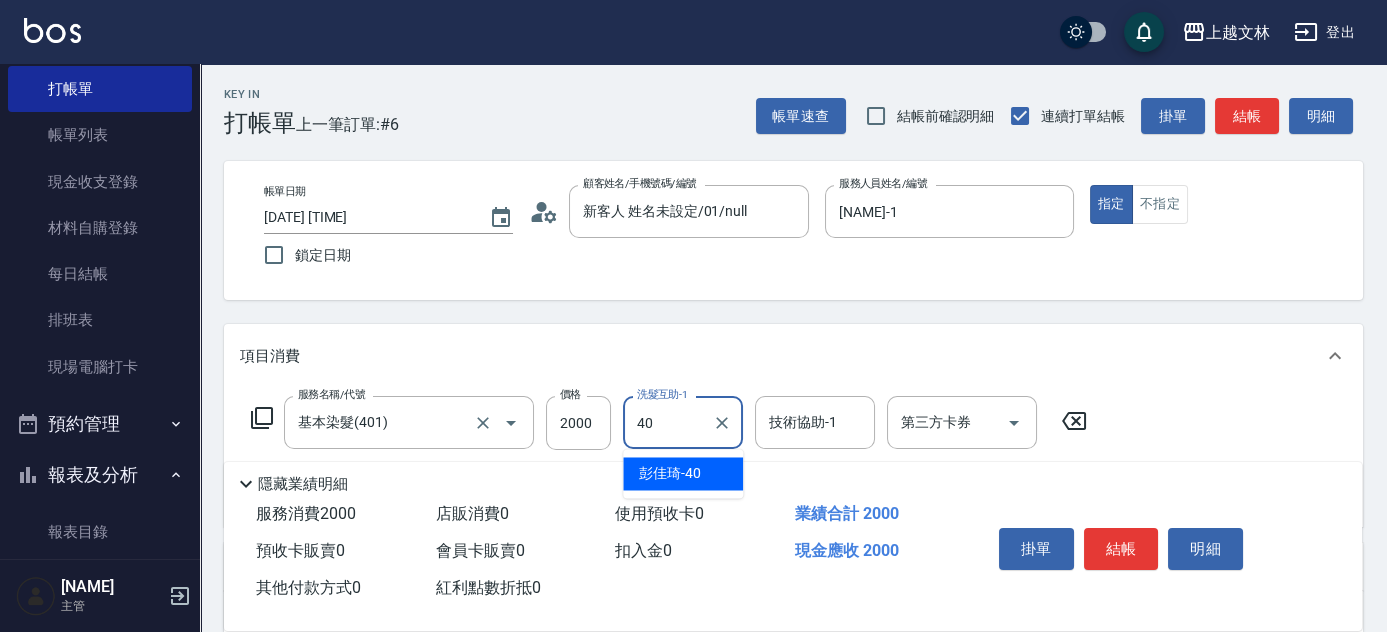 type on "[NAME]-40" 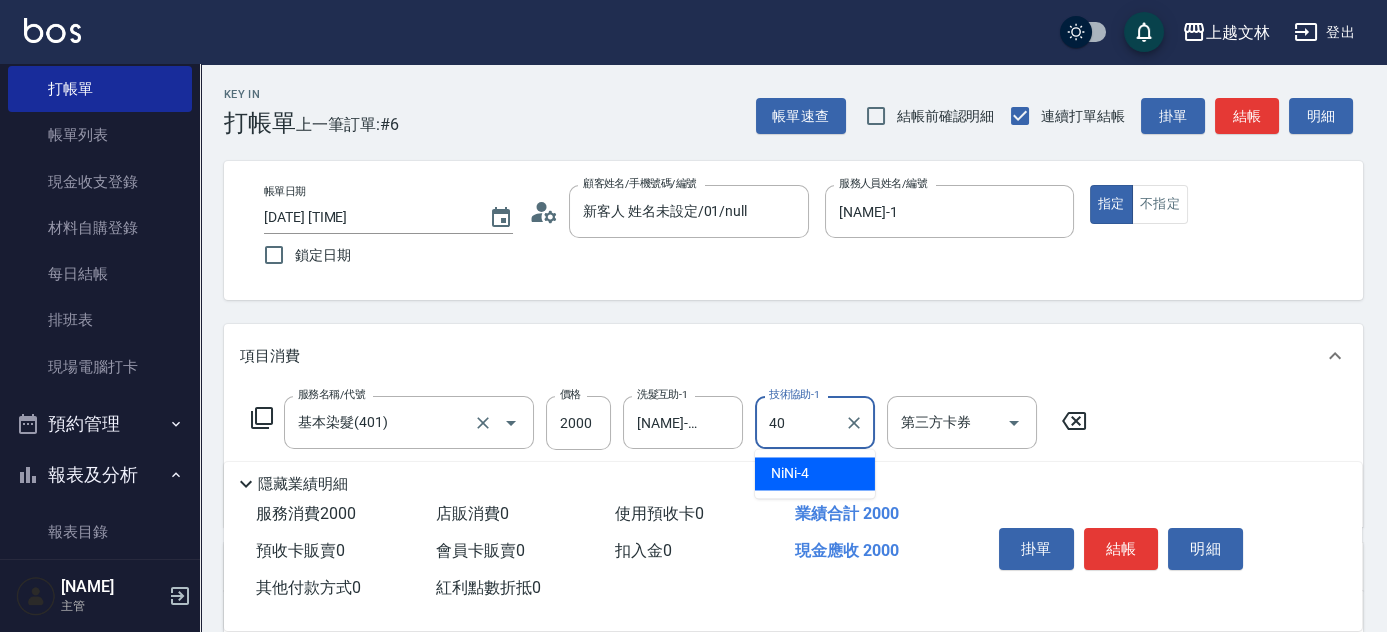 type on "[NAME]-40" 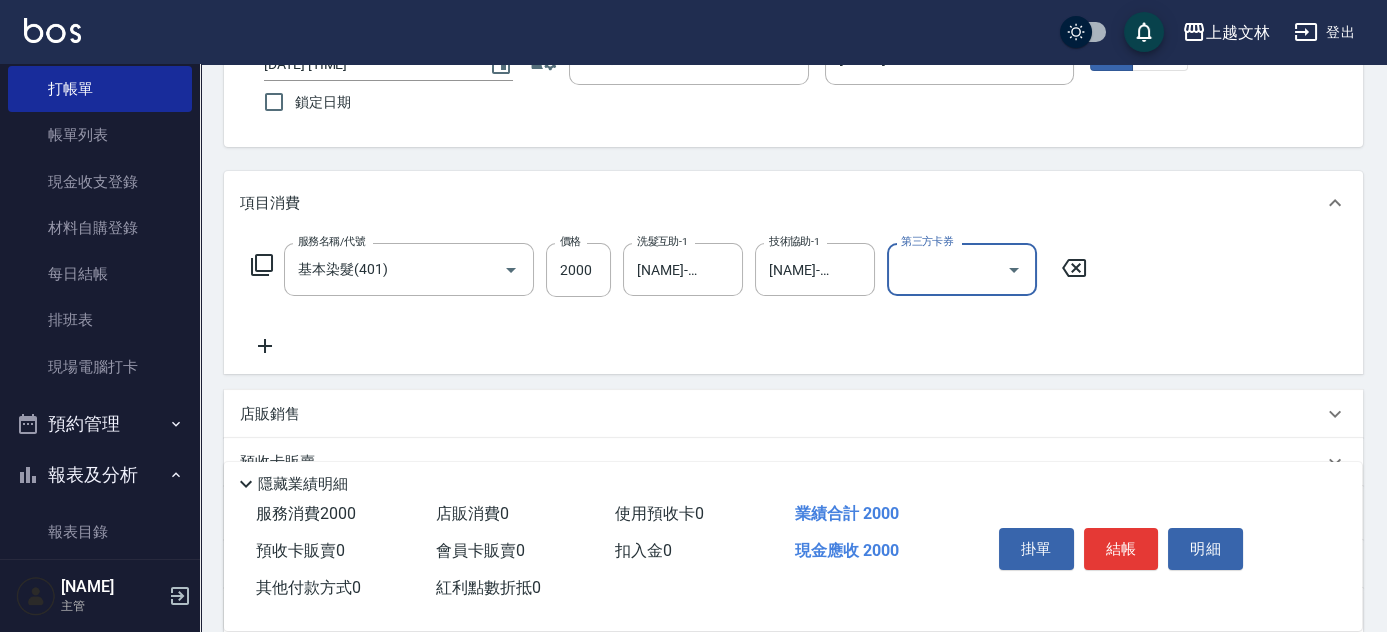 scroll, scrollTop: 346, scrollLeft: 0, axis: vertical 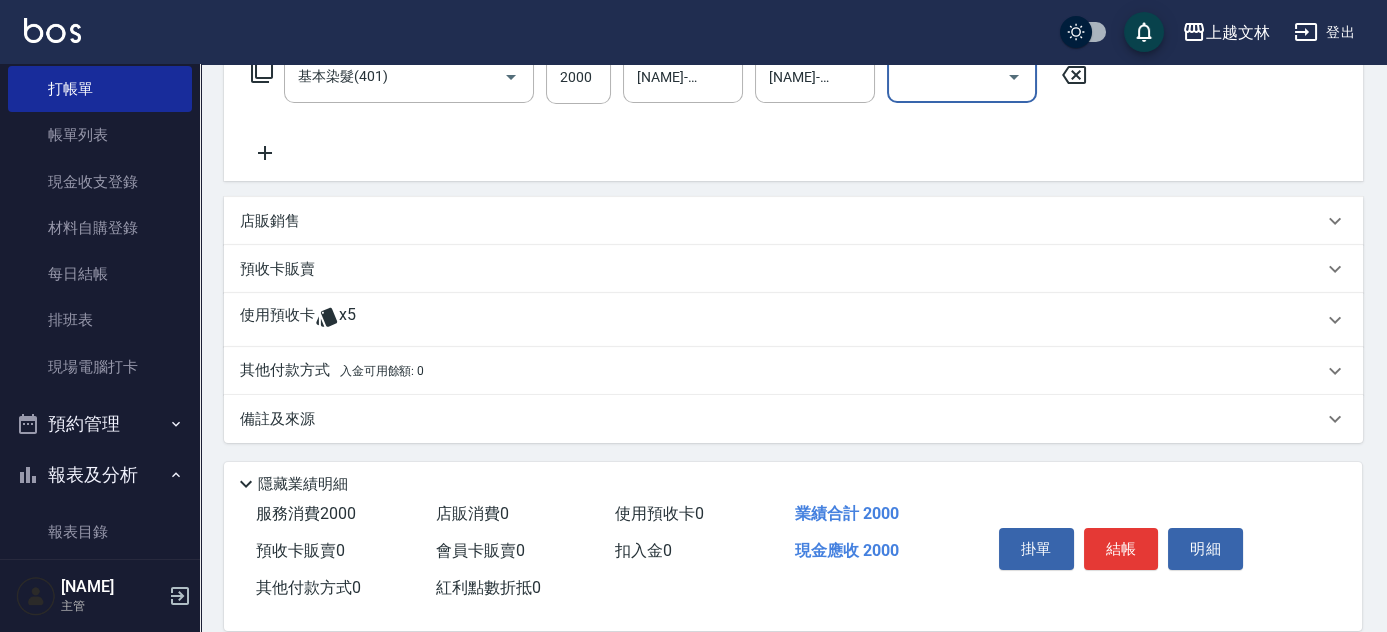 click on "店販銷售" at bounding box center [270, 221] 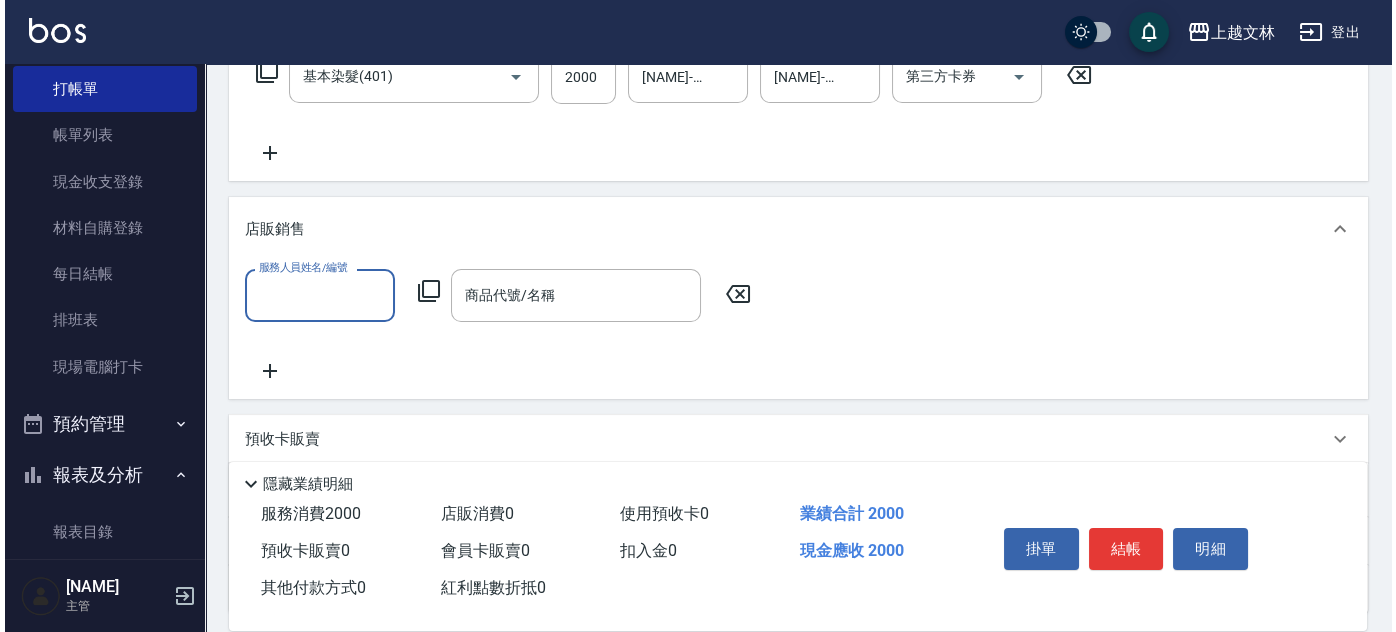 scroll, scrollTop: 0, scrollLeft: 0, axis: both 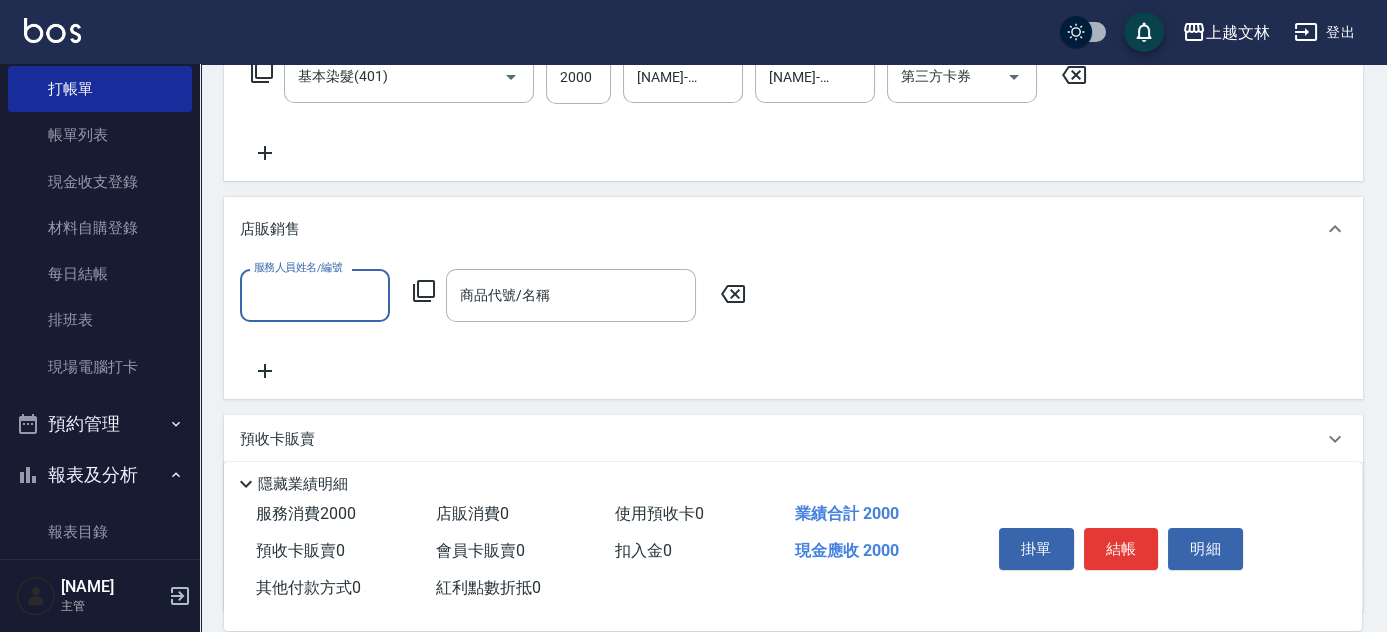 click on "服務人員姓名/編號" at bounding box center (315, 295) 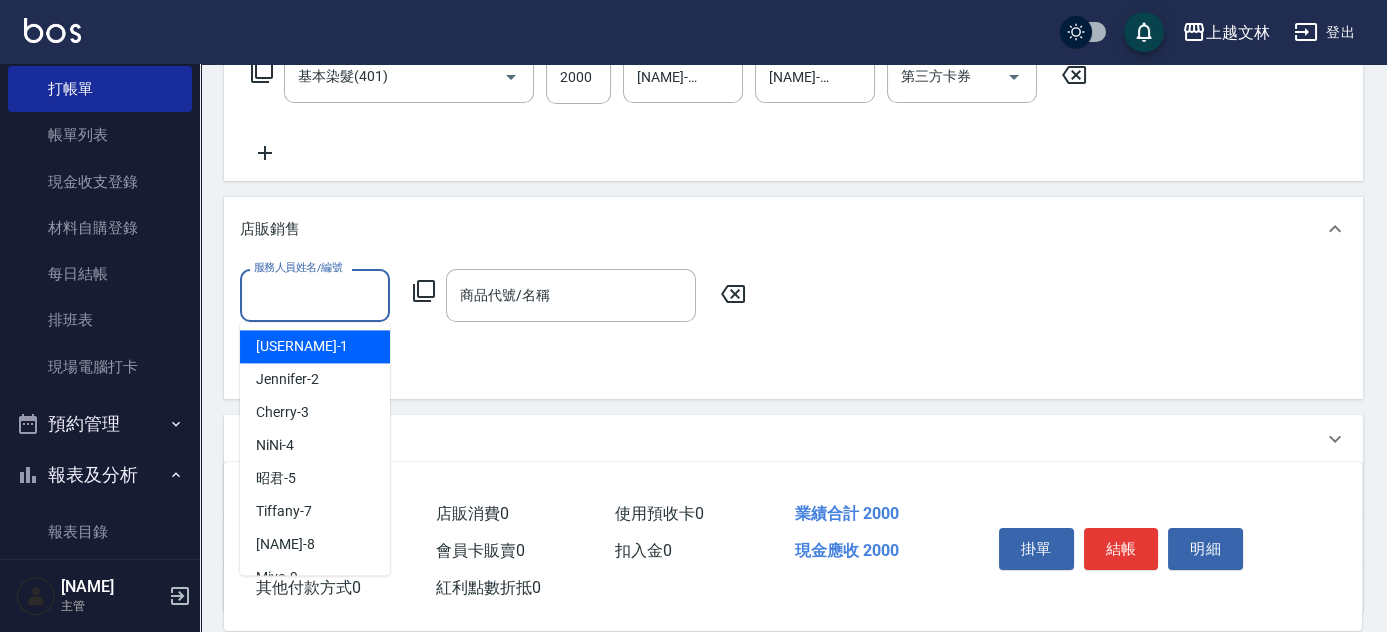 click on "[NAME] -1" at bounding box center [302, 346] 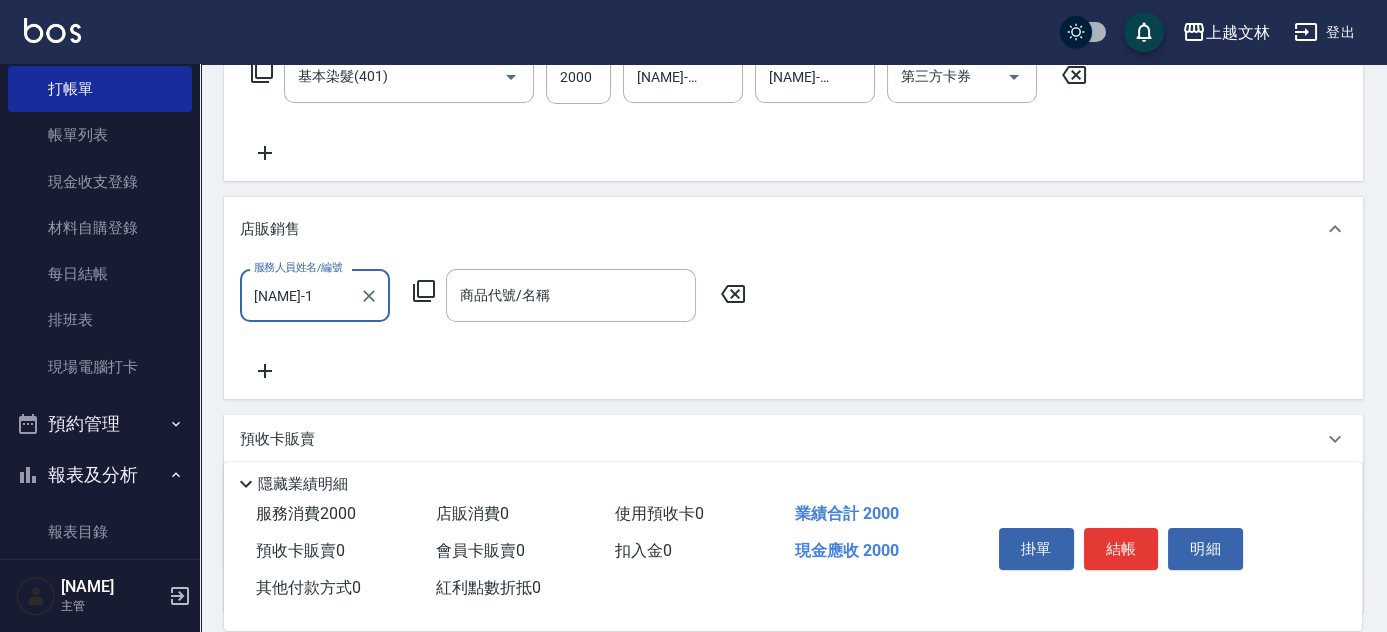 click 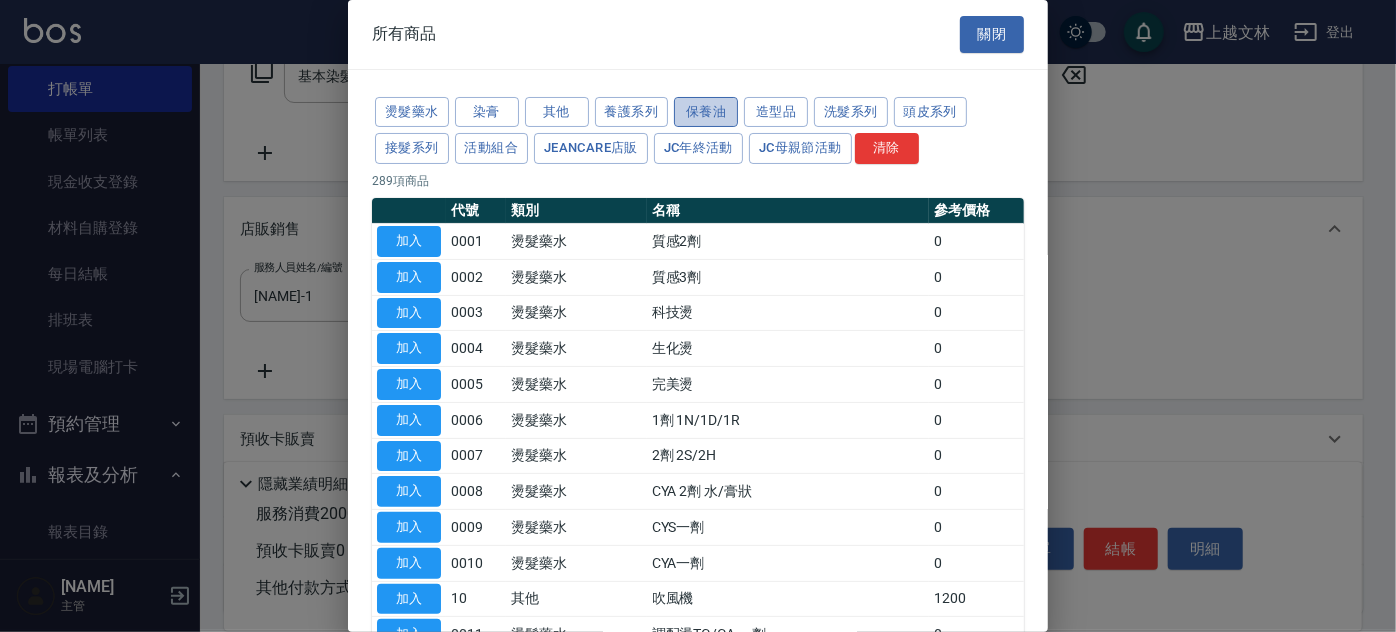 click on "保養油" at bounding box center (706, 112) 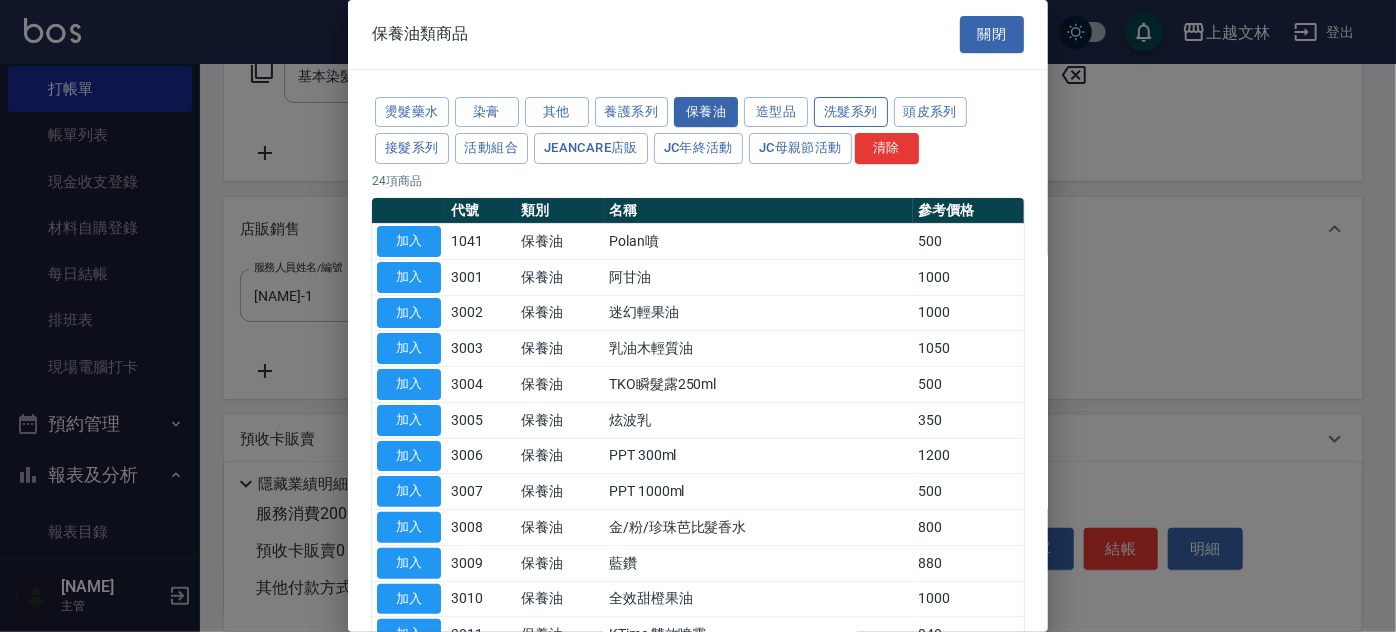 click on "洗髮系列" at bounding box center (851, 112) 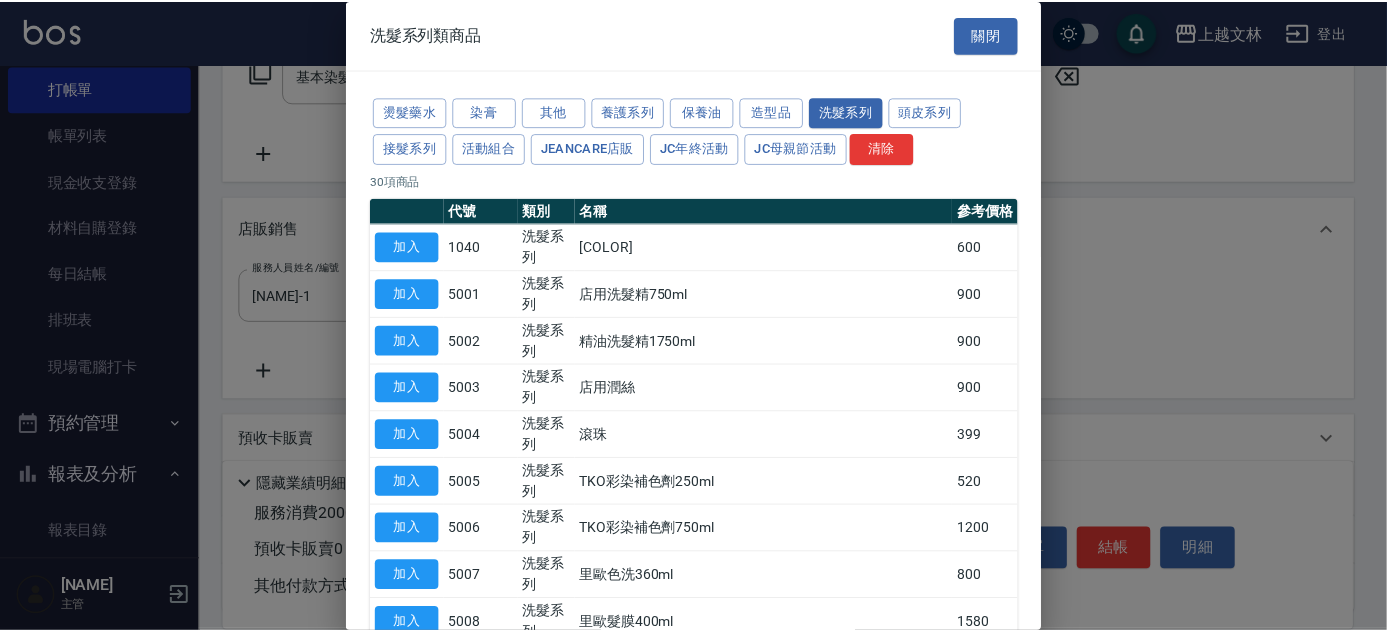scroll, scrollTop: 90, scrollLeft: 0, axis: vertical 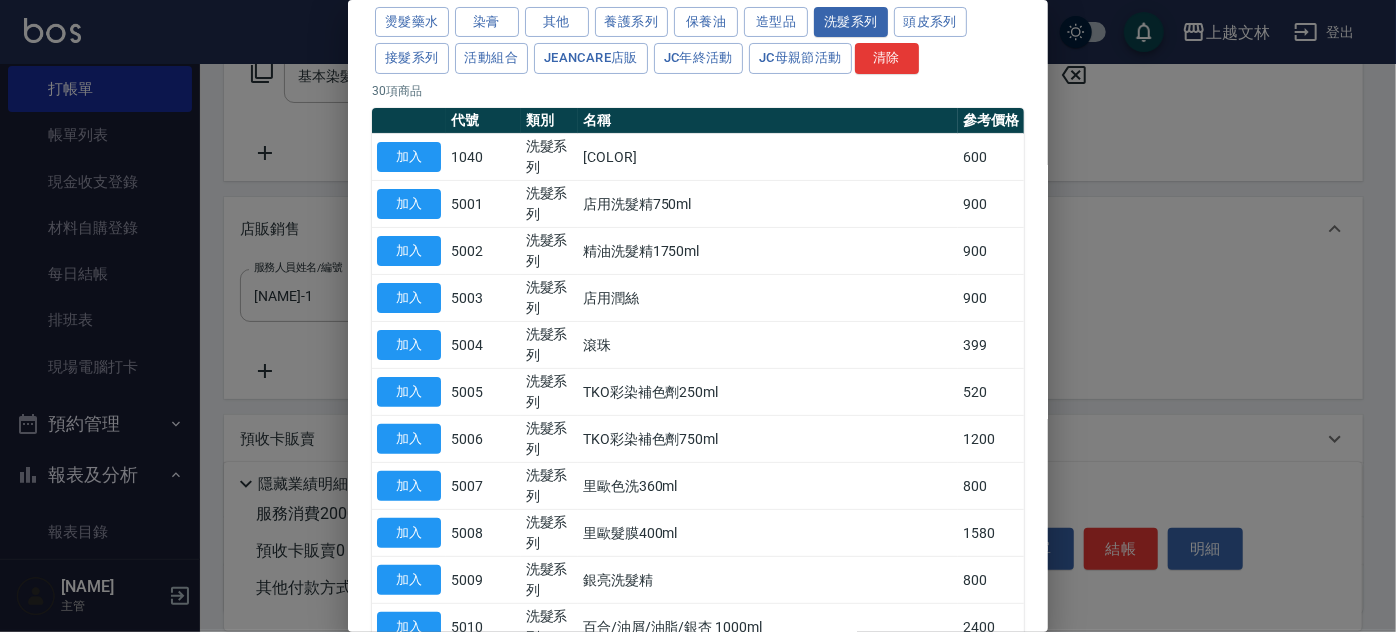 click on "加入" at bounding box center [409, 721] 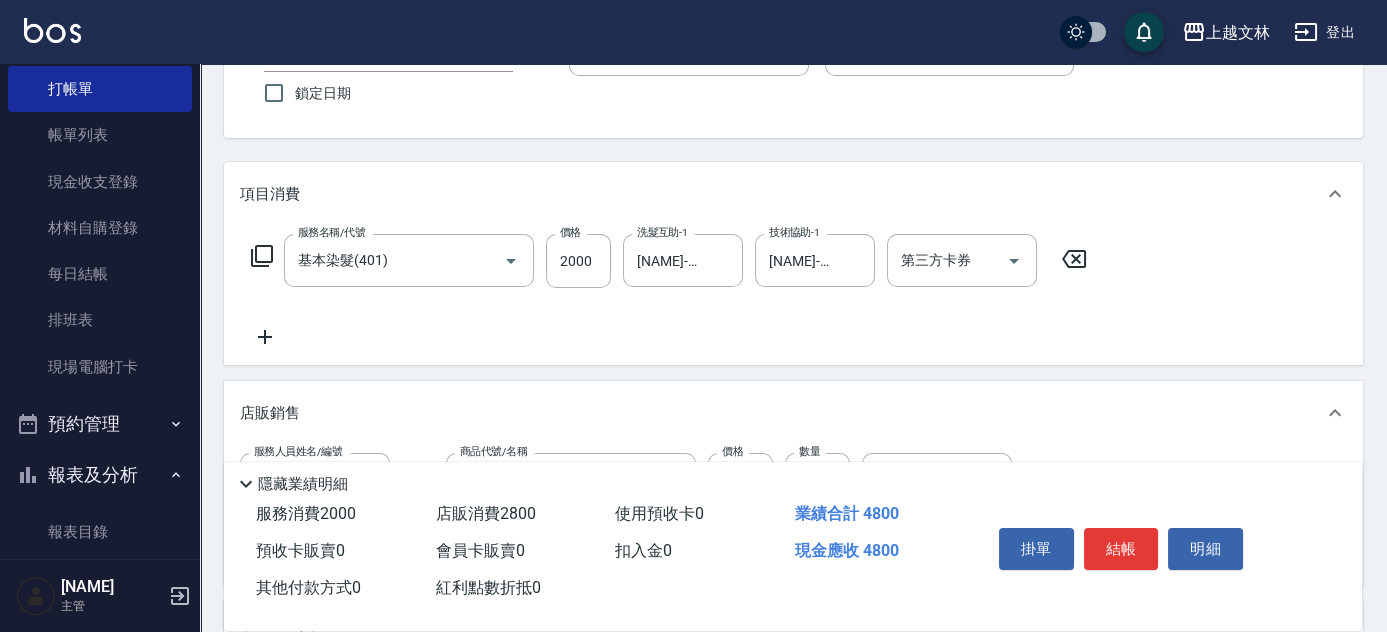scroll, scrollTop: 0, scrollLeft: 0, axis: both 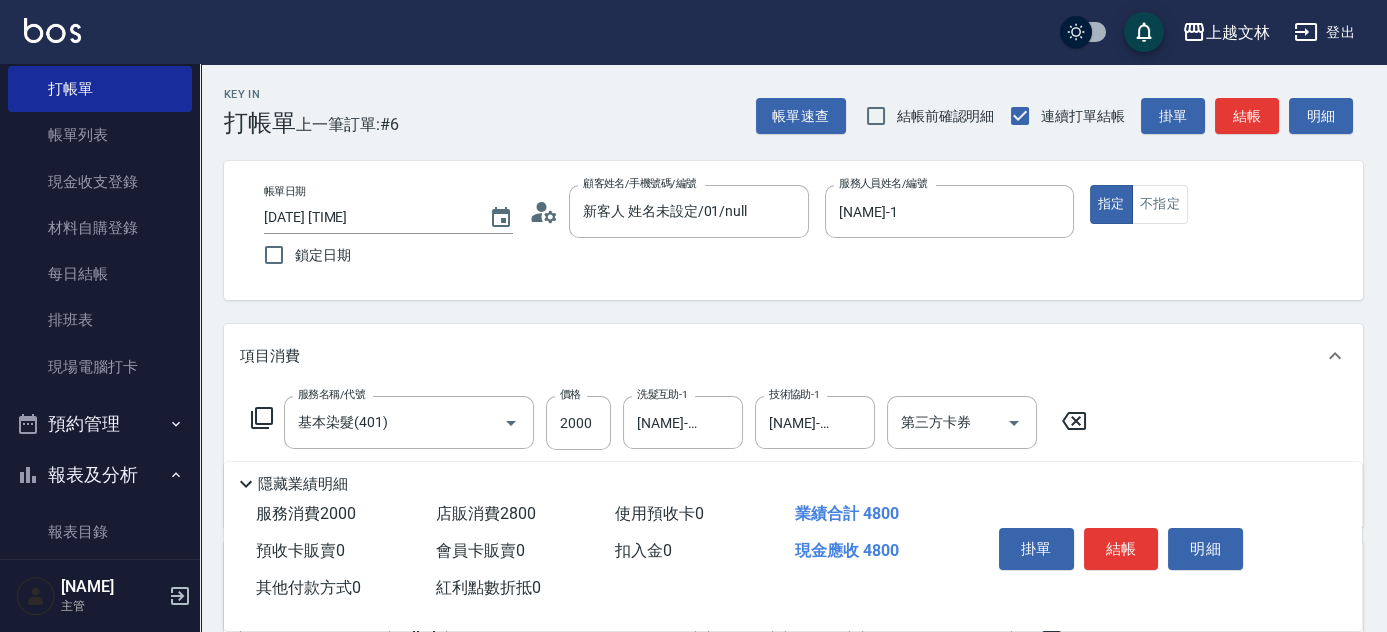 drag, startPoint x: 1238, startPoint y: 119, endPoint x: 1228, endPoint y: 103, distance: 18.867962 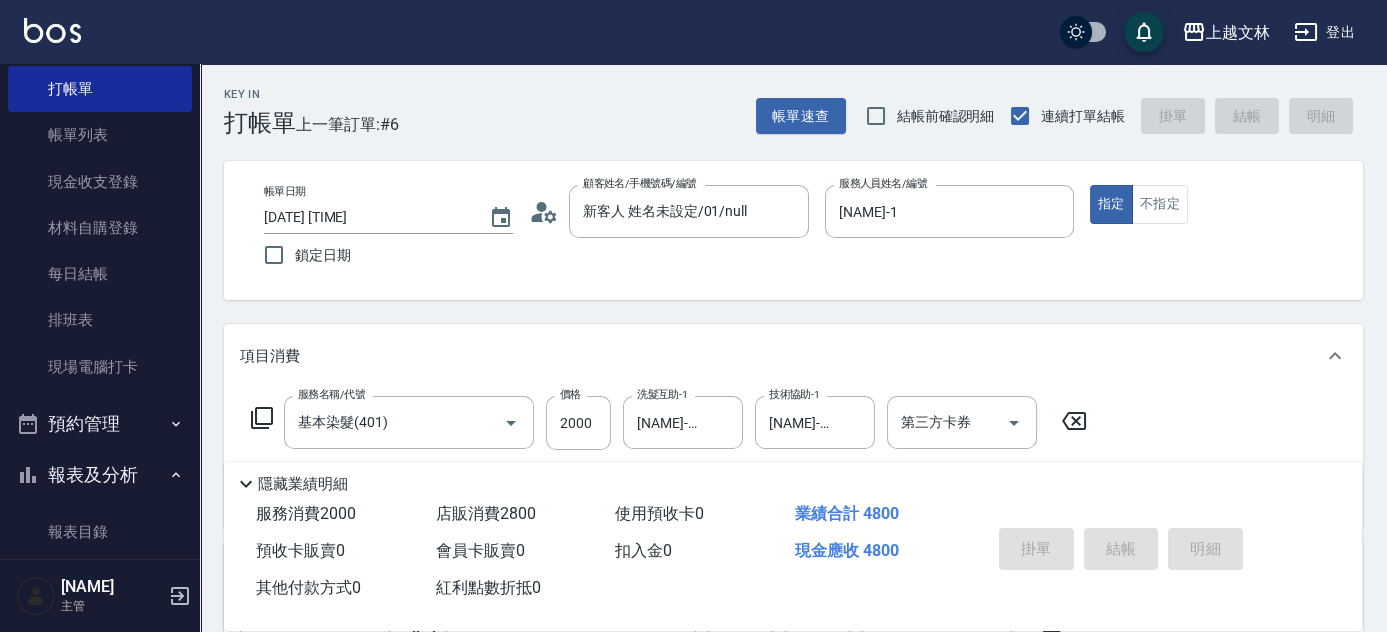 type on "2025/08/02 18:04" 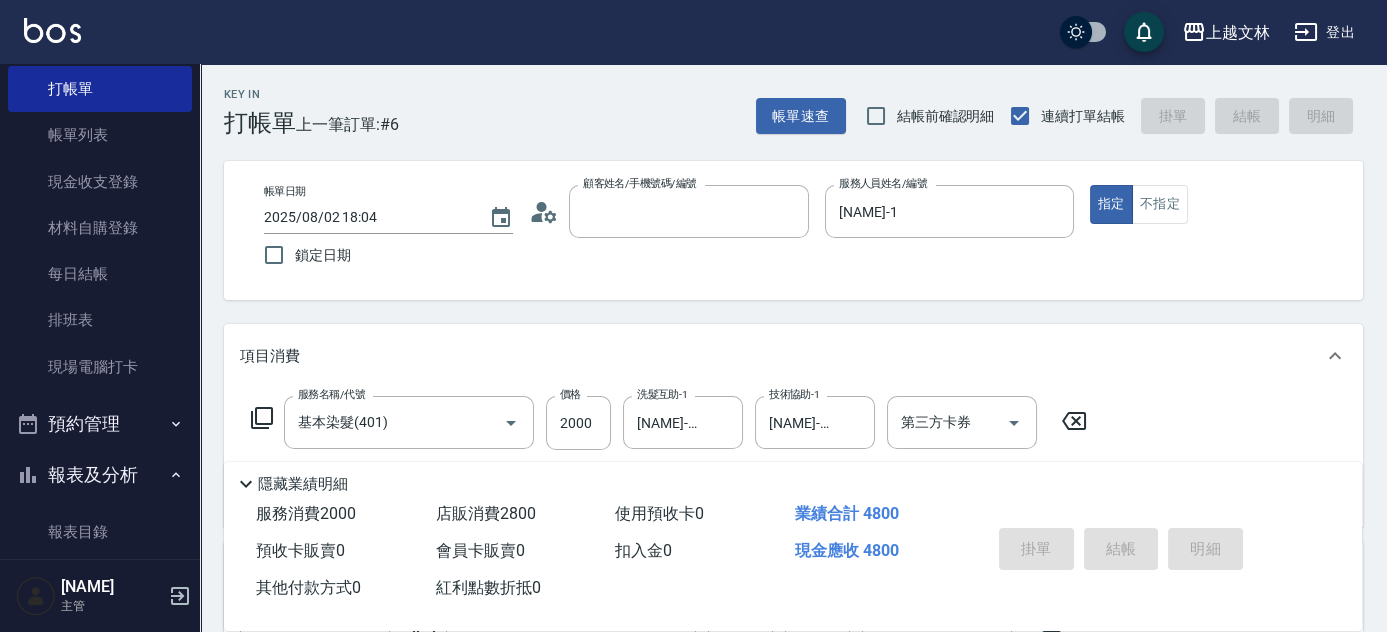 type 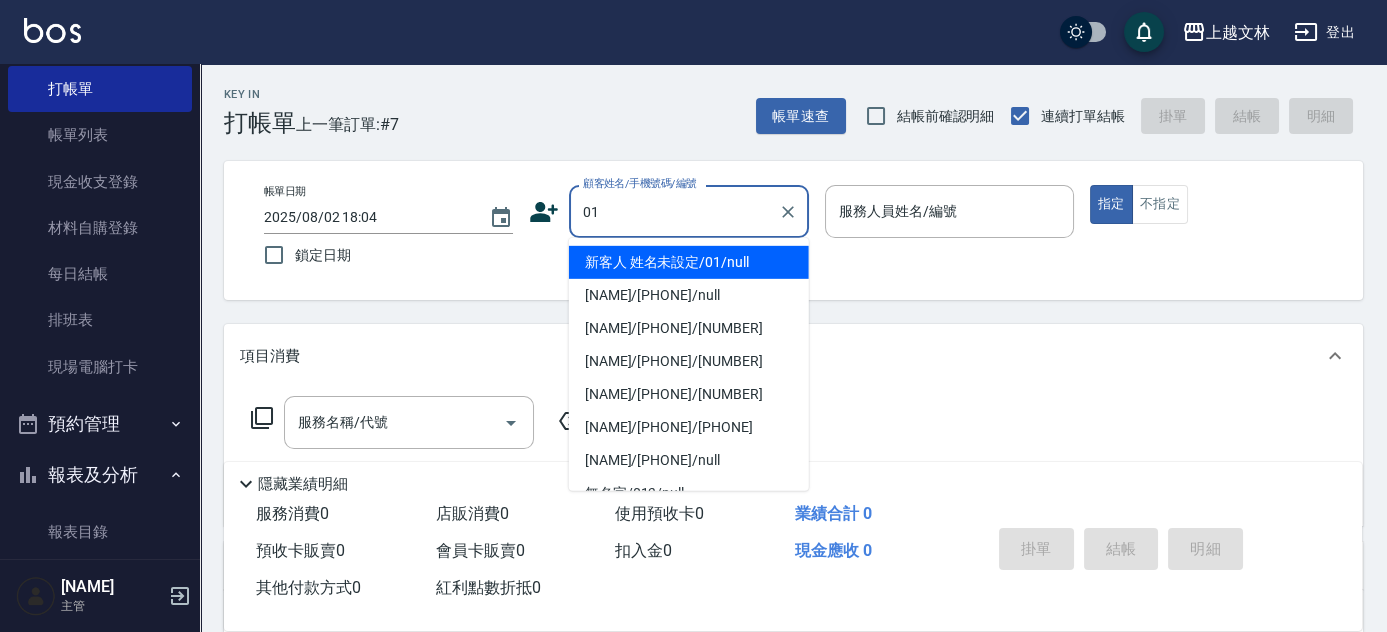 type on "新客人 姓名未設定/01/null" 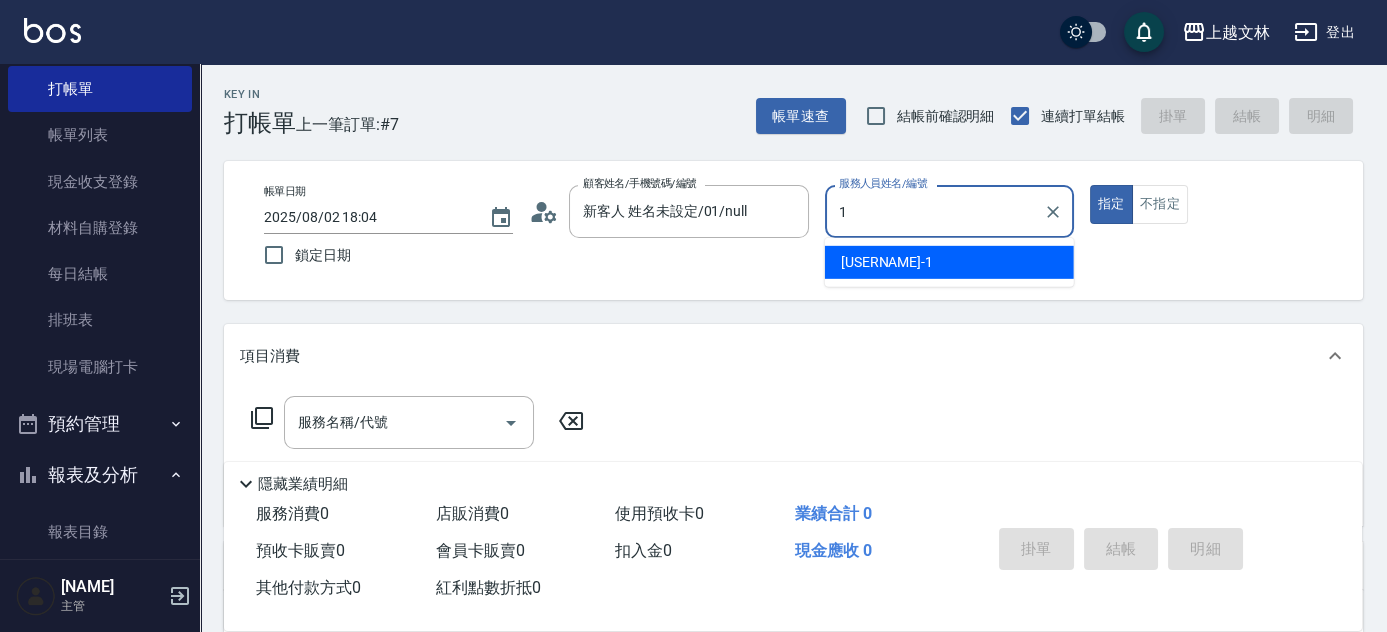 type on "[NAME]-1" 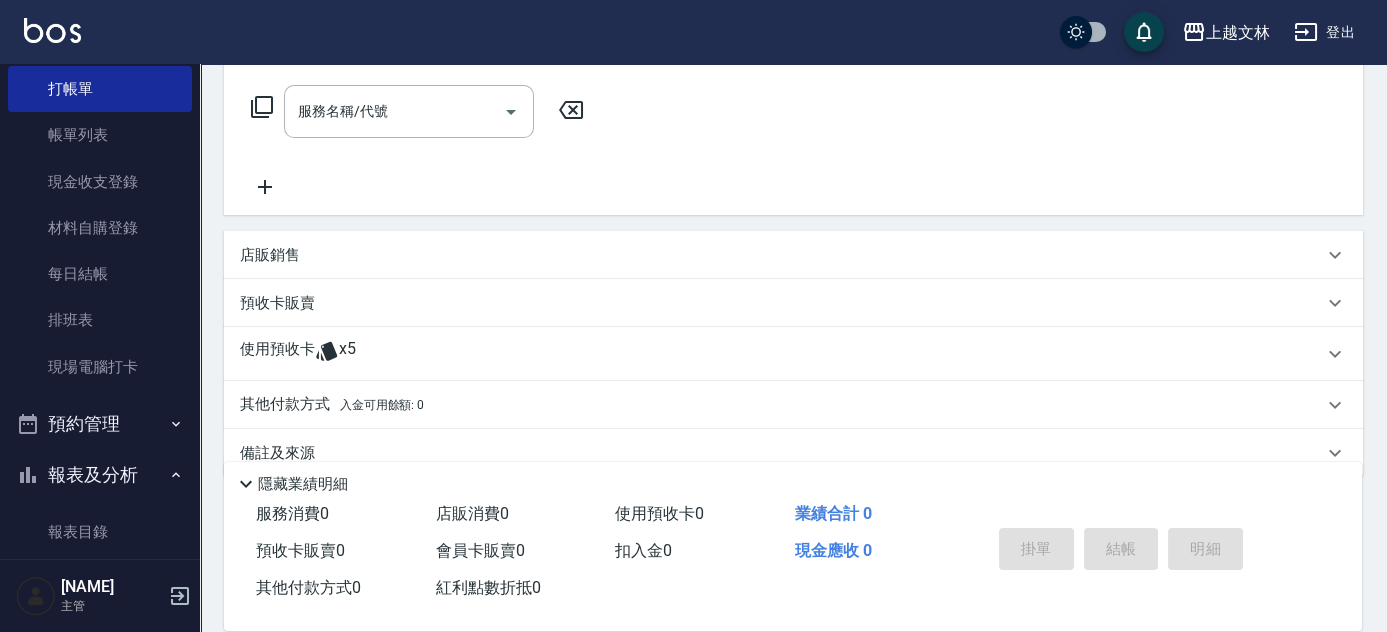 scroll, scrollTop: 327, scrollLeft: 0, axis: vertical 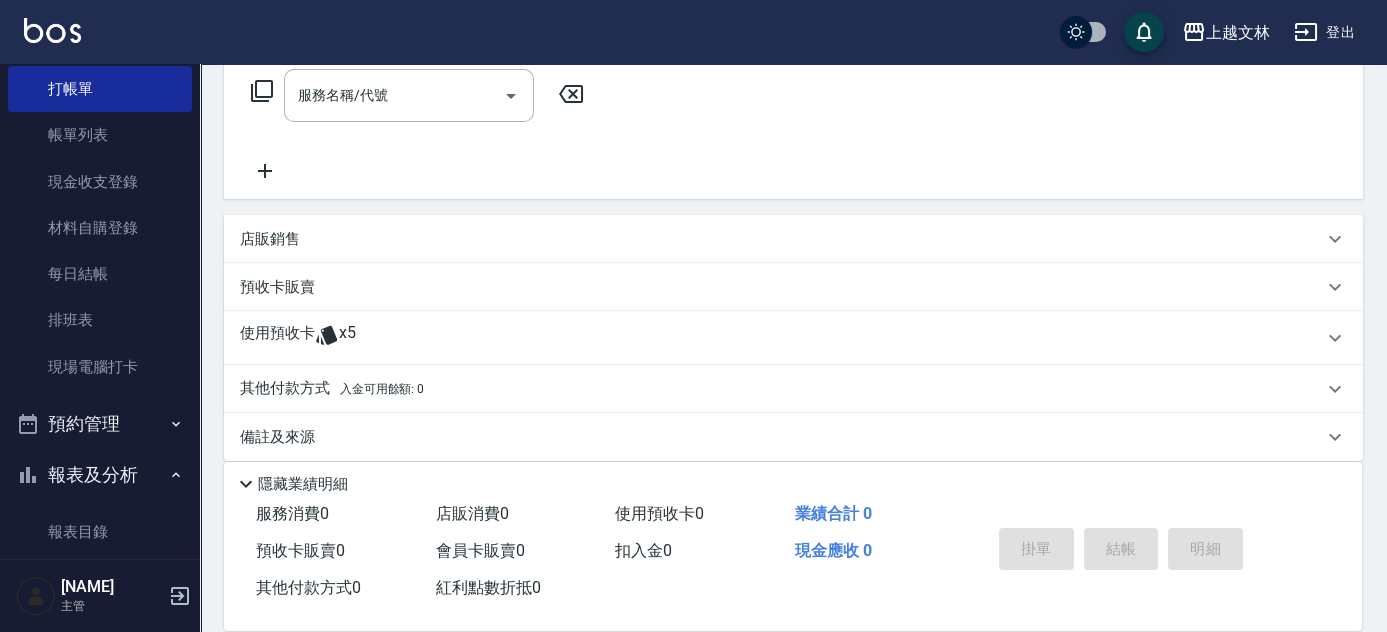 click 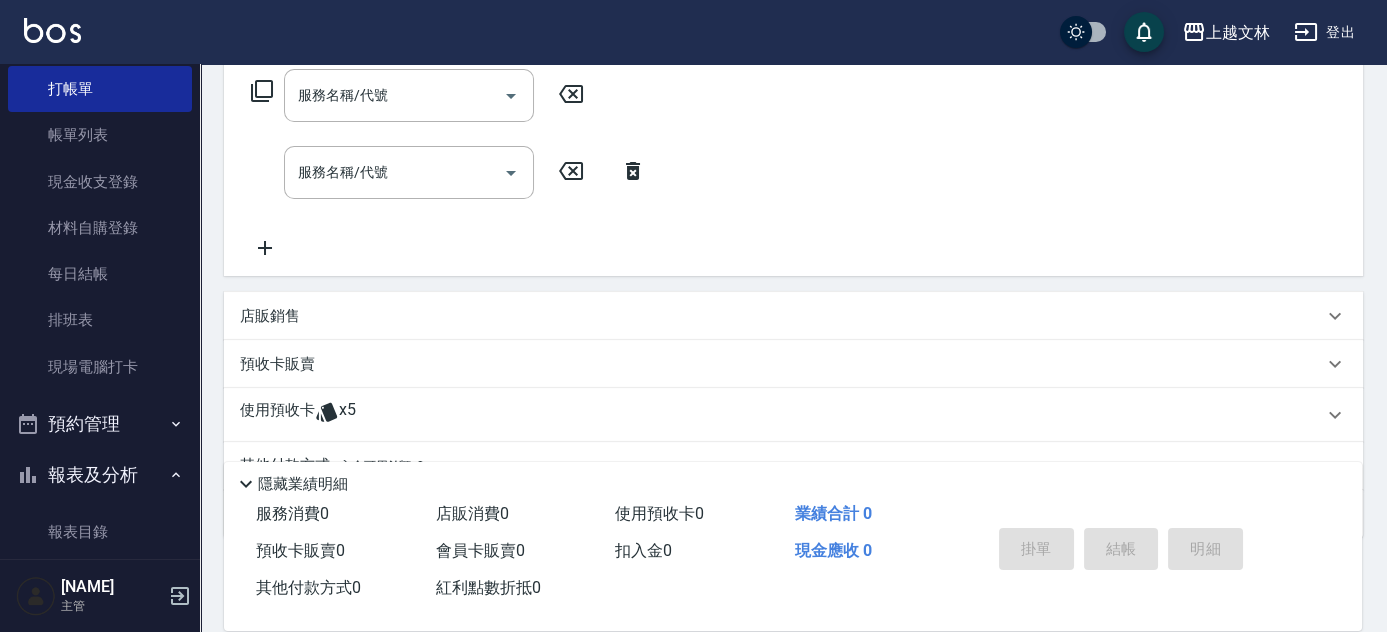 click 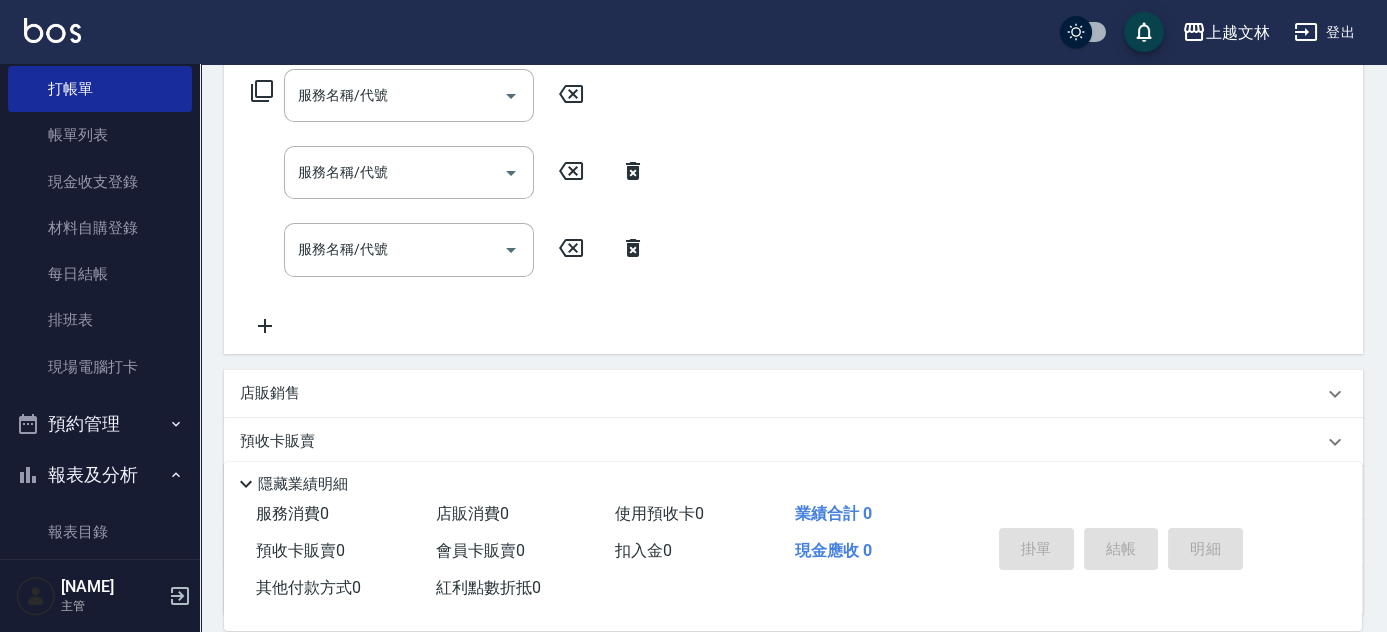 click 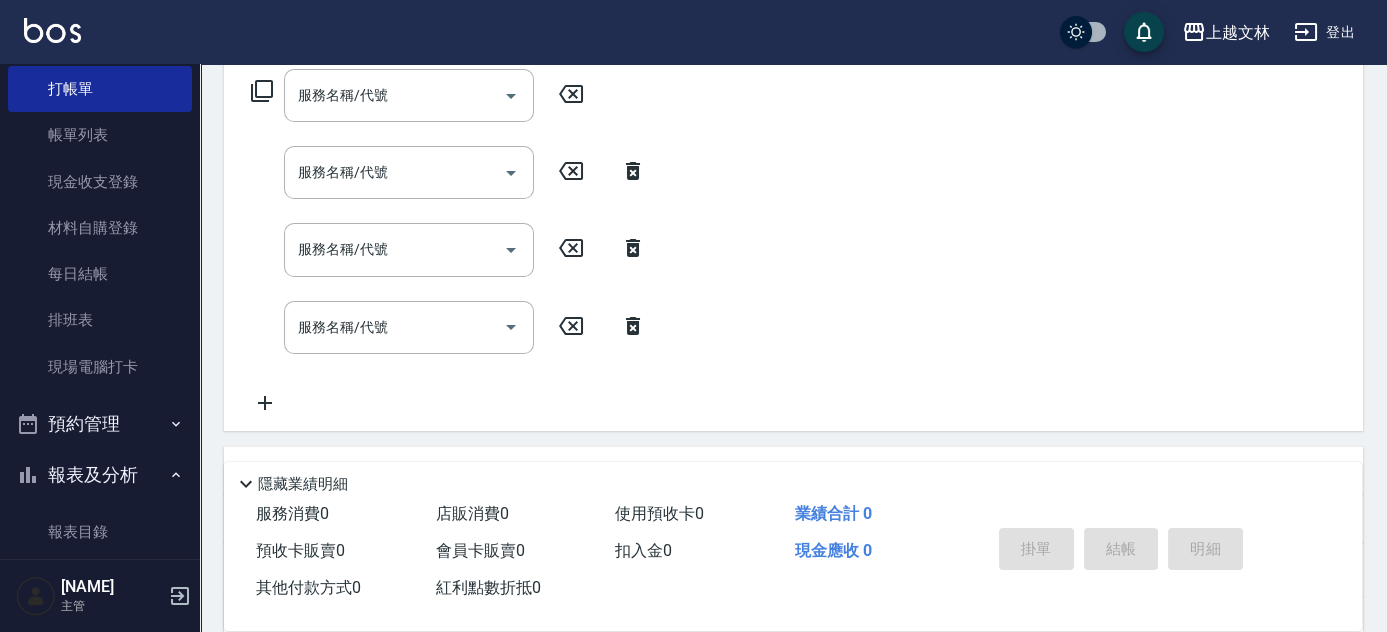 click 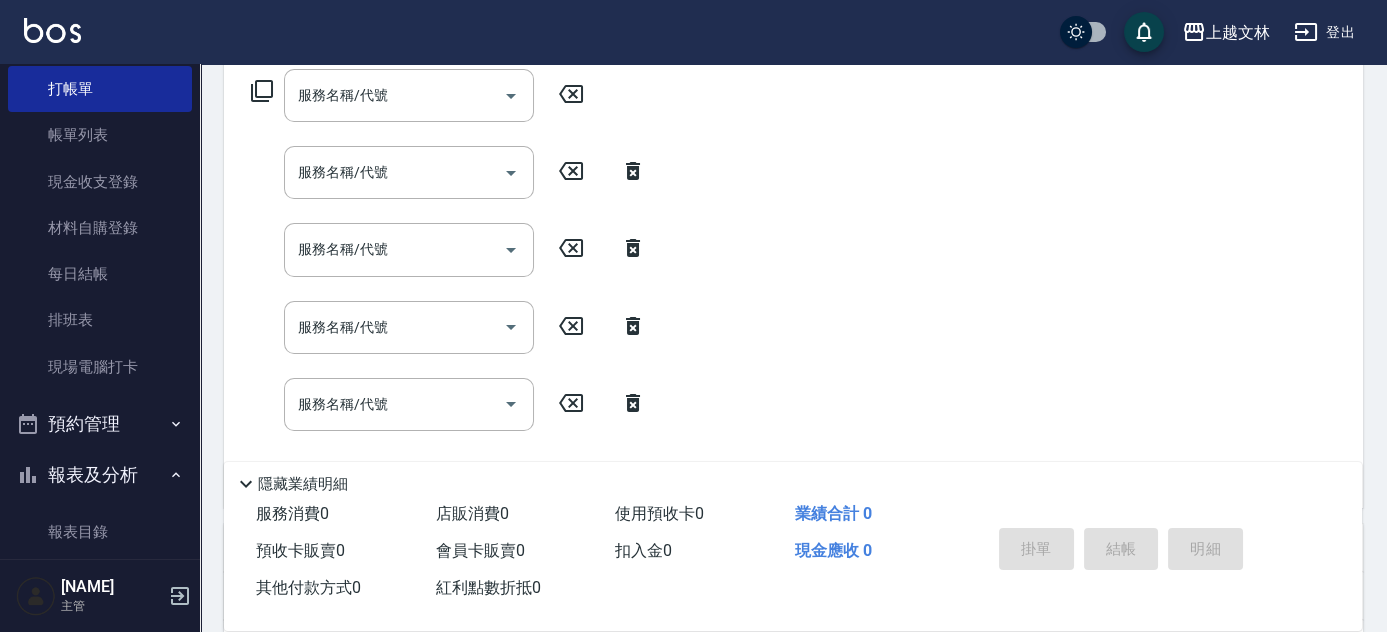 click on "服務名稱/代號" at bounding box center (394, 95) 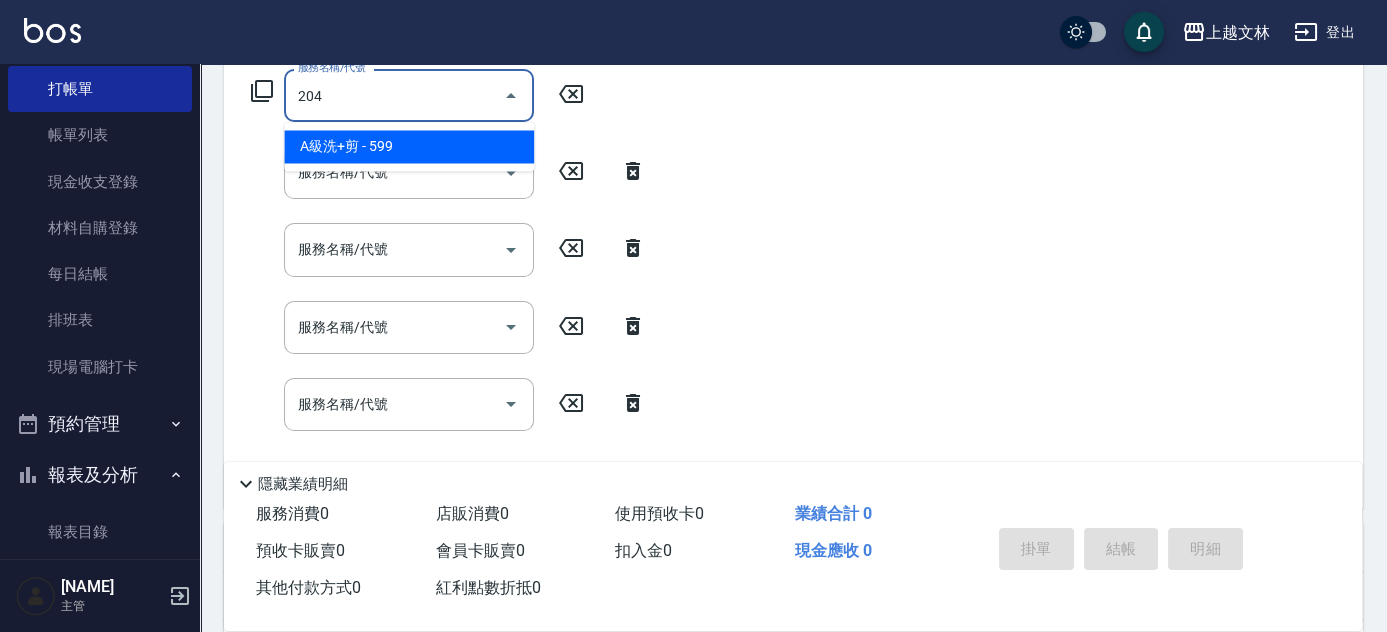 type on "A級洗+剪(204)" 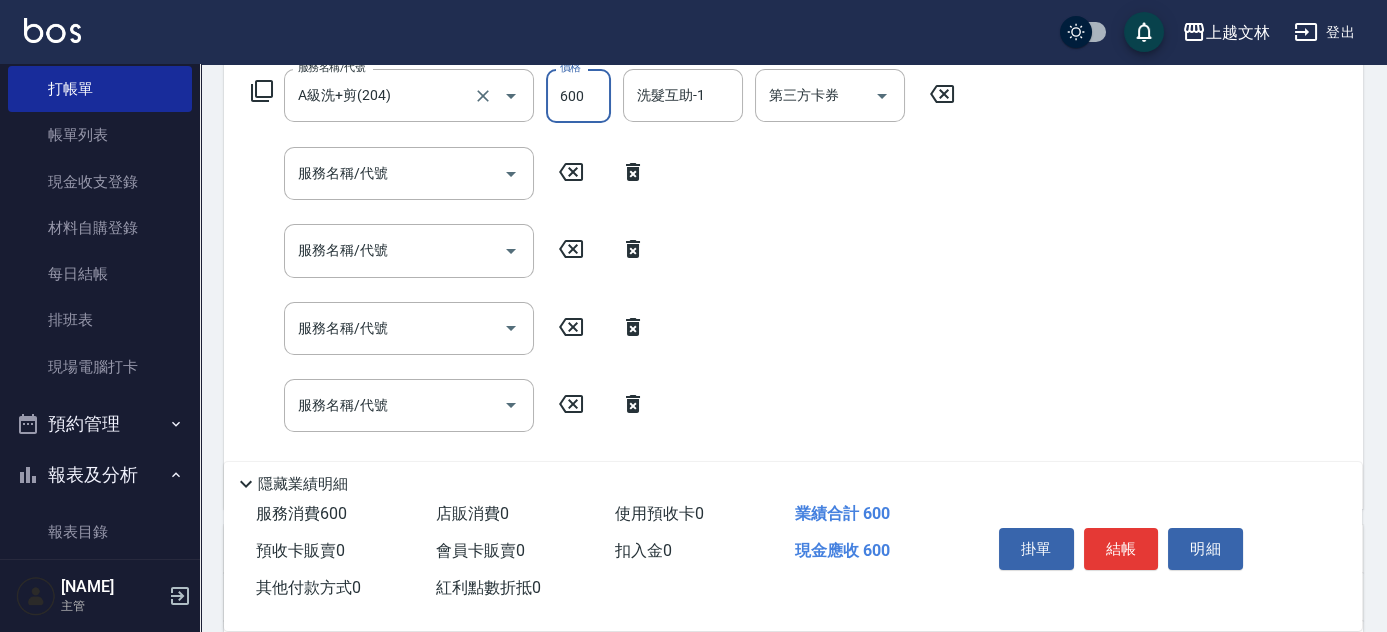 type on "600" 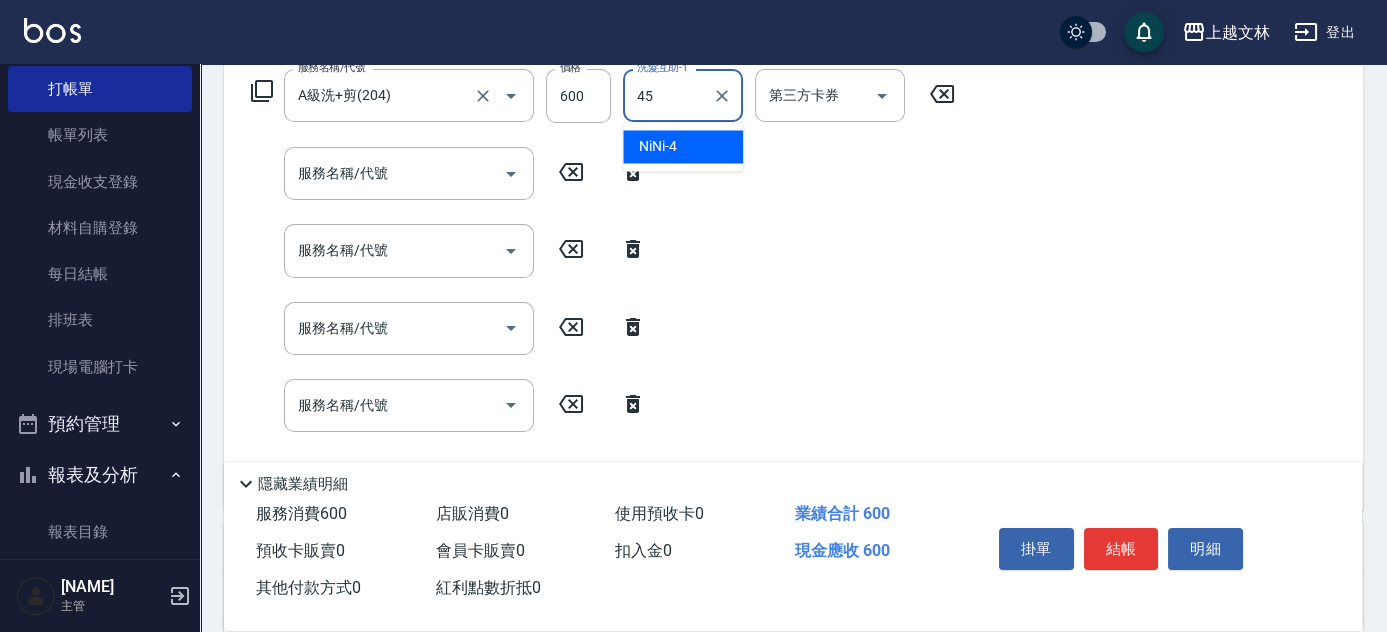 type on "之之-45" 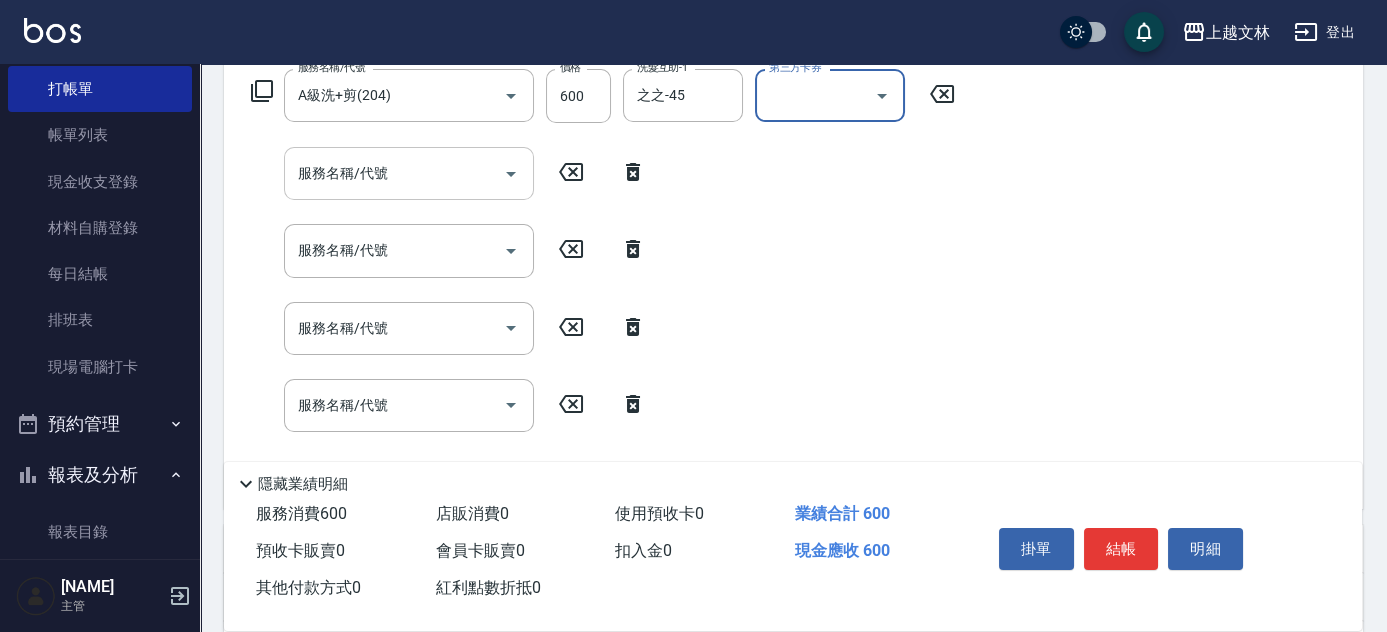 click on "服務名稱/代號" at bounding box center [394, 173] 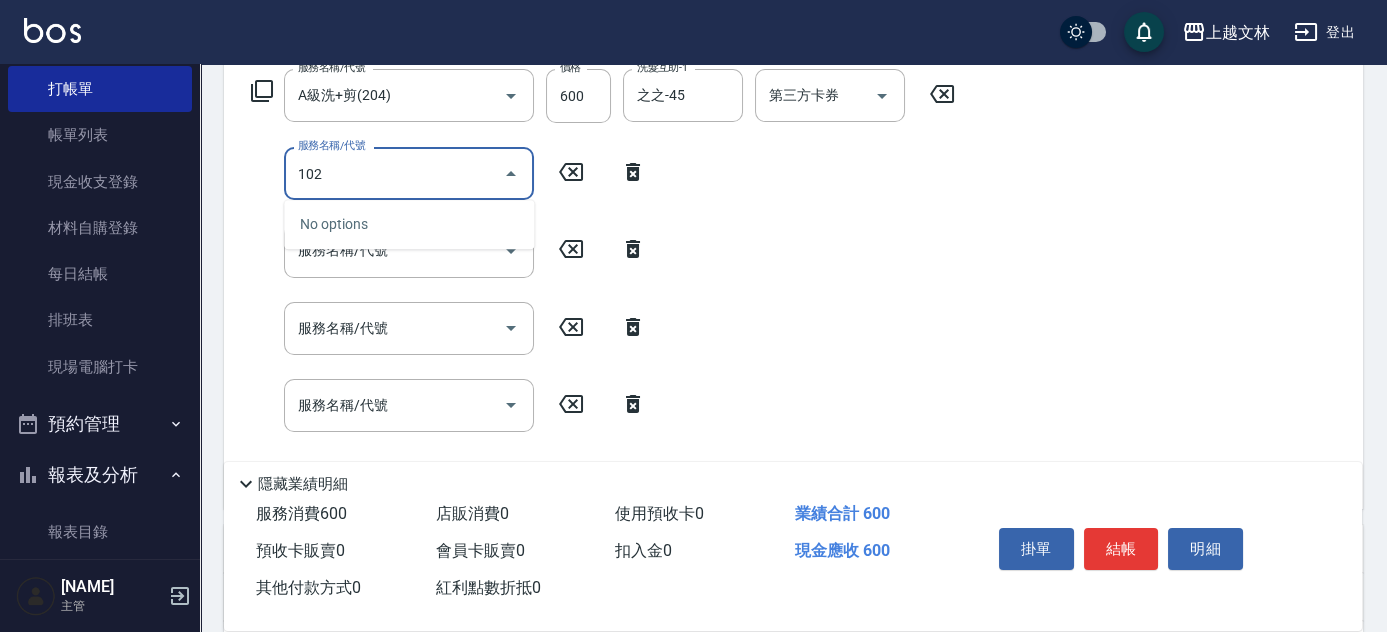 type on "精油洗髮(102)" 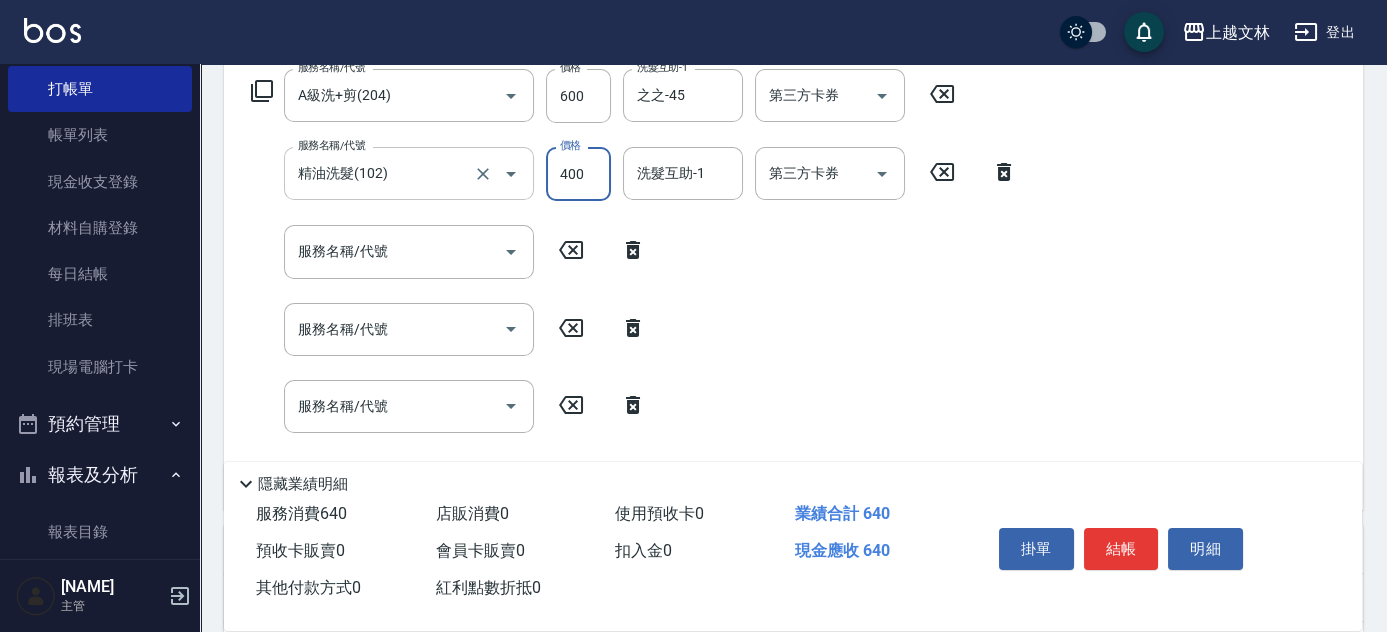 type on "400" 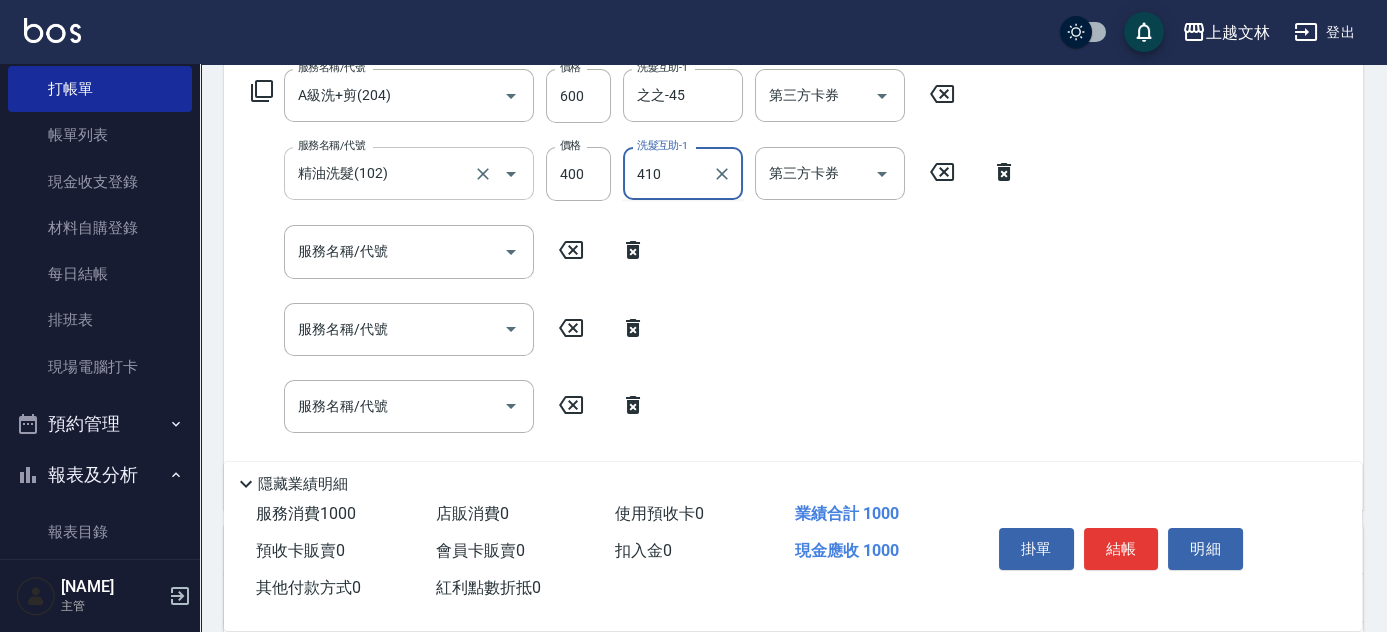 type on "410" 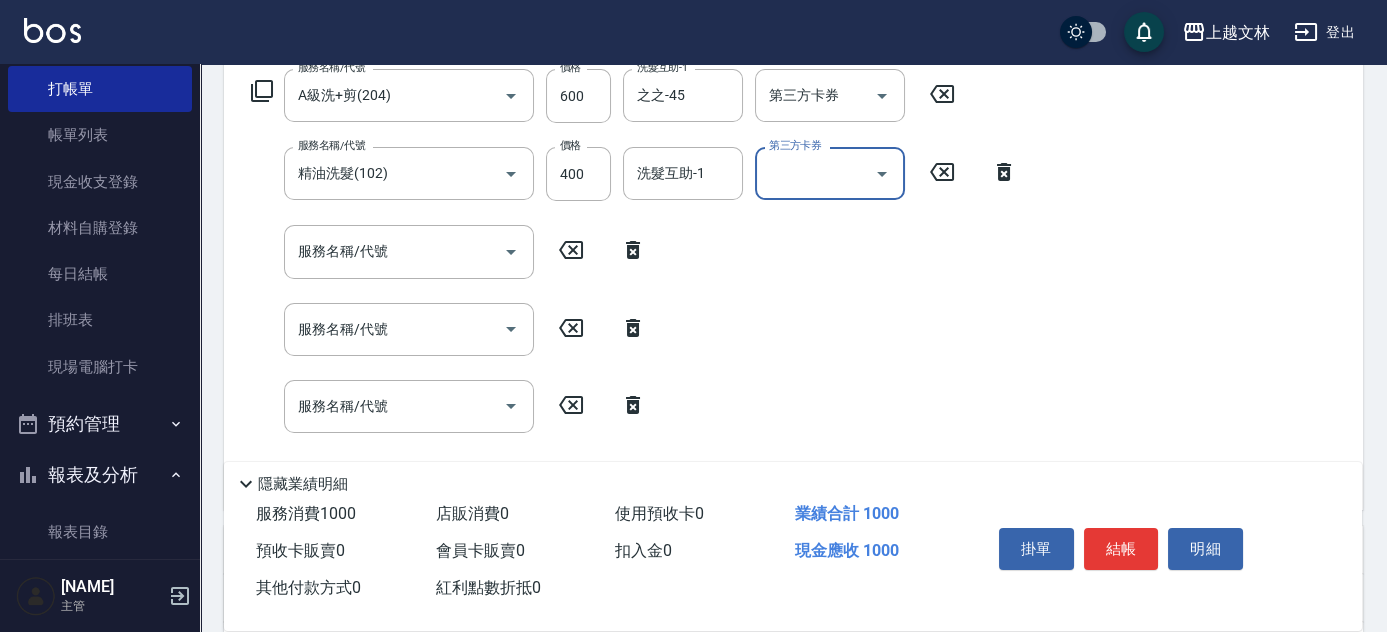 click on "洗髮互助-1 洗髮互助-1" at bounding box center (683, 173) 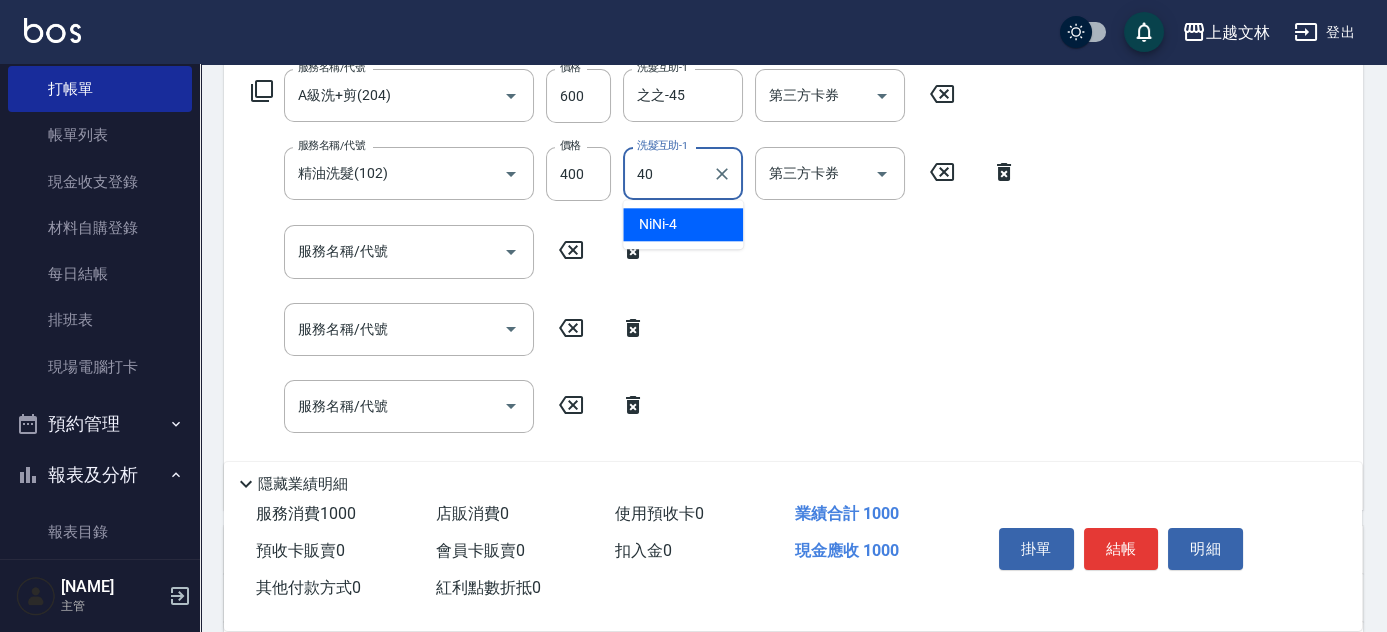type on "[NAME]-40" 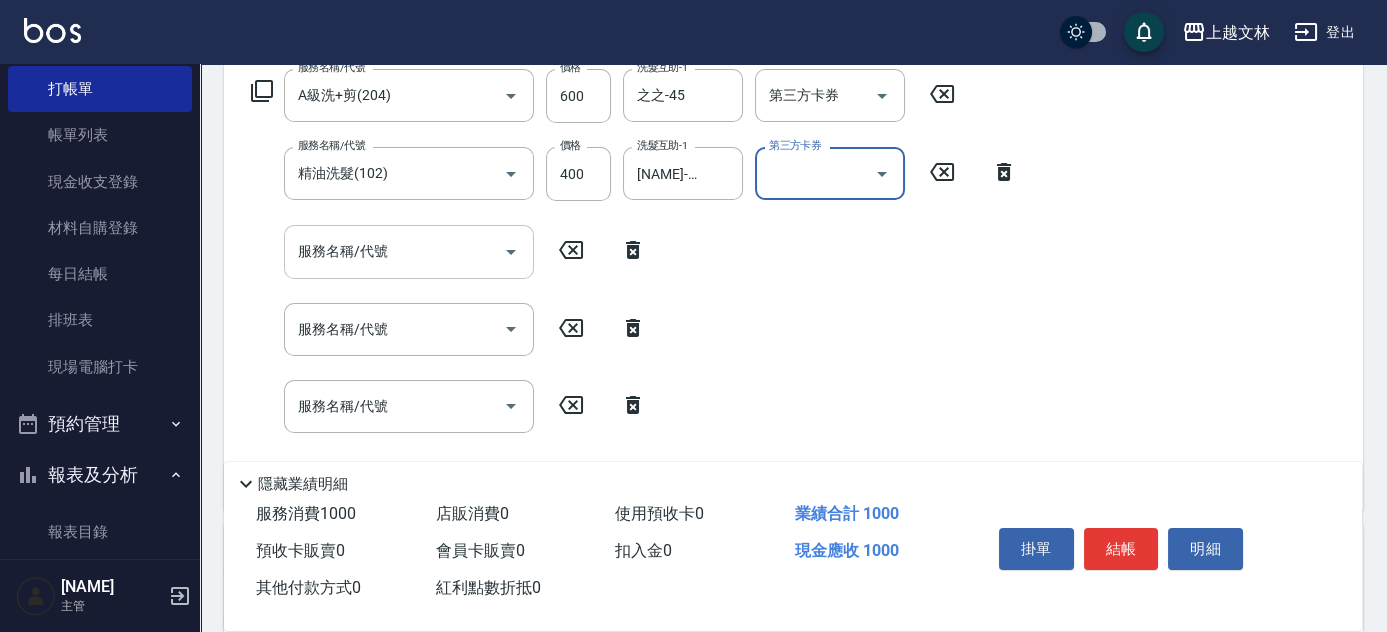 click on "服務名稱/代號" at bounding box center (394, 251) 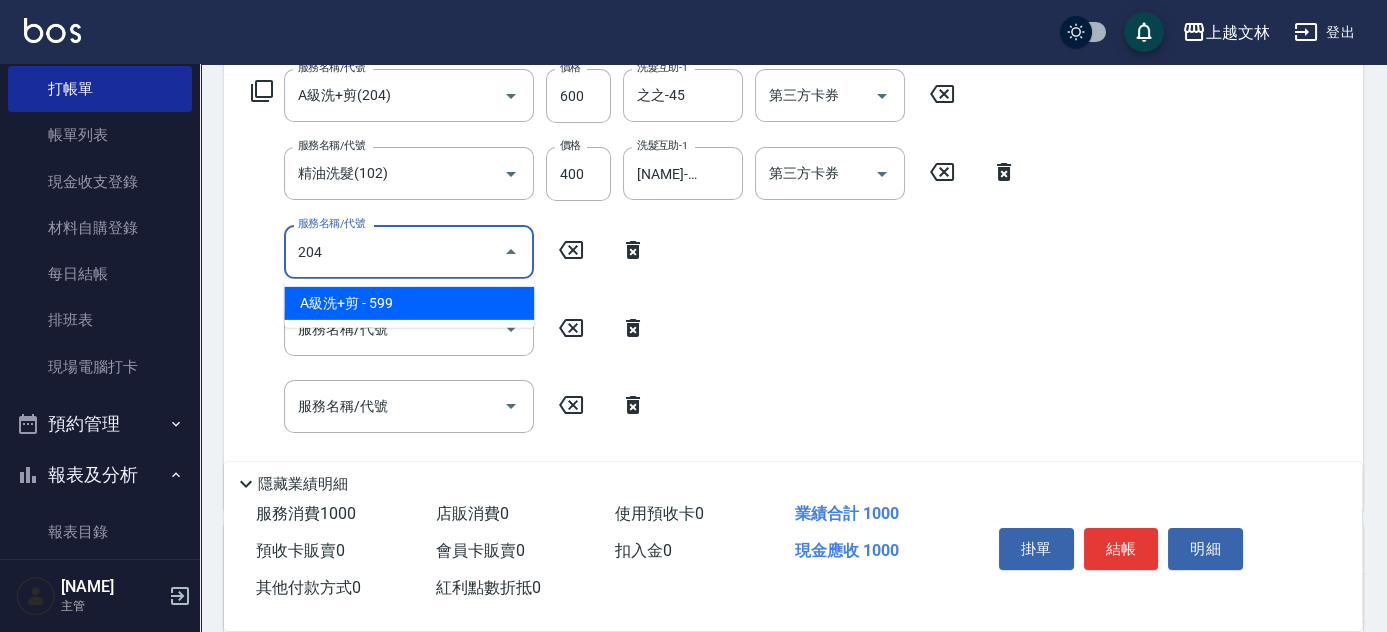 type on "A級洗+剪(204)" 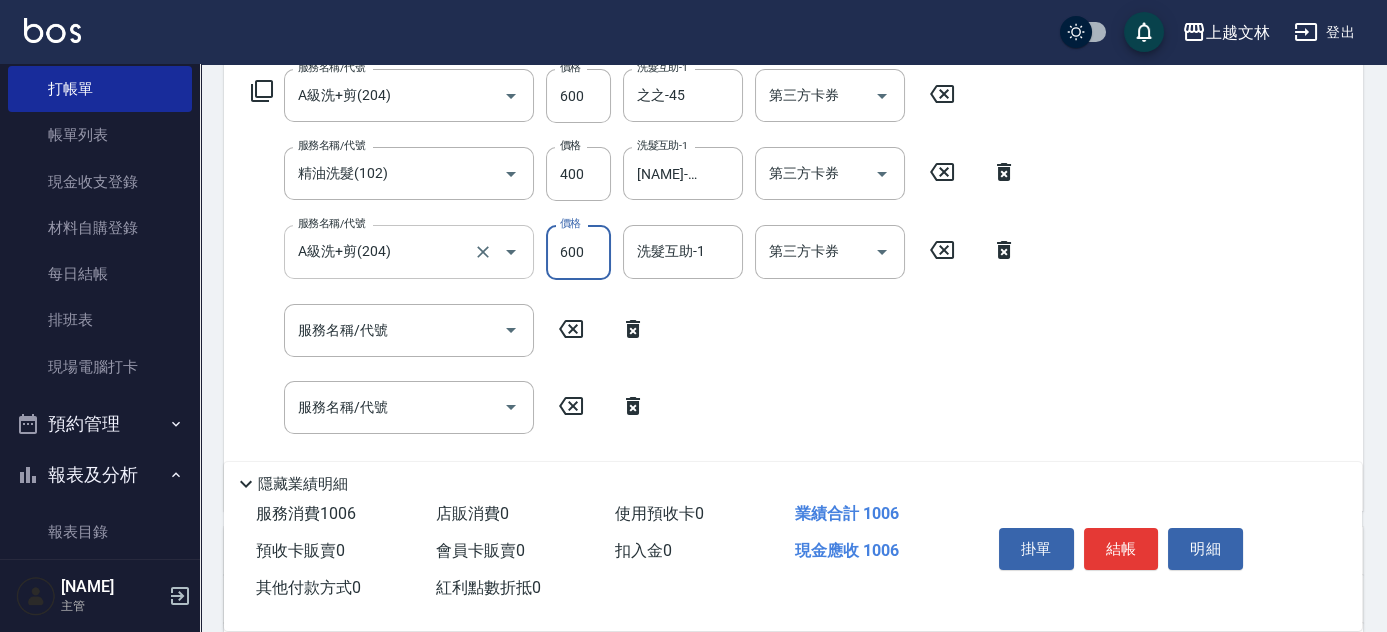 type on "600" 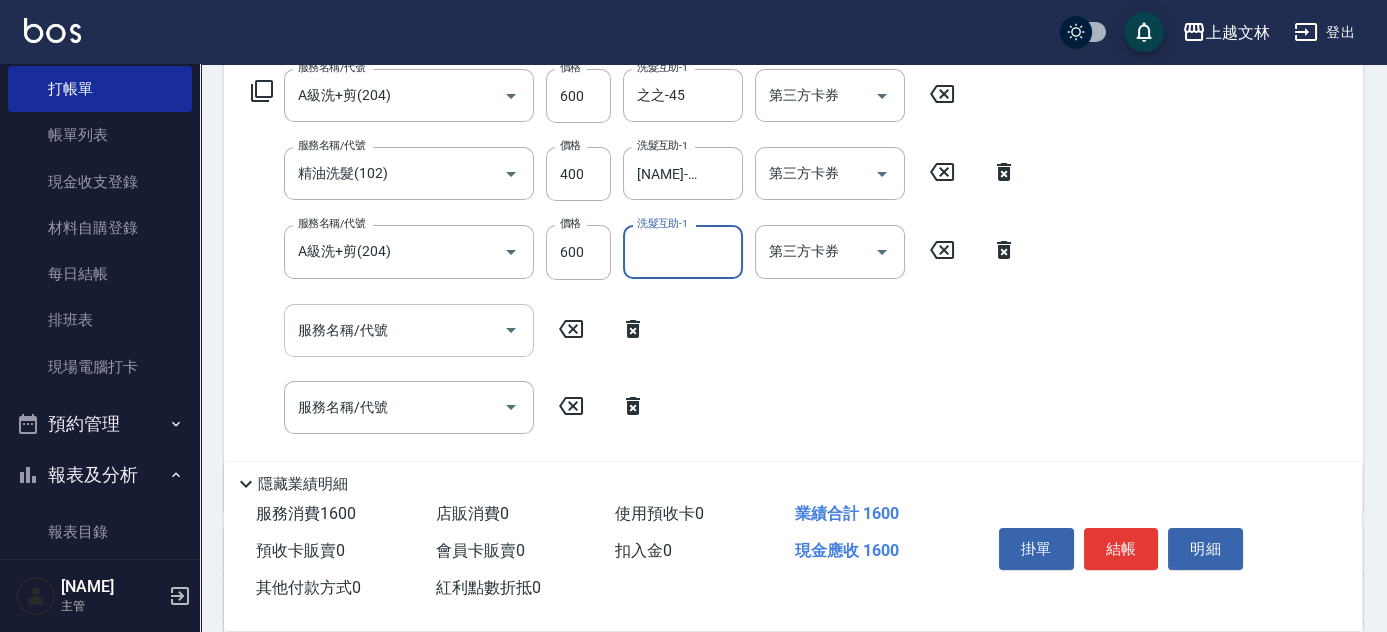 click on "服務名稱/代號" at bounding box center (394, 330) 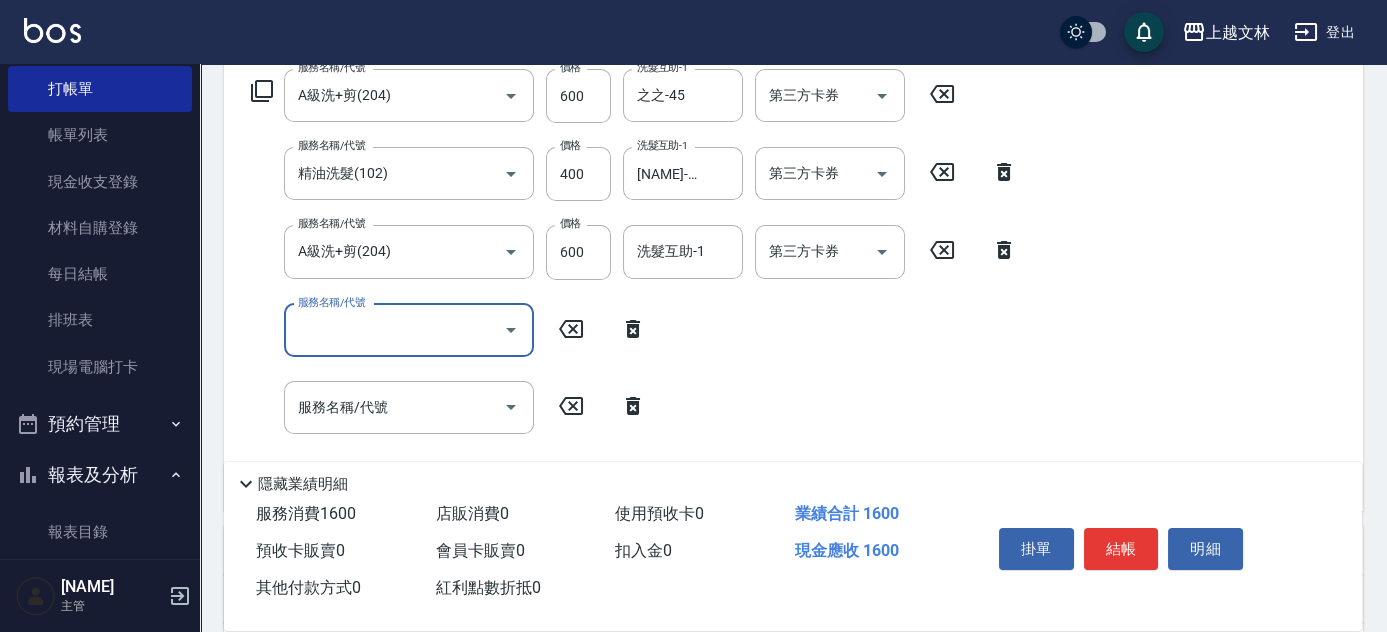 type on "2" 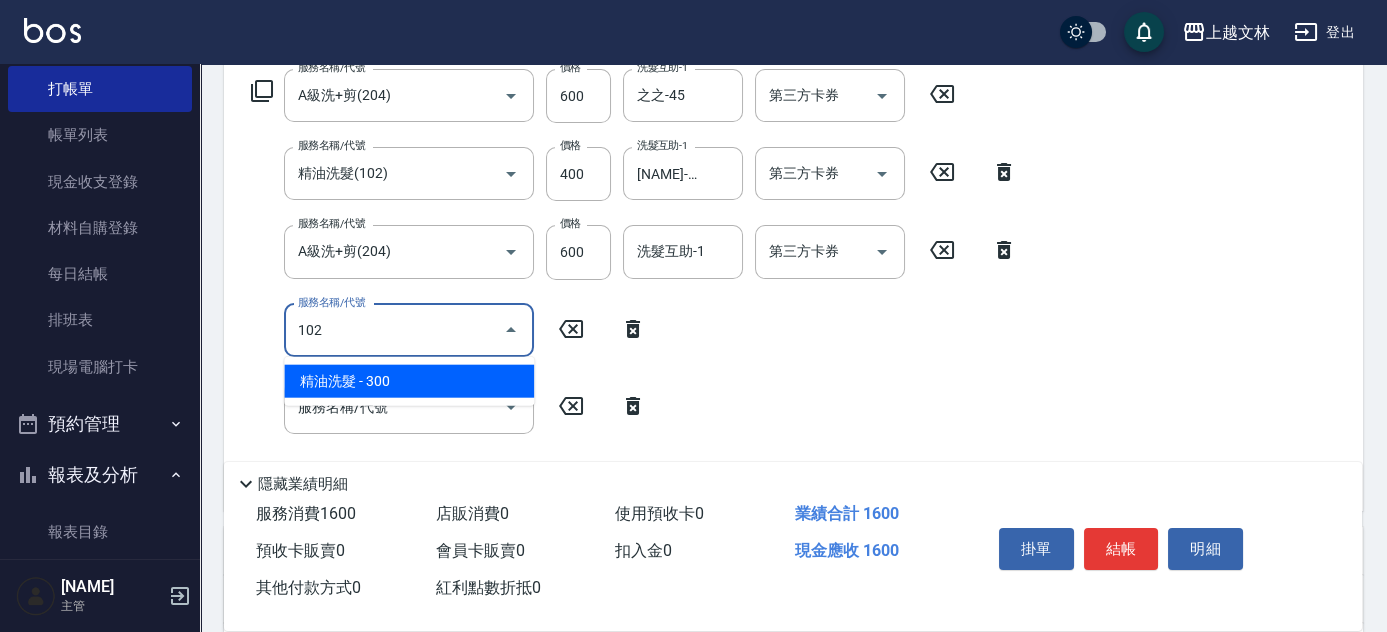 type on "精油洗髮(102)" 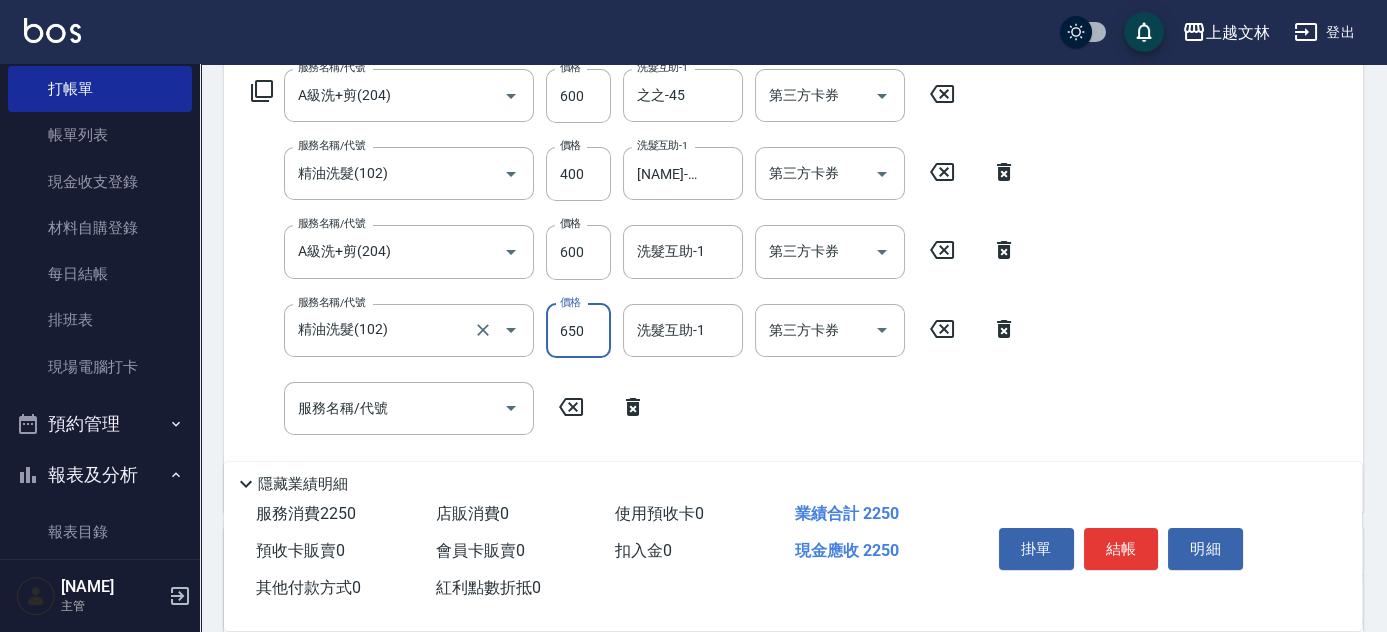 type on "650" 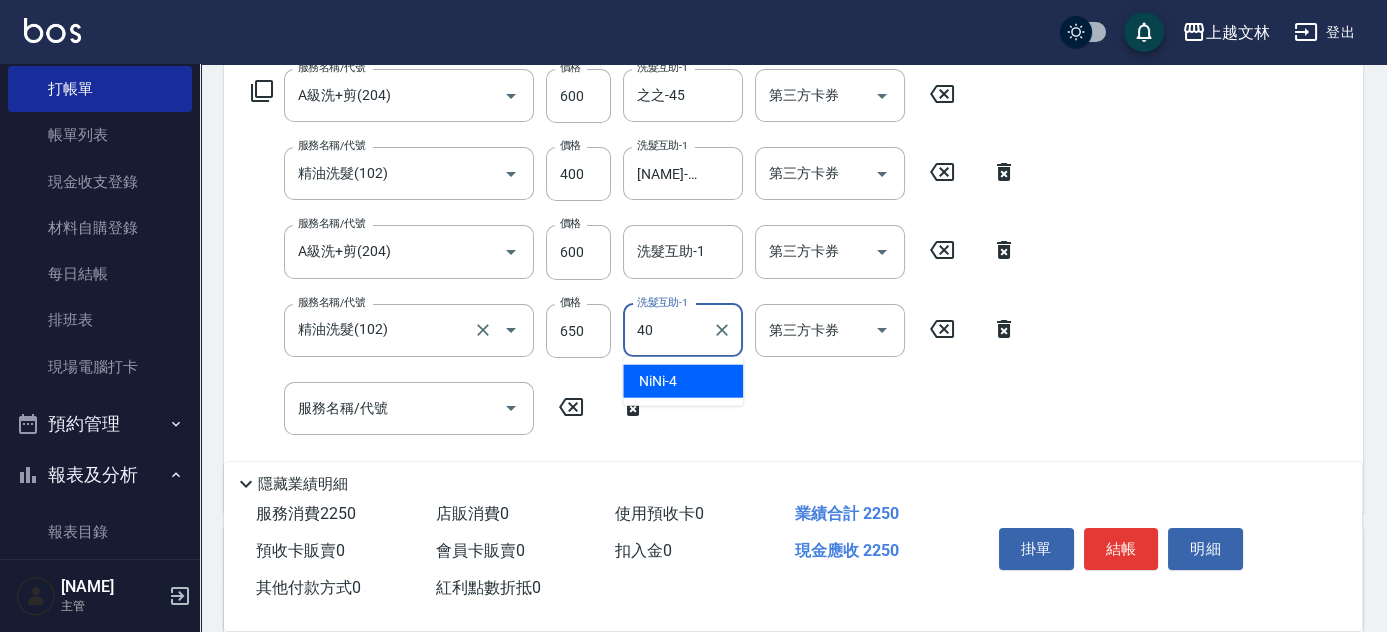type on "[NAME]-40" 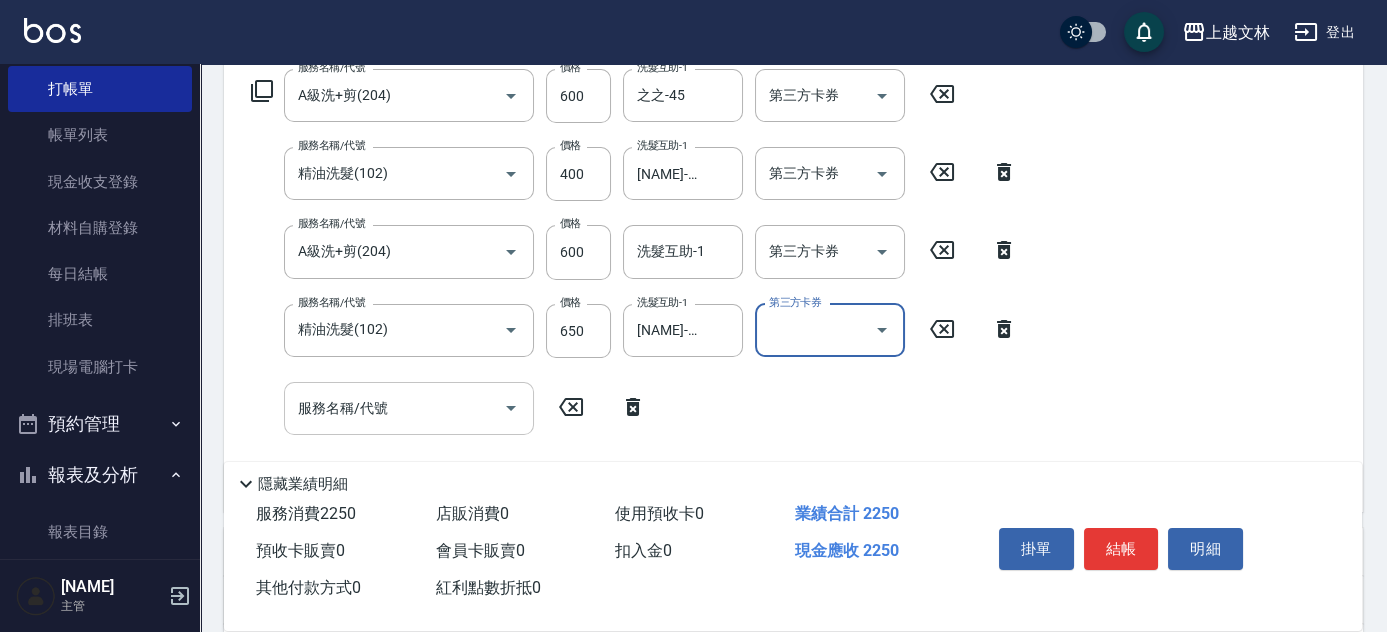 click on "服務名稱/代號 服務名稱/代號" at bounding box center [409, 408] 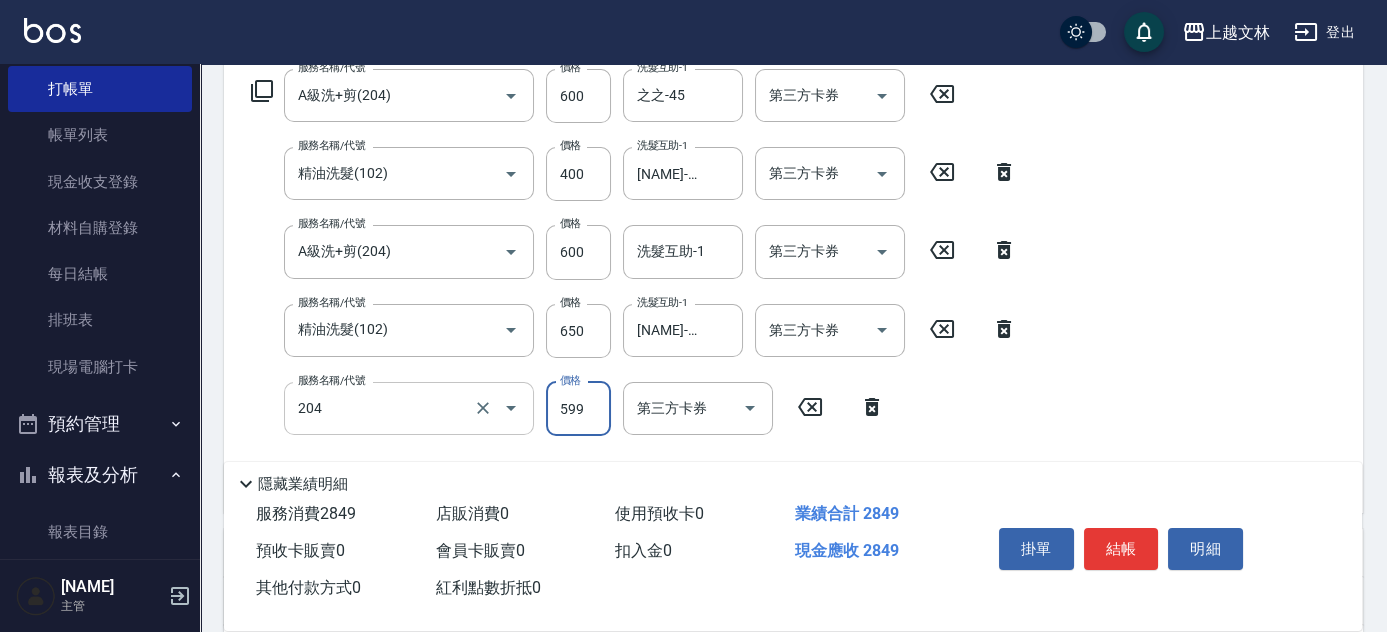 type on "A級洗+剪(204)" 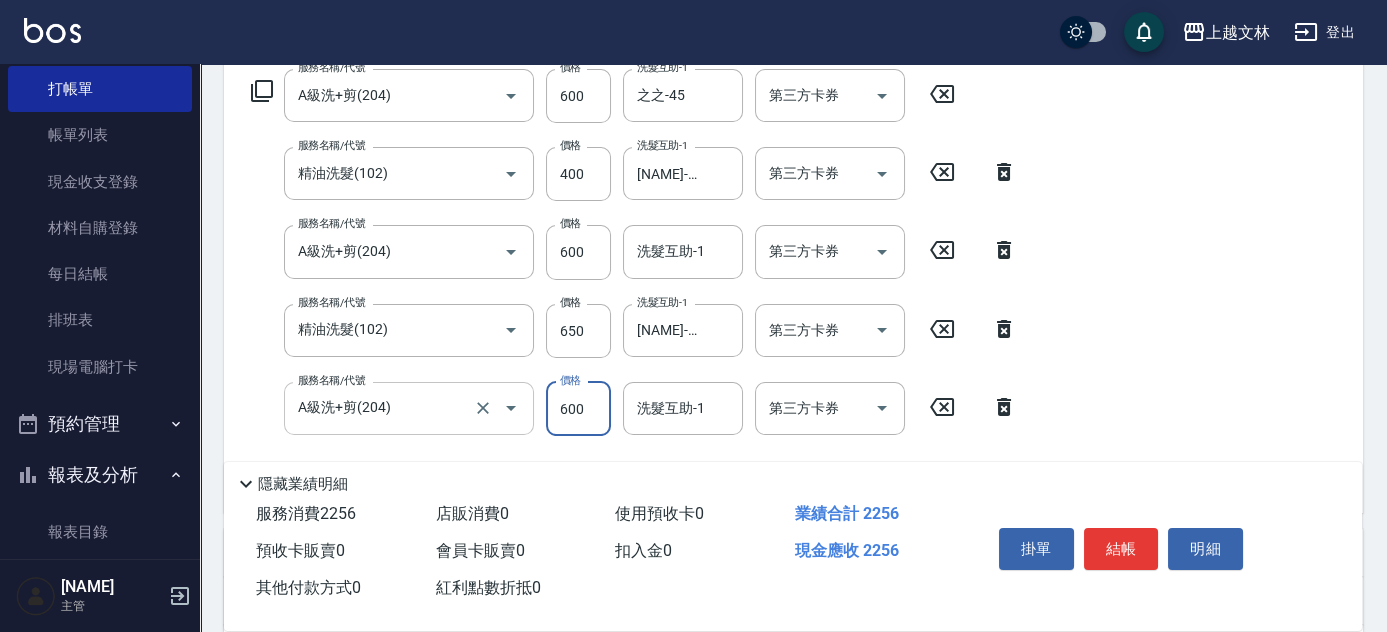 type on "600" 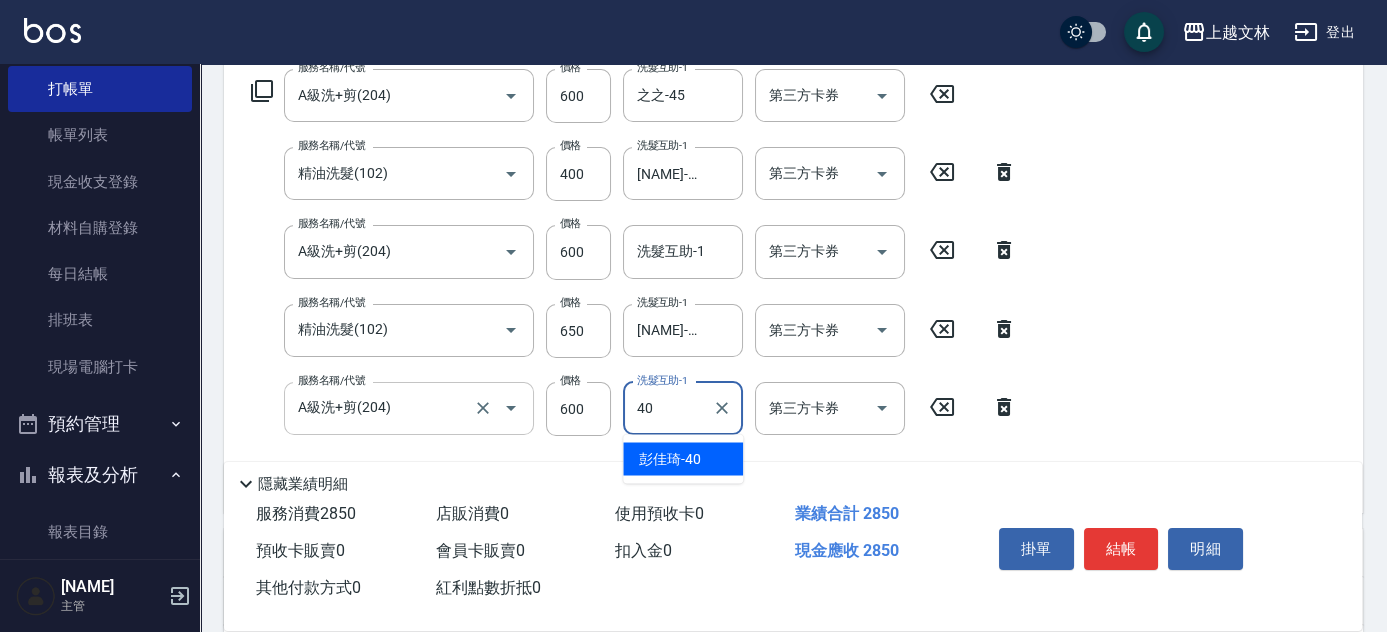type on "[NAME]-40" 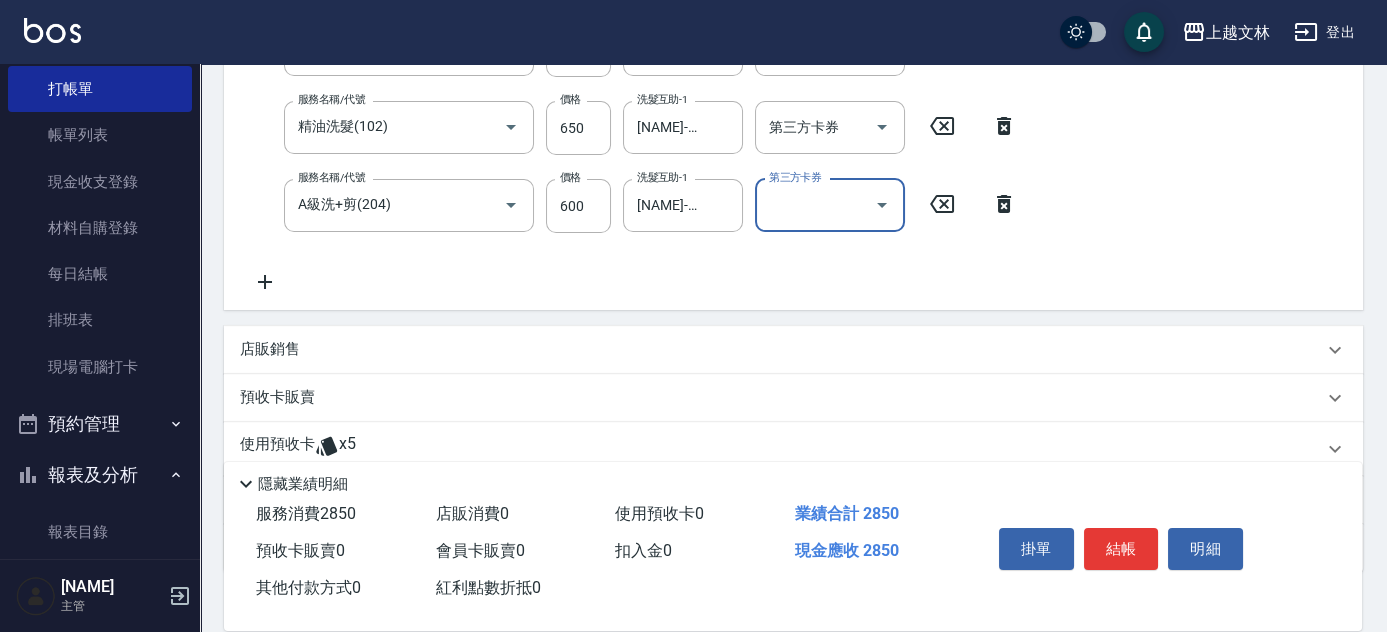 scroll, scrollTop: 546, scrollLeft: 0, axis: vertical 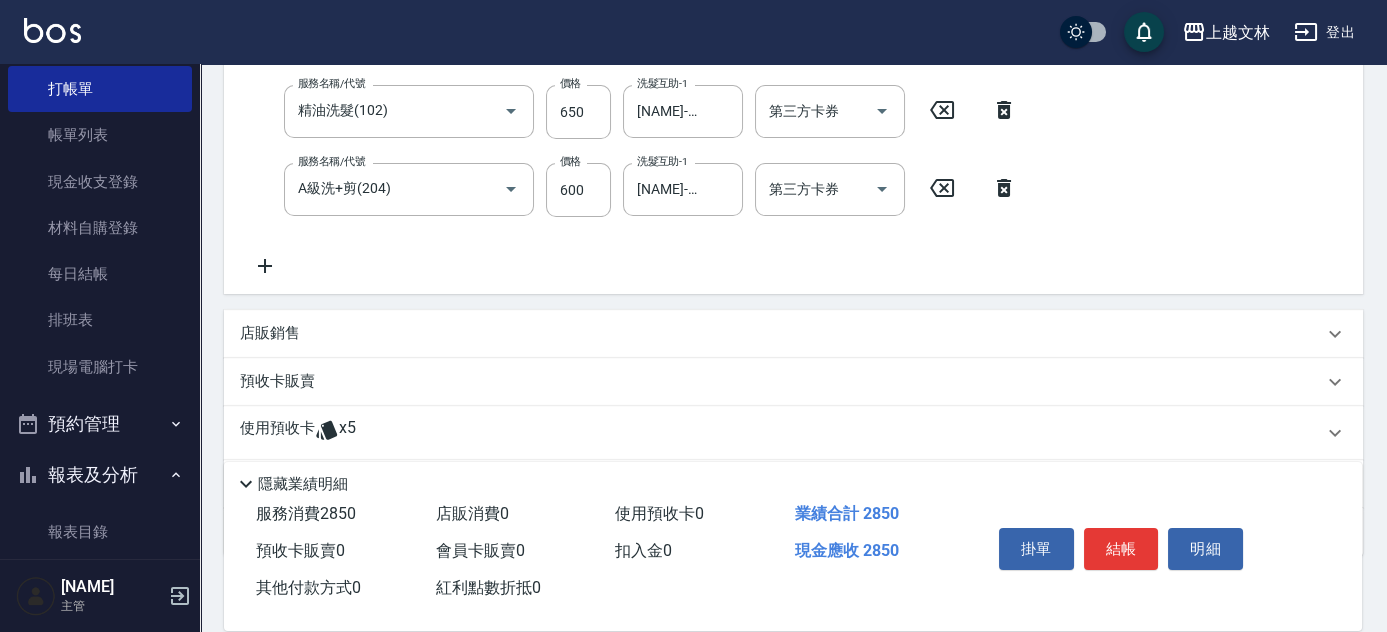 click 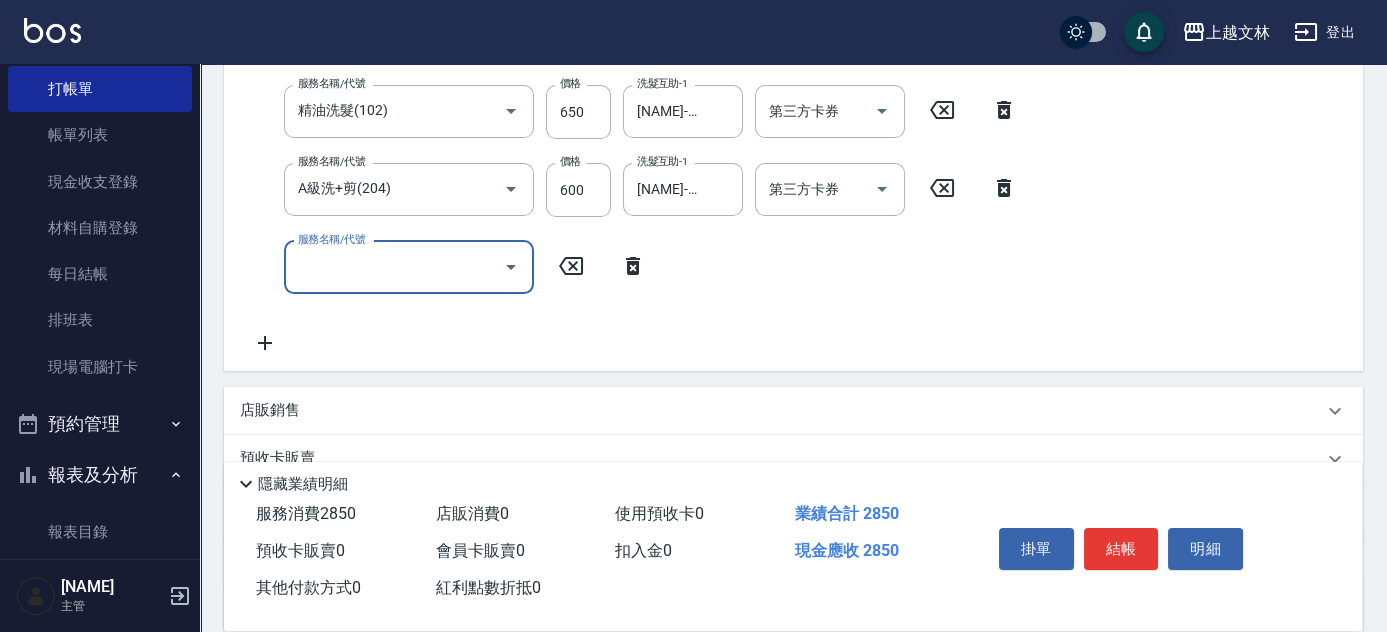 scroll, scrollTop: 497, scrollLeft: 0, axis: vertical 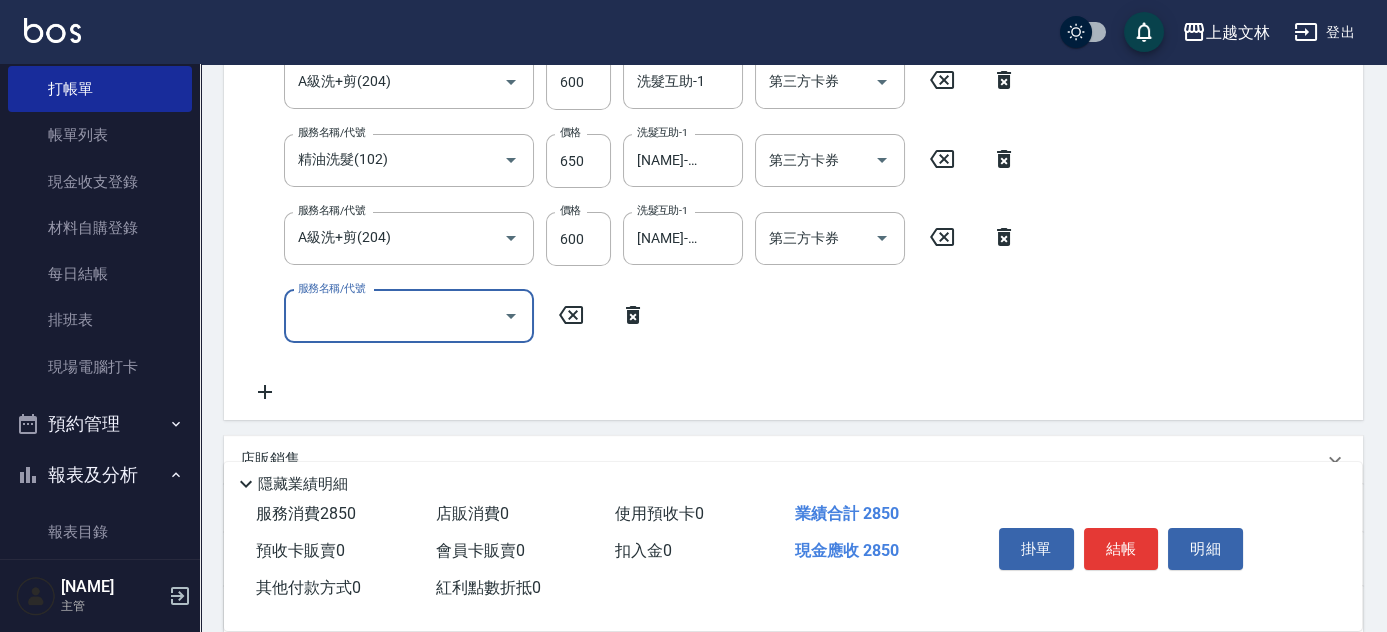 click 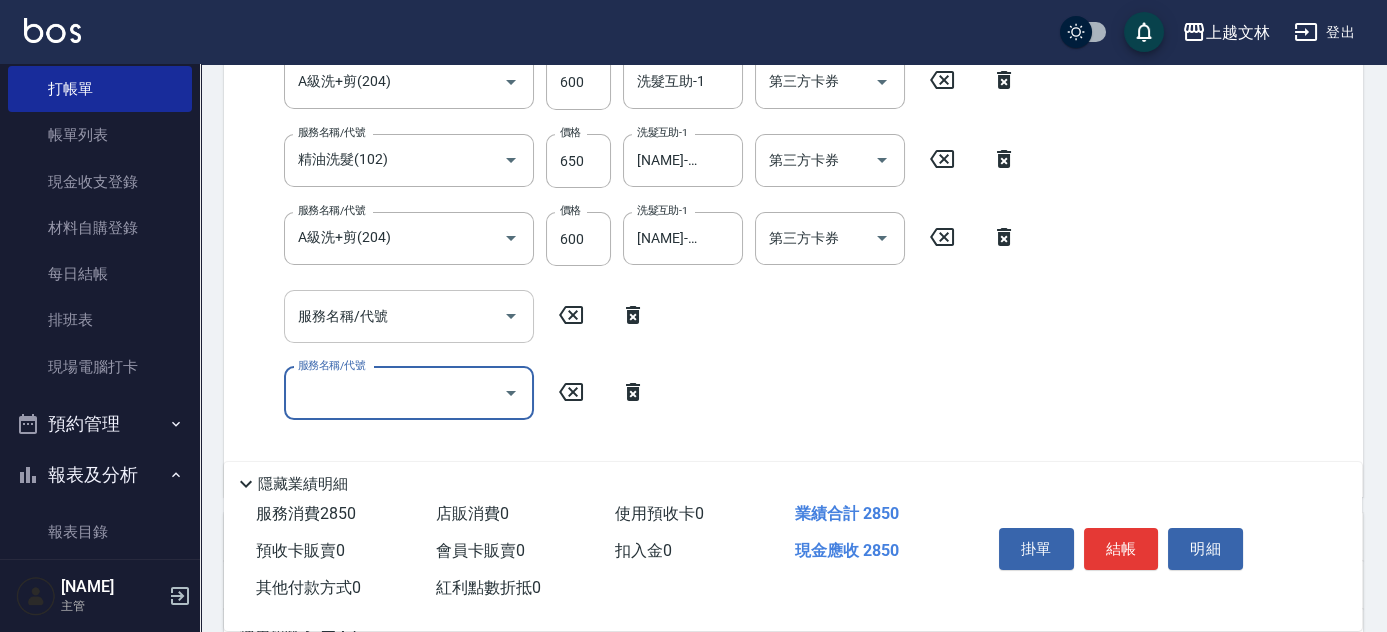 click on "服務名稱/代號 服務名稱/代號" at bounding box center (409, 316) 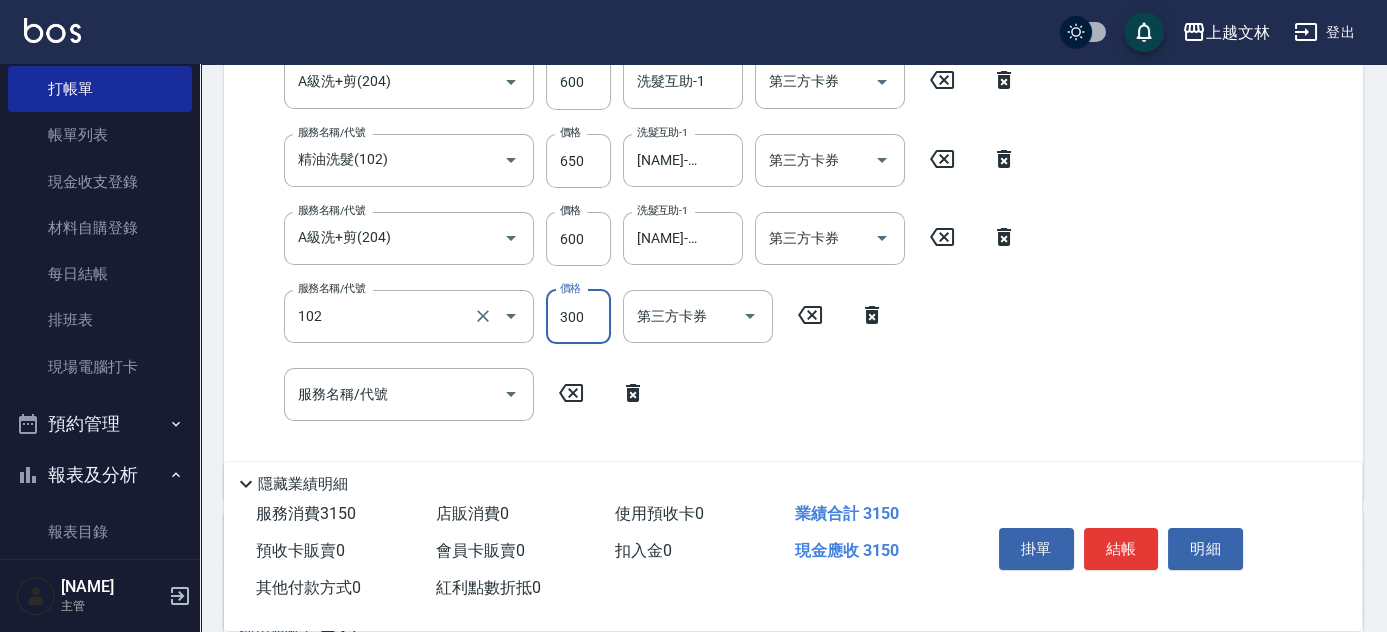 type on "精油洗髮(102)" 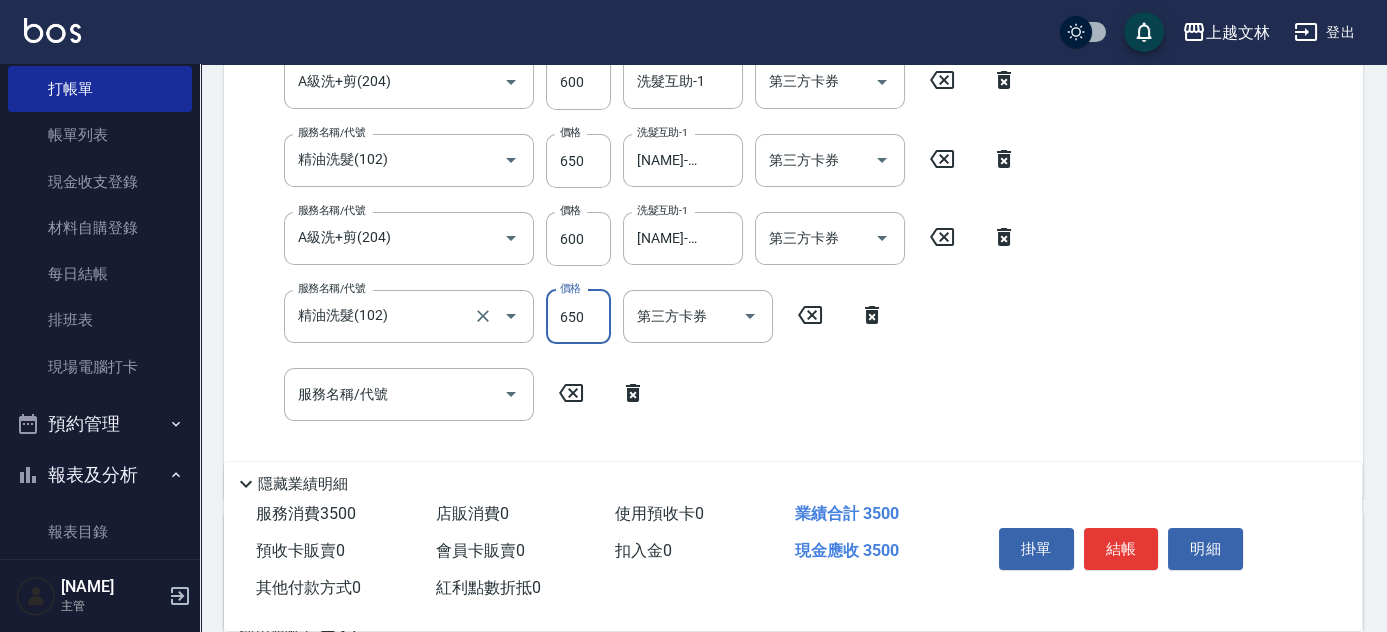 type on "650" 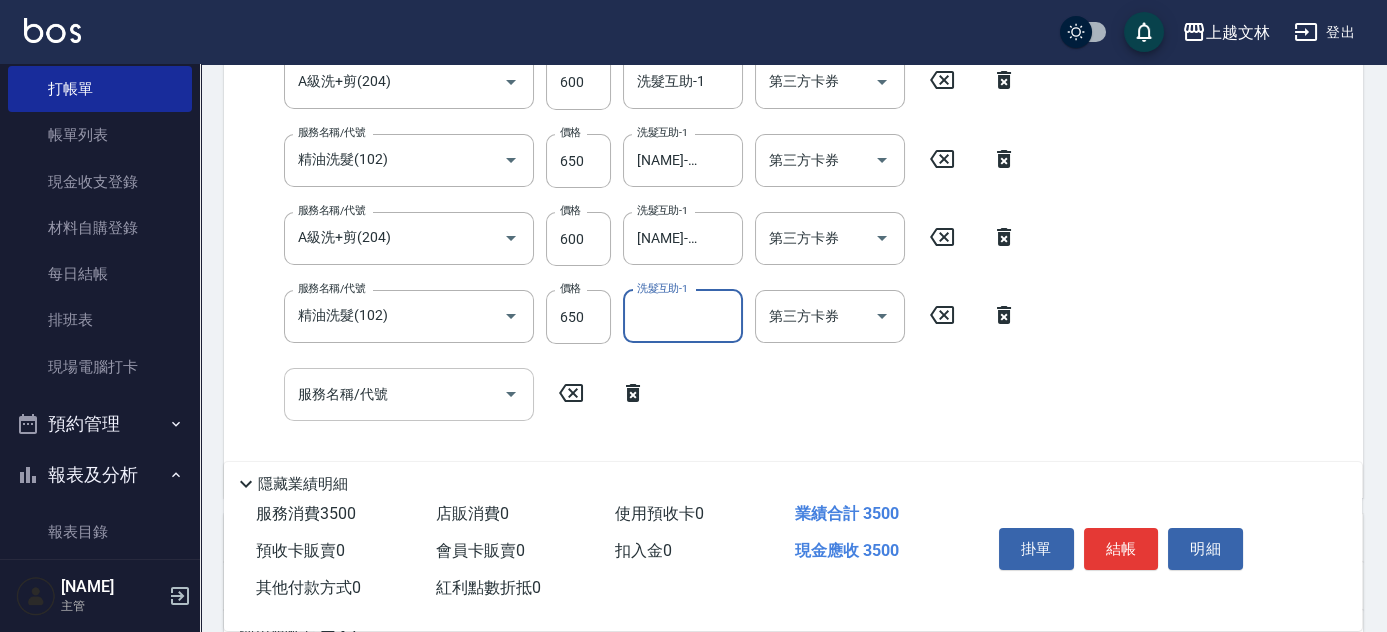 click on "服務名稱/代號" at bounding box center [394, 394] 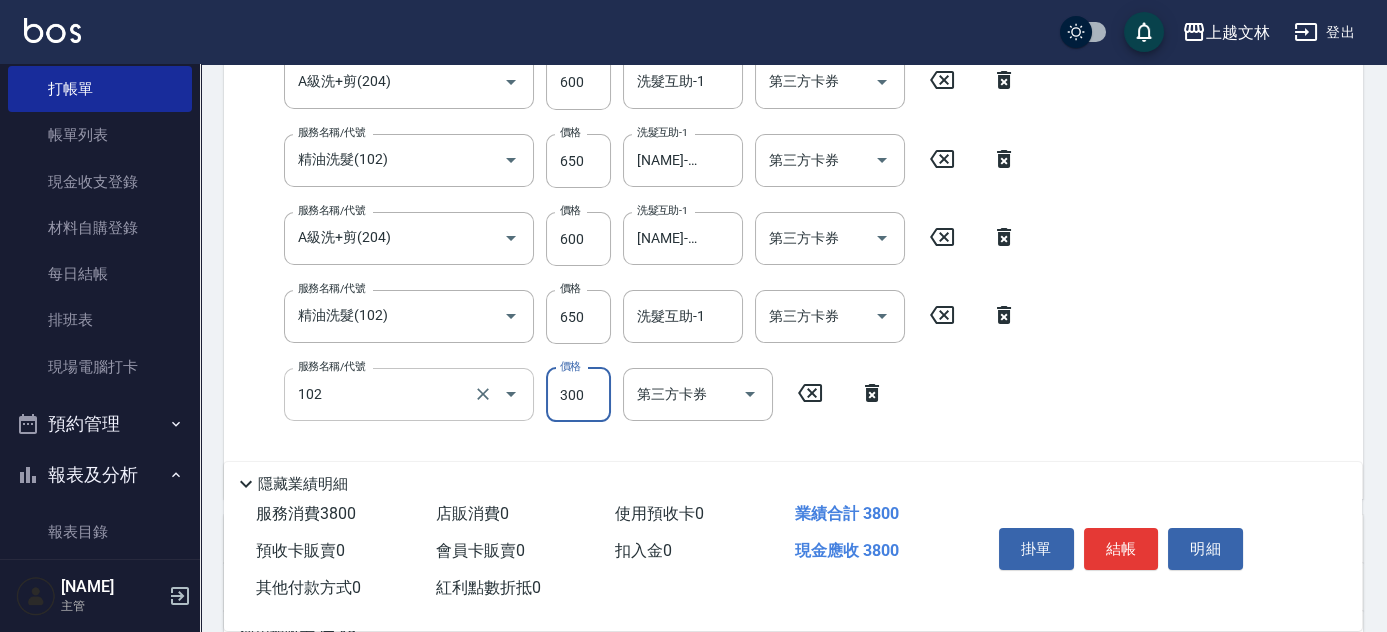 type on "精油洗髮(102)" 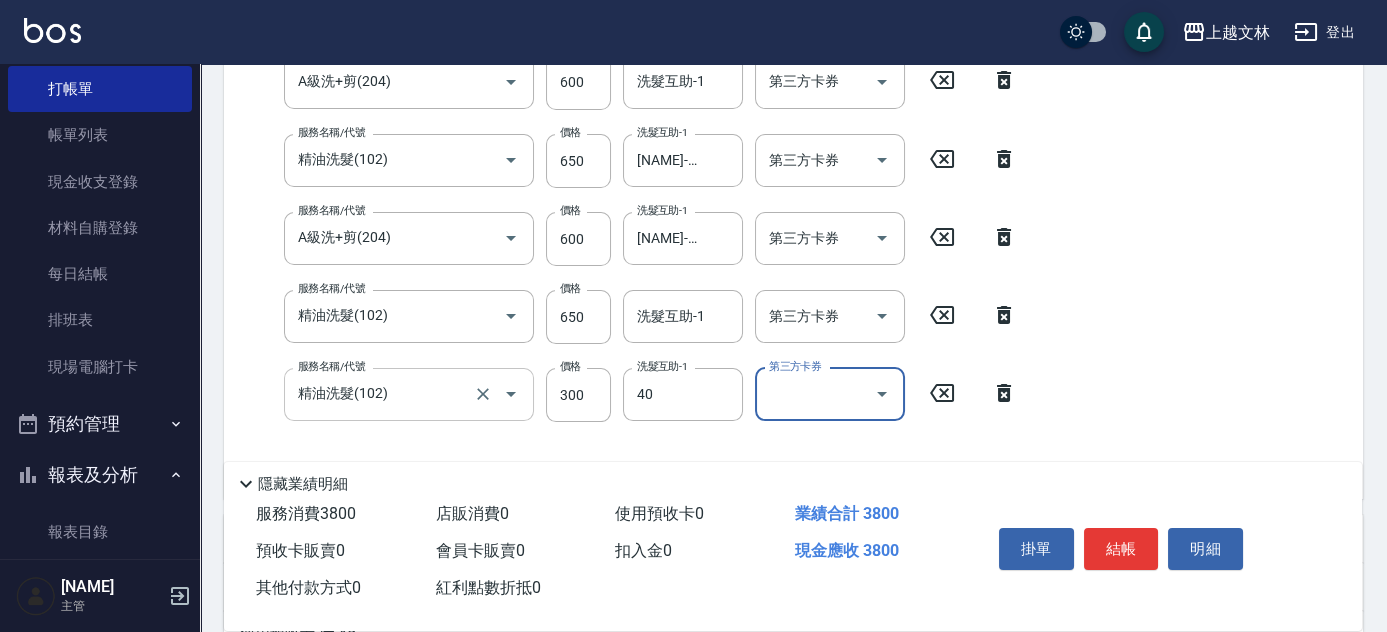 type on "[NAME]-40" 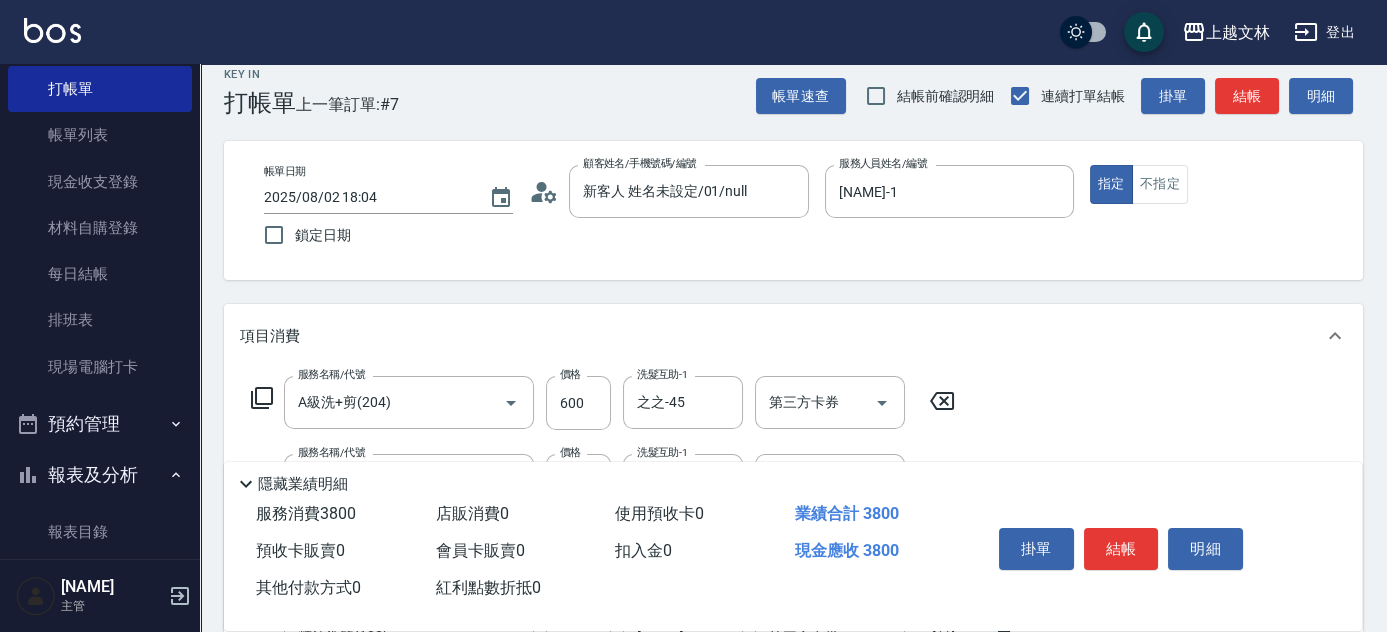scroll, scrollTop: 0, scrollLeft: 0, axis: both 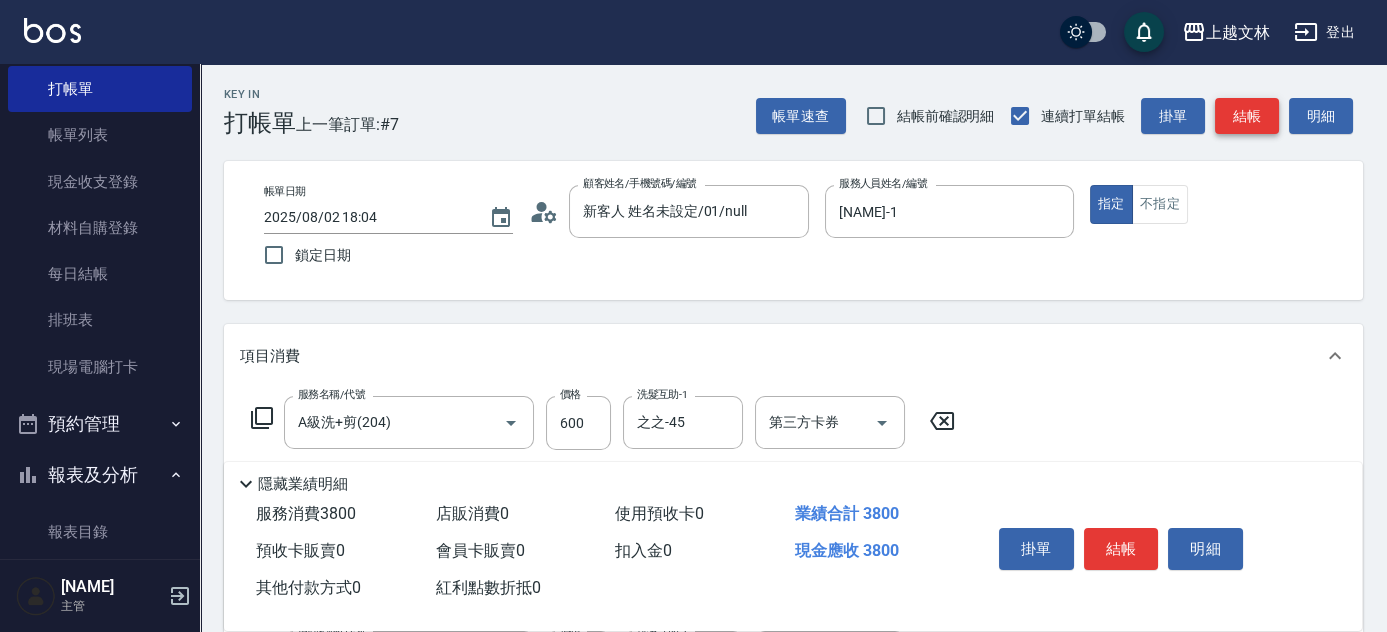 click on "結帳" at bounding box center (1247, 116) 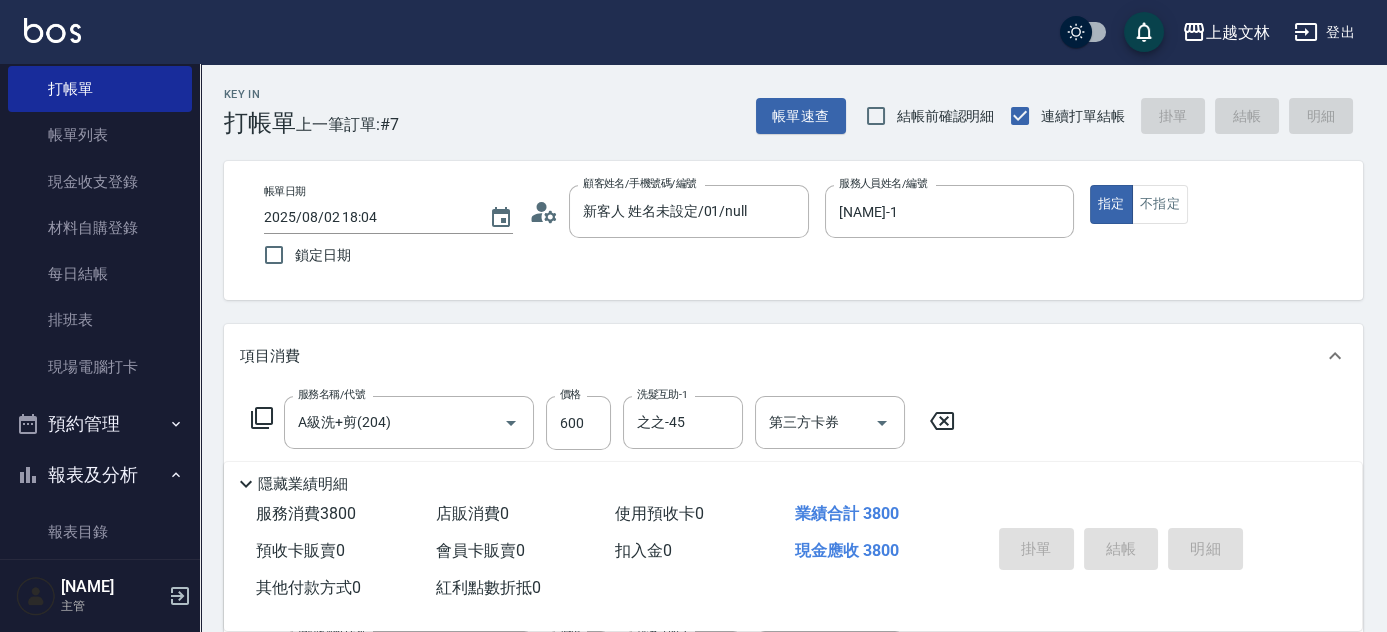 type on "[DATE] [TIME]" 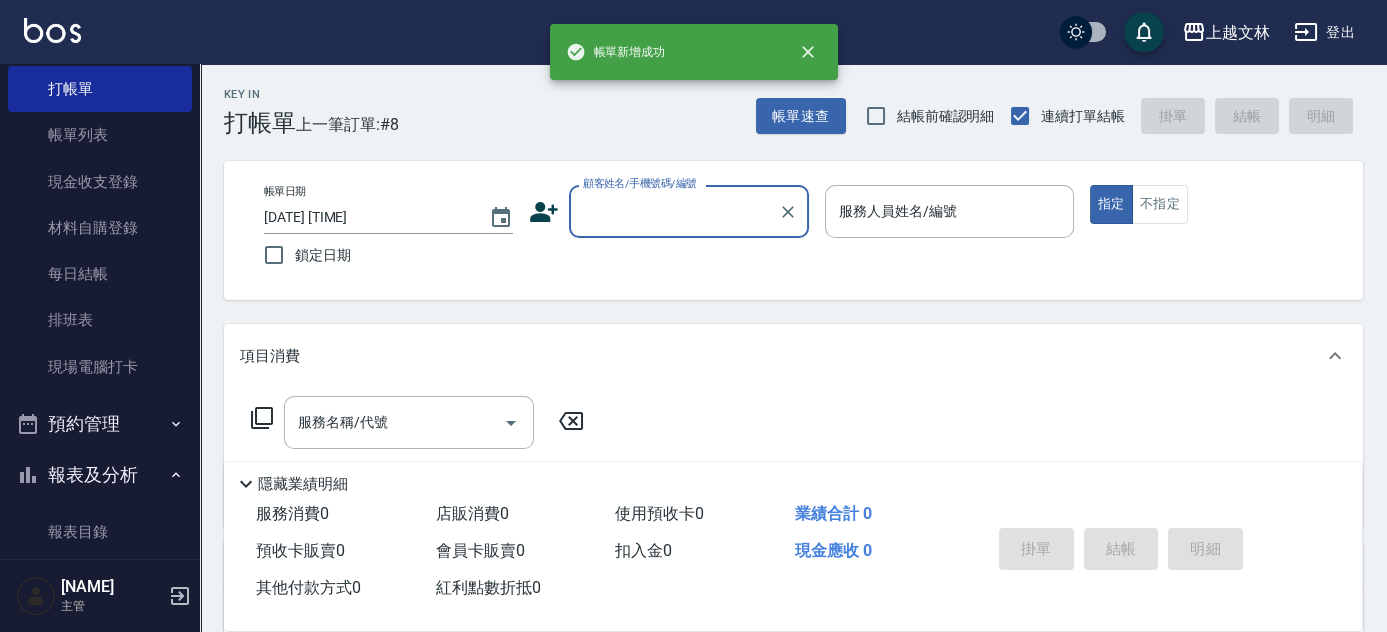 click on "顧客姓名/手機號碼/編號" at bounding box center [674, 211] 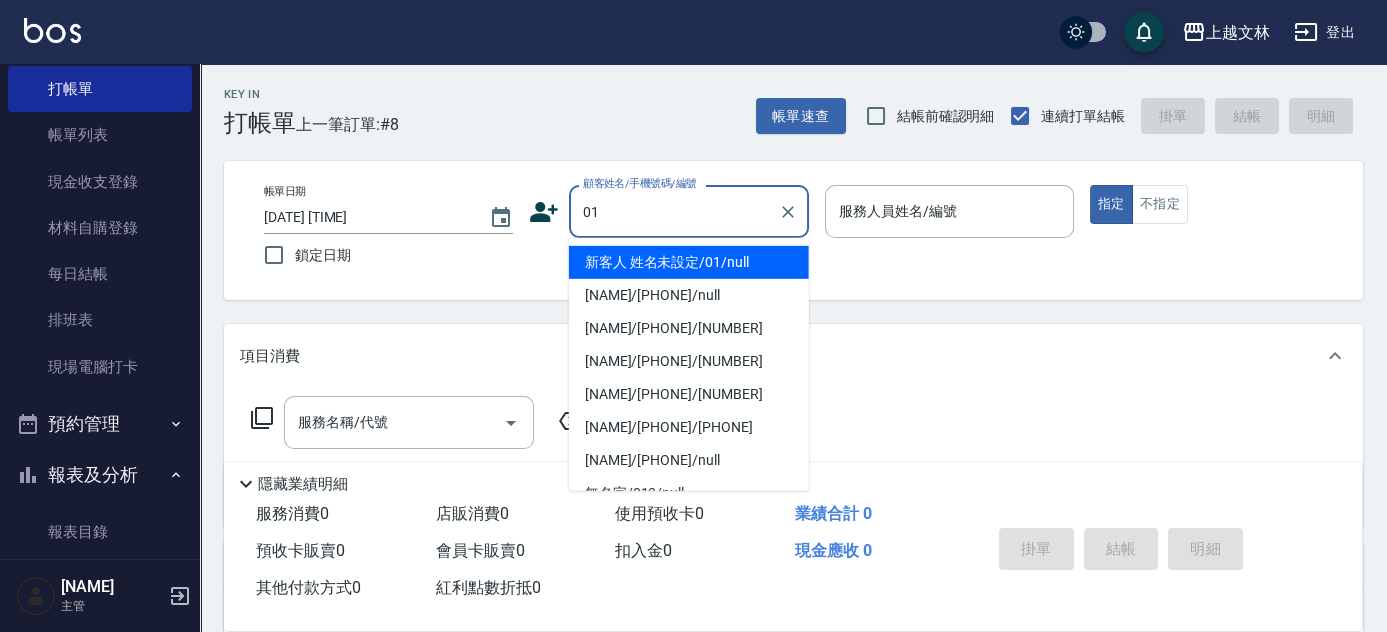 type on "新客人 姓名未設定/01/null" 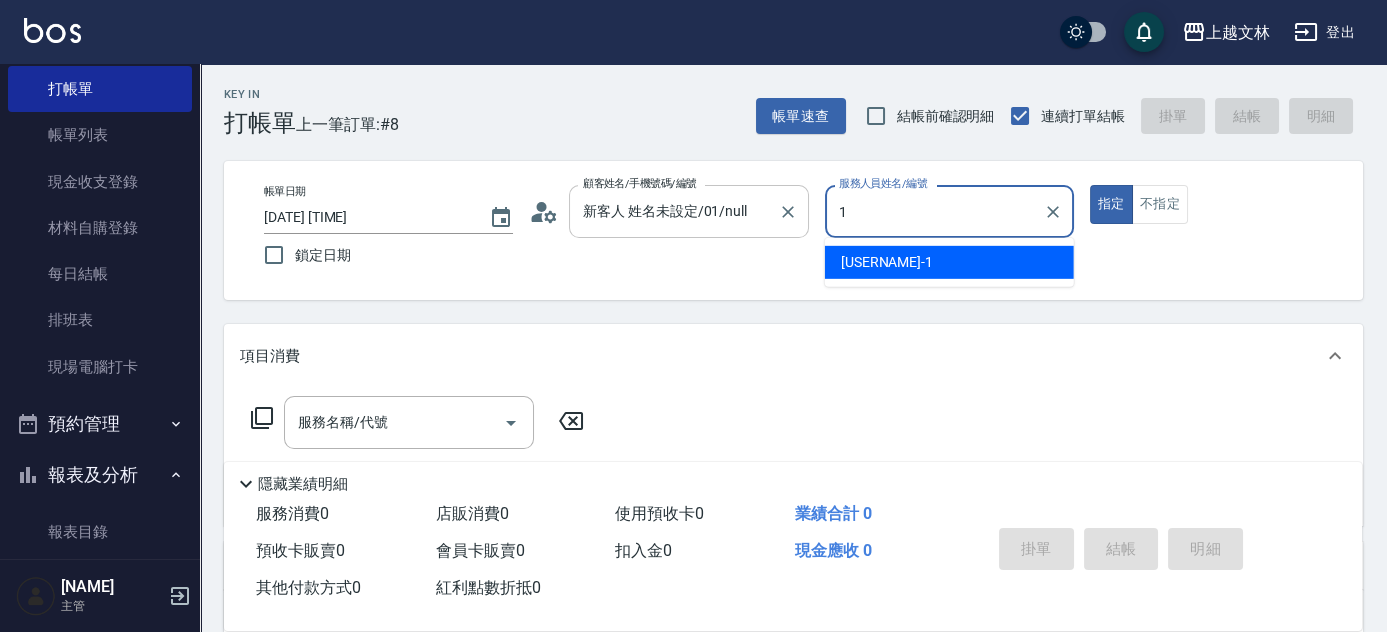 type on "[NAME]-1" 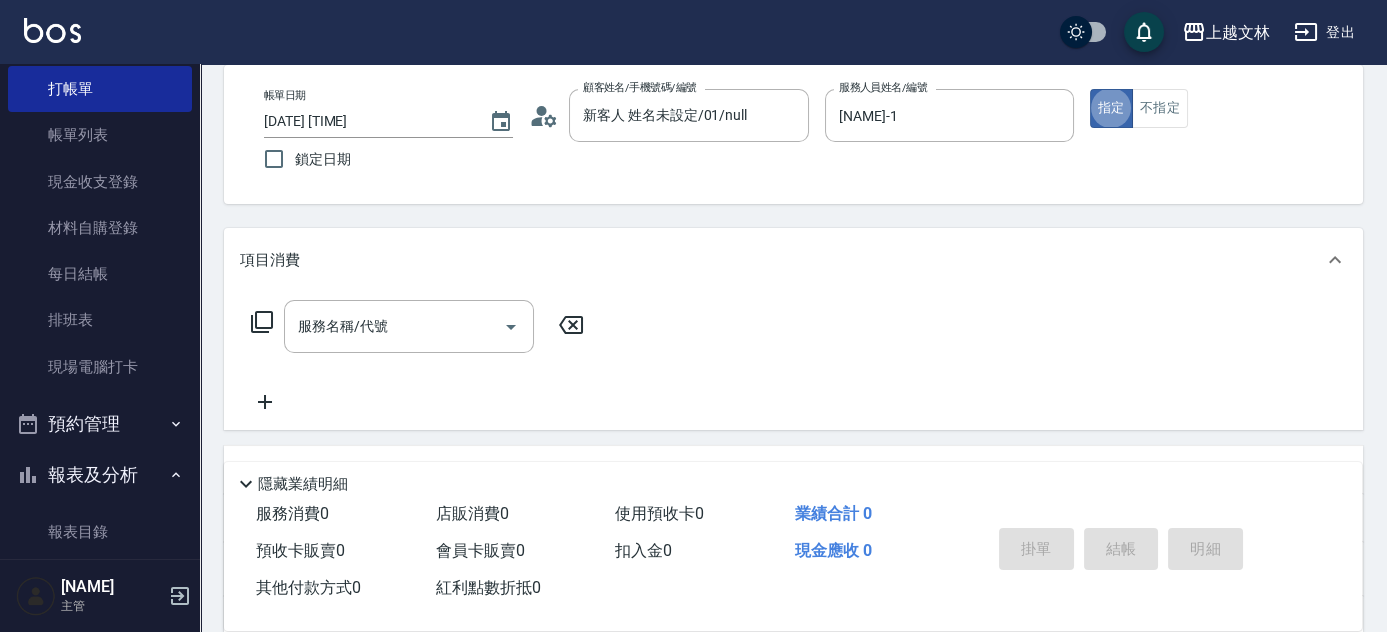 scroll, scrollTop: 133, scrollLeft: 0, axis: vertical 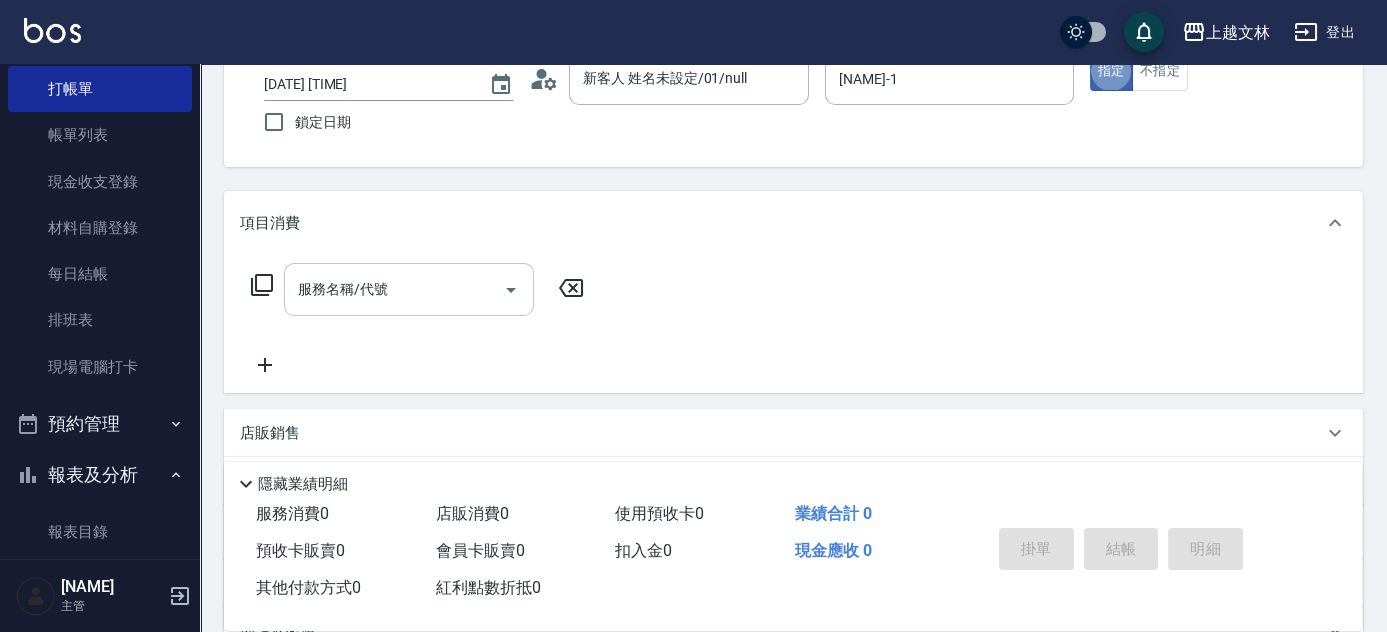 click on "服務名稱/代號" at bounding box center (394, 289) 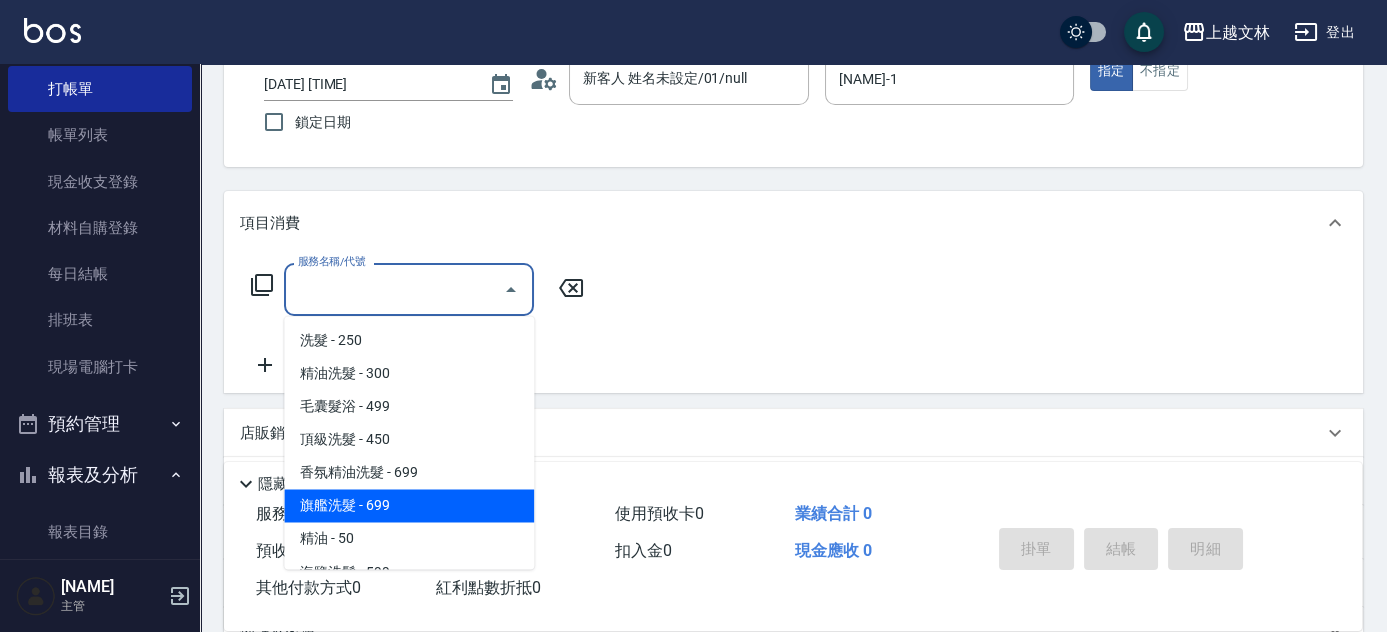 click on "旗艦洗髮 - 699" at bounding box center (409, 505) 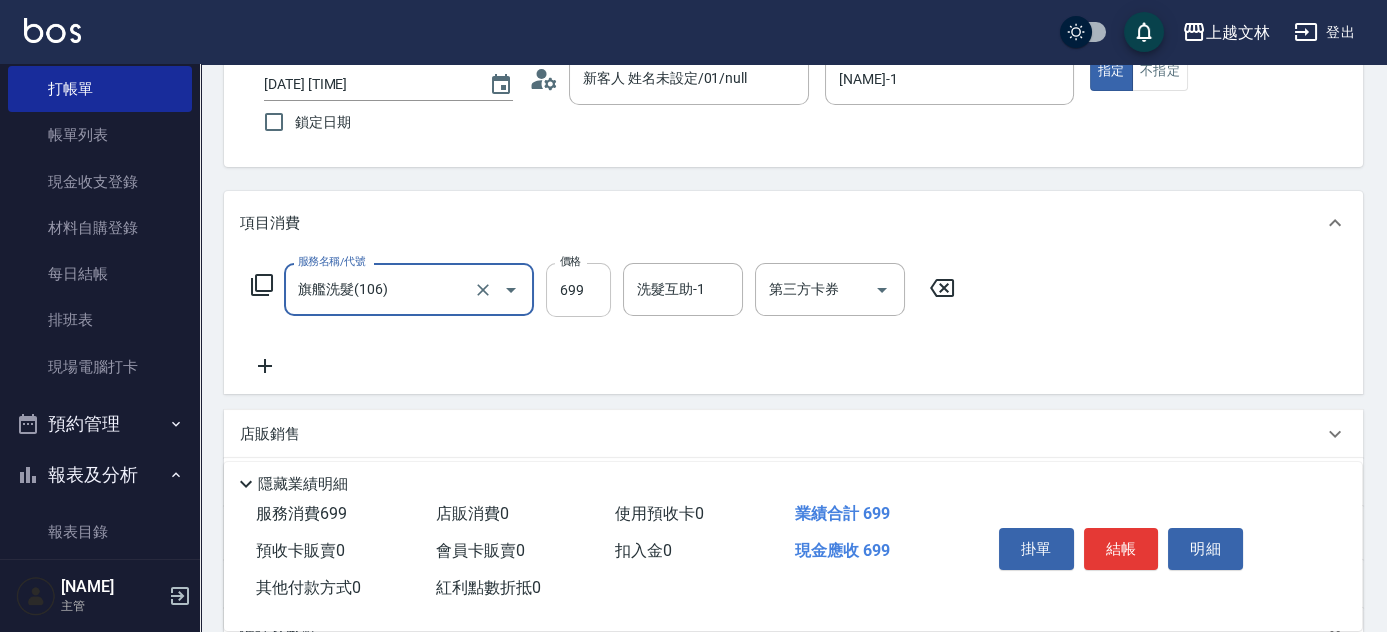 click on "699" at bounding box center (578, 290) 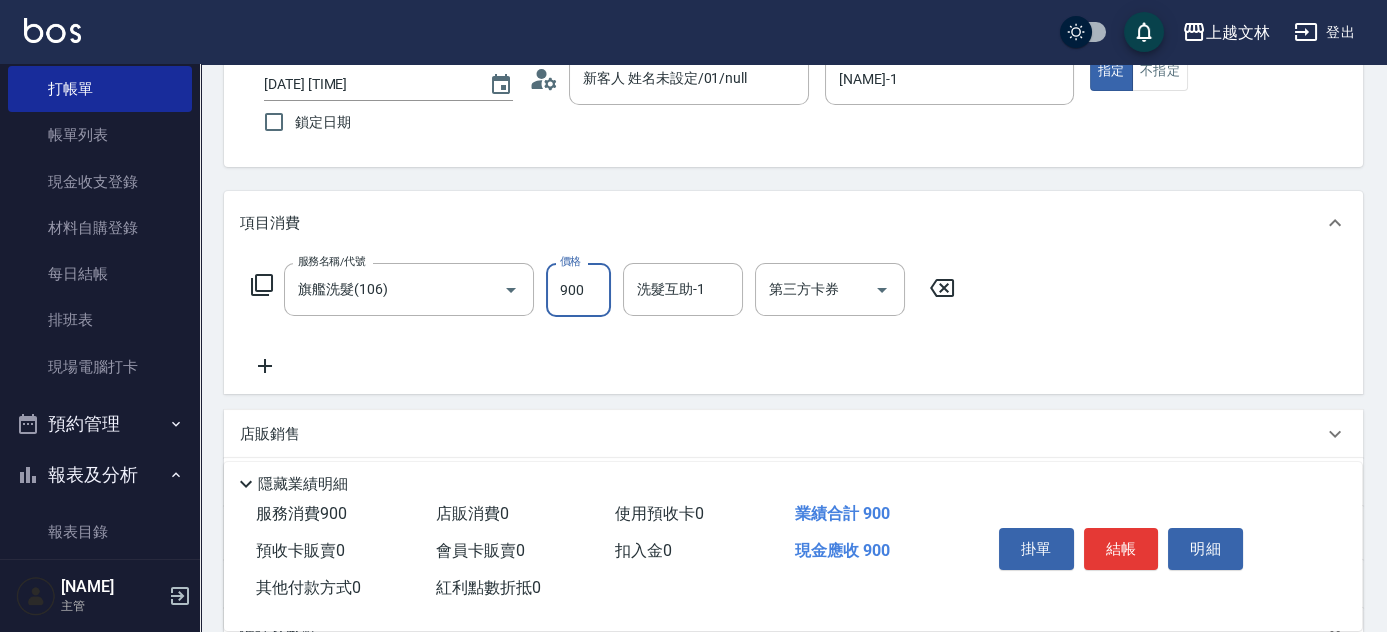 type on "900" 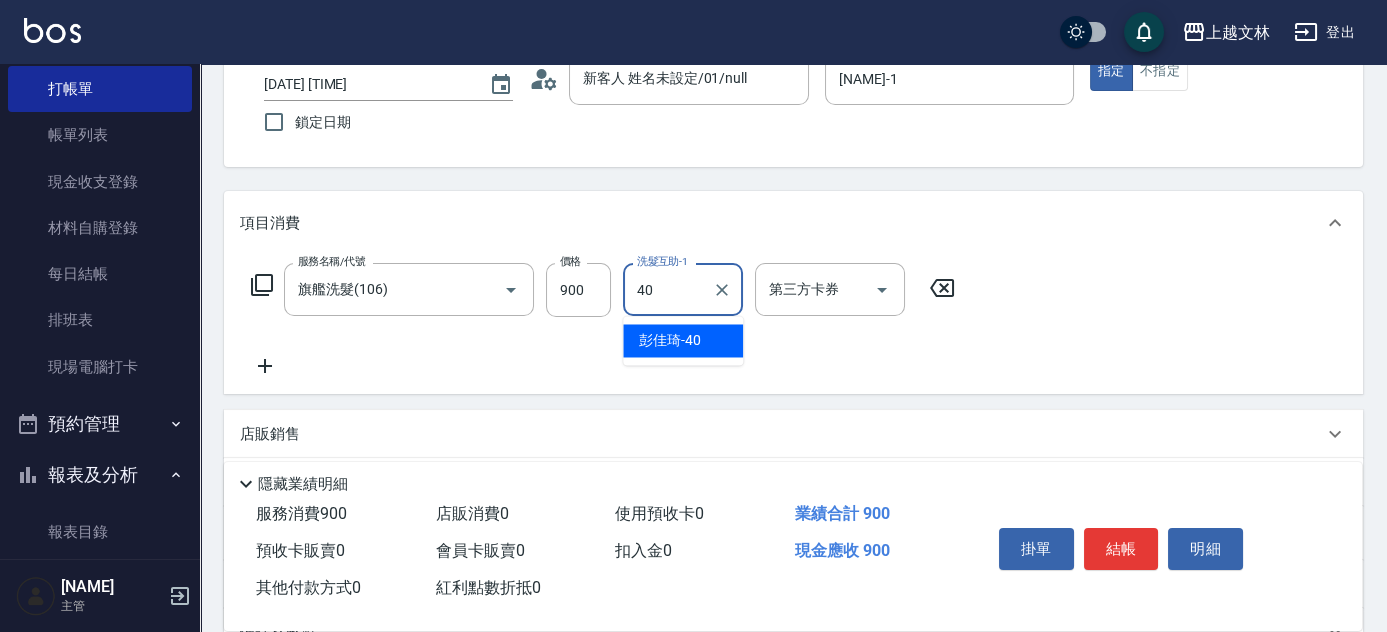 type on "[NAME]-40" 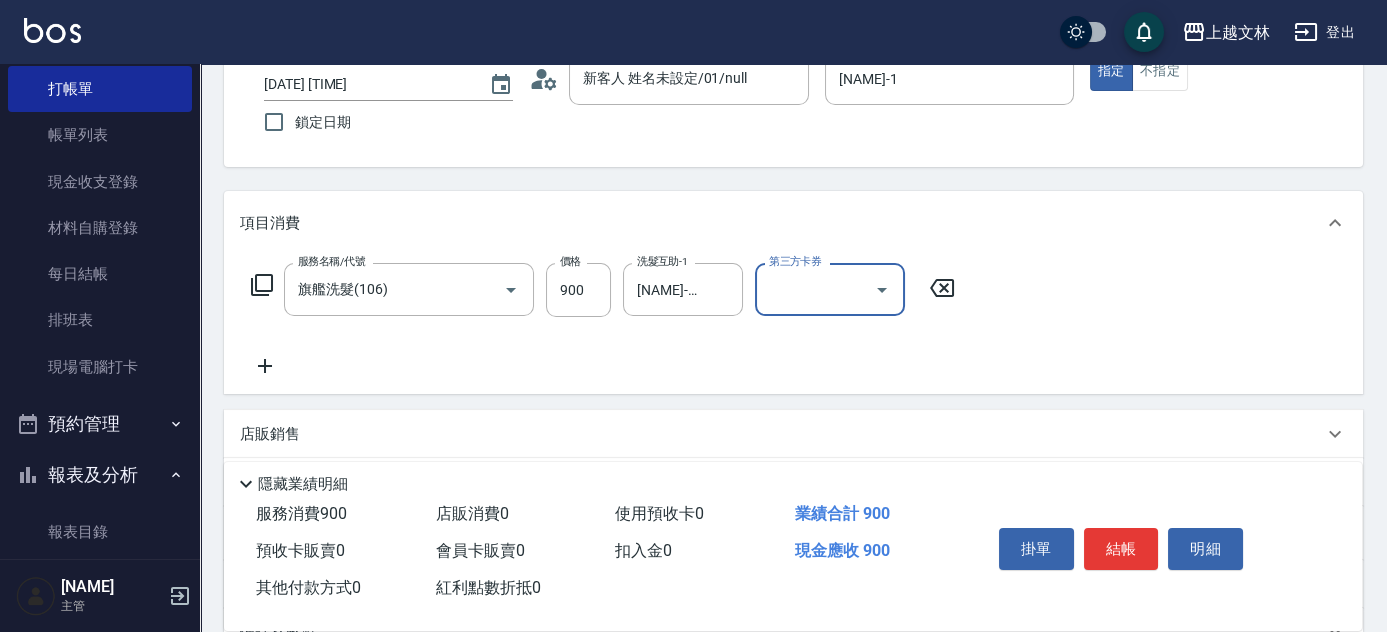 scroll, scrollTop: 0, scrollLeft: 0, axis: both 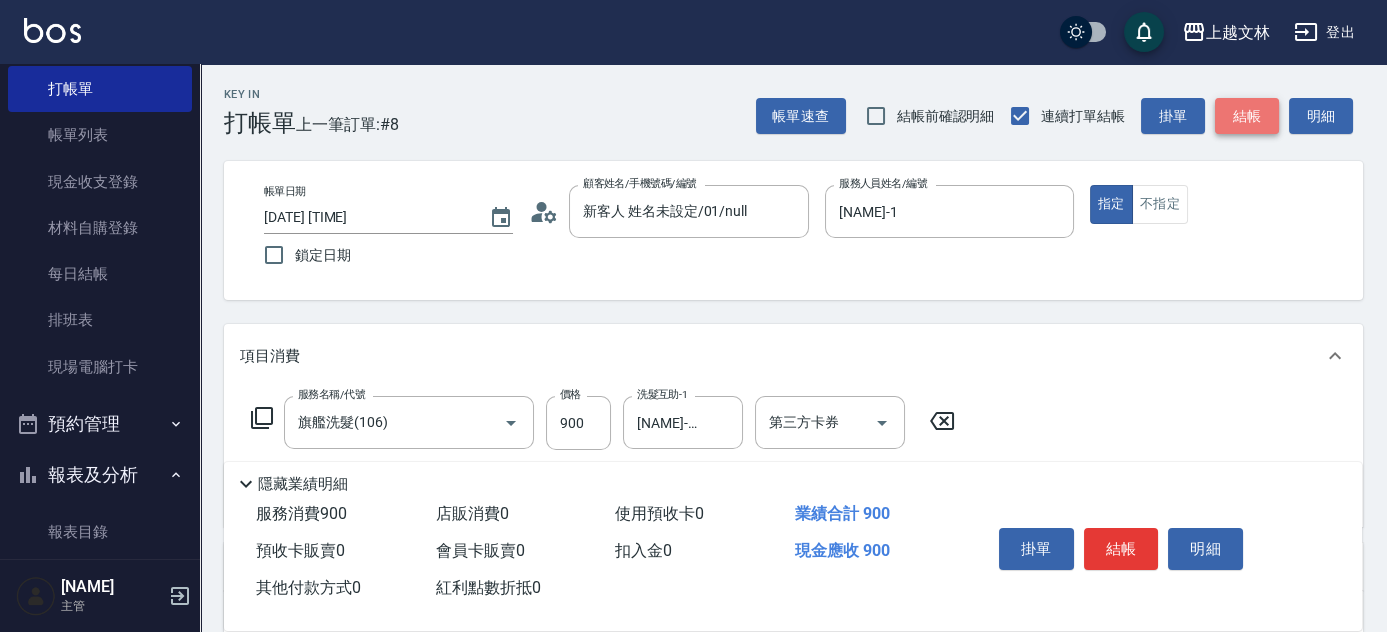 click on "結帳" at bounding box center (1247, 116) 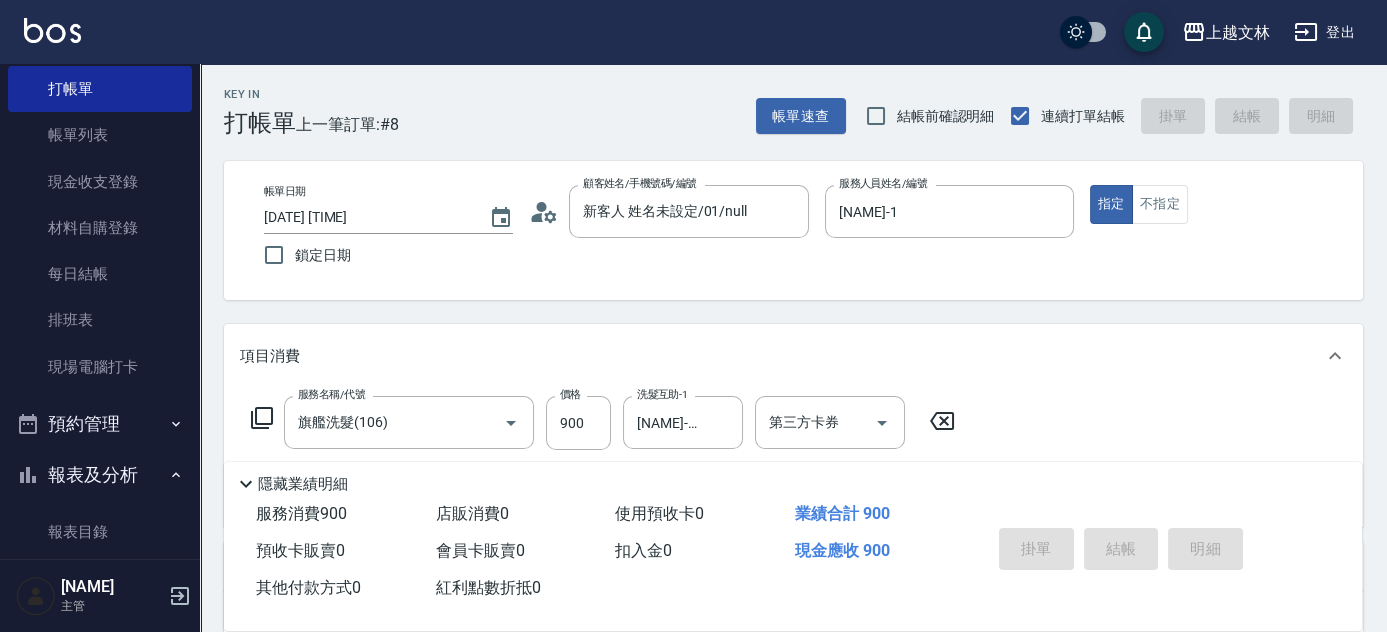 type 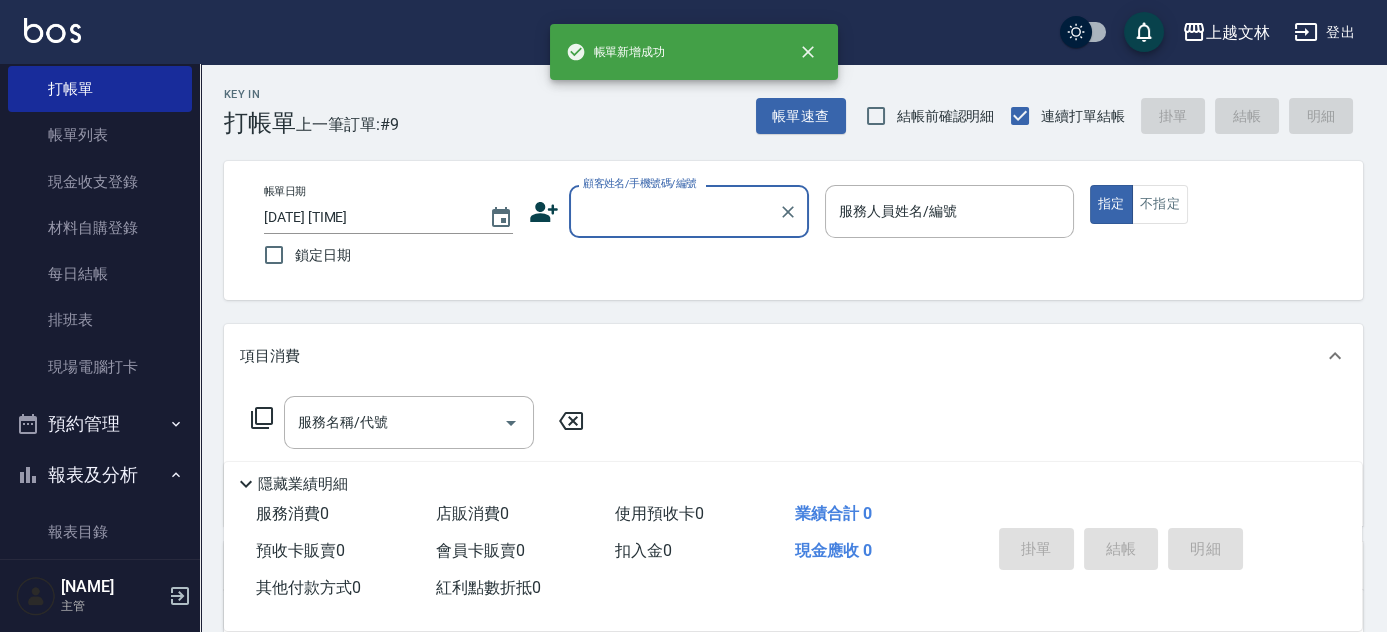 click on "顧客姓名/手機號碼/編號" at bounding box center (674, 211) 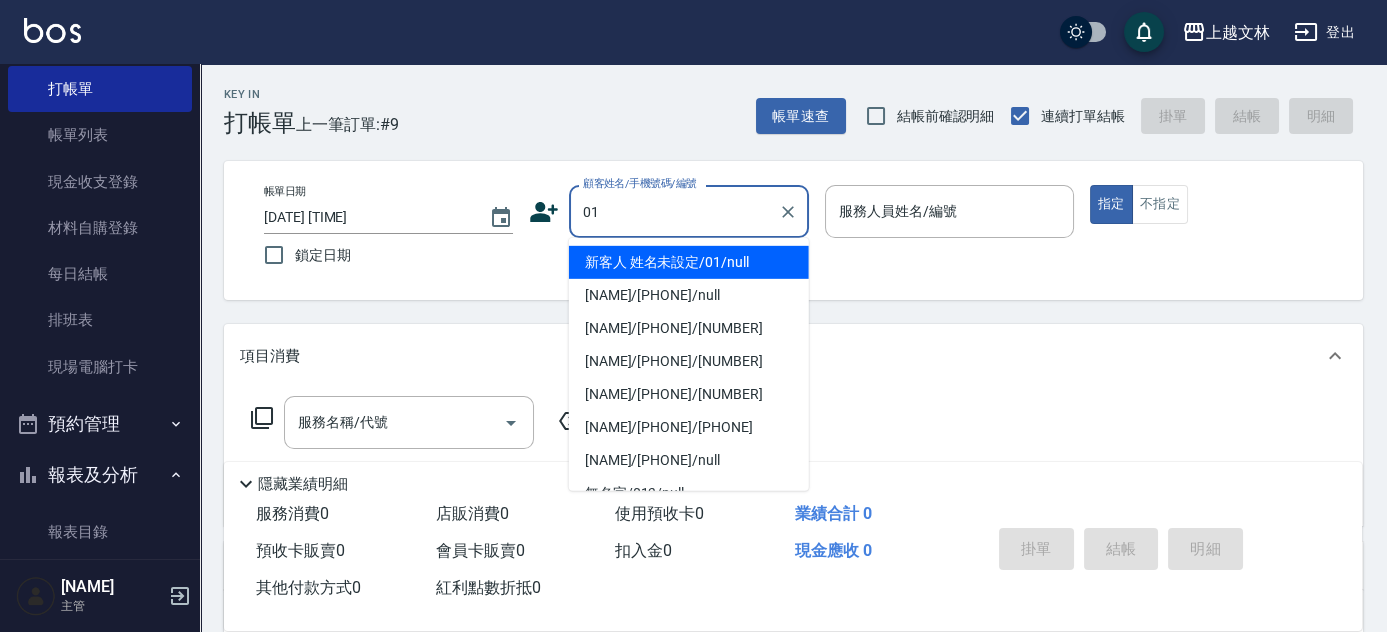 type on "新客人 姓名未設定/01/null" 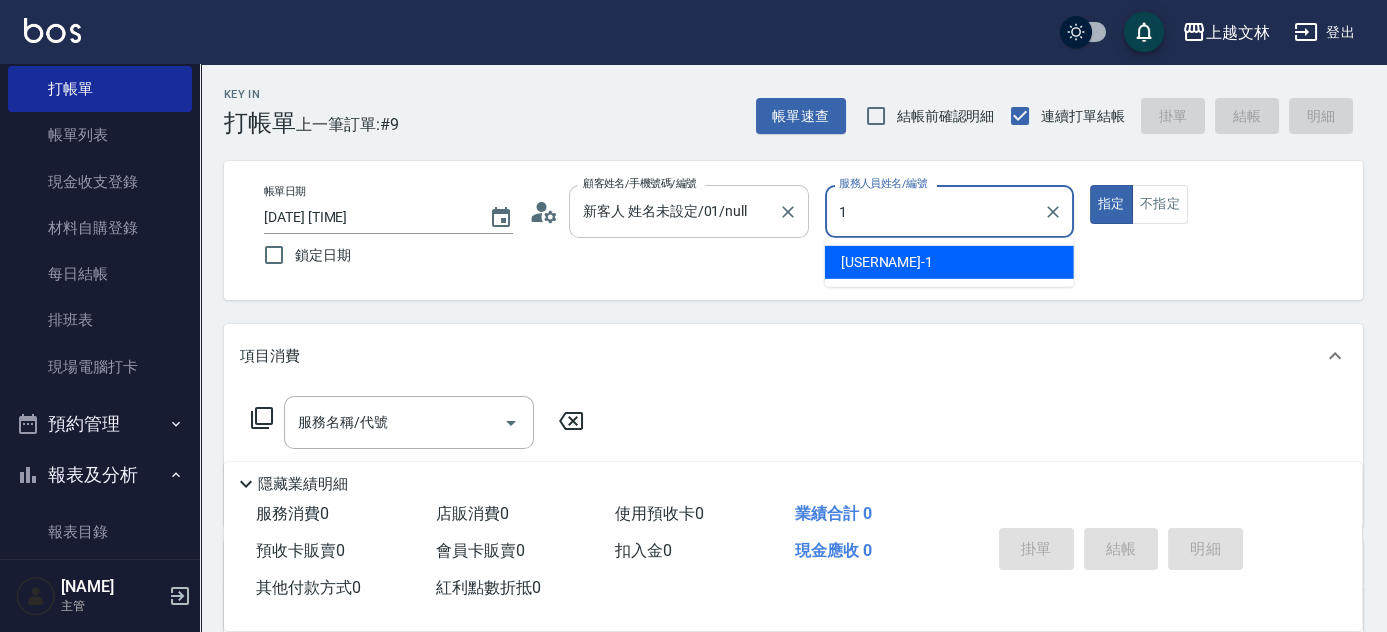 type on "[NAME]-1" 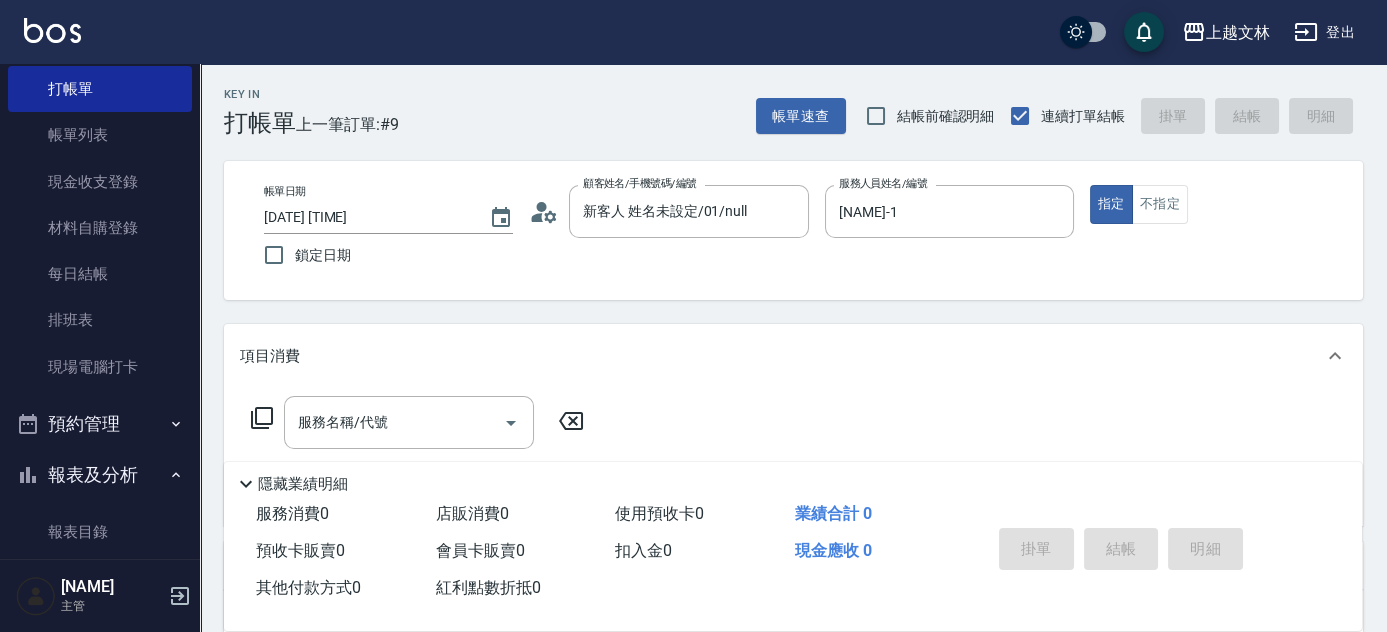 click on "指定 不指定" at bounding box center (1214, 204) 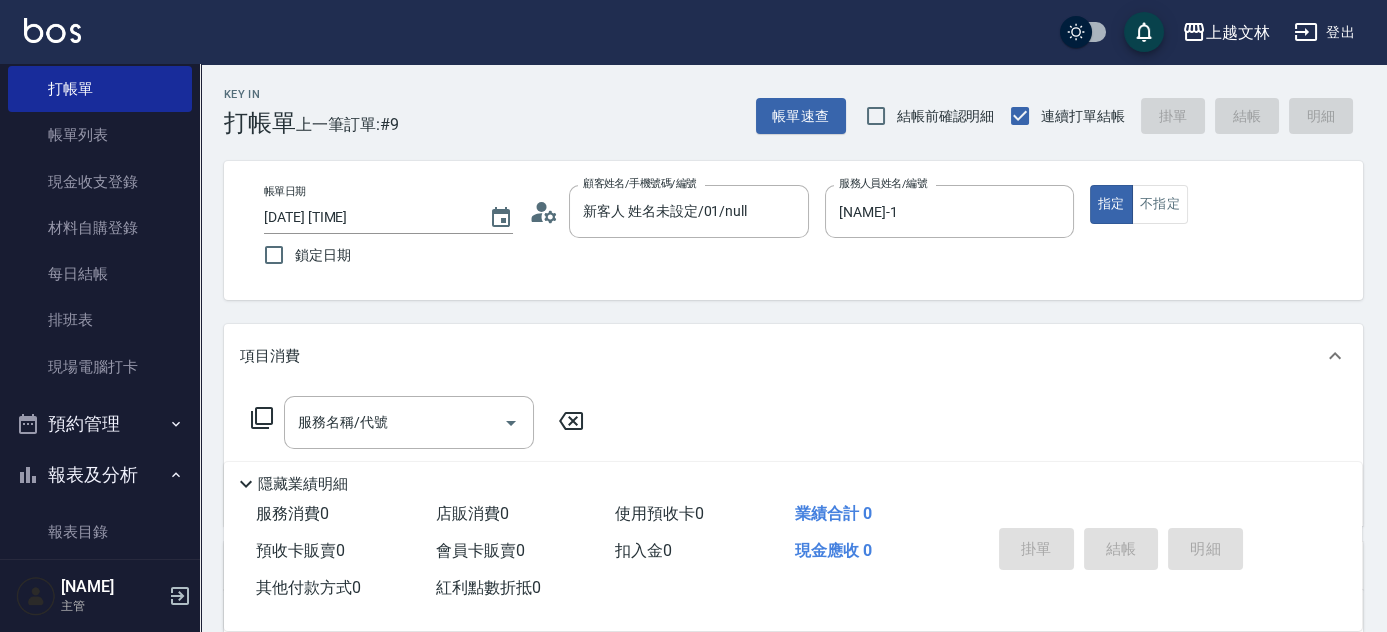 drag, startPoint x: 1169, startPoint y: 204, endPoint x: 1263, endPoint y: 212, distance: 94.33981 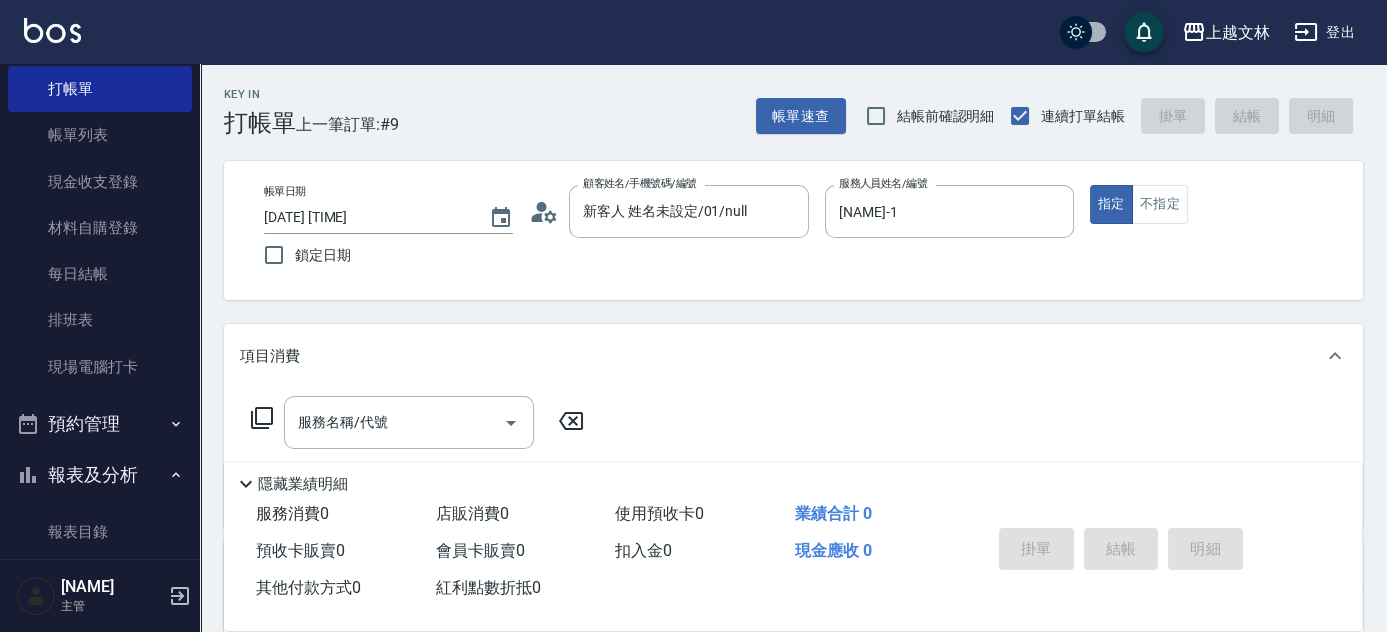 click on "不指定" at bounding box center (1160, 204) 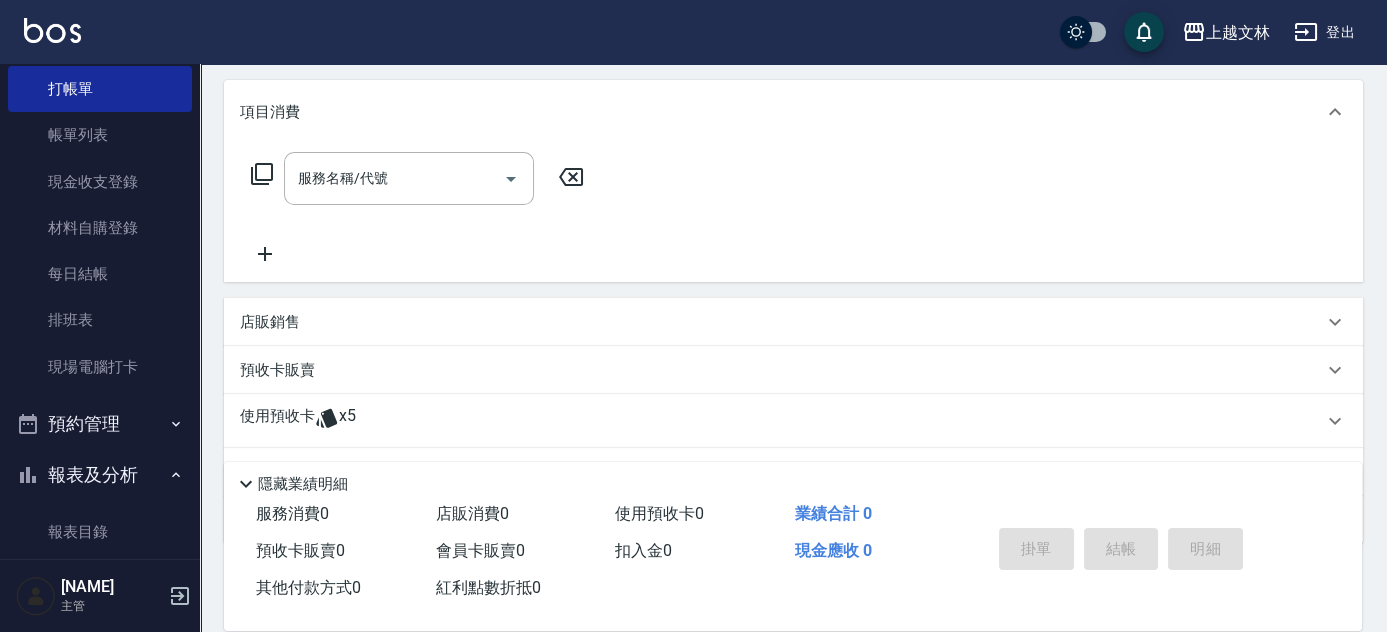 scroll, scrollTop: 248, scrollLeft: 0, axis: vertical 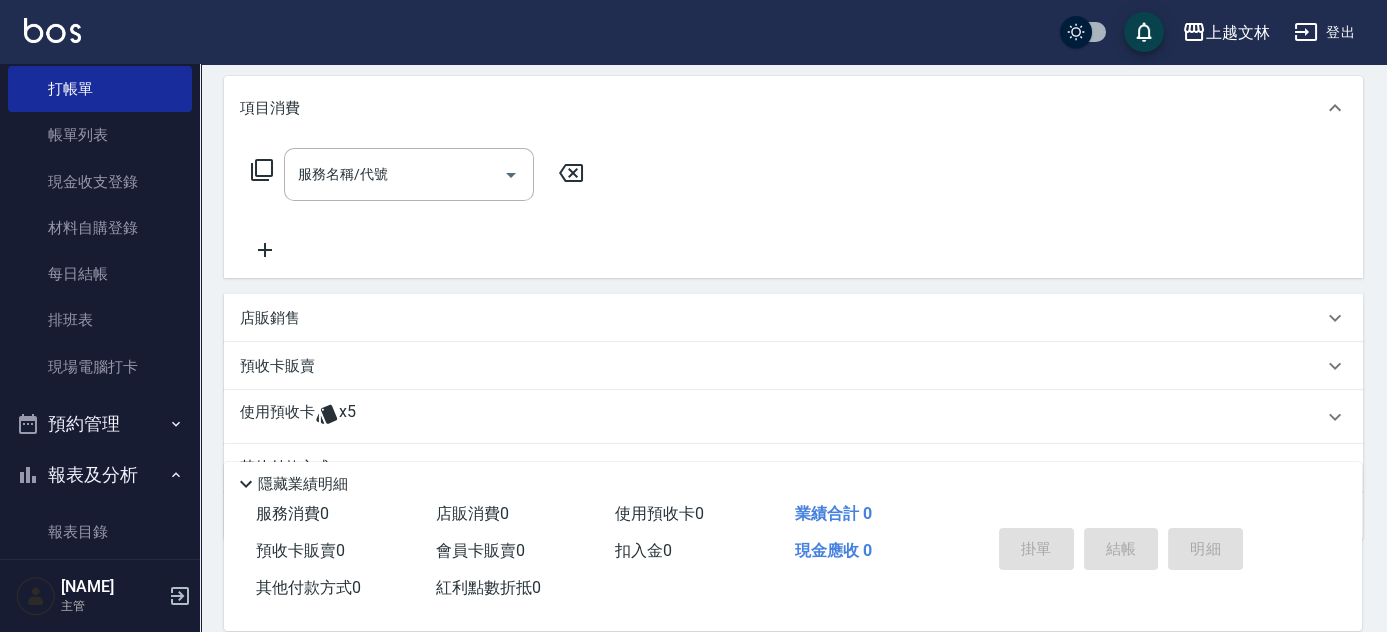 click 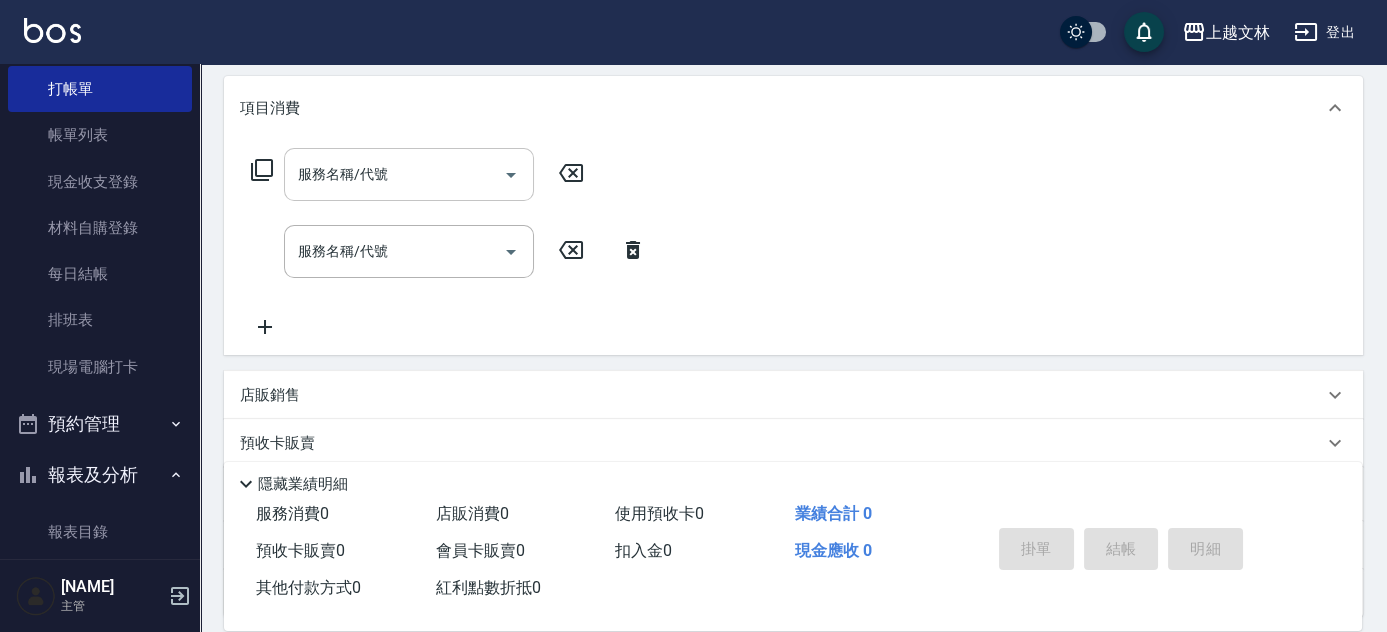 click on "服務名稱/代號" at bounding box center [394, 174] 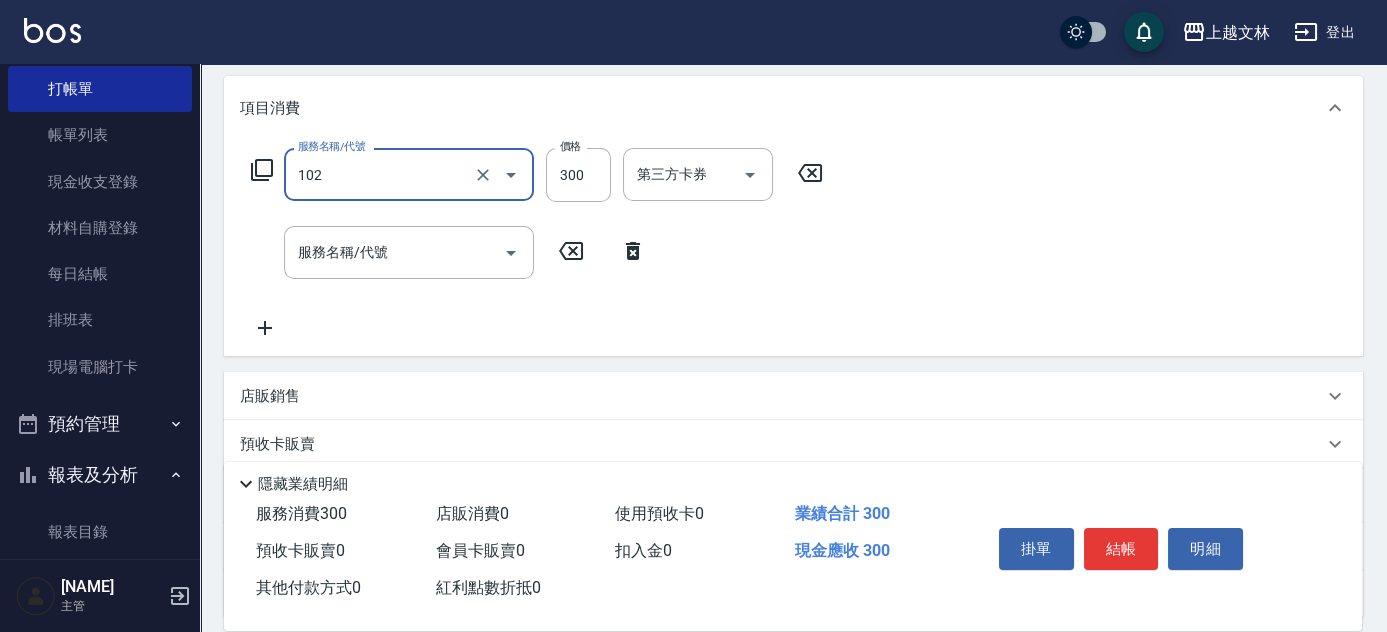 type on "精油洗髮(102)" 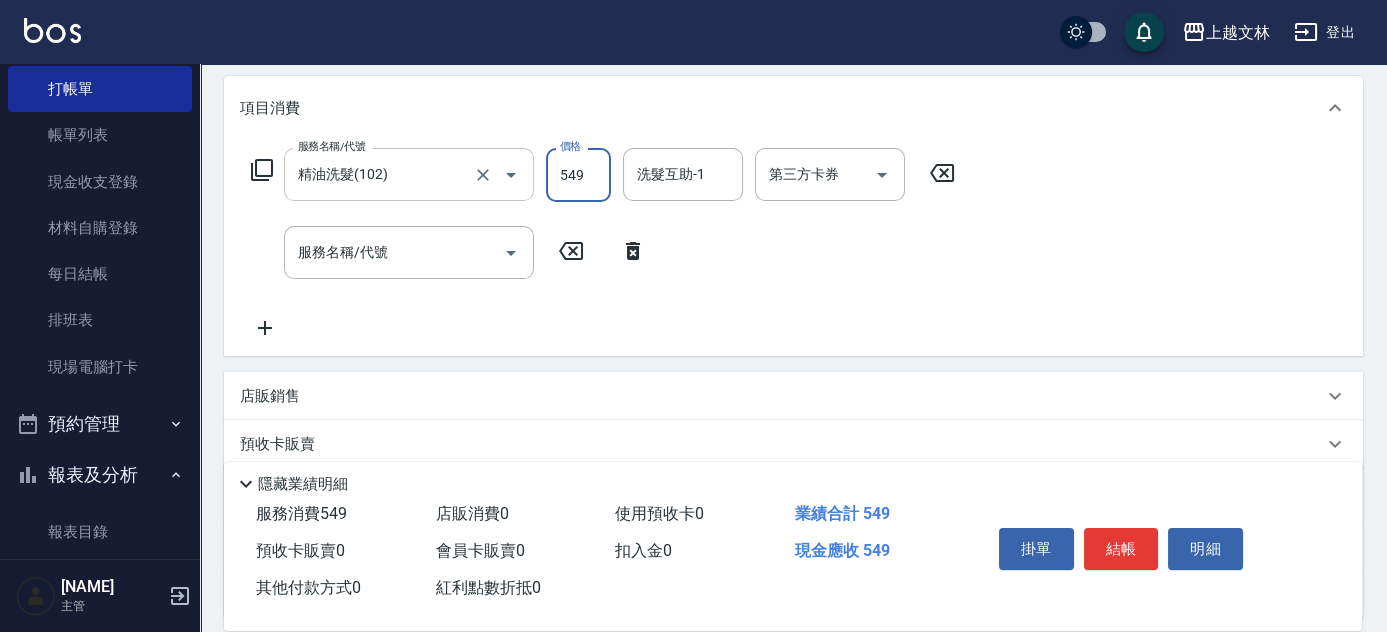 type on "549" 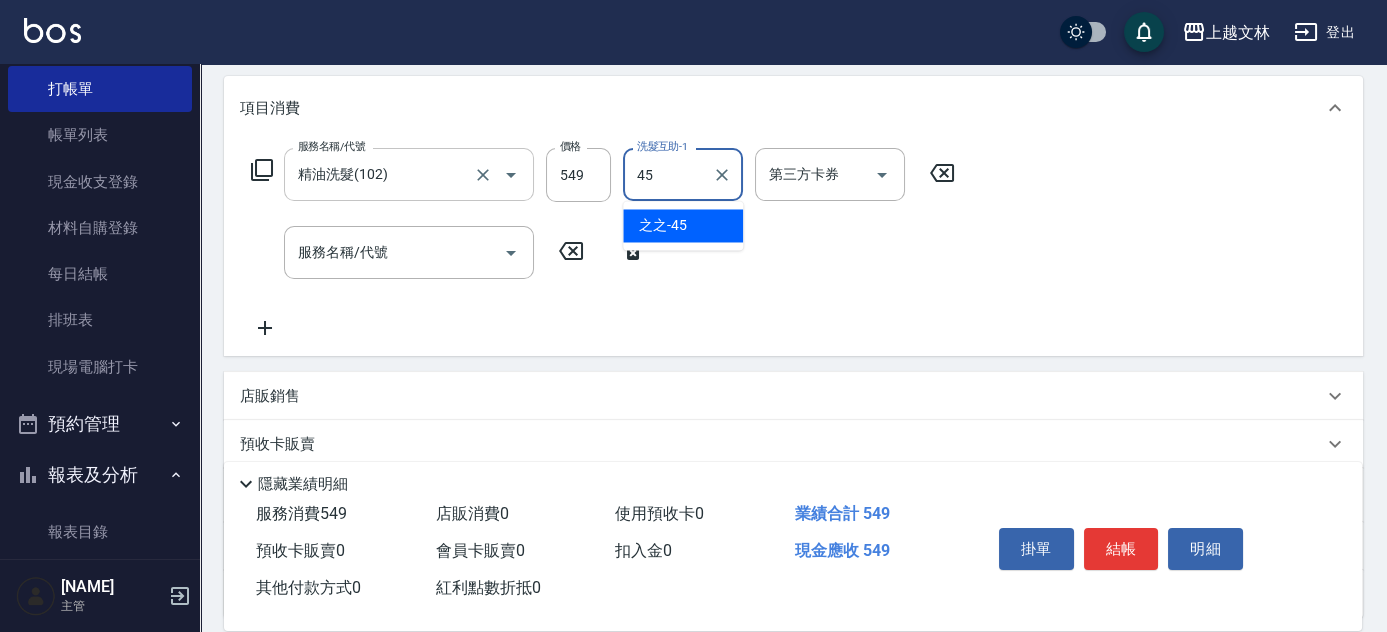 type on "之之-45" 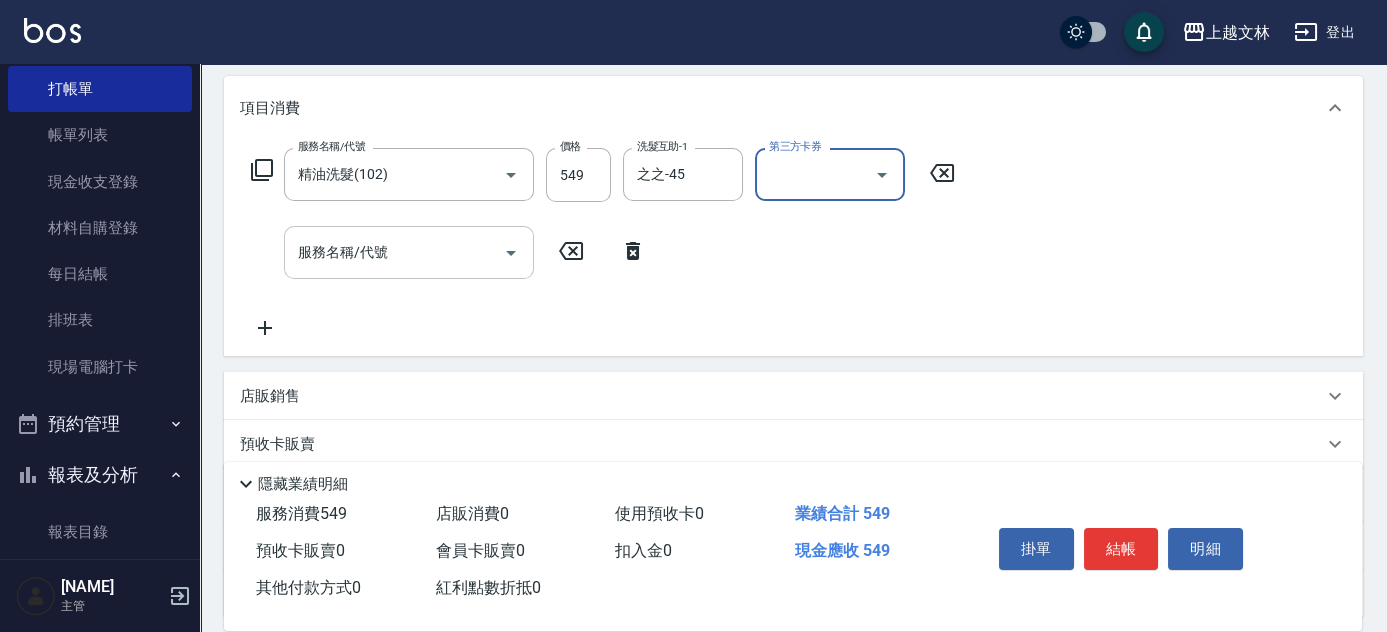 click on "服務名稱/代號 服務名稱/代號" at bounding box center [409, 252] 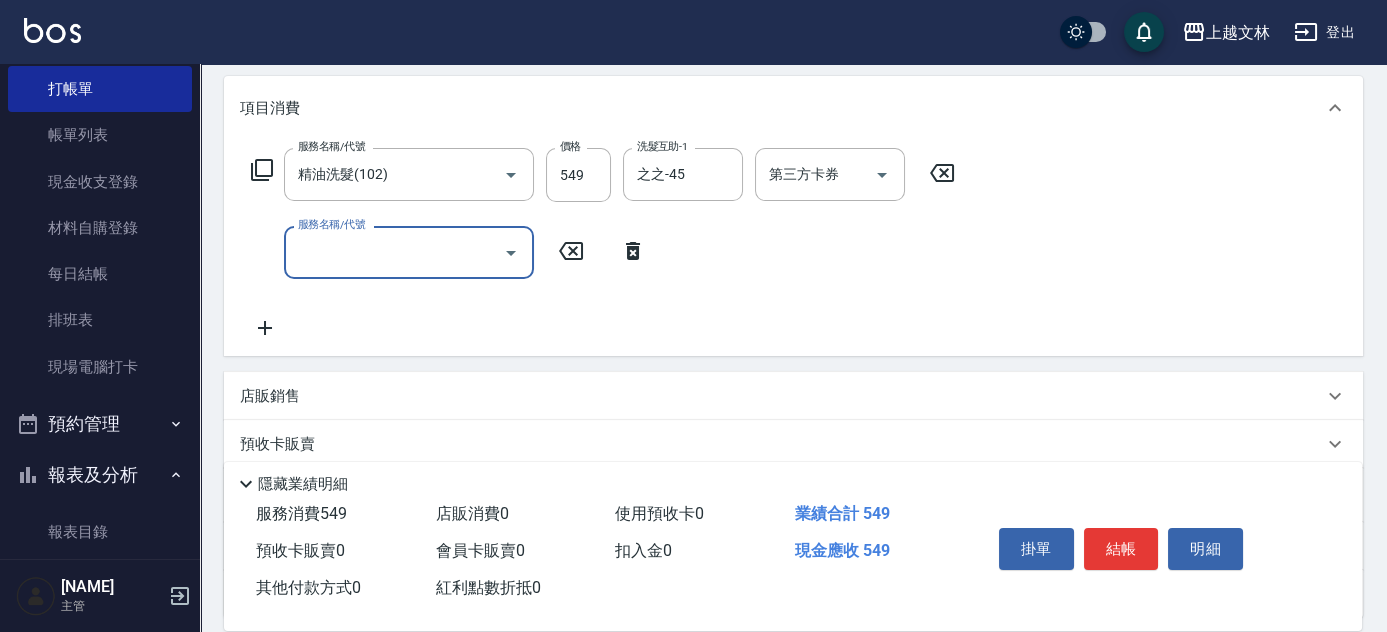 click on "服務名稱/代號" at bounding box center [394, 252] 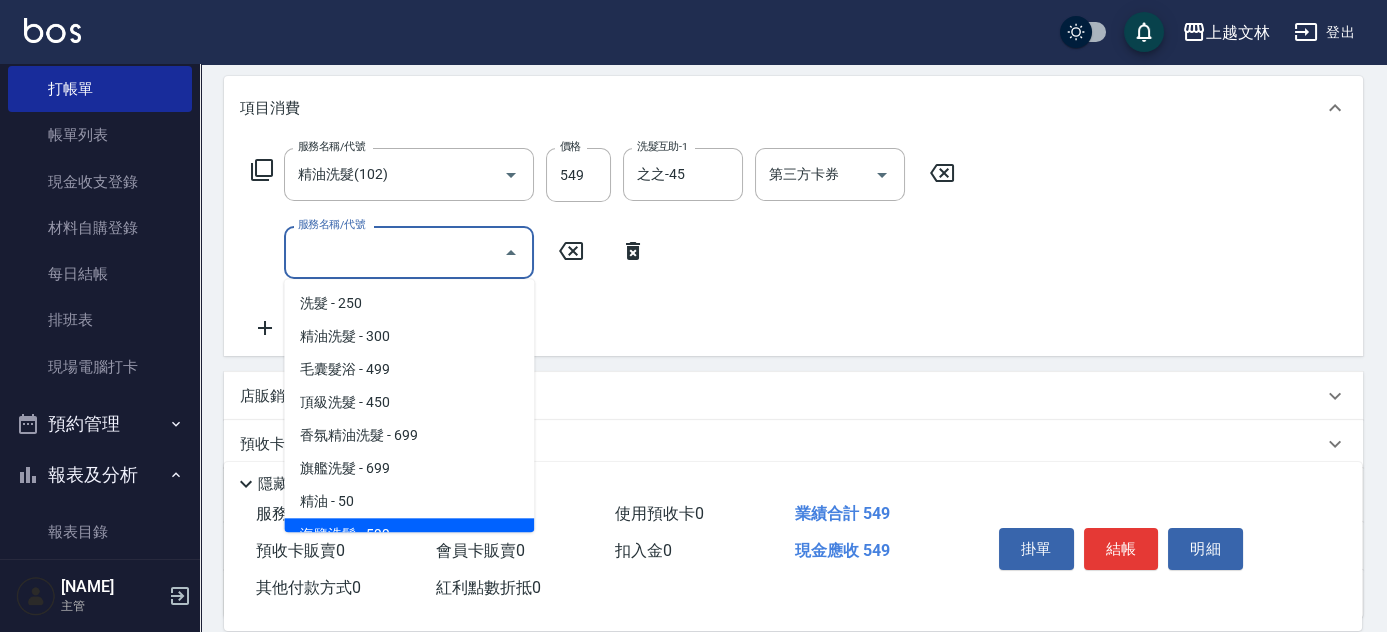 click on "海鹽洗髮 - 599" at bounding box center (409, 534) 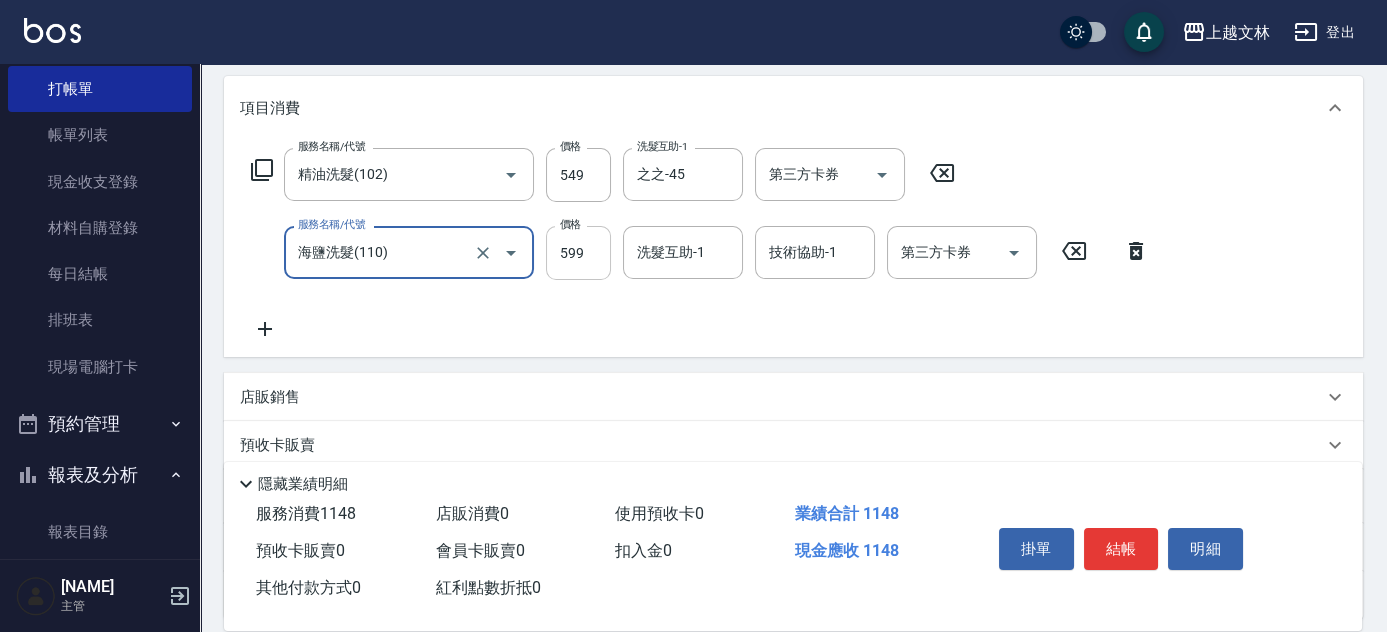 click on "599" at bounding box center (578, 253) 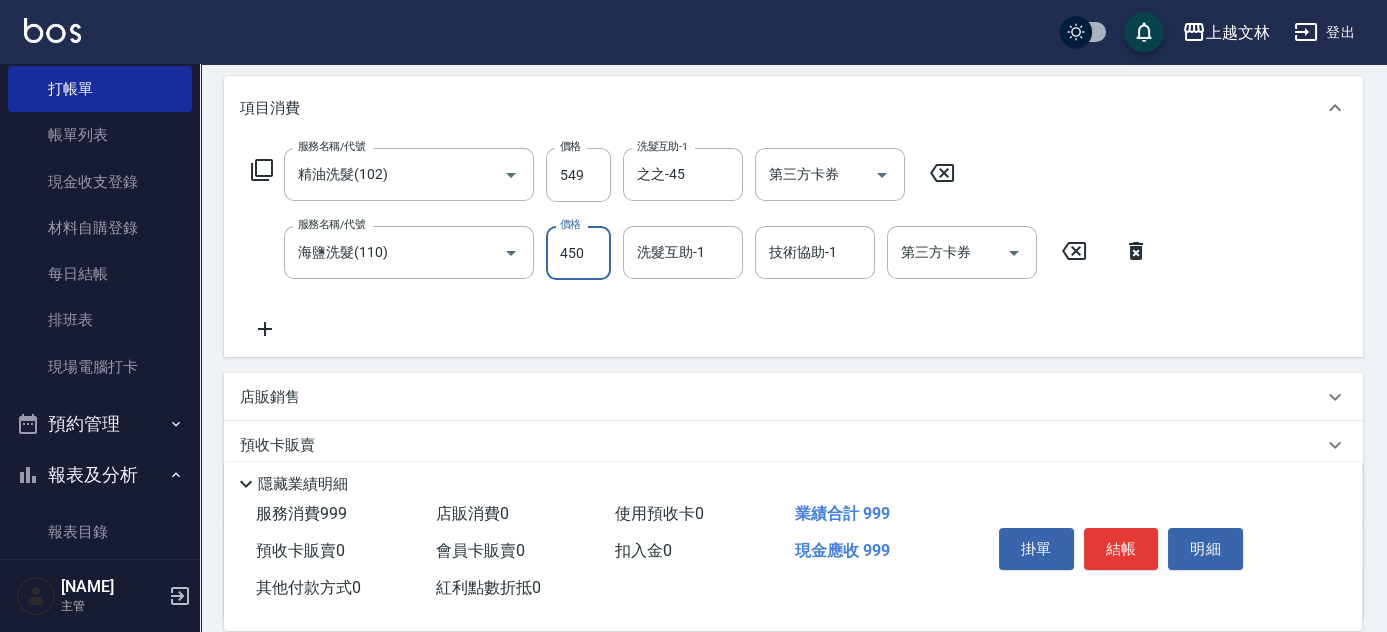 type on "450" 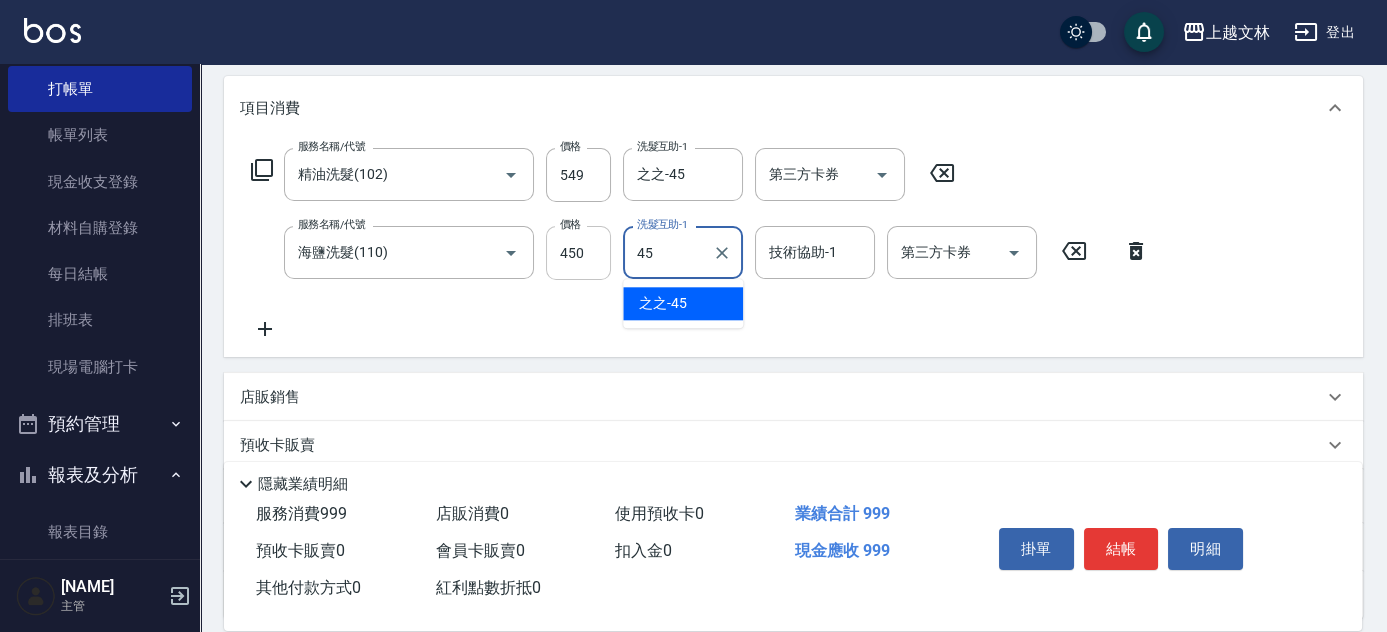 type on "之之-45" 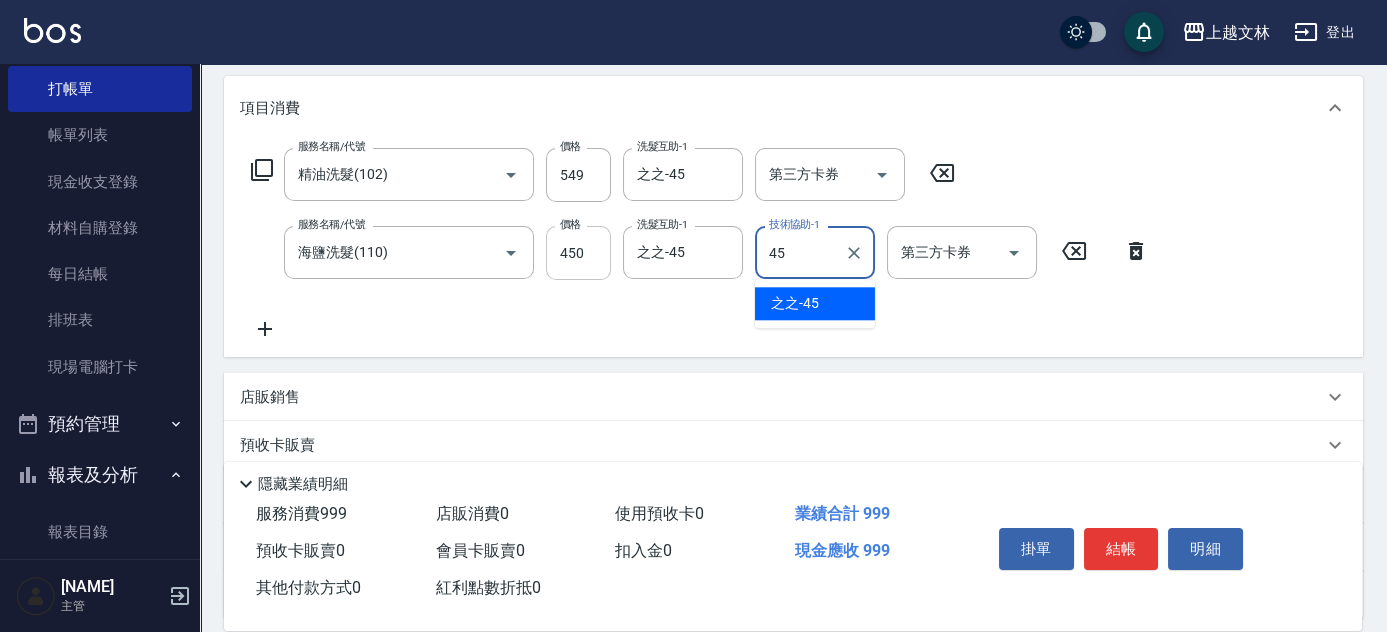 type on "之之-45" 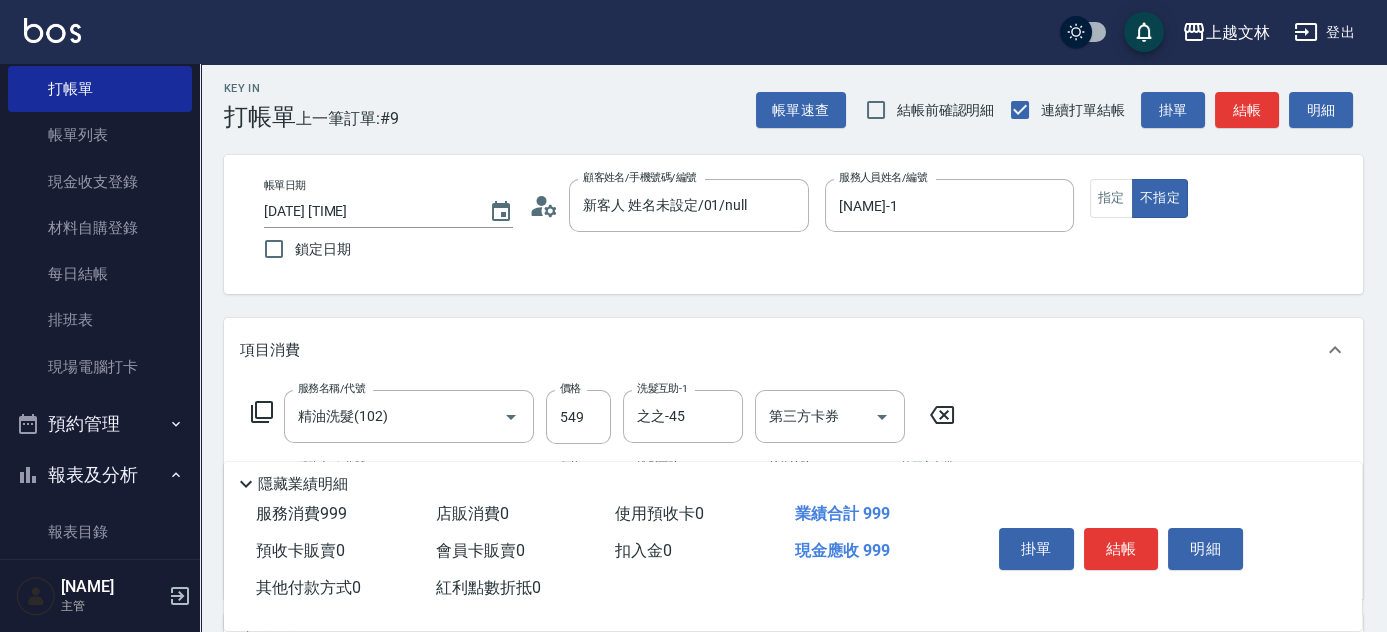 scroll, scrollTop: 0, scrollLeft: 0, axis: both 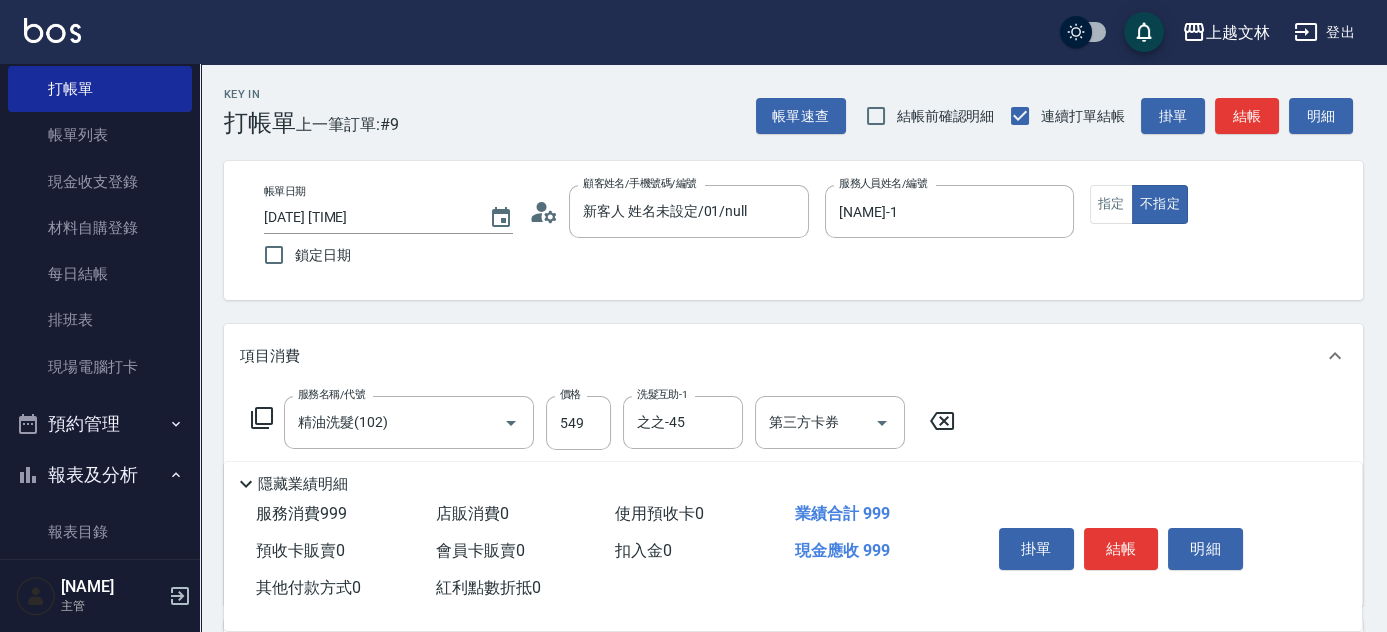 drag, startPoint x: 1263, startPoint y: 116, endPoint x: 1248, endPoint y: 108, distance: 17 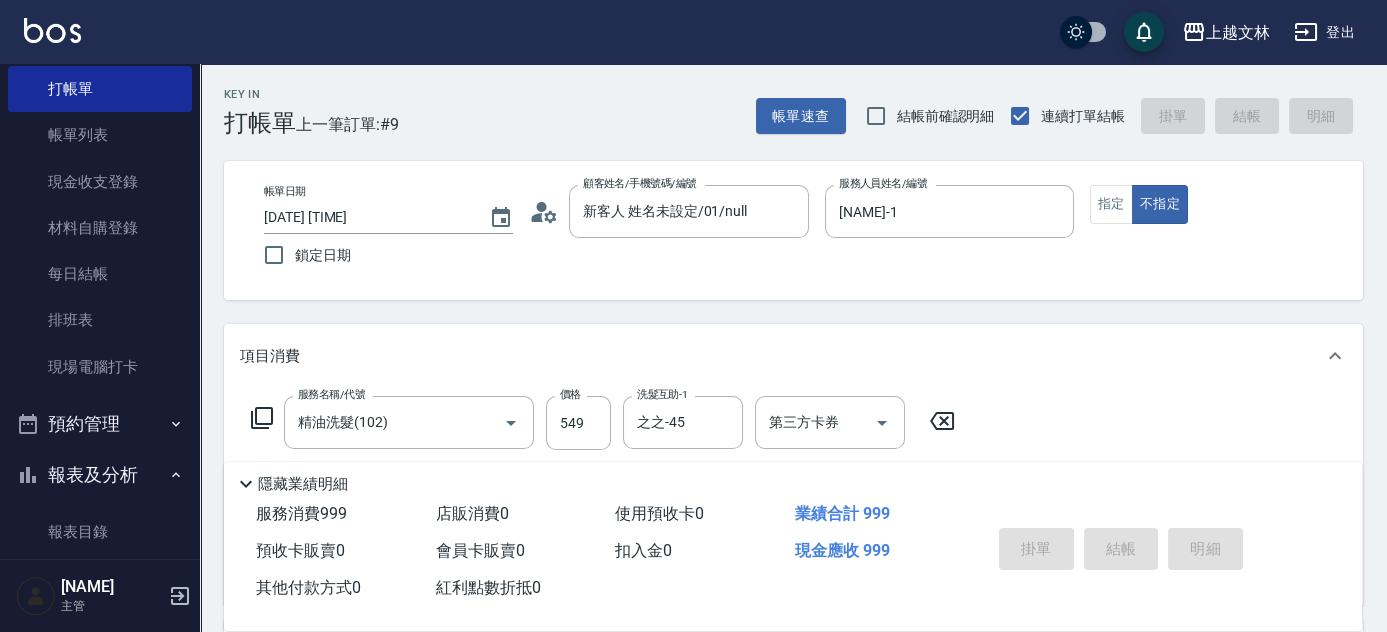 type on "[DATE] [TIME]" 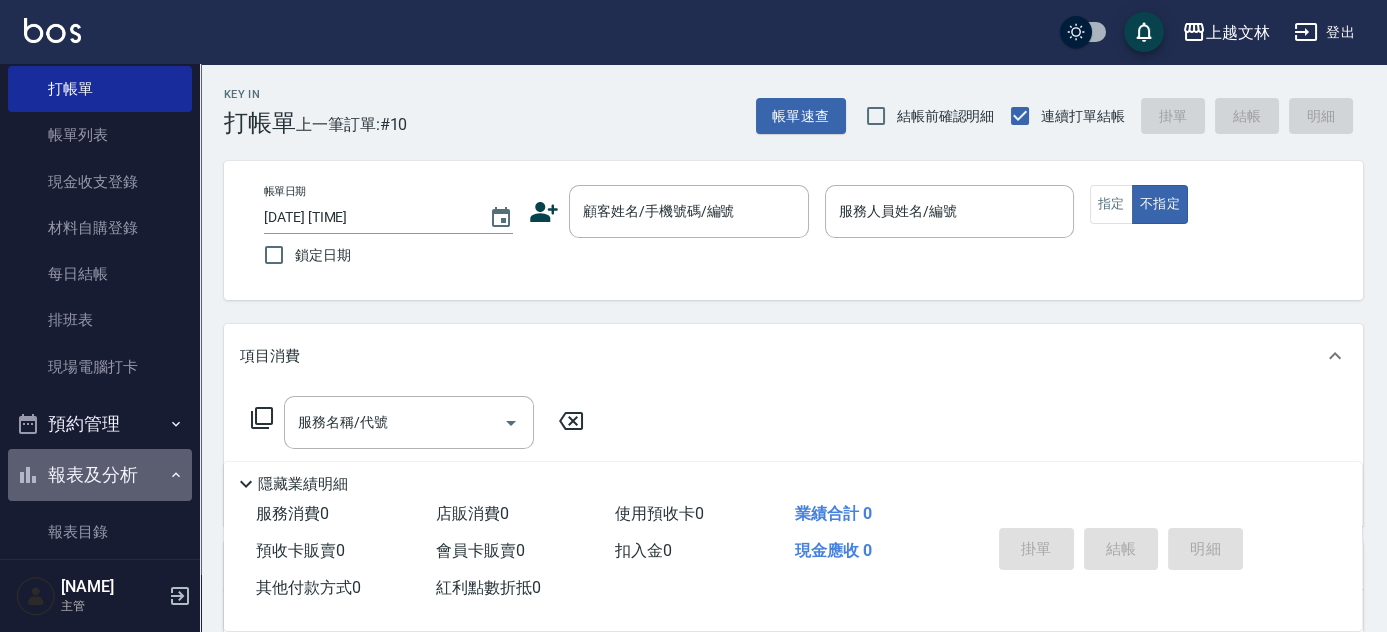 click on "報表及分析" at bounding box center [100, 475] 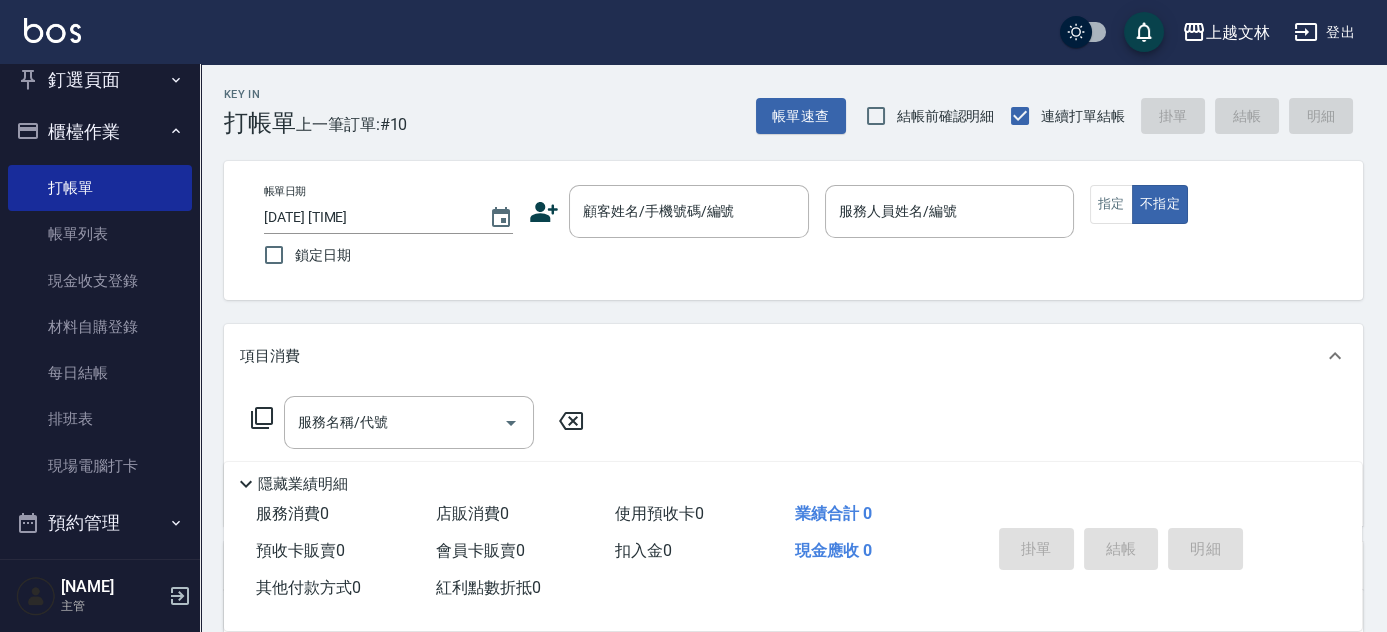 scroll, scrollTop: 0, scrollLeft: 0, axis: both 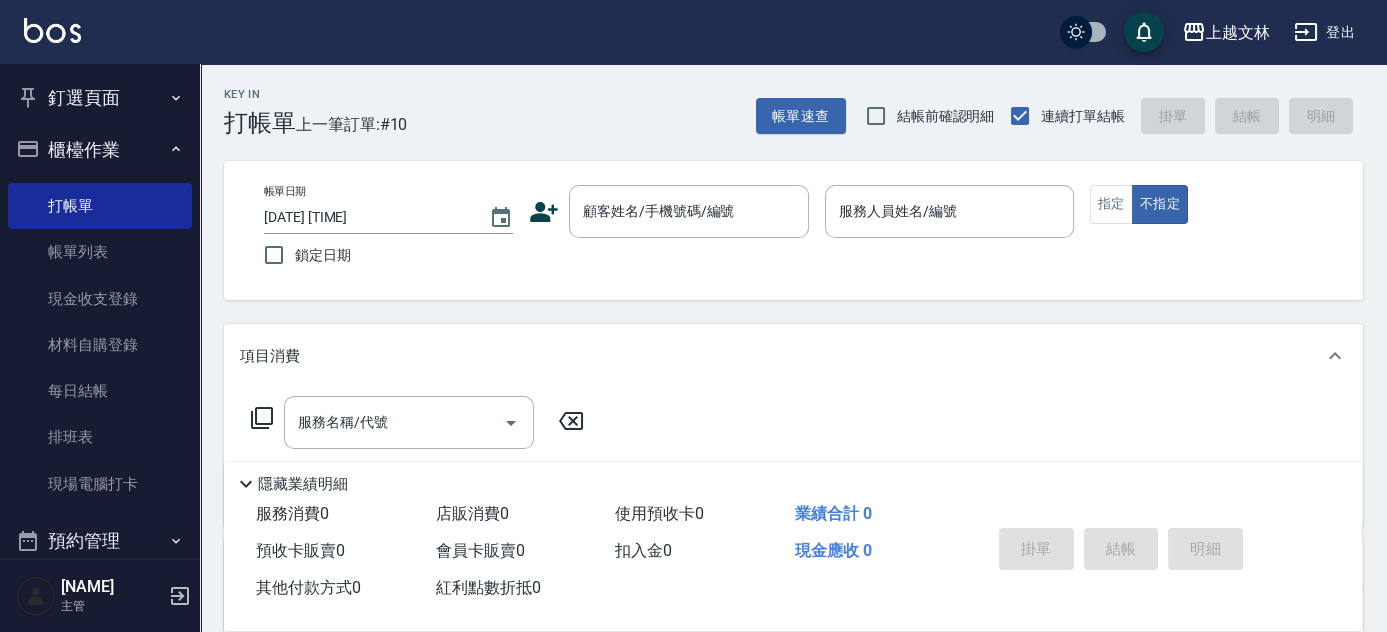 drag, startPoint x: 114, startPoint y: 132, endPoint x: 117, endPoint y: 146, distance: 14.3178215 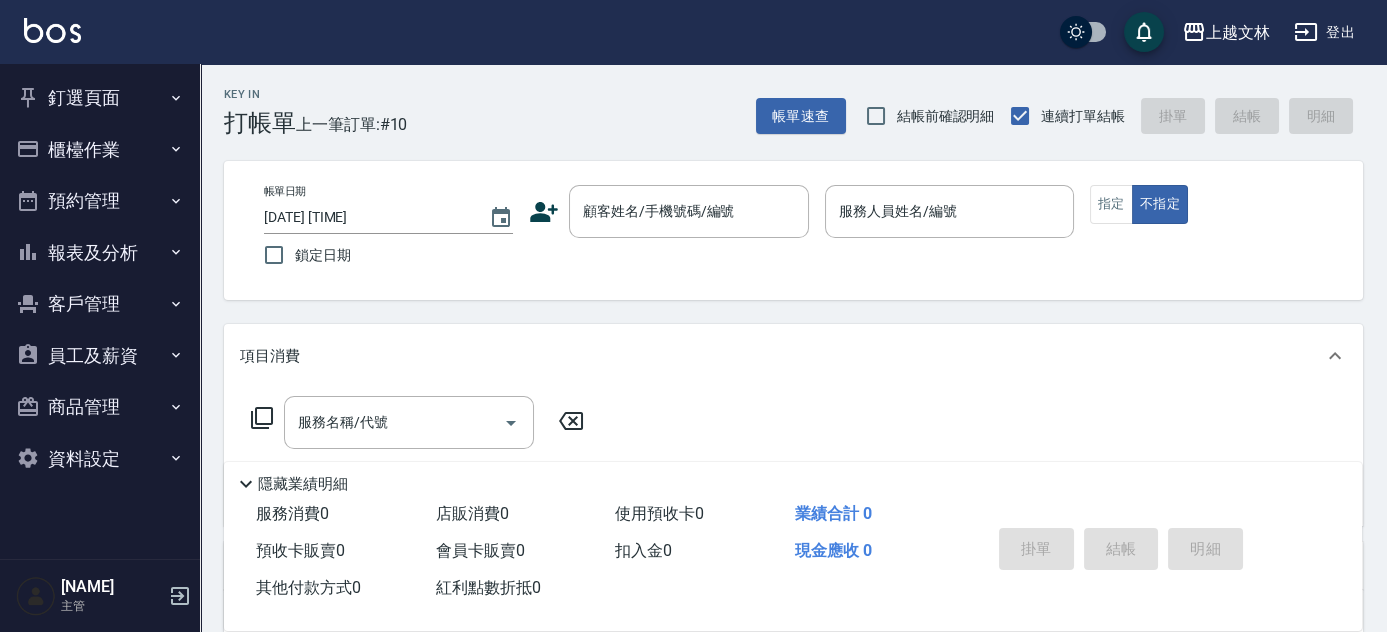 click on "櫃檯作業" at bounding box center [100, 150] 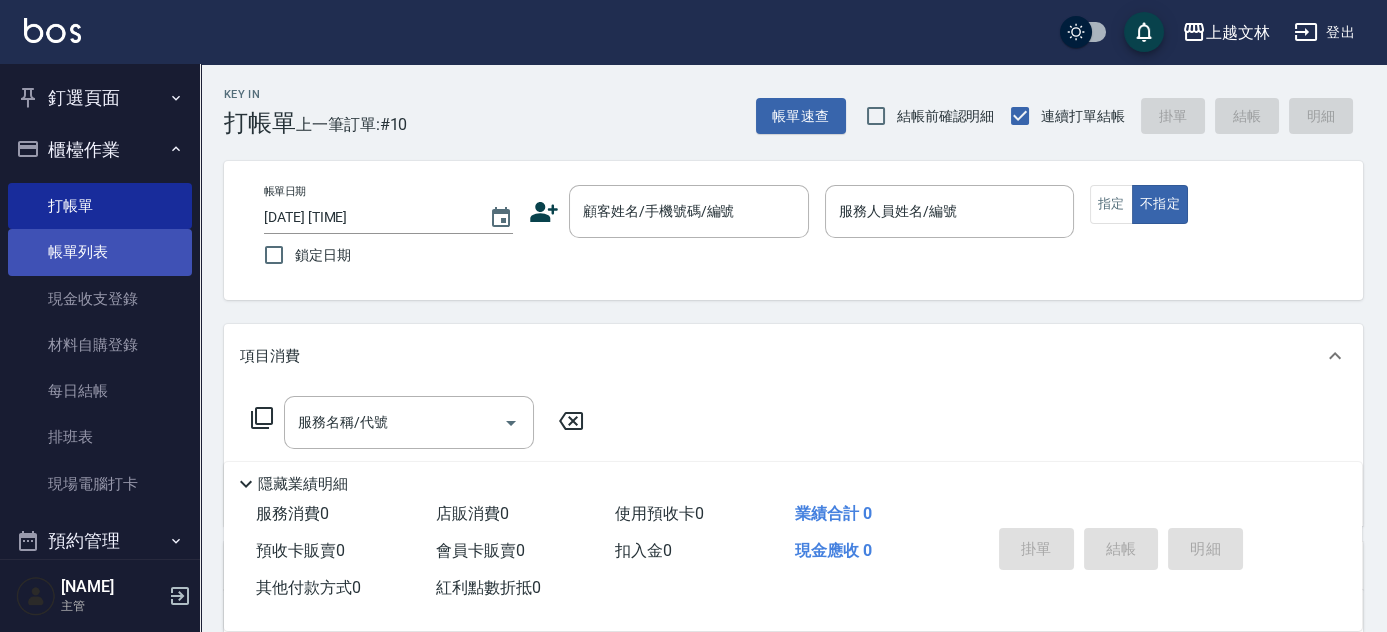 click on "帳單列表" at bounding box center [100, 252] 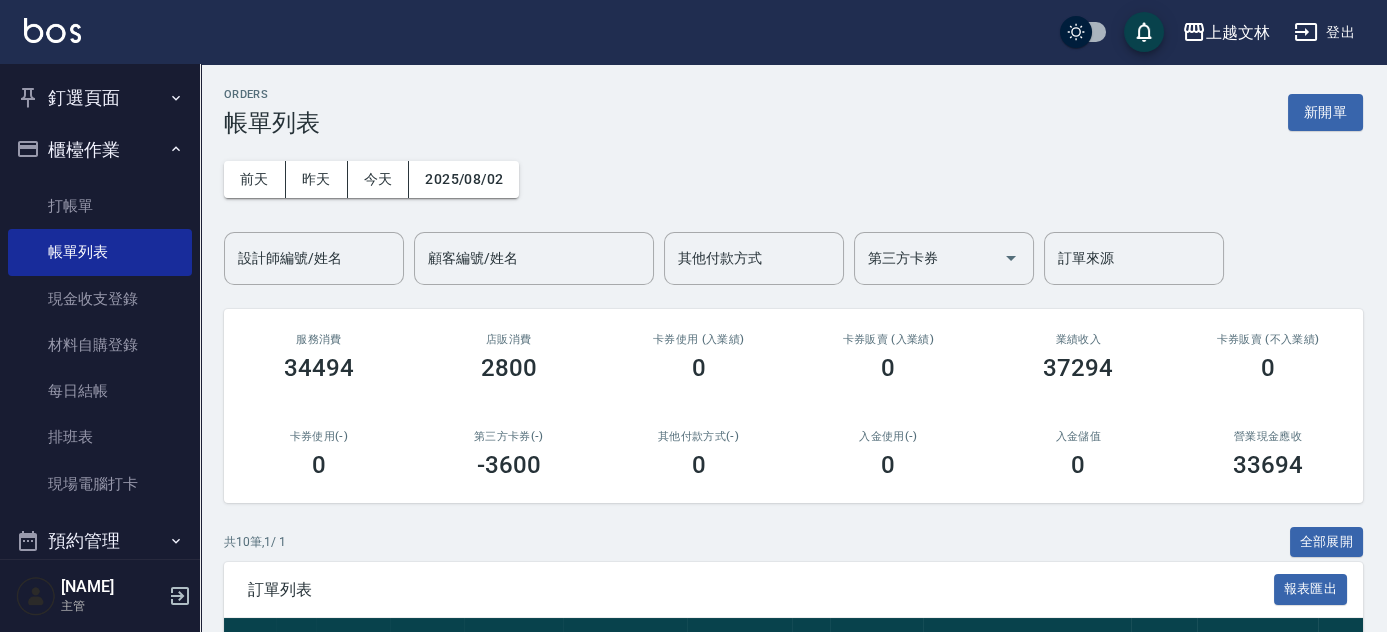 click on "設計師編號/姓名 設計師編號/姓名" at bounding box center (314, 258) 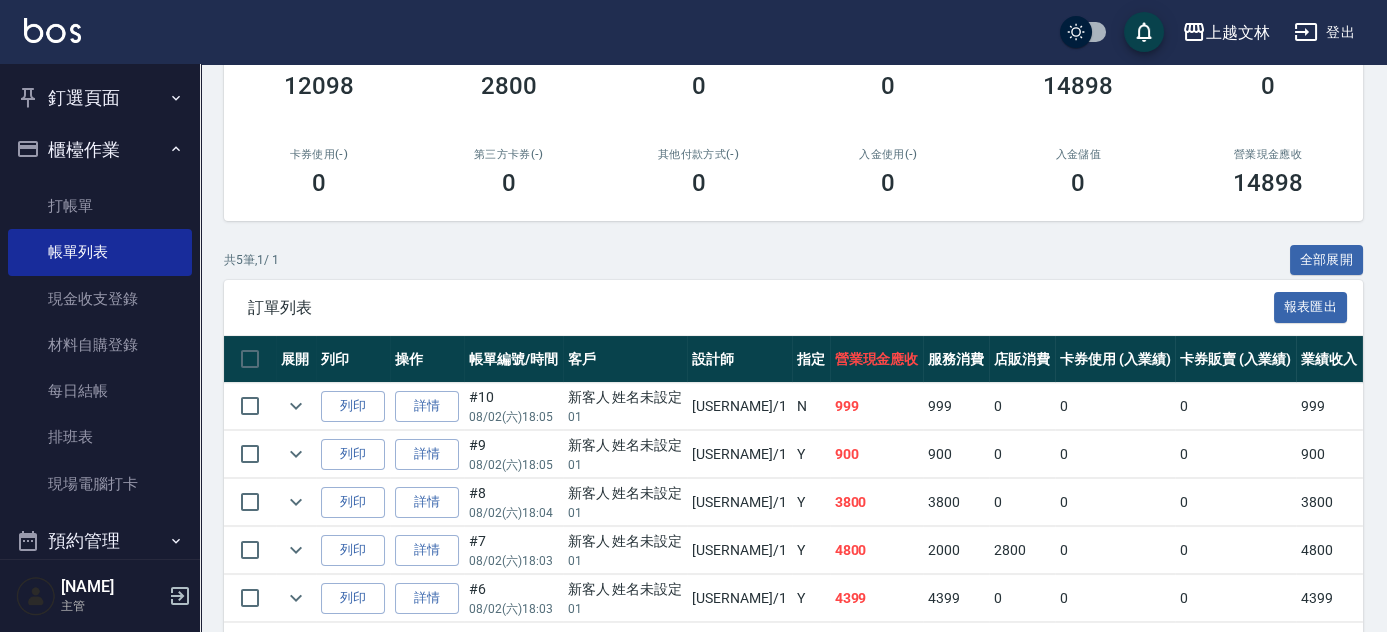 scroll, scrollTop: 361, scrollLeft: 0, axis: vertical 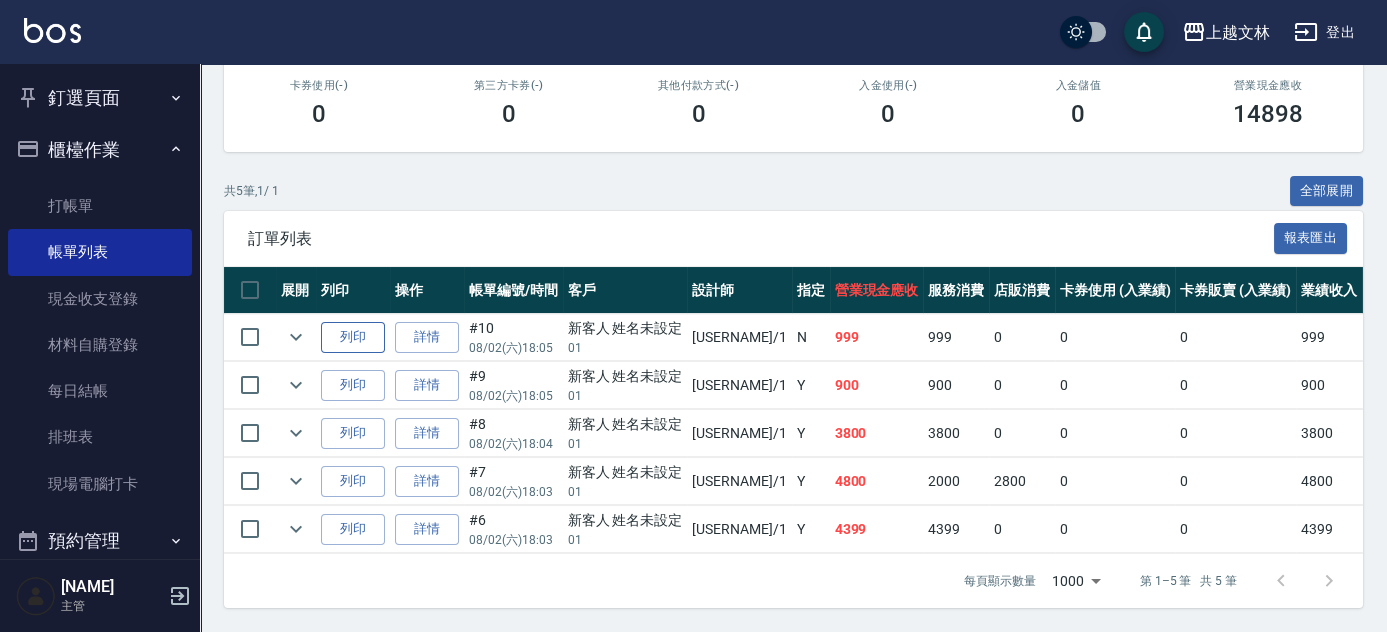 type on "[NAME]-1" 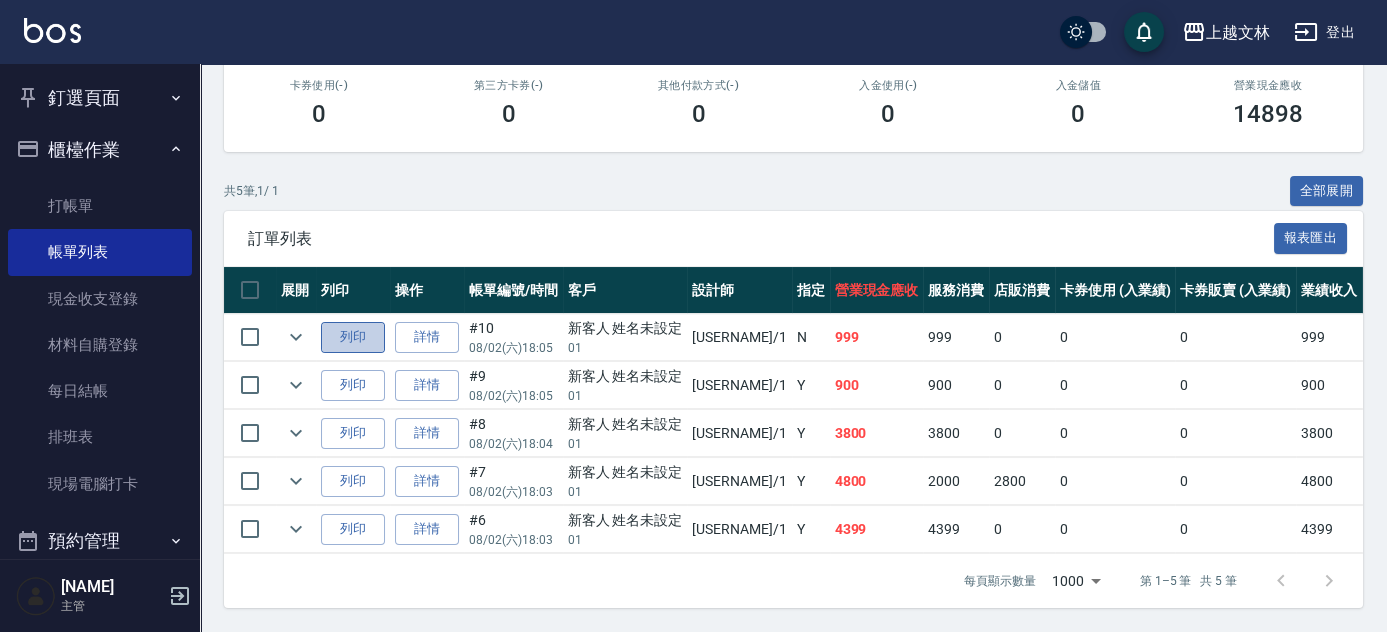 click on "列印" at bounding box center (353, 337) 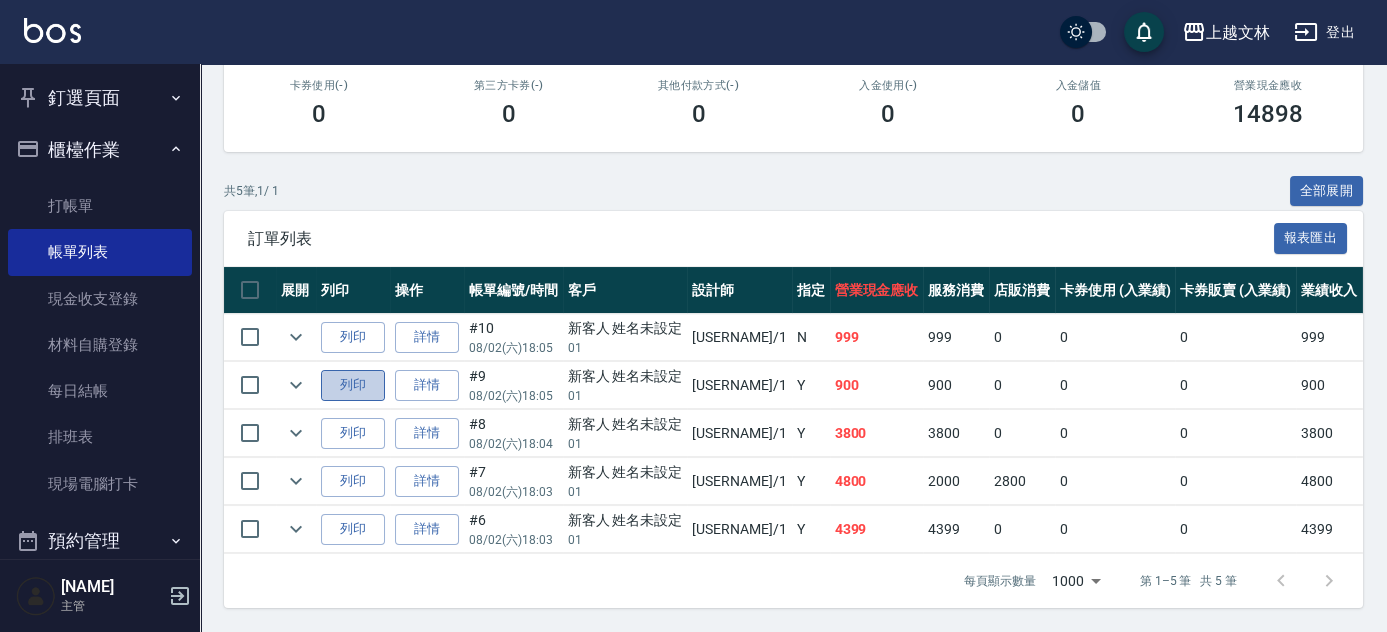 click on "列印" at bounding box center (353, 385) 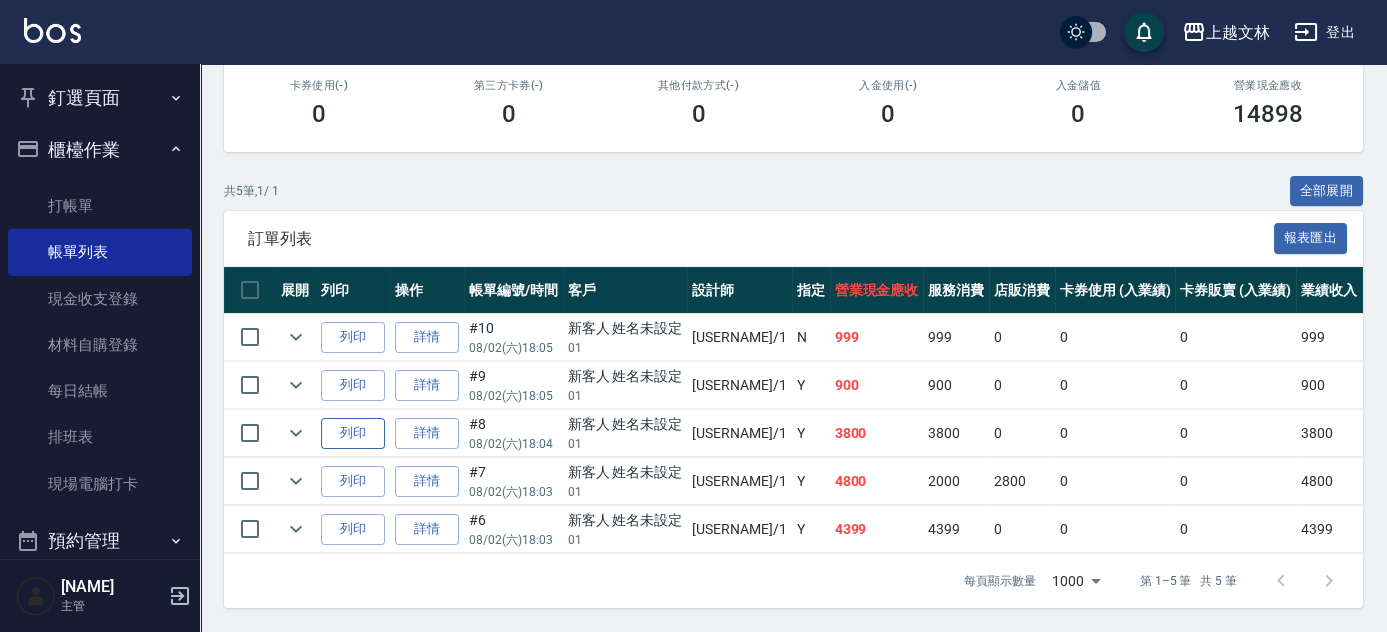 click on "列印" at bounding box center [353, 433] 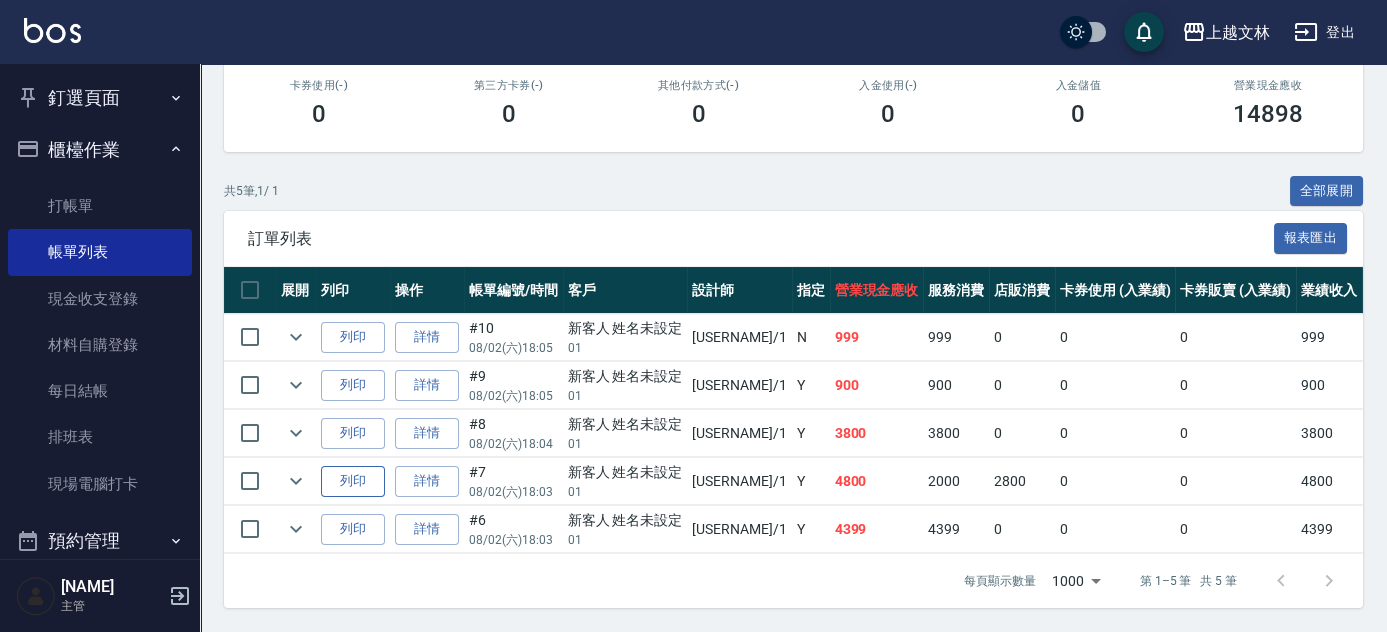 click on "列印" at bounding box center [353, 481] 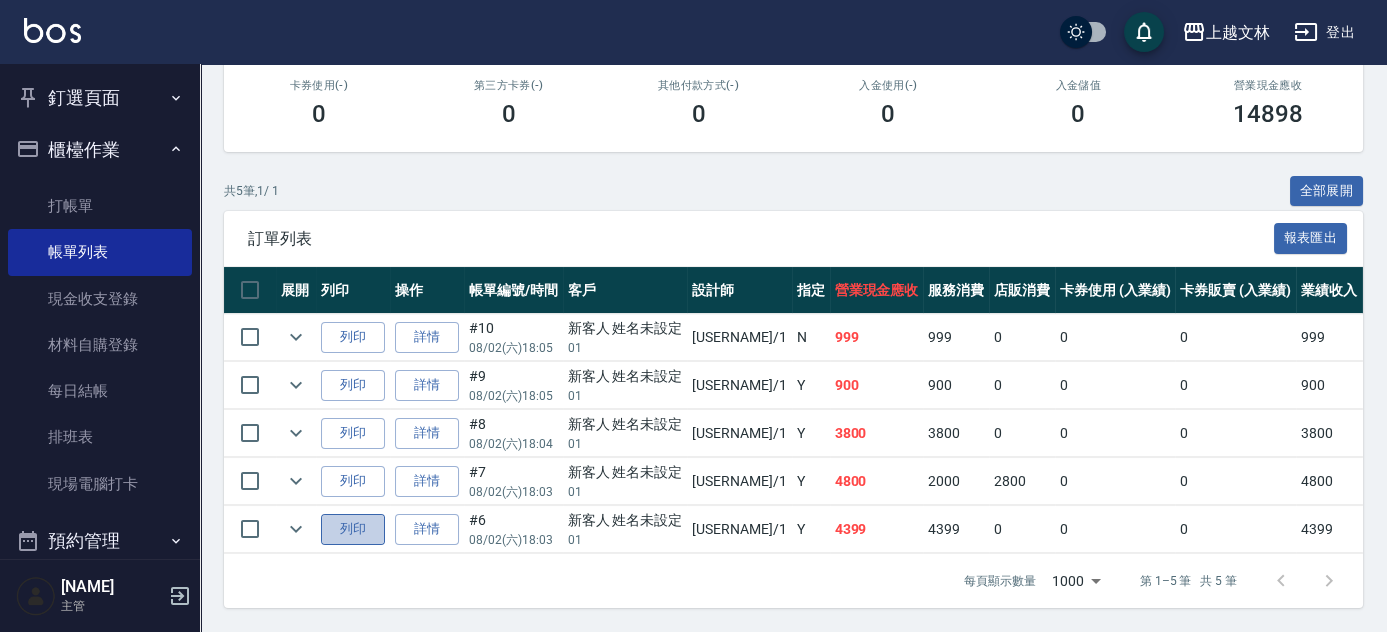 click on "列印" at bounding box center [353, 529] 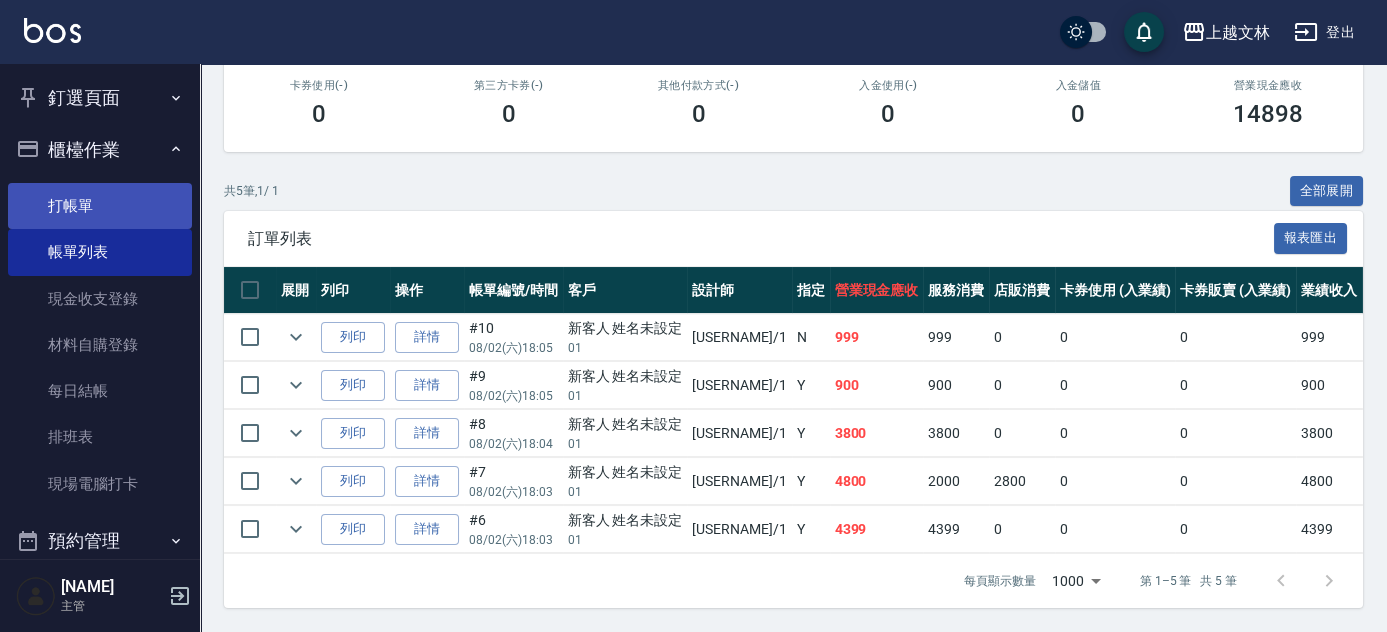 click on "打帳單" at bounding box center (100, 206) 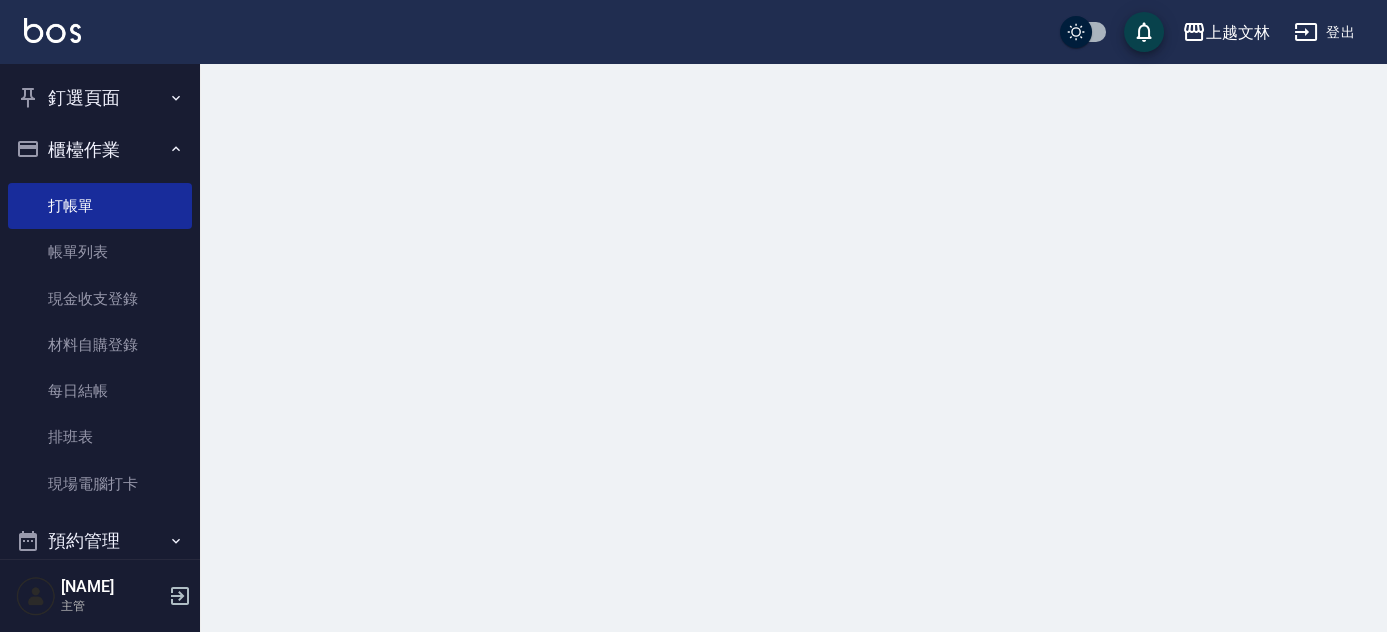 scroll, scrollTop: 0, scrollLeft: 0, axis: both 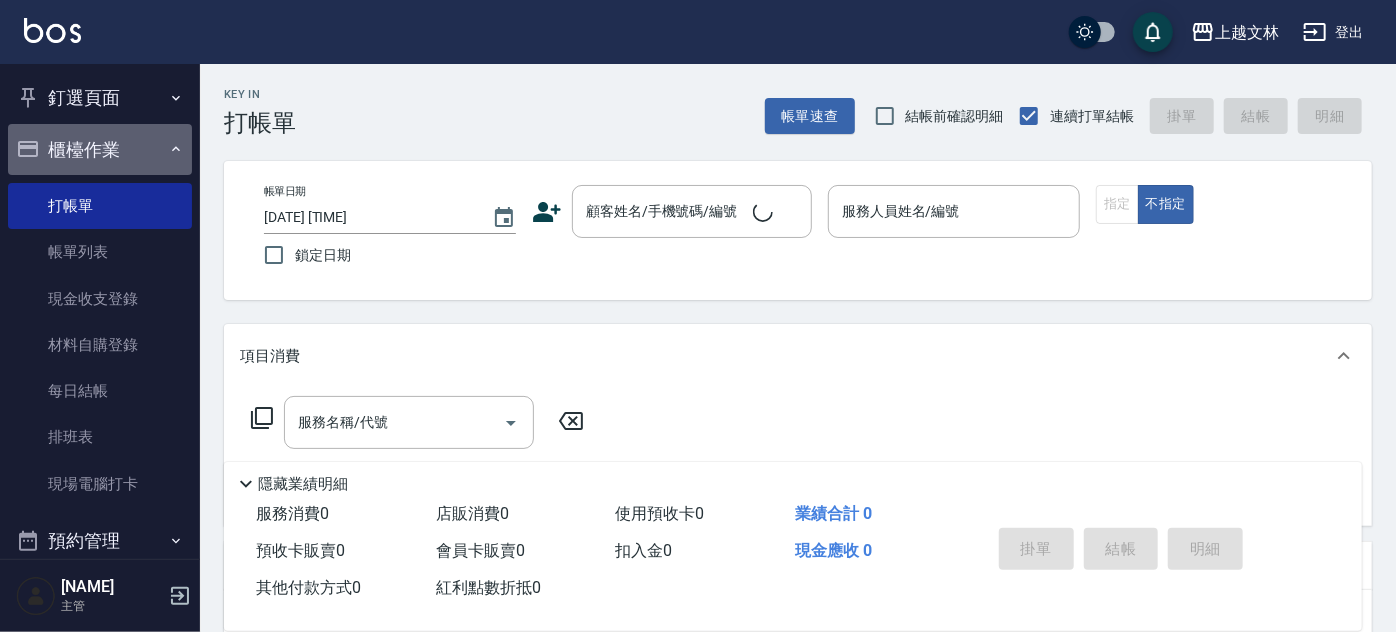 click on "櫃檯作業" at bounding box center (100, 150) 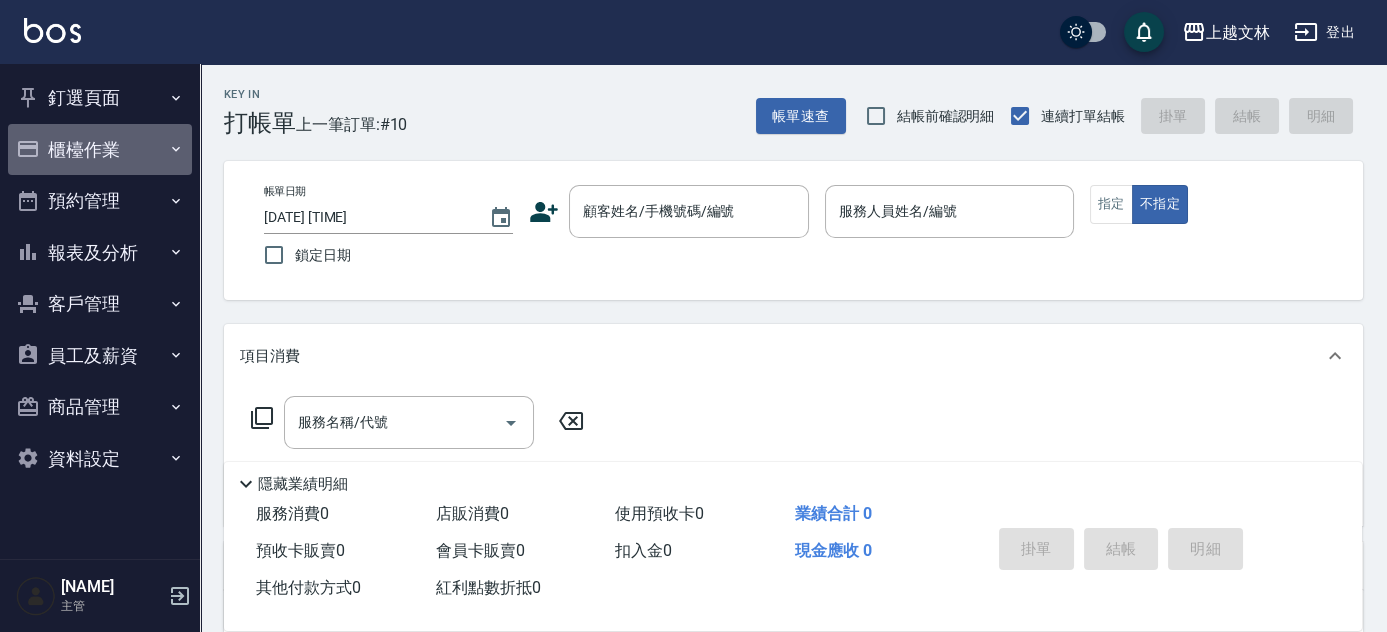 click on "櫃檯作業" at bounding box center [100, 150] 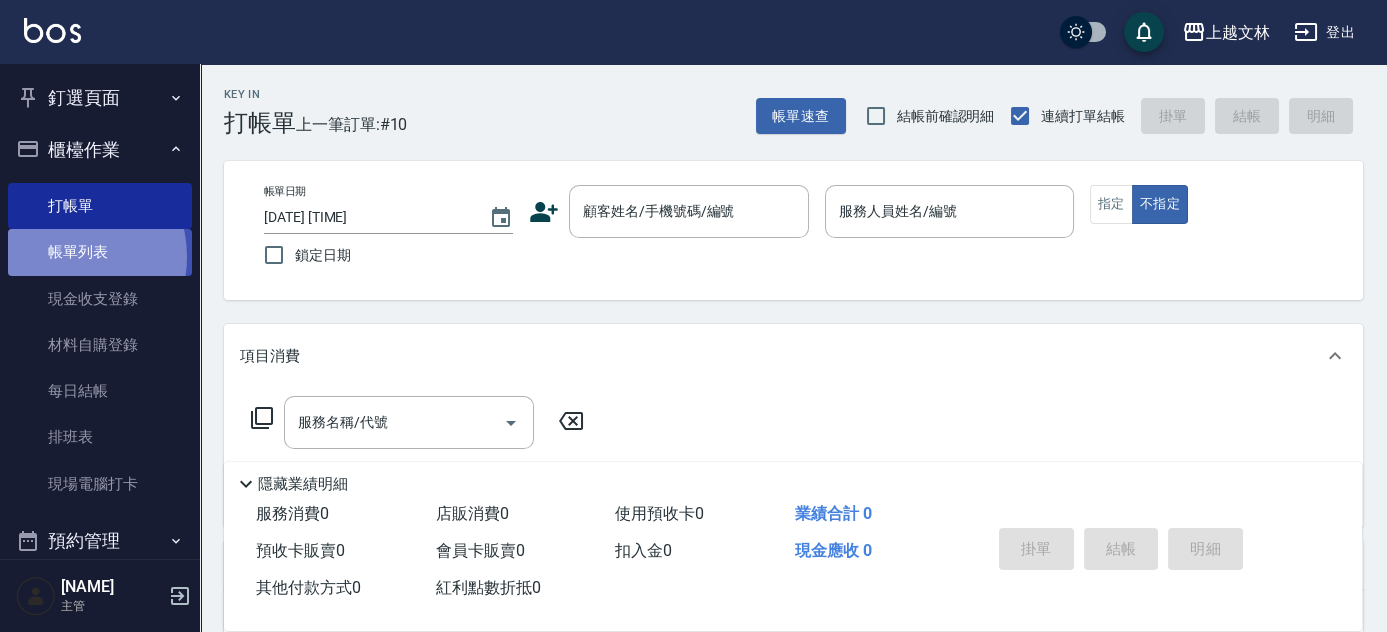 click on "帳單列表" at bounding box center (100, 252) 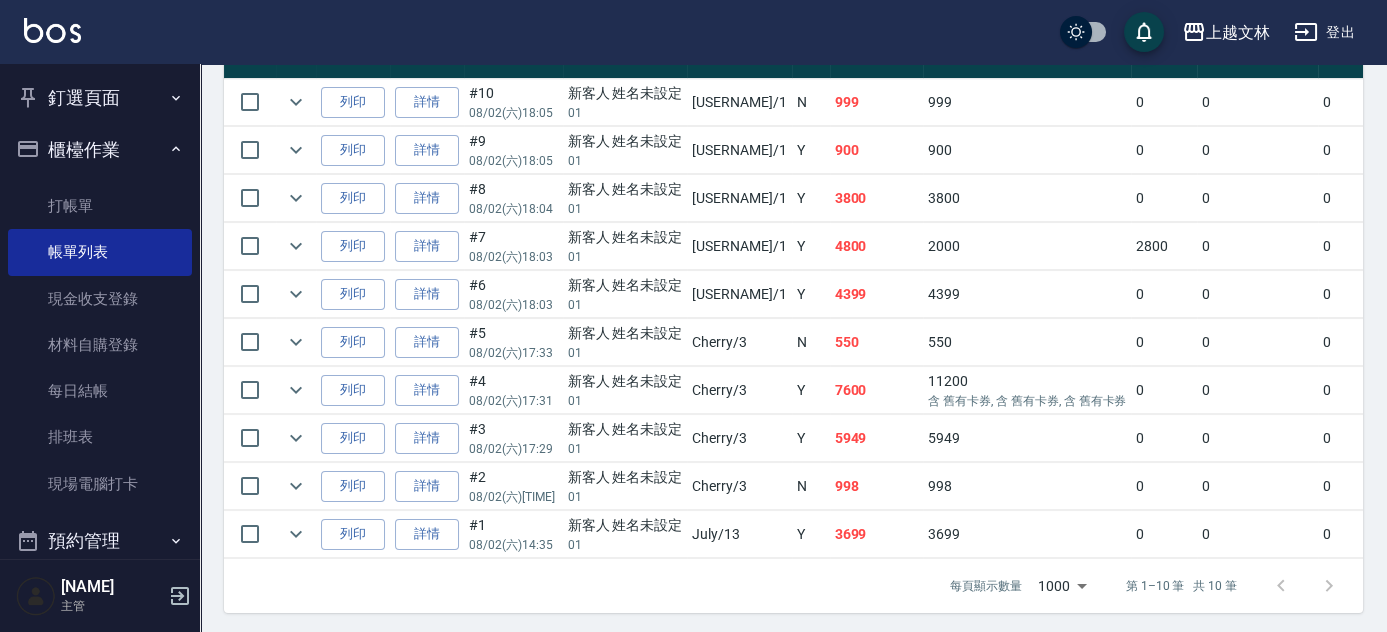 scroll, scrollTop: 599, scrollLeft: 0, axis: vertical 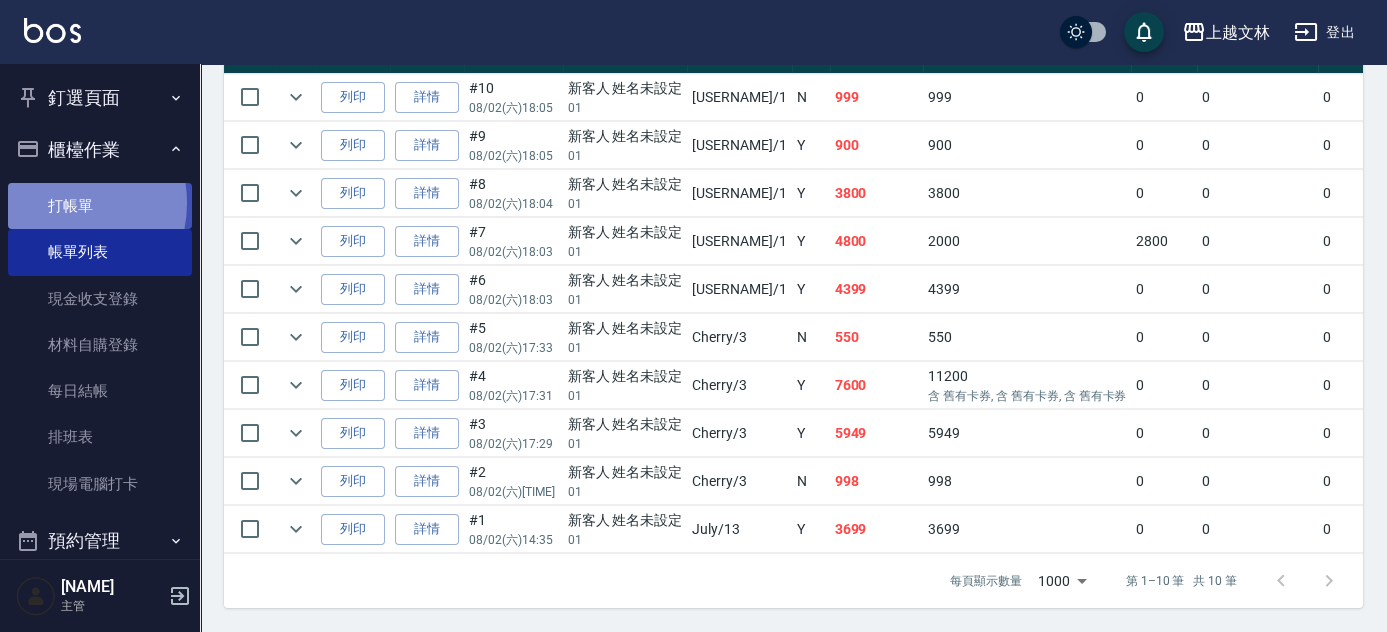 click on "打帳單" at bounding box center (100, 206) 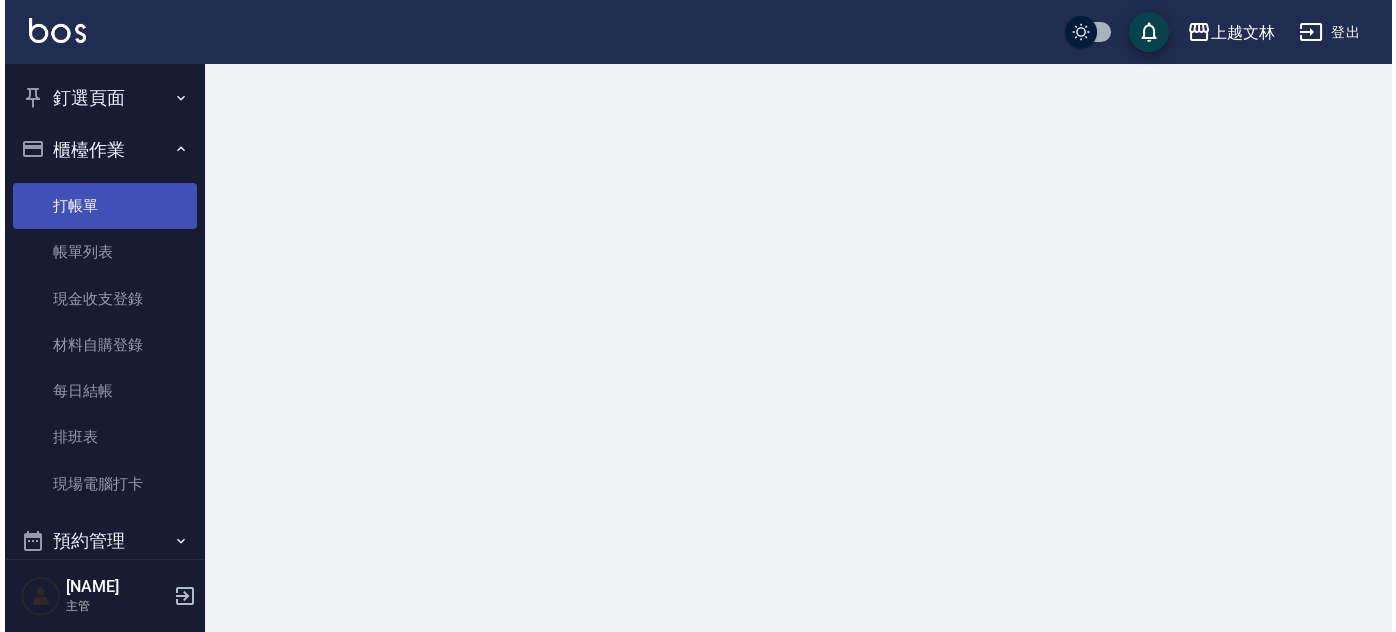 scroll, scrollTop: 0, scrollLeft: 0, axis: both 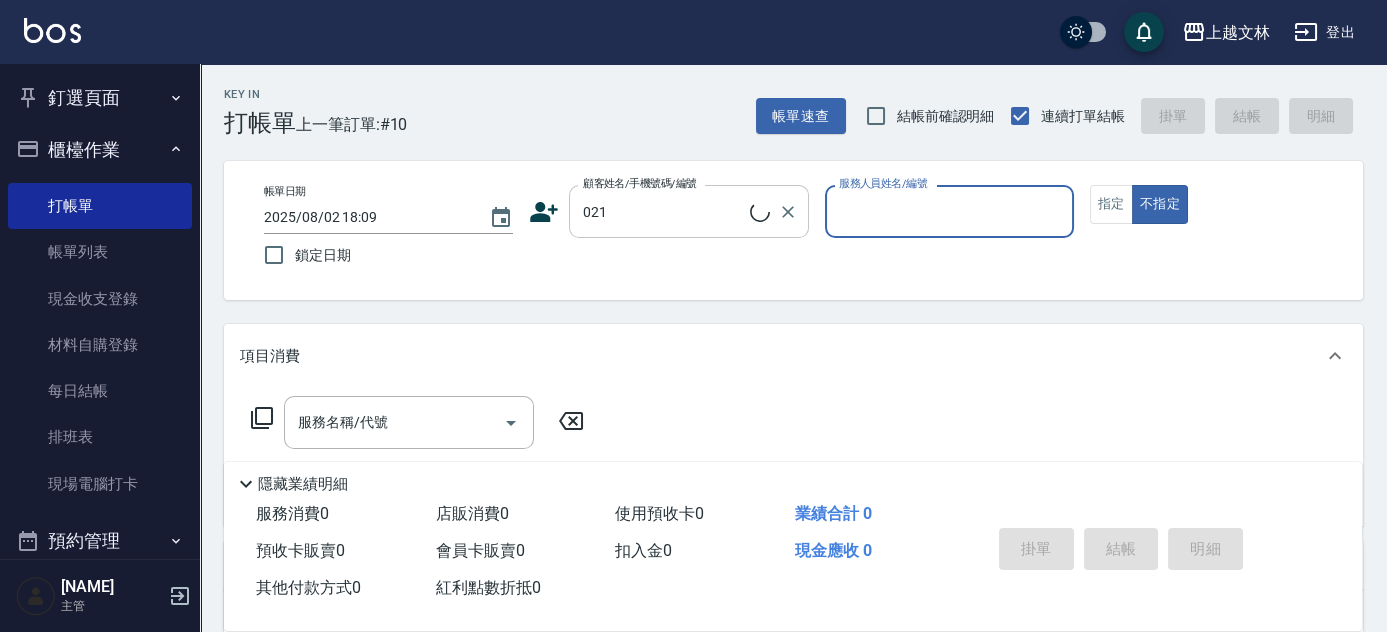 click on "021" at bounding box center [664, 211] 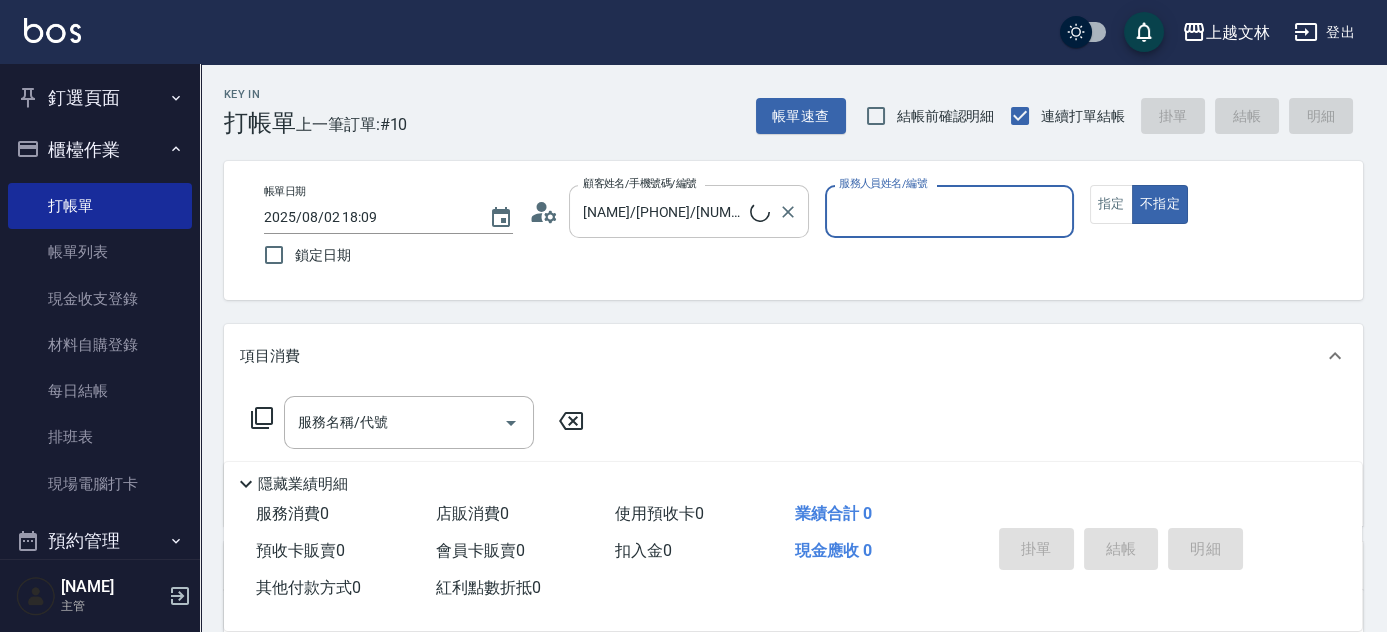 type on "新客人 姓名未設定/01/null" 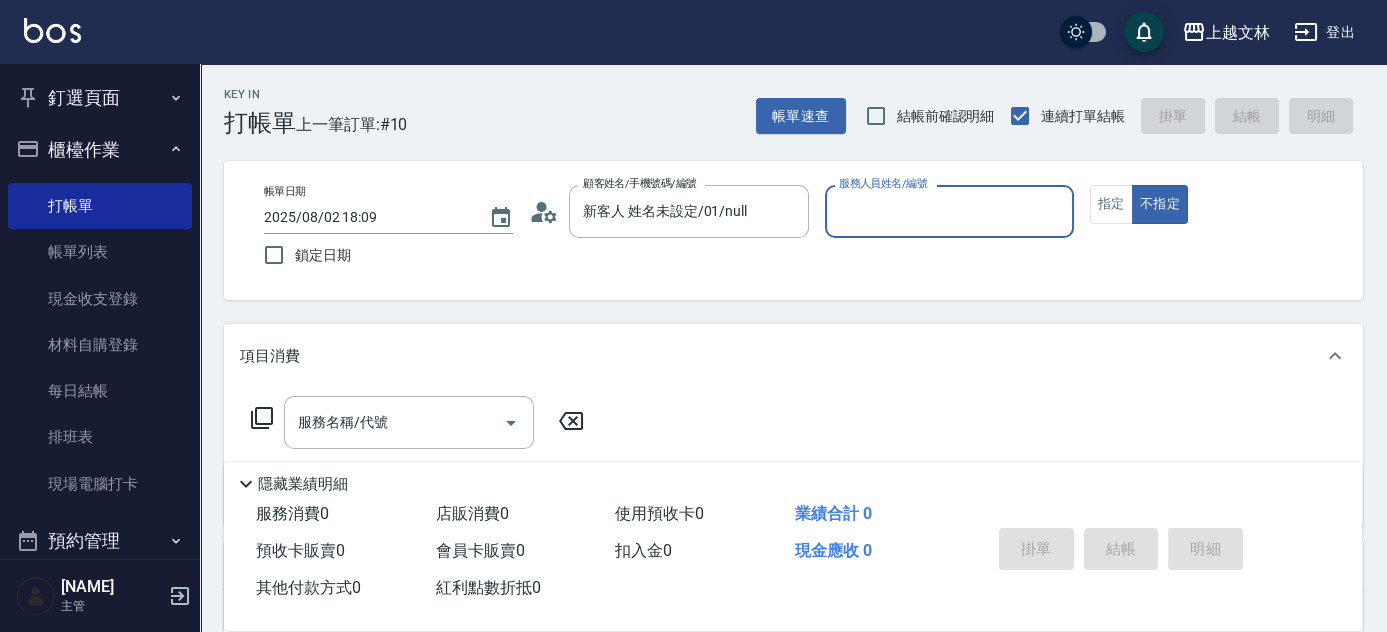 click on "服務人員姓名/編號" at bounding box center (949, 211) 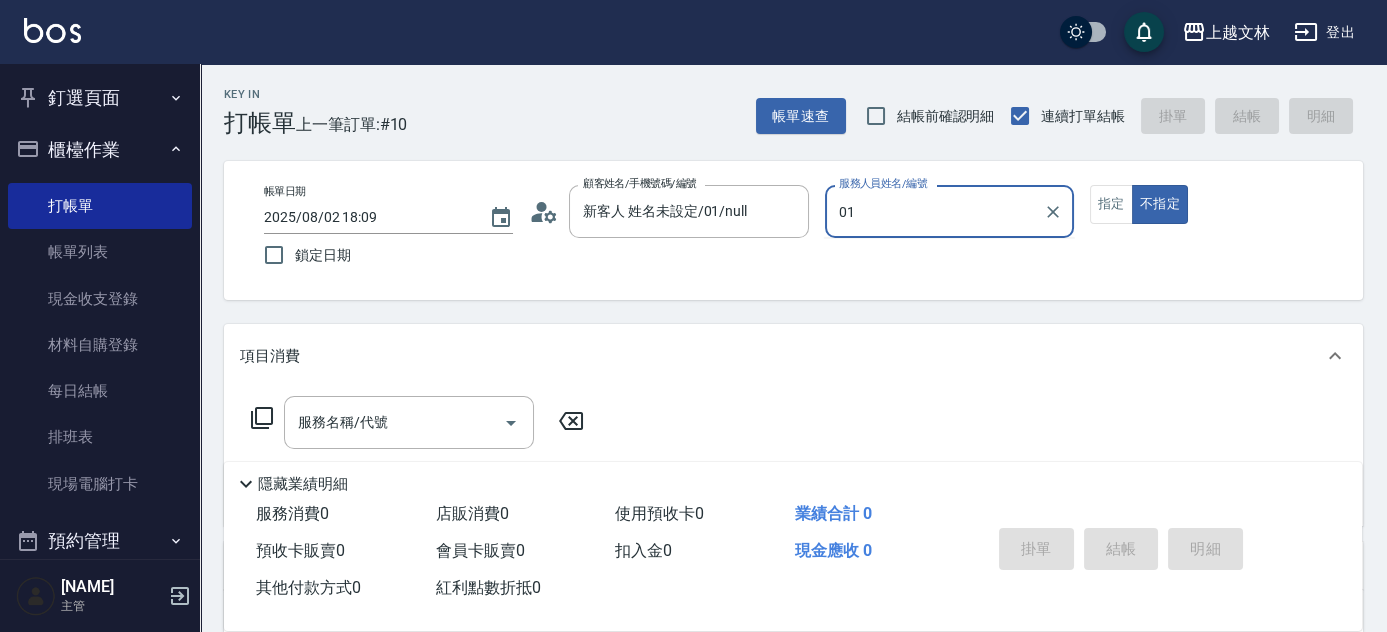type on "01" 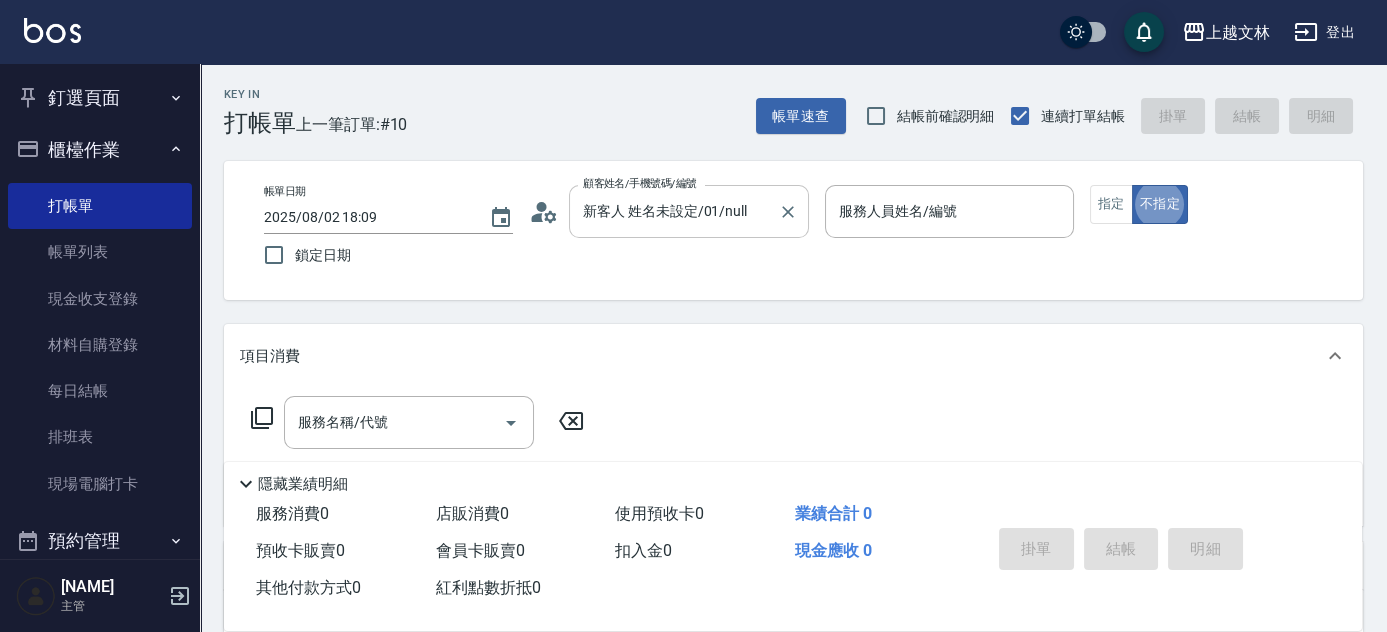 drag, startPoint x: 882, startPoint y: 212, endPoint x: 749, endPoint y: 220, distance: 133.24039 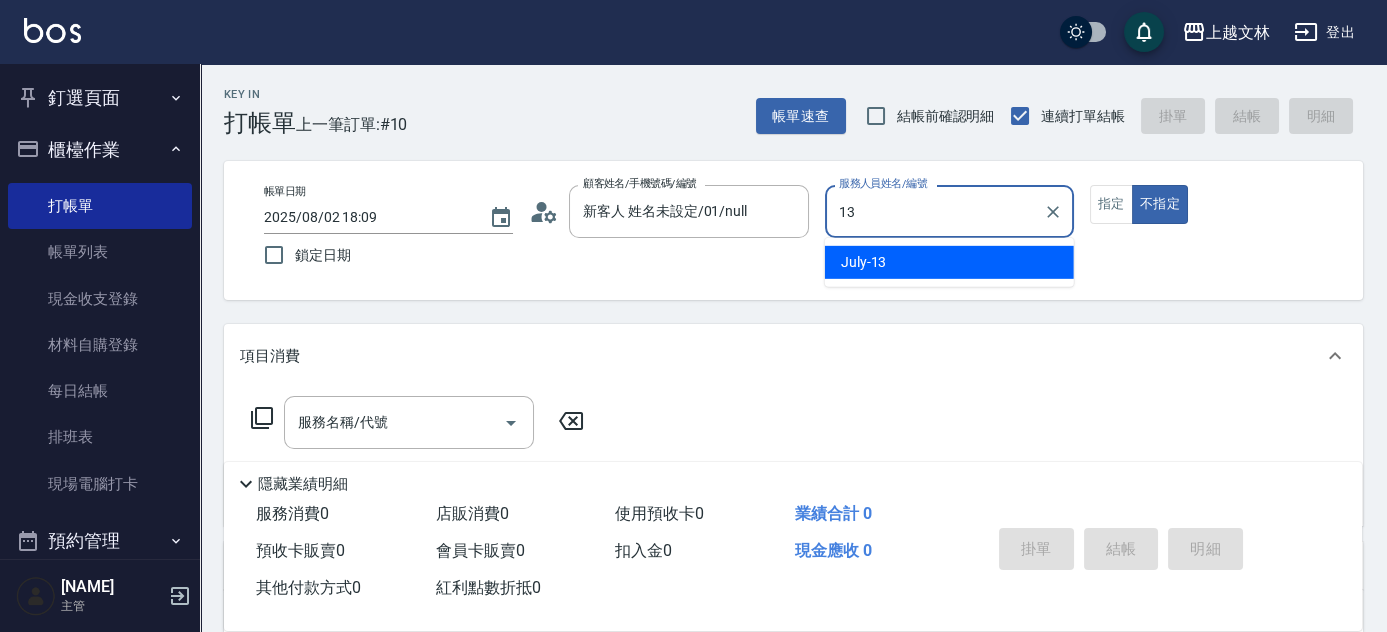 type on "[NAME]-13" 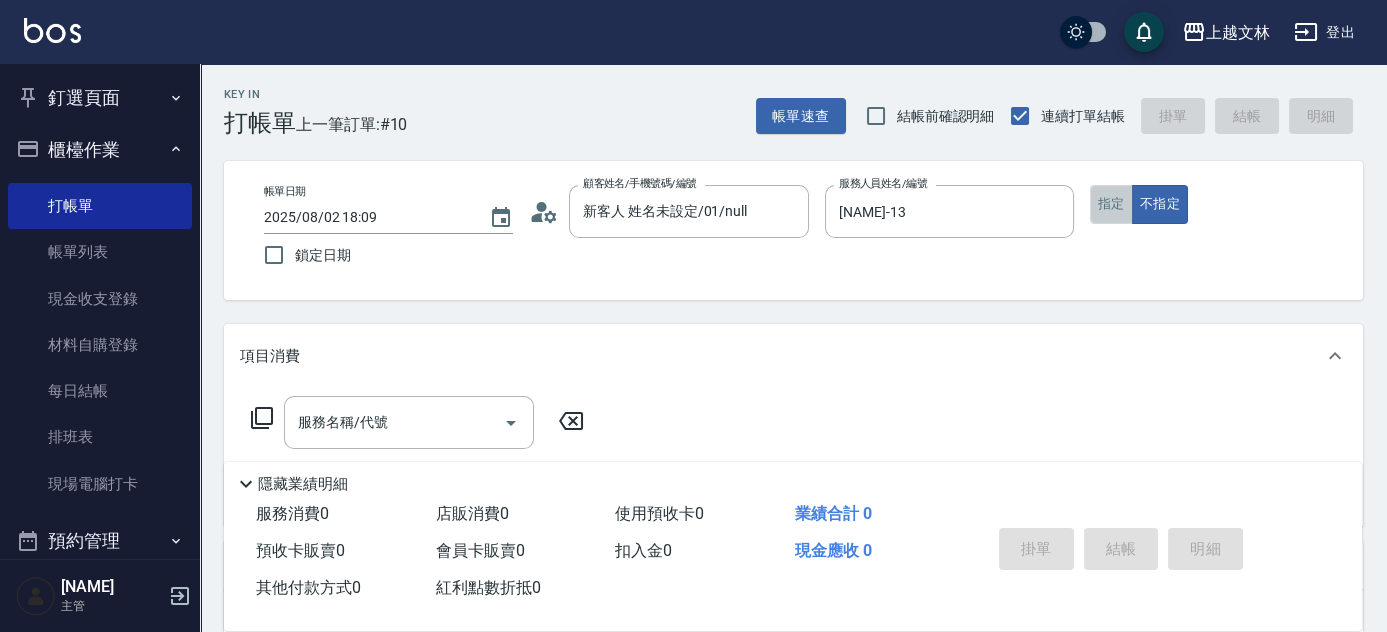 click on "指定" at bounding box center (1111, 204) 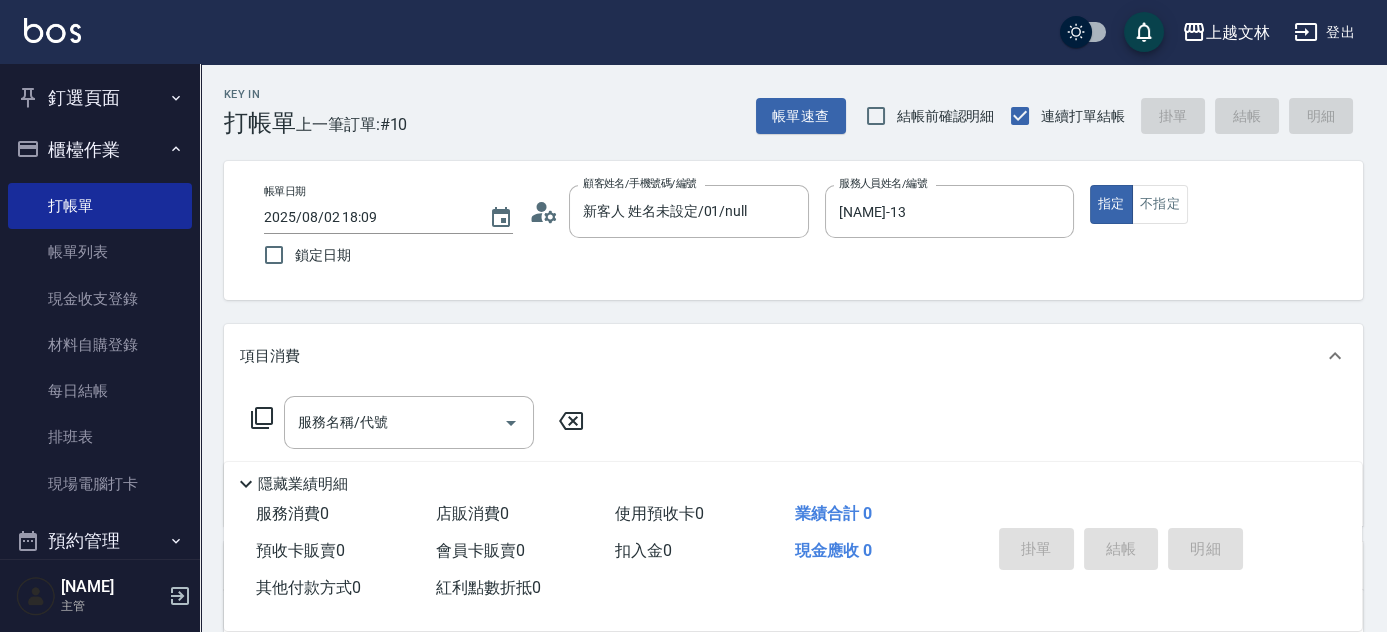 click 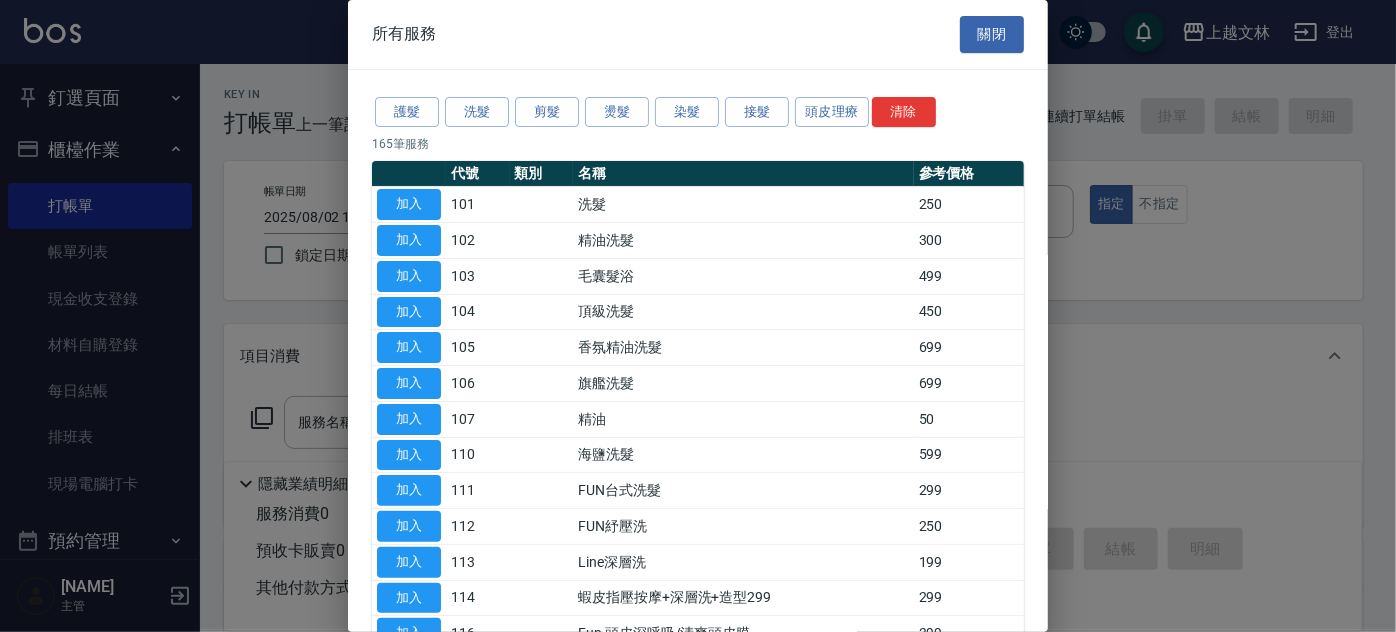 click at bounding box center [698, 316] 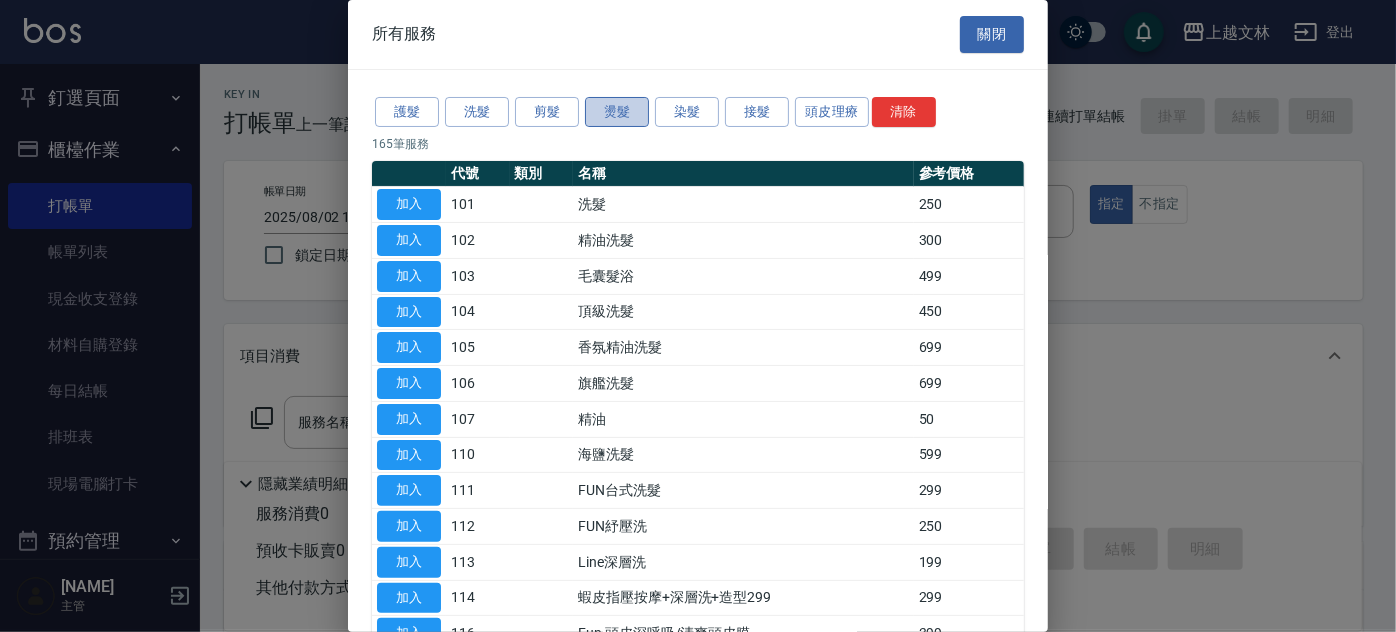 click on "燙髮" at bounding box center [617, 112] 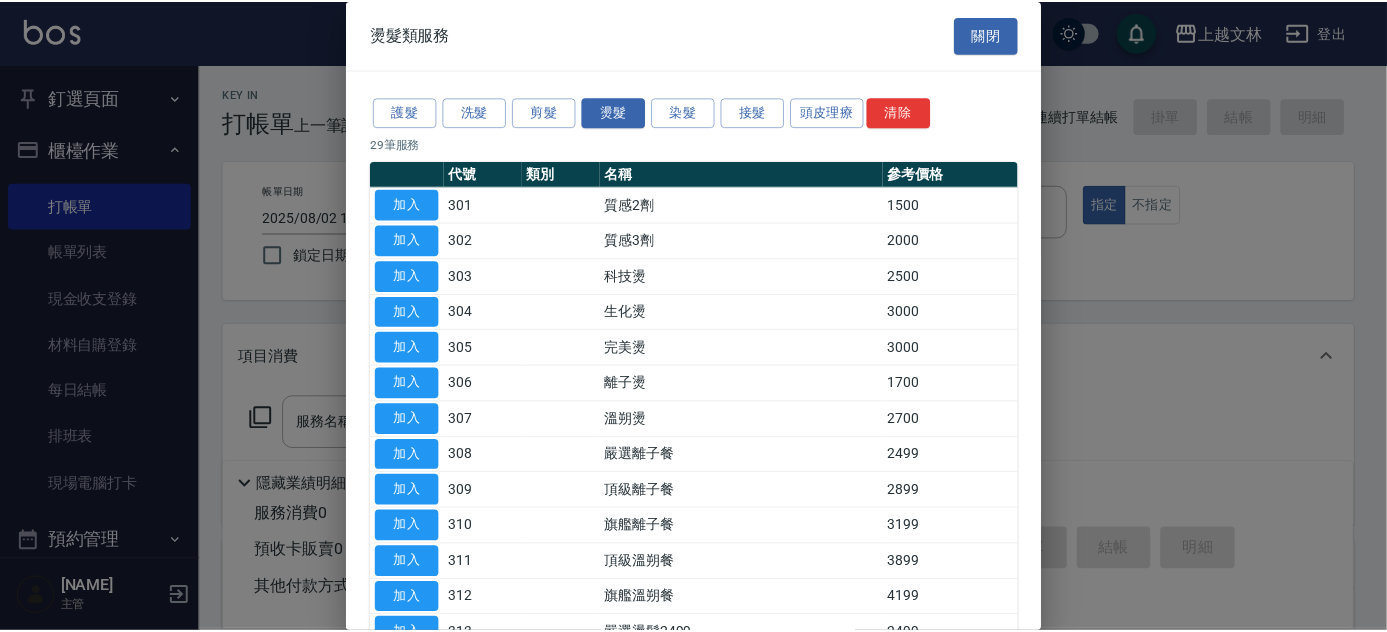 scroll, scrollTop: 24, scrollLeft: 0, axis: vertical 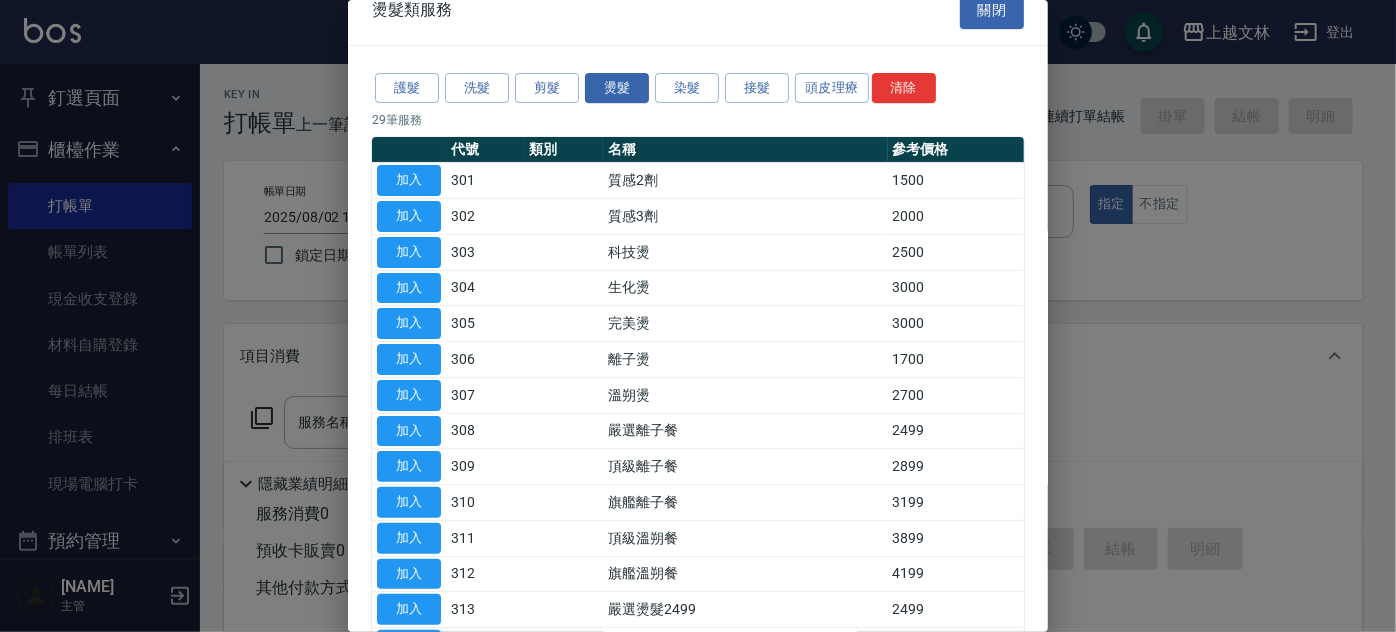 drag, startPoint x: 1035, startPoint y: 207, endPoint x: 896, endPoint y: 283, distance: 158.42033 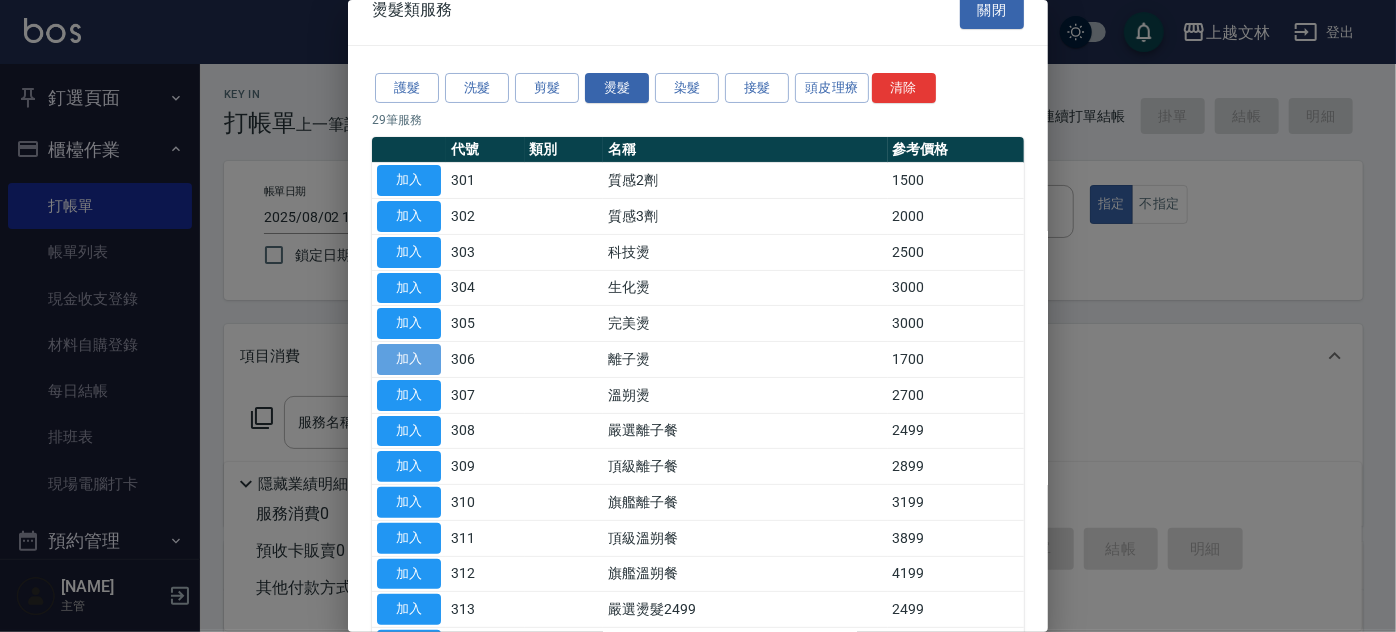 click on "加入" at bounding box center (409, 359) 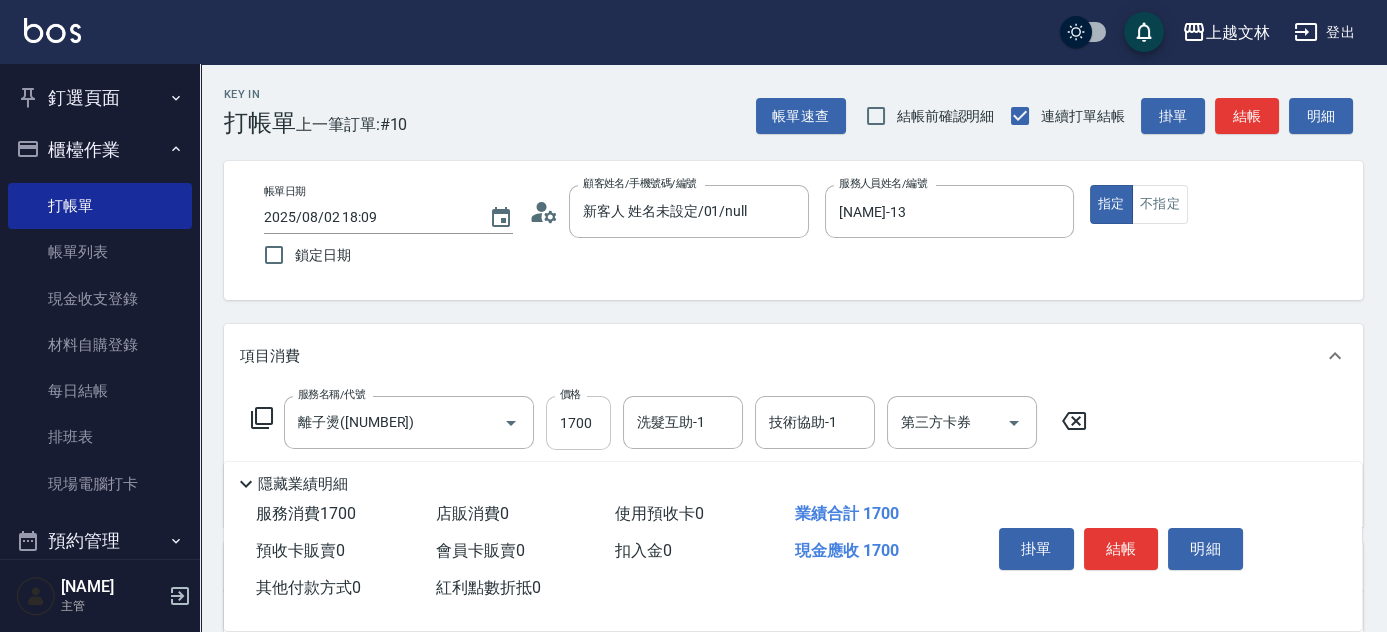click on "1700" at bounding box center (578, 423) 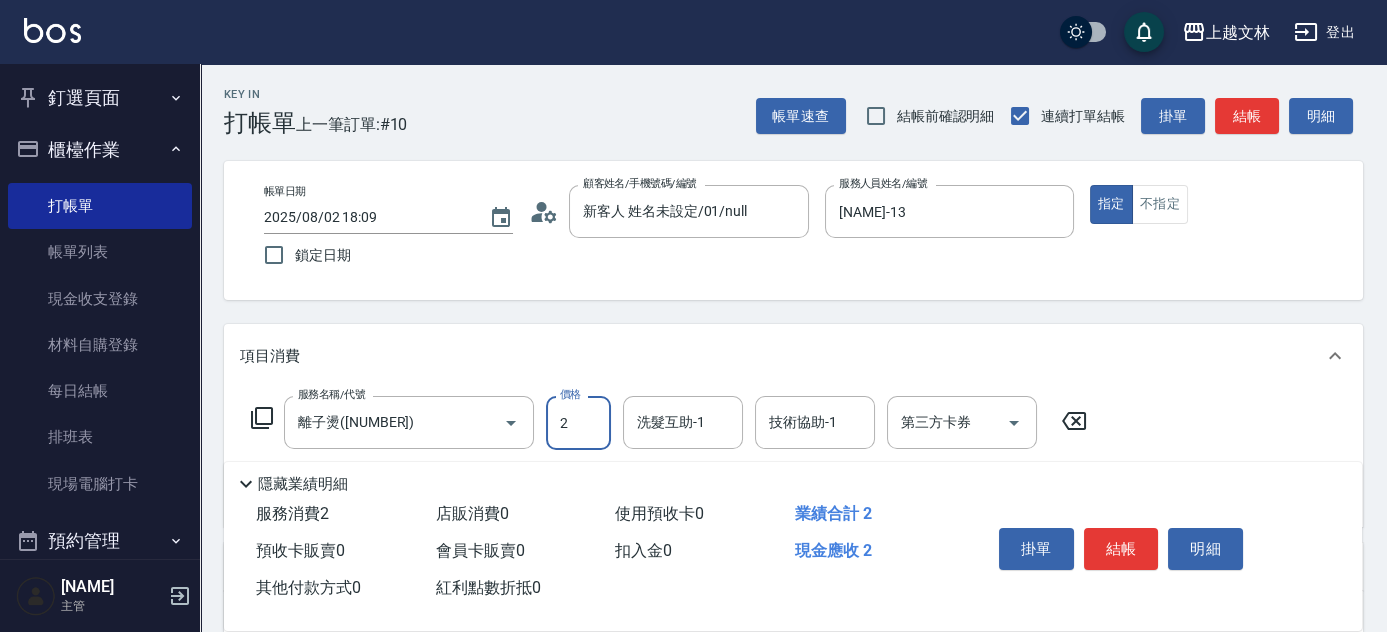 click on "2" at bounding box center (578, 423) 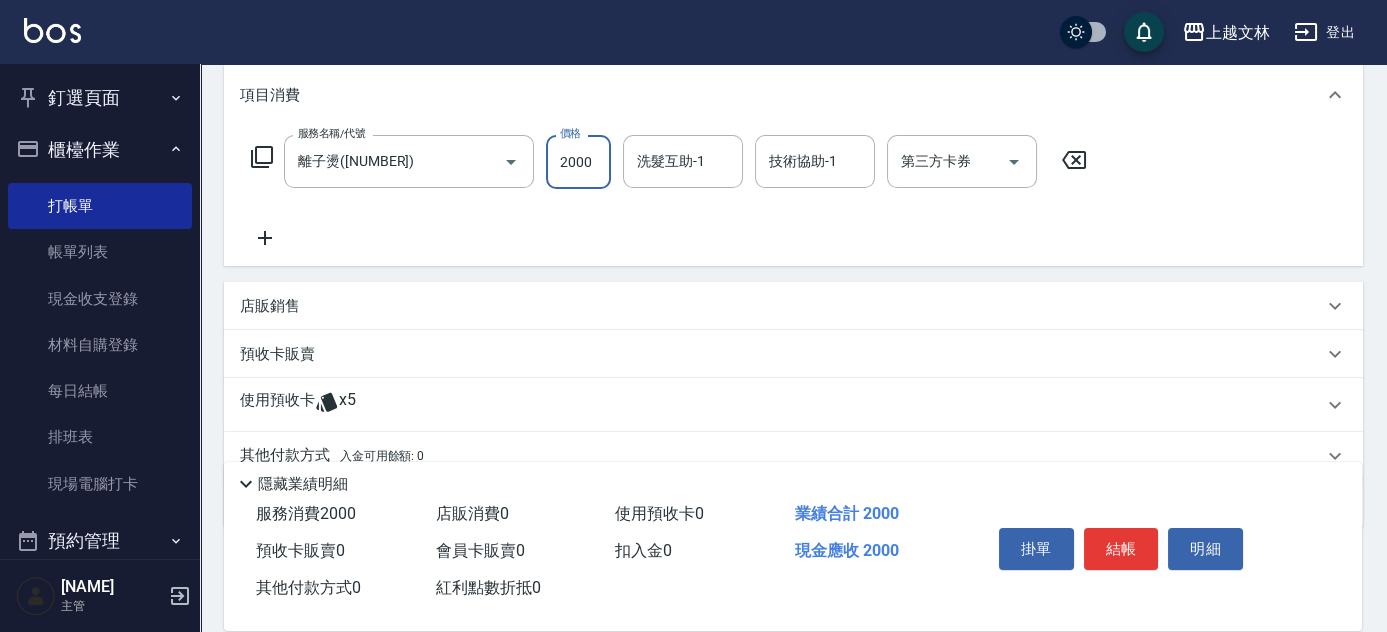 scroll, scrollTop: 264, scrollLeft: 0, axis: vertical 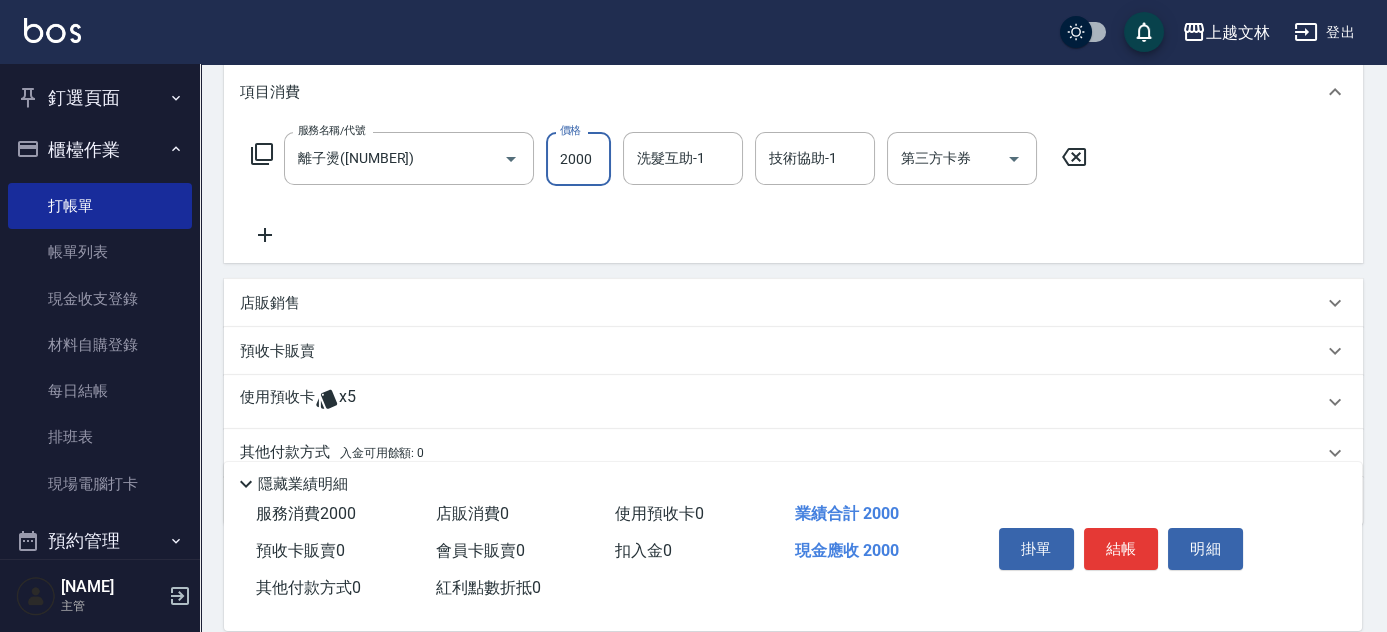 type on "2000" 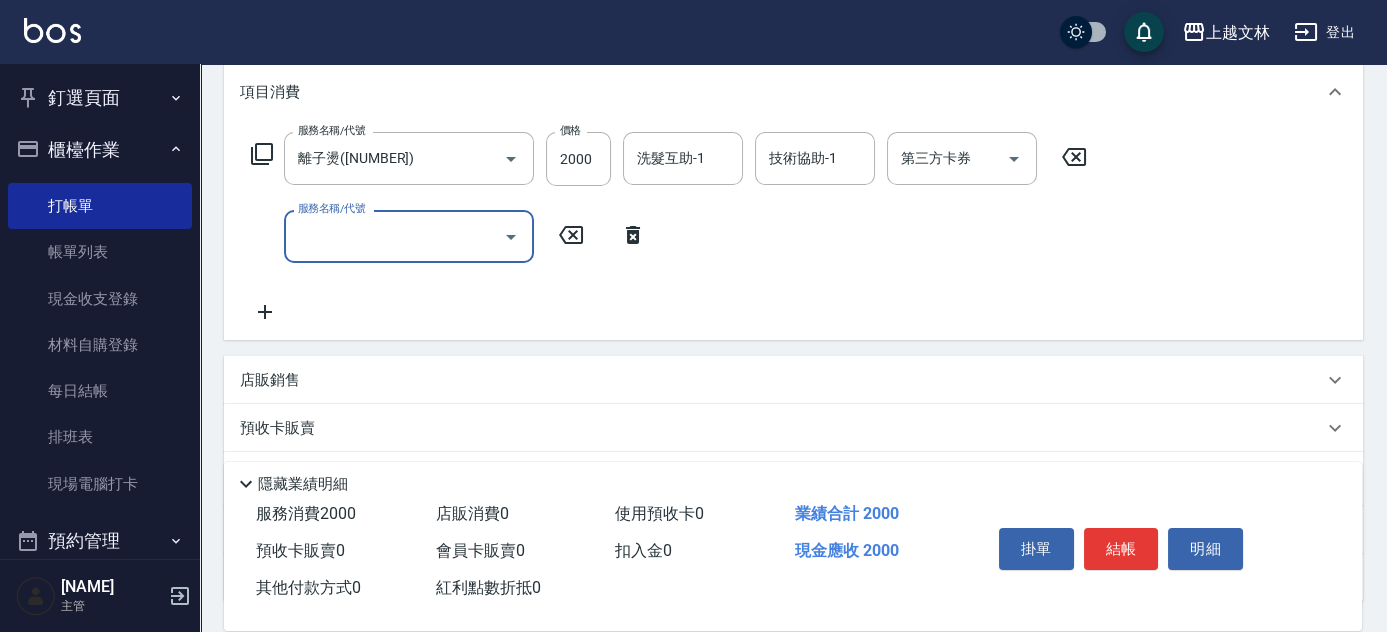 click on "服務名稱/代號" at bounding box center [394, 236] 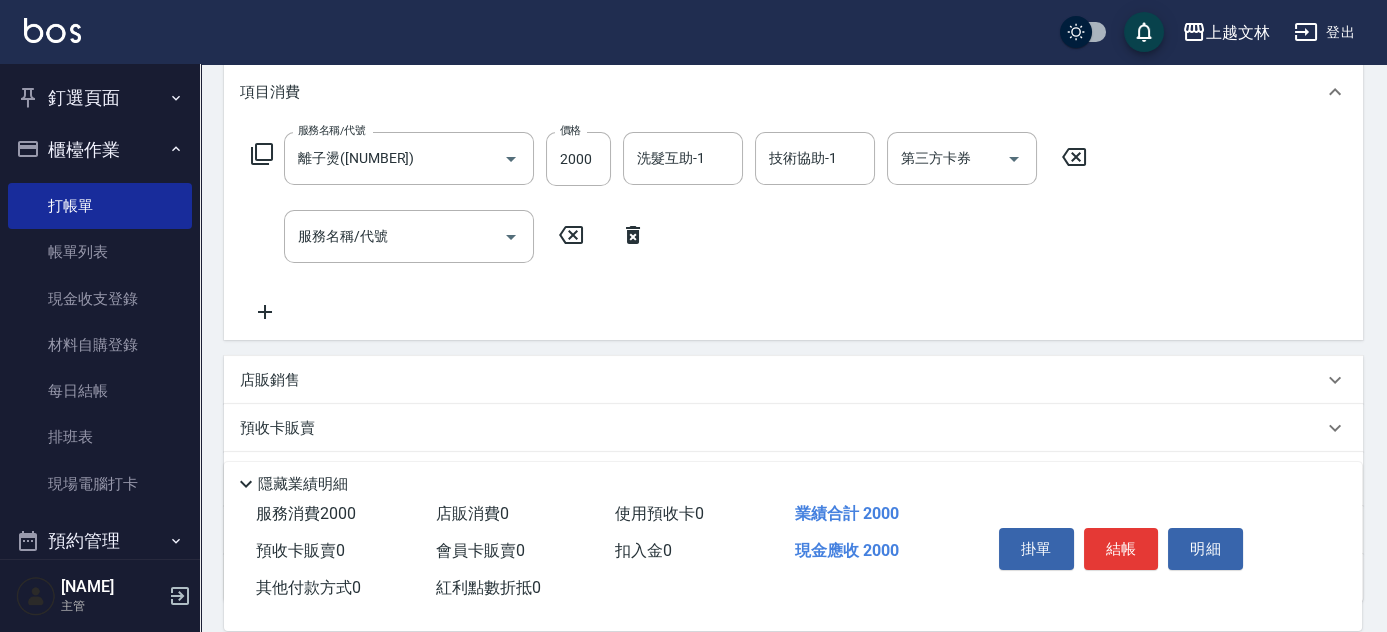 click on "服務名稱/代號 離子燙(306) 服務名稱/代號 價格 2000 價格 洗髮互助-1 洗髮互助-1 技術協助-1 技術協助-1 第三方卡券 第三方卡券" at bounding box center [669, 159] 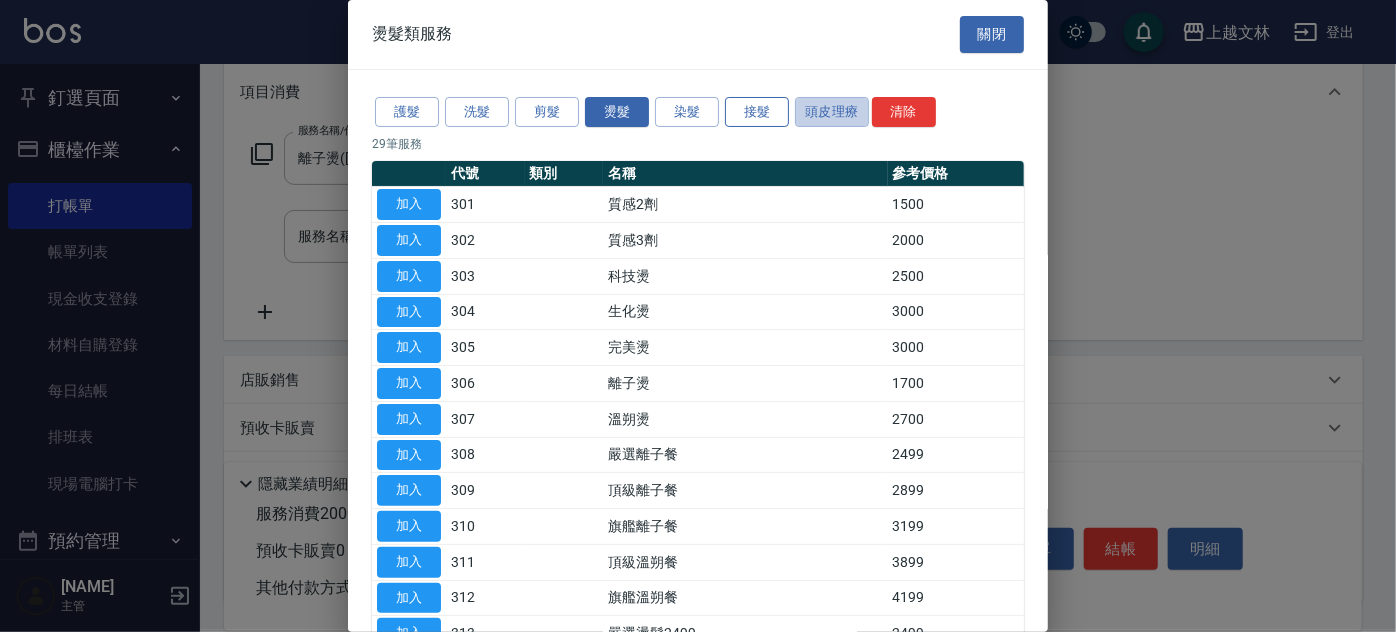 drag, startPoint x: 840, startPoint y: 121, endPoint x: 742, endPoint y: 112, distance: 98.4124 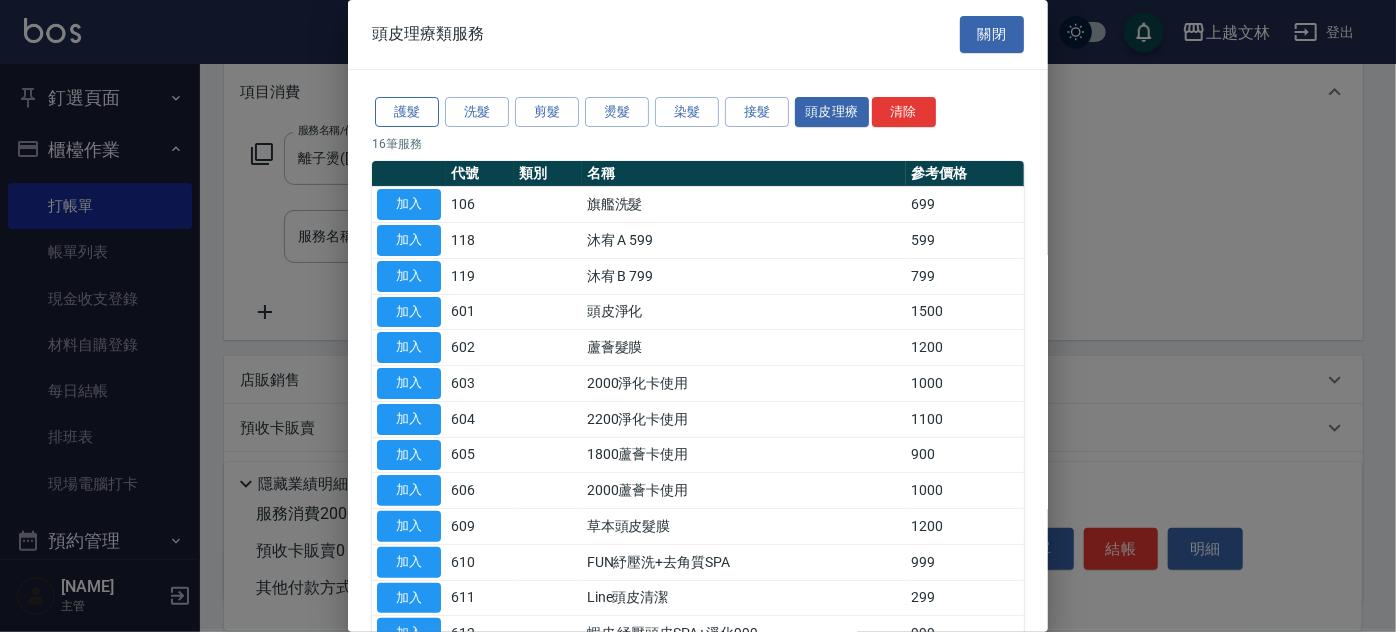 click on "護髮" at bounding box center [407, 112] 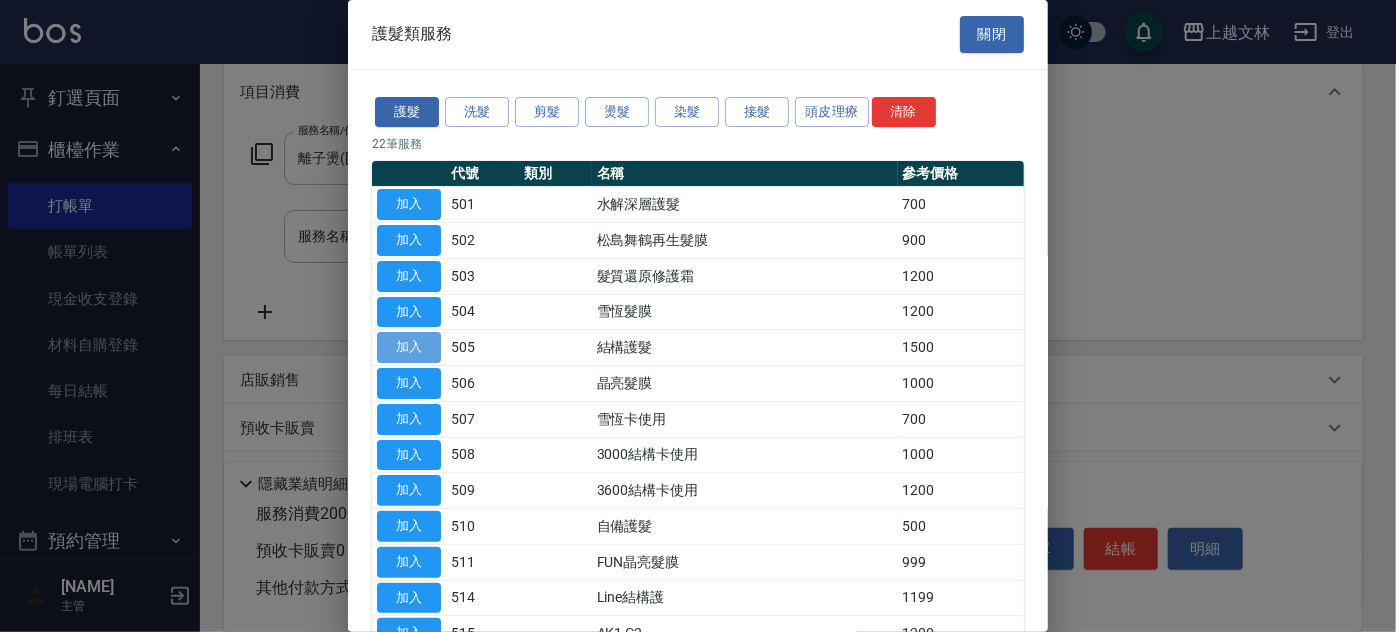 click on "加入" at bounding box center [409, 347] 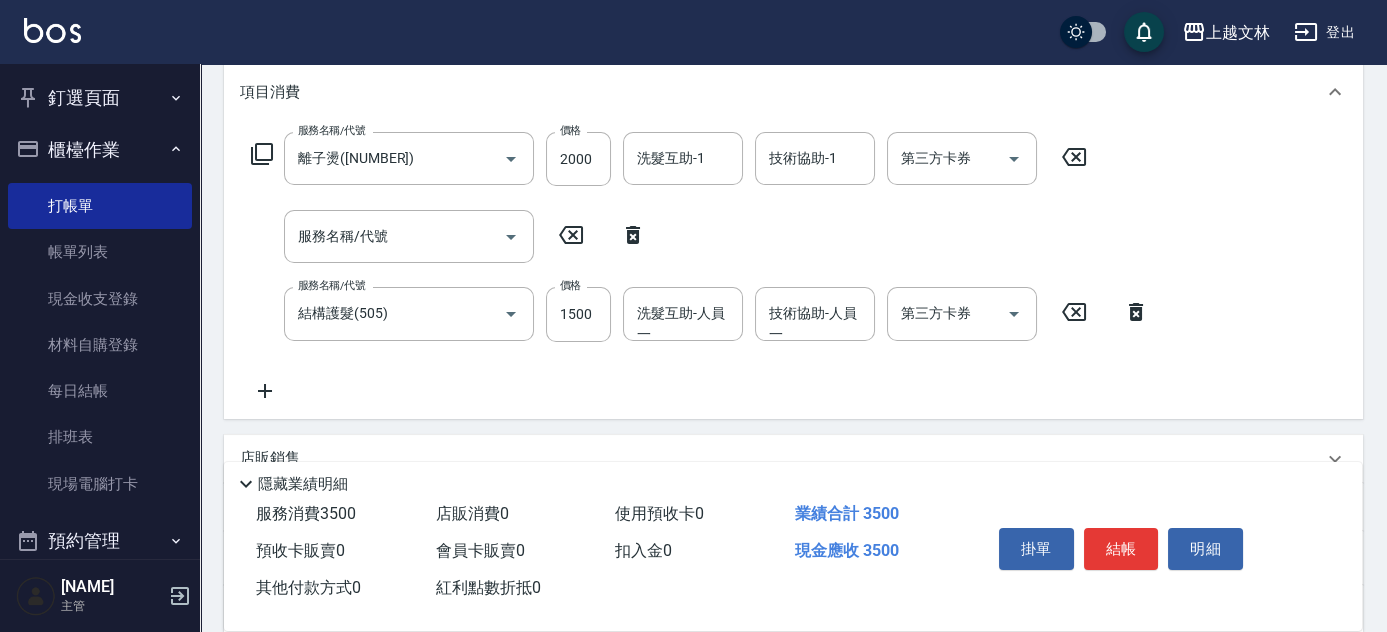 drag, startPoint x: 618, startPoint y: 334, endPoint x: 589, endPoint y: 310, distance: 37.64306 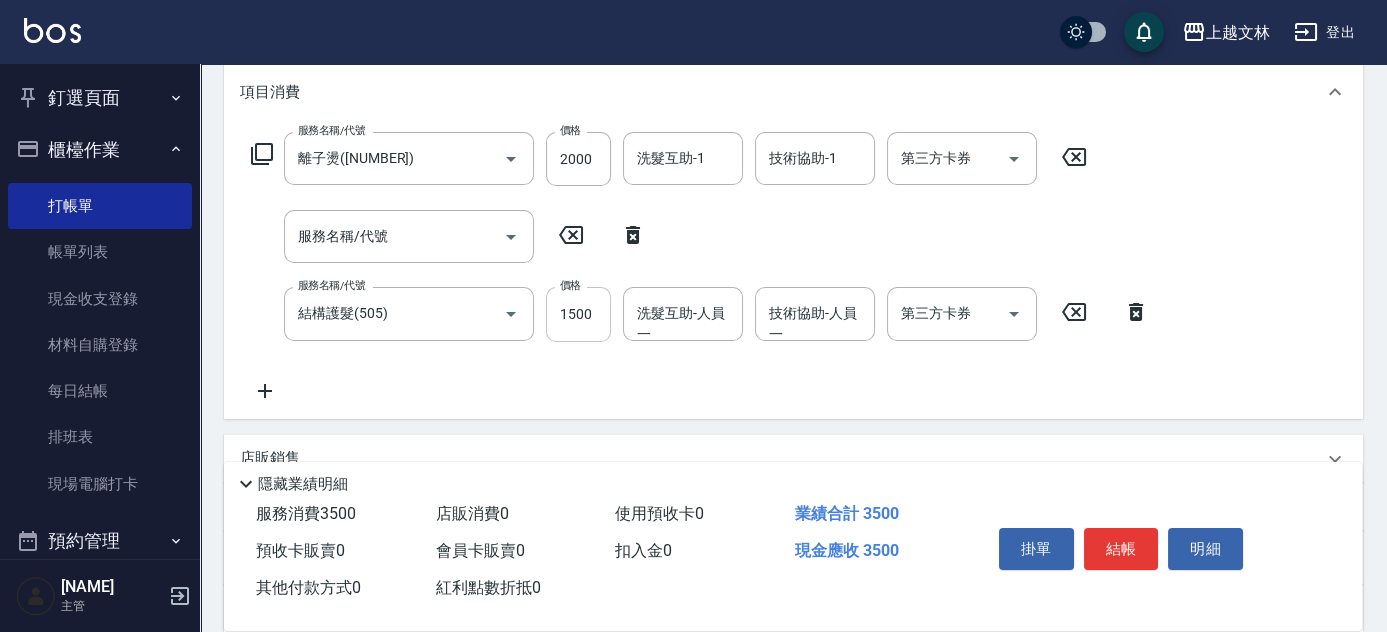 click on "服務名稱/代號 結構護髮(505) 服務名稱/代號 價格 1500 價格 洗髮互助-人員一 洗髮互助-人員一 技術協助-人員一 技術協助-人員一 第三方卡券 第三方卡券" at bounding box center [700, 314] 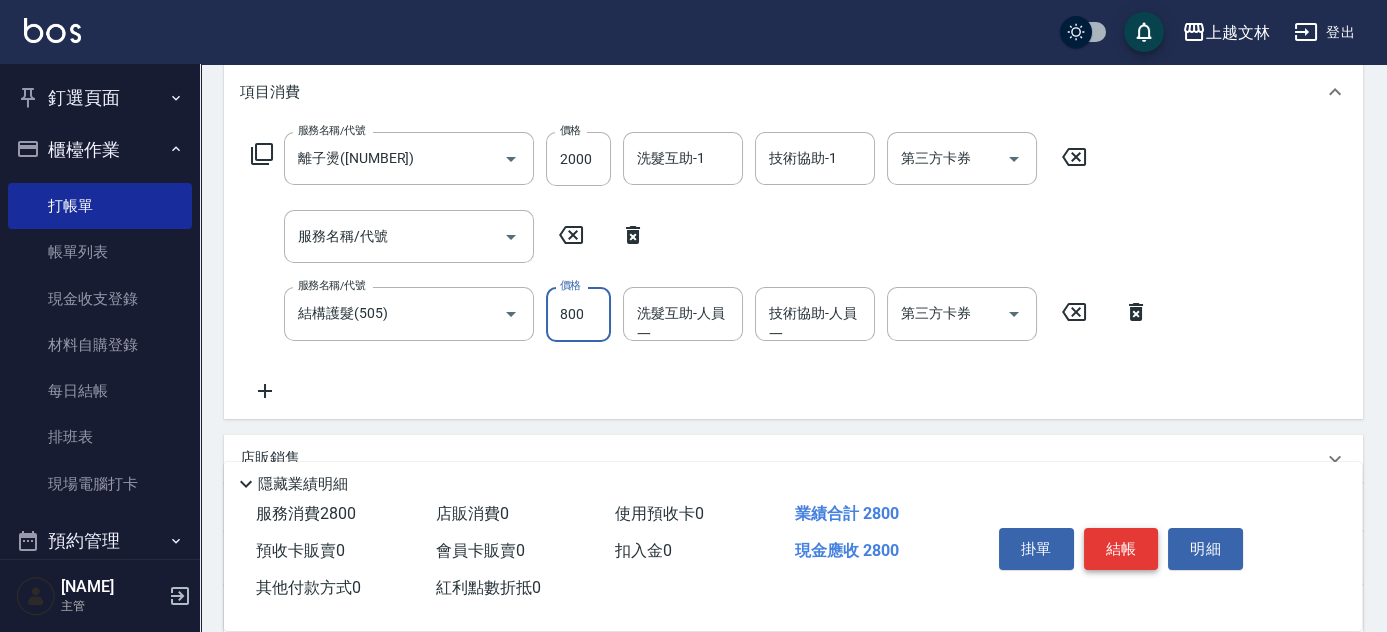 type on "800" 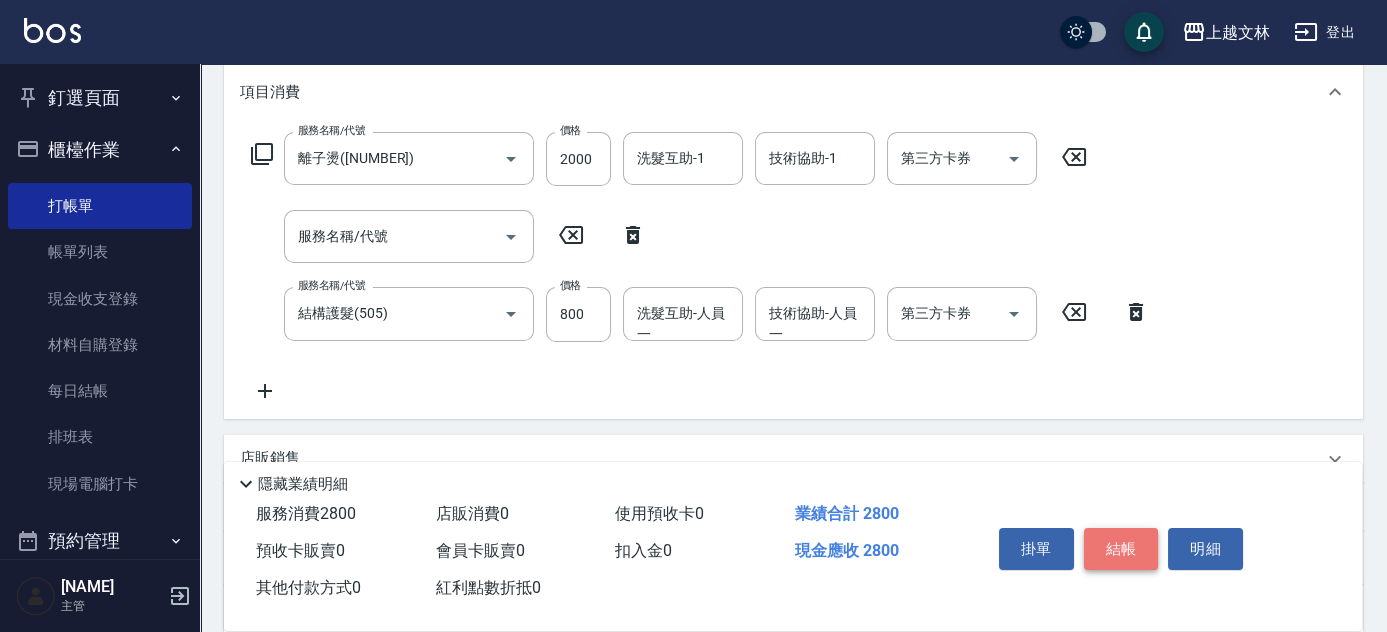 click on "結帳" at bounding box center [1121, 549] 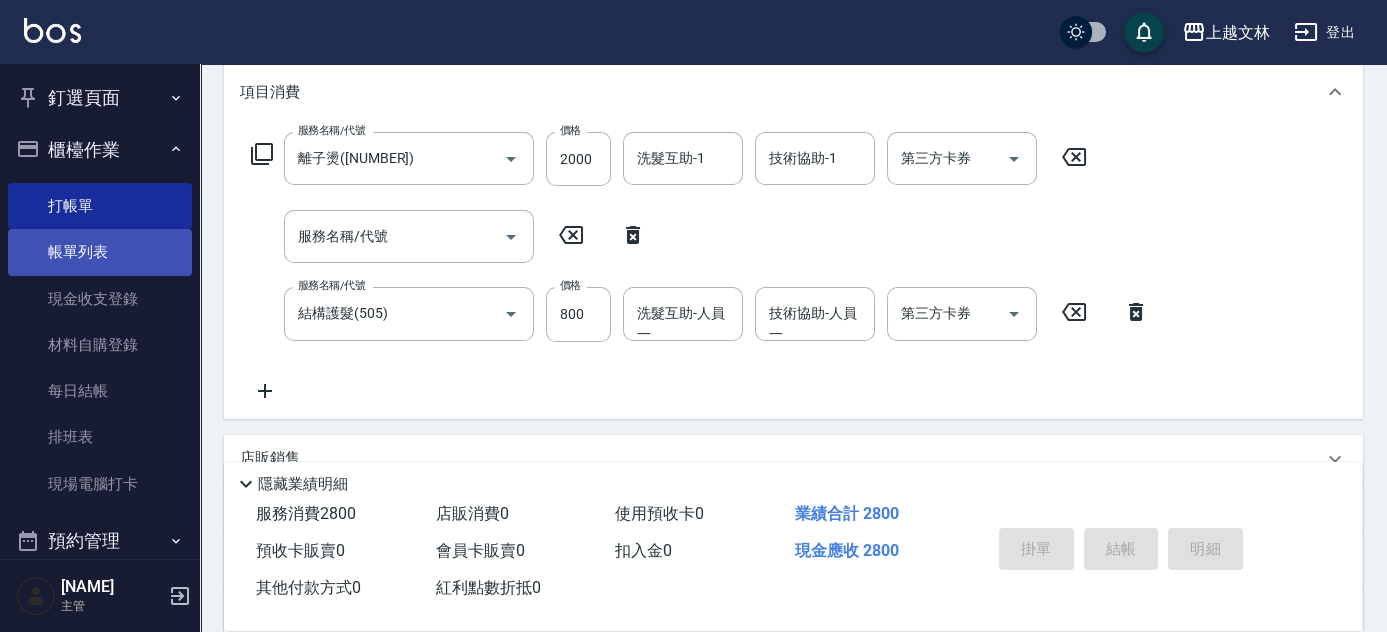 type on "[DATE] [TIME]" 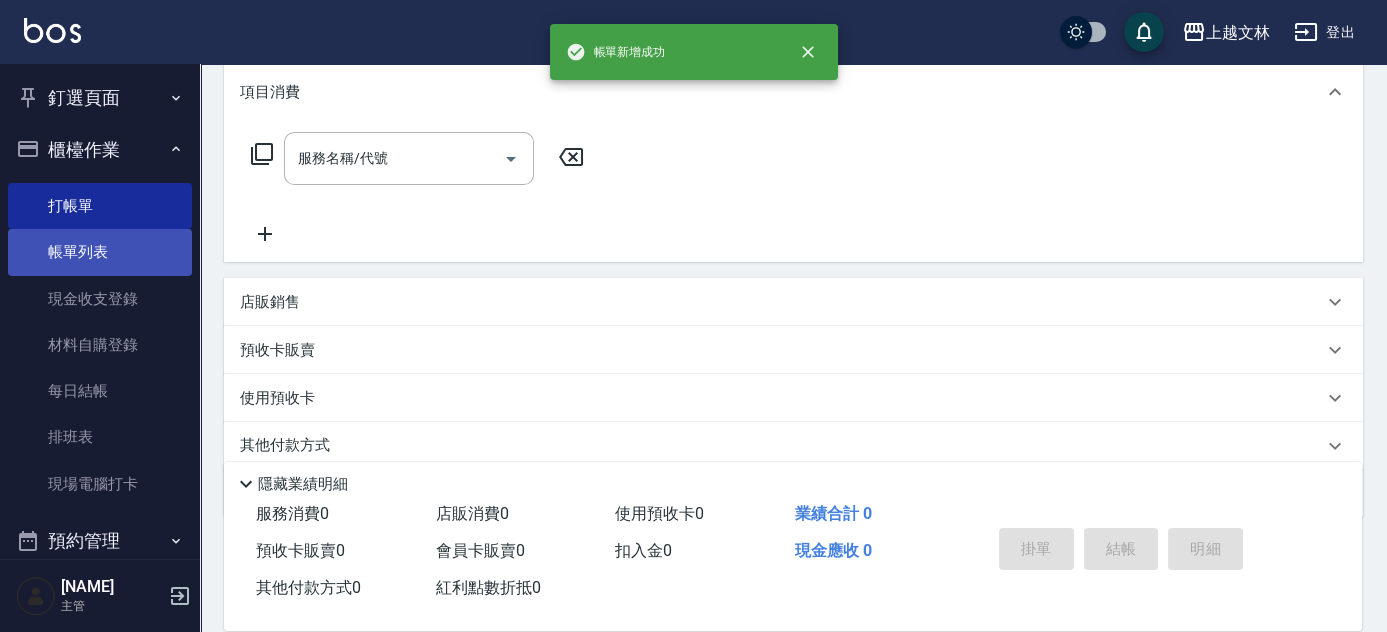 scroll, scrollTop: 0, scrollLeft: 0, axis: both 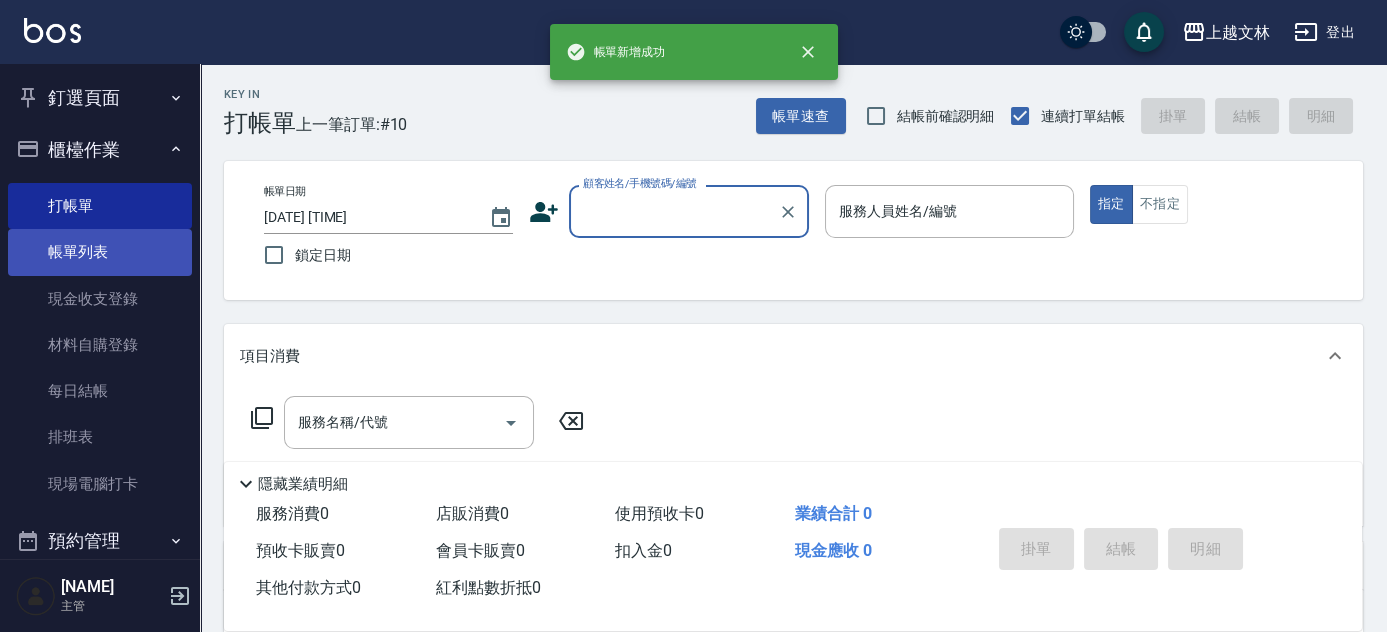 click on "帳單列表" at bounding box center [100, 252] 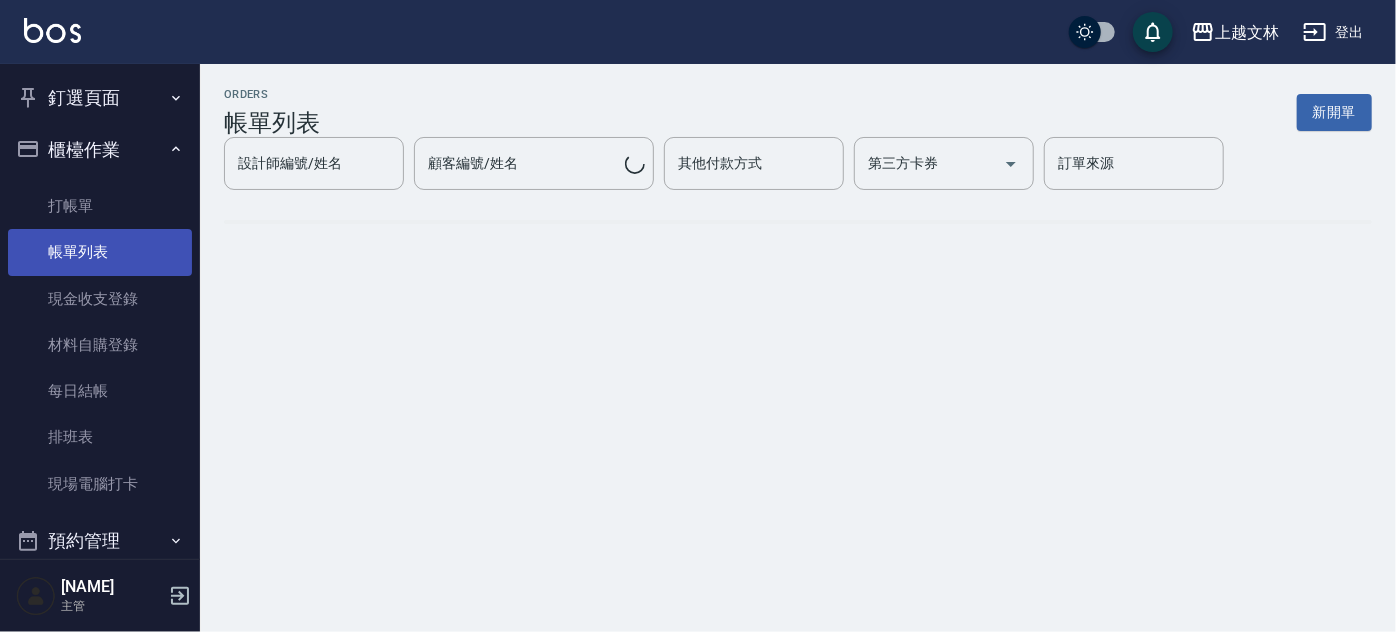 click at bounding box center (798, 222) 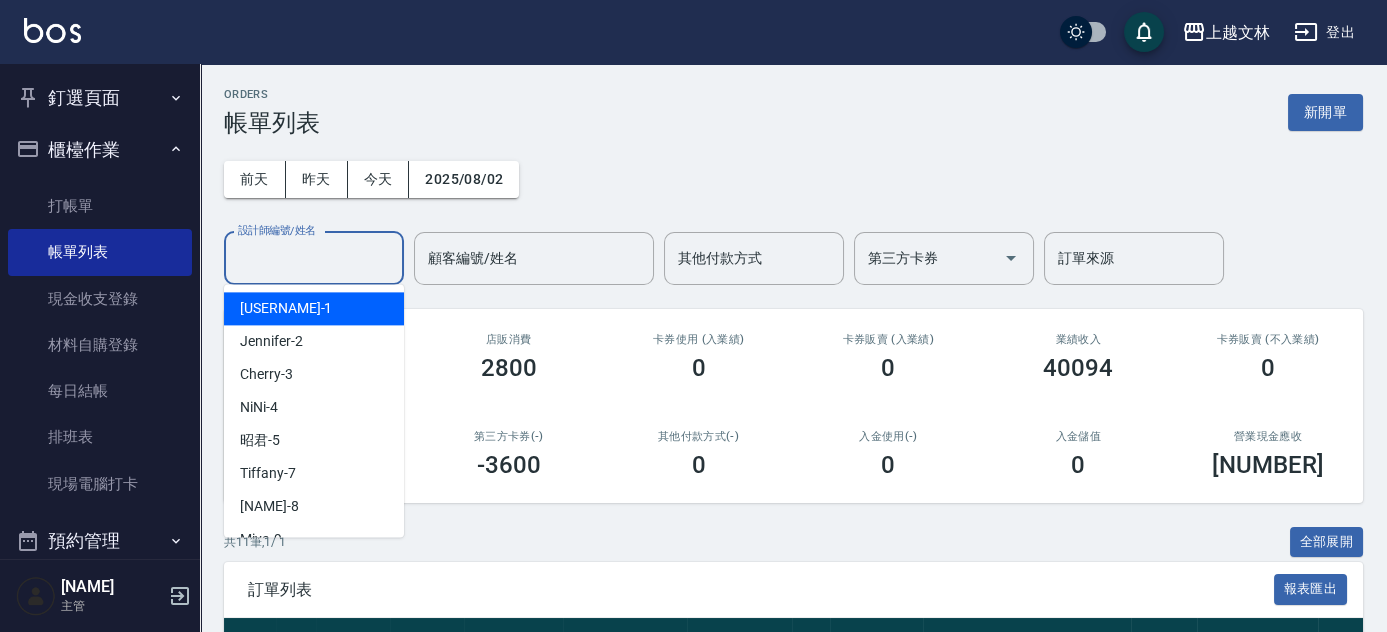 click on "設計師編號/姓名" at bounding box center (314, 258) 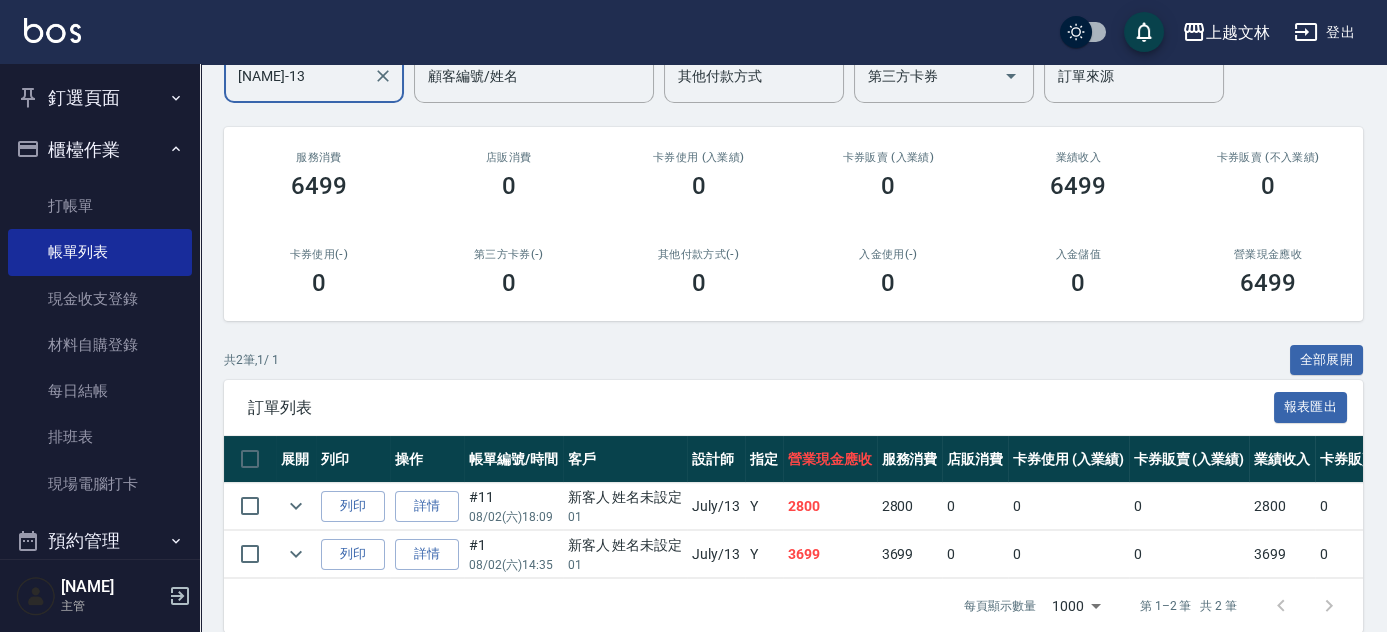 scroll, scrollTop: 219, scrollLeft: 0, axis: vertical 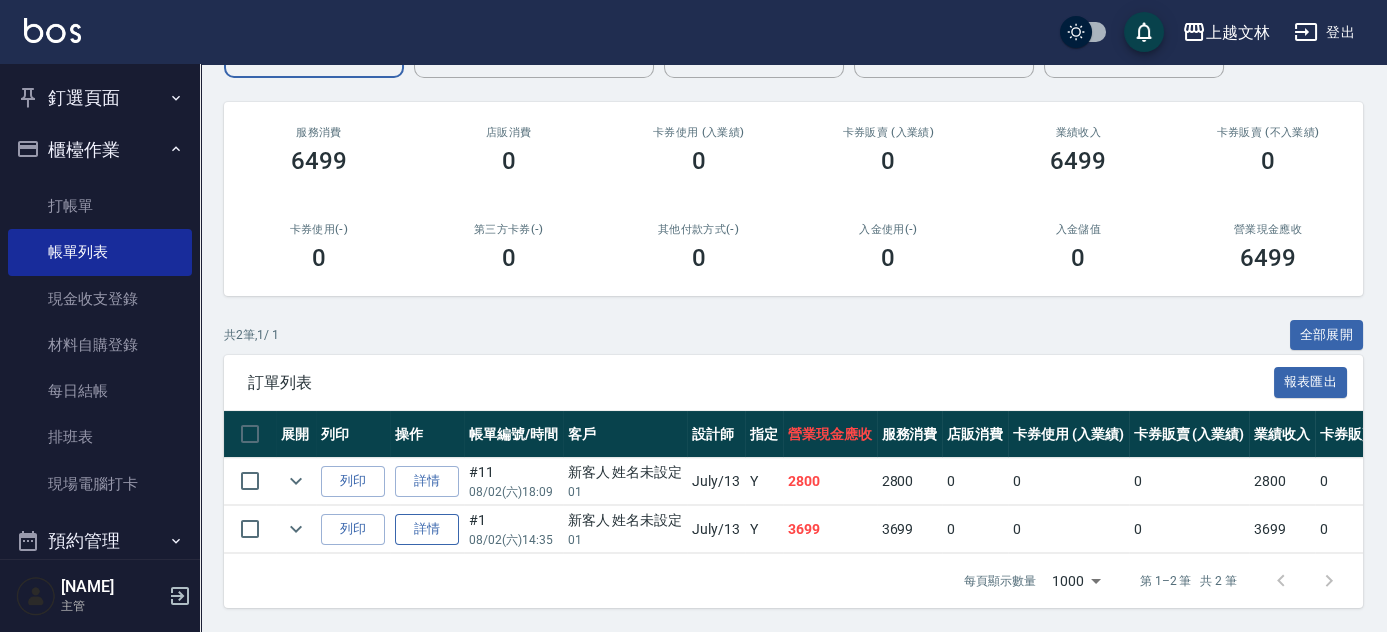 type on "[NAME]-13" 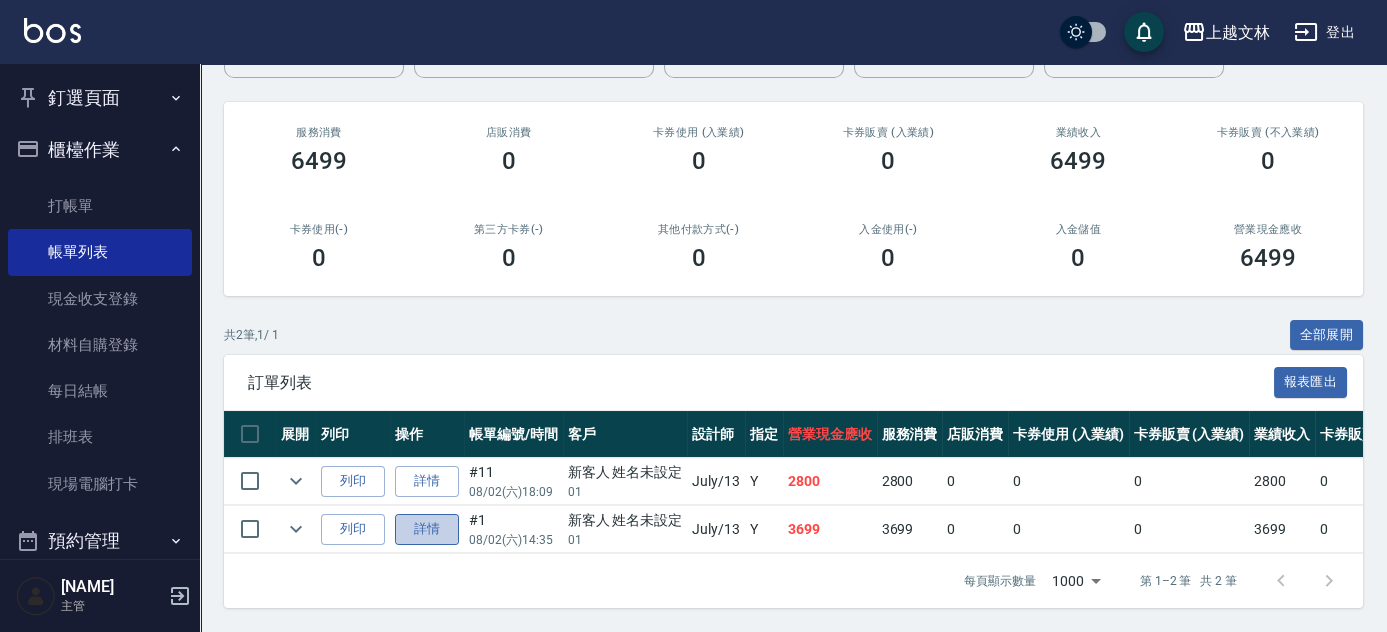click on "詳情" at bounding box center (427, 529) 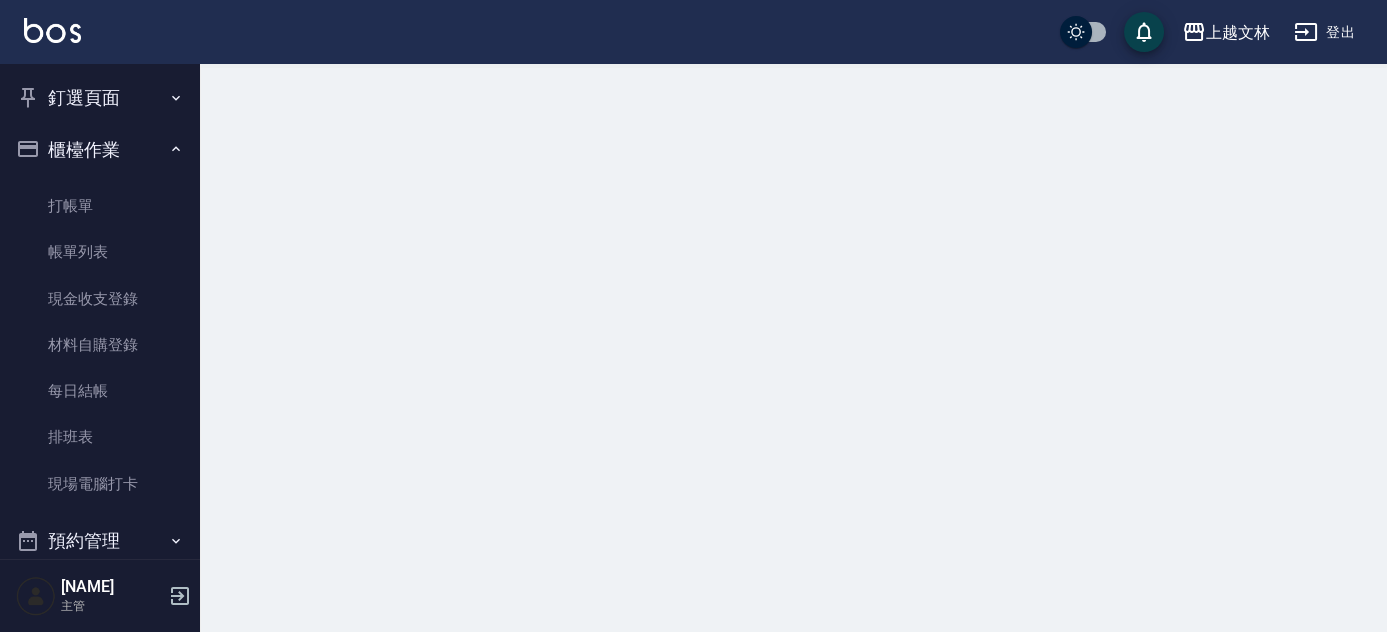 scroll, scrollTop: 0, scrollLeft: 0, axis: both 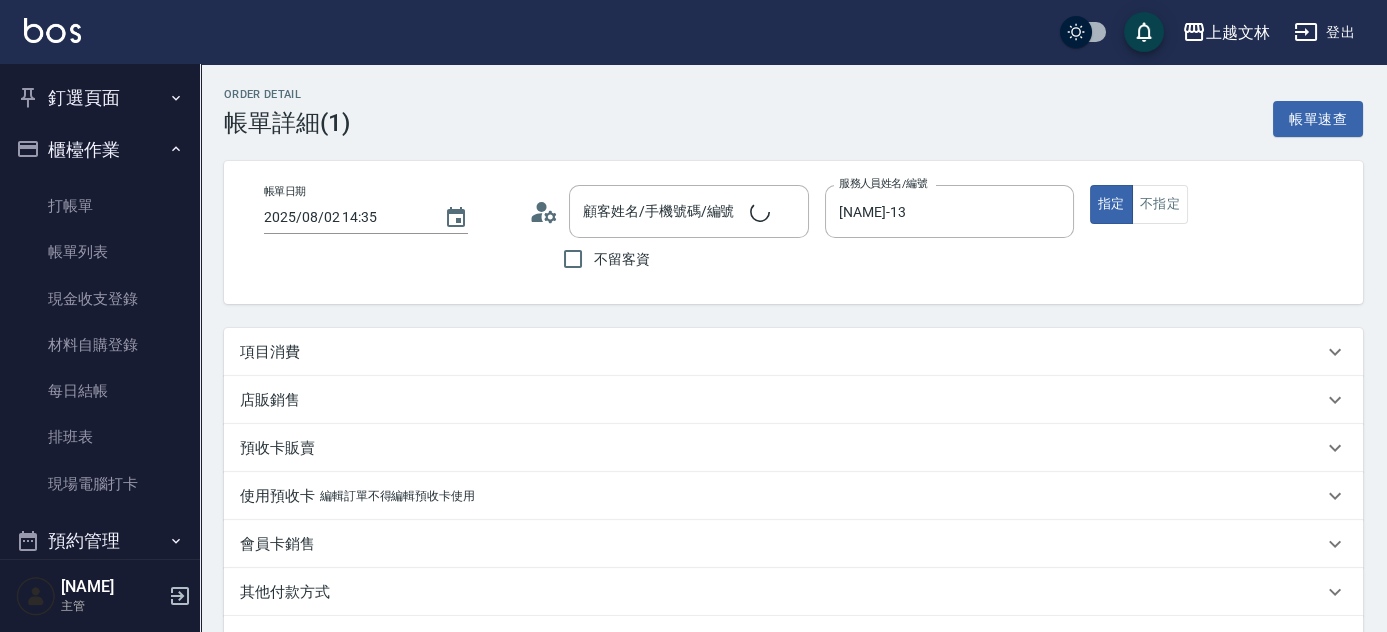 type on "2025/08/02 14:35" 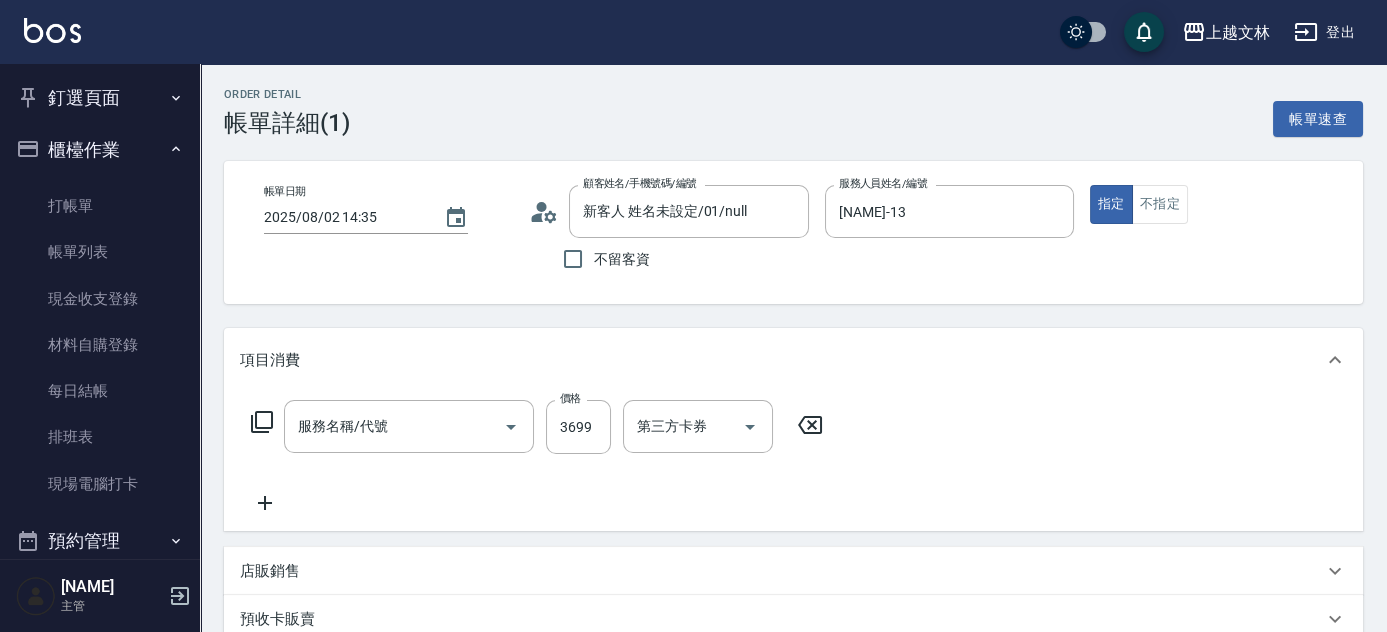 type on "新客人 姓名未設定/01/null" 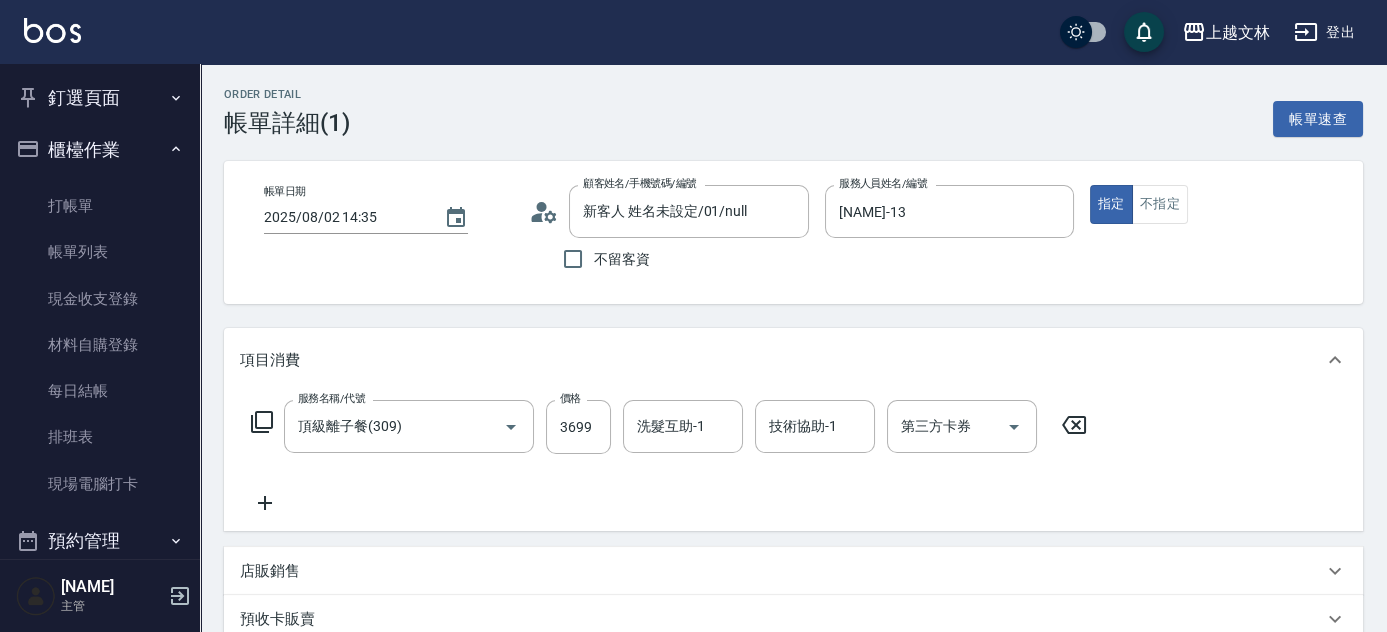 type on "頂級離子餐(309)" 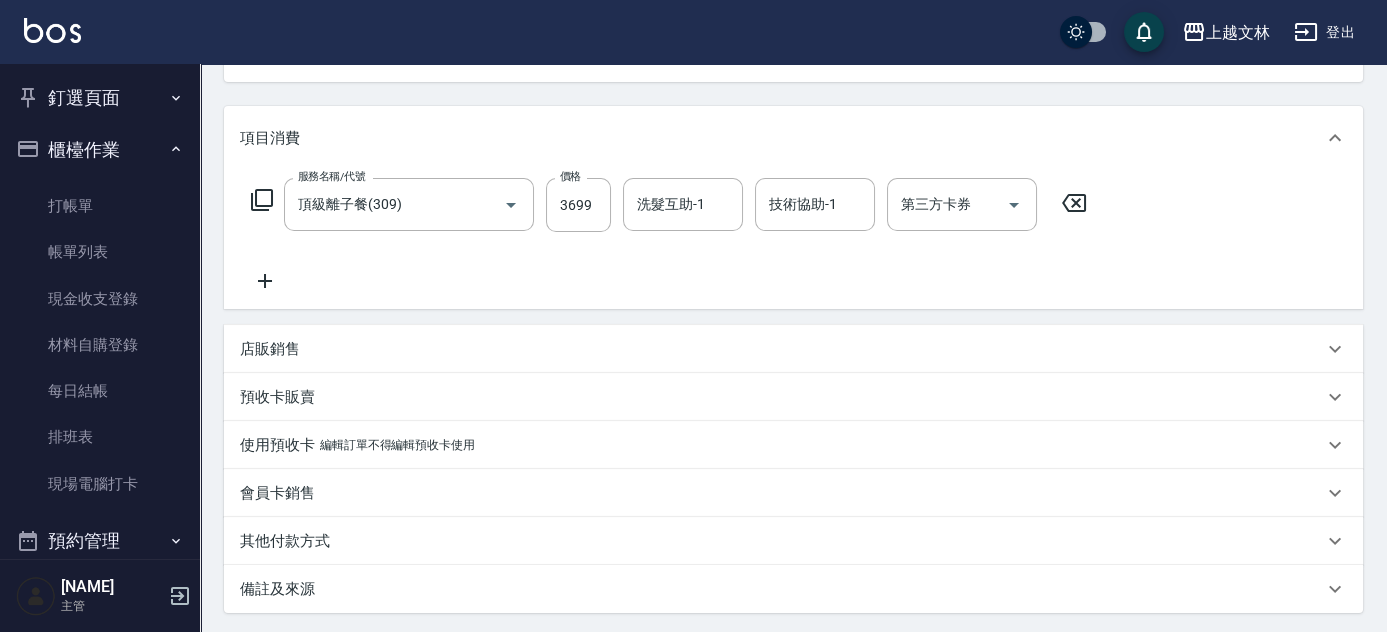 scroll, scrollTop: 183, scrollLeft: 0, axis: vertical 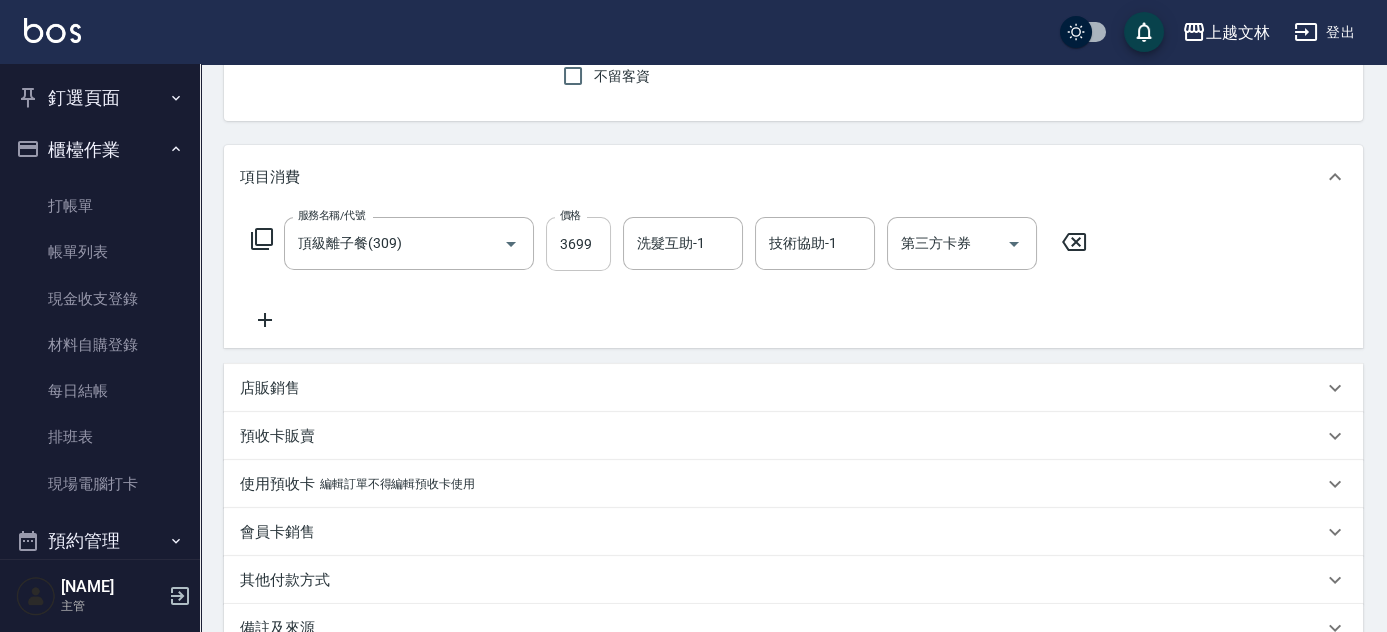 click on "3699" at bounding box center [578, 244] 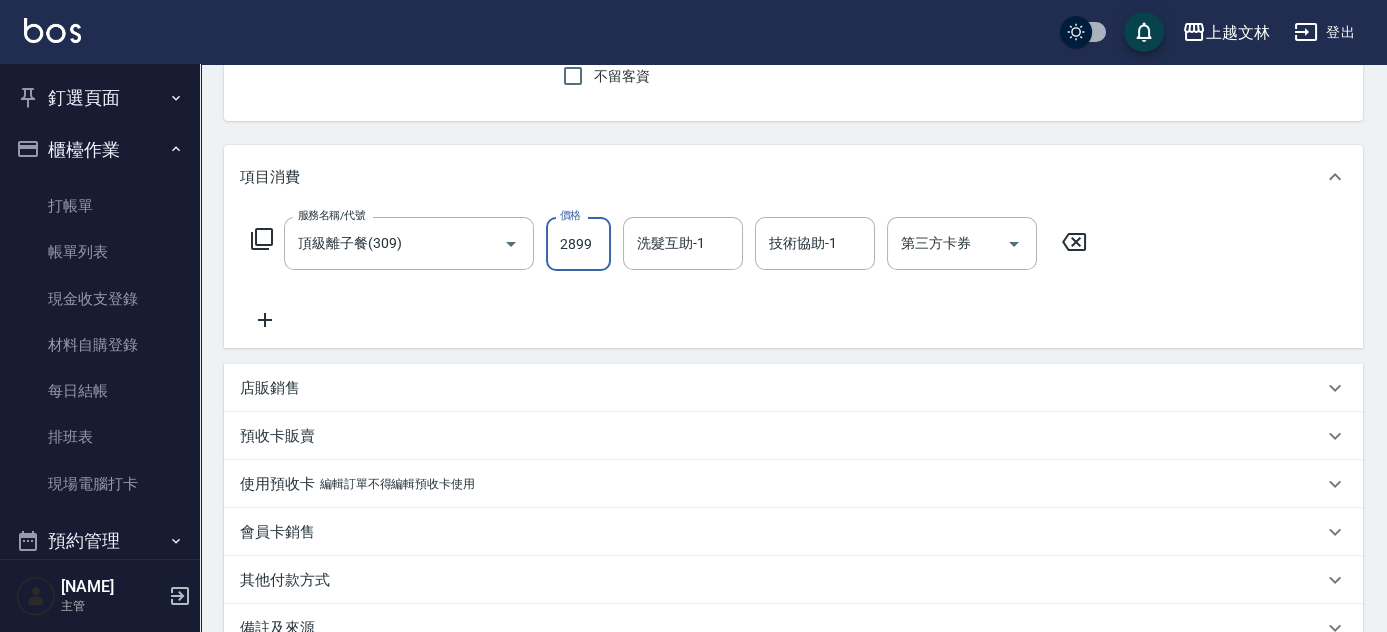 type on "2899" 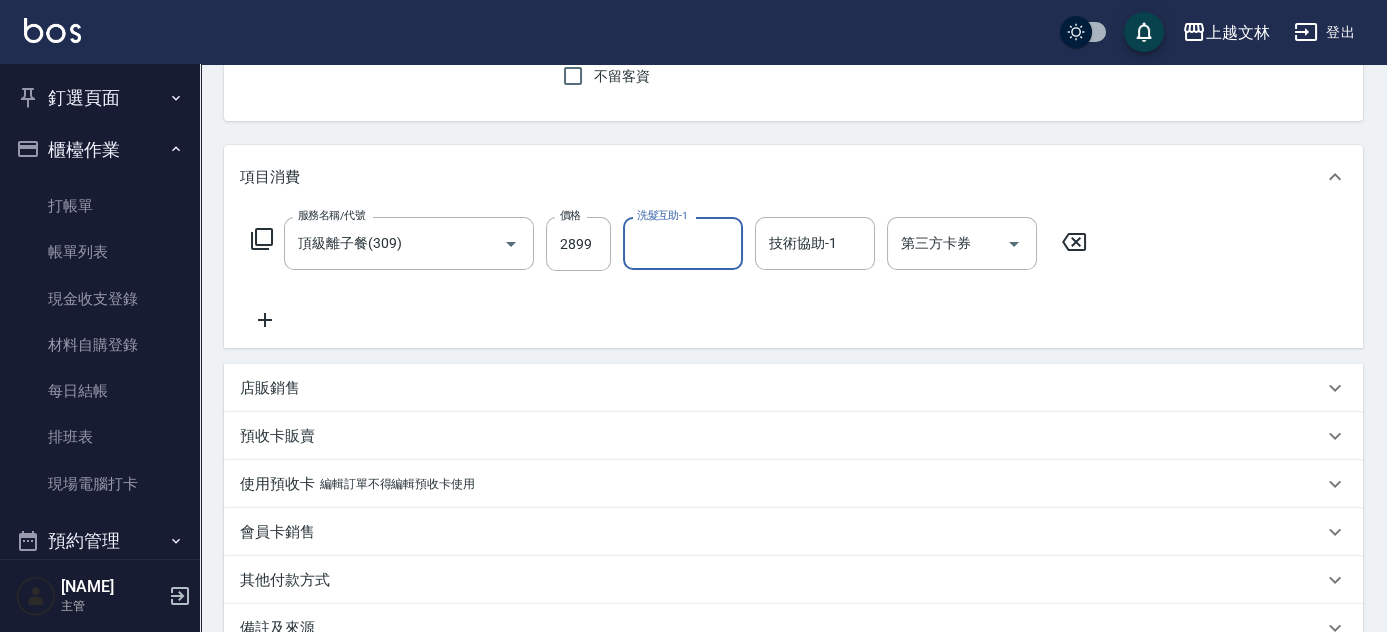 click 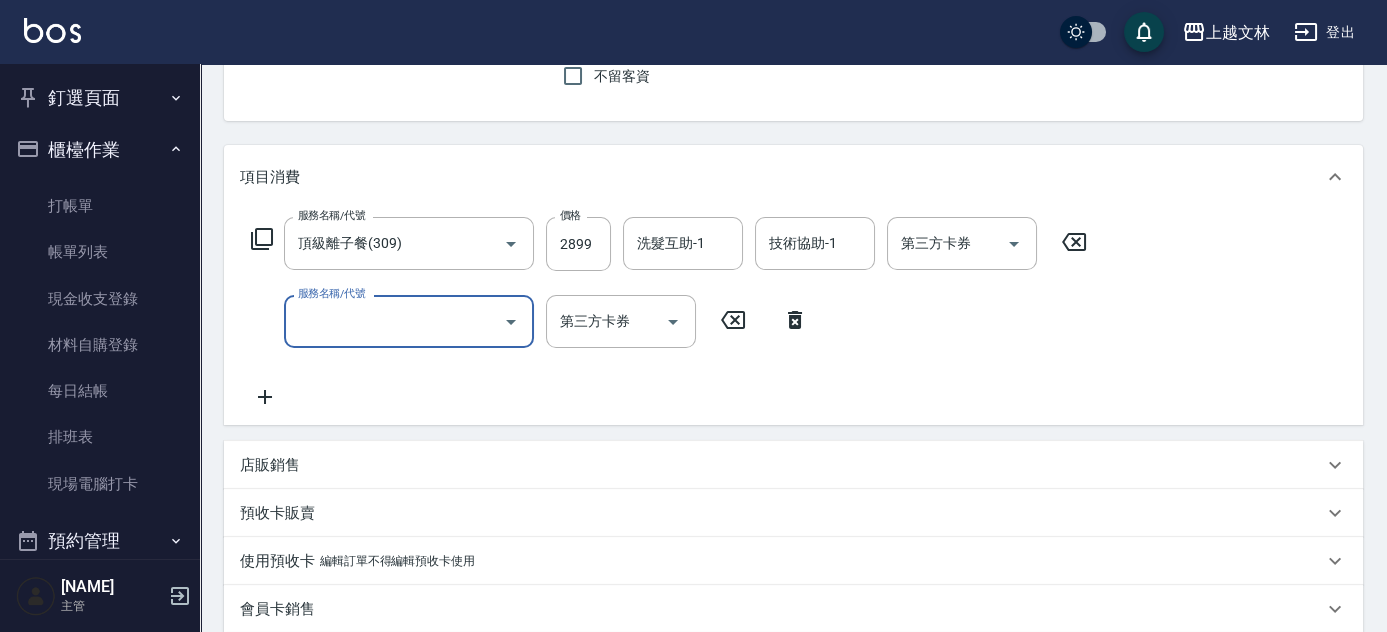 click on "服務名稱/代號" at bounding box center (394, 321) 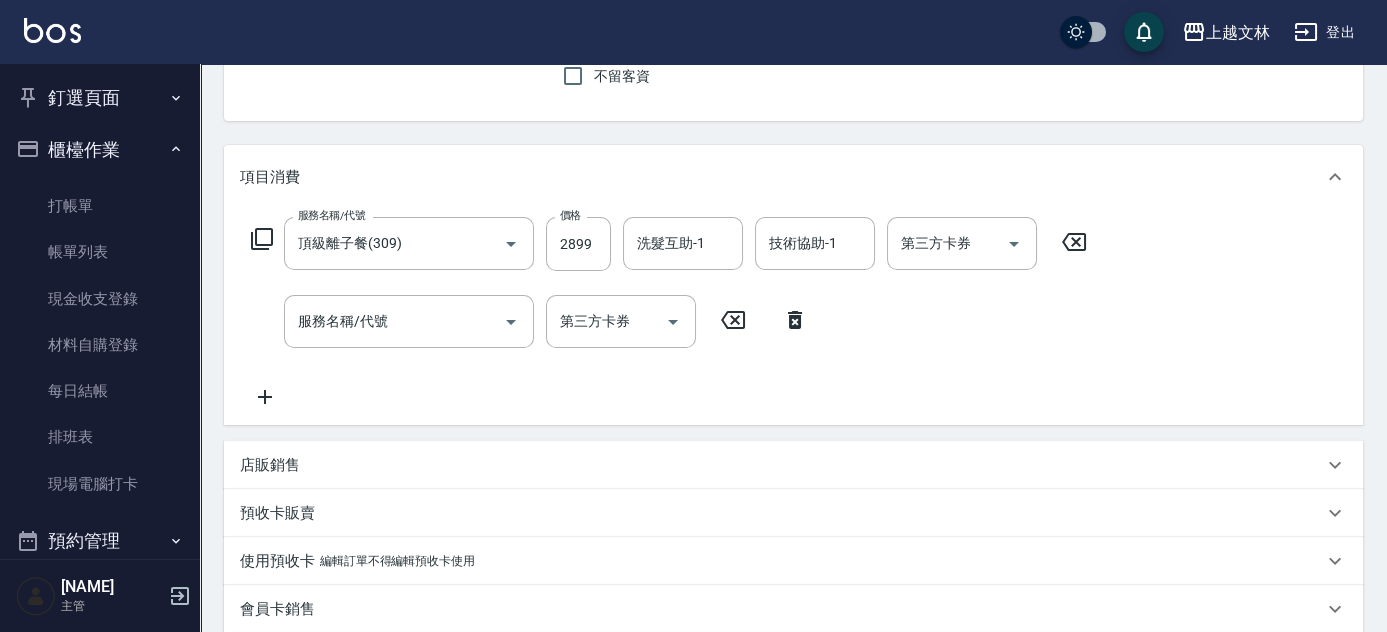 click 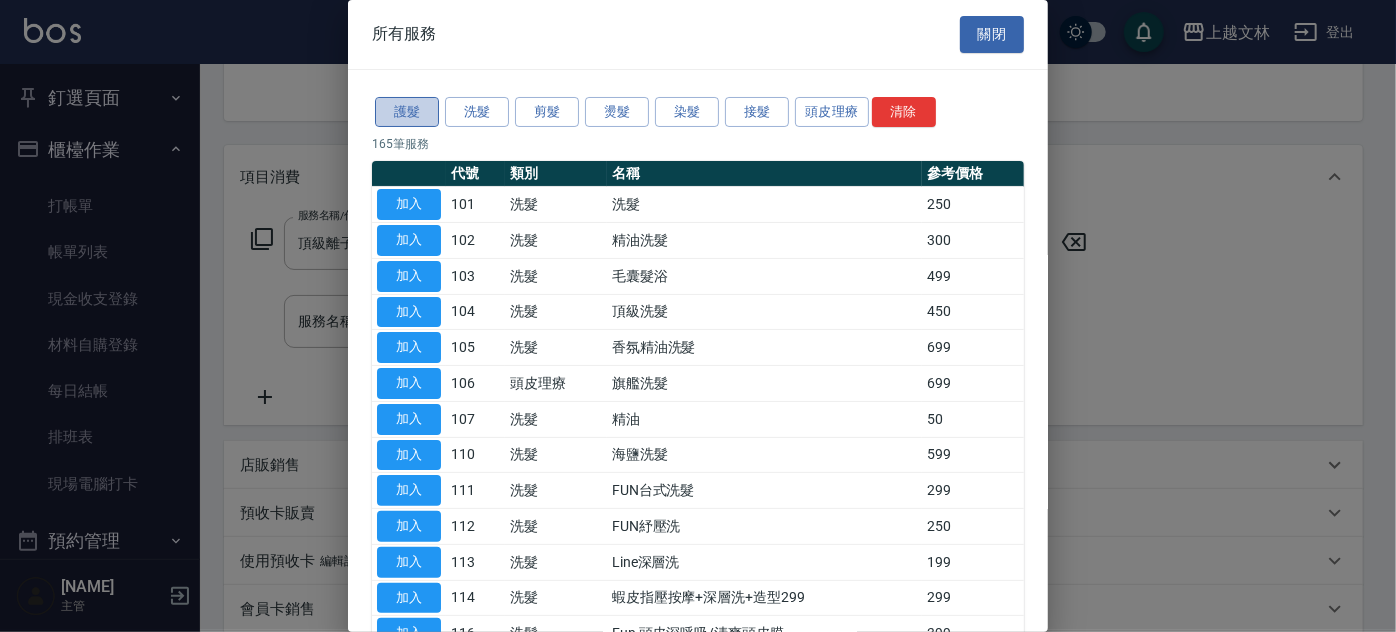 click on "護髮" at bounding box center (407, 112) 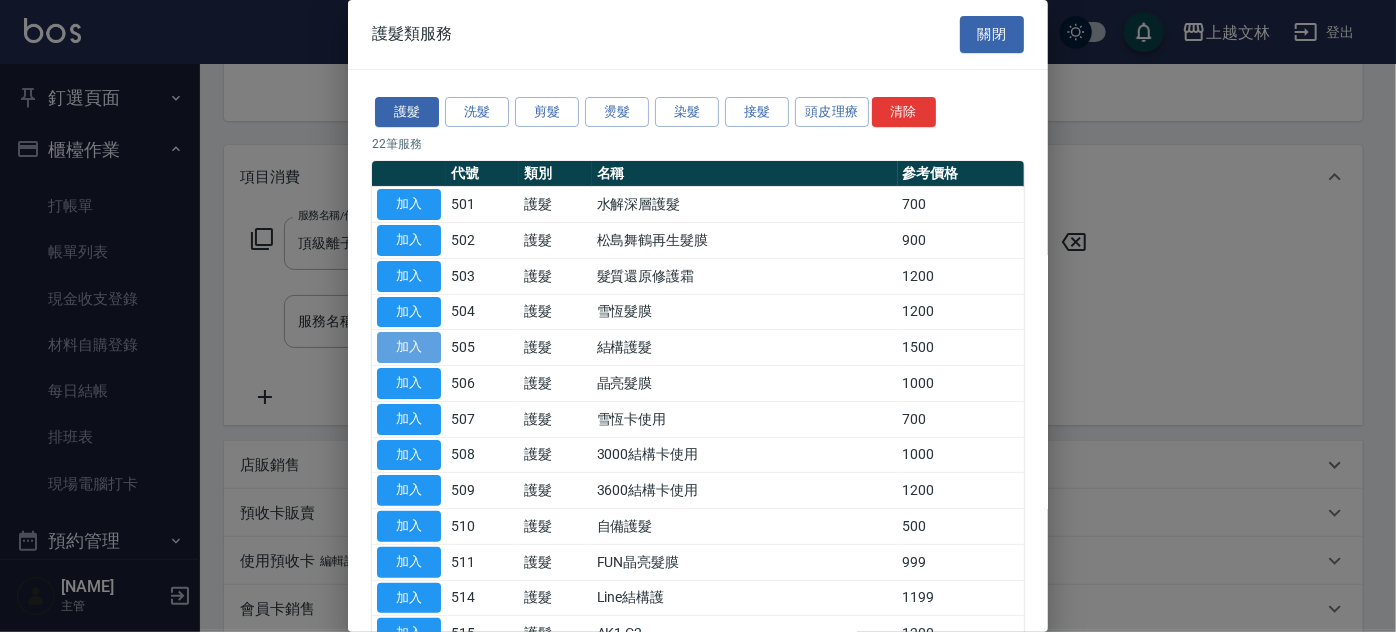 click on "加入" at bounding box center [409, 347] 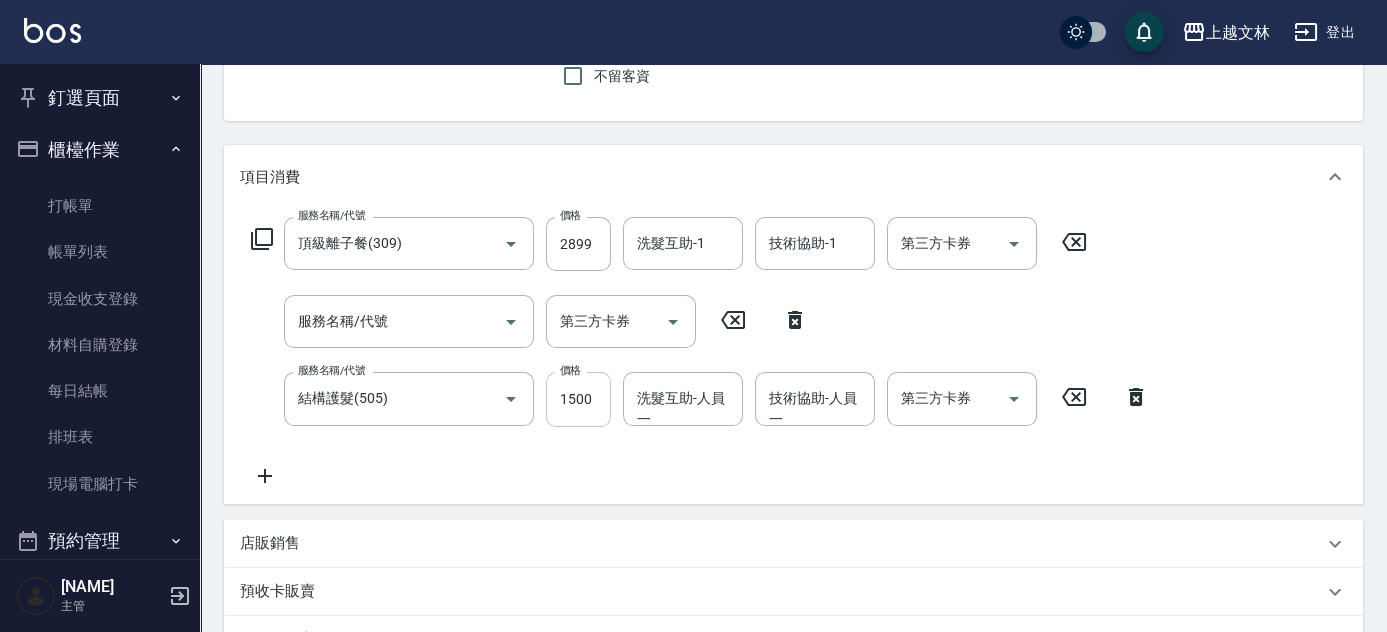 click on "1500" at bounding box center [578, 399] 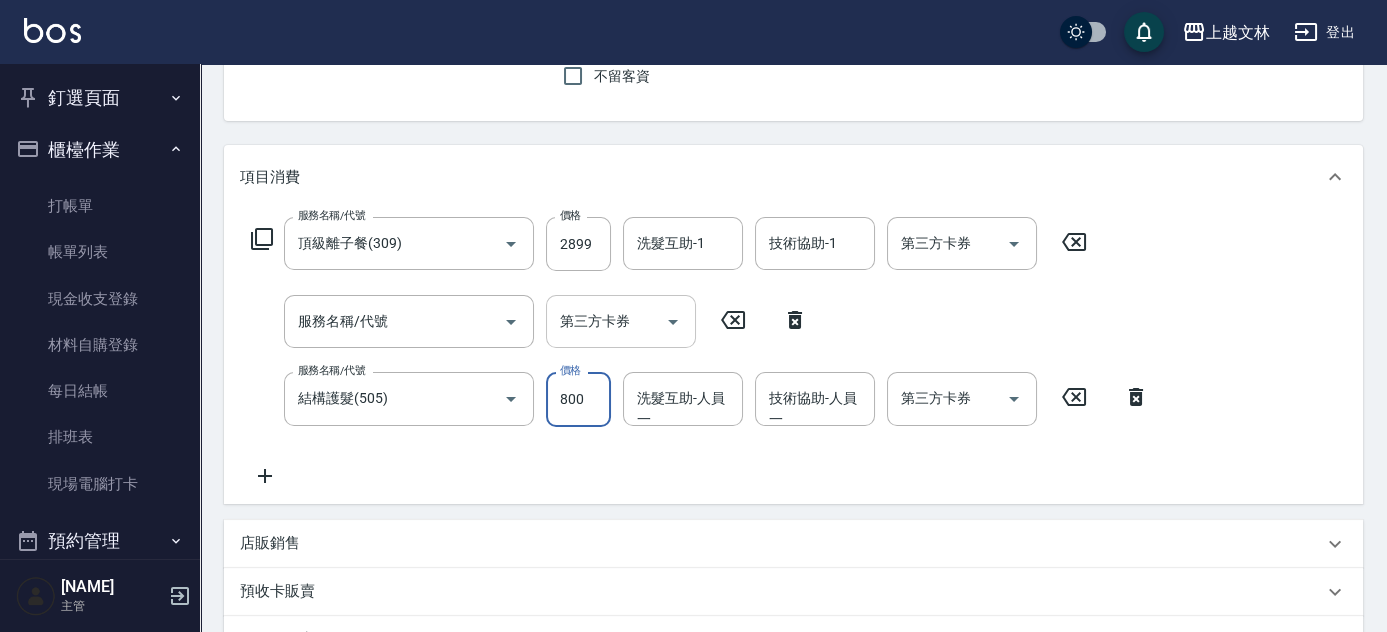 type on "800" 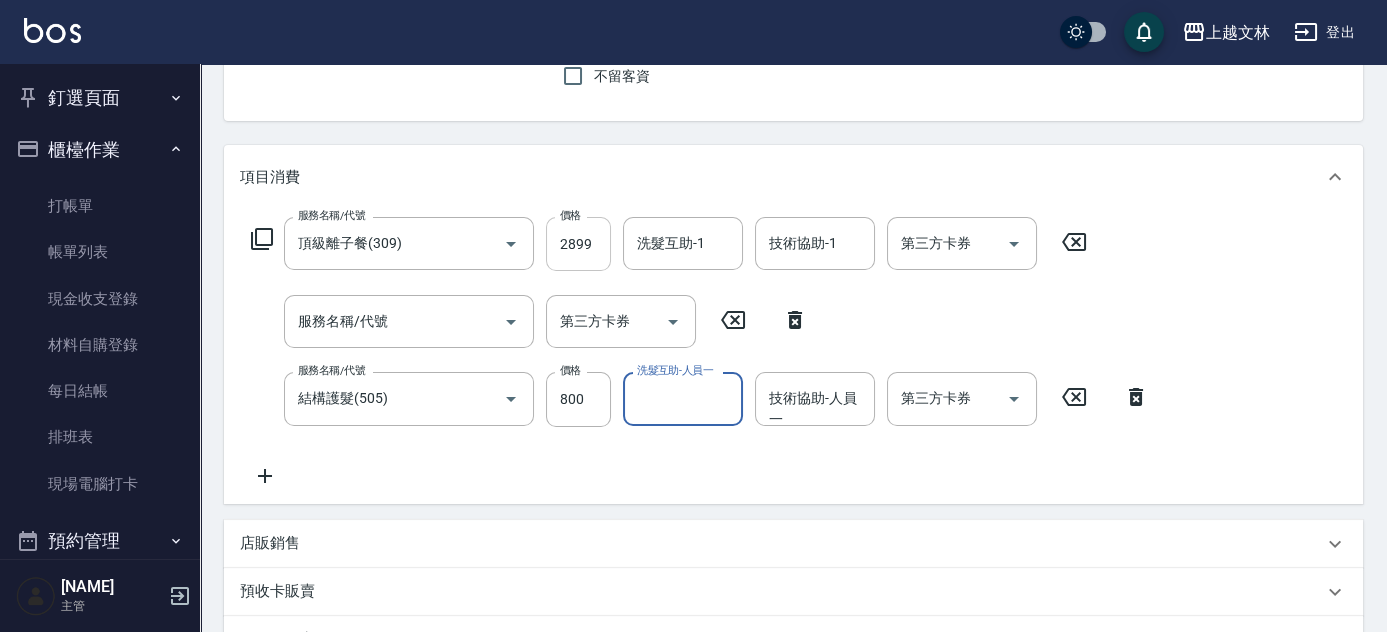 click on "2899" at bounding box center (578, 244) 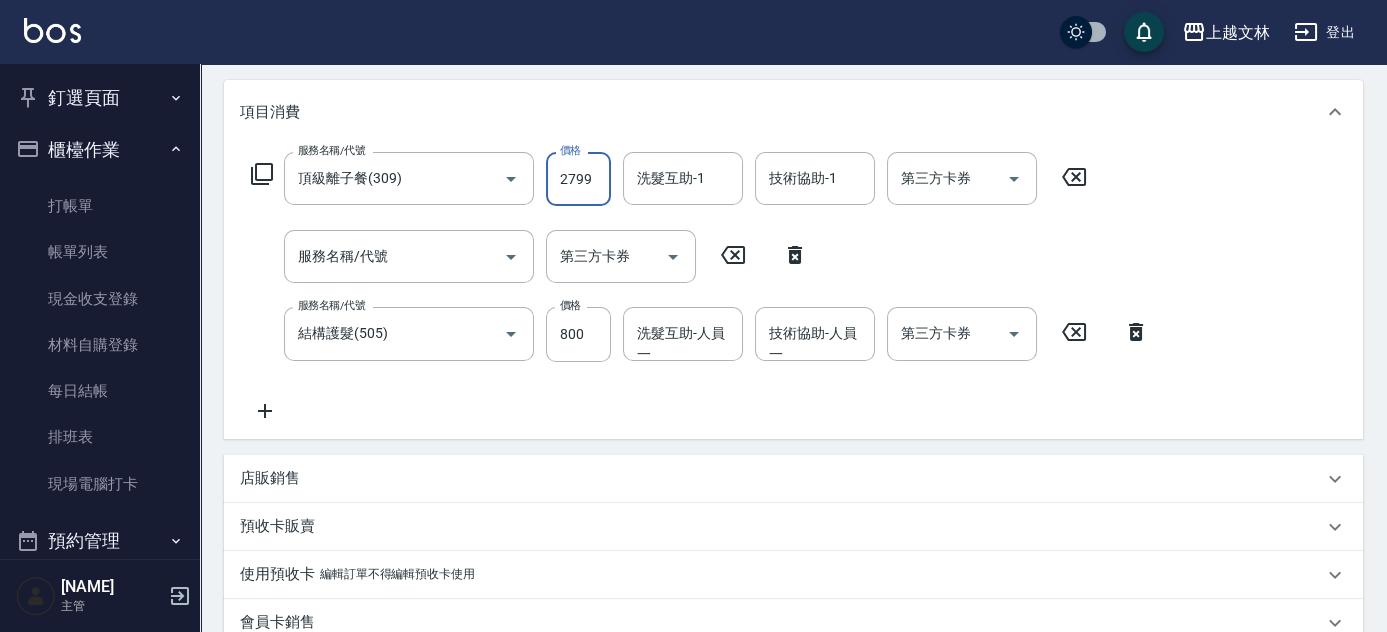 scroll, scrollTop: 252, scrollLeft: 0, axis: vertical 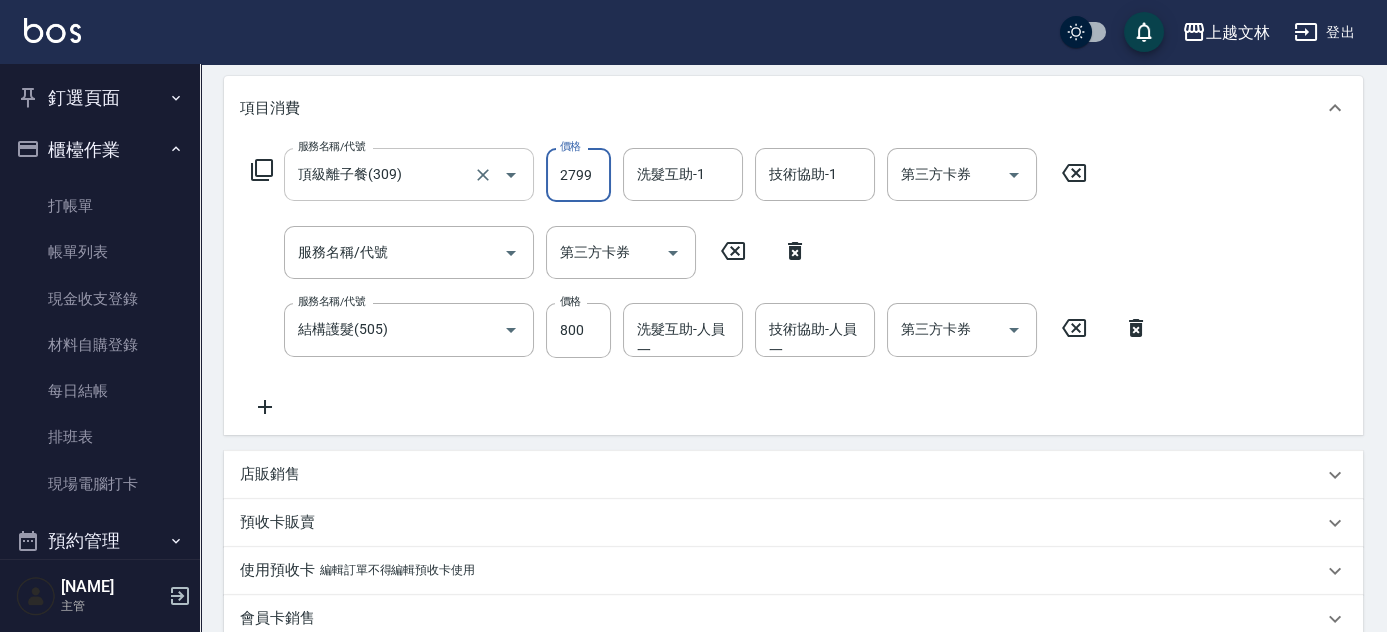 click 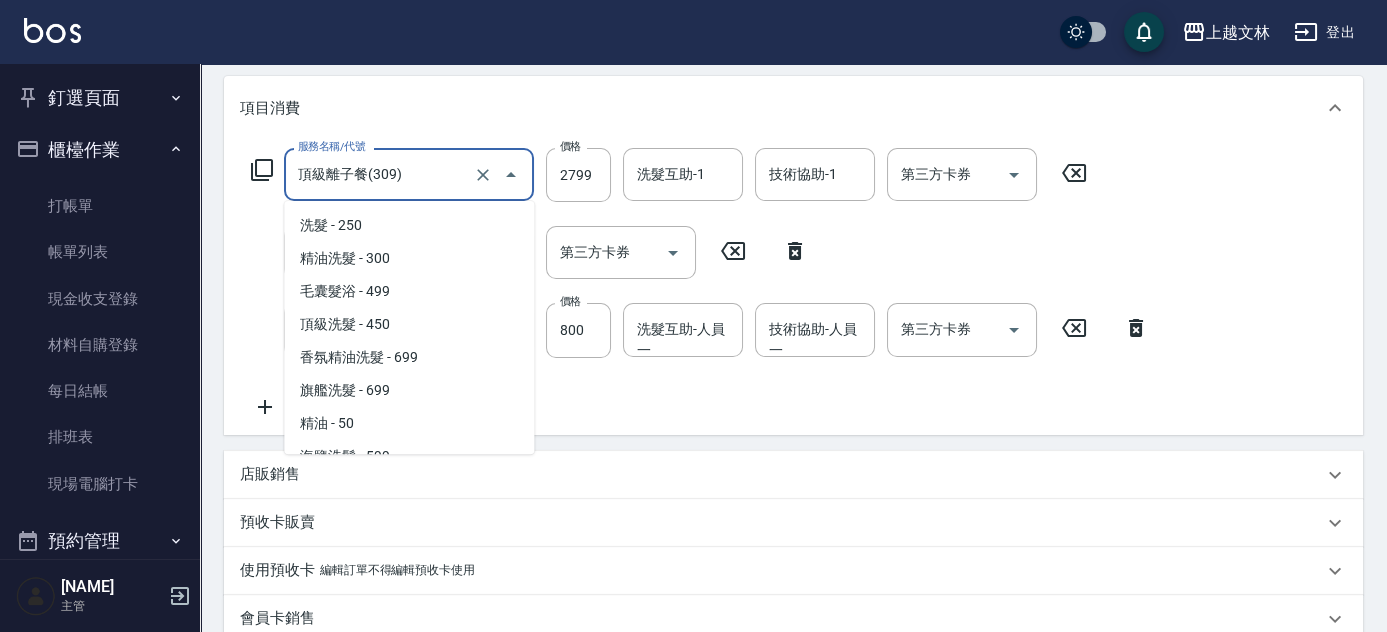 scroll, scrollTop: 832, scrollLeft: 0, axis: vertical 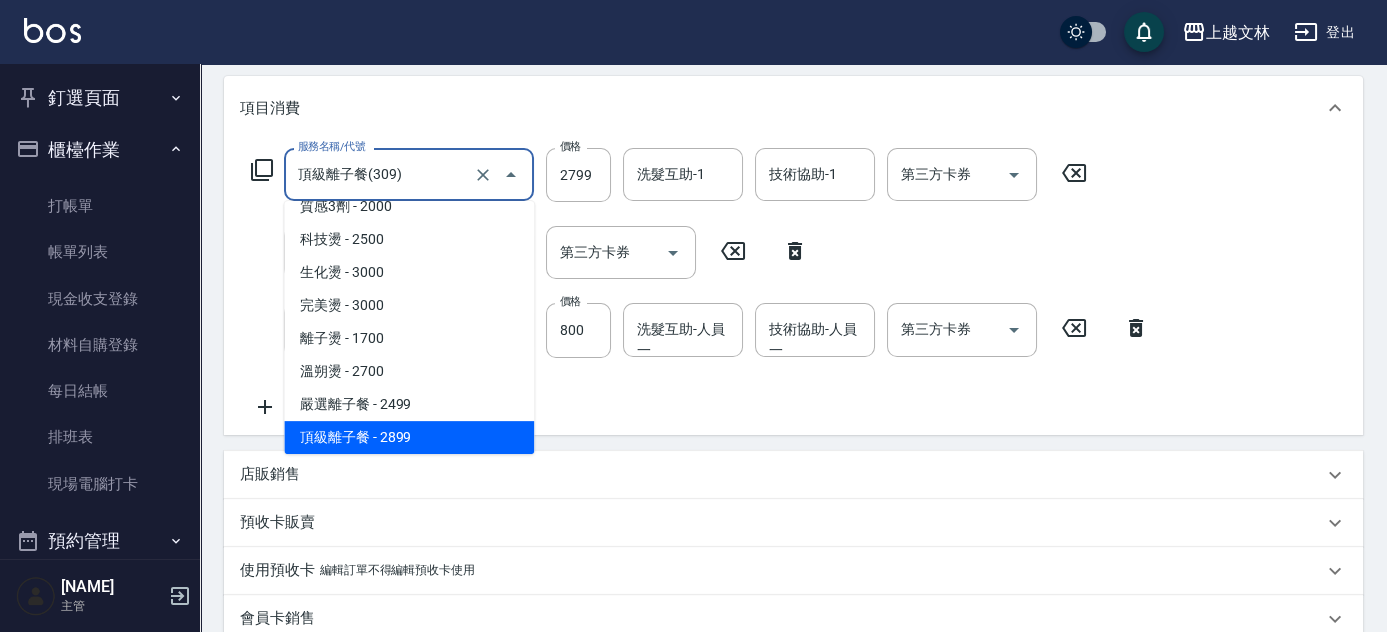 click on "頂級離子餐 - 2899" at bounding box center (409, 437) 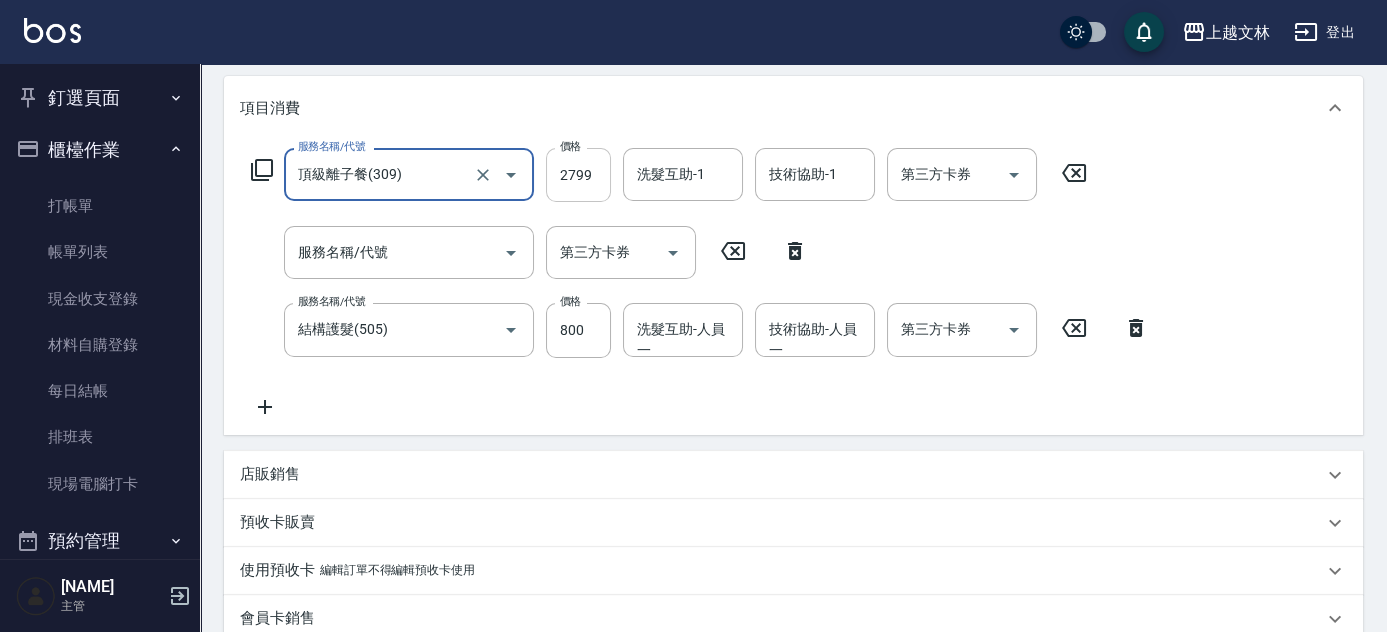 click on "2799" at bounding box center (578, 175) 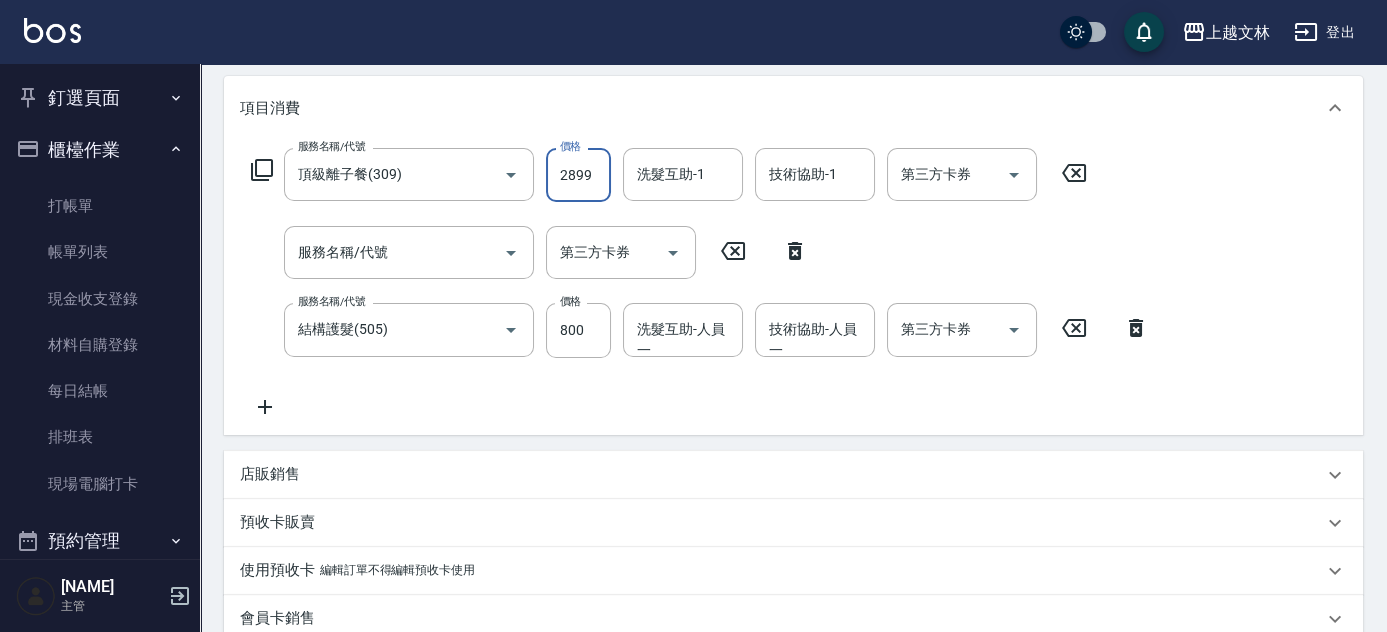 type on "2899" 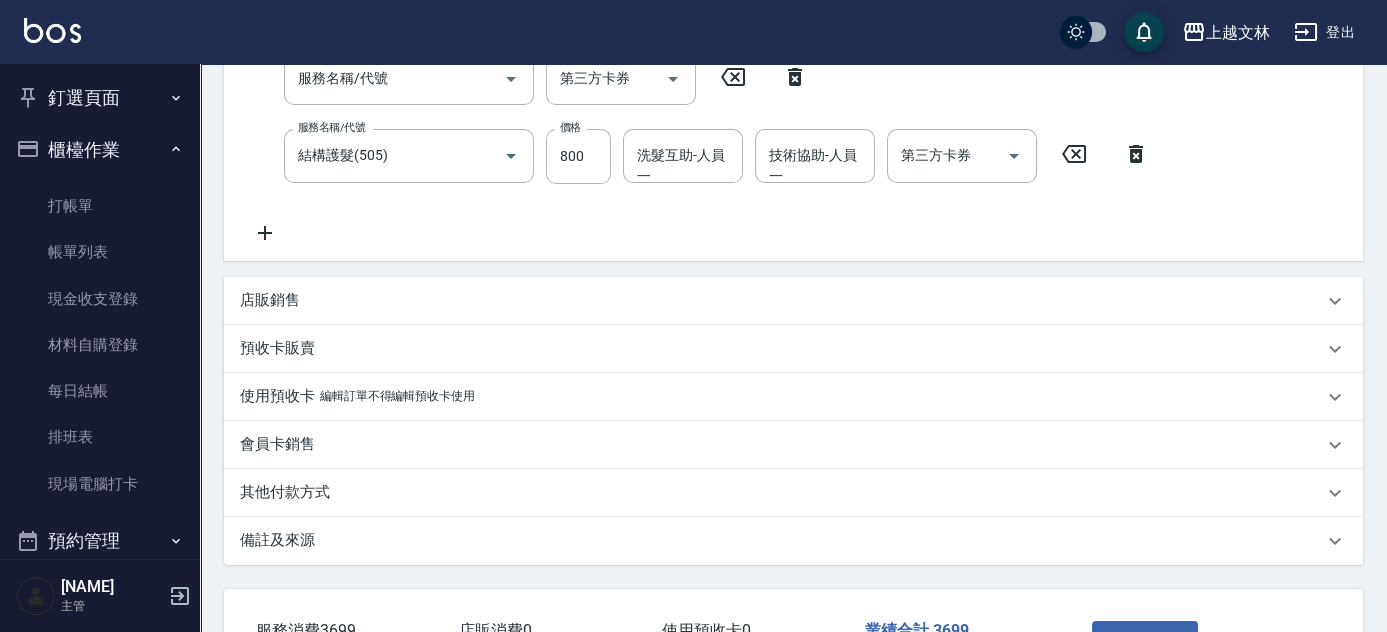 scroll, scrollTop: 572, scrollLeft: 0, axis: vertical 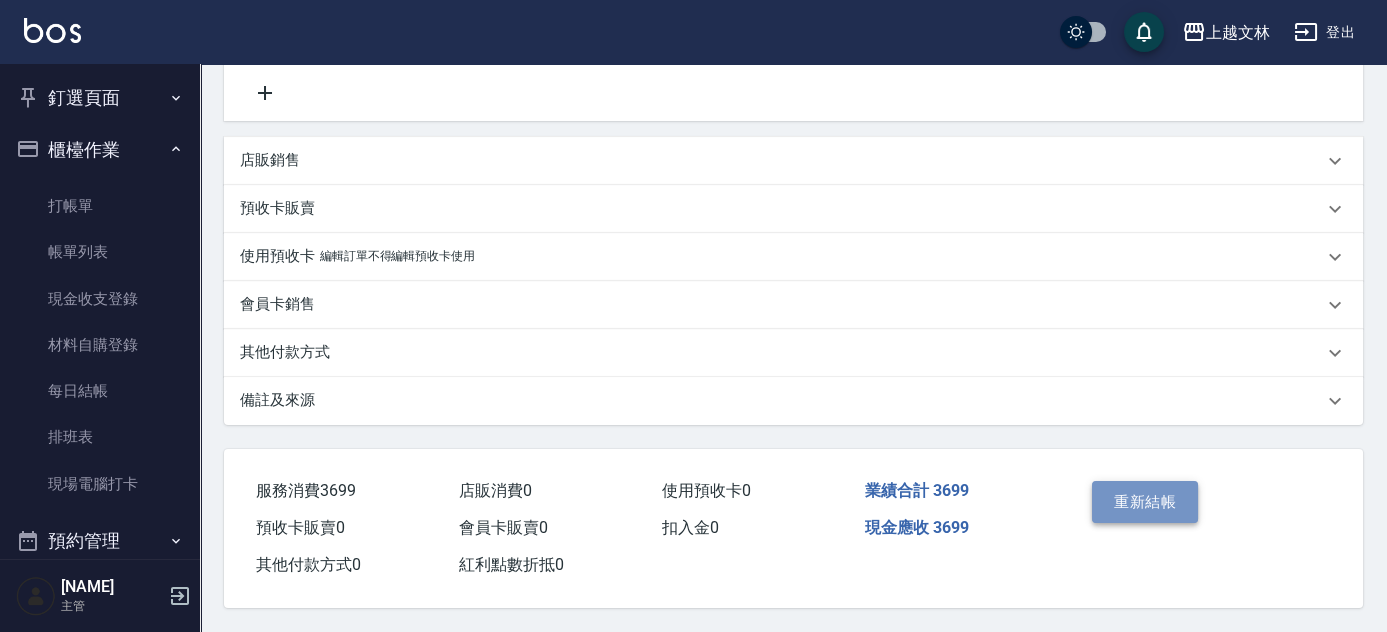 click on "重新結帳" at bounding box center [1145, 502] 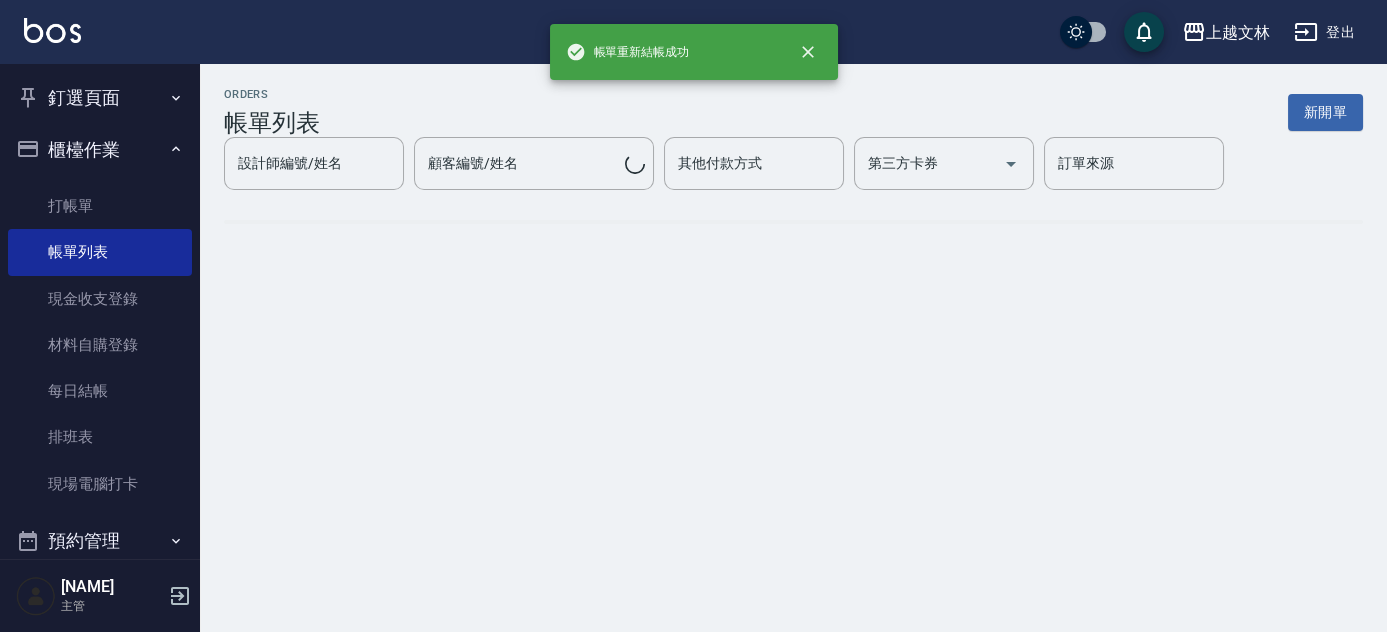 scroll, scrollTop: 0, scrollLeft: 0, axis: both 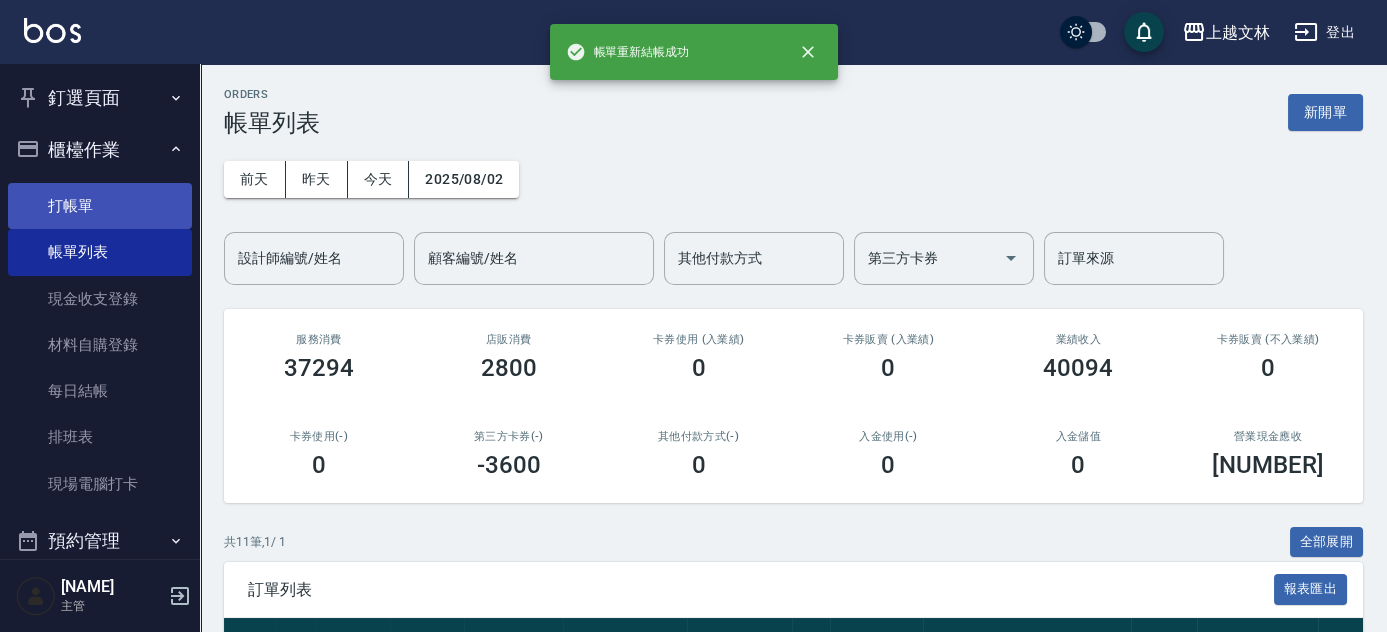 click on "打帳單" at bounding box center [100, 206] 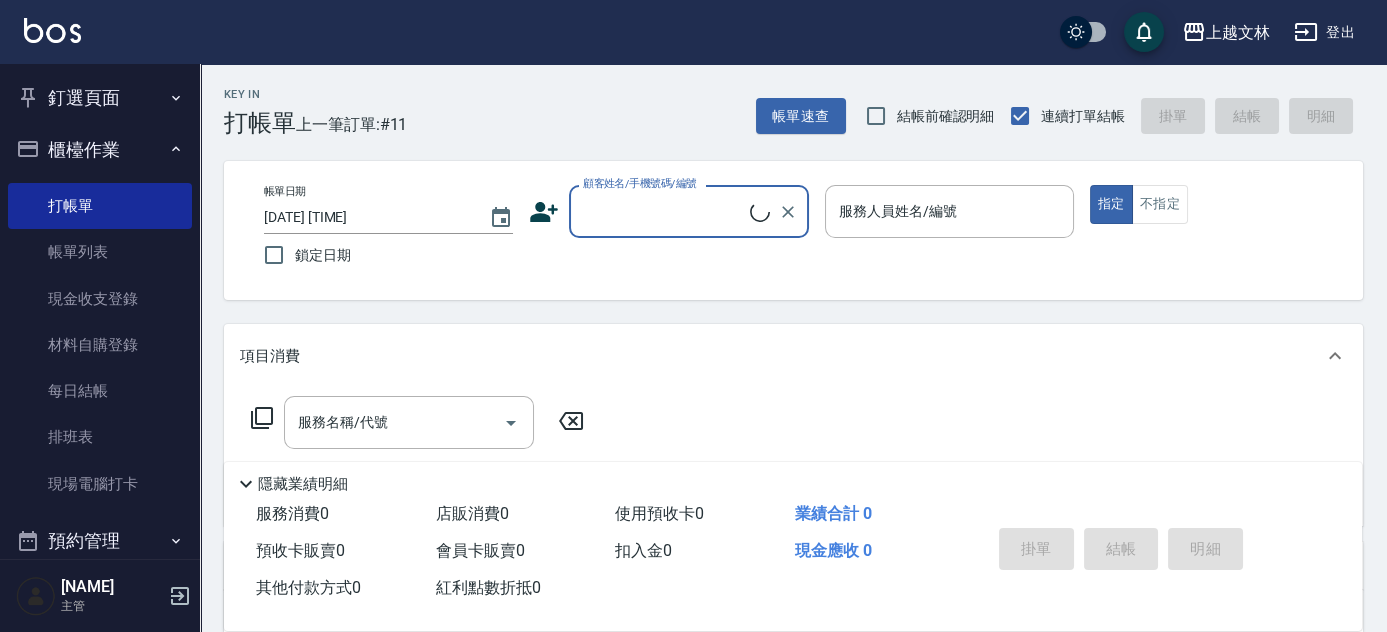 click on "顧客姓名/手機號碼/編號" at bounding box center [664, 211] 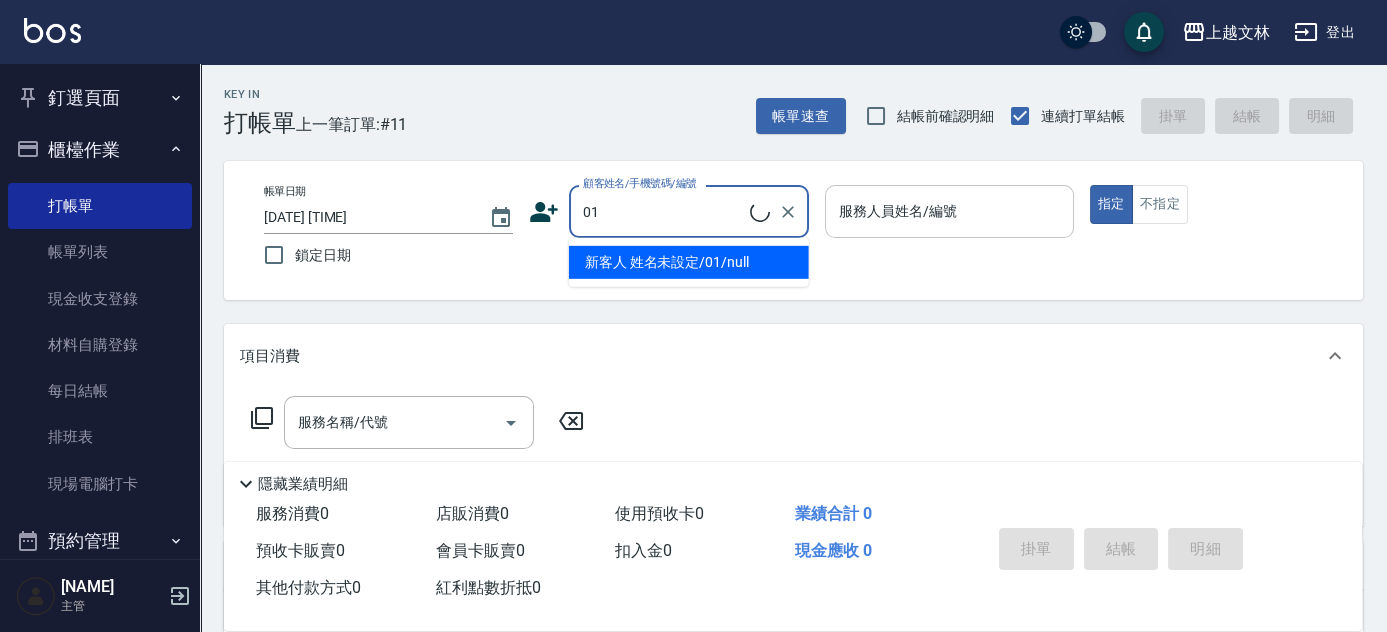 type on "新客人 姓名未設定/01/null" 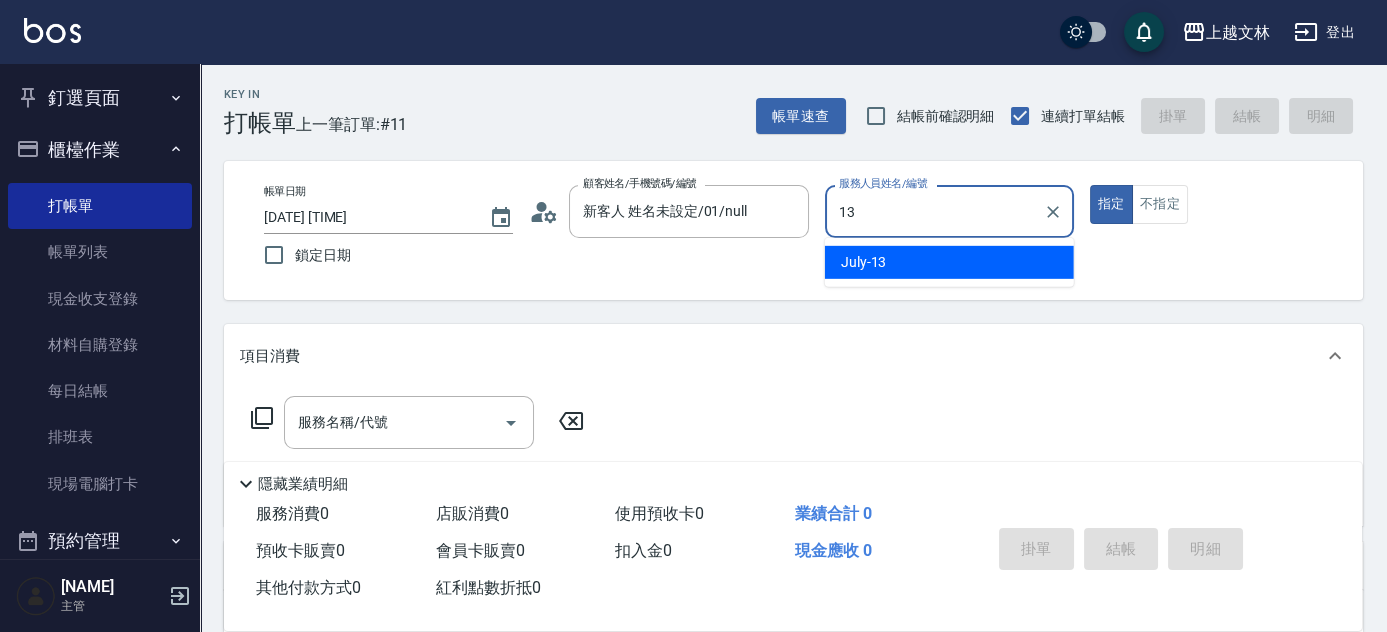 type on "[NAME]-13" 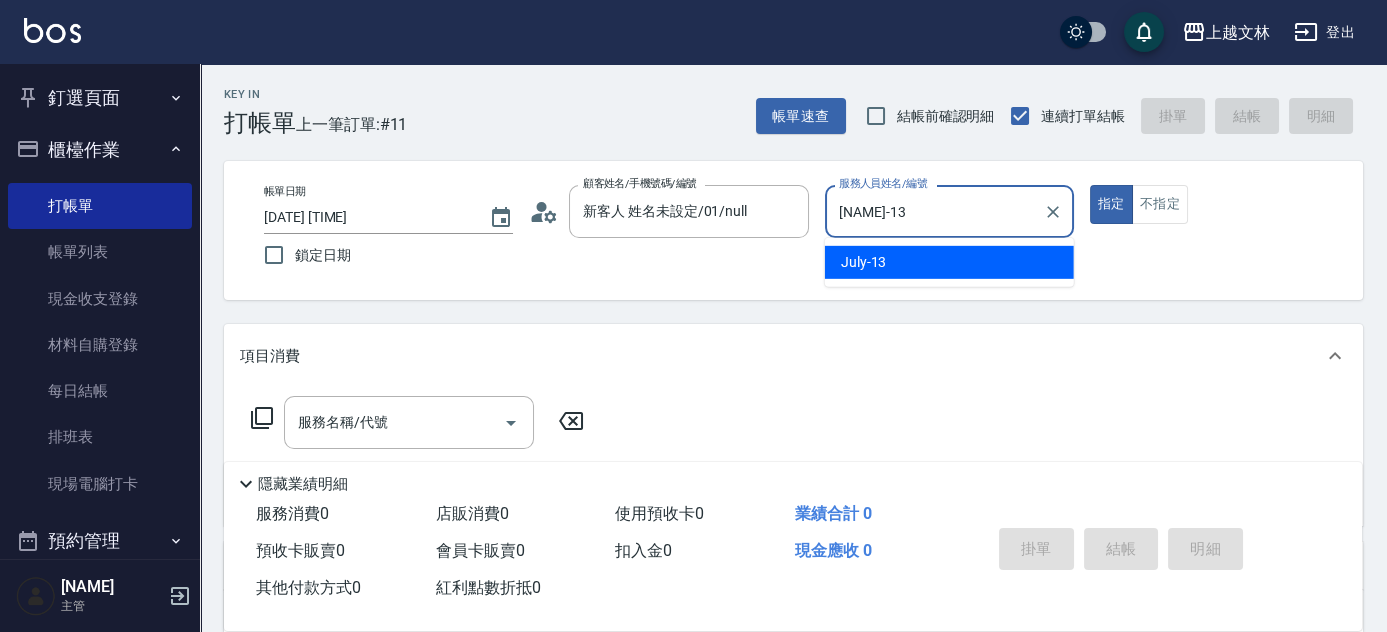 type on "true" 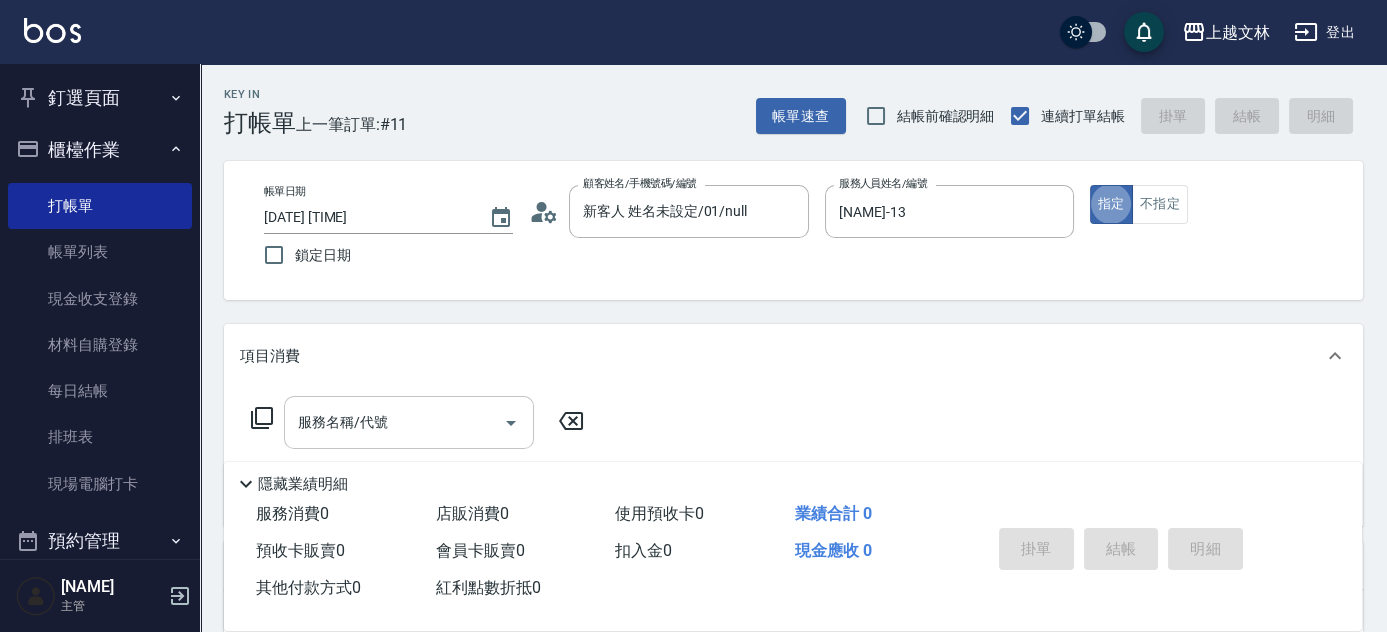 click on "服務名稱/代號" at bounding box center (394, 422) 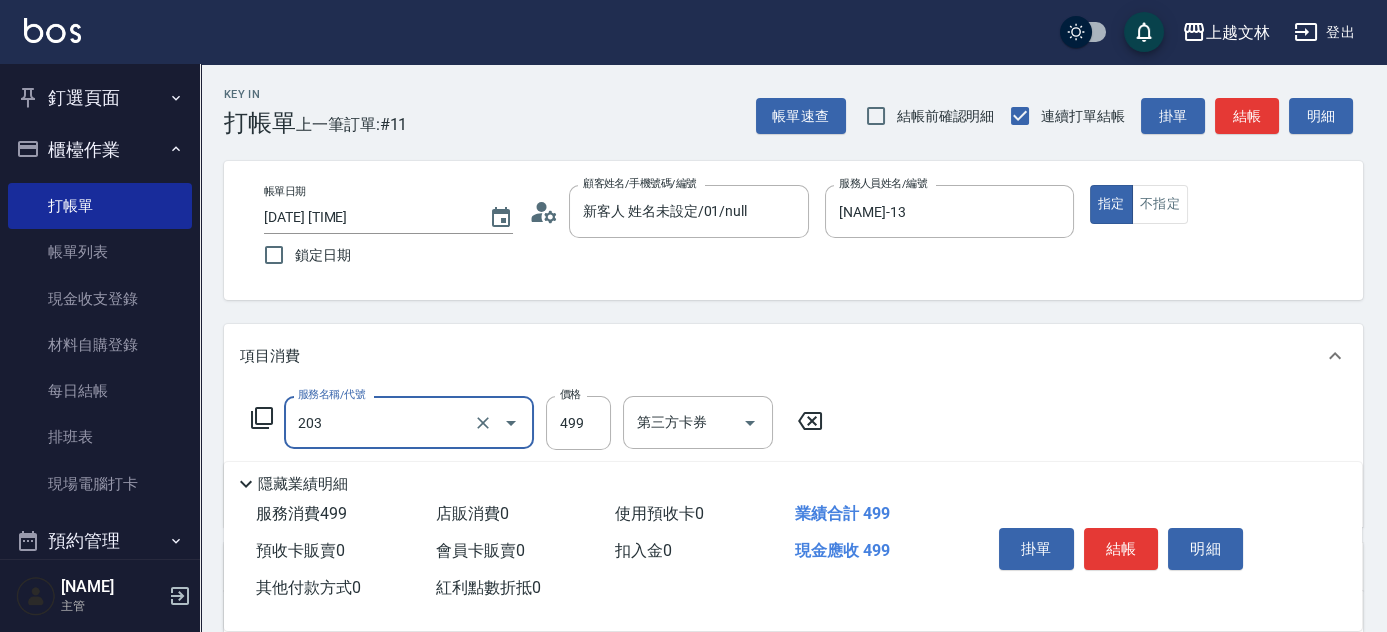 type on "B級洗+剪(203)" 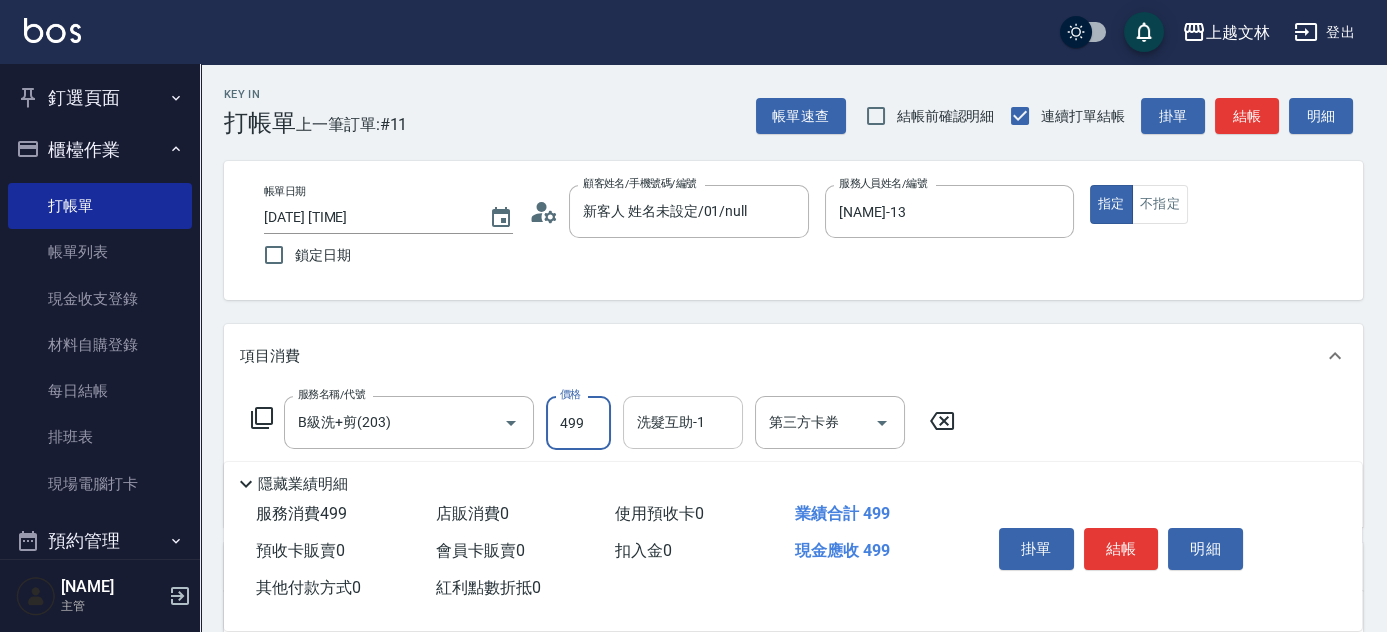 click on "洗髮互助-1" at bounding box center [683, 422] 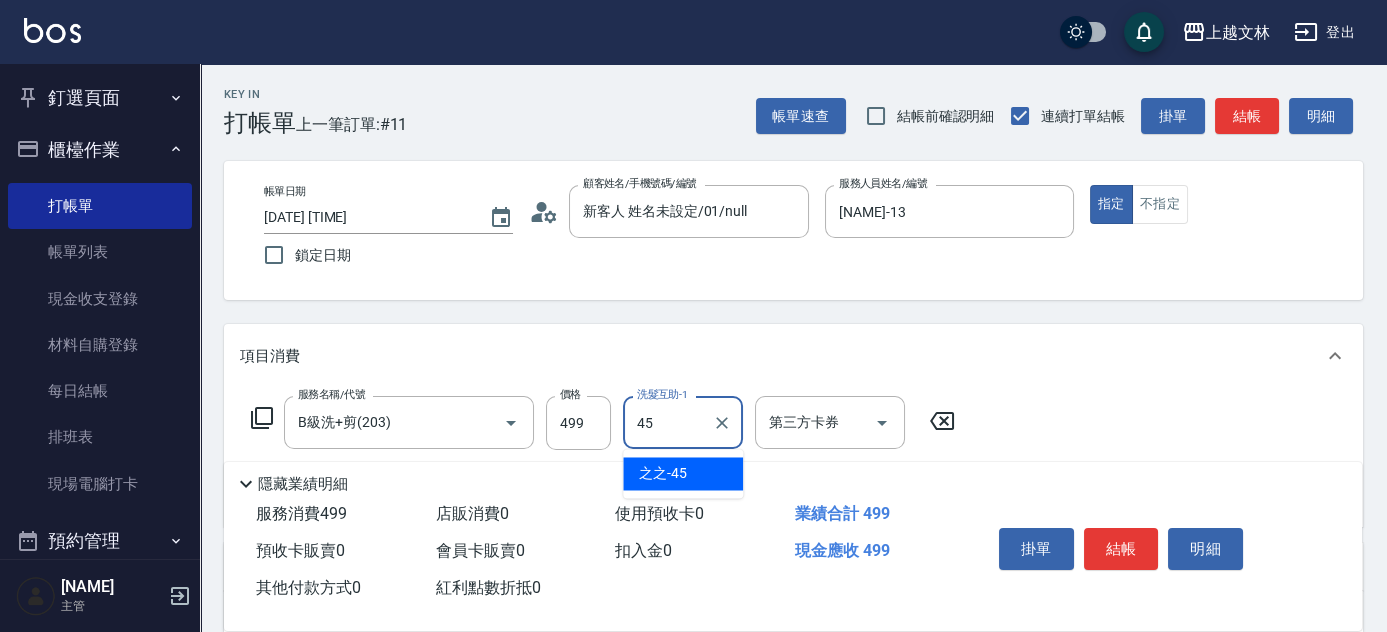 type on "之之-45" 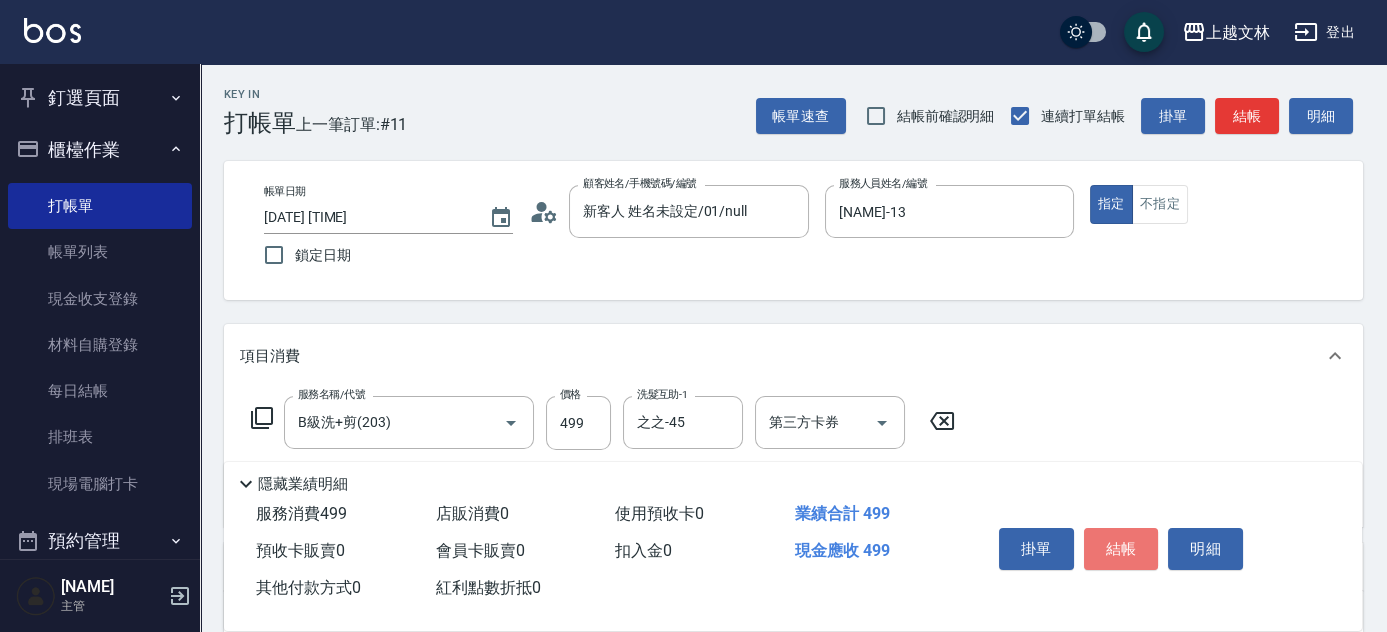 click on "結帳" at bounding box center (1121, 549) 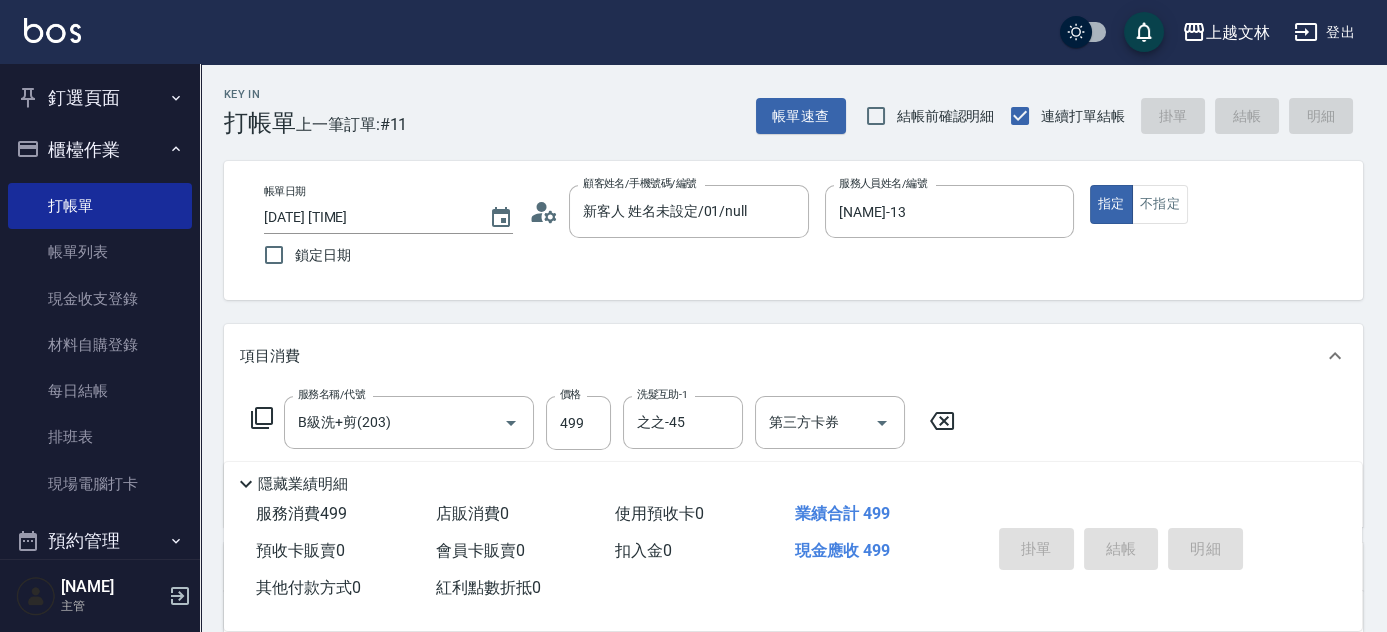 type on "[DATE] [TIME]" 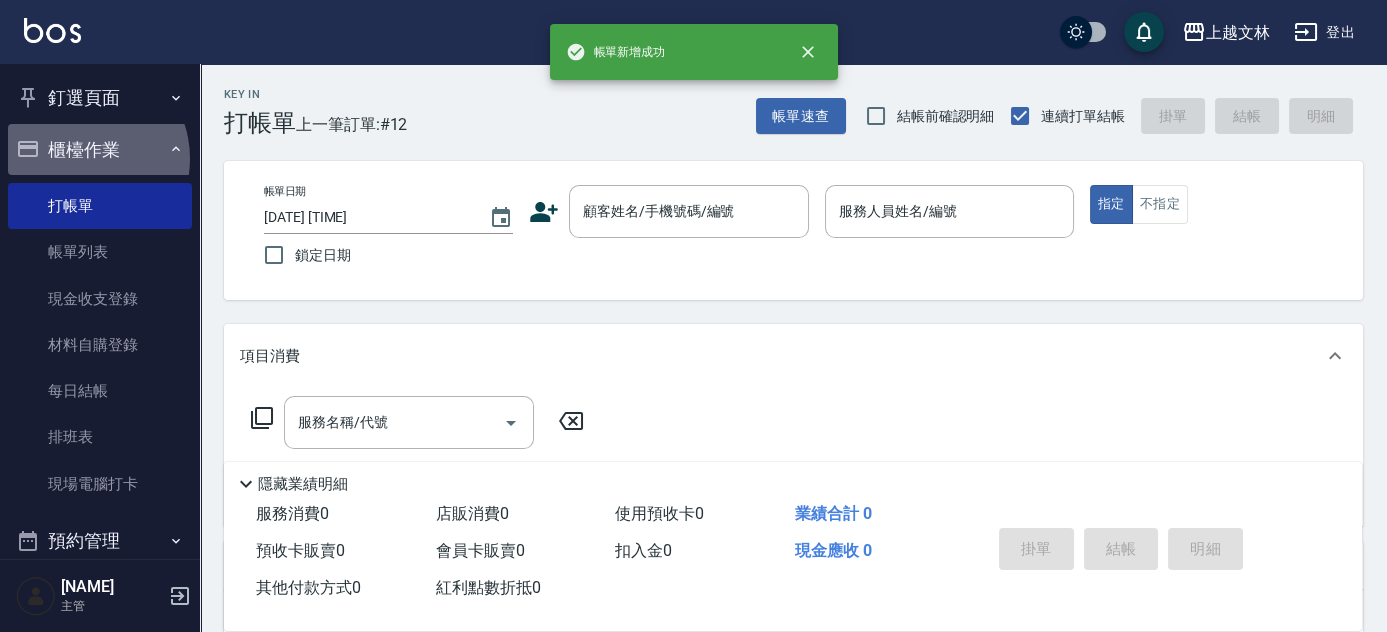 click on "櫃檯作業" at bounding box center [100, 150] 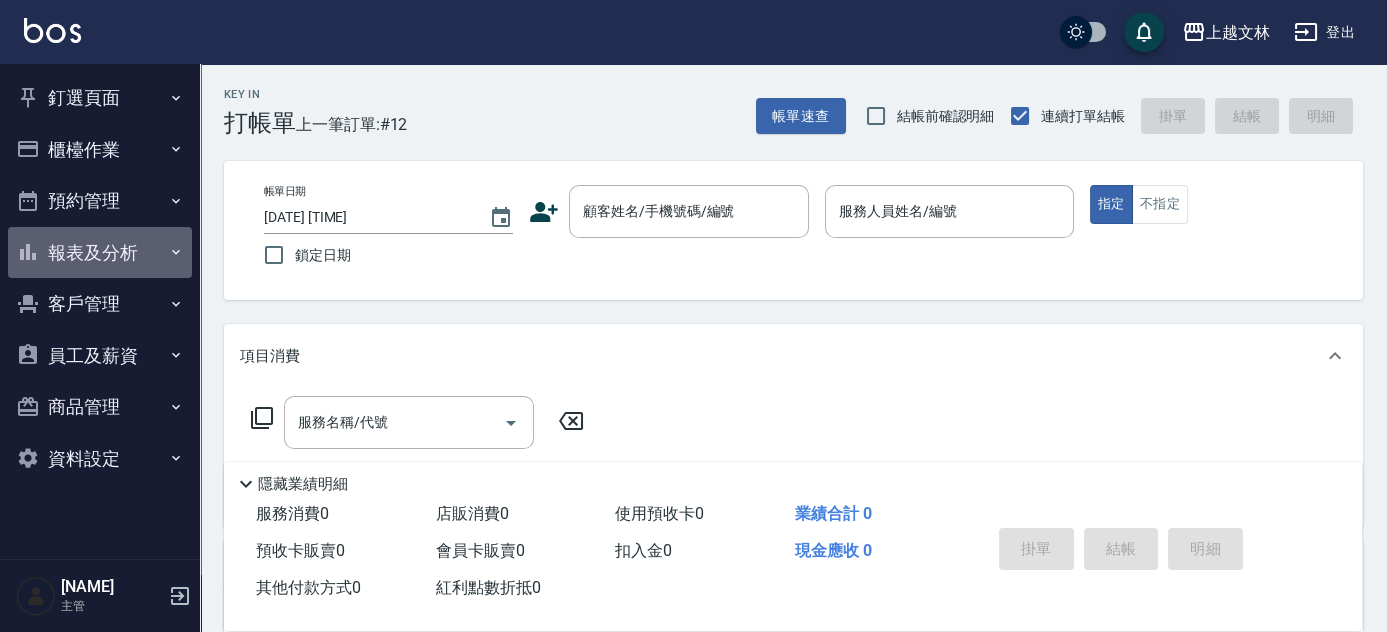 drag, startPoint x: 180, startPoint y: 257, endPoint x: 186, endPoint y: 268, distance: 12.529964 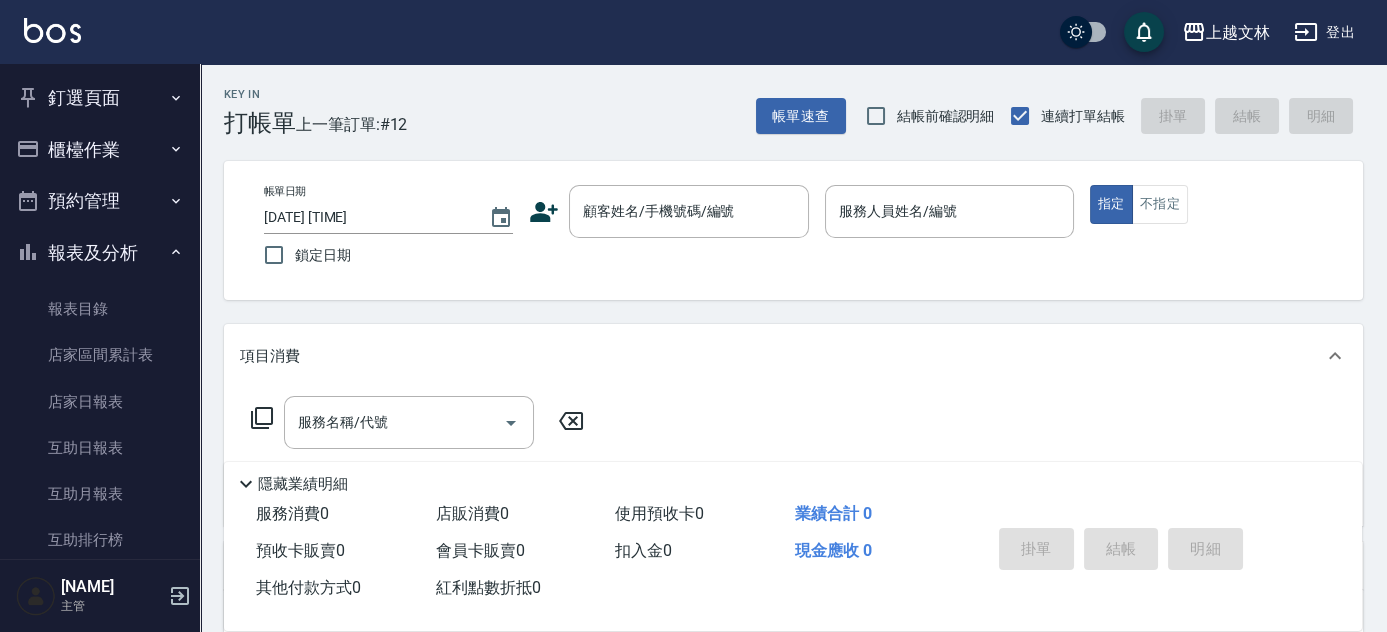 scroll, scrollTop: 433, scrollLeft: 0, axis: vertical 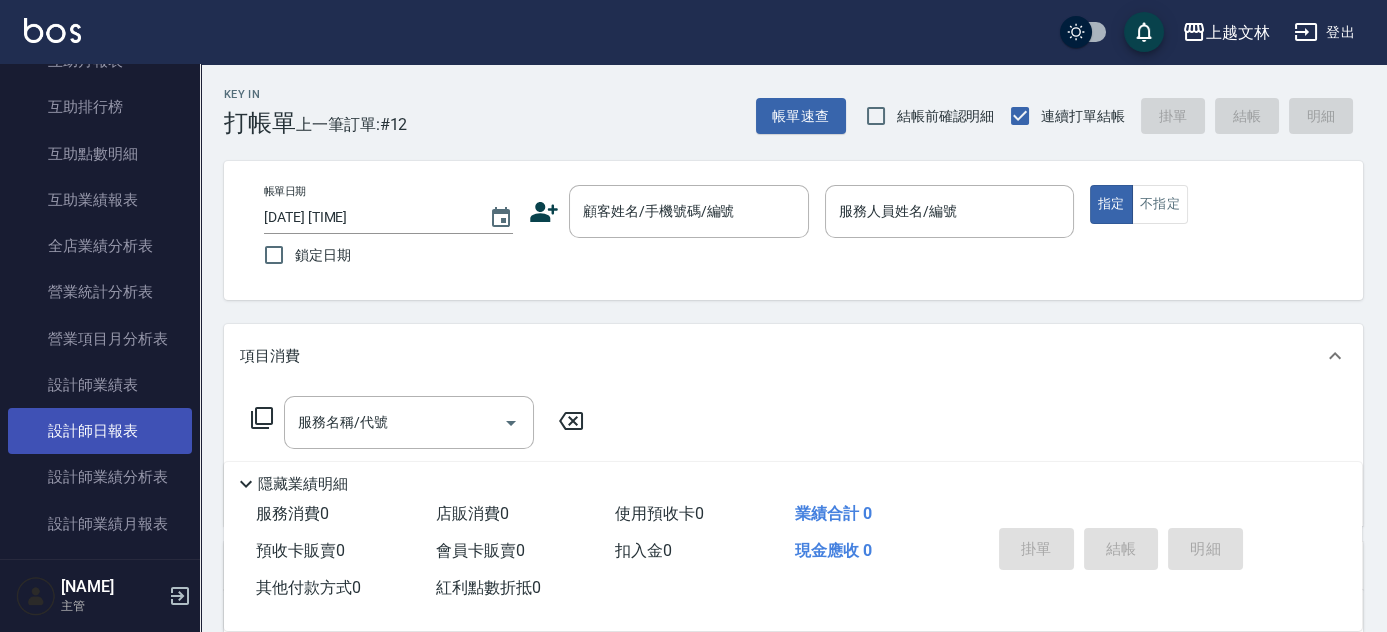 click on "設計師日報表" at bounding box center [100, 431] 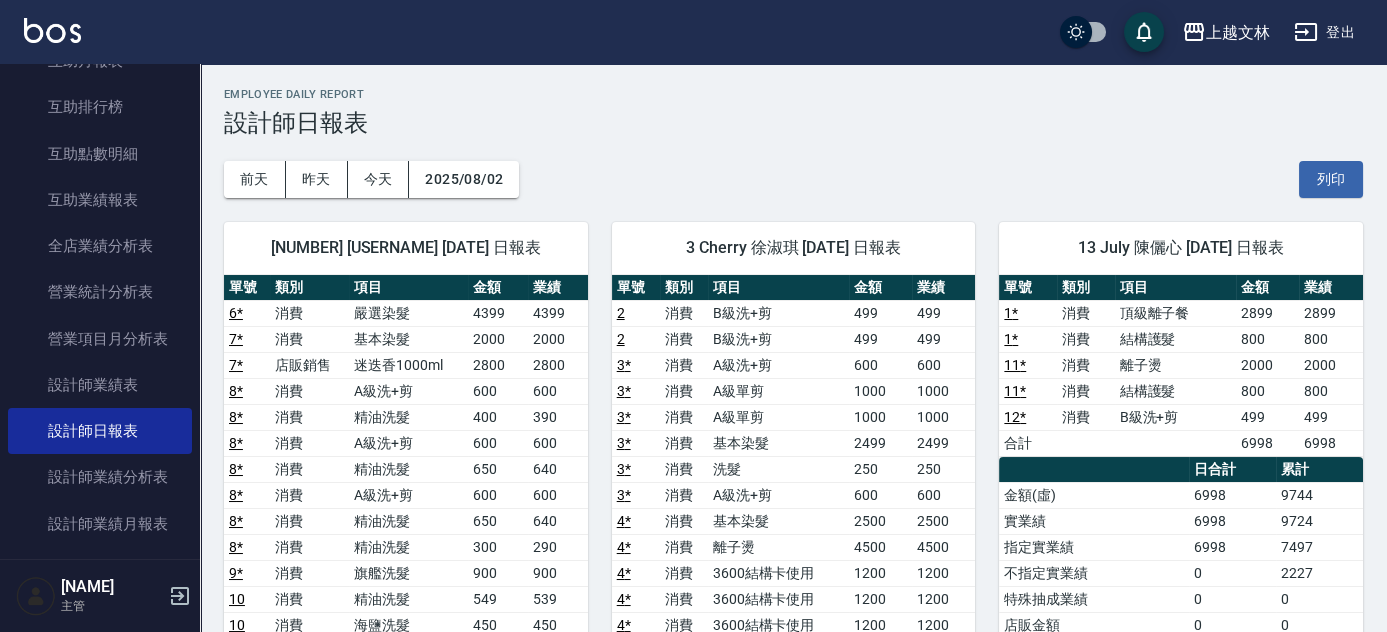 scroll, scrollTop: 0, scrollLeft: 0, axis: both 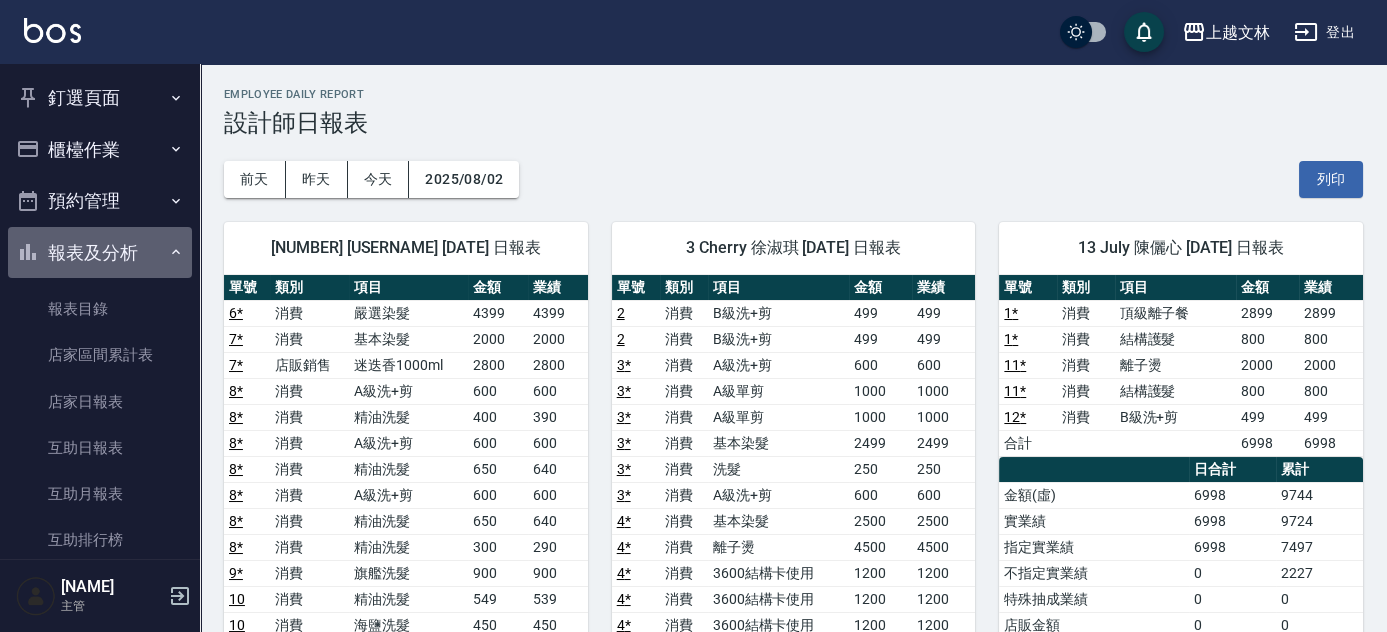 click on "報表及分析" at bounding box center [100, 253] 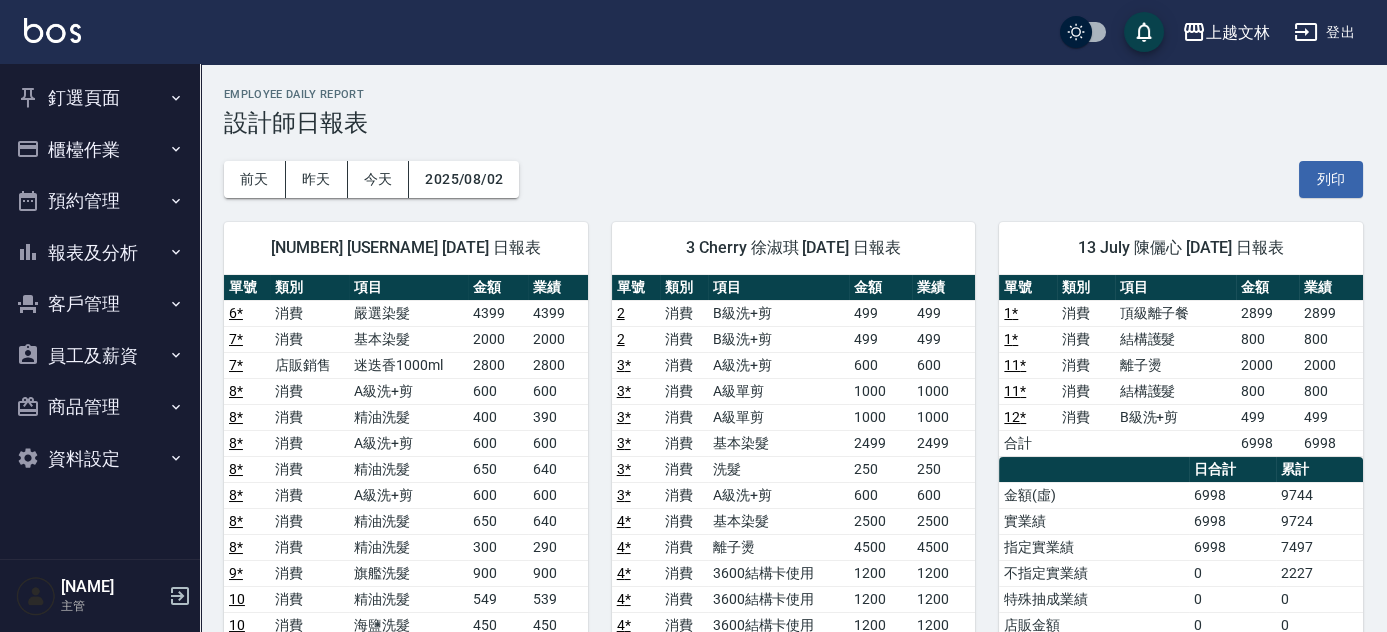 click on "櫃檯作業" at bounding box center (100, 150) 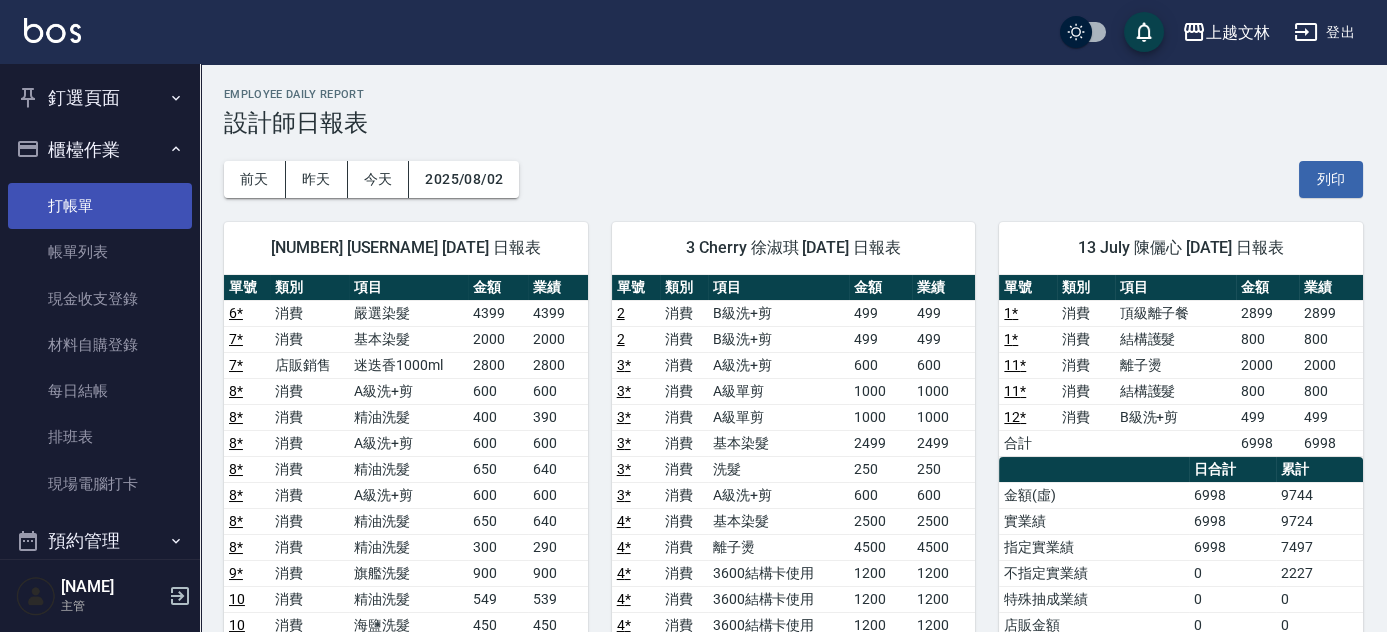 click on "打帳單" at bounding box center [100, 206] 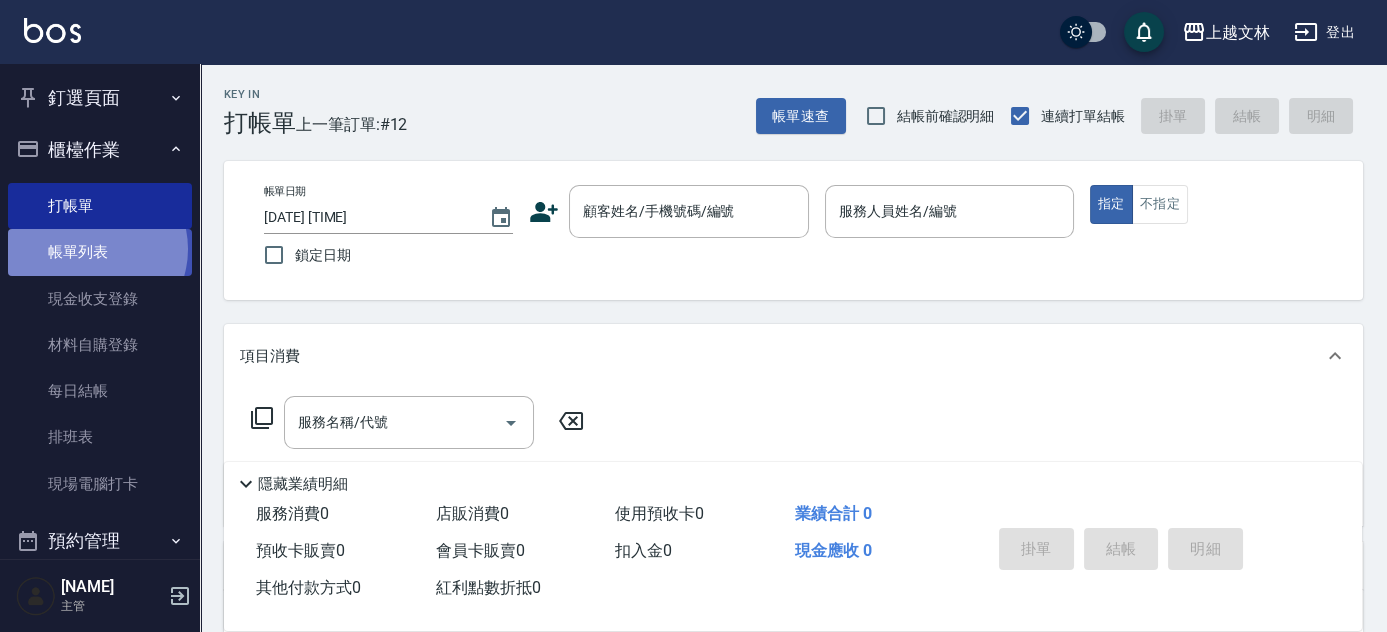 click on "帳單列表" at bounding box center [100, 252] 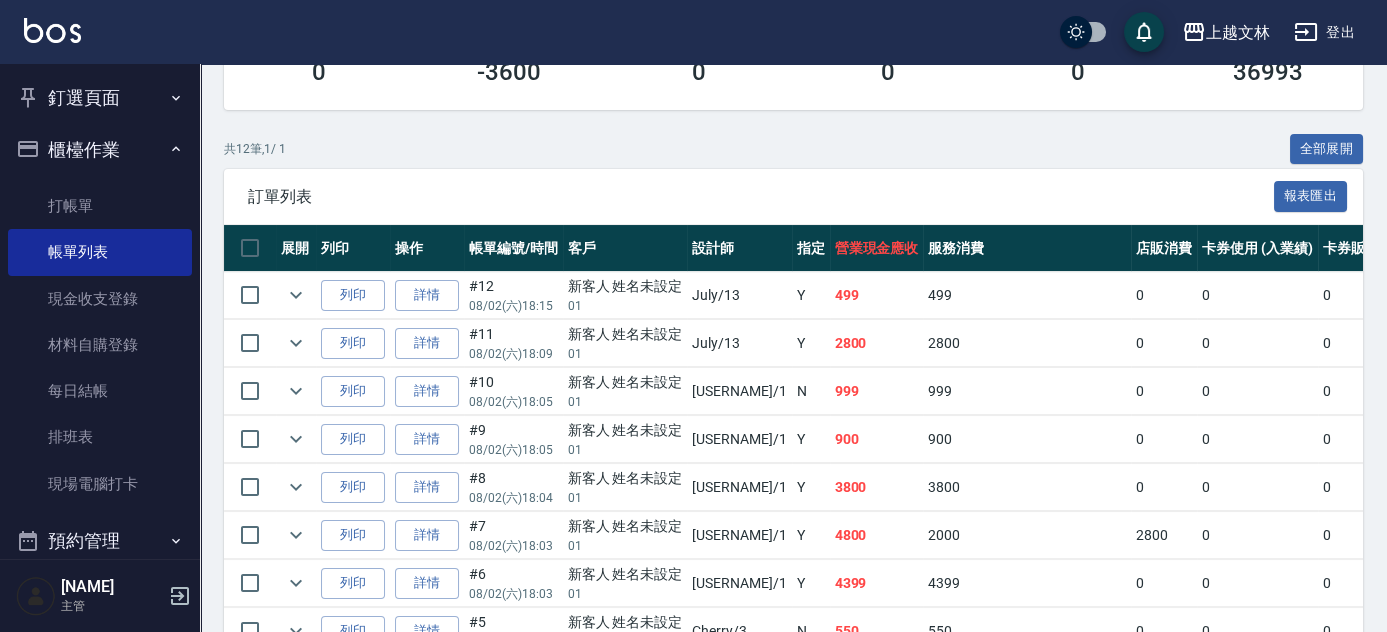 scroll, scrollTop: 402, scrollLeft: 0, axis: vertical 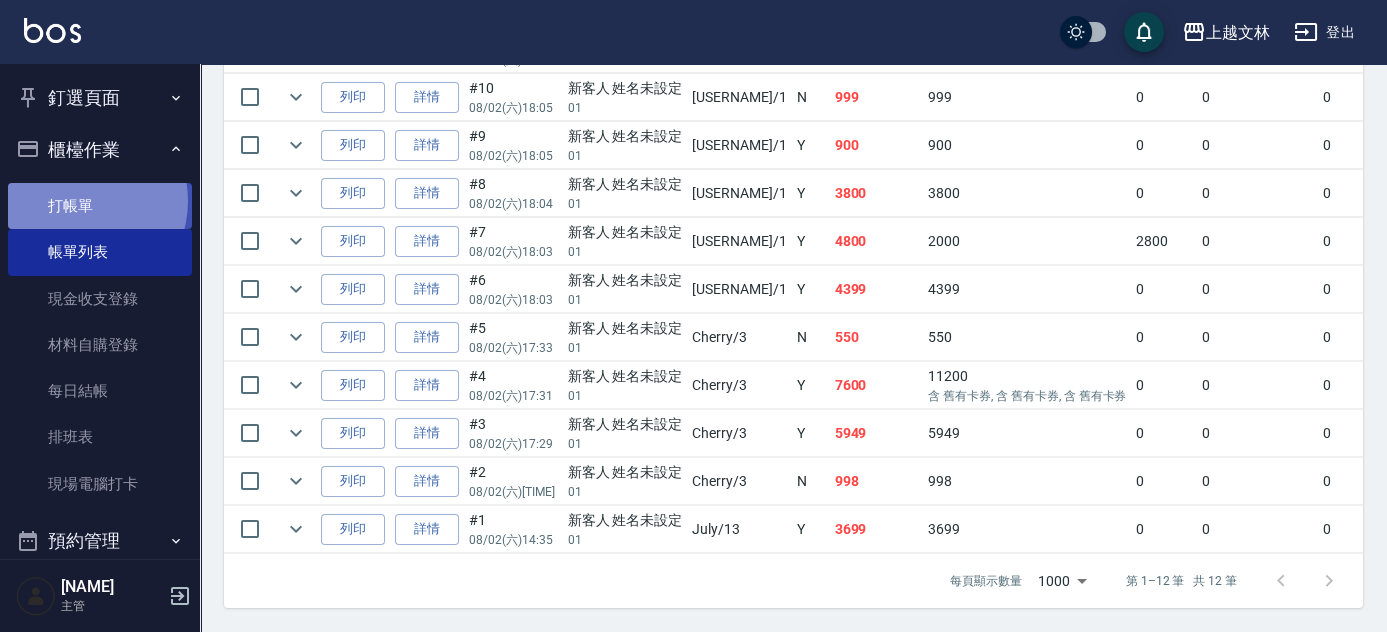 click on "打帳單" at bounding box center [100, 206] 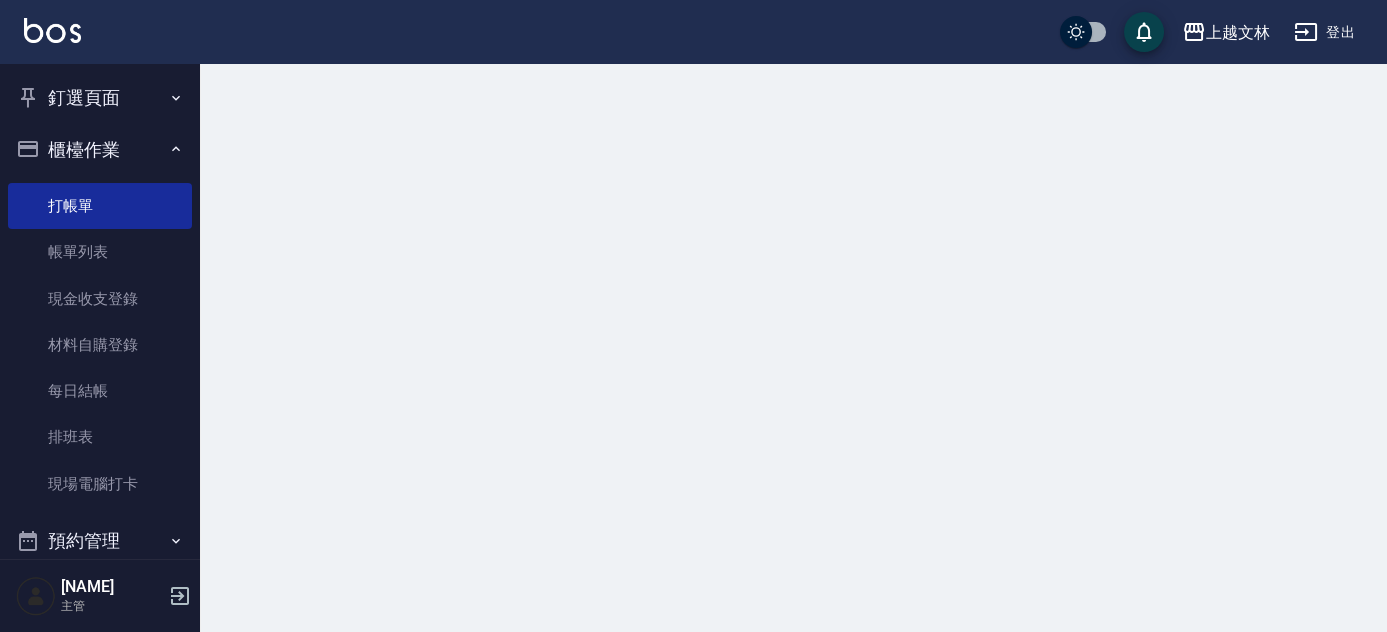 scroll, scrollTop: 0, scrollLeft: 0, axis: both 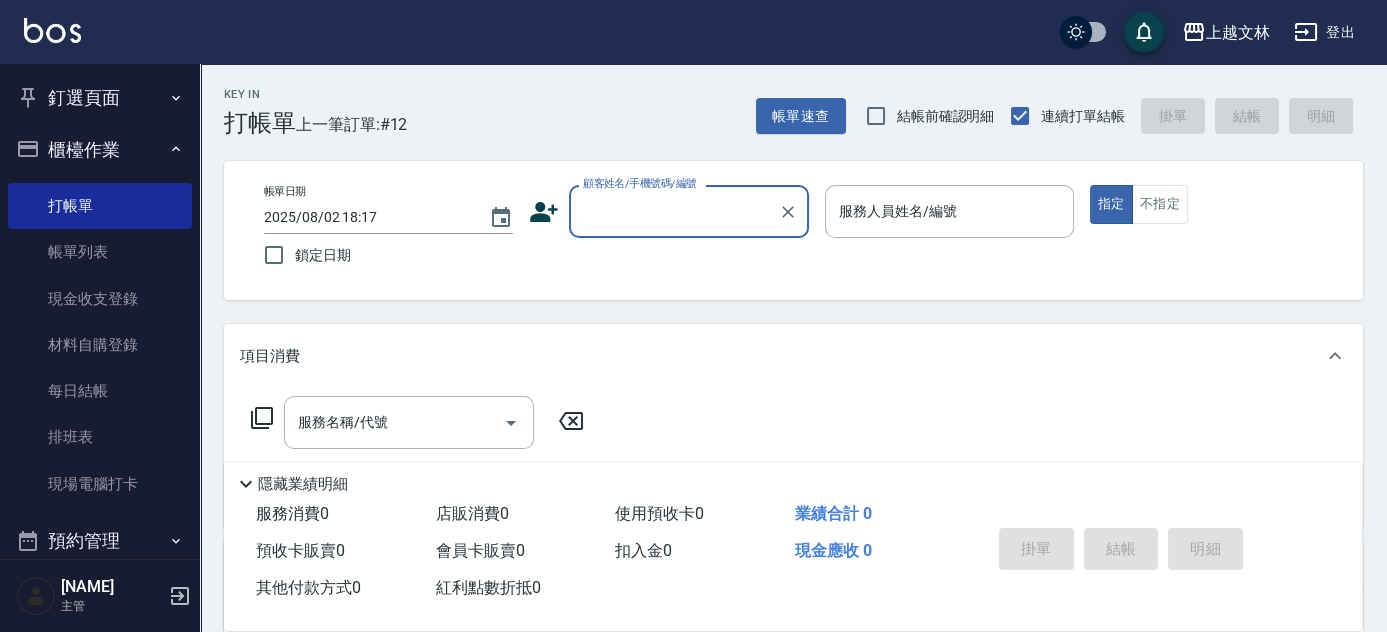 click on "顧客姓名/手機號碼/編號" at bounding box center (674, 211) 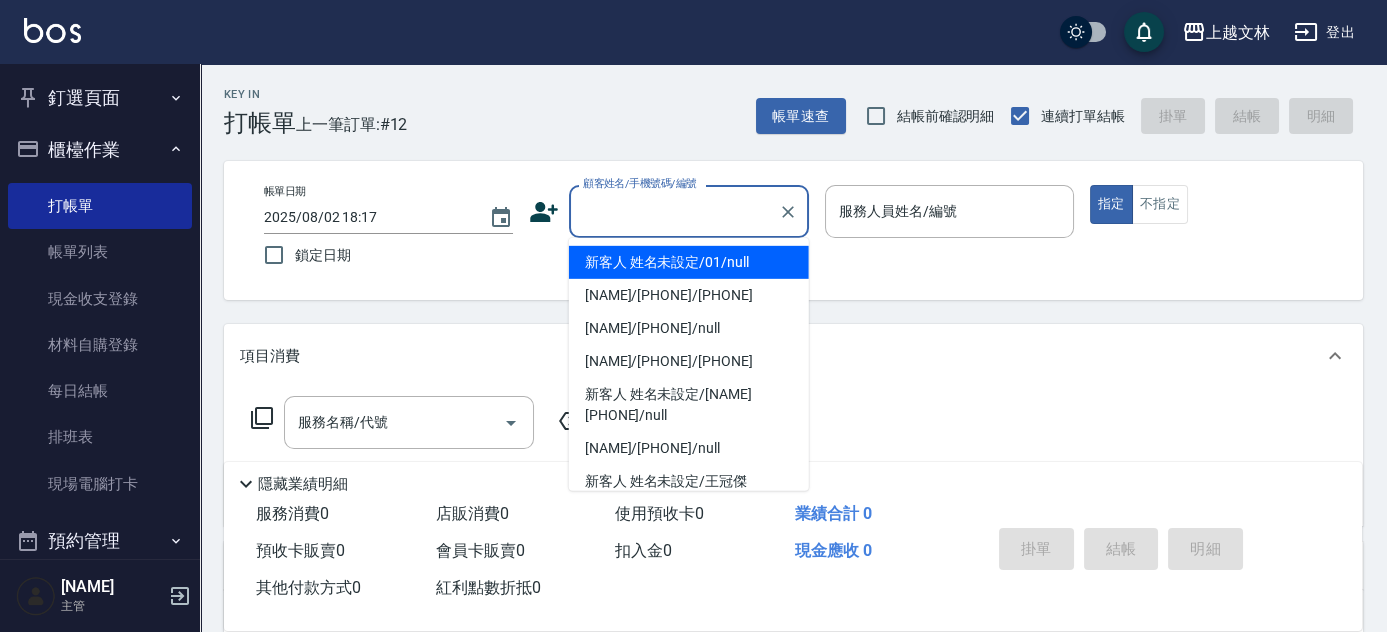 click on "新客人 姓名未設定/01/null" at bounding box center (689, 262) 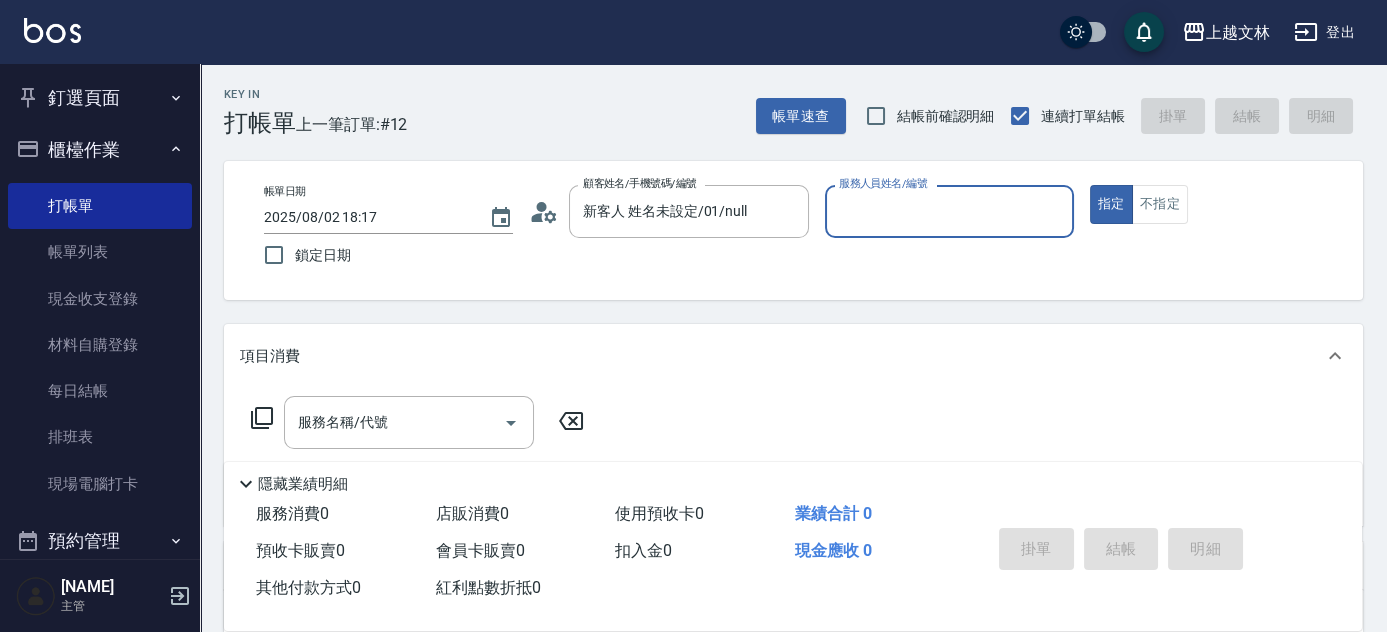 click on "服務人員姓名/編號" at bounding box center (949, 211) 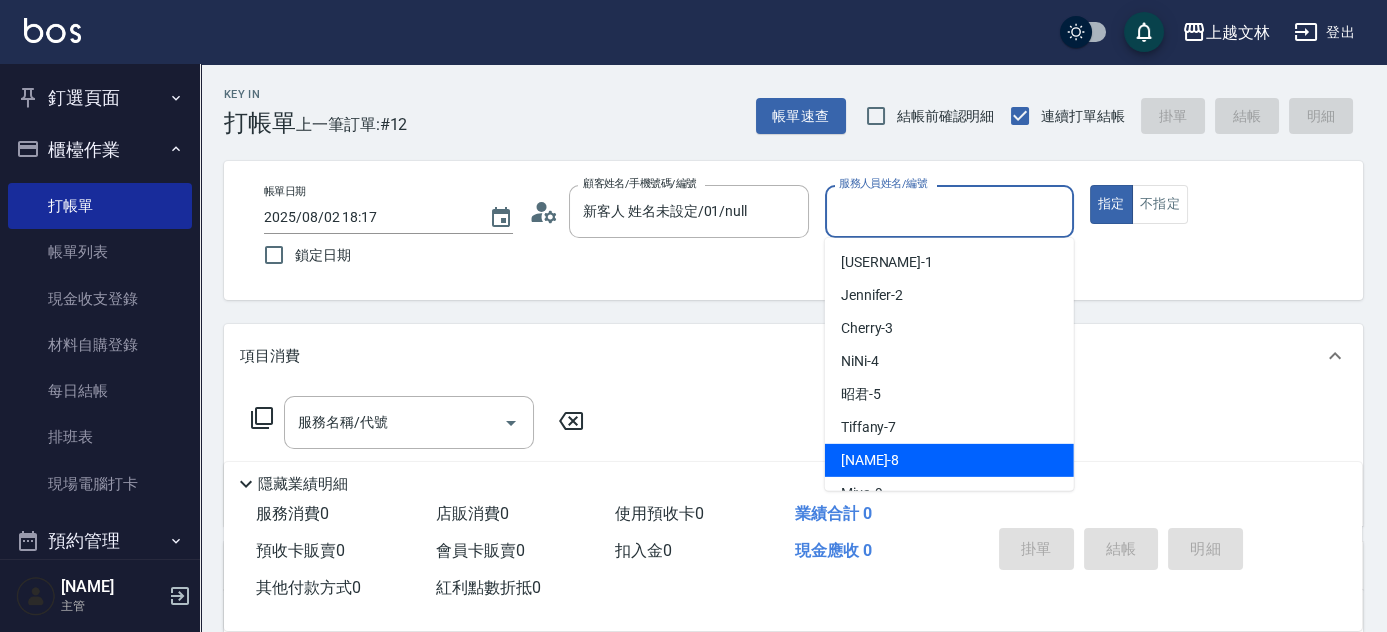 click on "Ella -8" at bounding box center [870, 460] 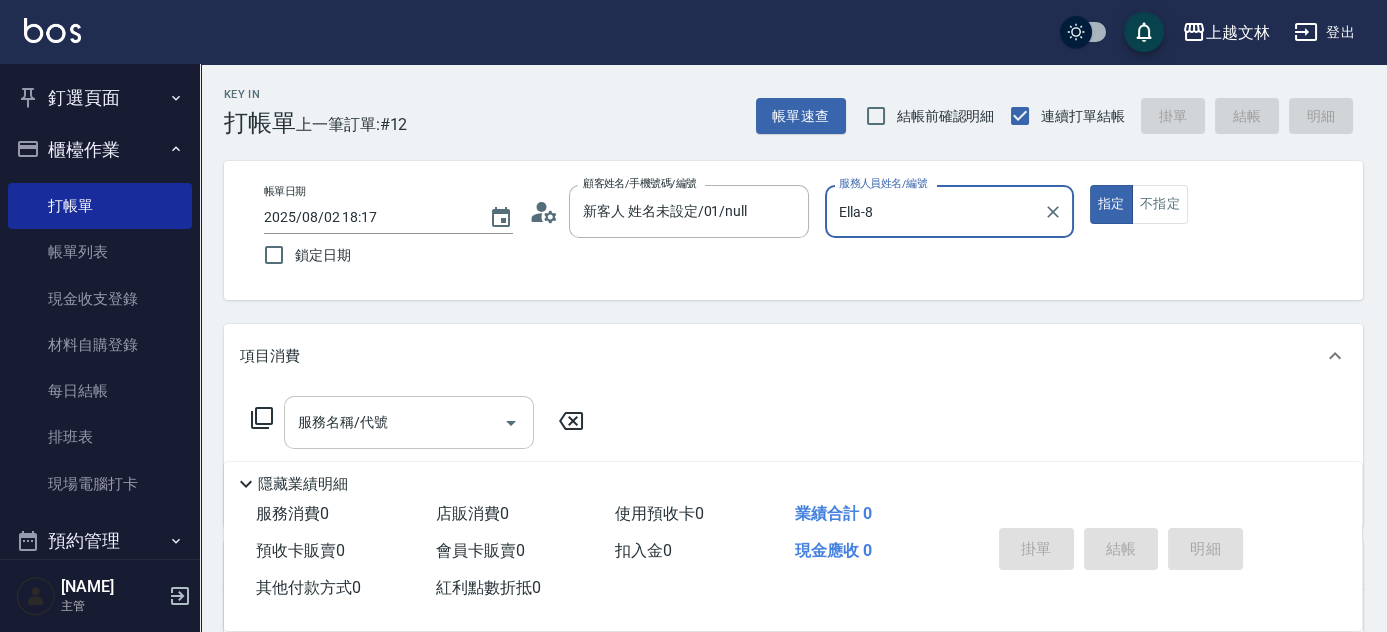click on "服務名稱/代號" at bounding box center [394, 422] 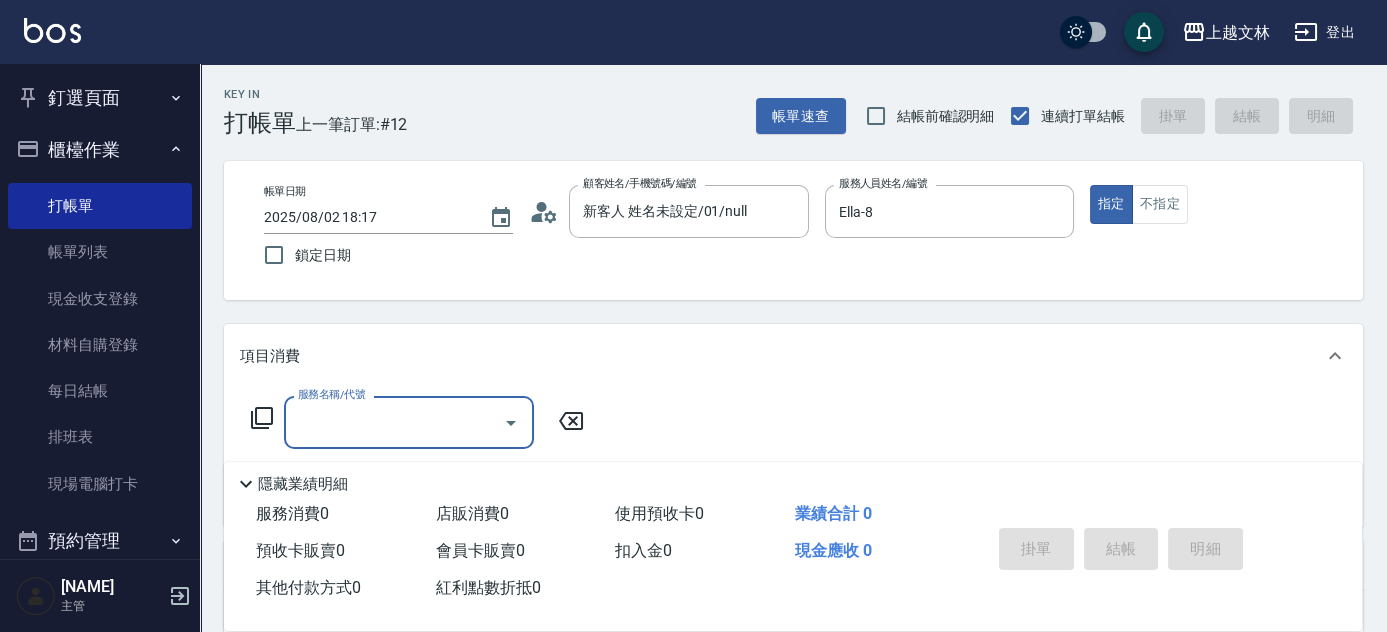 click on "服務名稱/代號" at bounding box center [394, 422] 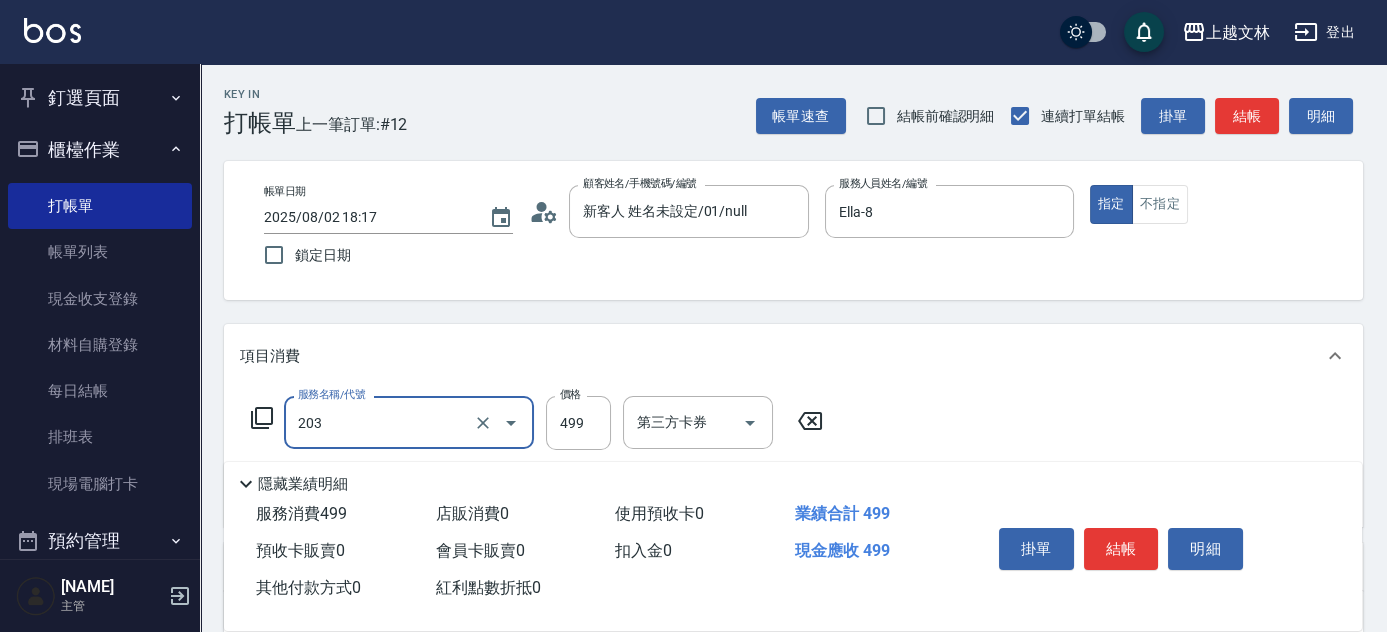type on "B級洗+剪(203)" 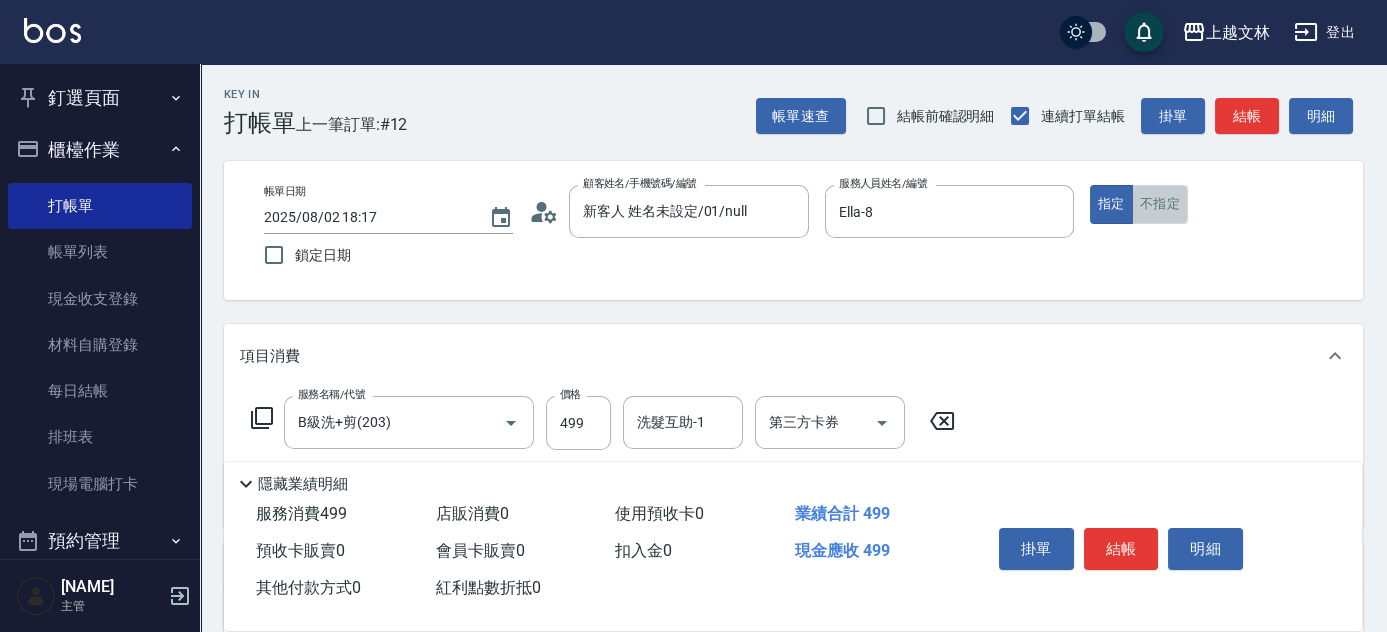 click on "不指定" at bounding box center (1160, 204) 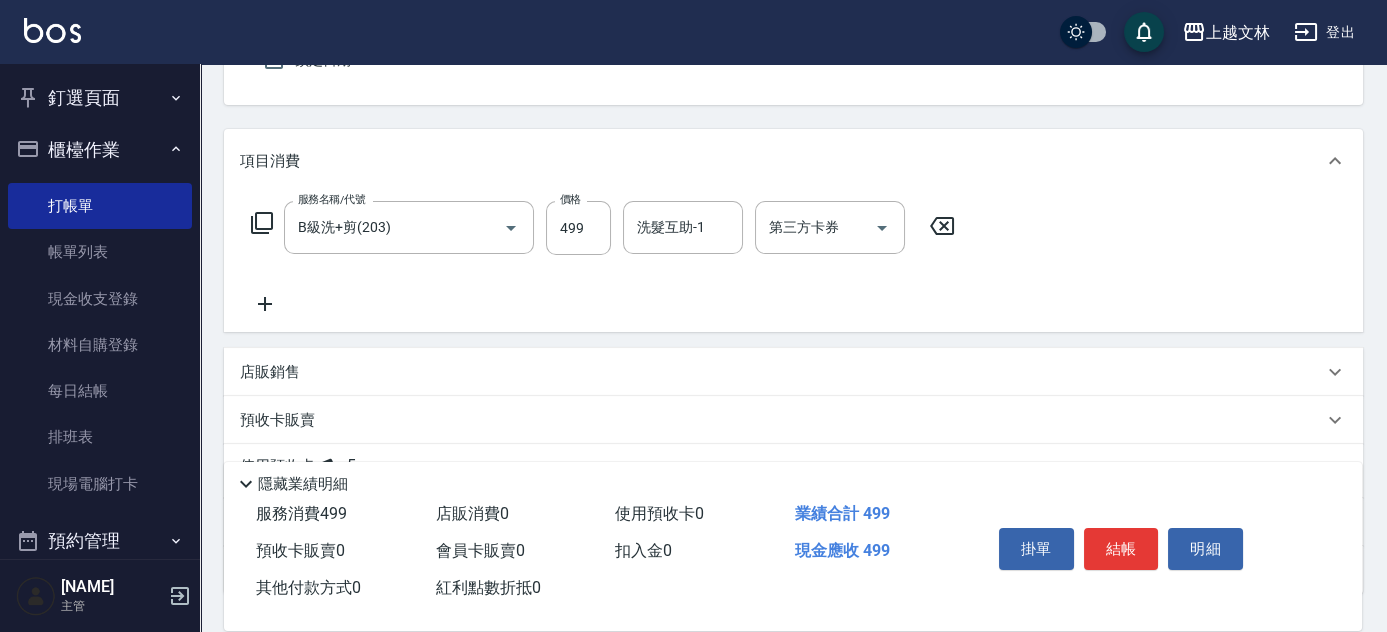 scroll, scrollTop: 218, scrollLeft: 0, axis: vertical 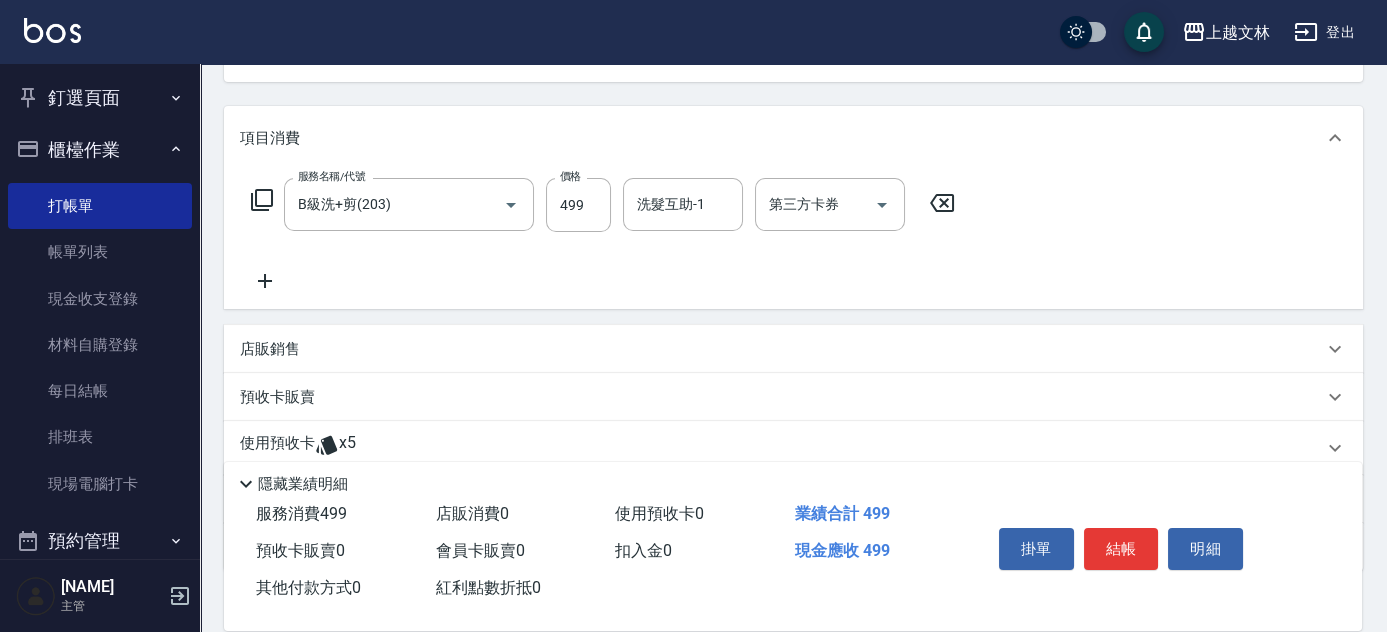 click 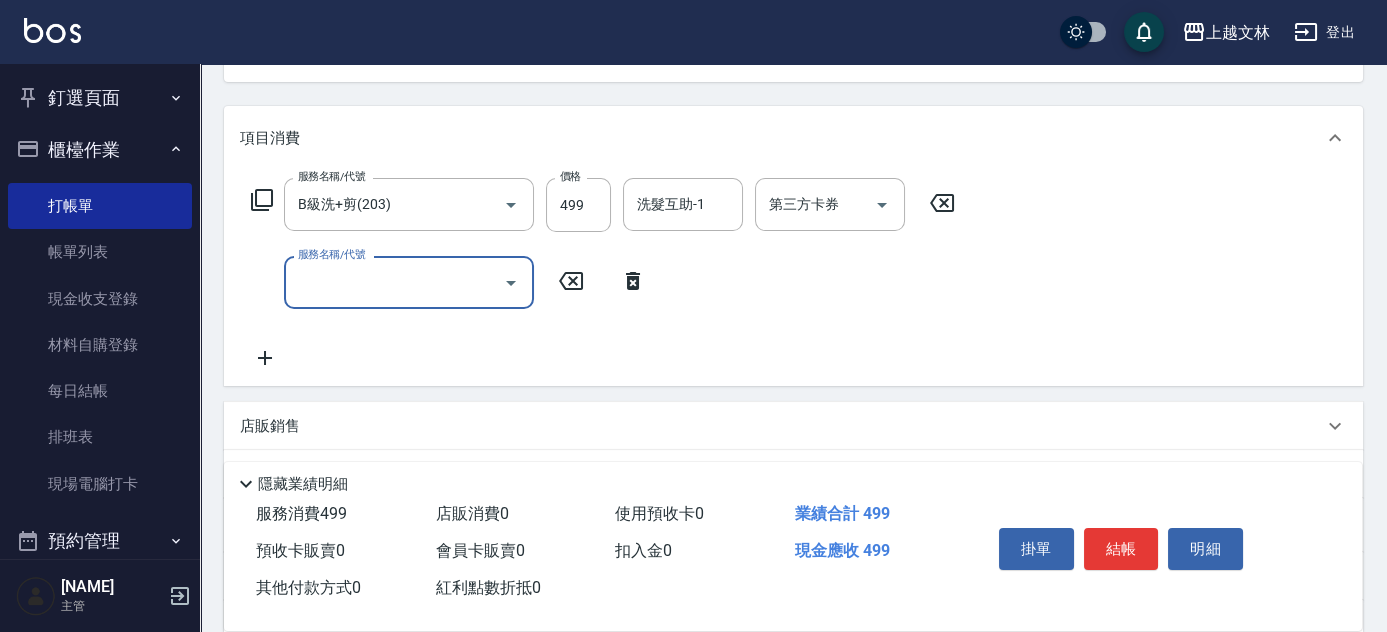 click on "服務名稱/代號" at bounding box center [394, 282] 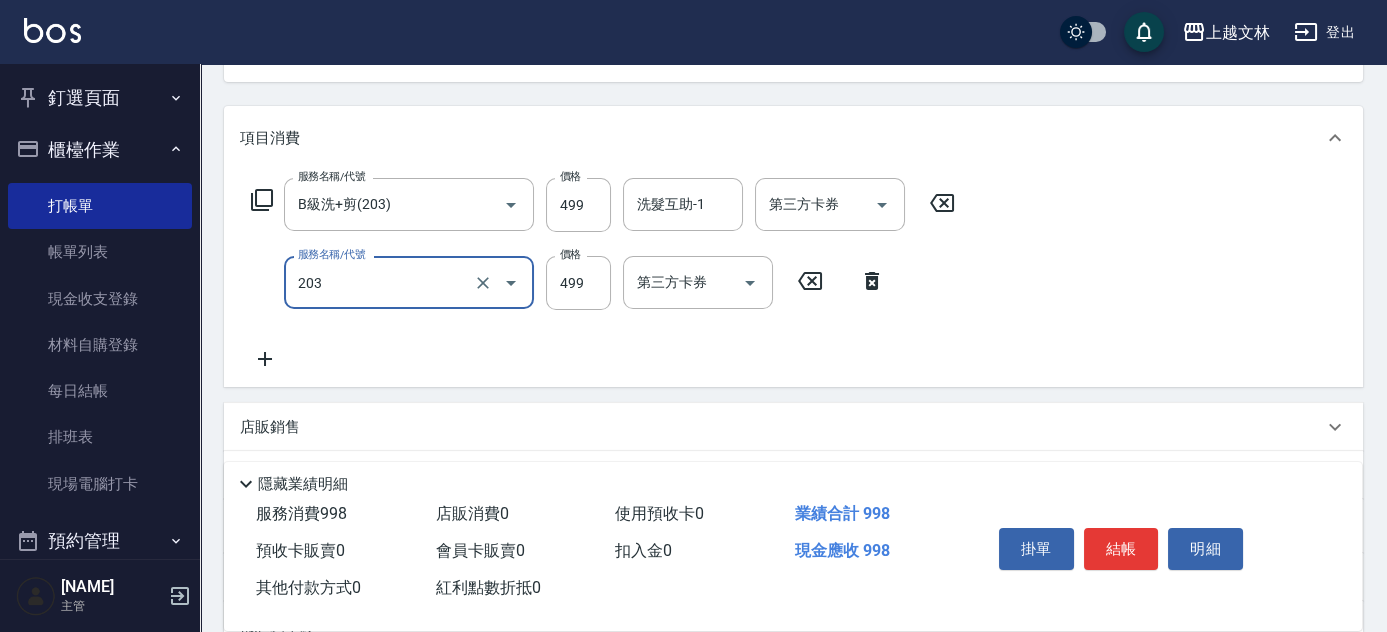 type on "B級洗+剪(203)" 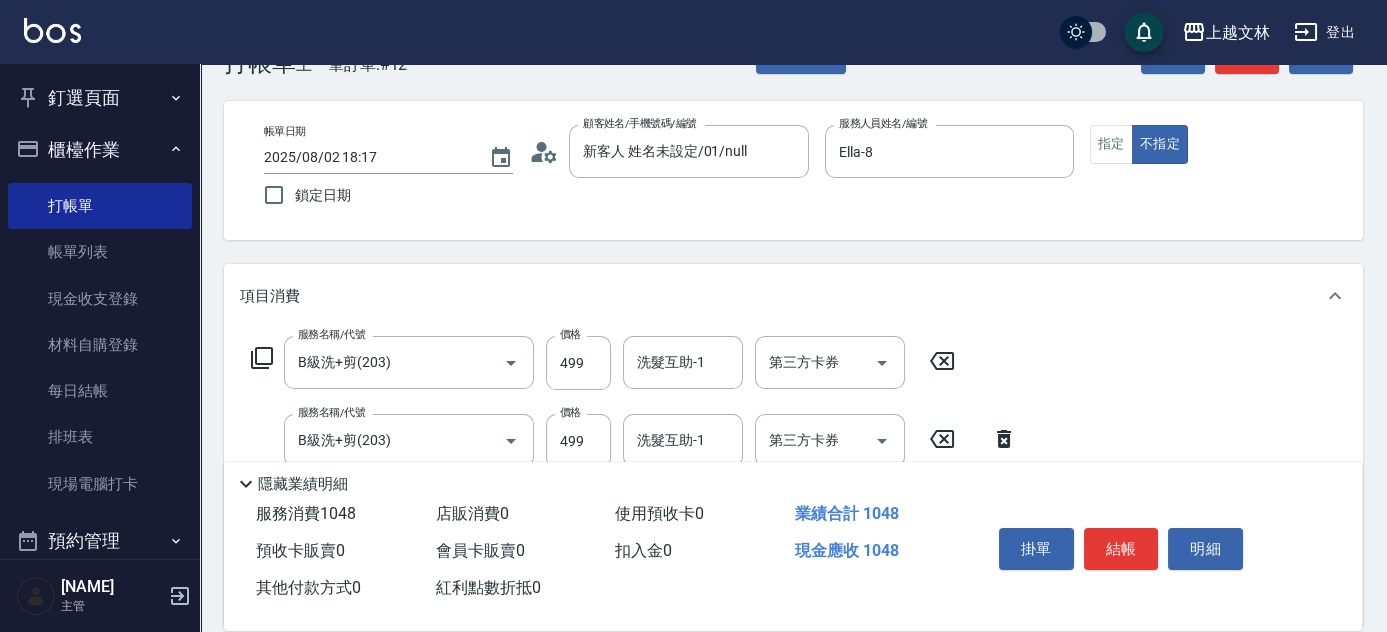 scroll, scrollTop: 41, scrollLeft: 0, axis: vertical 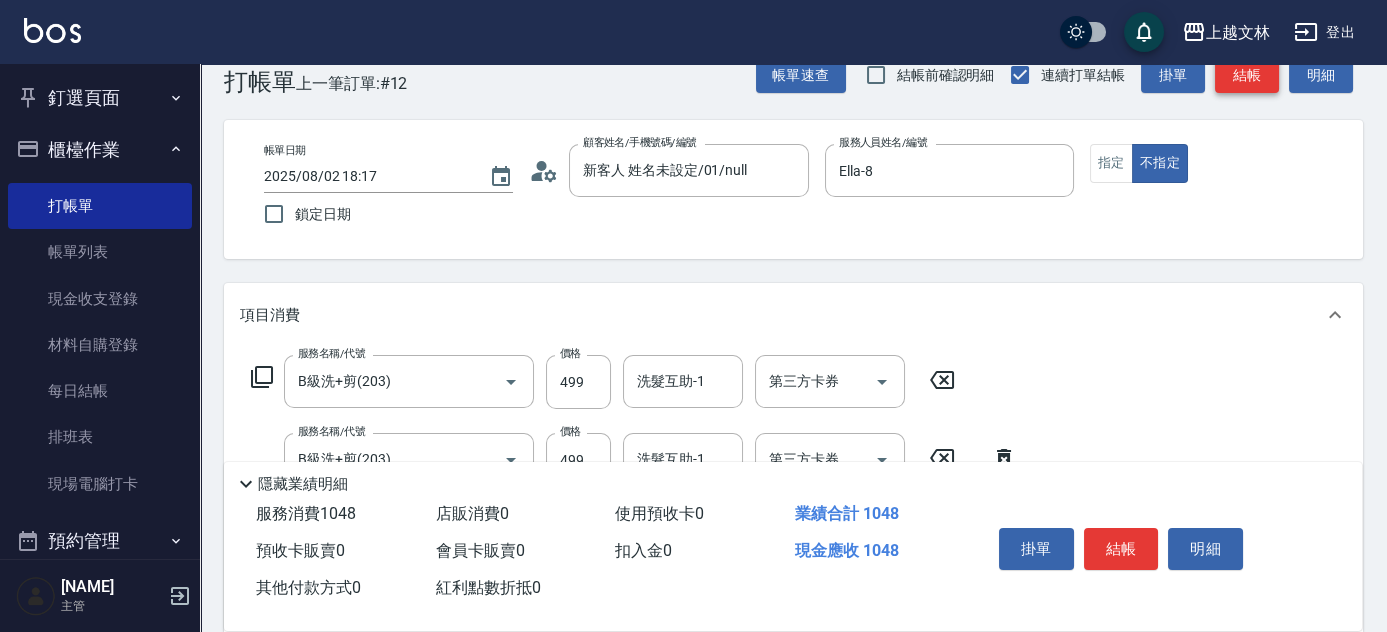 type on "精油(107)" 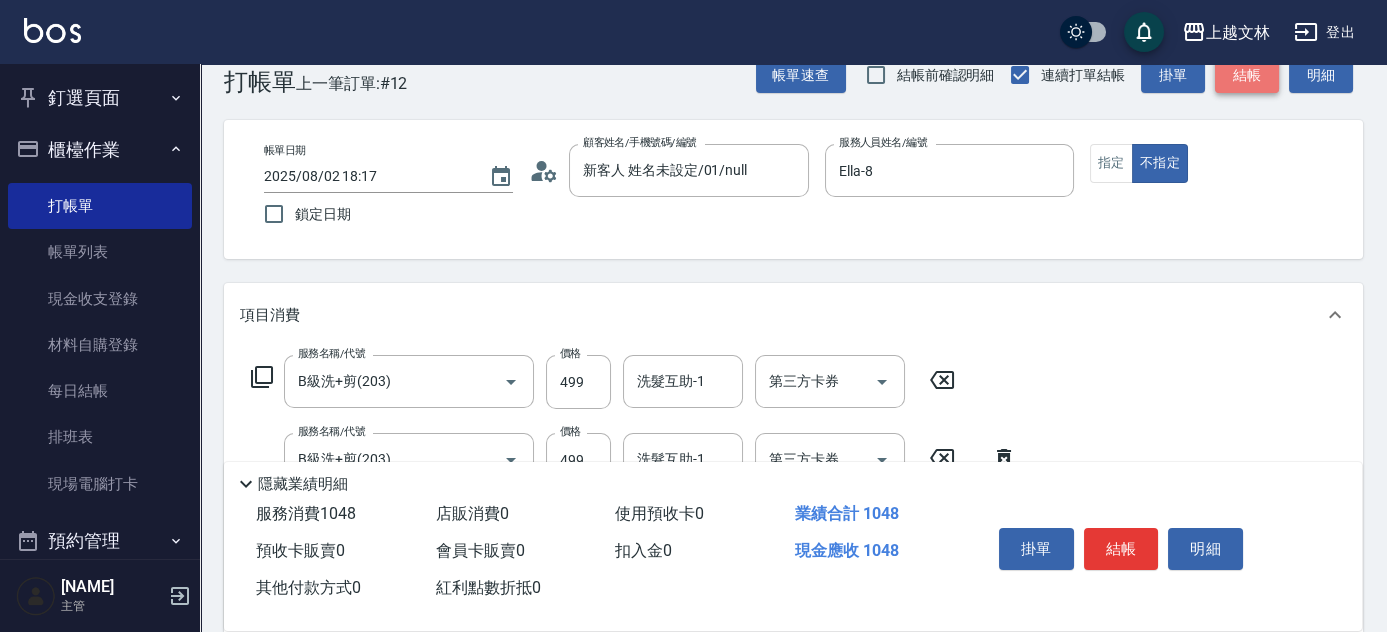 click on "結帳" at bounding box center [1247, 75] 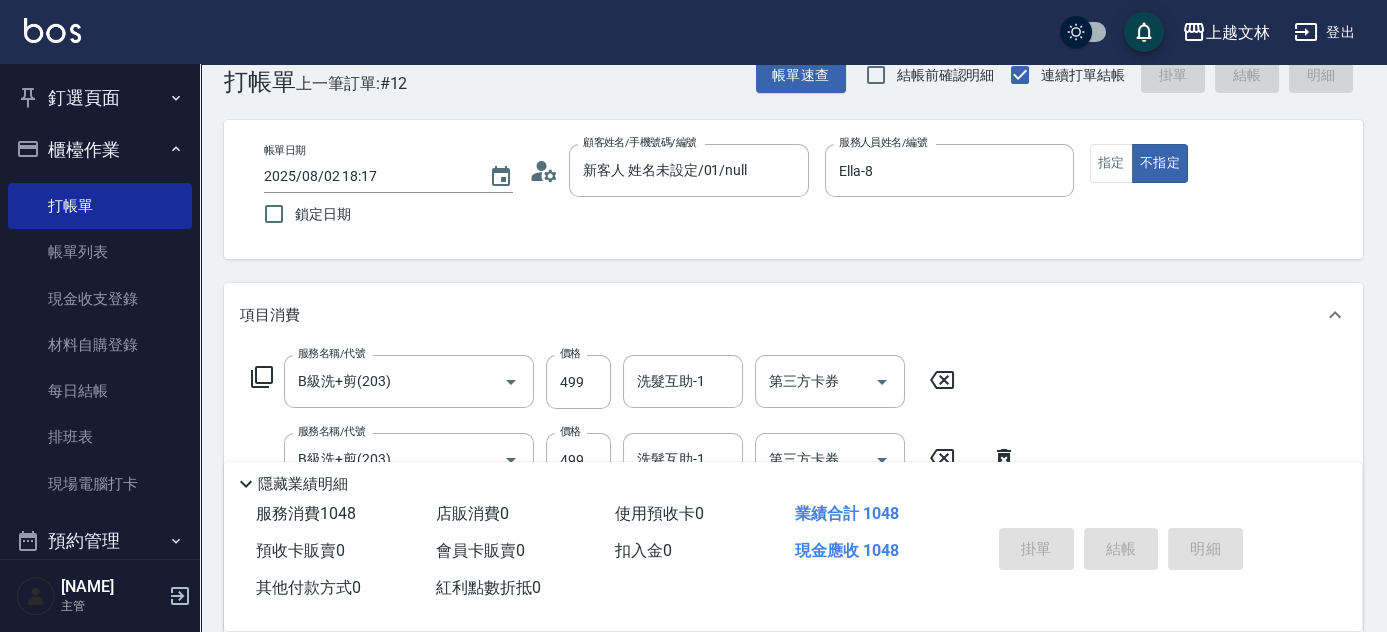 type on "2025/08/02 18:24" 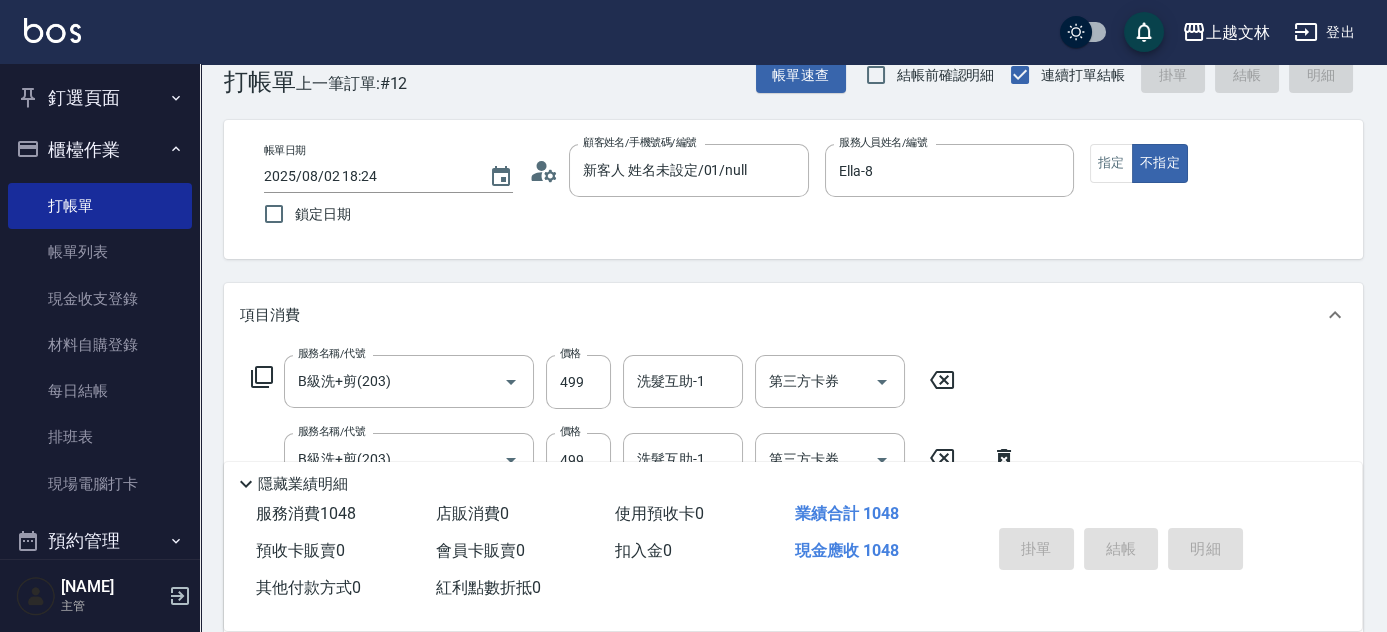 type 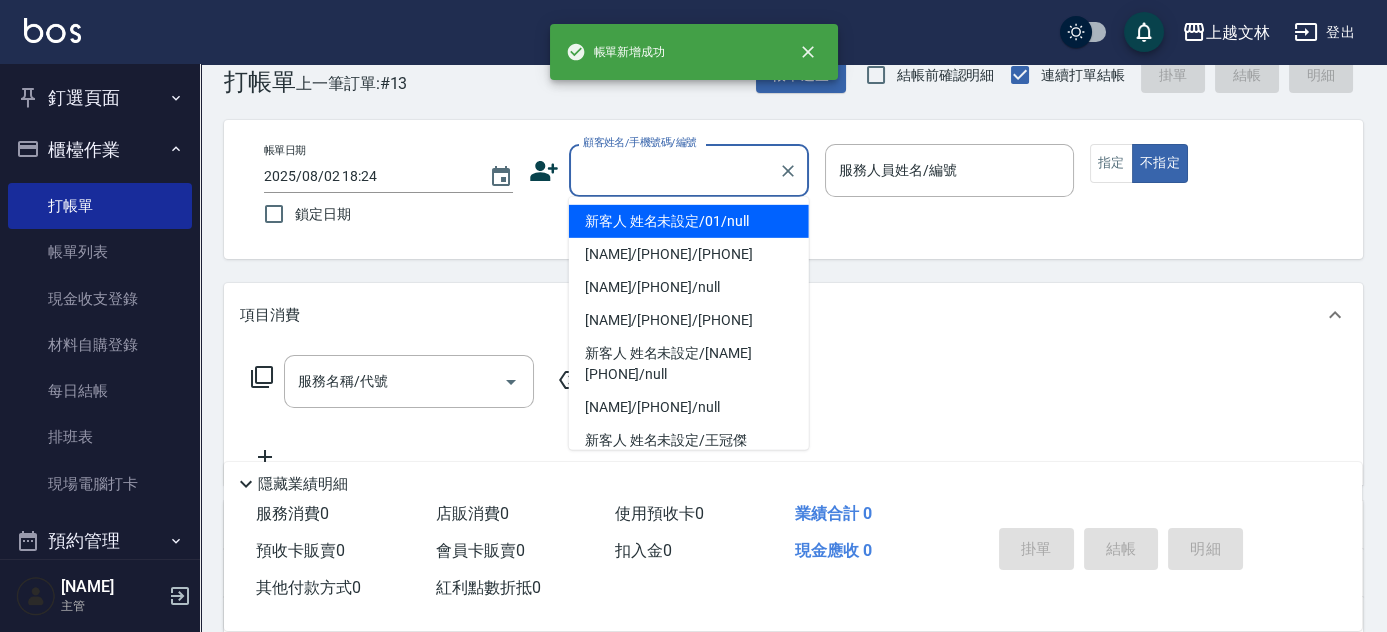 click on "顧客姓名/手機號碼/編號" at bounding box center (674, 170) 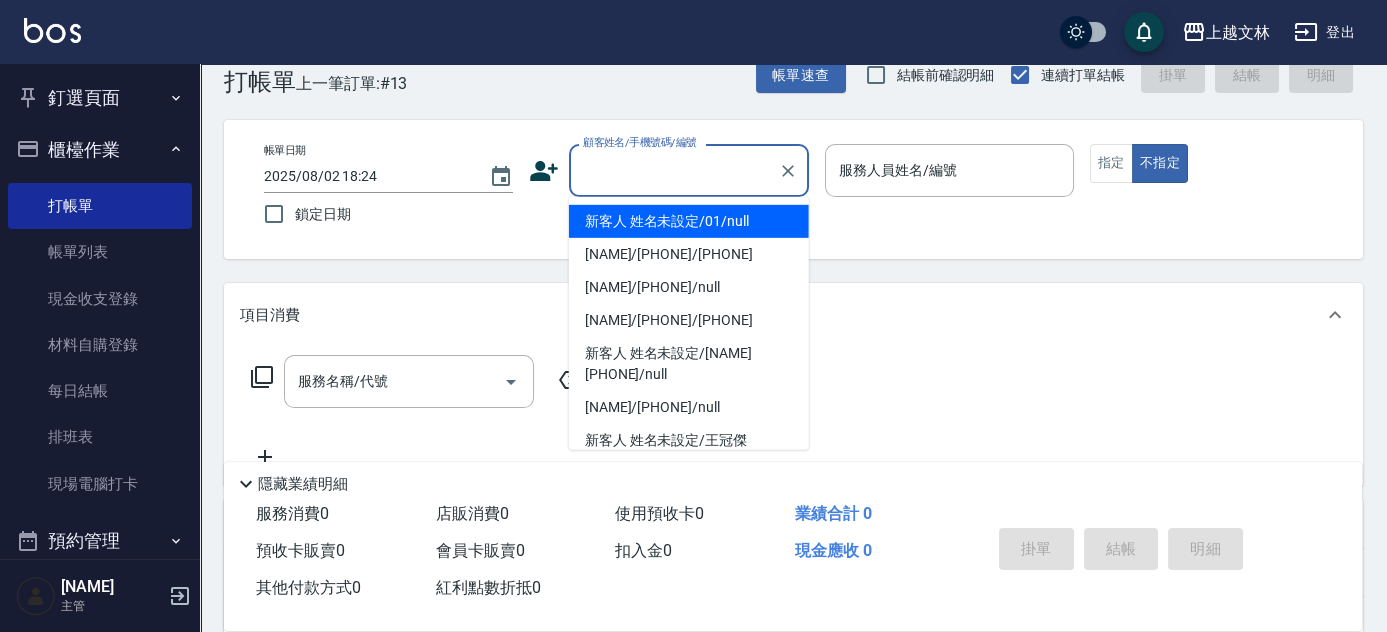 click on "新客人 姓名未設定/01/null" at bounding box center [689, 221] 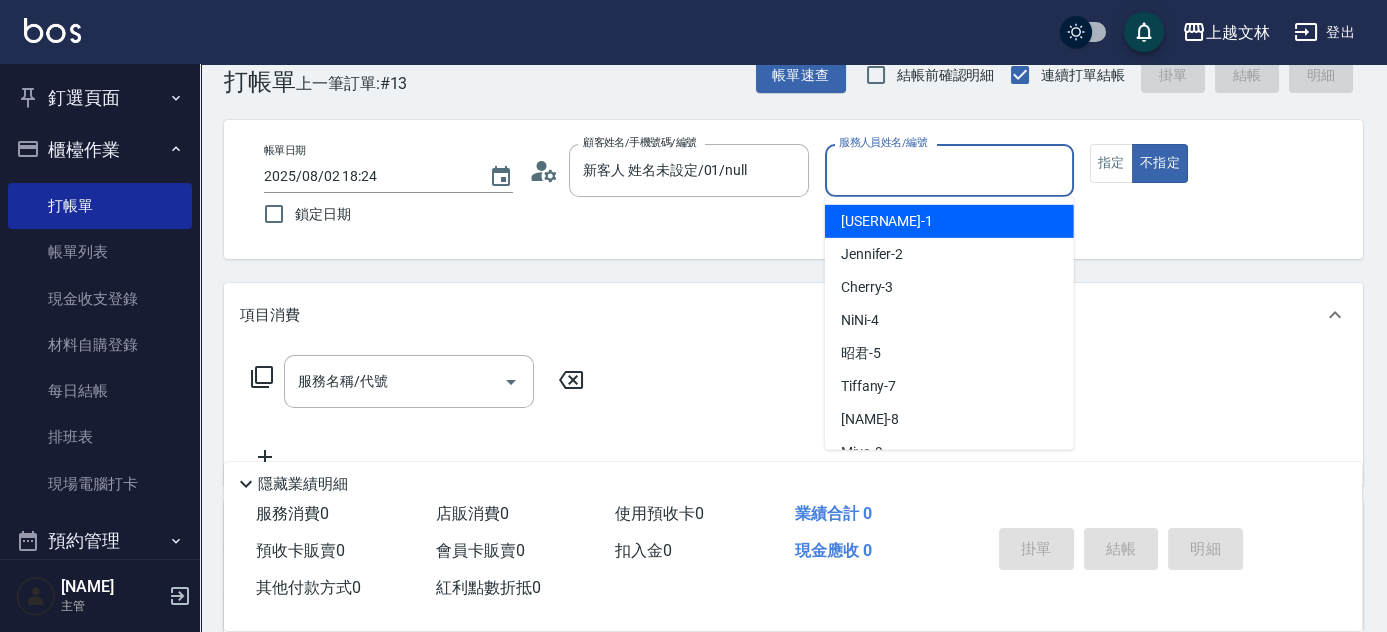 click on "服務人員姓名/編號" at bounding box center [949, 170] 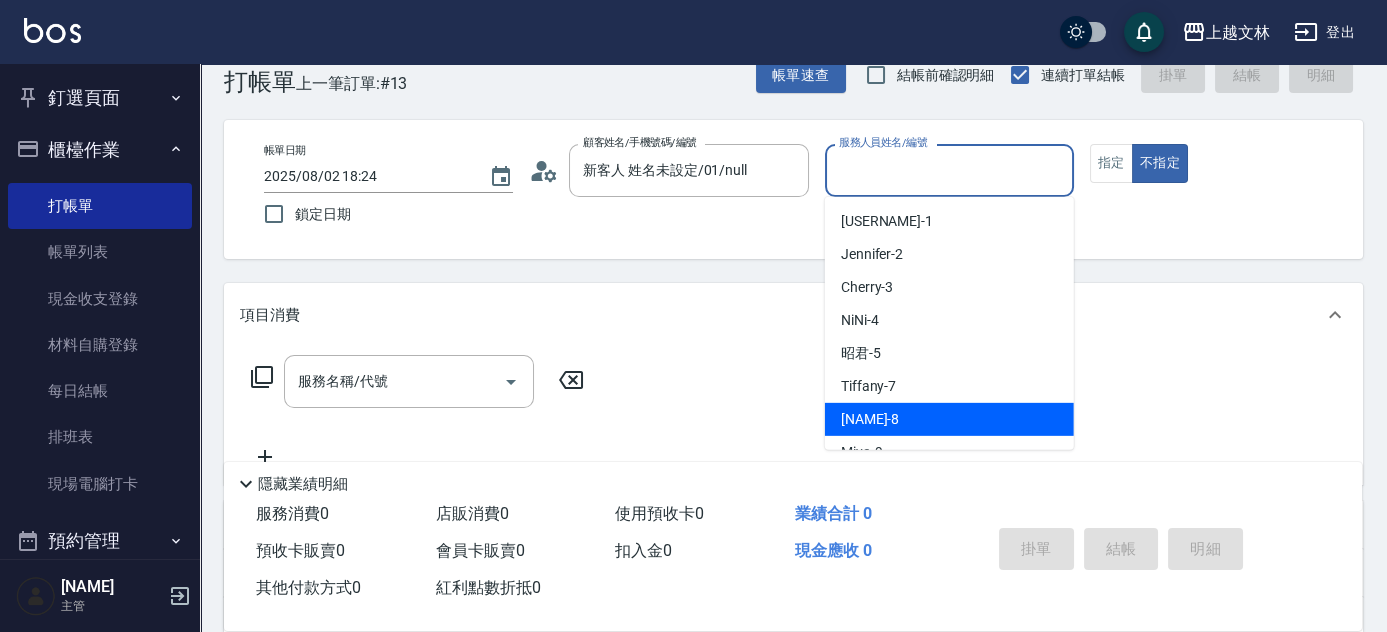 click on "Ella -8" at bounding box center [949, 419] 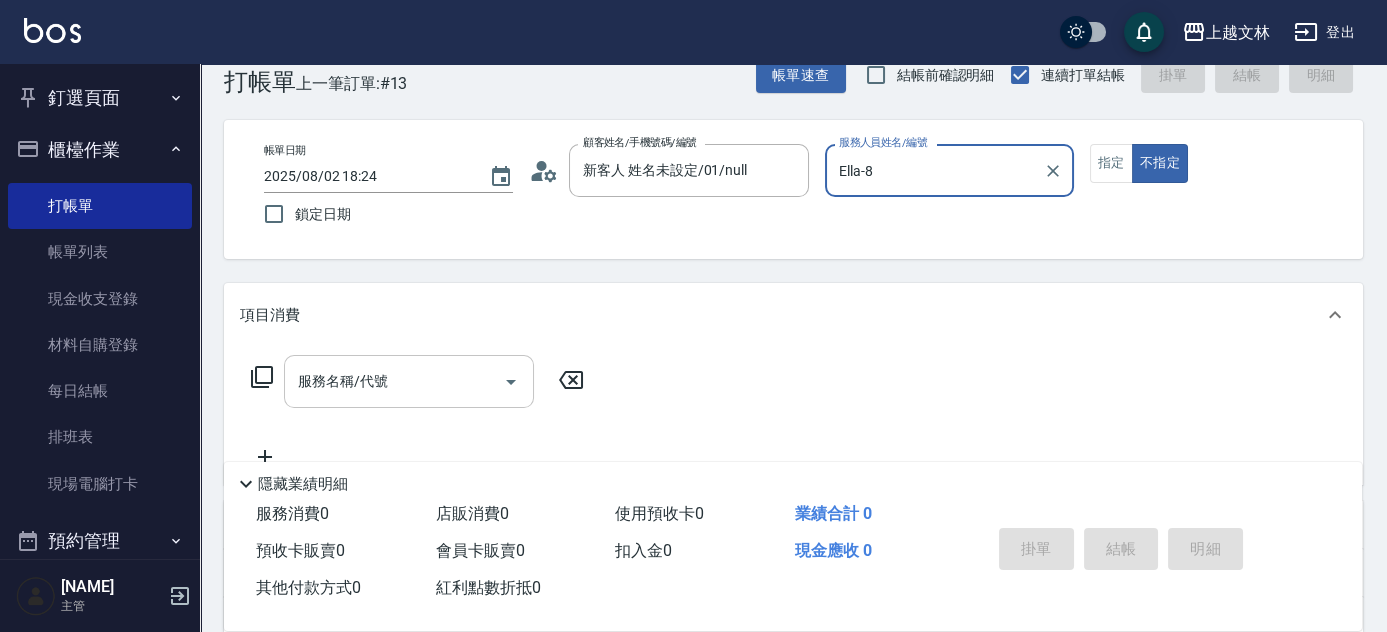 click on "服務名稱/代號" at bounding box center [394, 381] 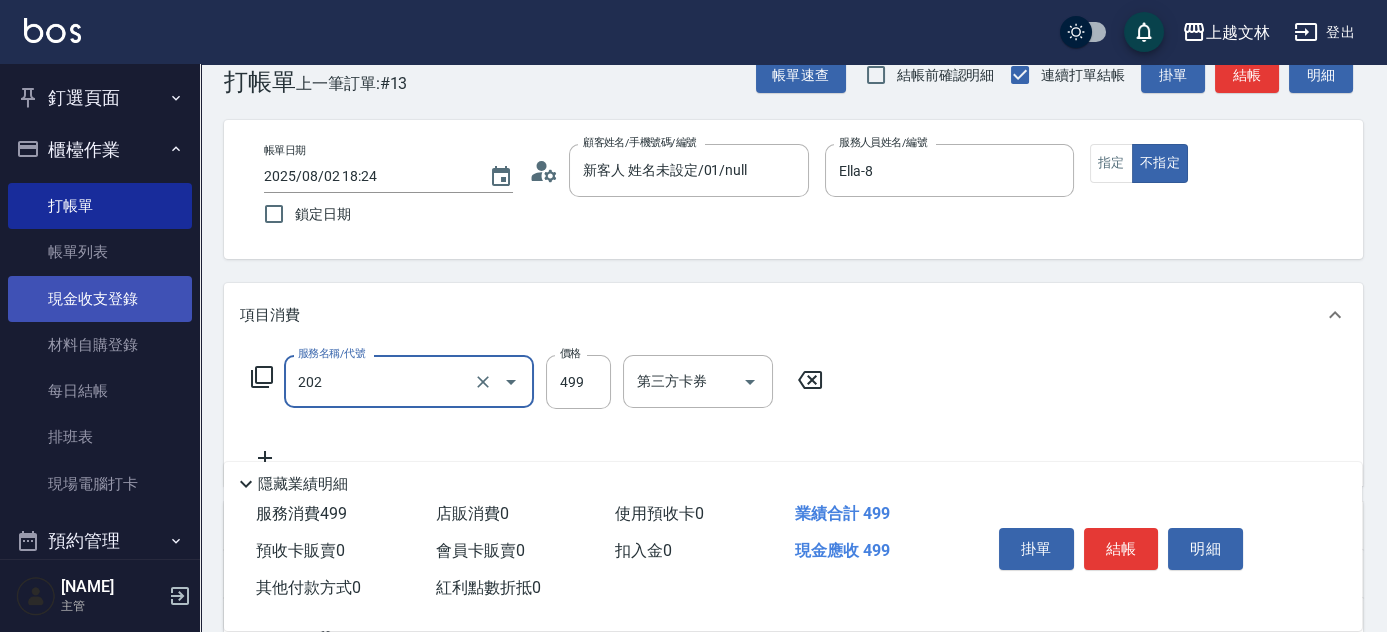 type on "A級單剪(202)" 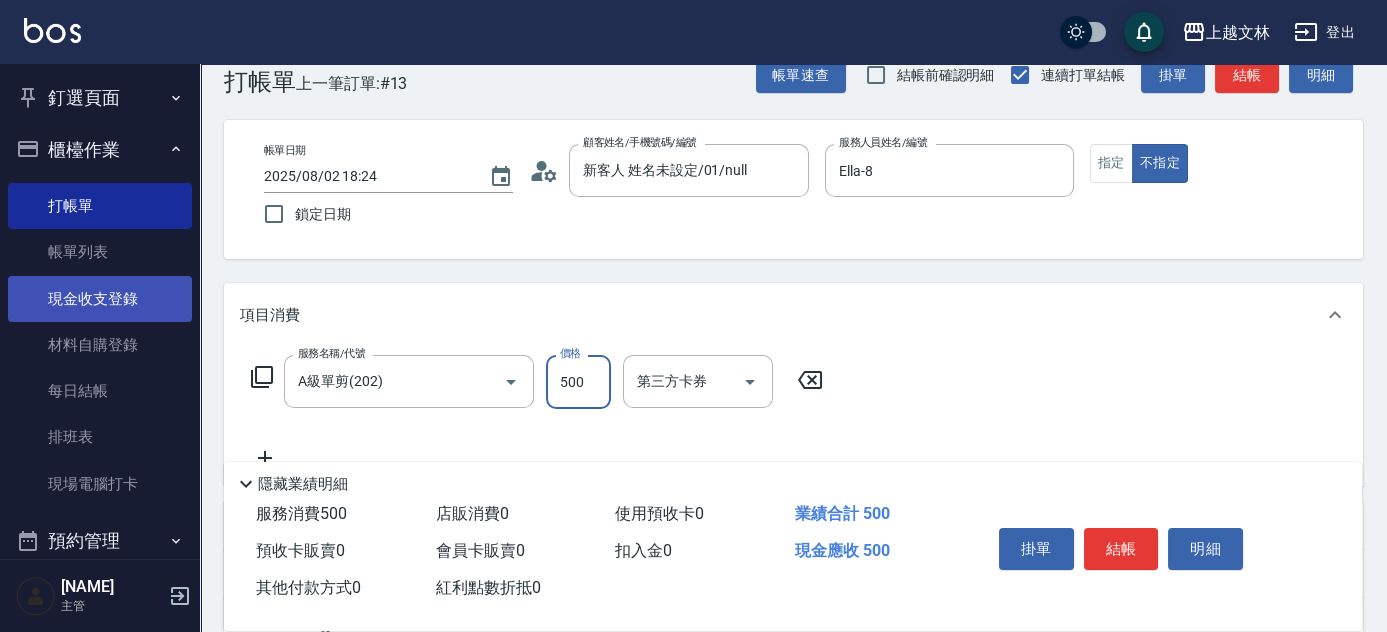 type on "500" 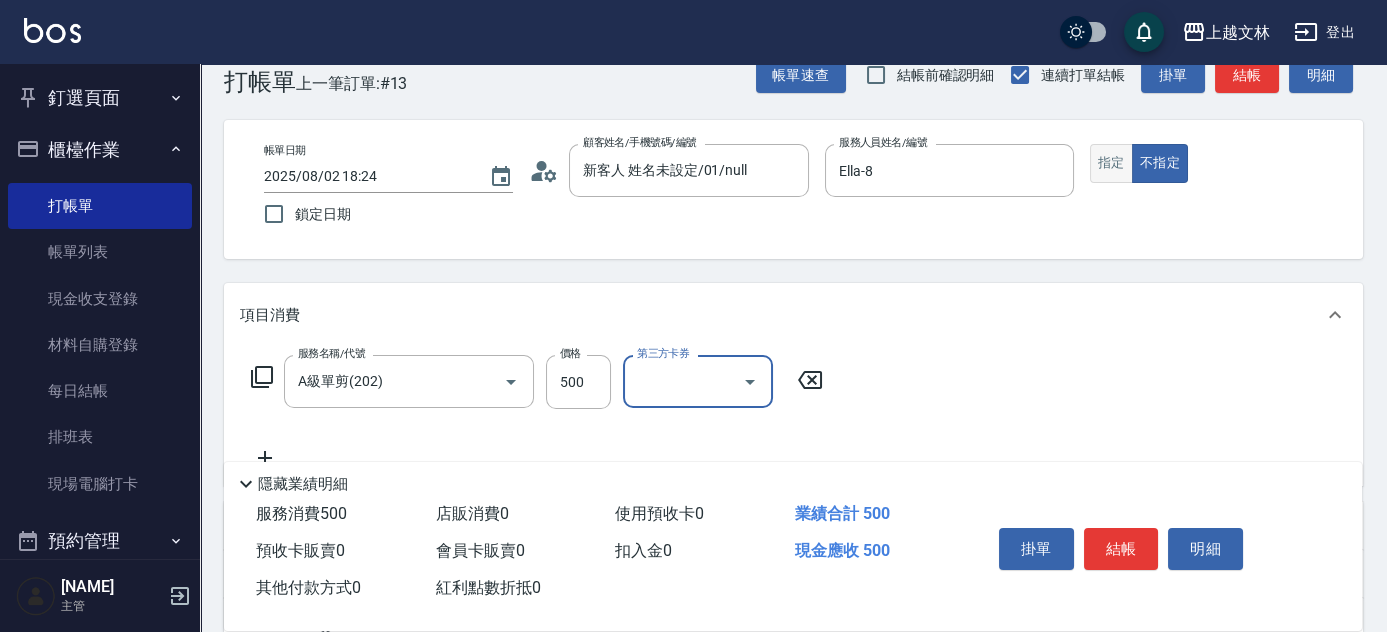 click on "指定" at bounding box center [1111, 163] 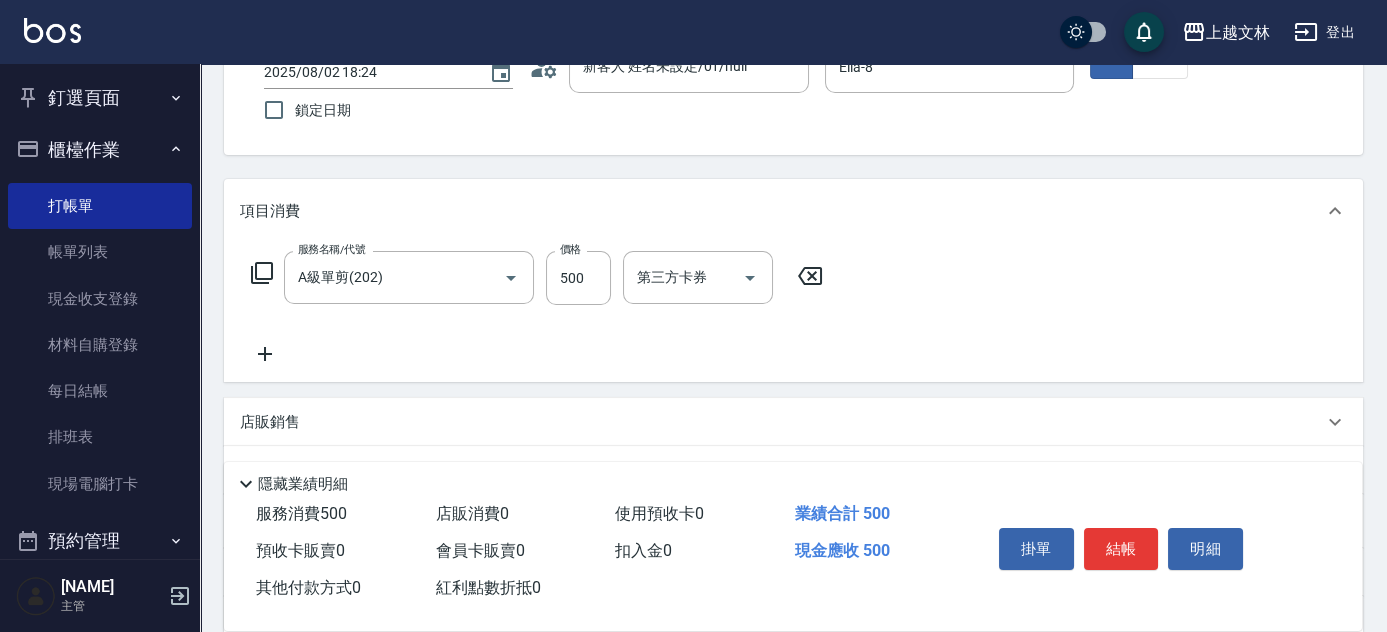 scroll, scrollTop: 152, scrollLeft: 0, axis: vertical 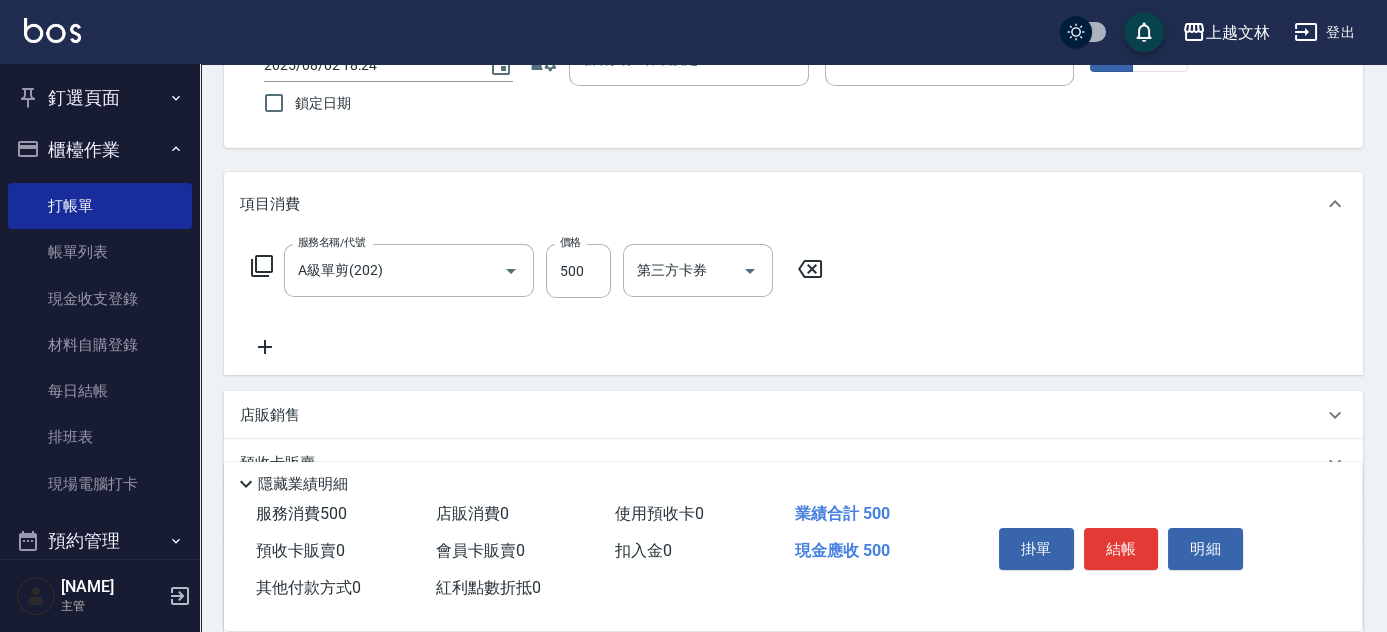click 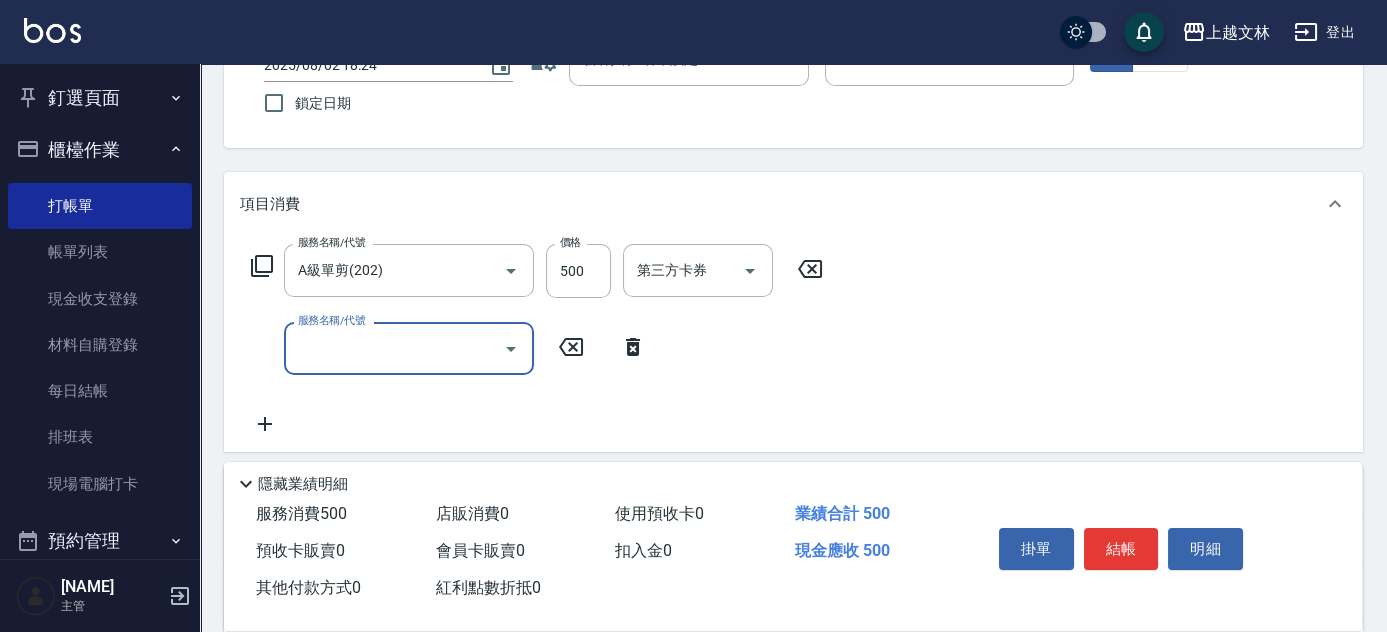 click on "服務名稱/代號" at bounding box center (394, 348) 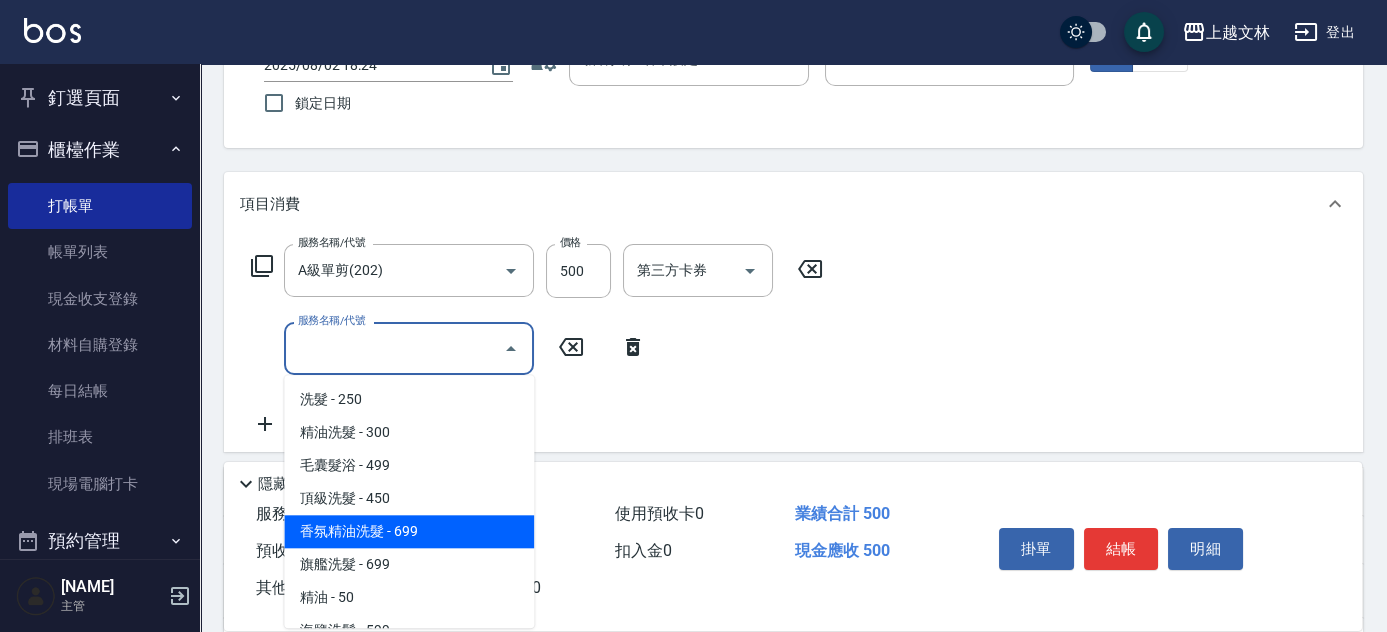 click on "香氛精油洗髮 - 699" at bounding box center (409, 531) 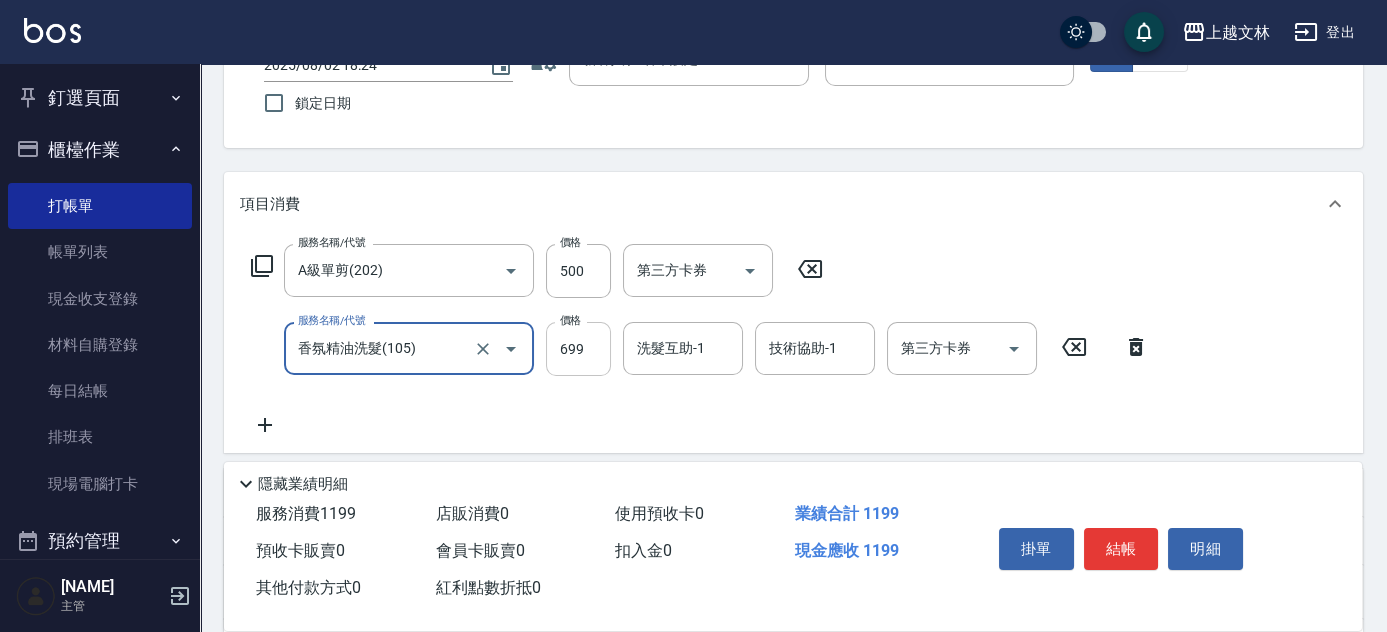 click on "699" at bounding box center [578, 349] 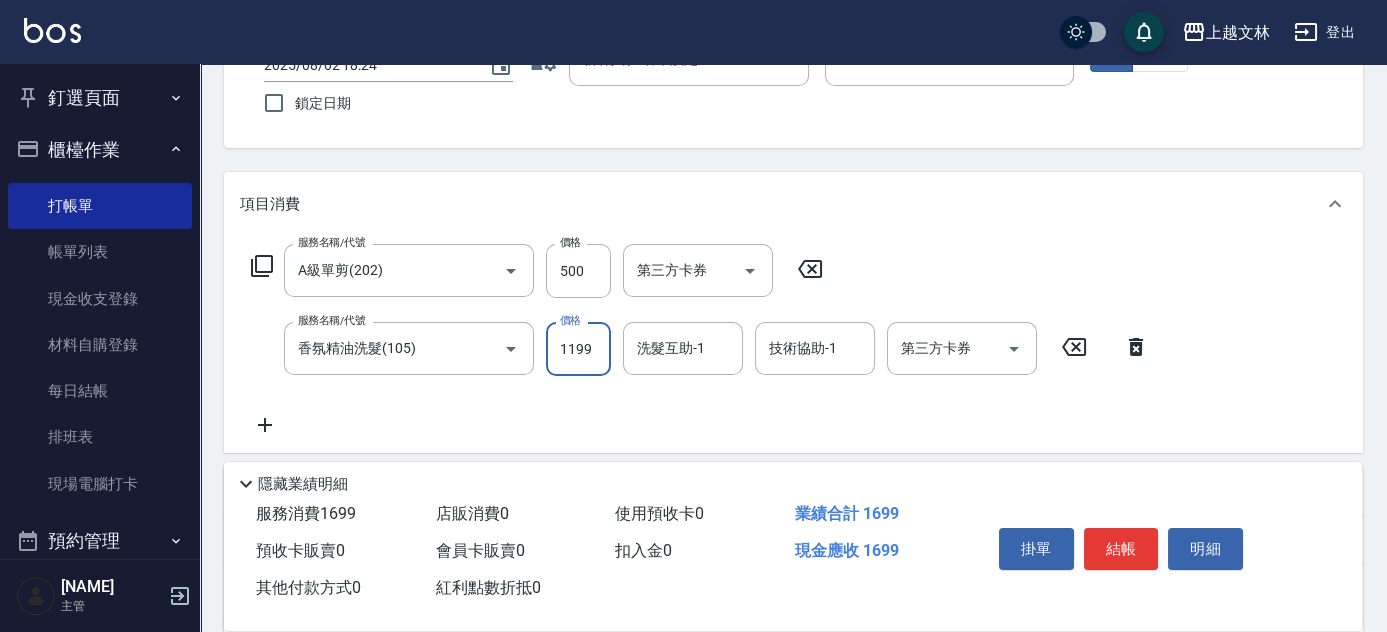 type on "1199" 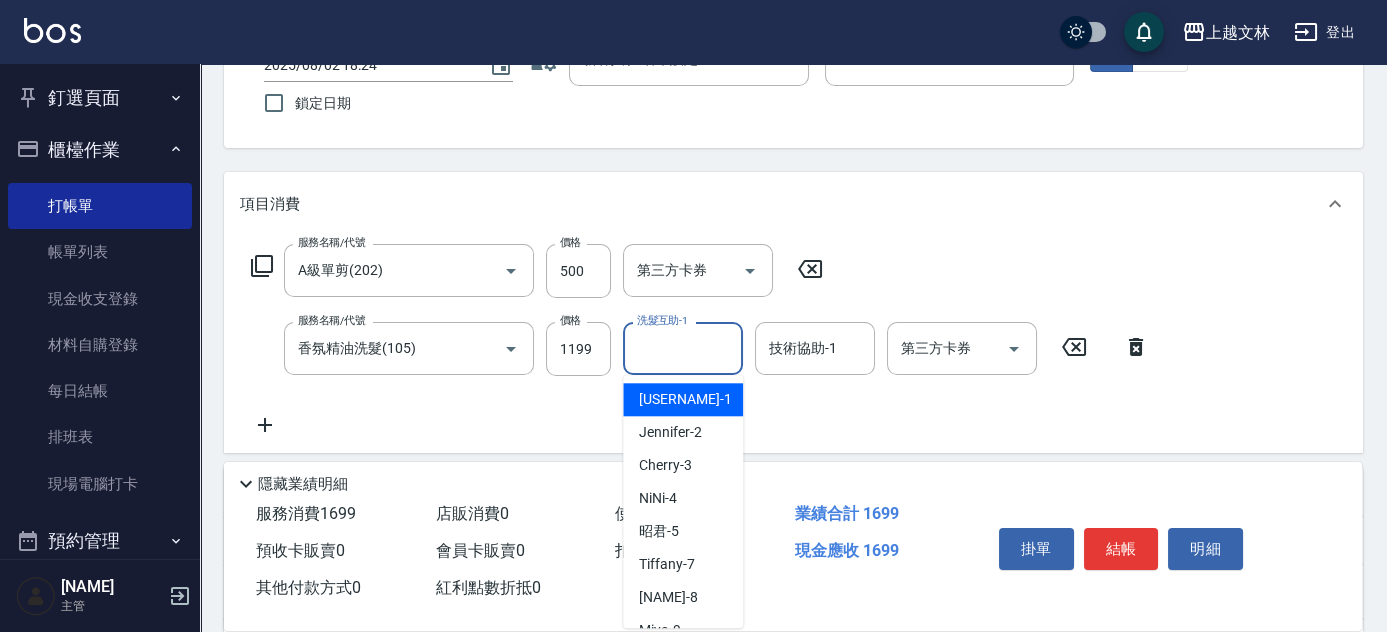 drag, startPoint x: 672, startPoint y: 340, endPoint x: 644, endPoint y: 362, distance: 35.608986 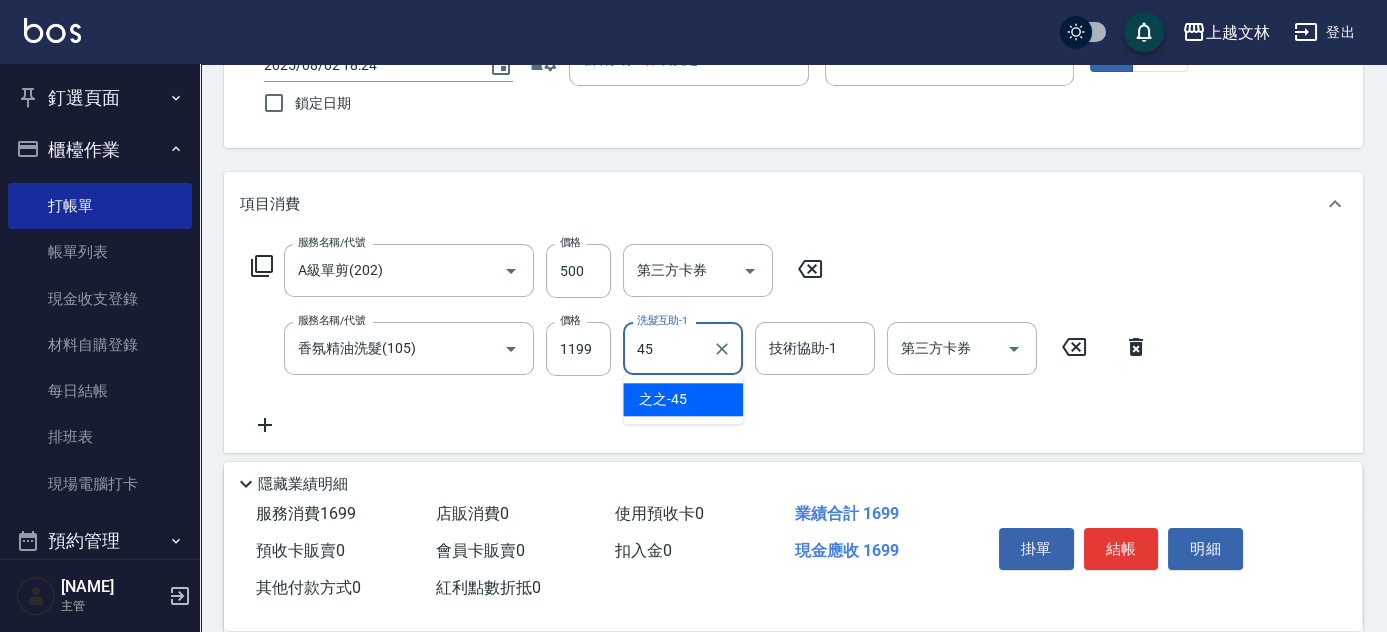 type on "之之-45" 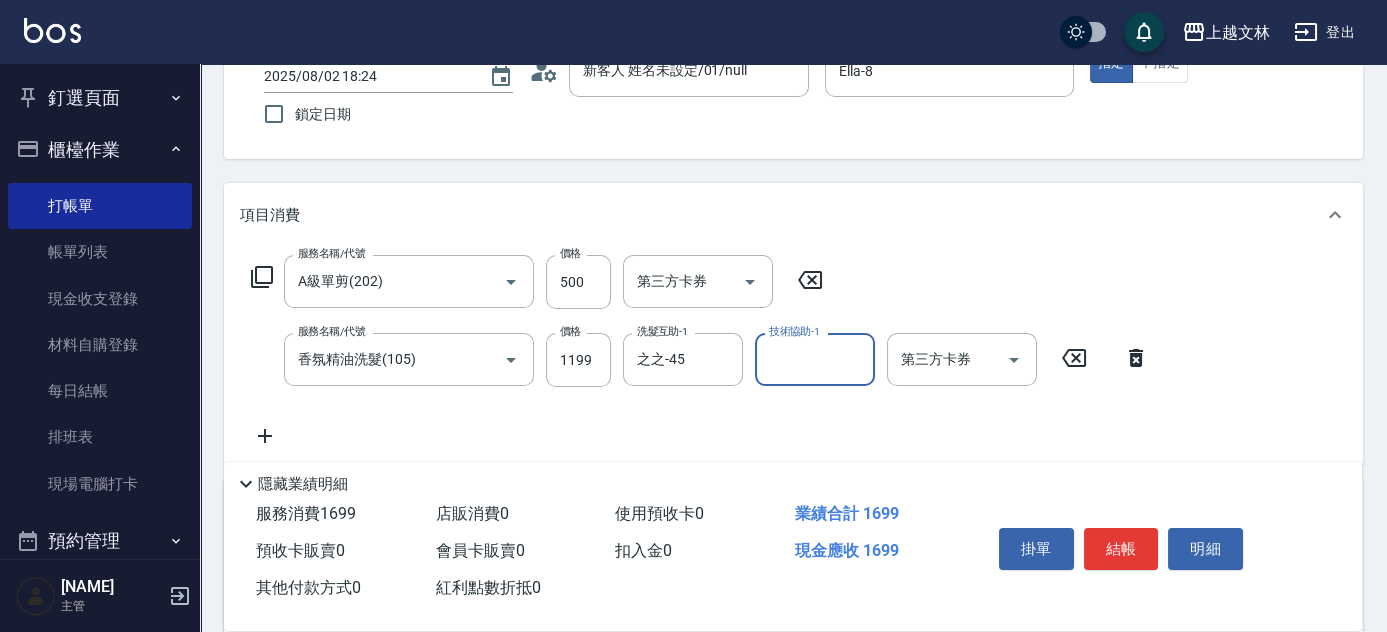 scroll, scrollTop: 0, scrollLeft: 0, axis: both 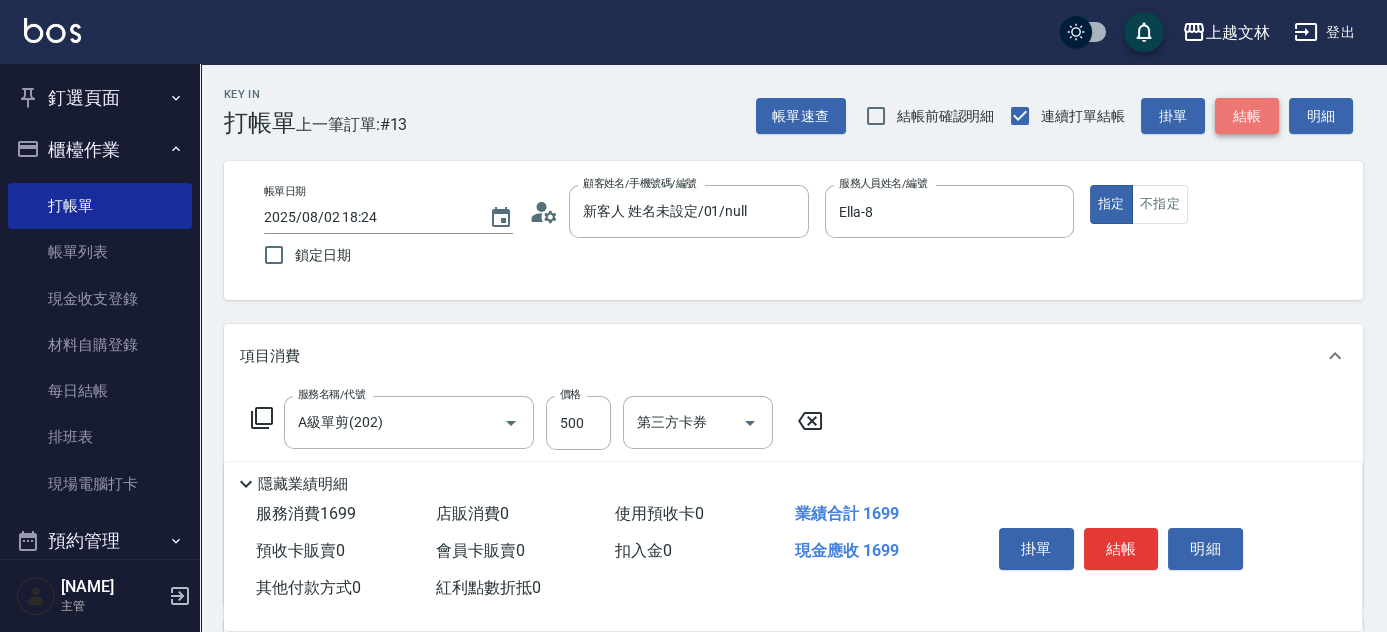 click on "結帳" at bounding box center [1247, 116] 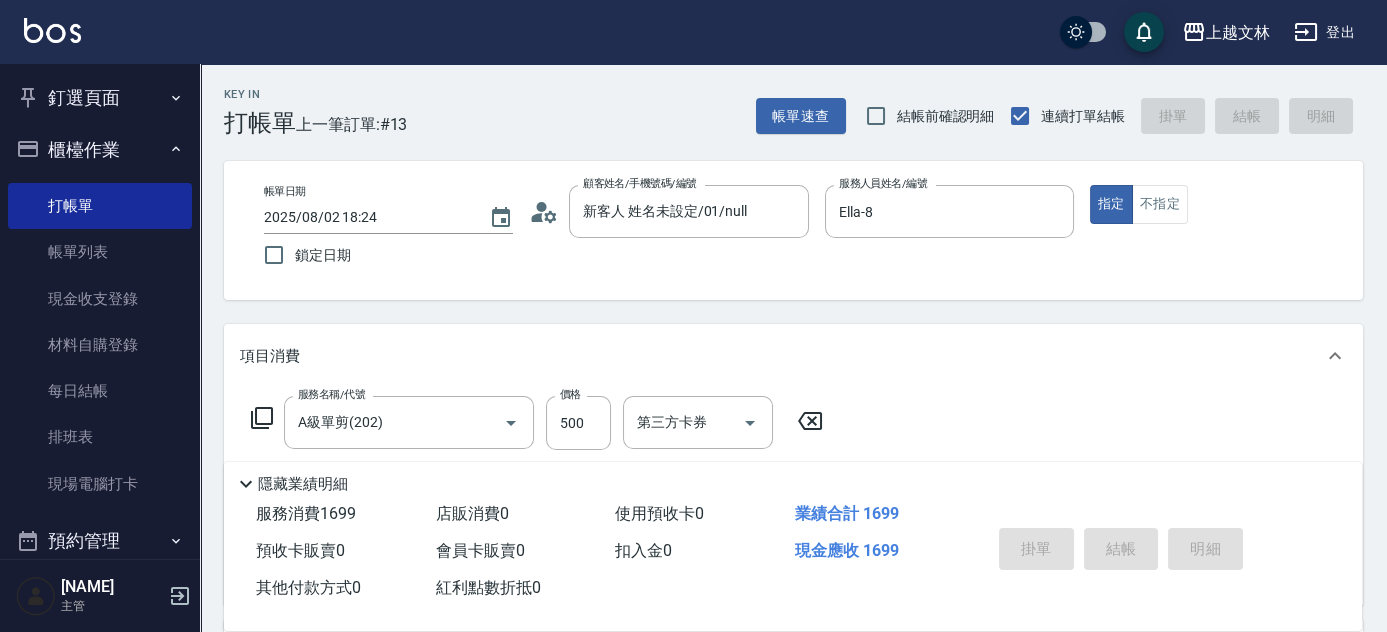 type 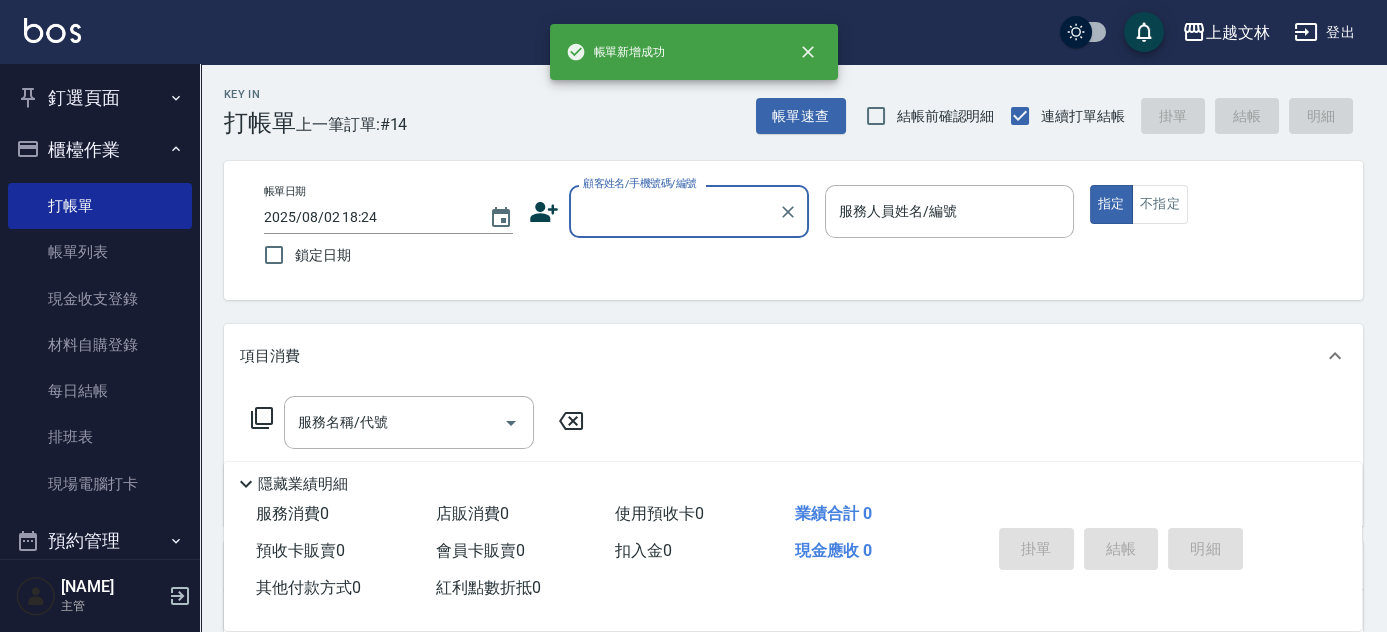 click on "顧客姓名/手機號碼/編號" at bounding box center (674, 211) 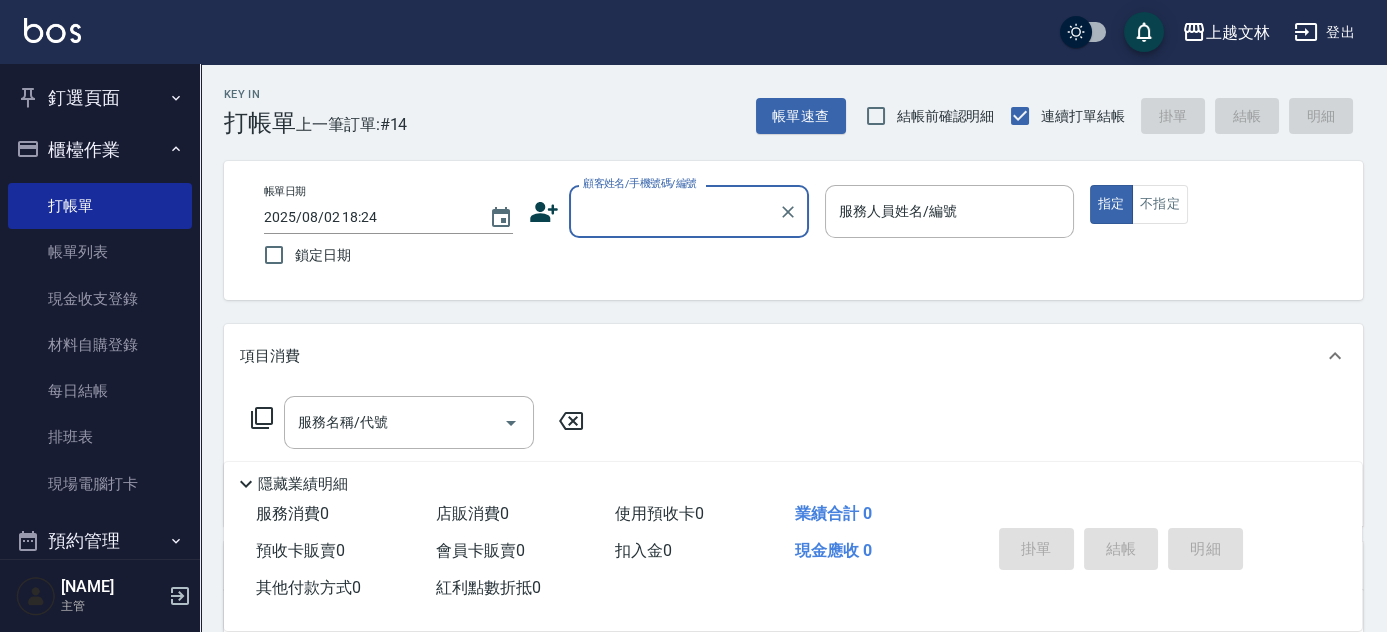 drag, startPoint x: 701, startPoint y: 201, endPoint x: 670, endPoint y: 188, distance: 33.61547 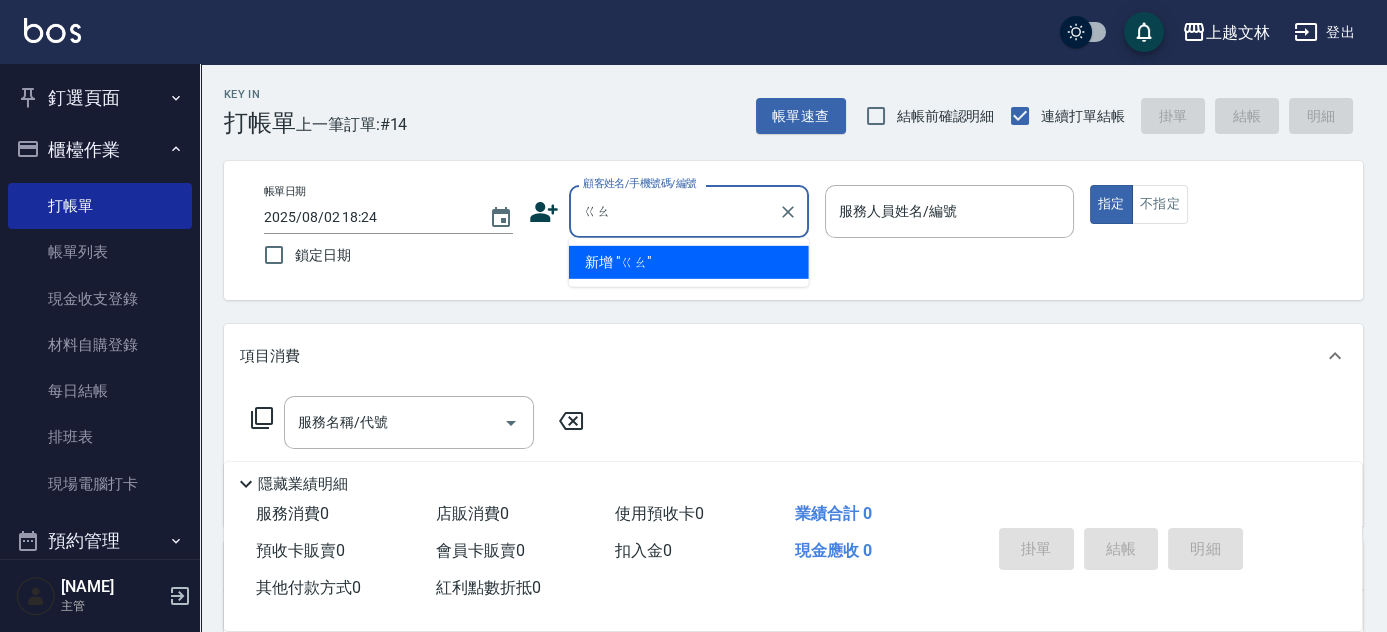 type on "搞" 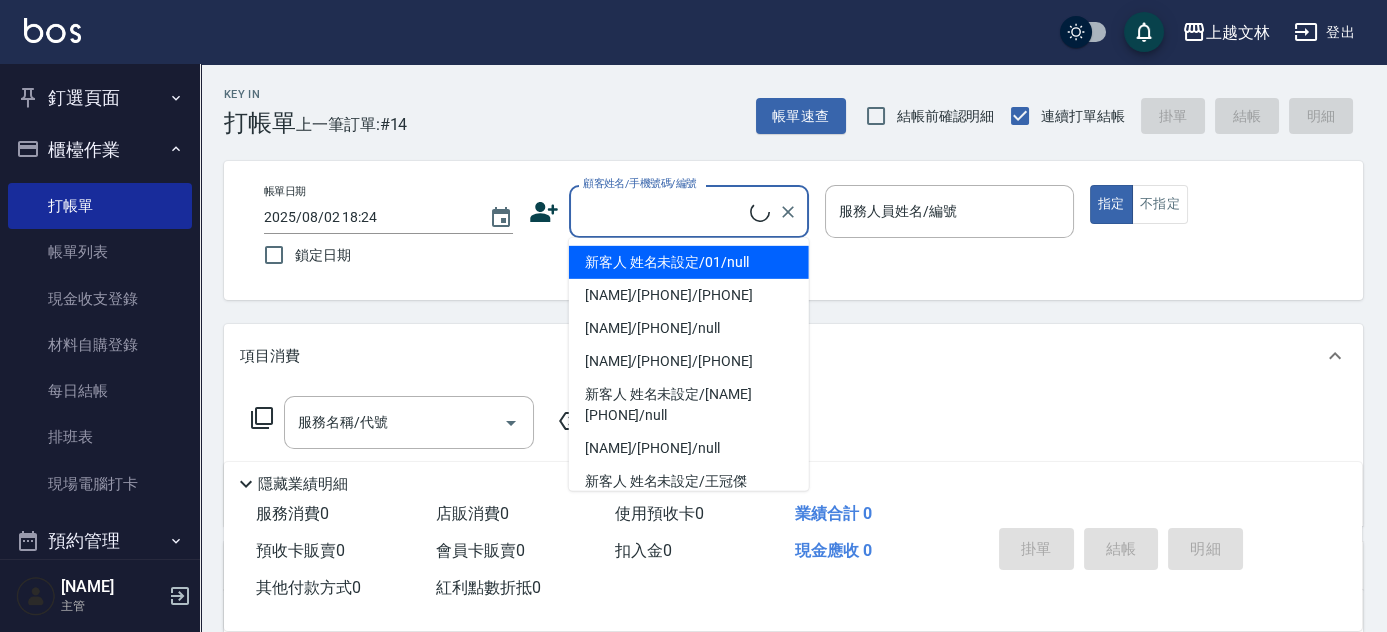 type on "ㄐ" 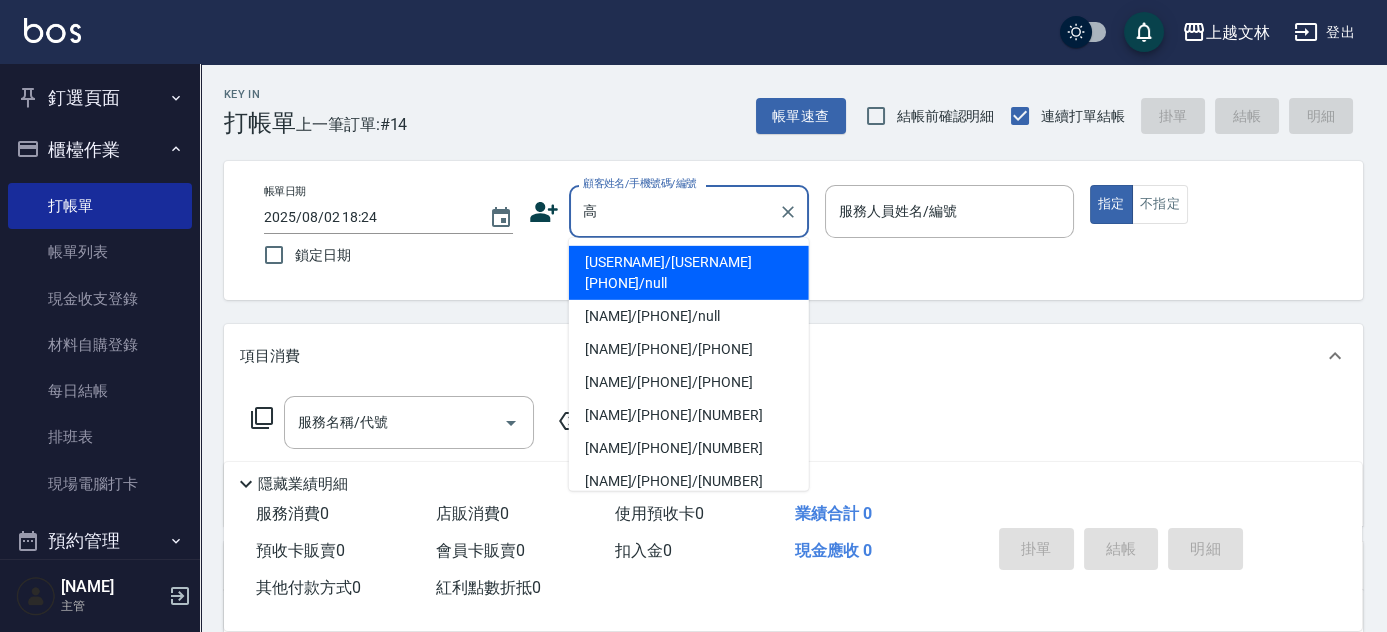 click on "[NAME]/[PHONE]/[NUMBER]" at bounding box center [689, 415] 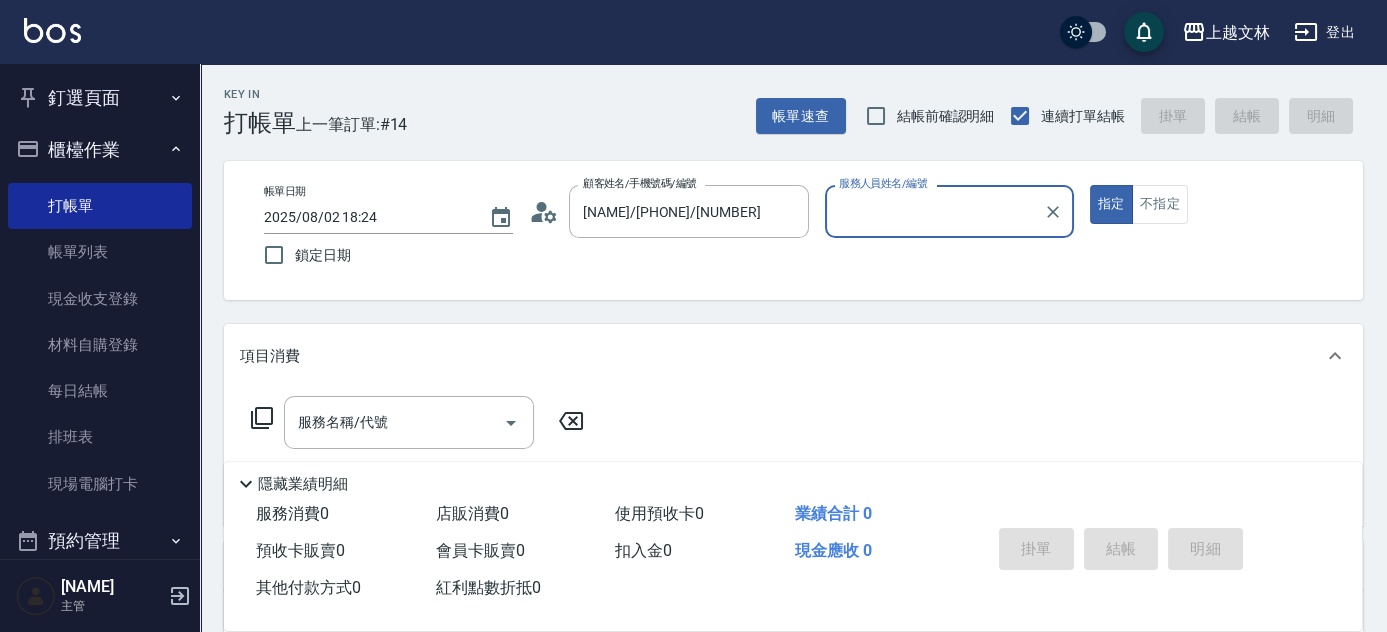 type on "Ella-8" 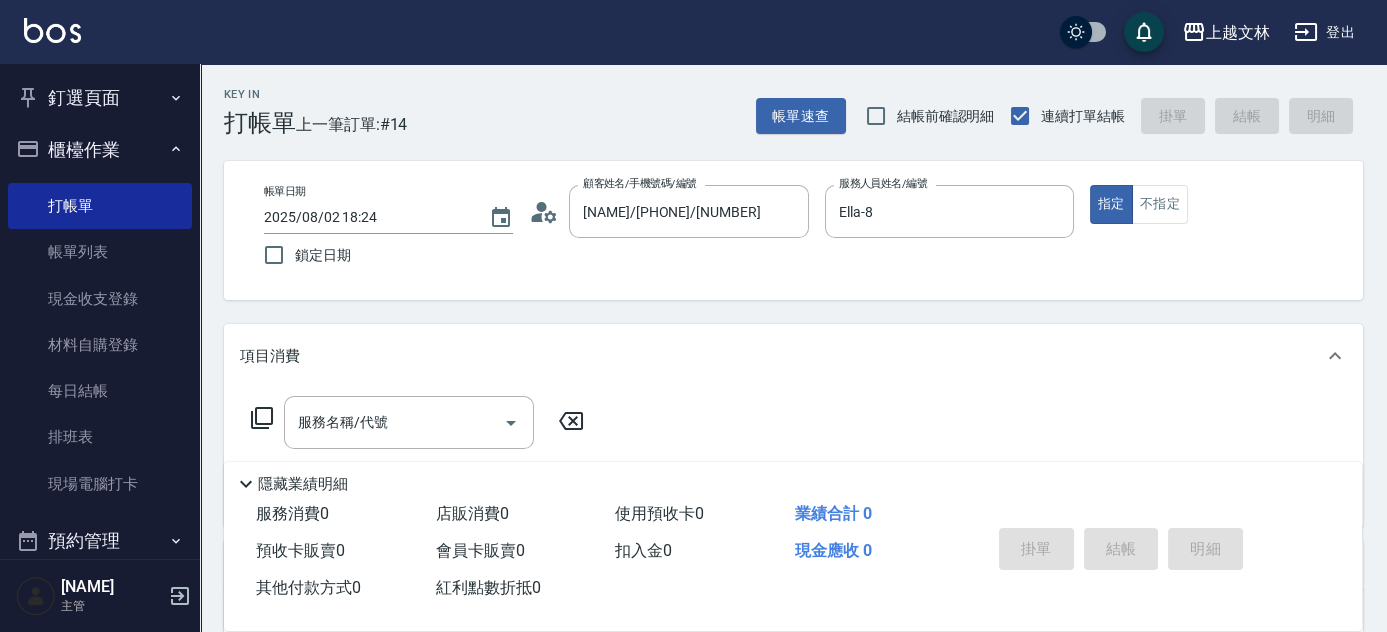 click 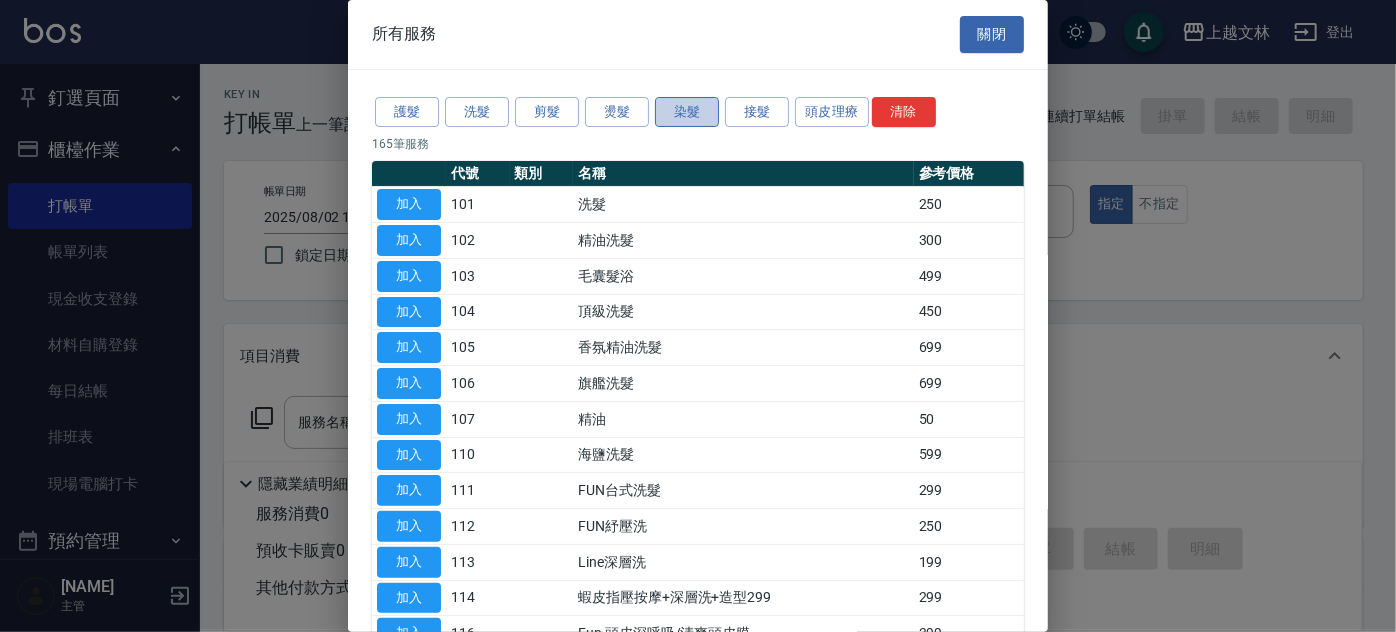 click on "染髮" at bounding box center [687, 112] 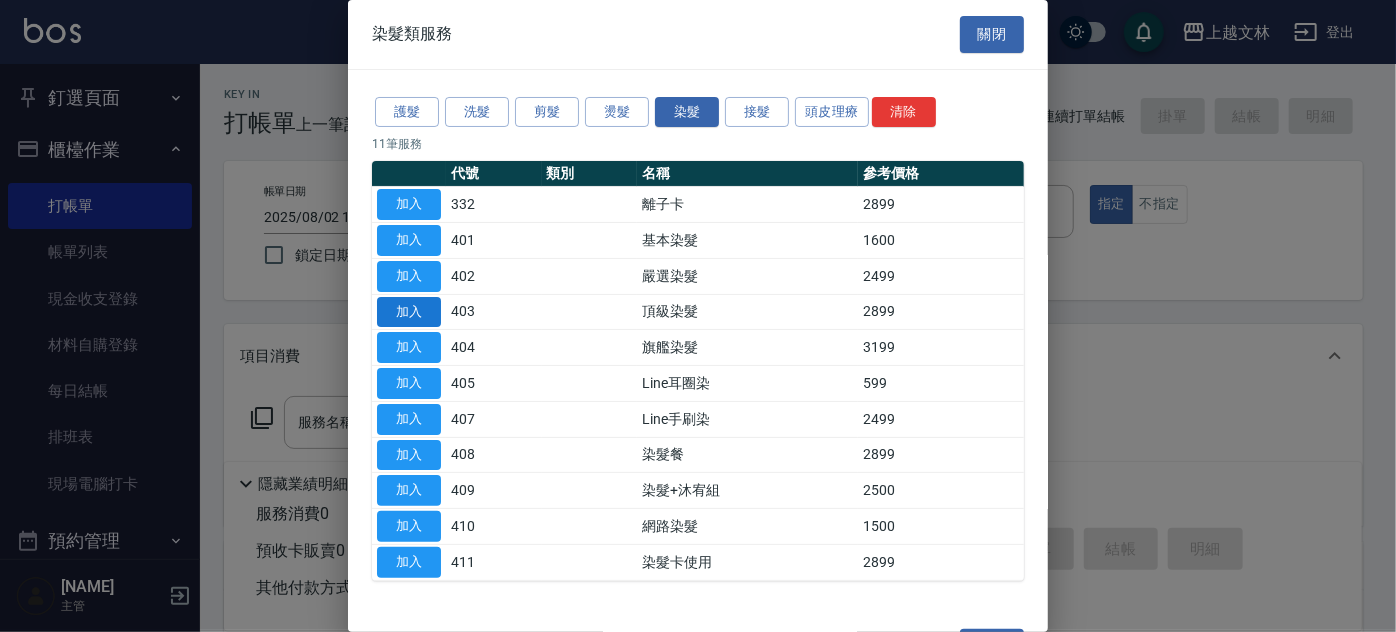 click on "加入" at bounding box center [409, 312] 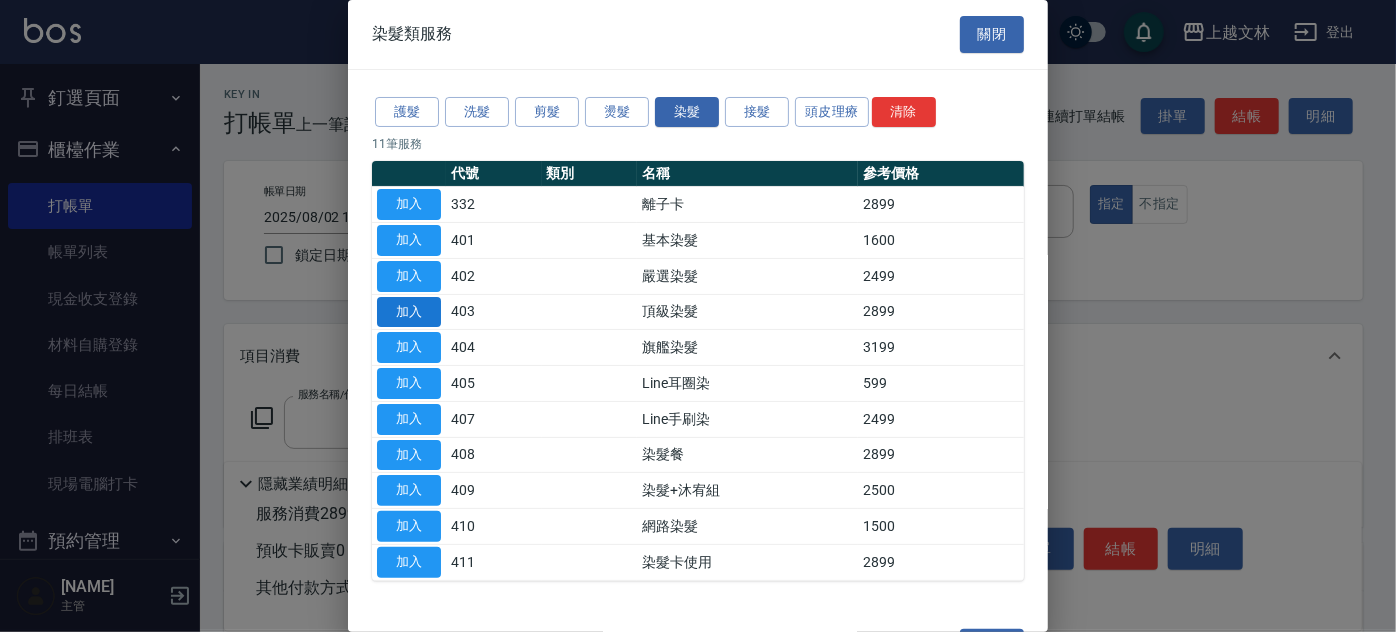 type on "頂級染髮(403)" 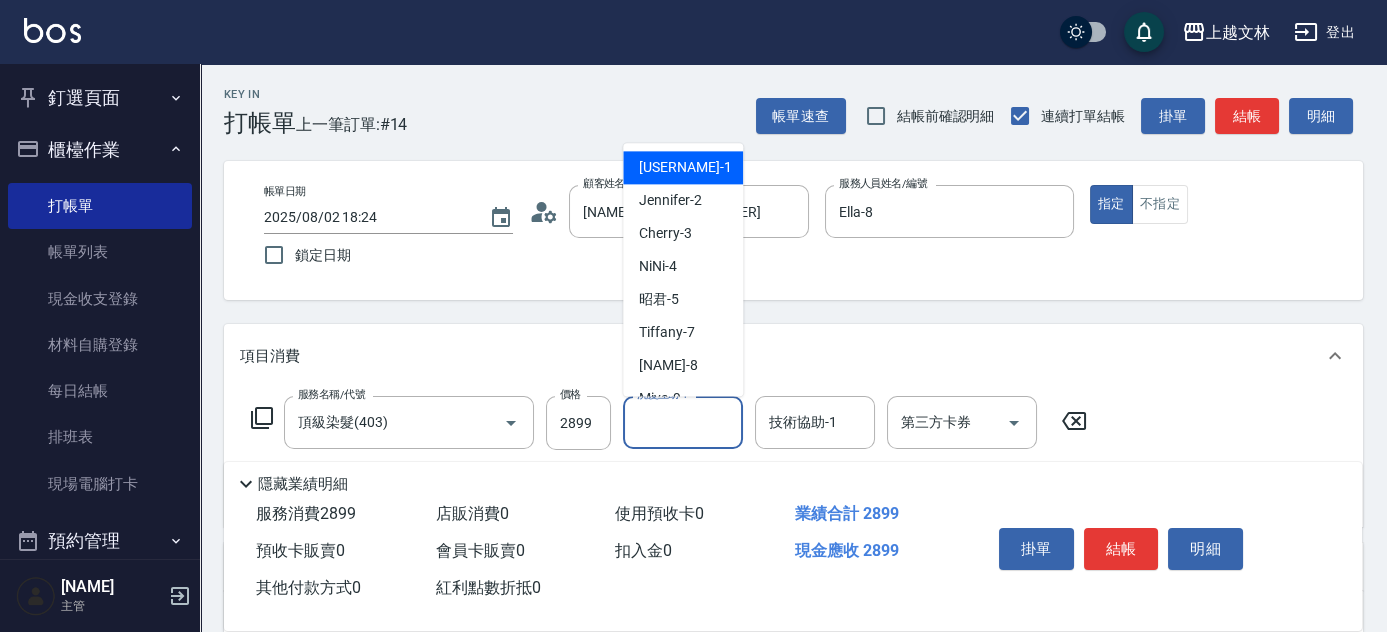 click on "洗髮互助-1" at bounding box center (683, 422) 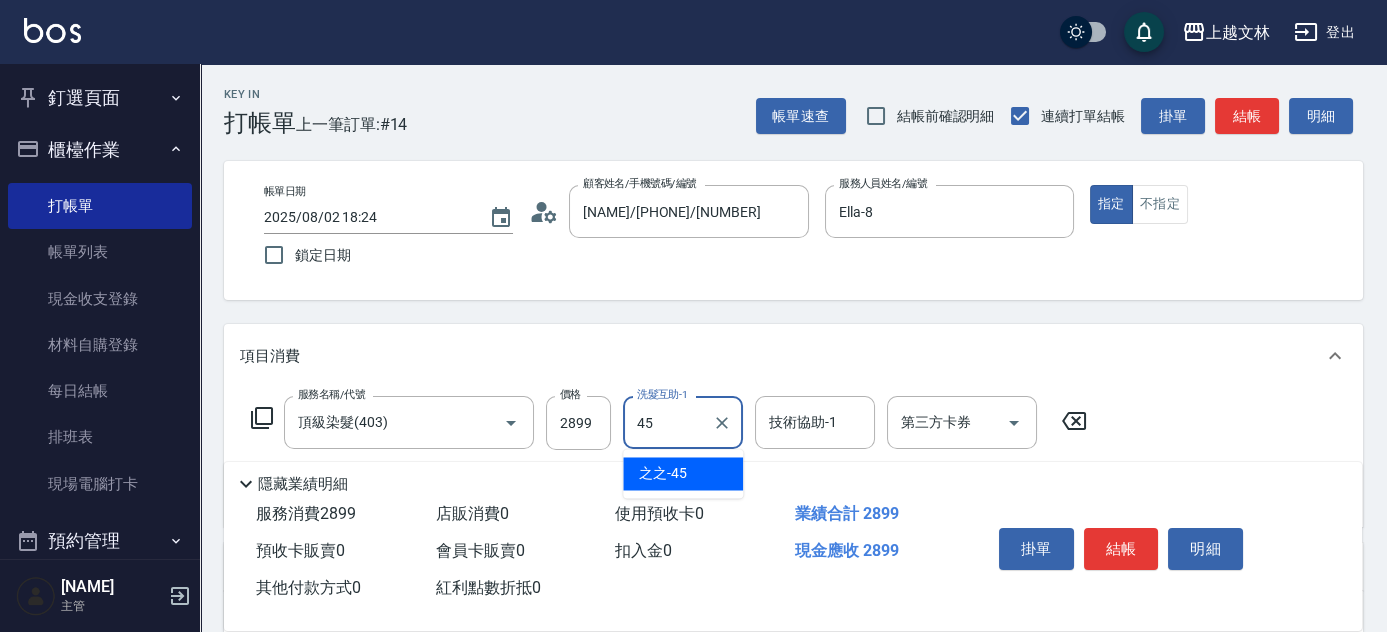 type on "之之-45" 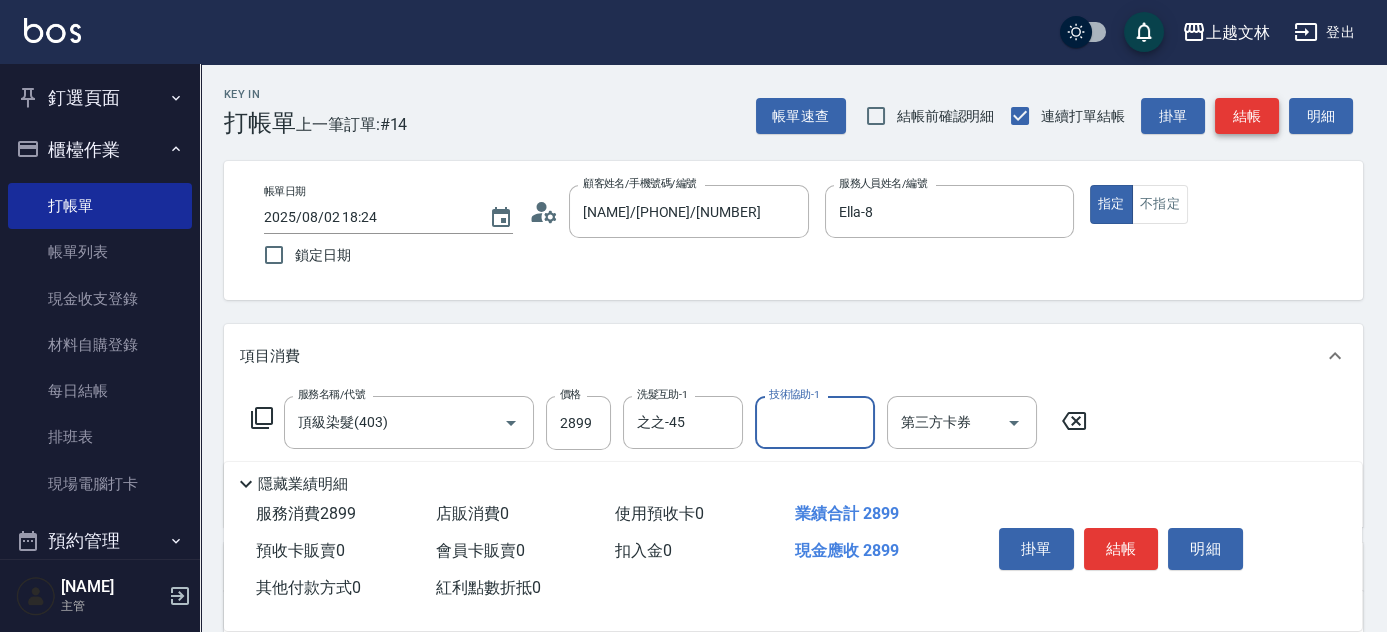 click on "結帳" at bounding box center (1247, 116) 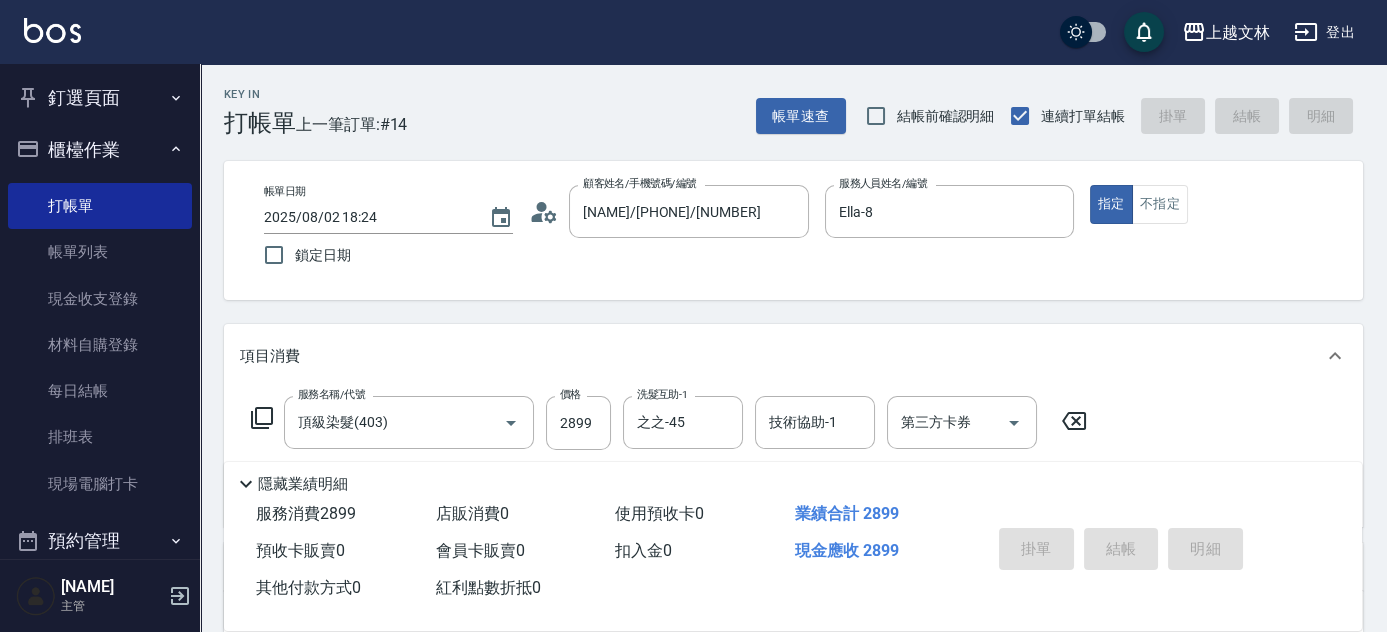type on "[DATE] [TIME]" 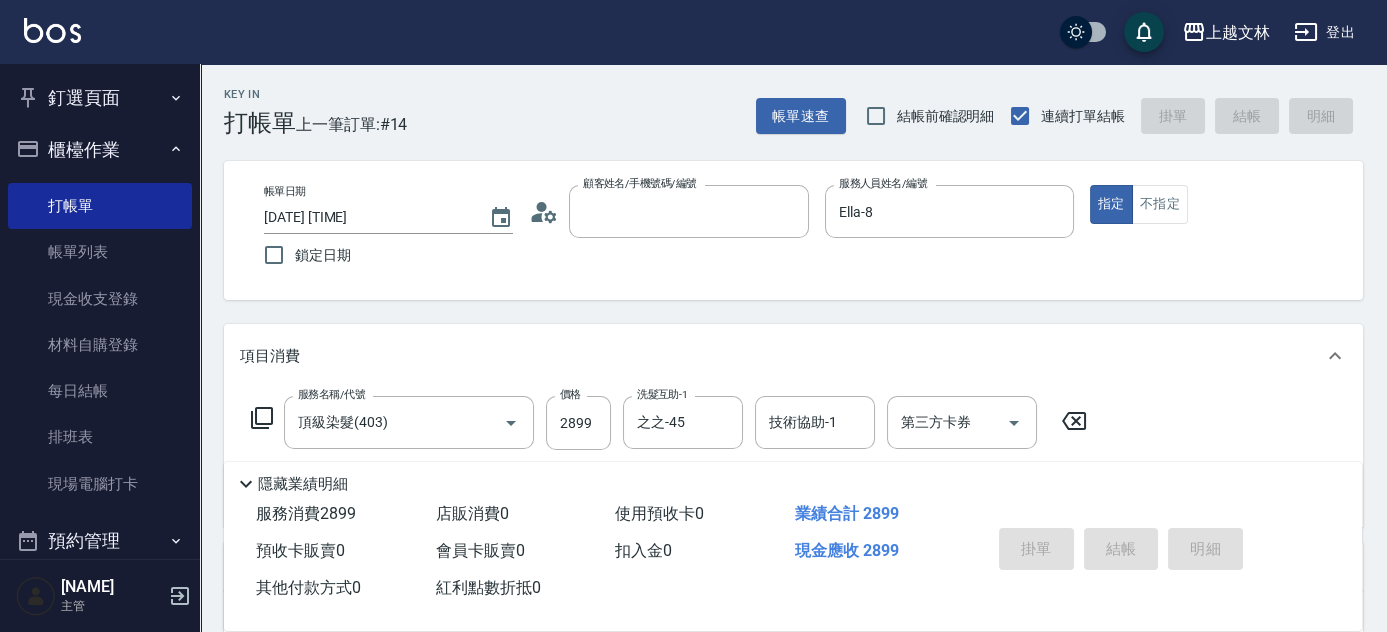 type 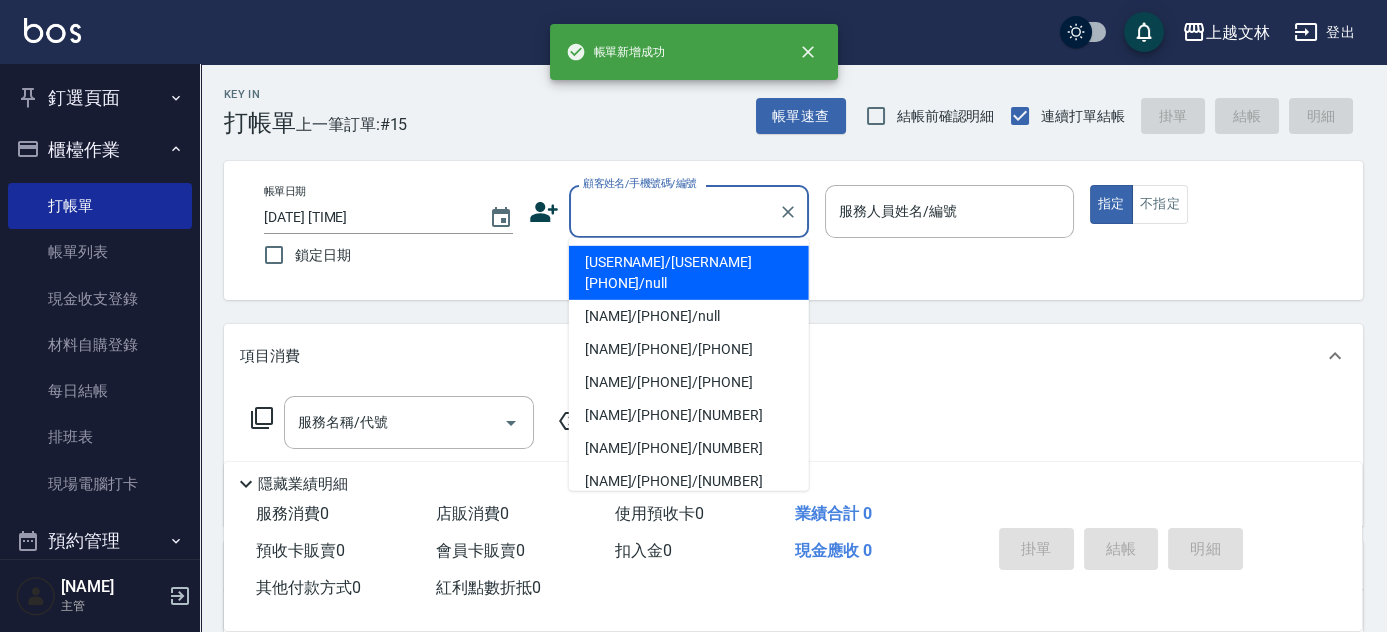 click on "顧客姓名/手機號碼/編號" at bounding box center (674, 211) 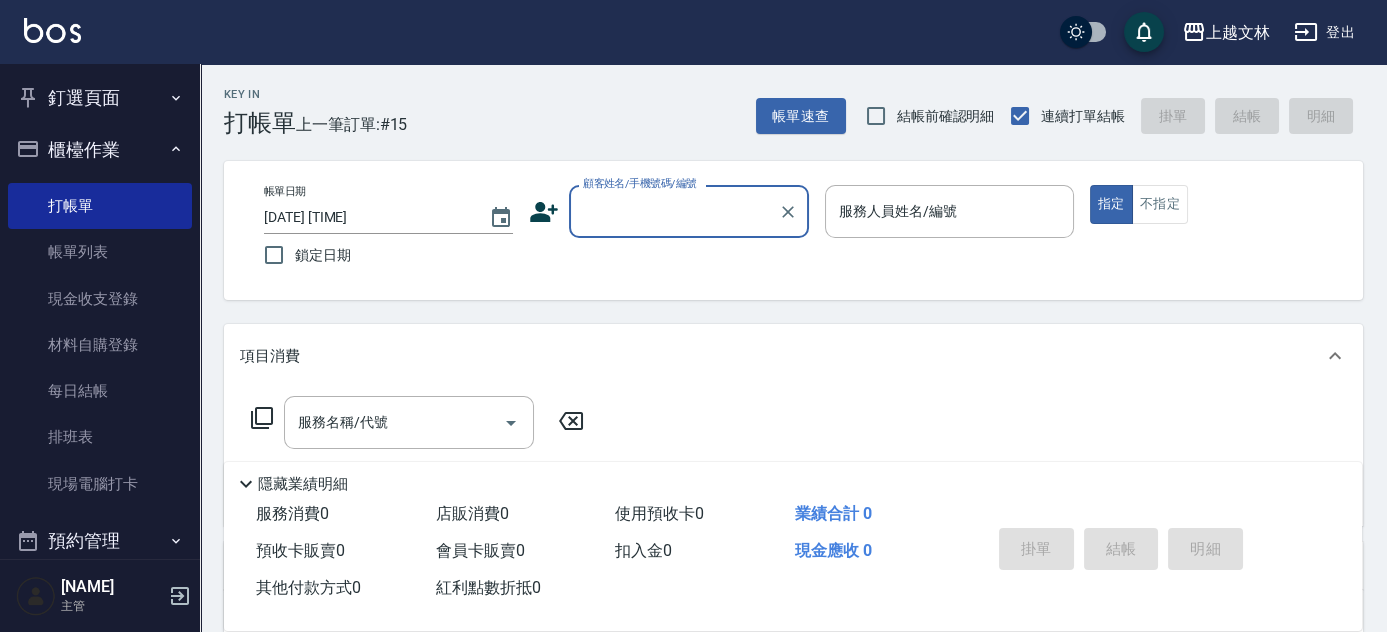 click on "顧客姓名/手機號碼/編號" at bounding box center (674, 211) 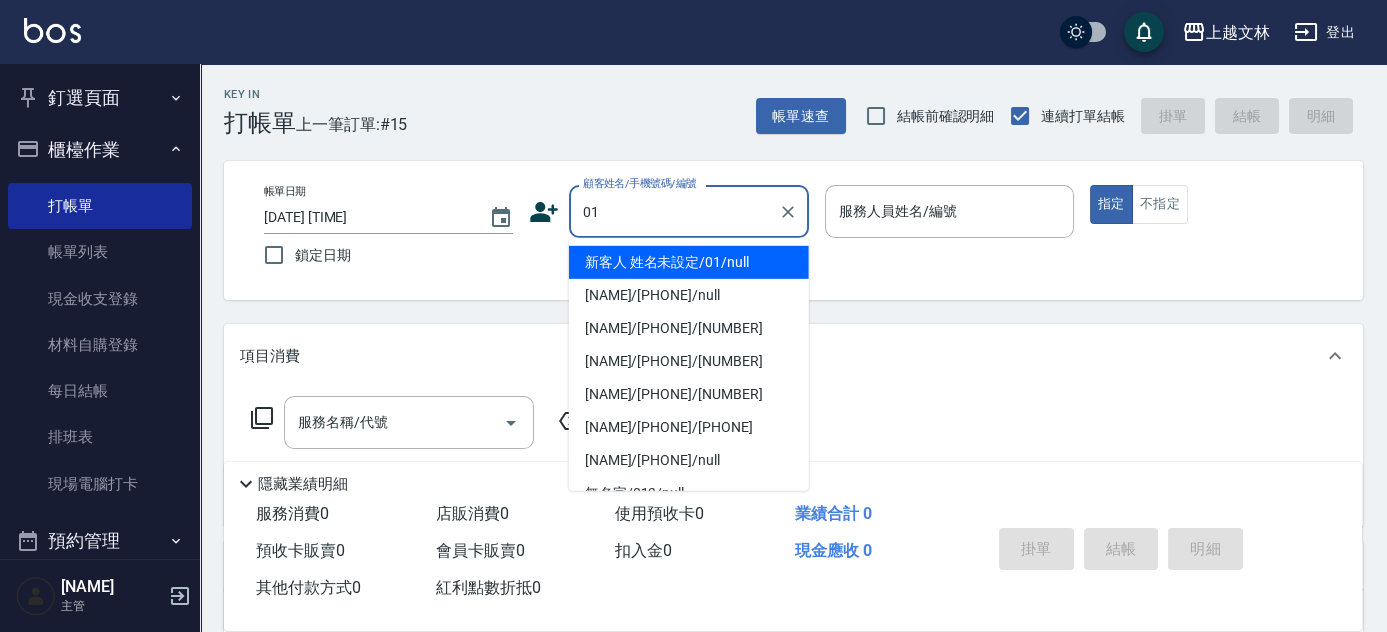 click on "新客人 姓名未設定/01/null" at bounding box center [689, 262] 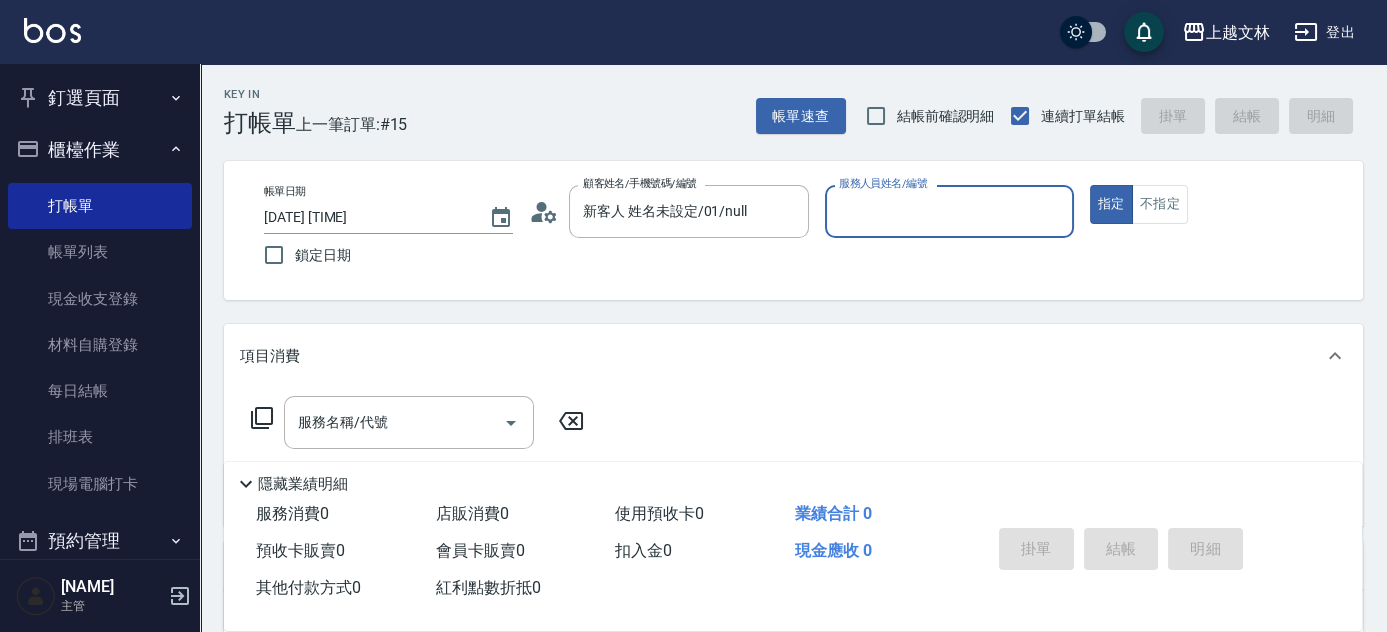 click on "服務人員姓名/編號" at bounding box center [949, 211] 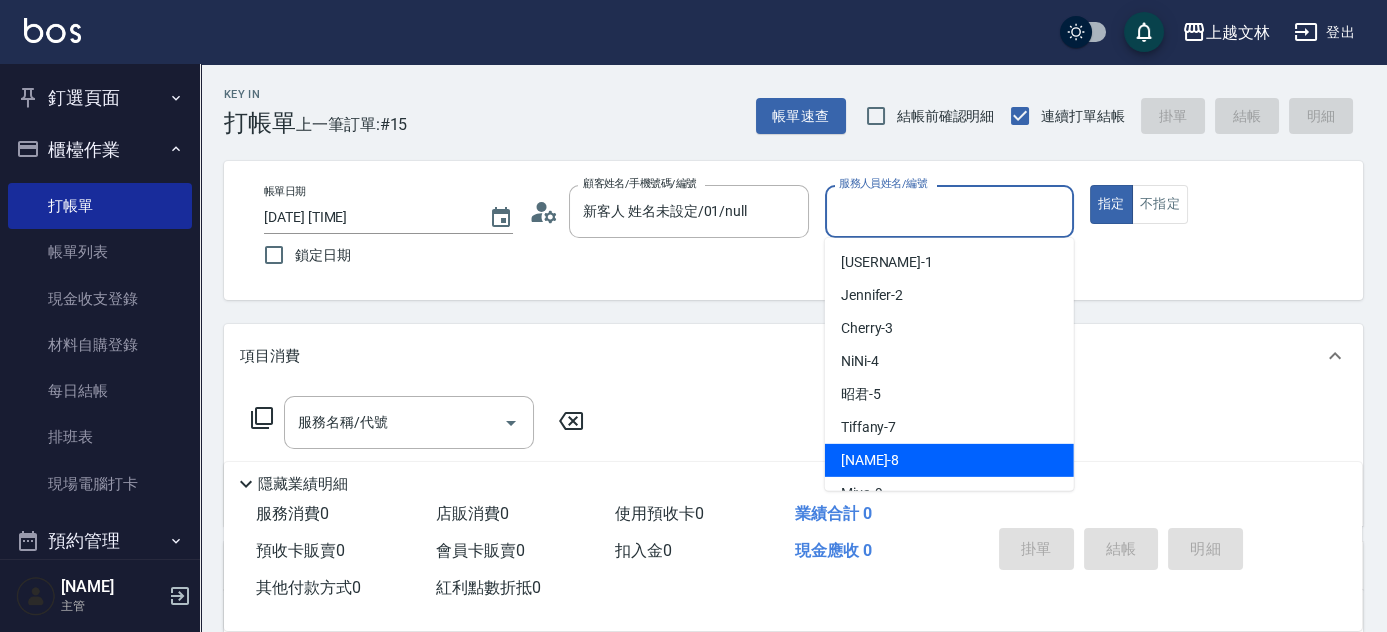 click on "Ella -8" at bounding box center (870, 460) 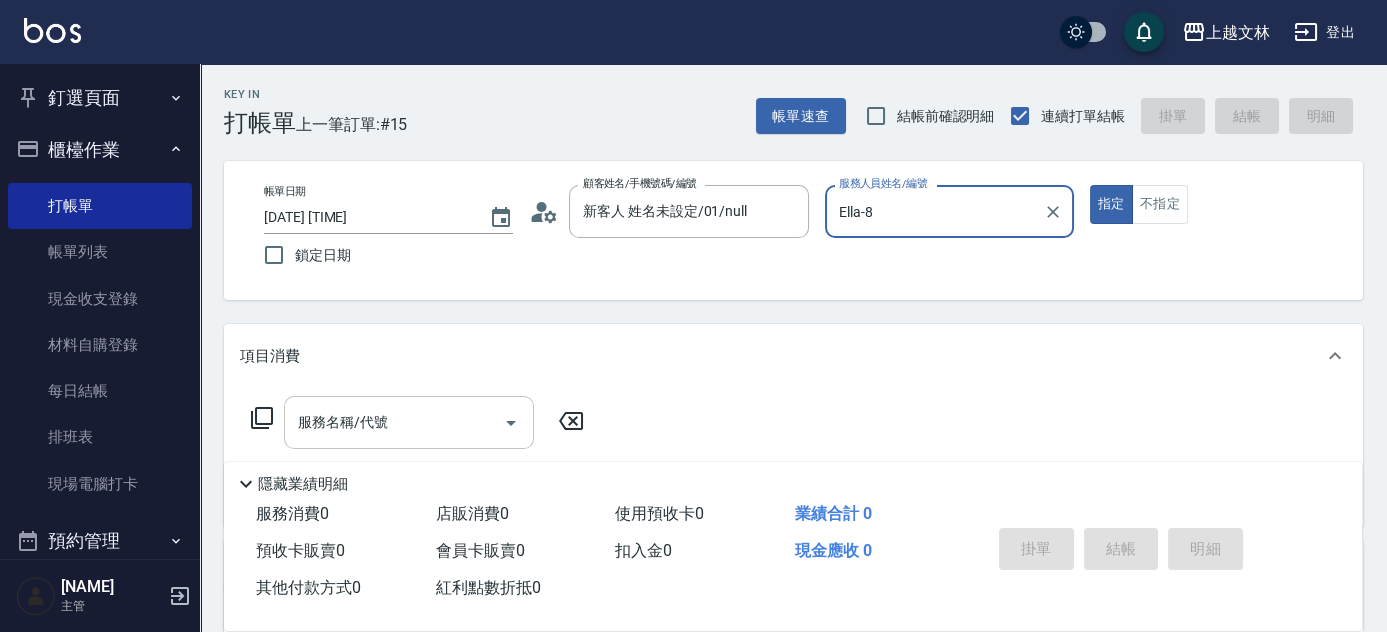 click on "服務名稱/代號" at bounding box center [394, 422] 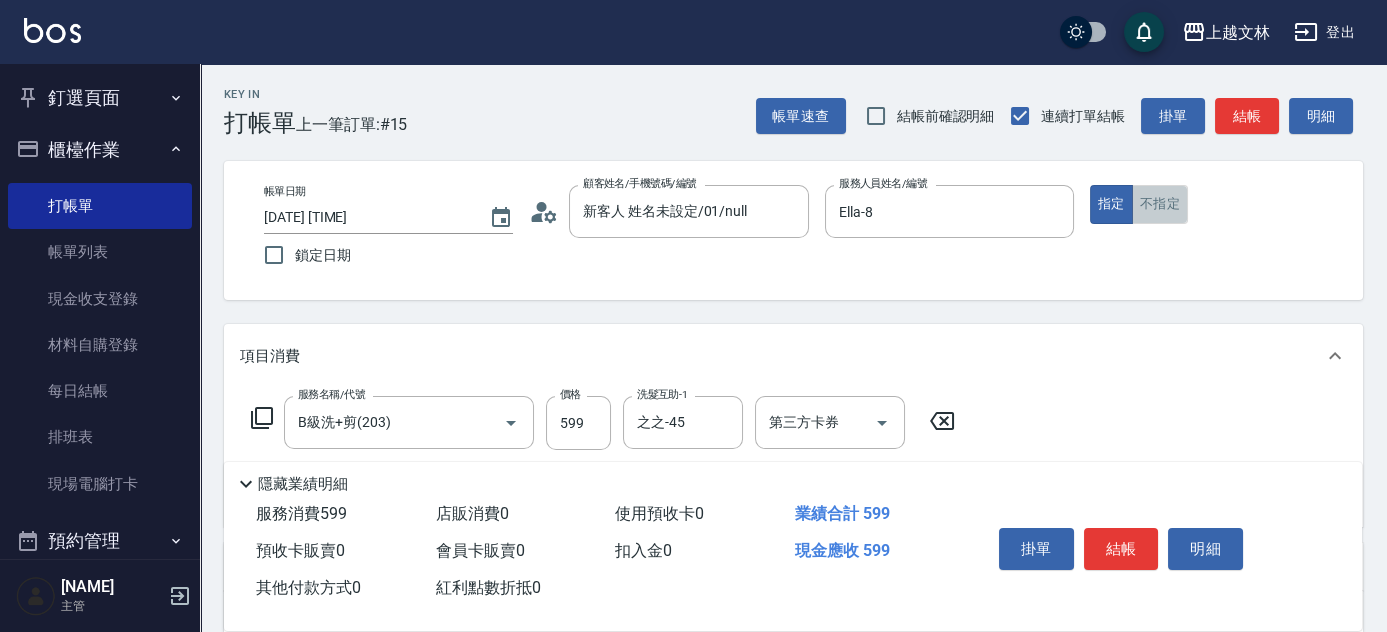 click on "不指定" at bounding box center (1160, 204) 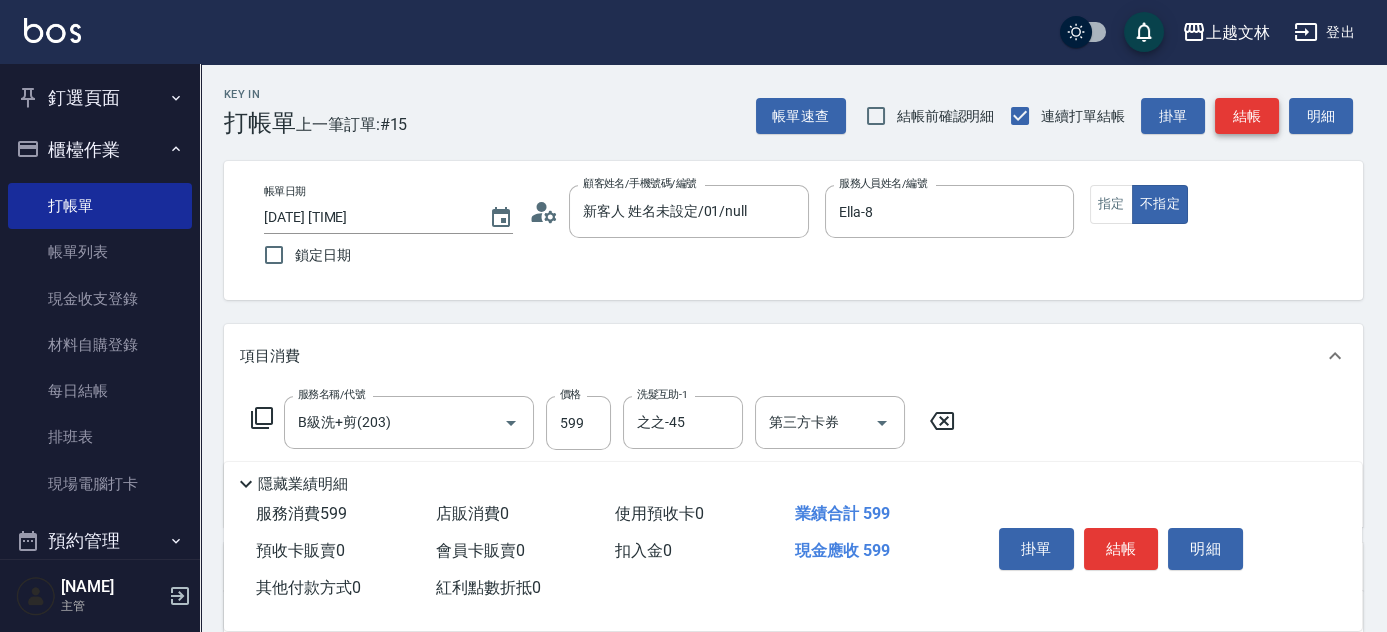 click on "結帳" at bounding box center (1247, 116) 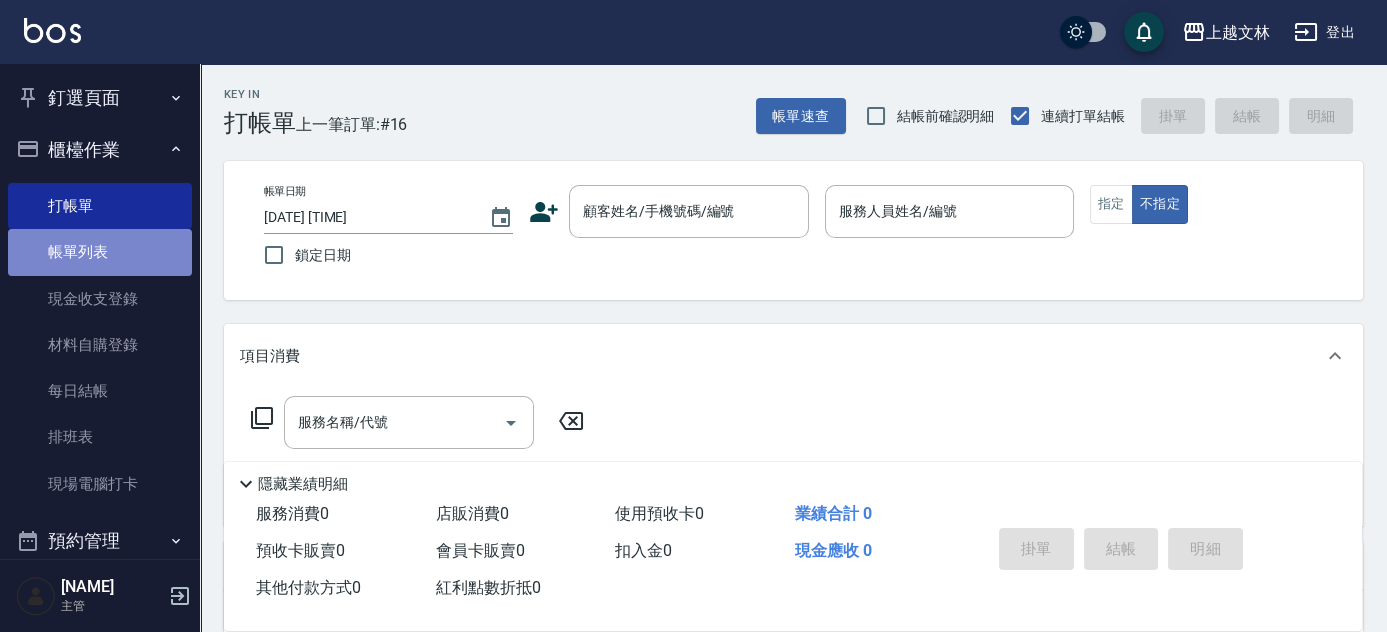 click on "帳單列表" at bounding box center (100, 252) 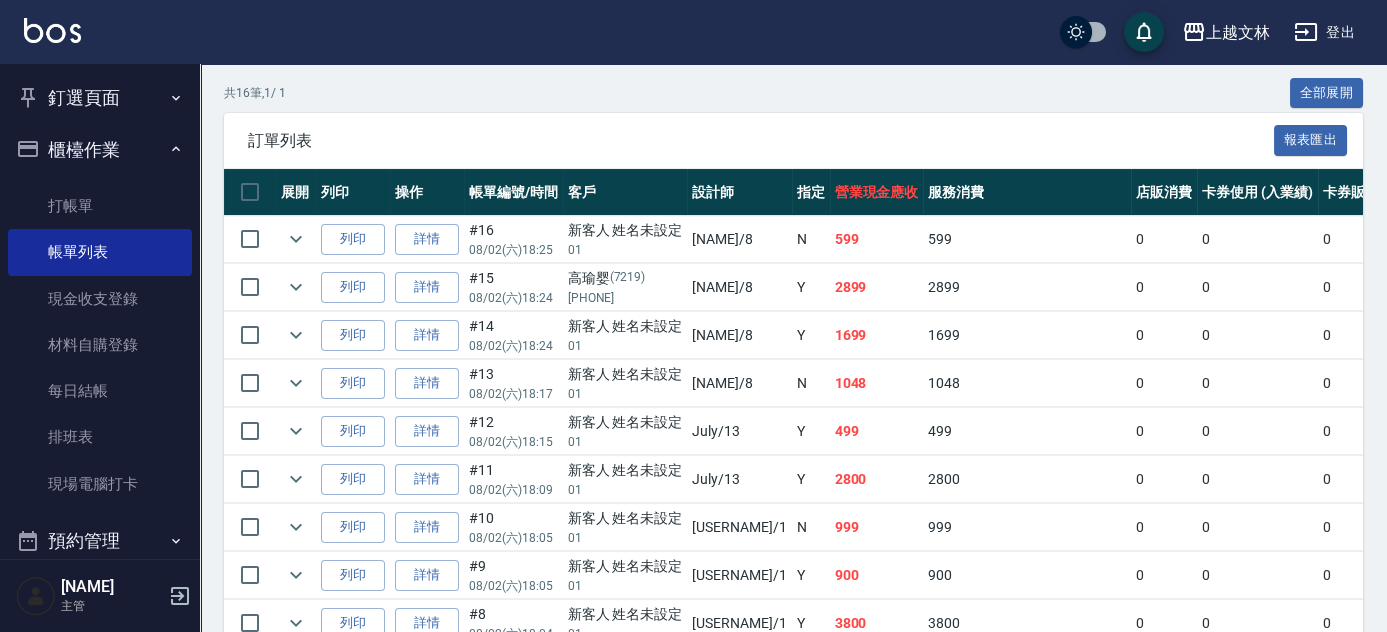 scroll, scrollTop: 453, scrollLeft: 0, axis: vertical 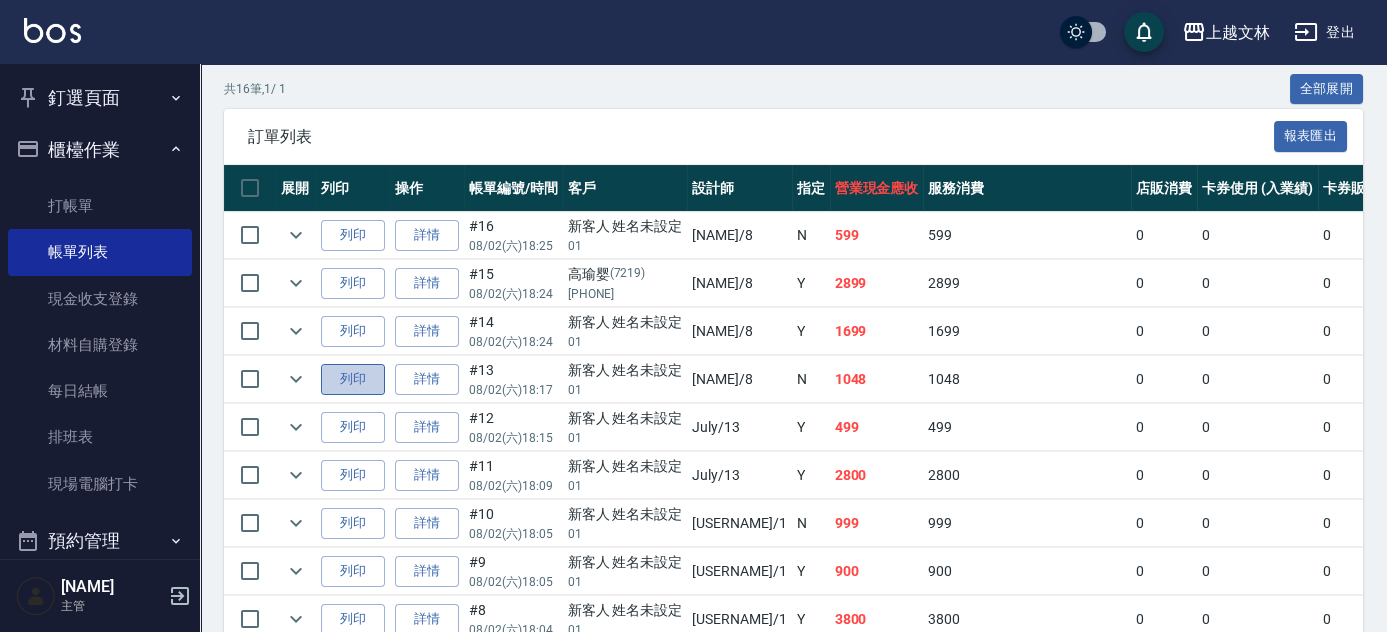 click on "列印" at bounding box center (353, 379) 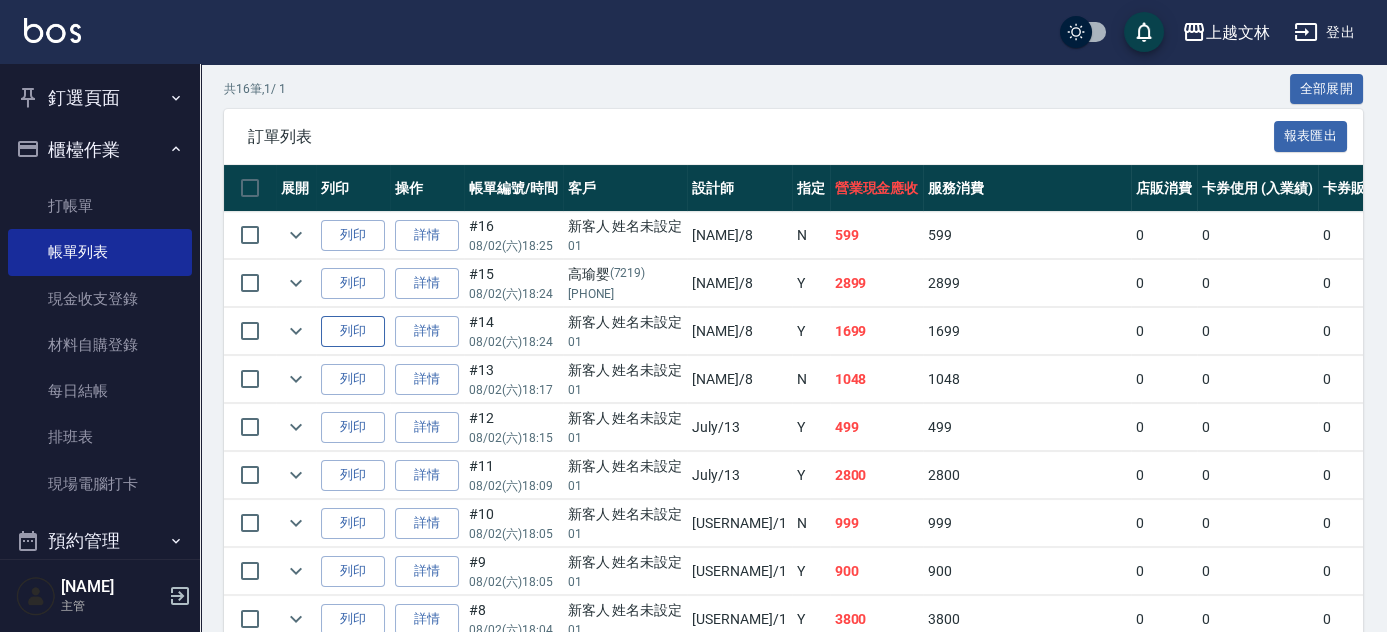 click on "列印" at bounding box center (353, 331) 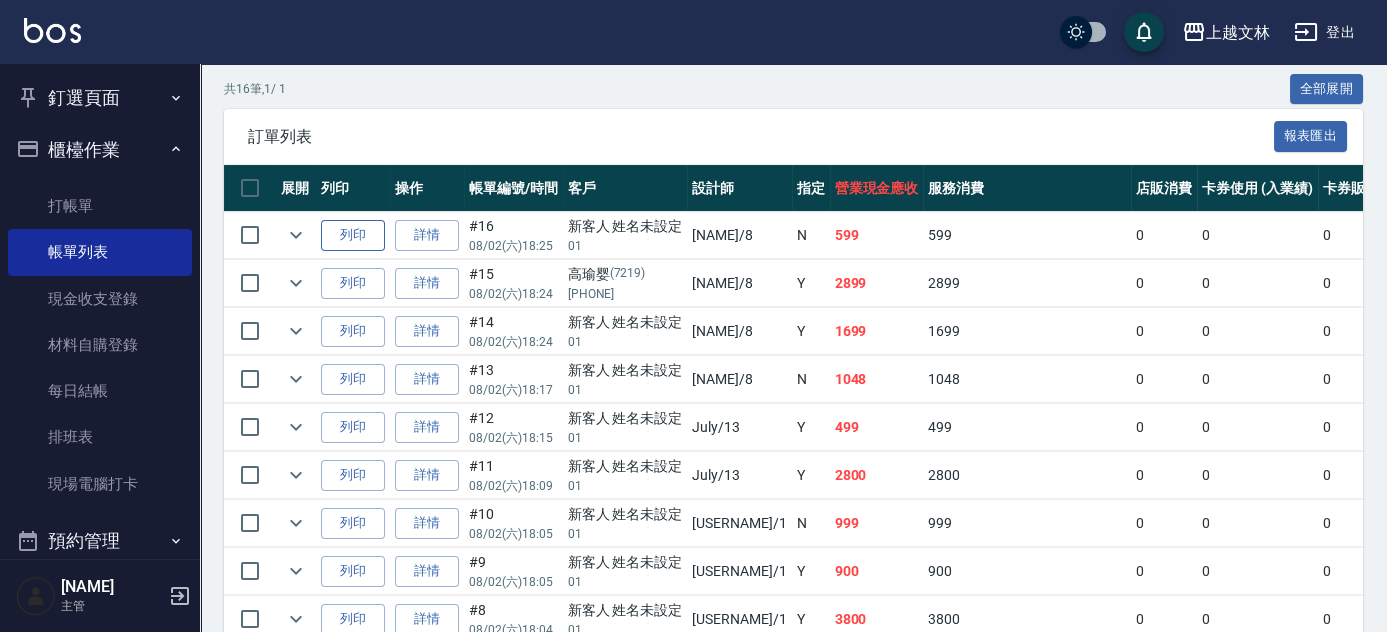 click on "列印" at bounding box center [353, 235] 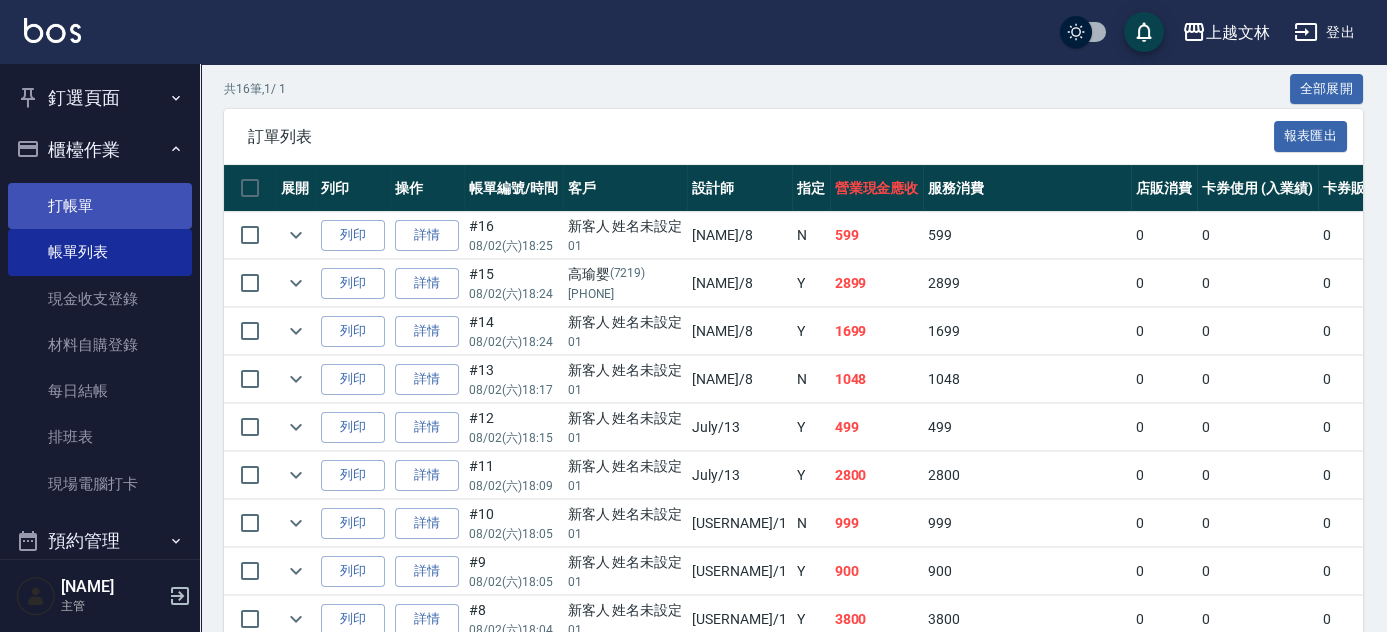 click on "打帳單" at bounding box center [100, 206] 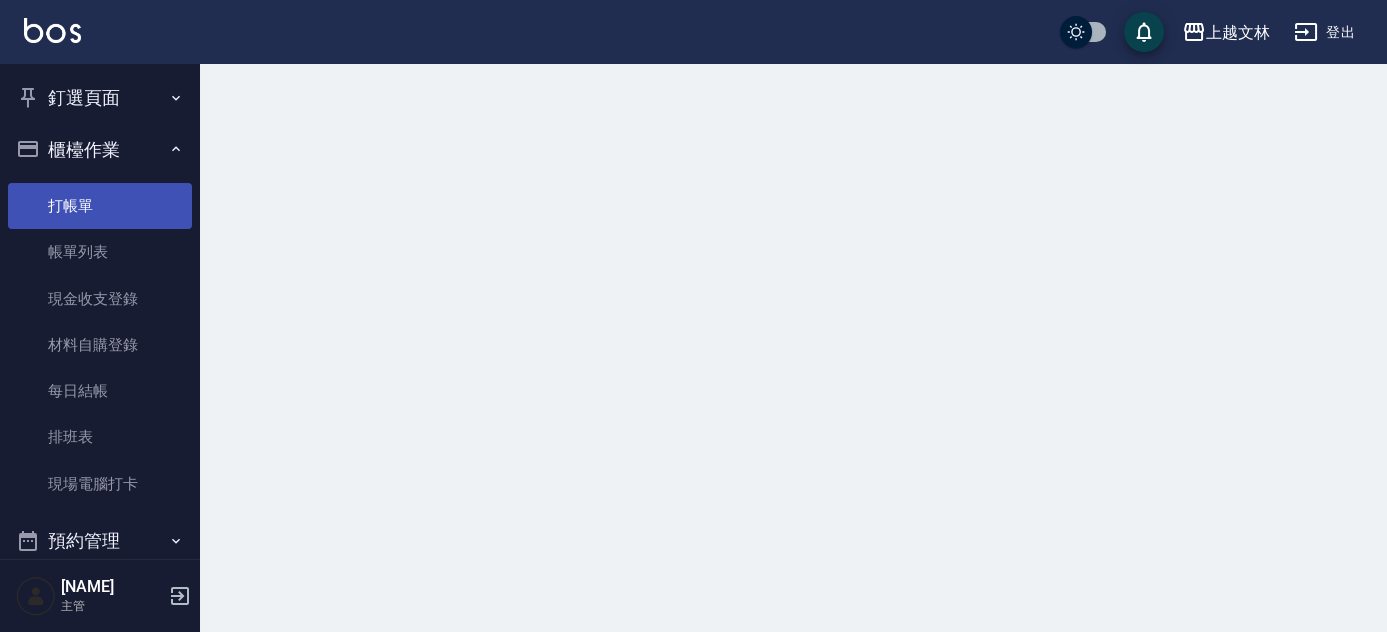scroll, scrollTop: 0, scrollLeft: 0, axis: both 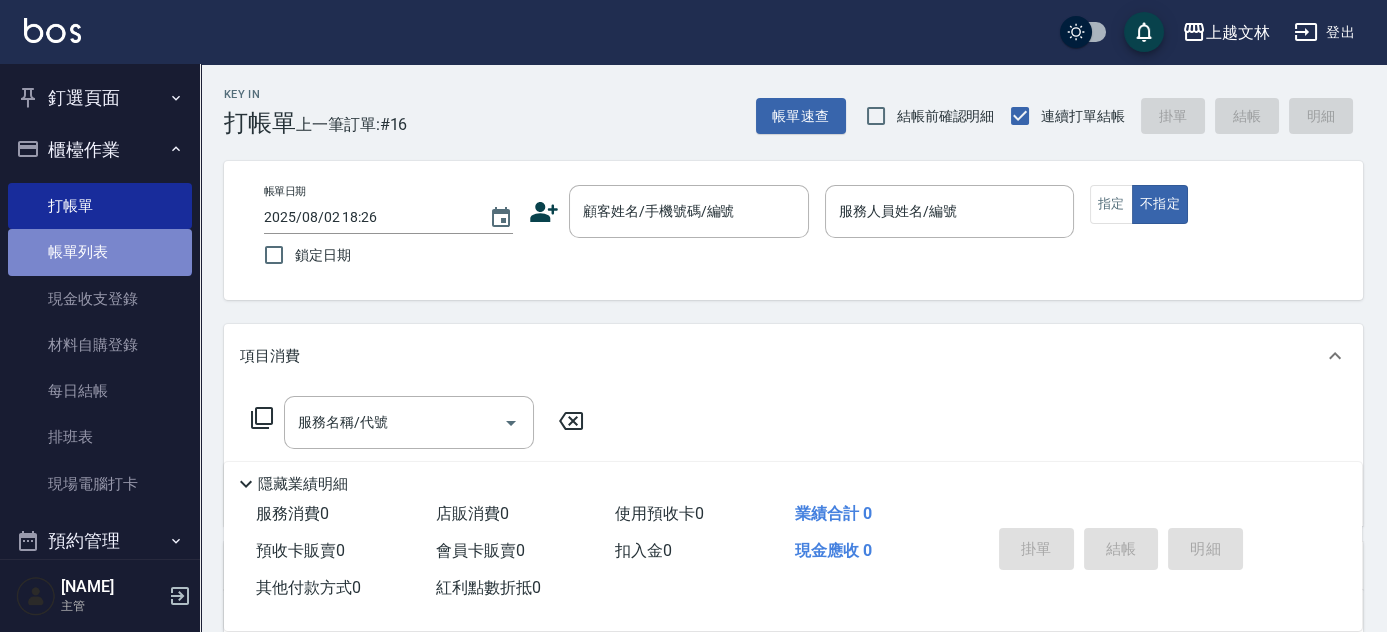 click on "帳單列表" at bounding box center [100, 252] 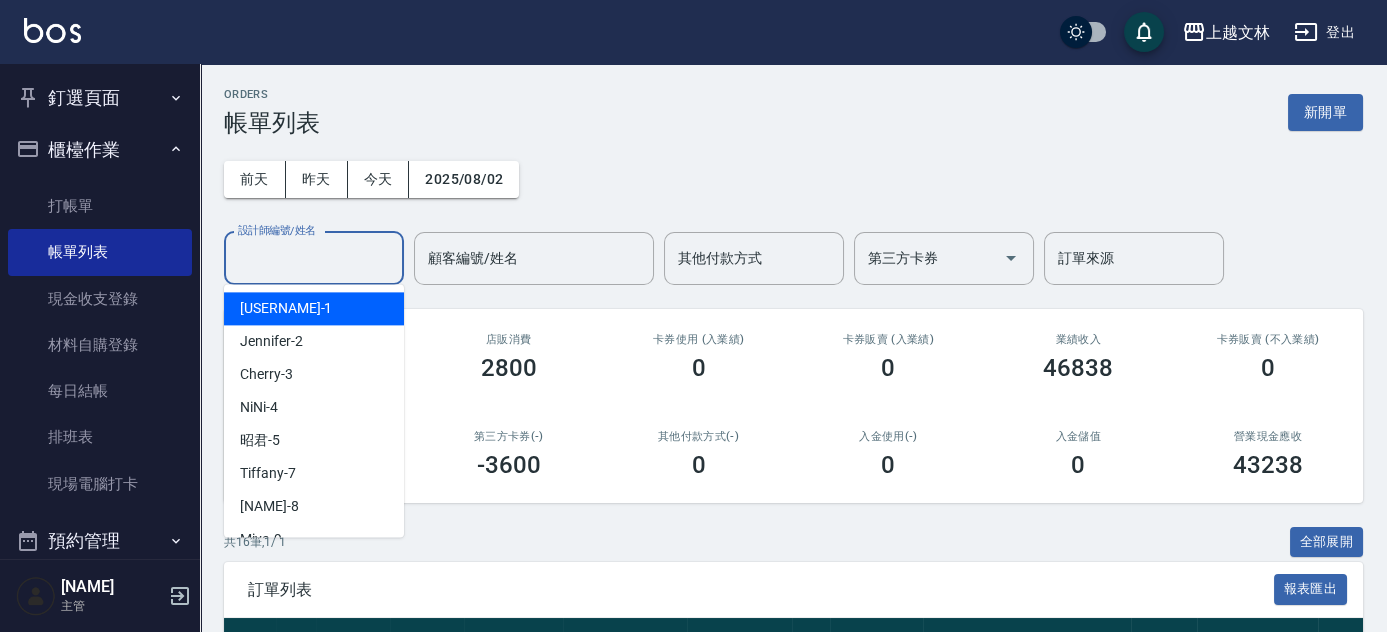 click on "設計師編號/姓名" at bounding box center (314, 258) 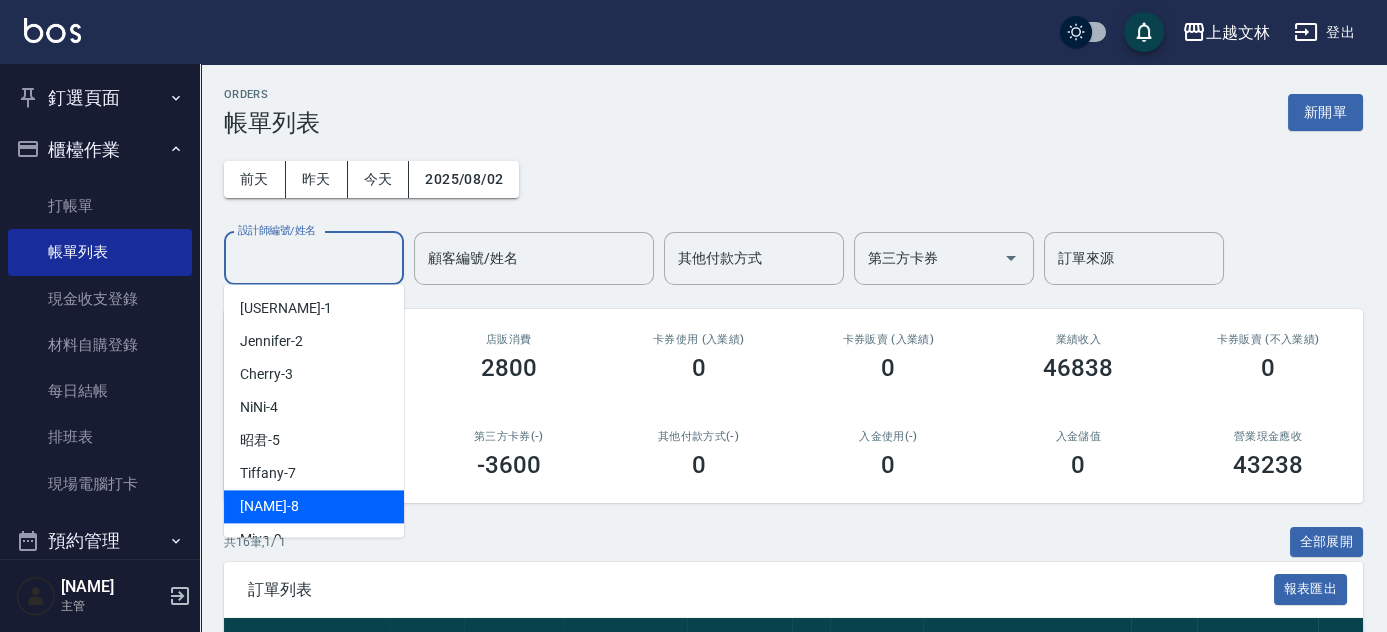 click on "Ella -8" at bounding box center (269, 506) 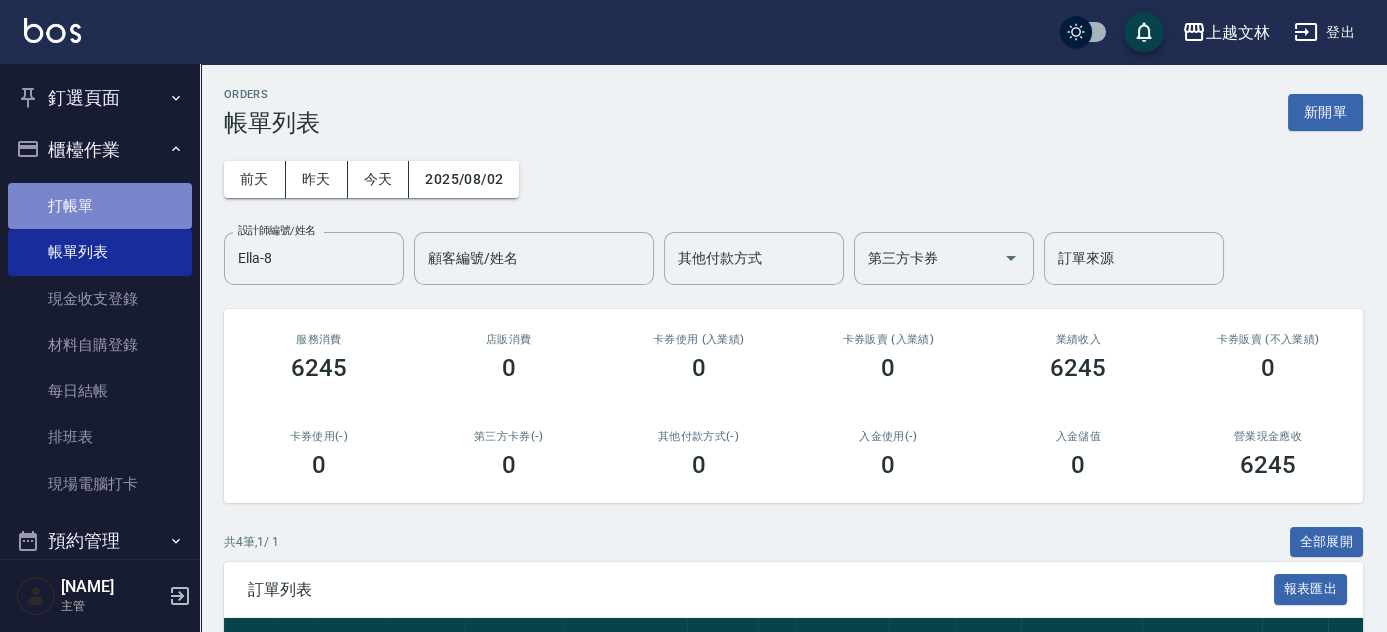 click on "打帳單" at bounding box center (100, 206) 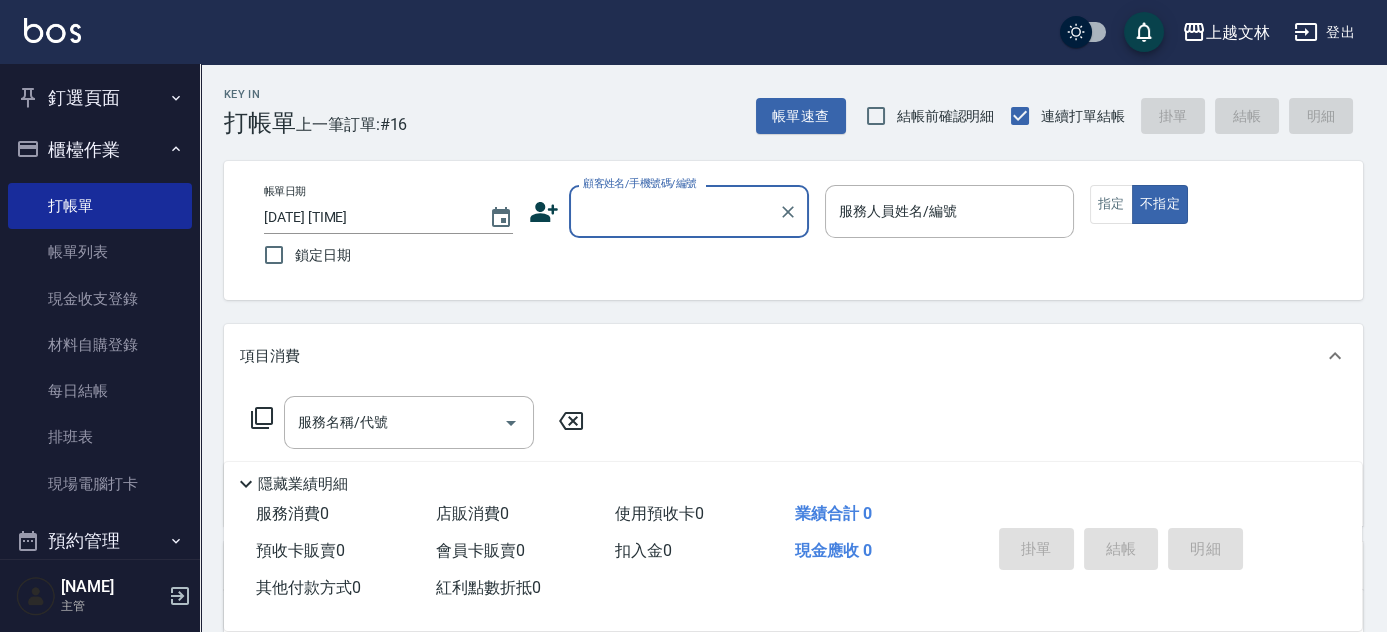 click on "顧客姓名/手機號碼/編號" at bounding box center [674, 211] 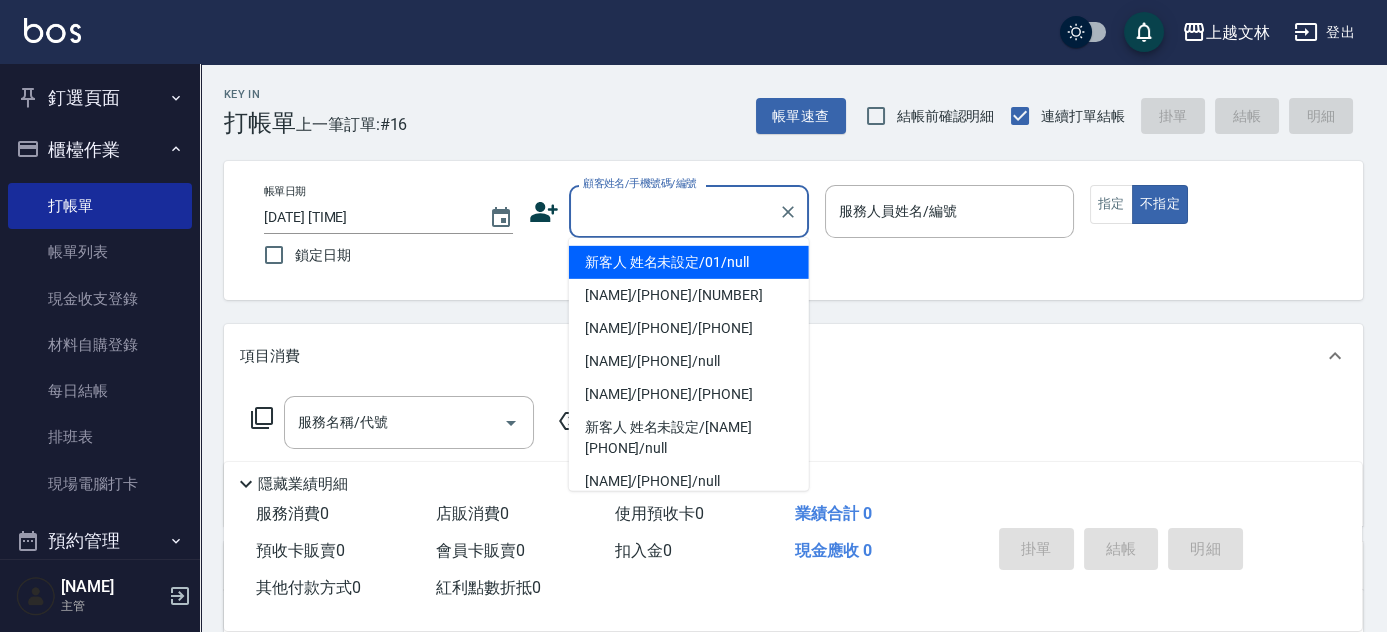 click on "新客人 姓名未設定/01/null" at bounding box center [689, 262] 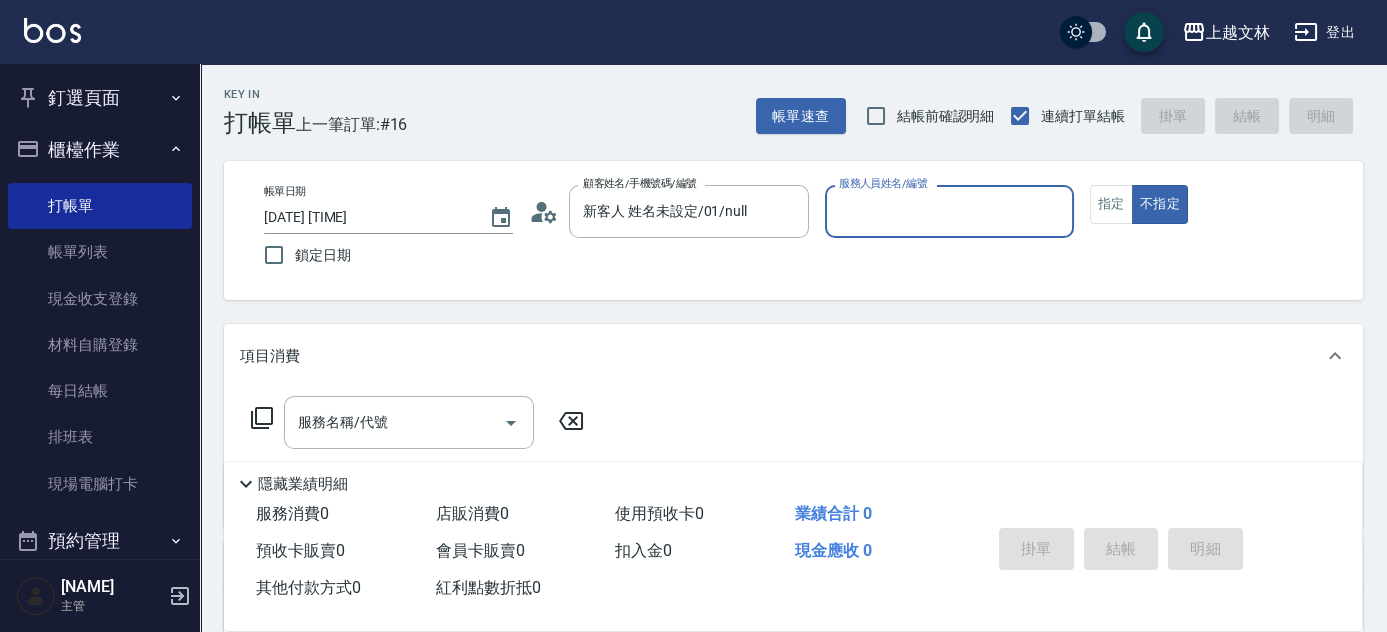 click on "服務人員姓名/編號" at bounding box center [949, 211] 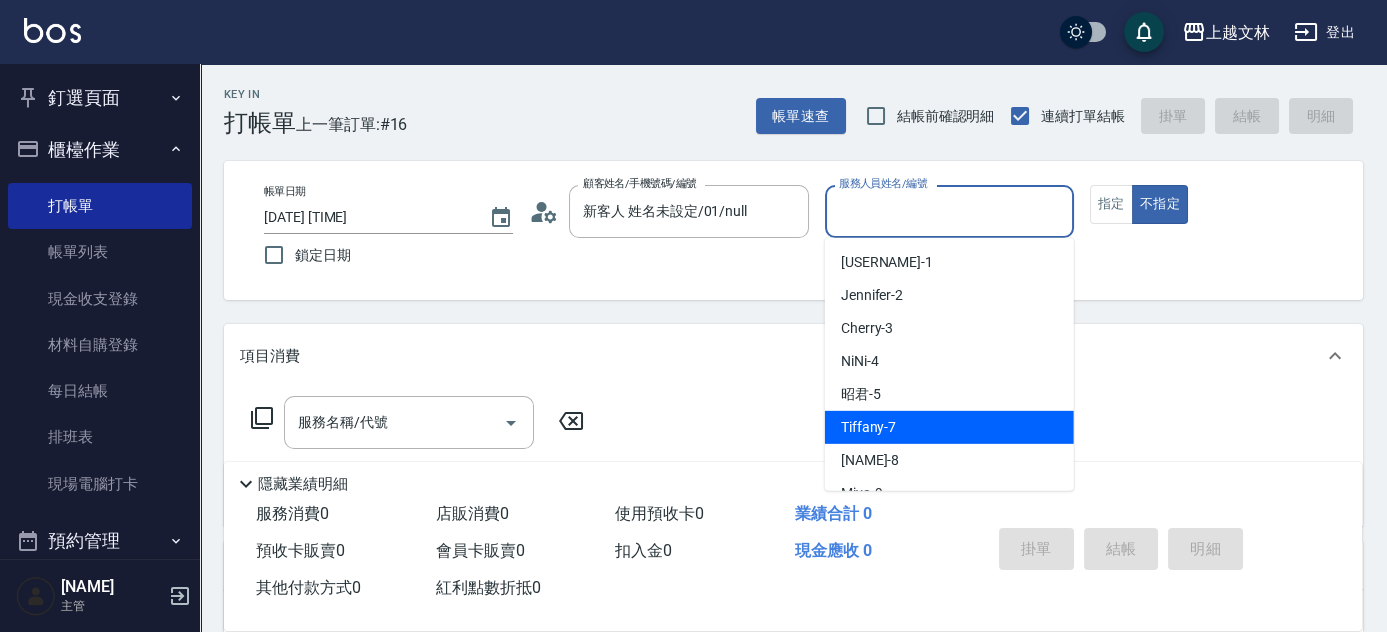 click on "Tiffany -7" at bounding box center (869, 427) 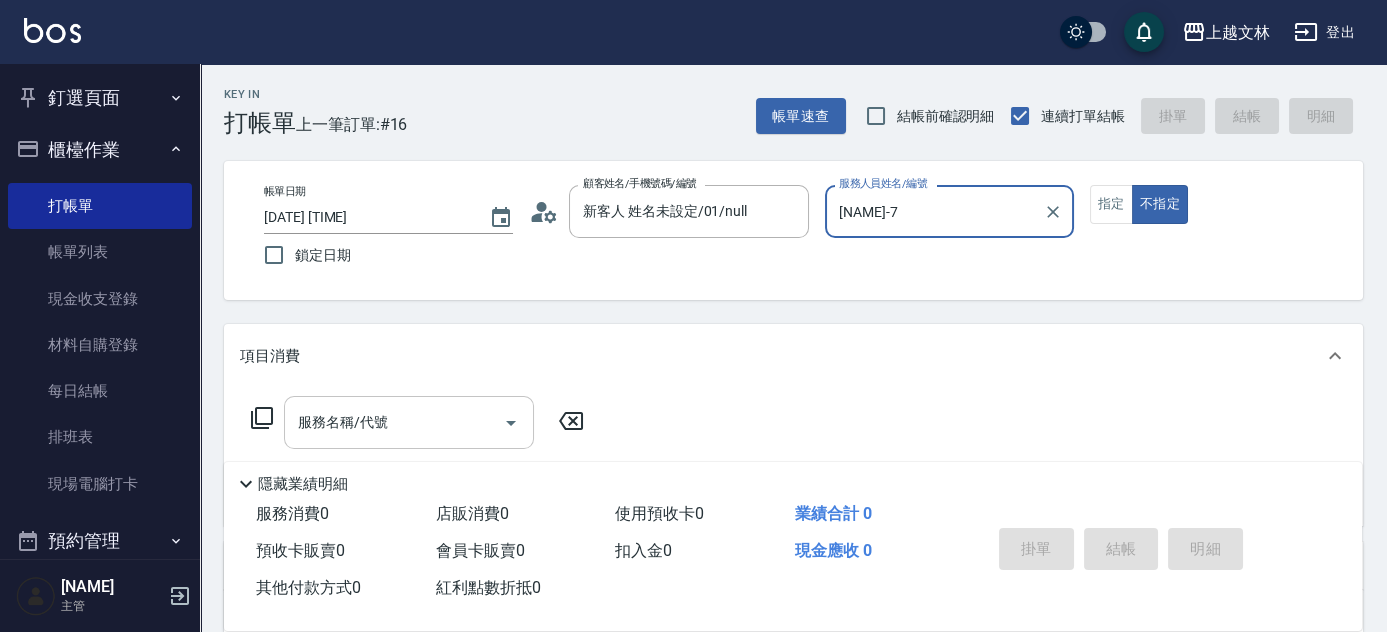 click on "服務名稱/代號" at bounding box center (409, 422) 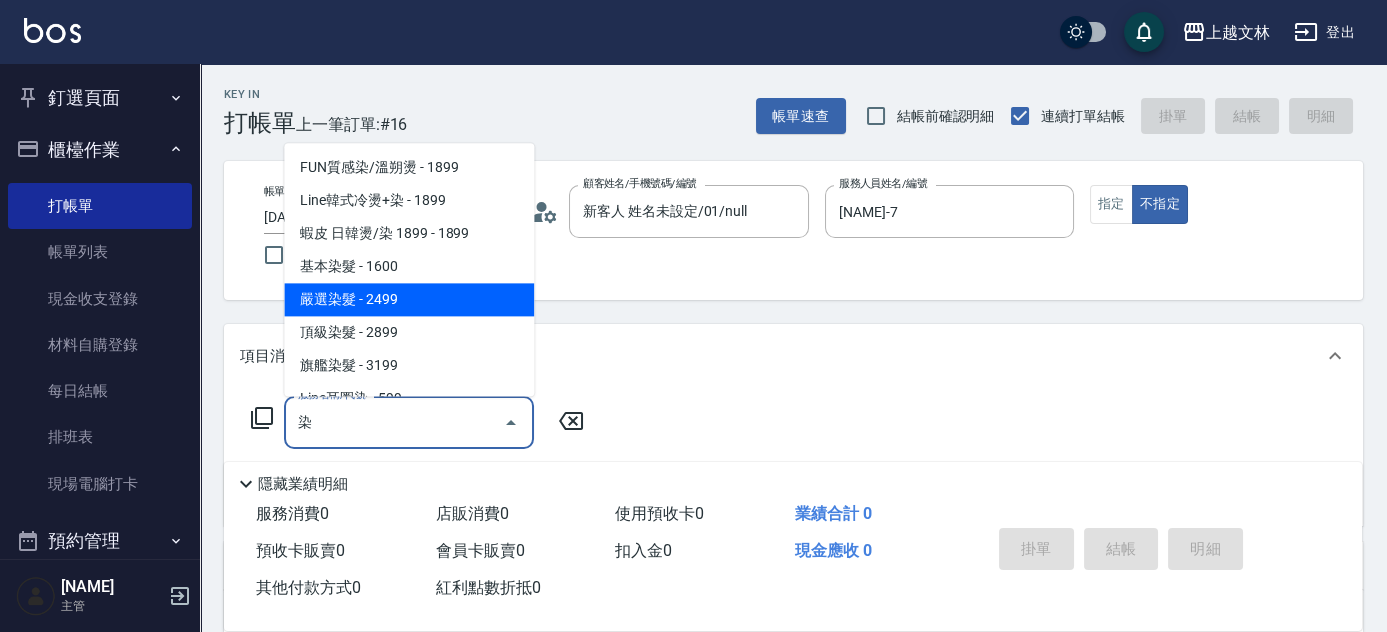 click on "嚴選染髮 - 2499" at bounding box center [409, 300] 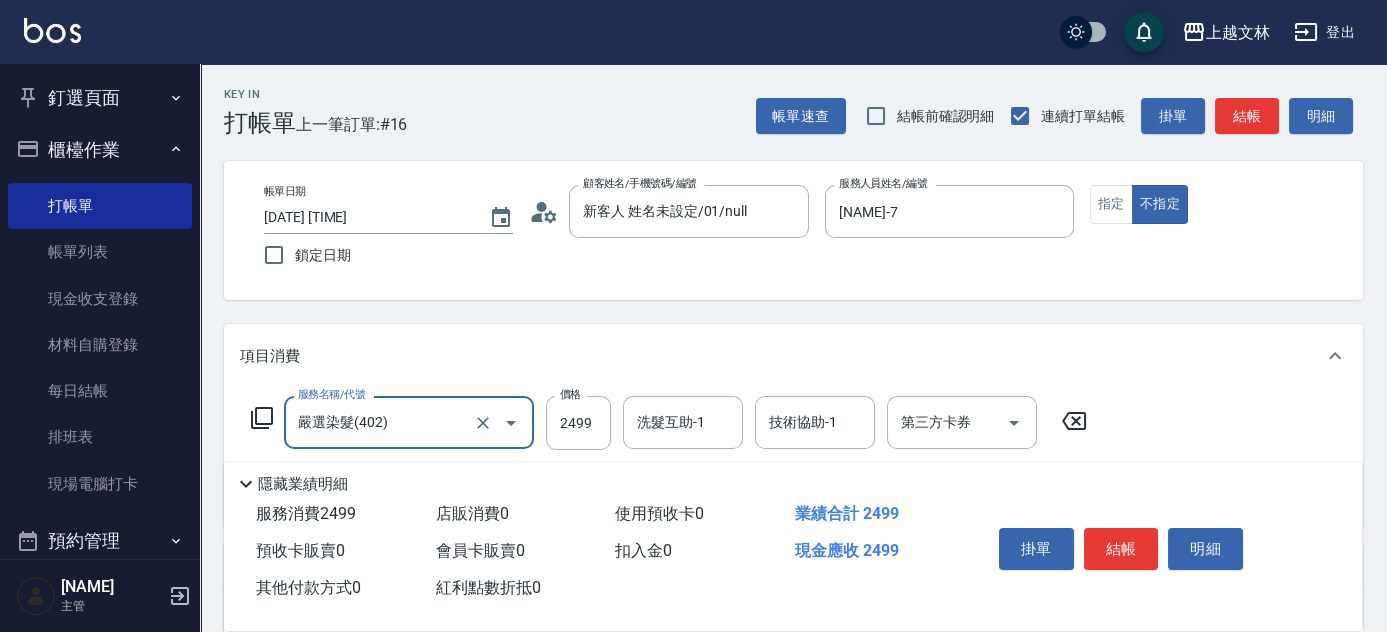click on "洗髮互助-1 洗髮互助-1" at bounding box center [683, 422] 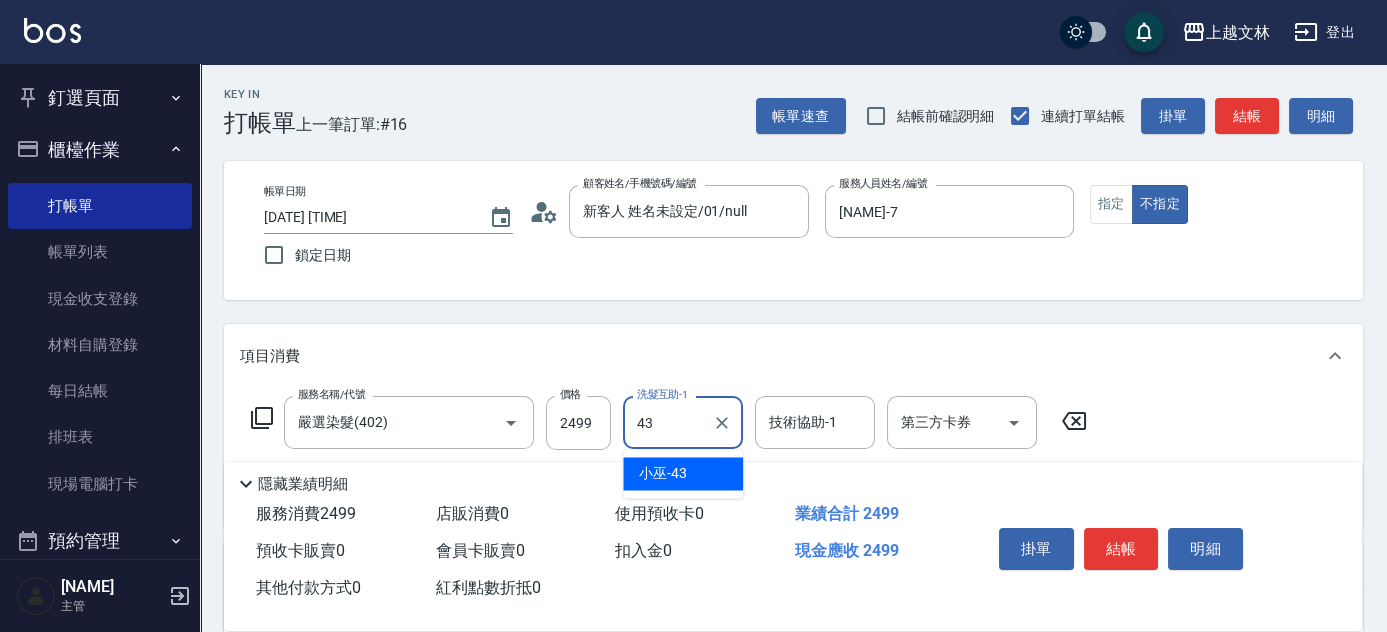 click on "小巫-43" at bounding box center [663, 473] 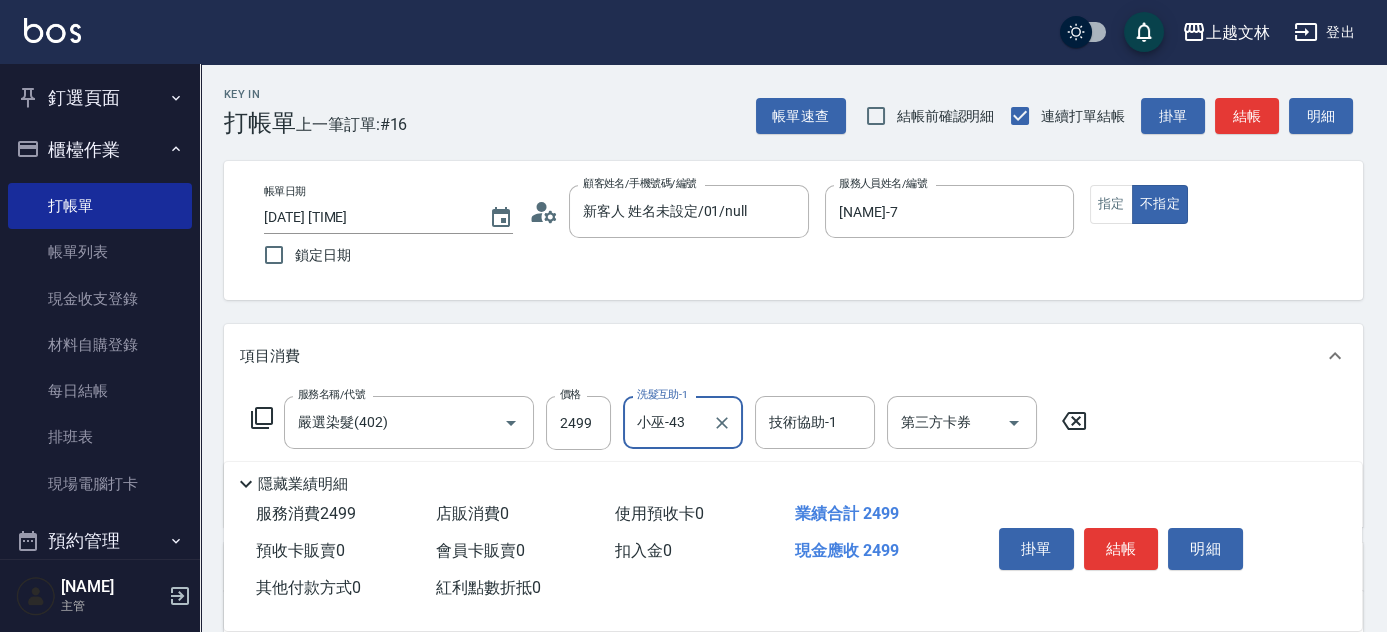 click on "技術協助-1 技術協助-1" at bounding box center (815, 422) 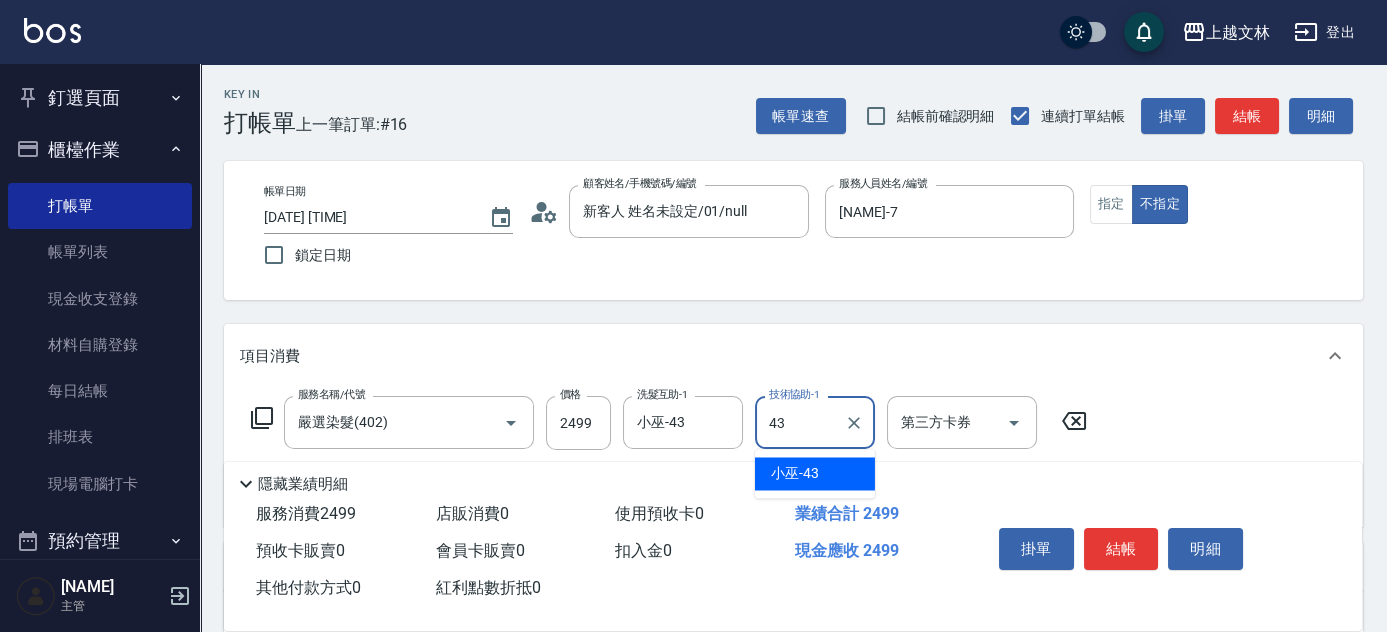 click on "小巫-43" at bounding box center (795, 473) 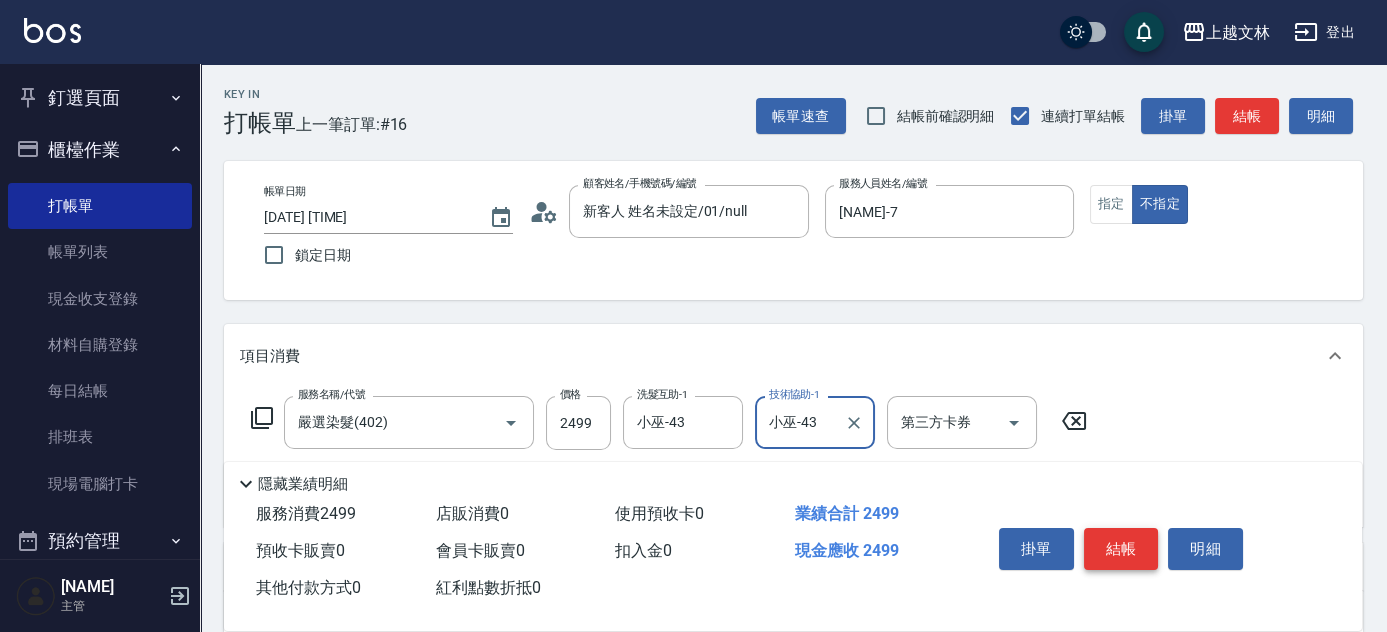 click on "結帳" at bounding box center [1121, 549] 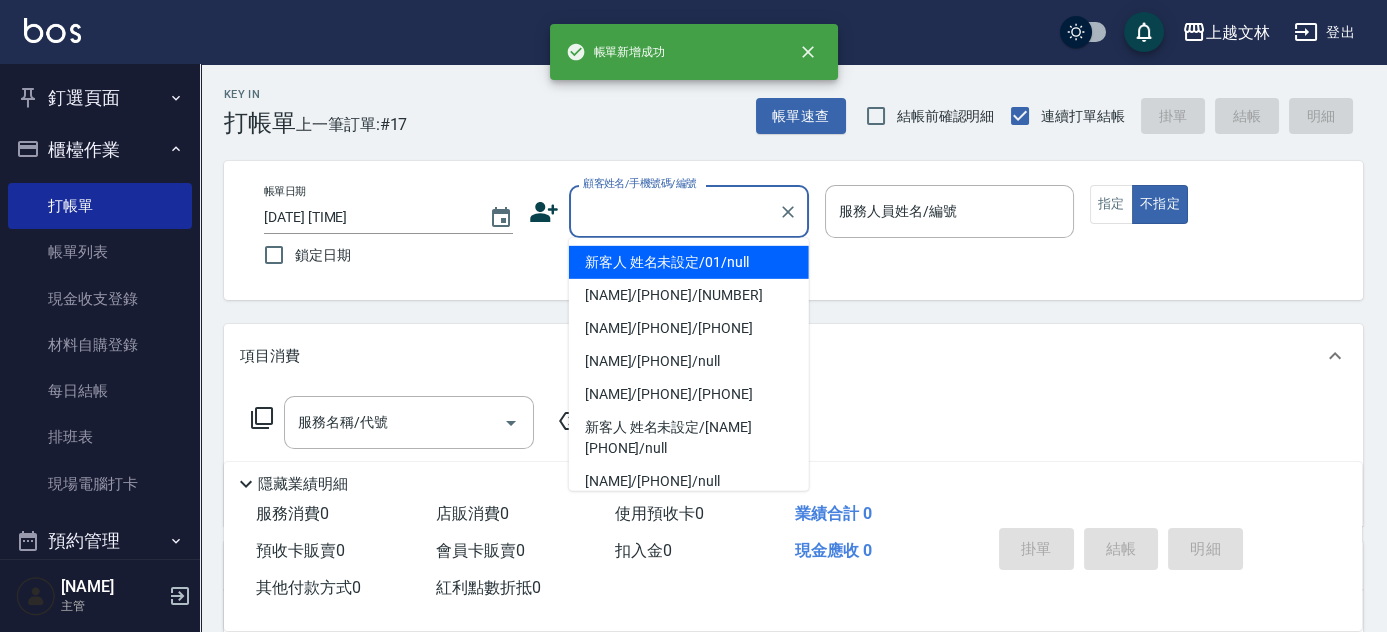 drag, startPoint x: 682, startPoint y: 210, endPoint x: 692, endPoint y: 213, distance: 10.440307 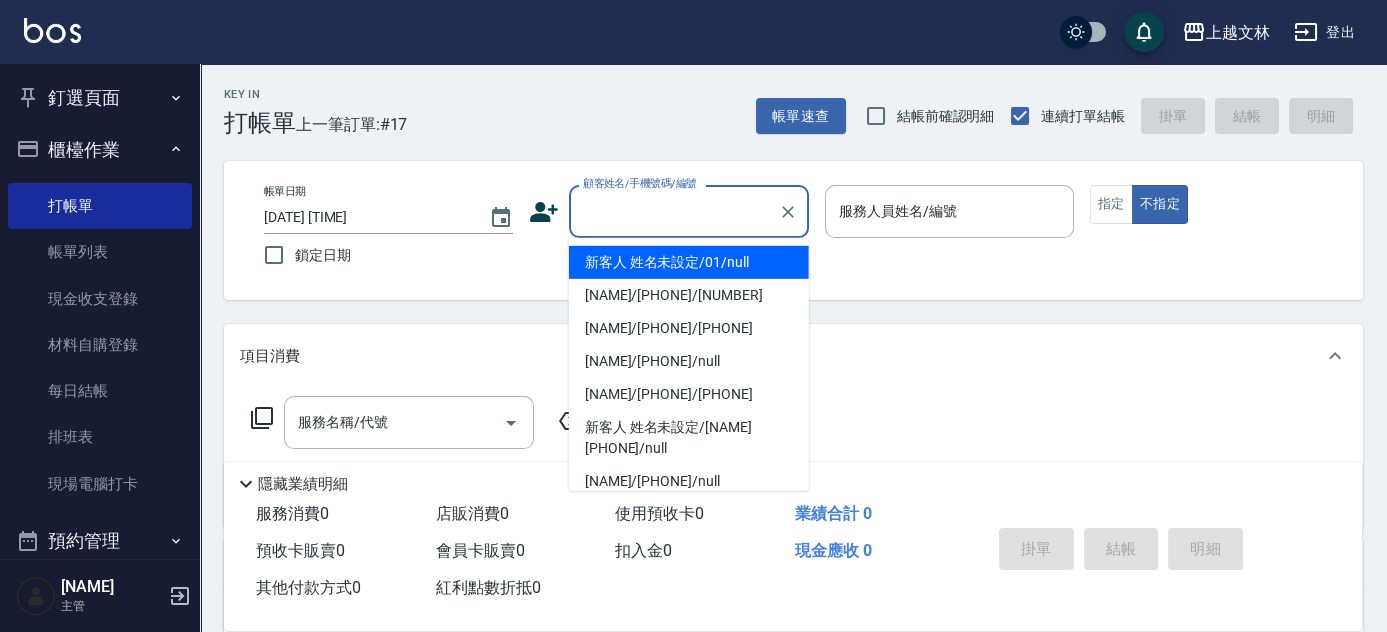 click on "新客人 姓名未設定/01/null" at bounding box center (689, 262) 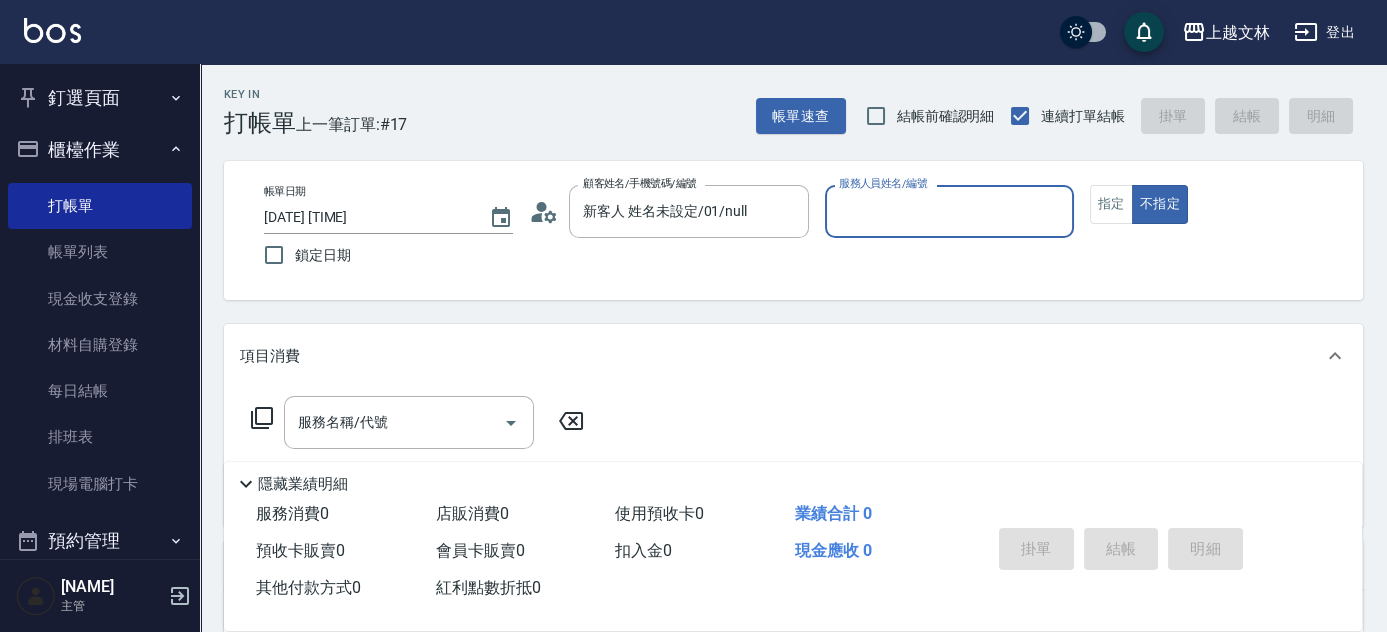 click on "服務人員姓名/編號" at bounding box center (949, 211) 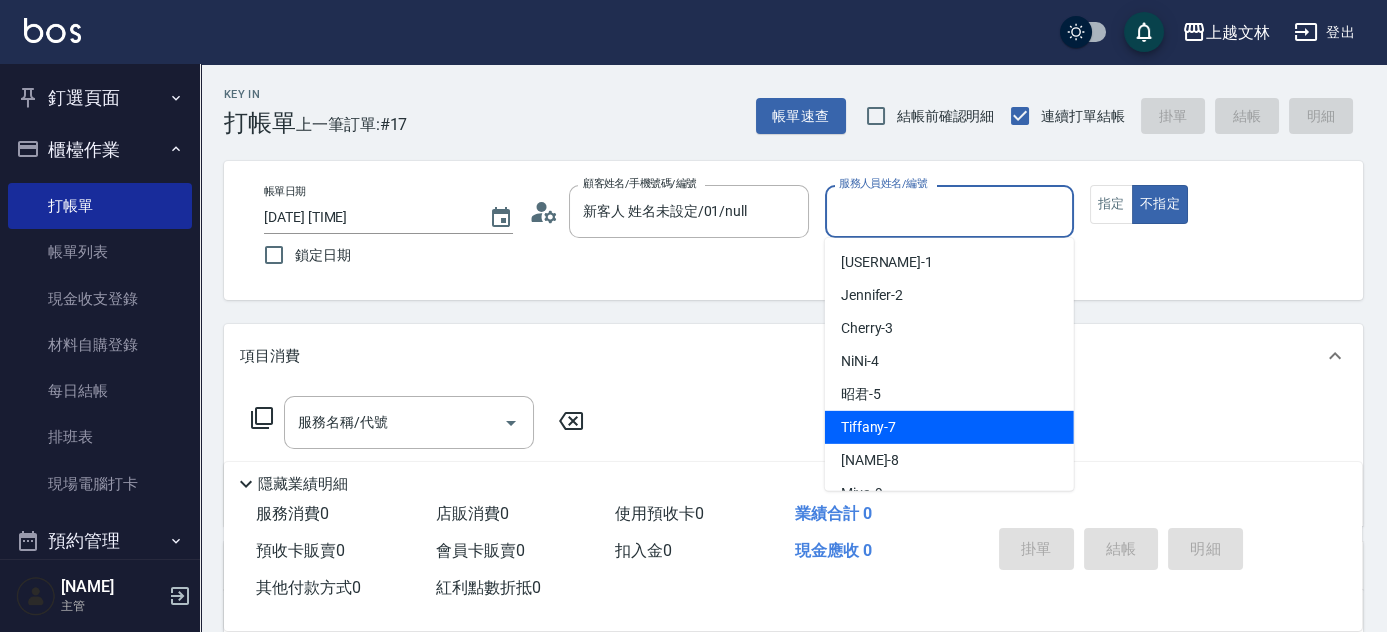 click on "Tiffany -7" at bounding box center (949, 427) 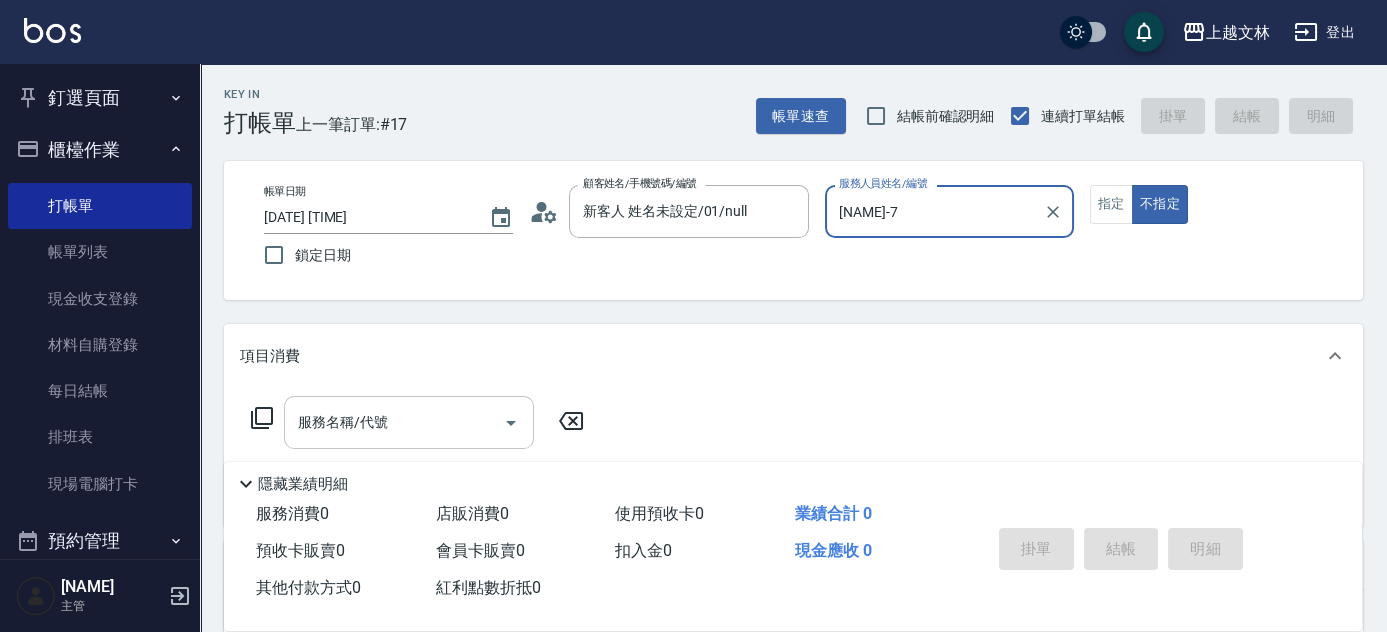 click on "服務名稱/代號" at bounding box center [394, 422] 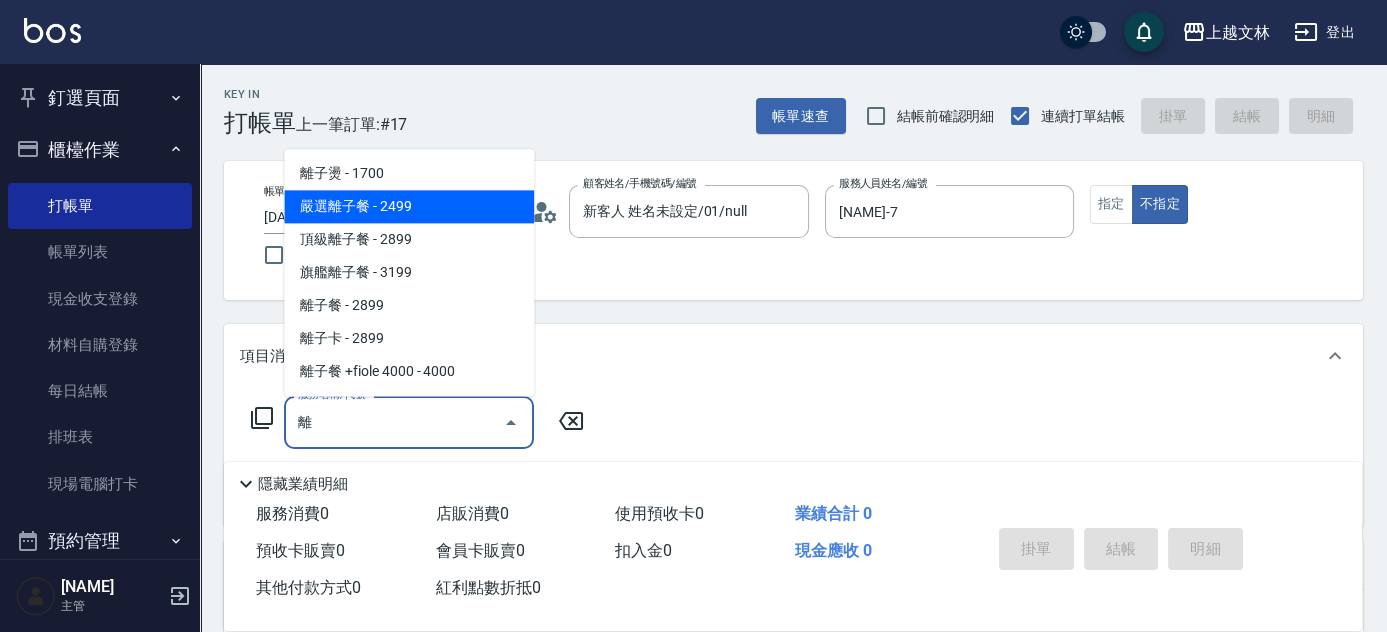 click on "嚴選離子餐 - 2499" at bounding box center (409, 206) 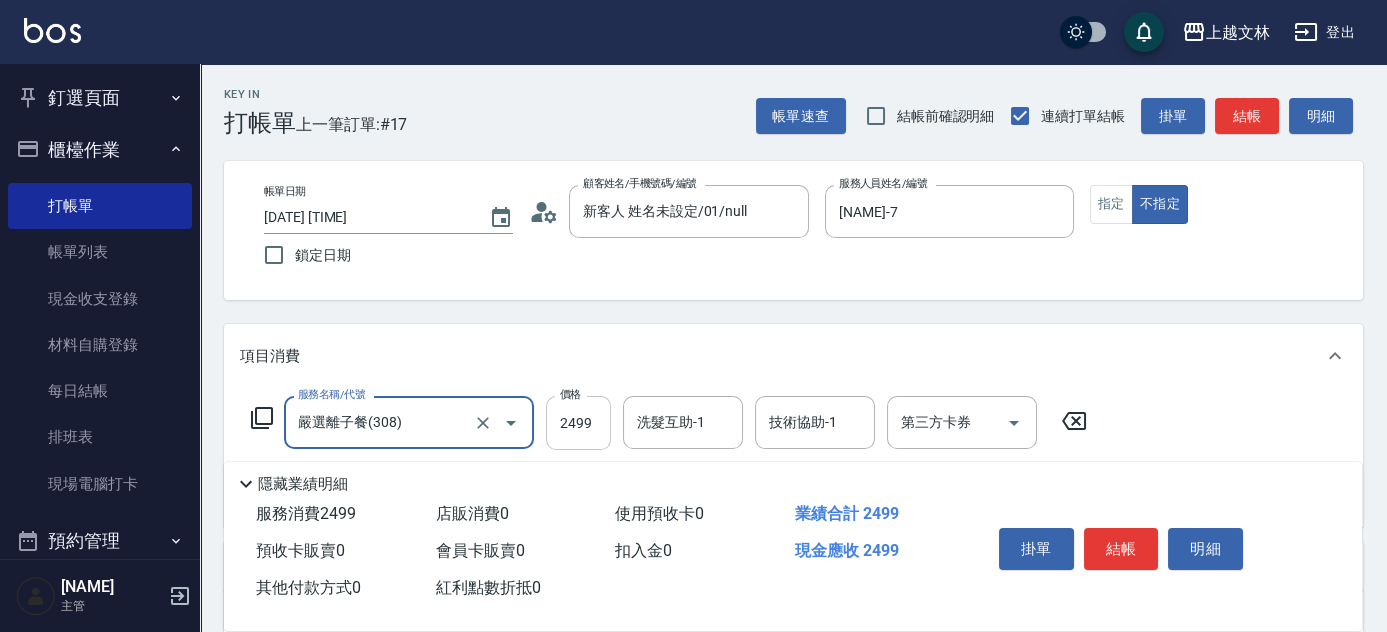 click on "2499" at bounding box center (578, 423) 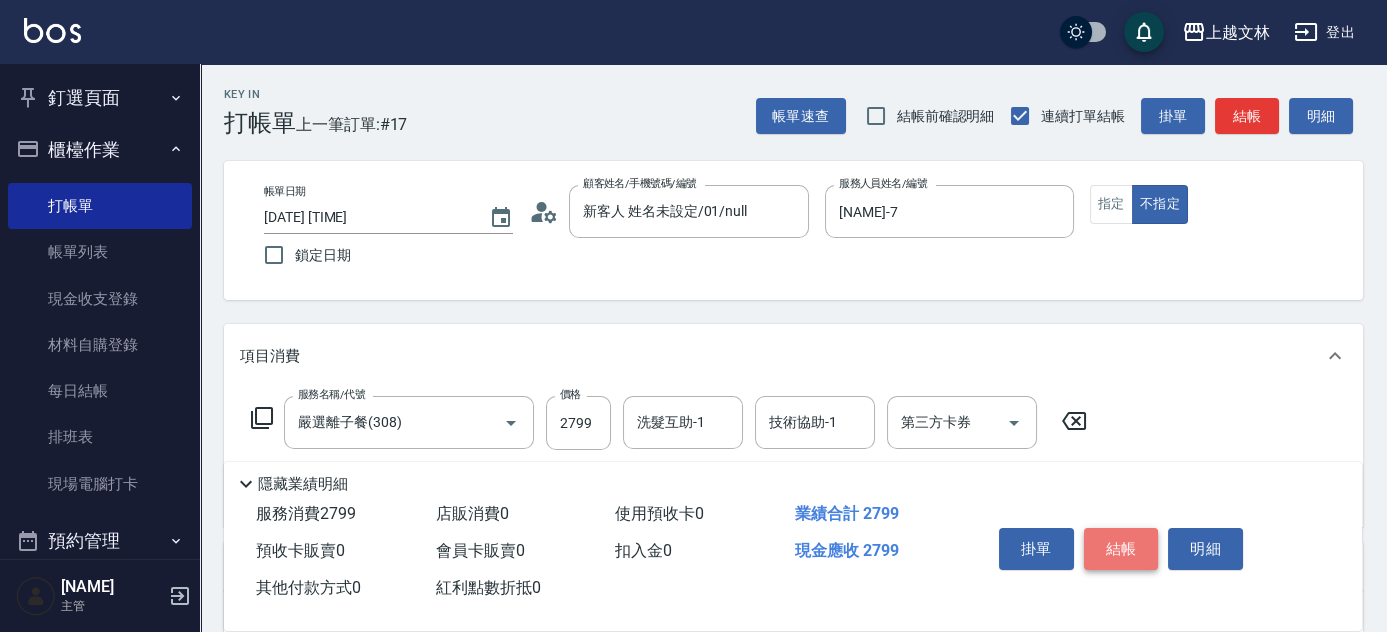 click on "結帳" at bounding box center (1121, 549) 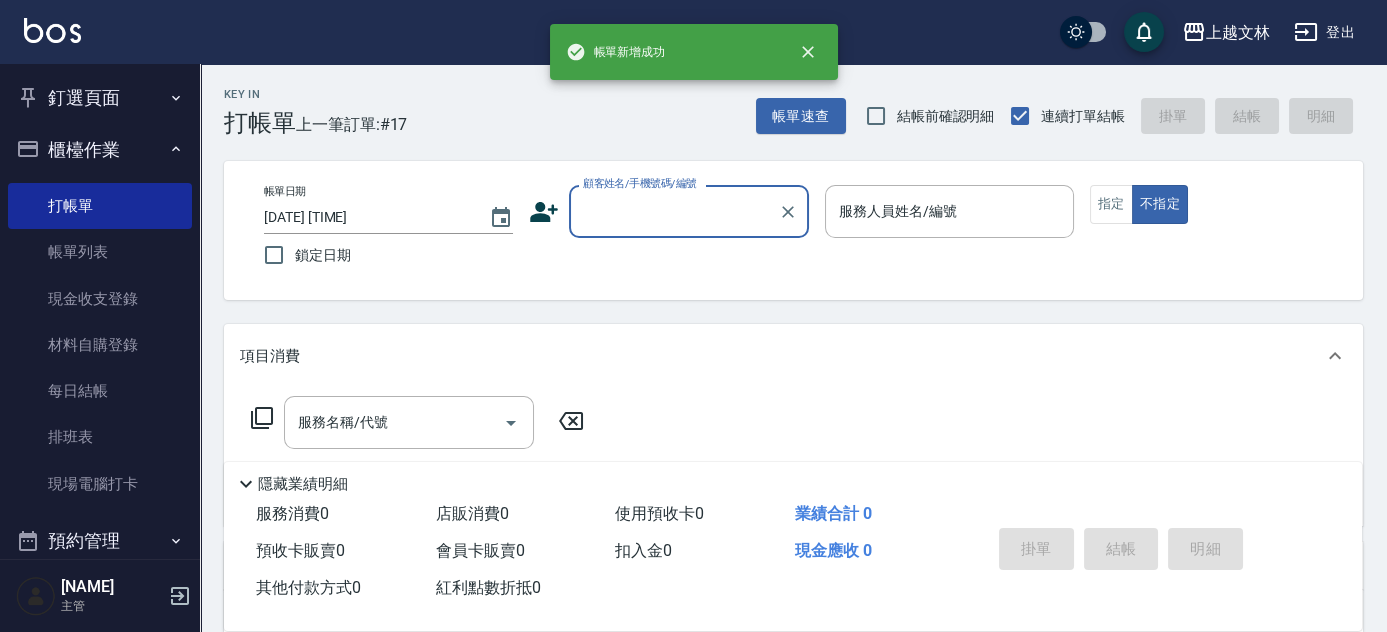 click on "顧客姓名/手機號碼/編號" at bounding box center [674, 211] 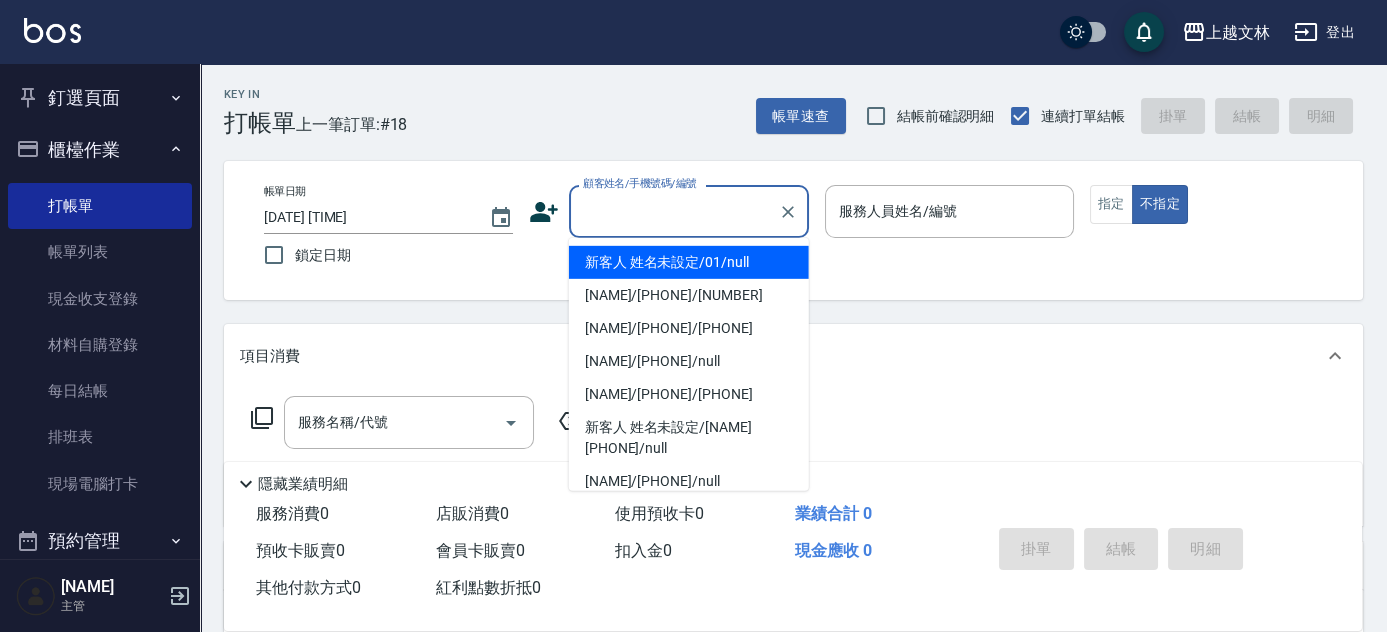 click on "新客人 姓名未設定/01/null" at bounding box center (689, 262) 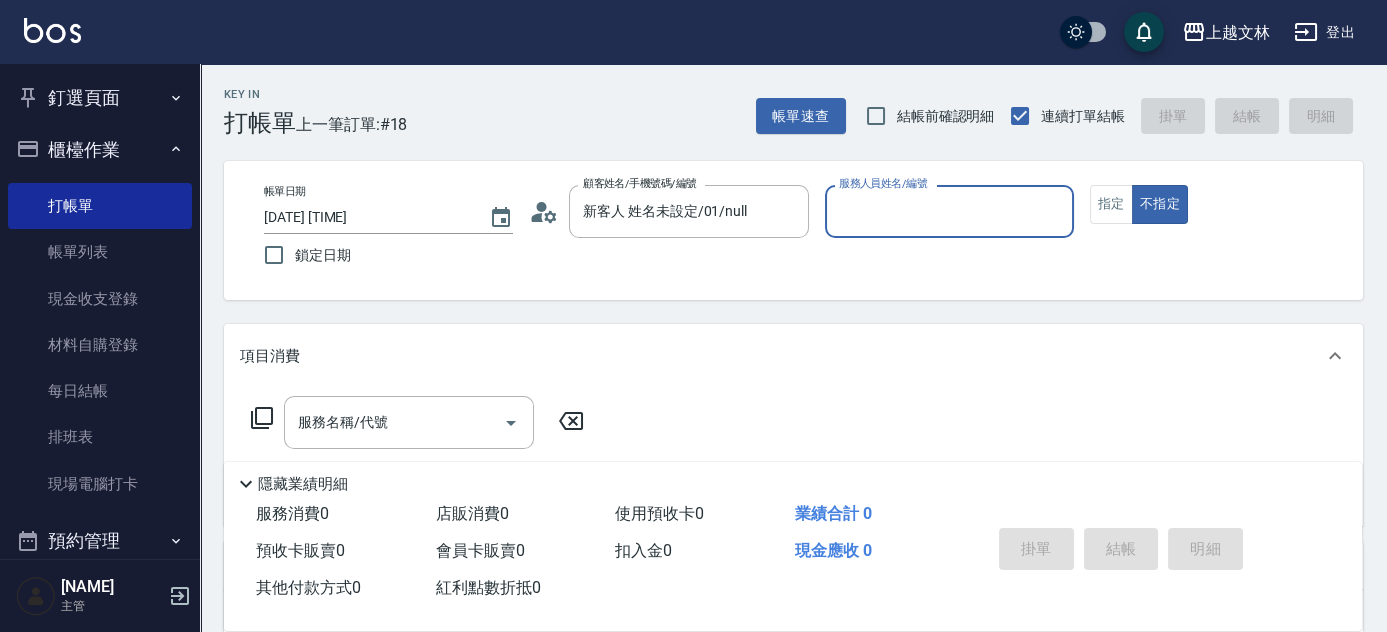 click on "服務人員姓名/編號" at bounding box center [949, 211] 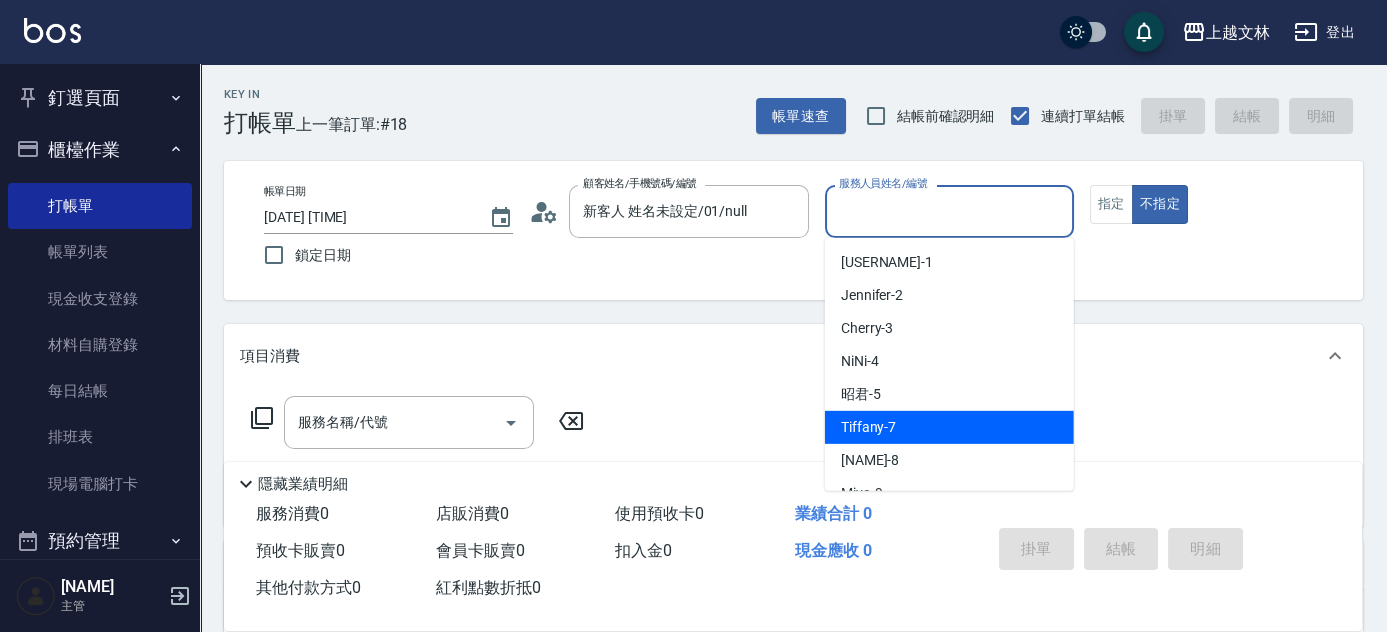 click on "Tiffany -7" at bounding box center (869, 427) 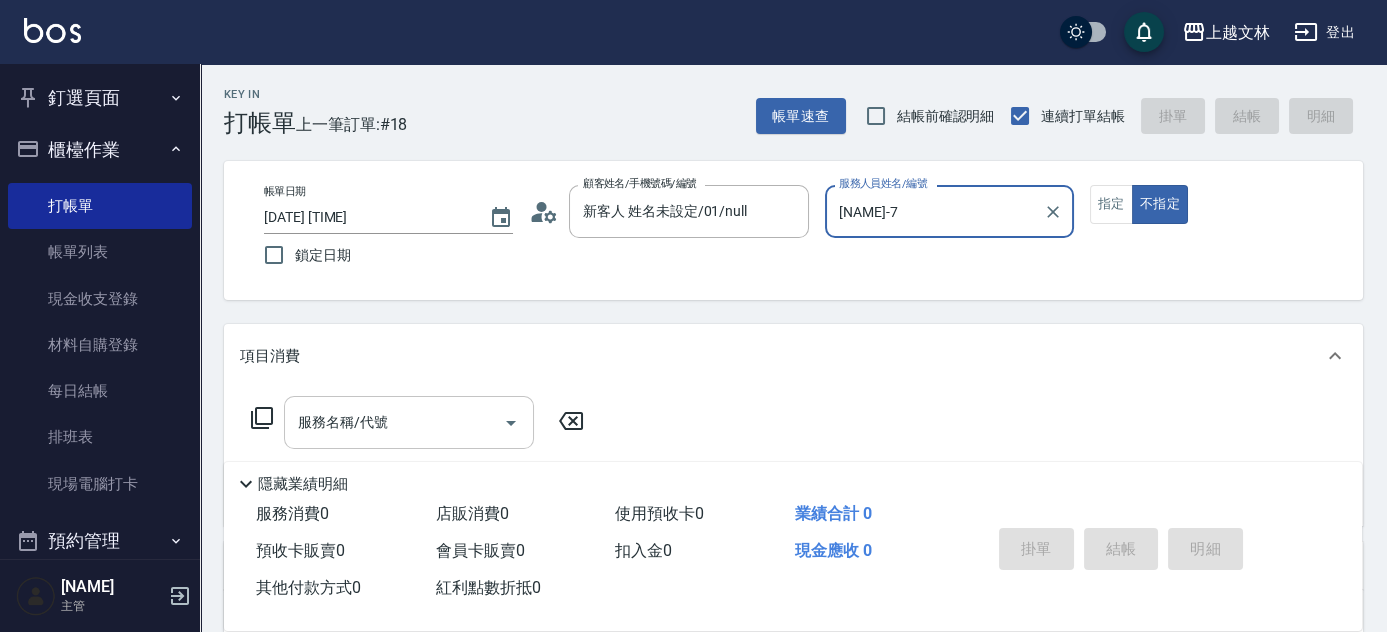 click on "服務名稱/代號" at bounding box center (394, 422) 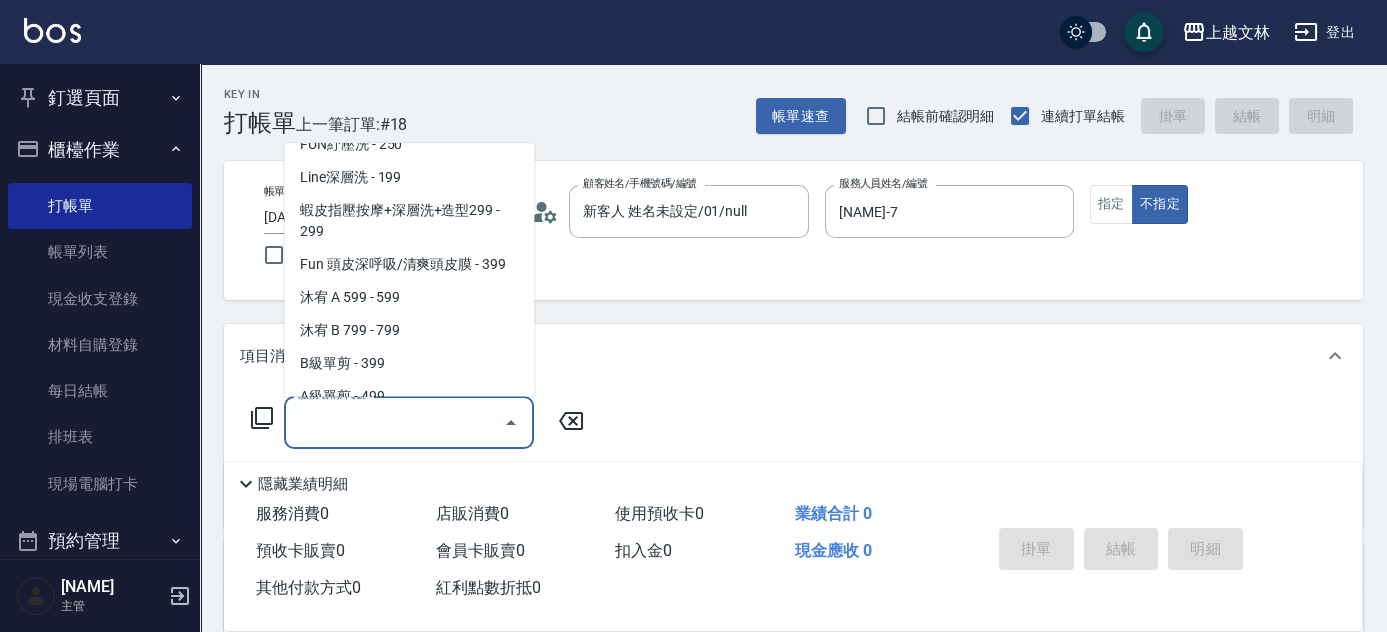scroll, scrollTop: 442, scrollLeft: 0, axis: vertical 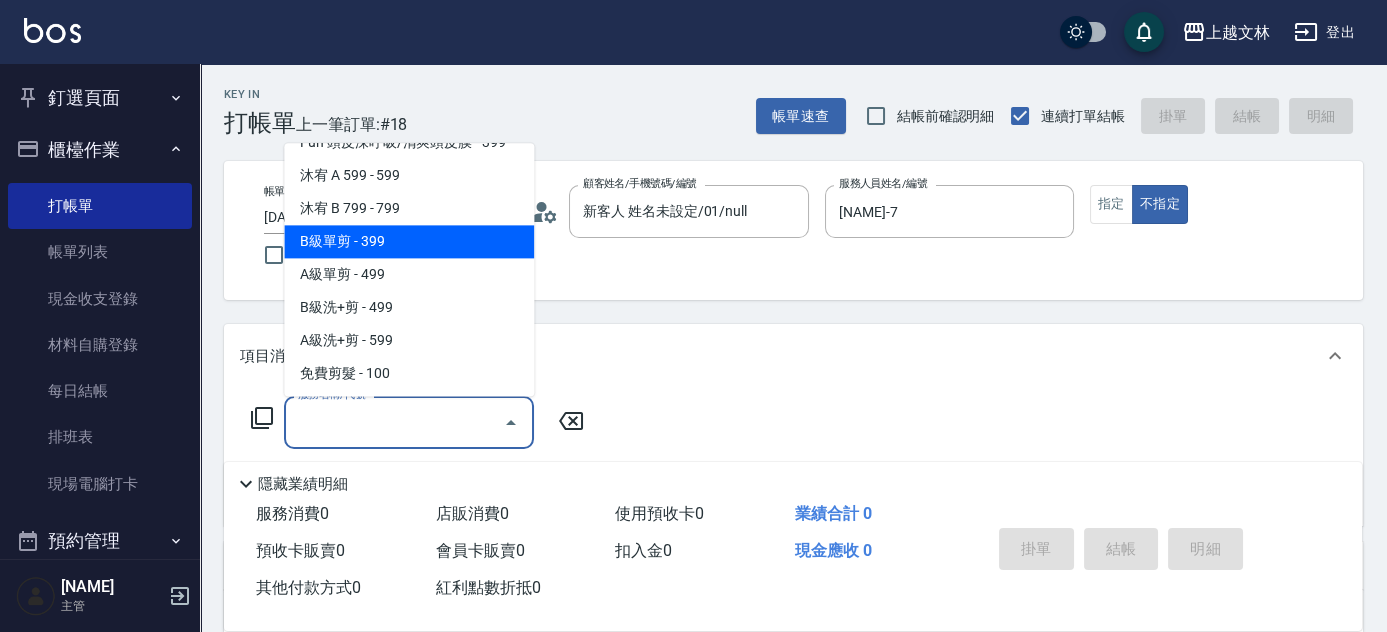 click on "B級單剪 - 399" at bounding box center [409, 242] 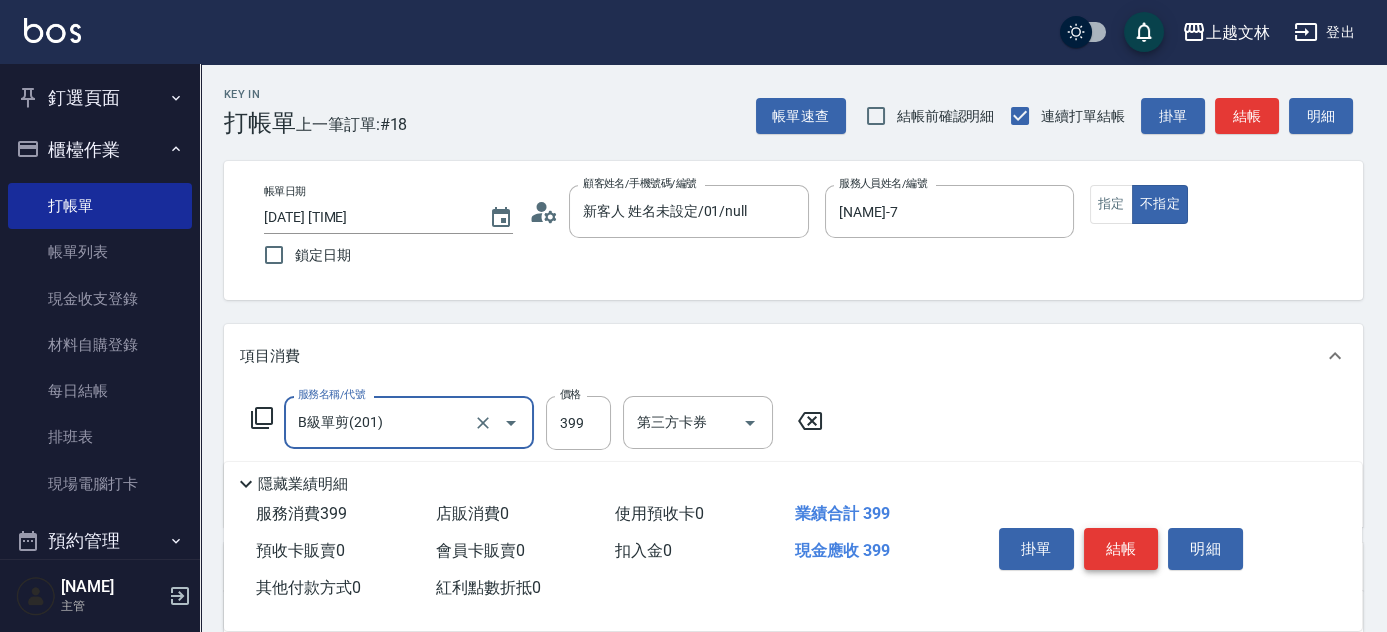click on "結帳" at bounding box center (1121, 549) 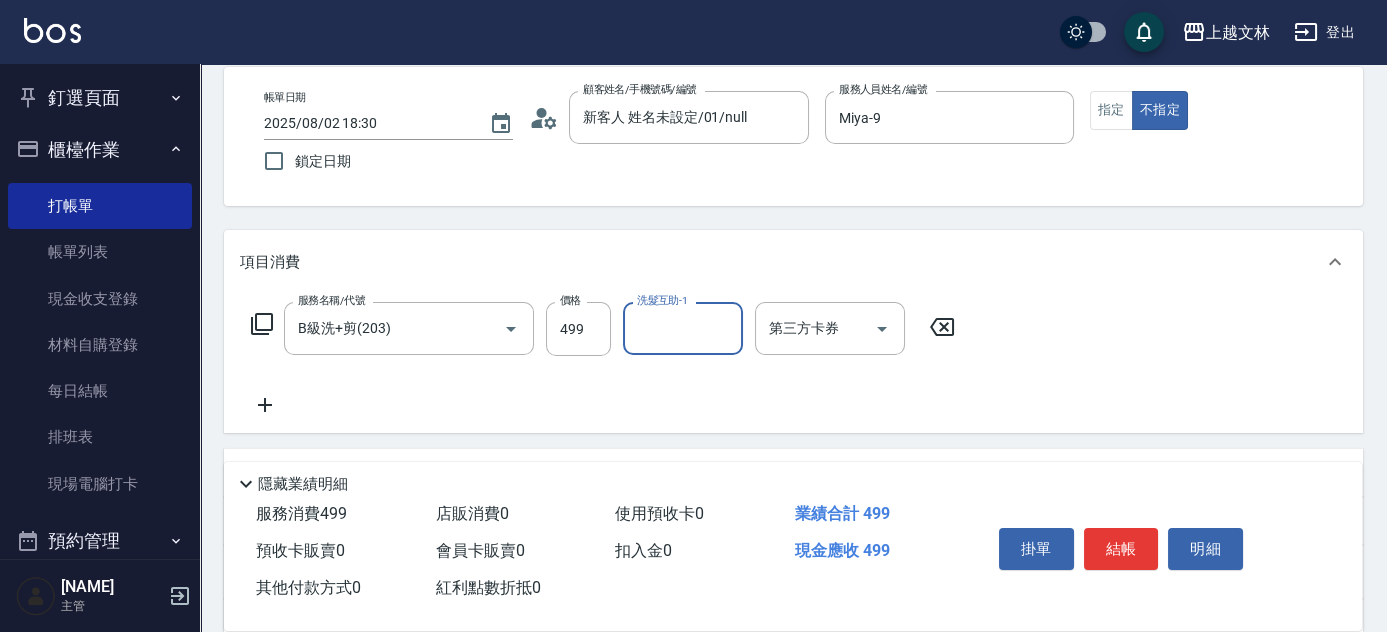 scroll, scrollTop: 104, scrollLeft: 0, axis: vertical 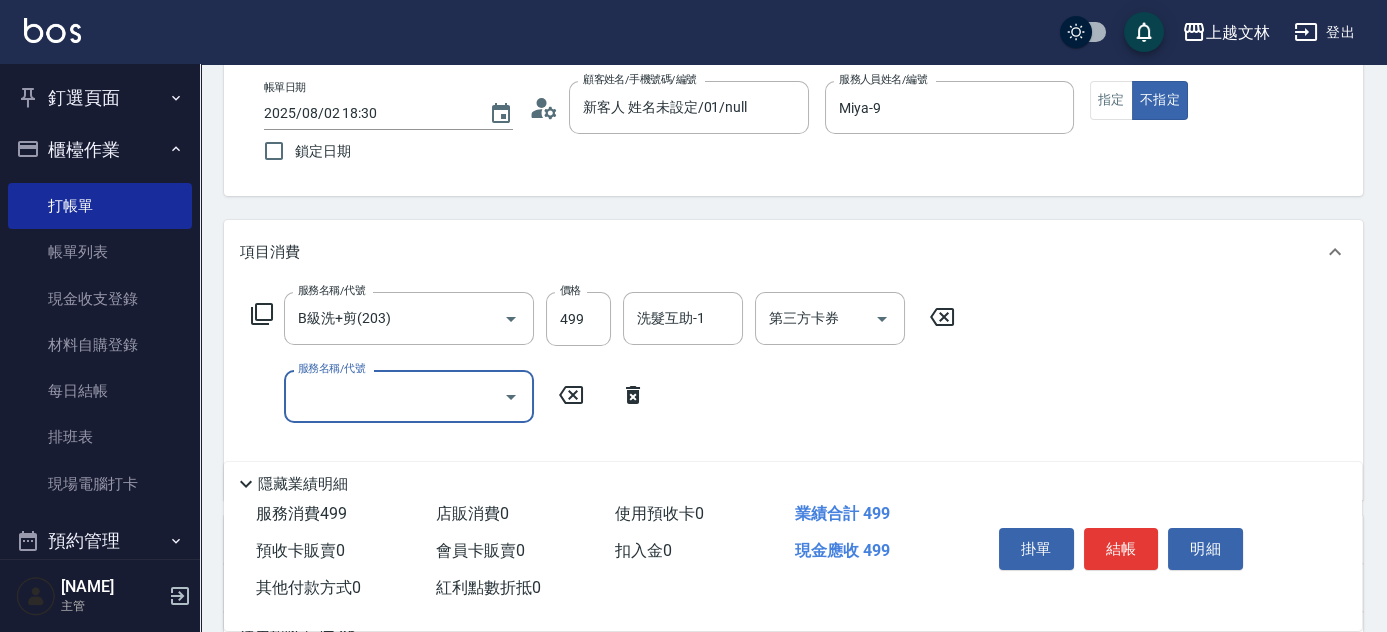 click at bounding box center [510, 396] 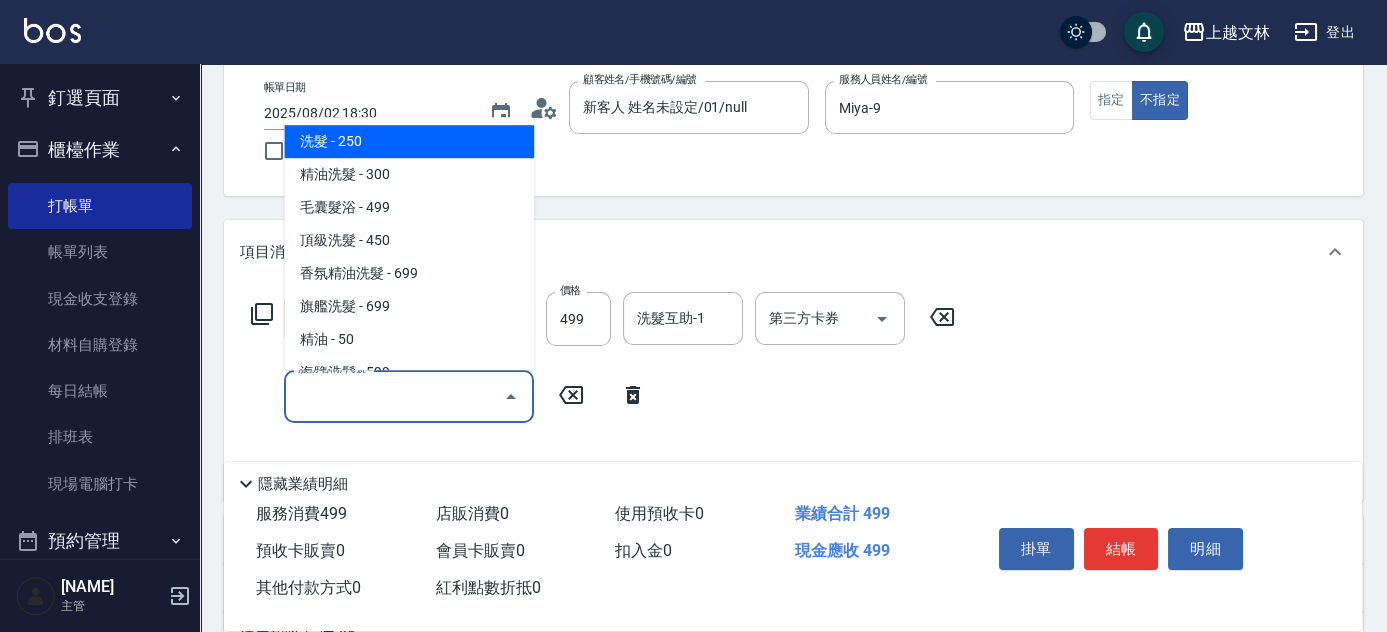 click on "服務名稱/代號" at bounding box center (394, 396) 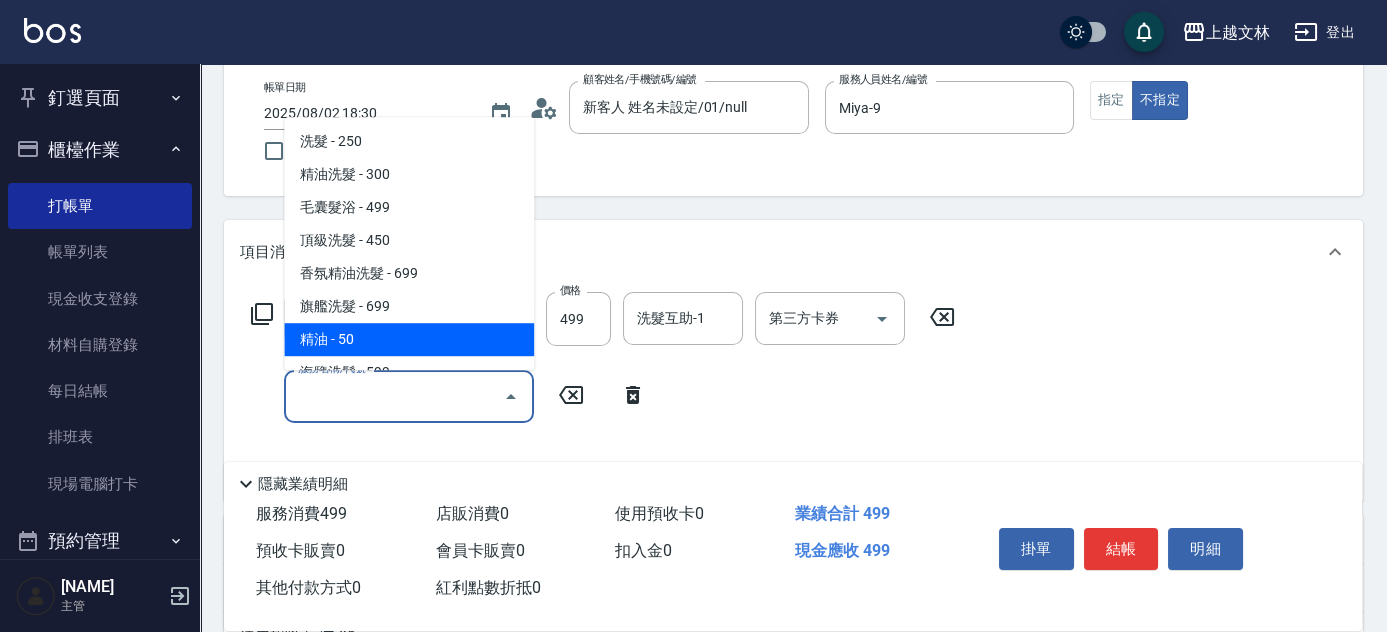 click on "精油 - 50" at bounding box center (409, 339) 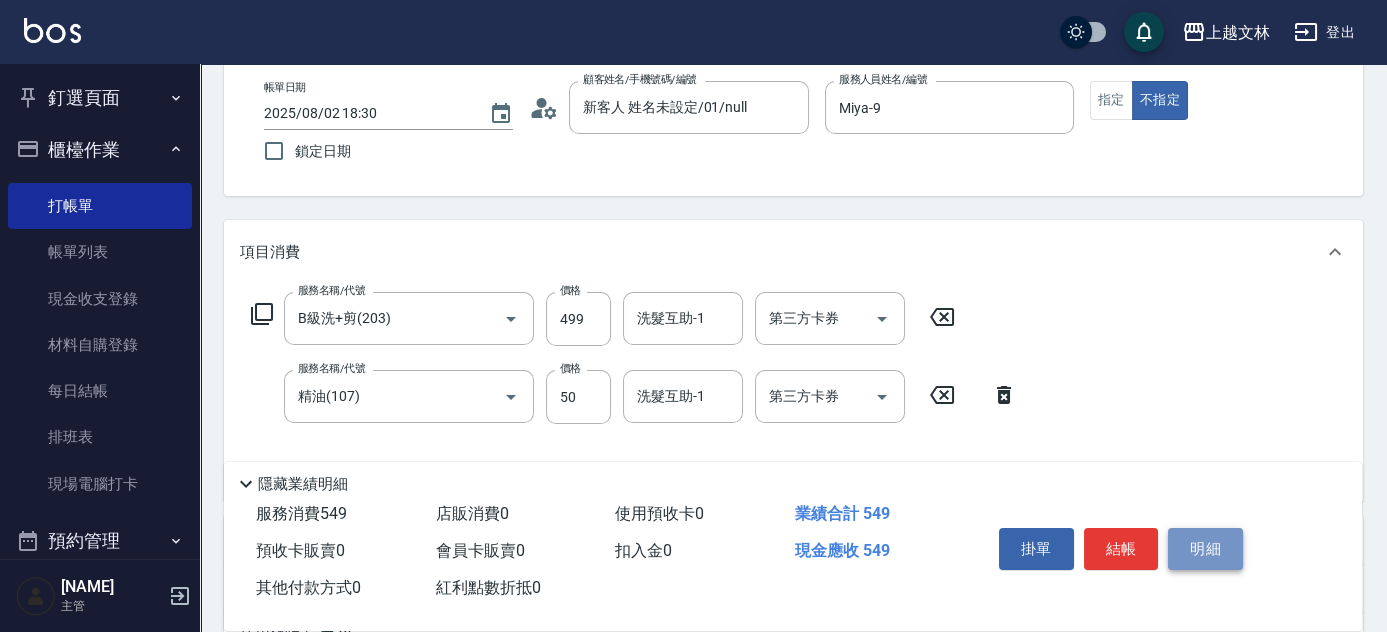 click on "明細" at bounding box center [1205, 549] 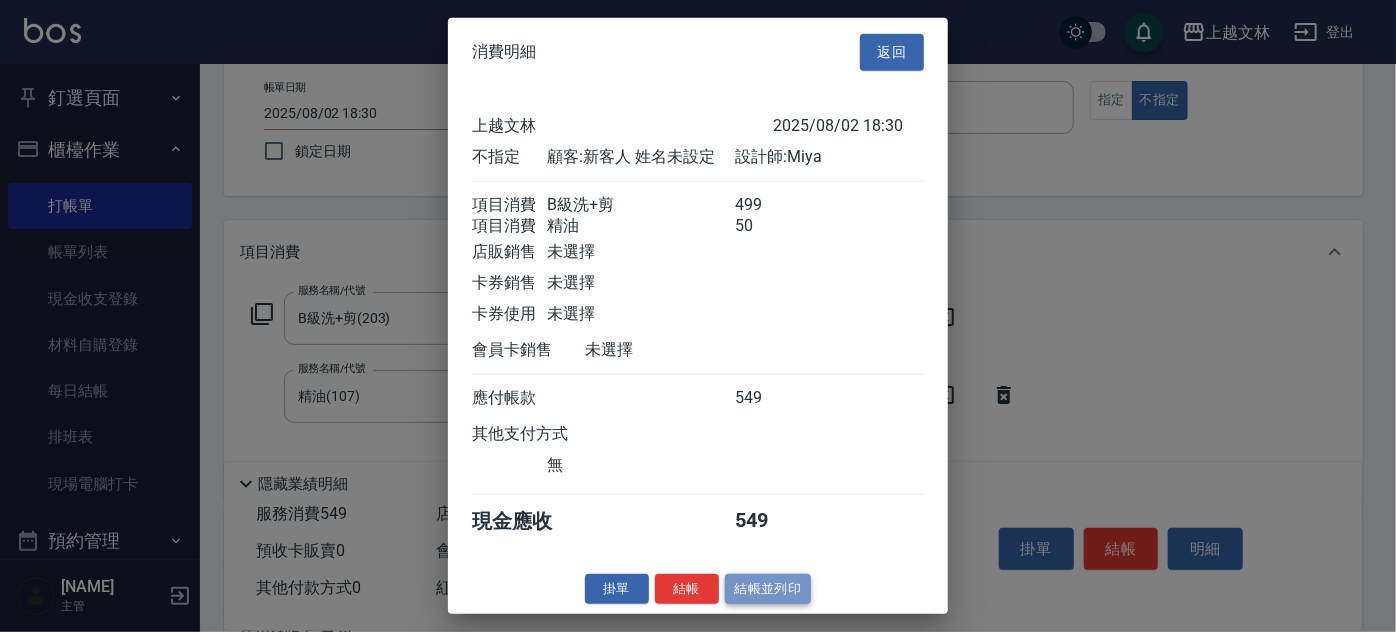 click on "結帳並列印" at bounding box center [768, 588] 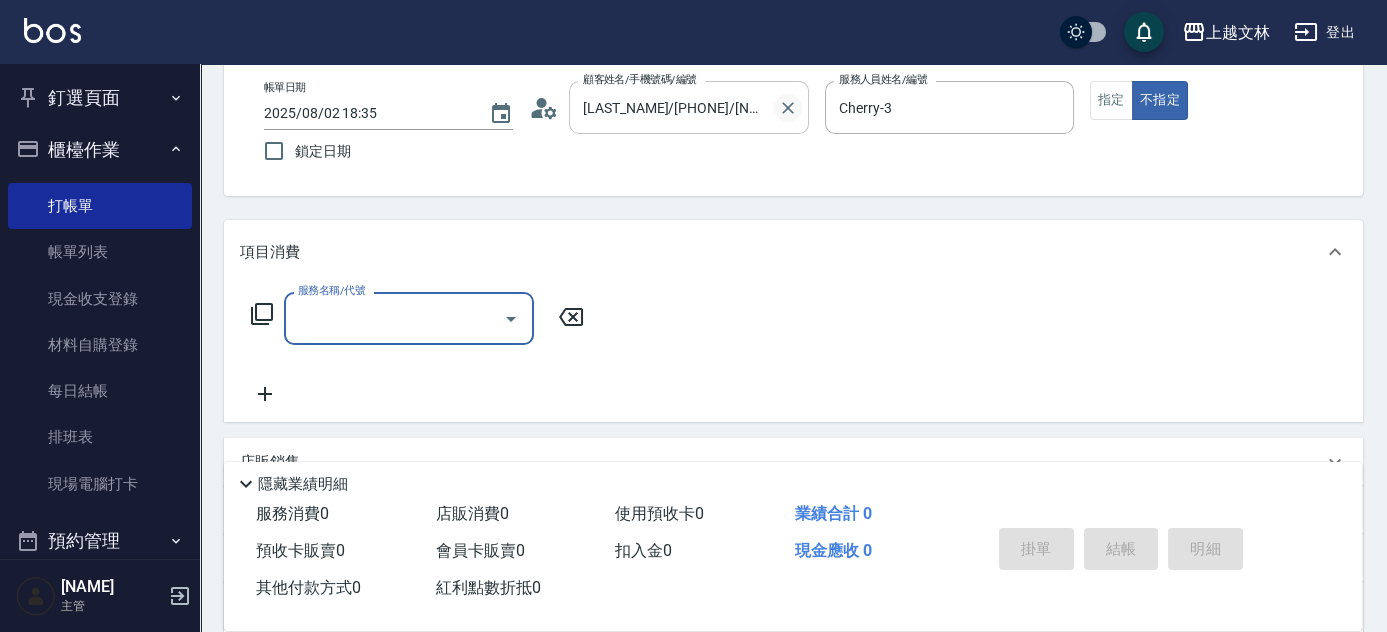click 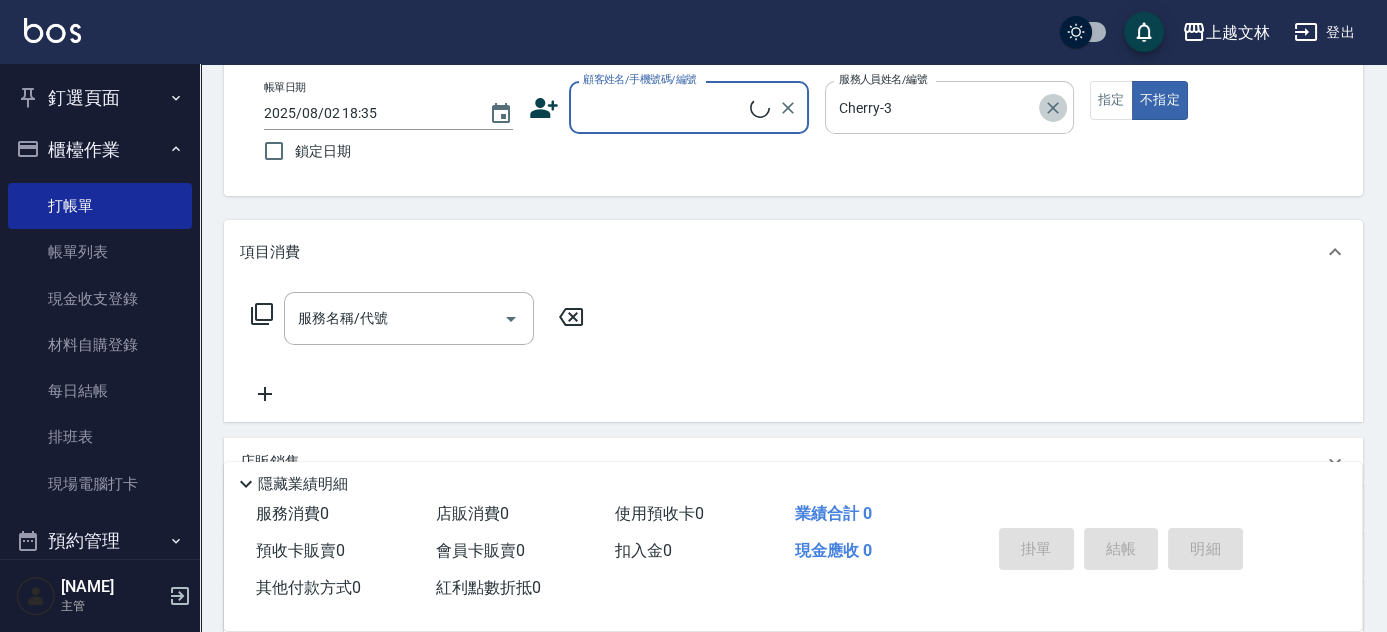 click 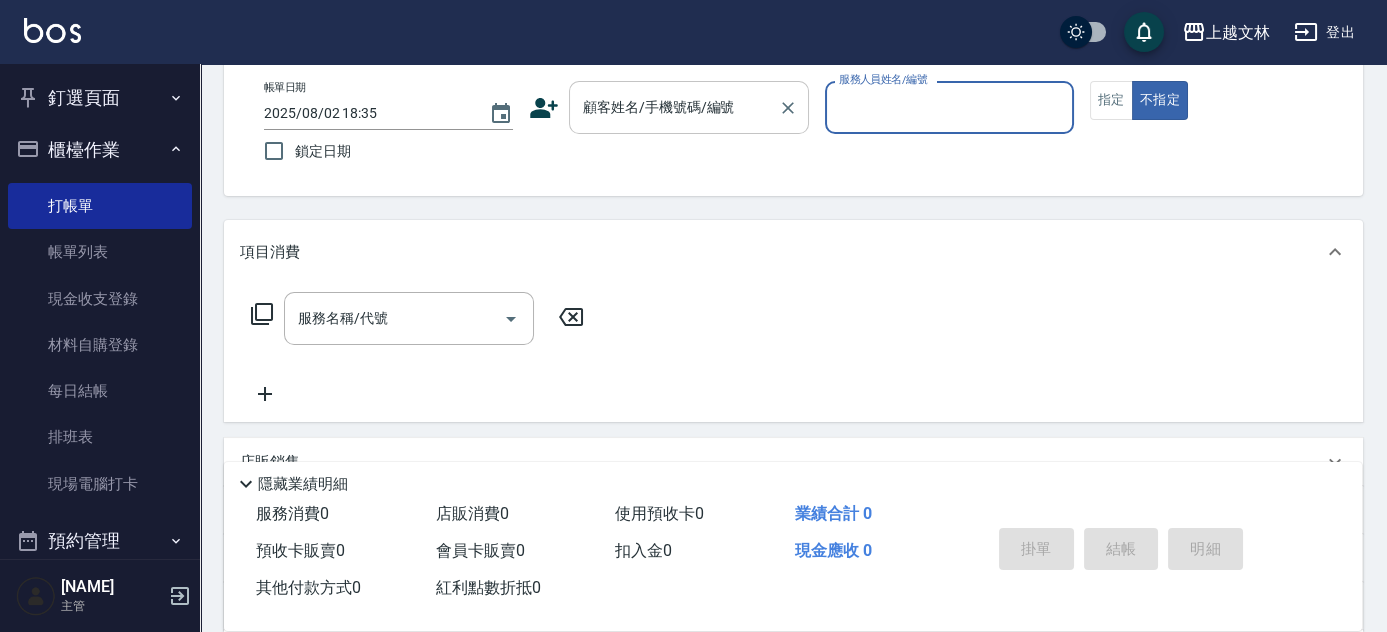 click on "顧客姓名/手機號碼/編號" at bounding box center [674, 107] 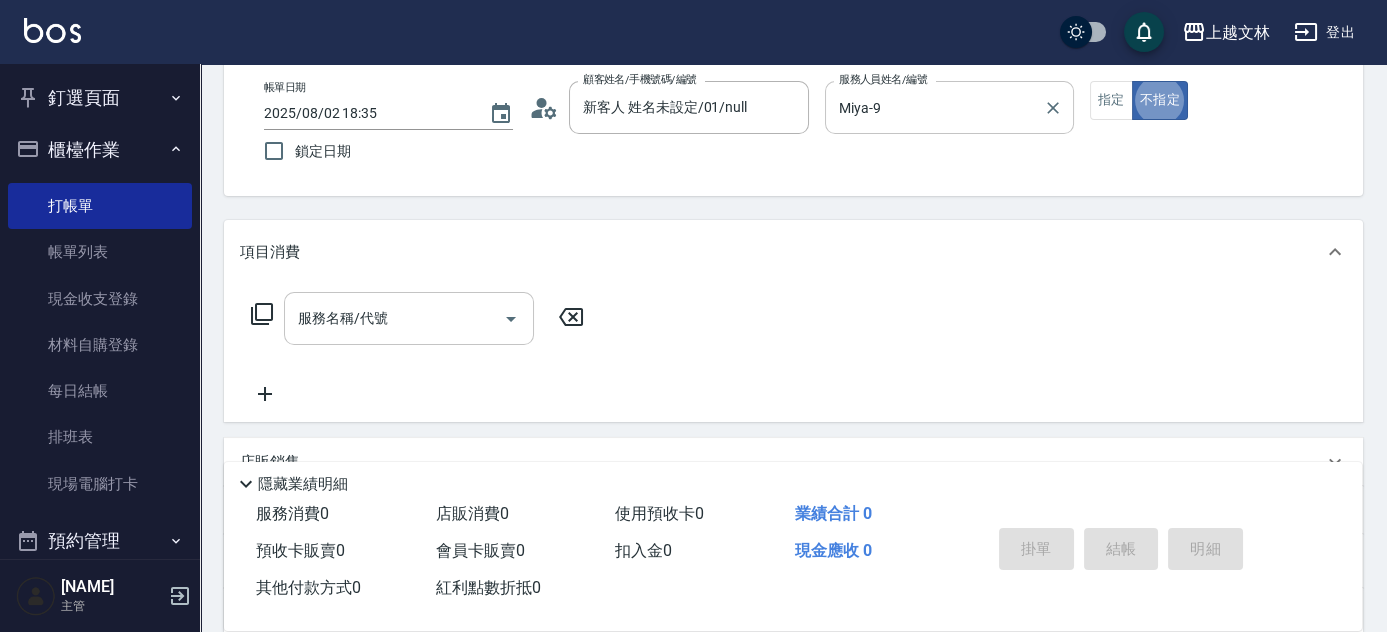 click on "服務名稱/代號" at bounding box center (394, 318) 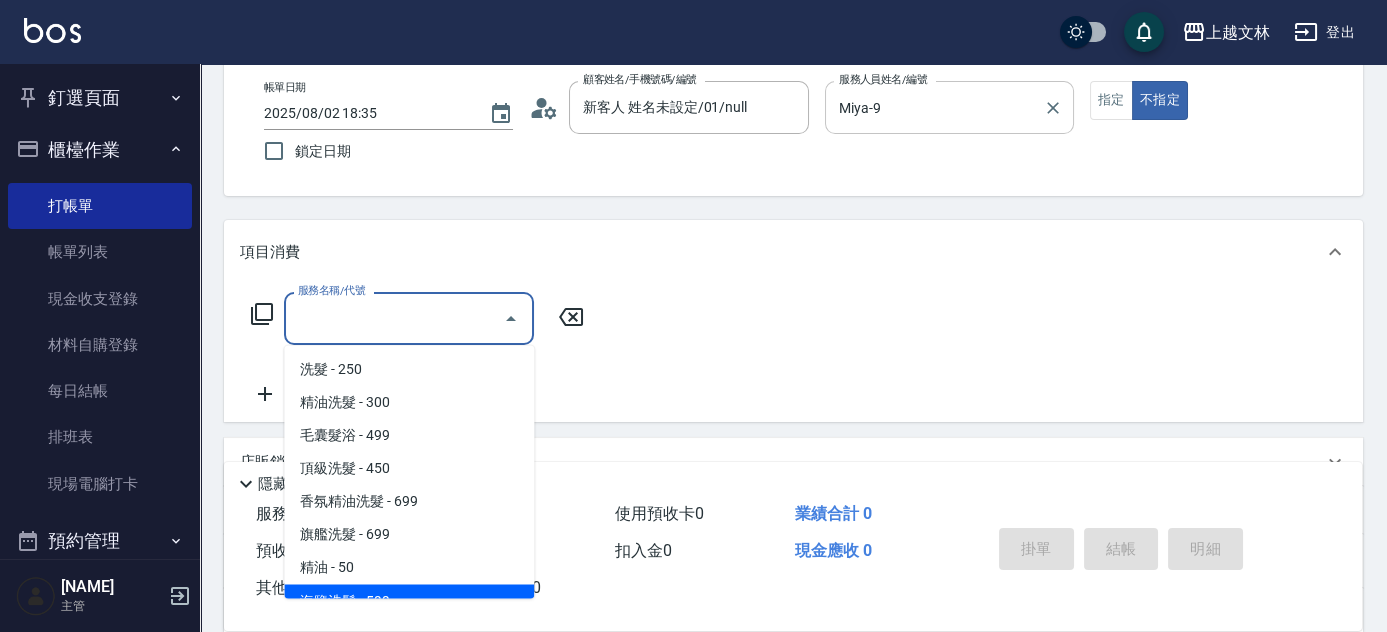 click on "海鹽洗髮 - 599" at bounding box center [409, 600] 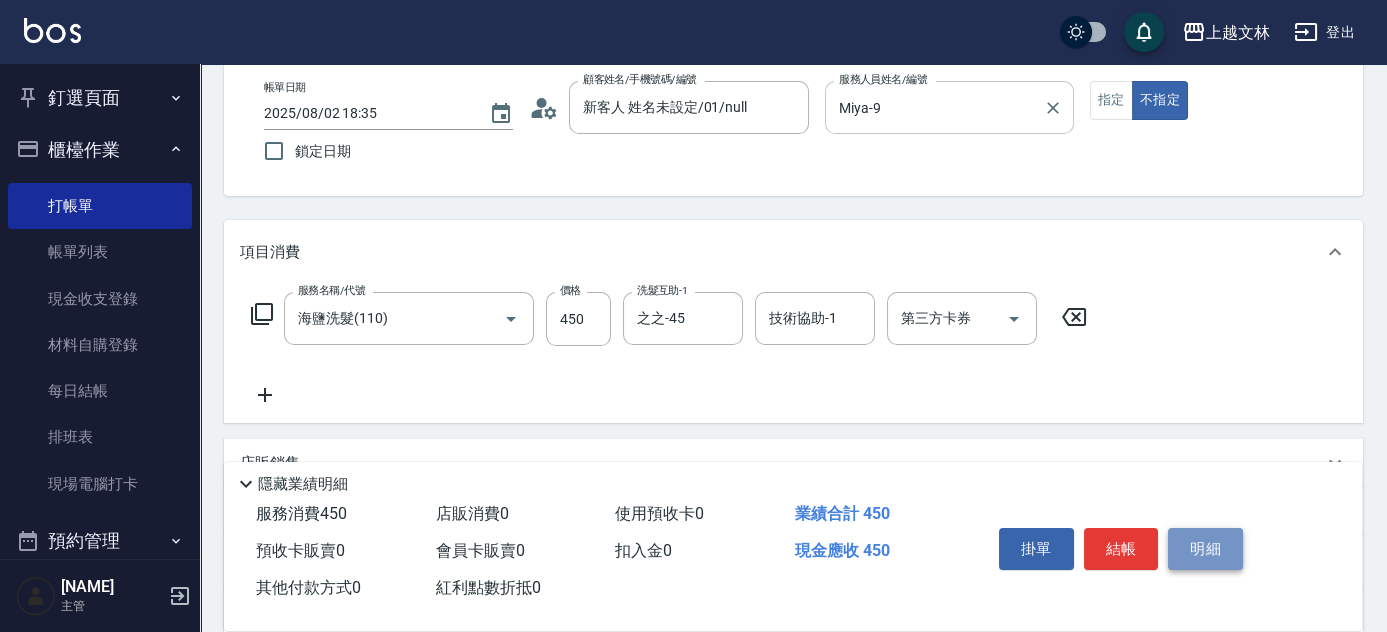 click on "明細" at bounding box center (1205, 549) 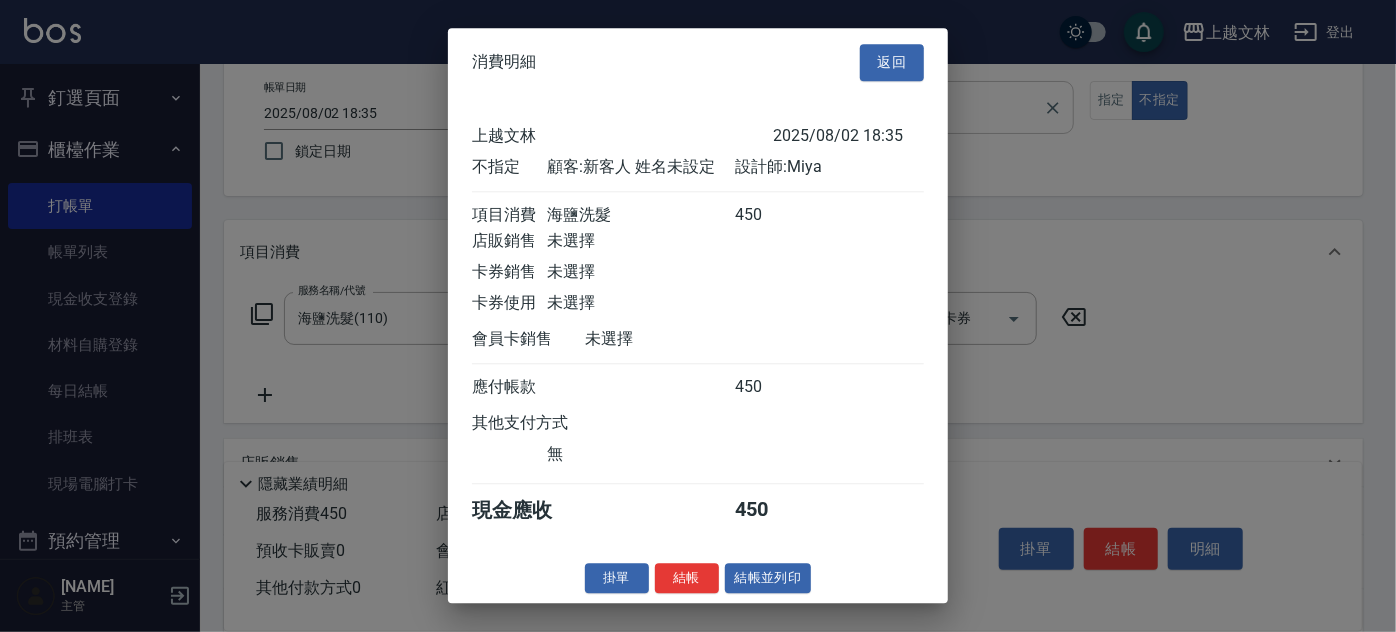 click on "結帳並列印" at bounding box center (768, 578) 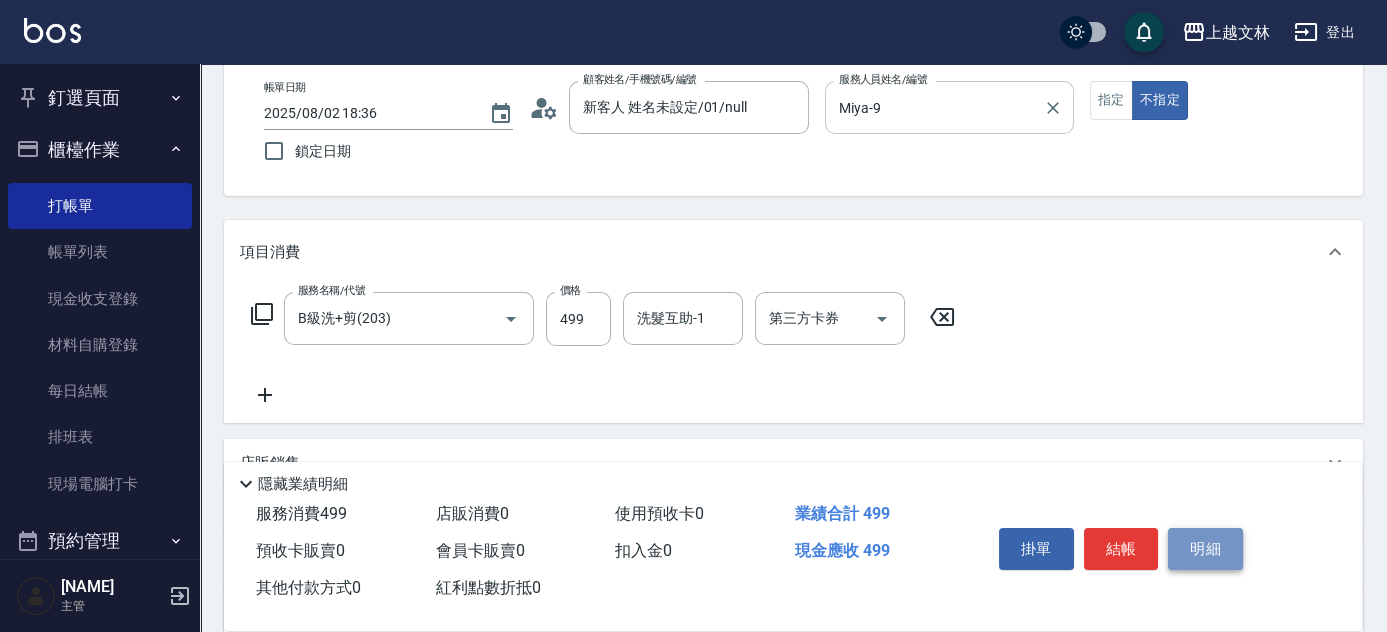 click on "明細" at bounding box center [1205, 549] 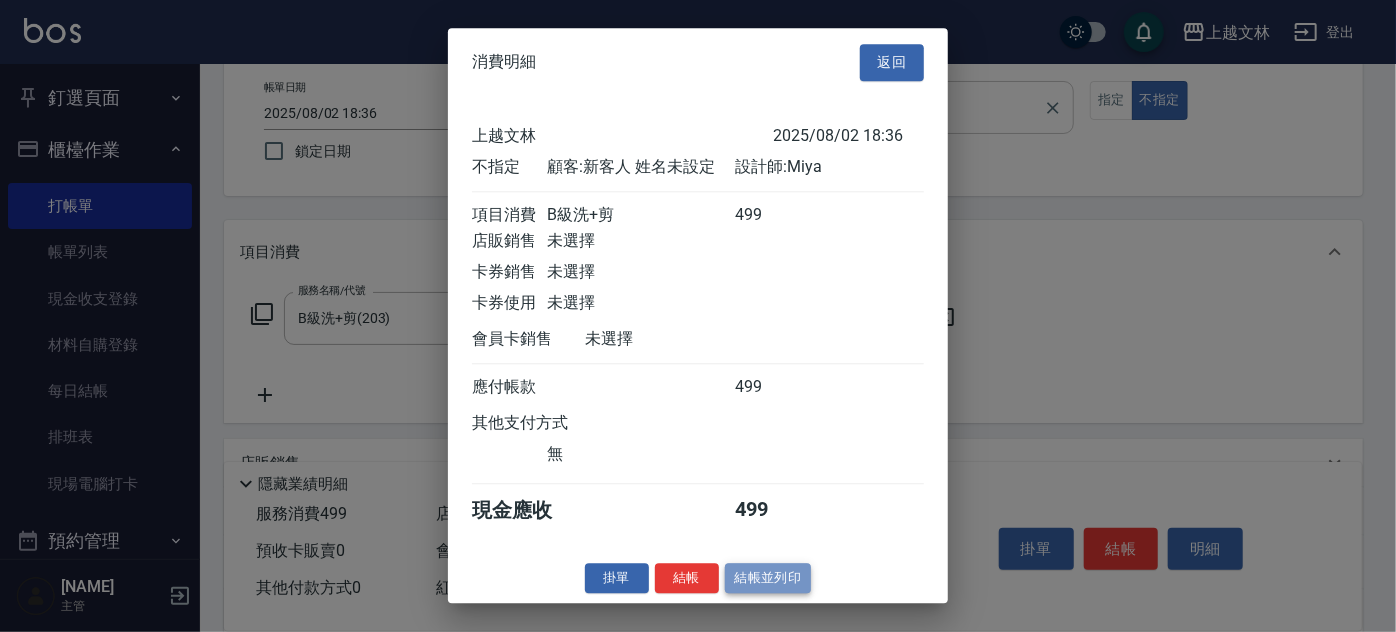 click on "結帳並列印" at bounding box center [768, 578] 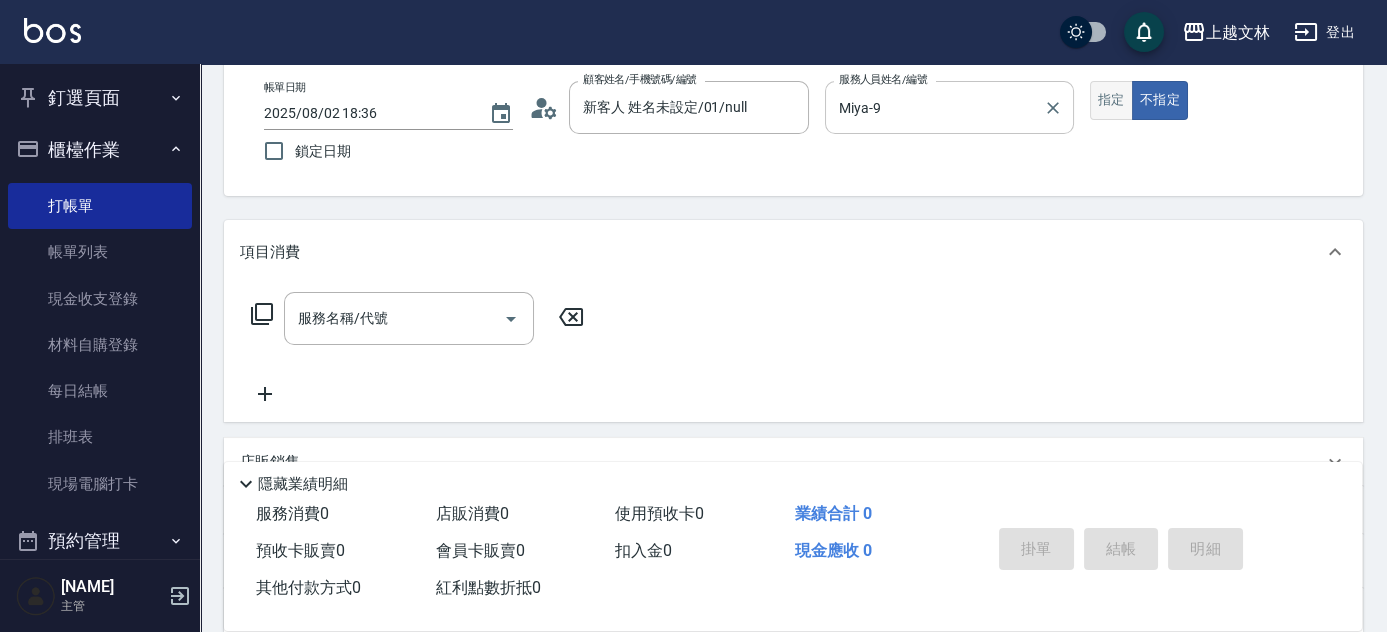 click on "指定" at bounding box center (1111, 100) 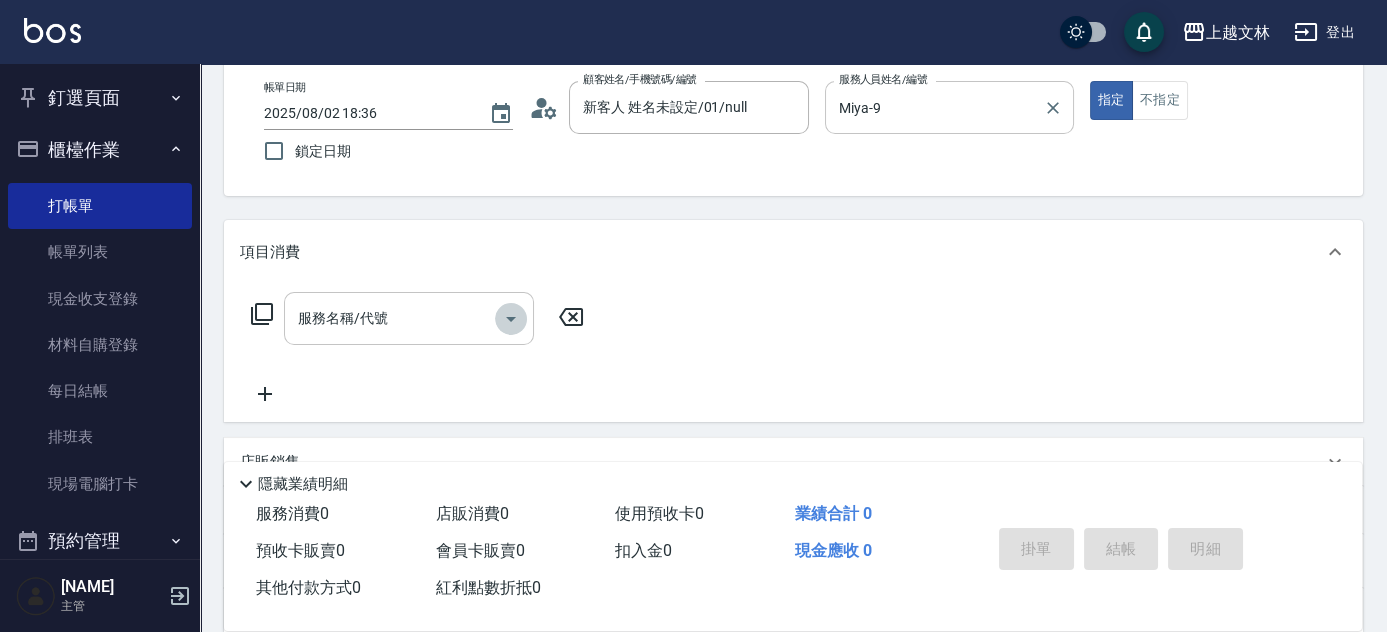 click 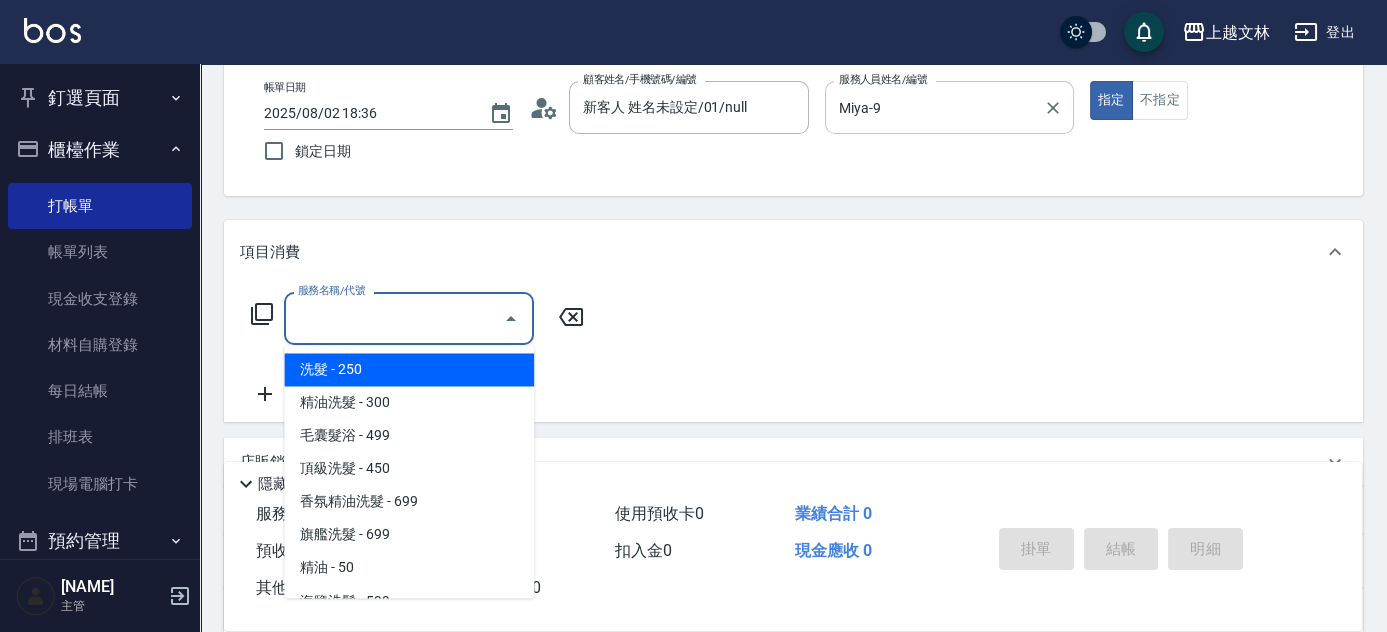 click on "服務名稱/代號" at bounding box center (394, 318) 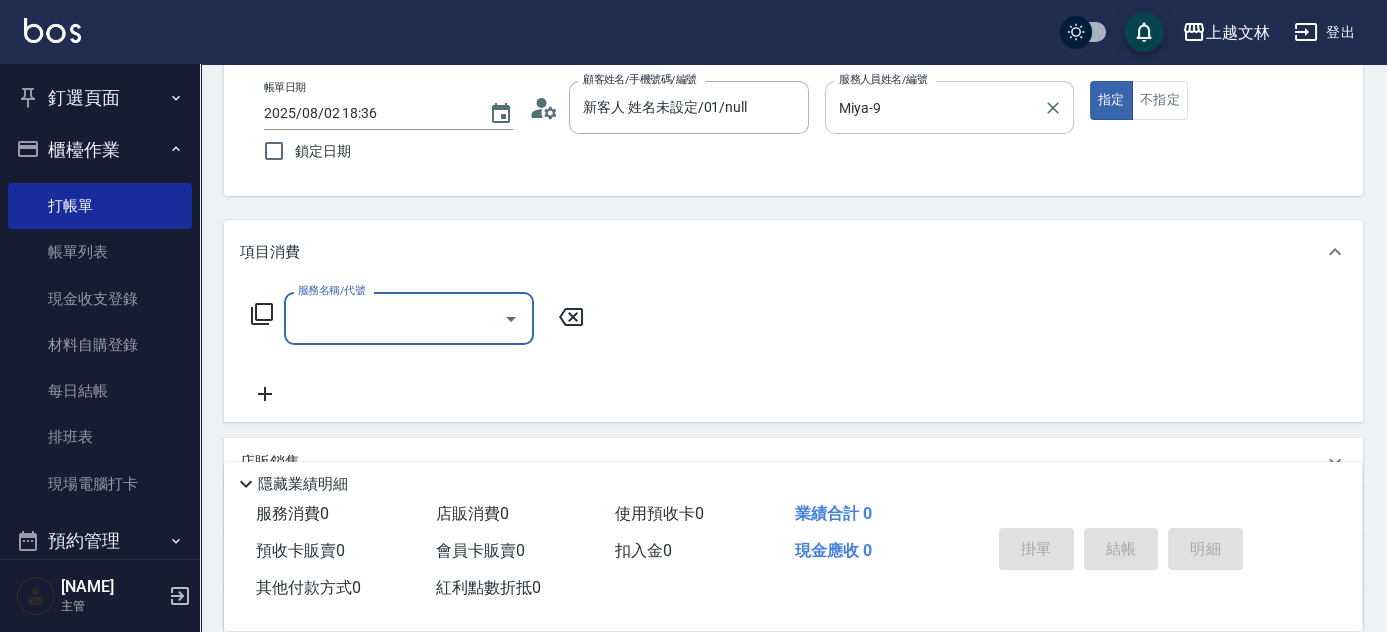 click 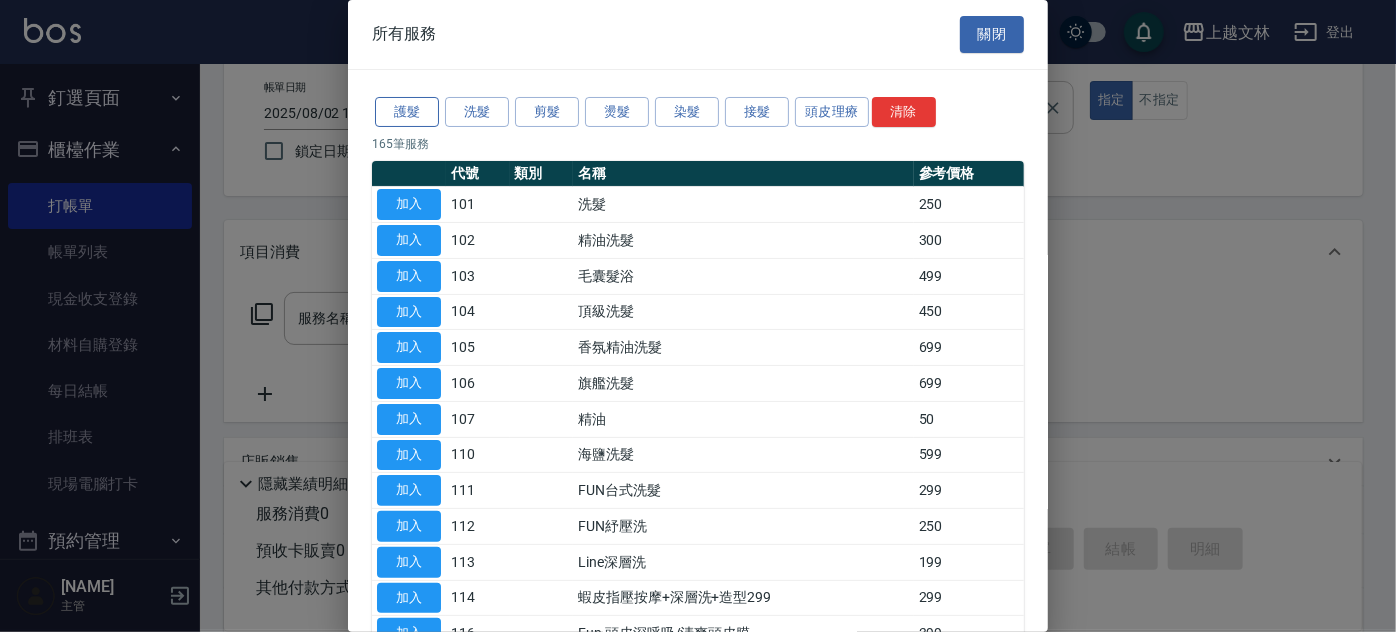 click on "護髮" at bounding box center [407, 112] 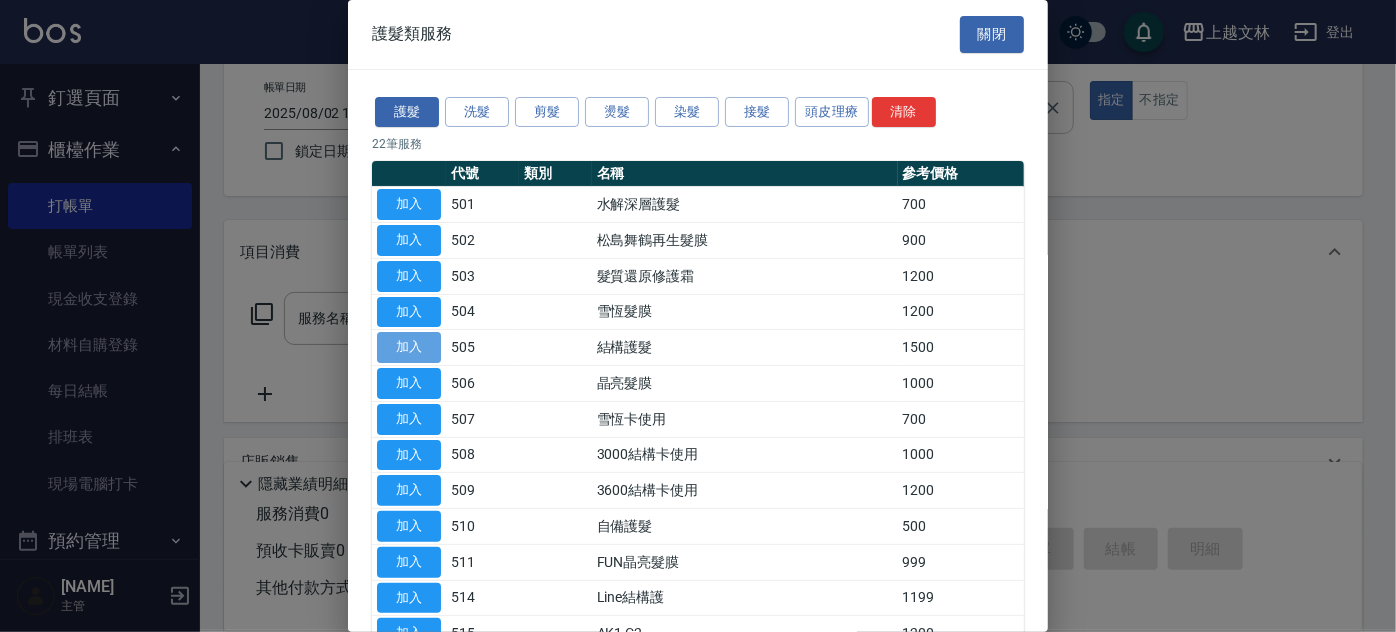 click on "加入" at bounding box center [409, 347] 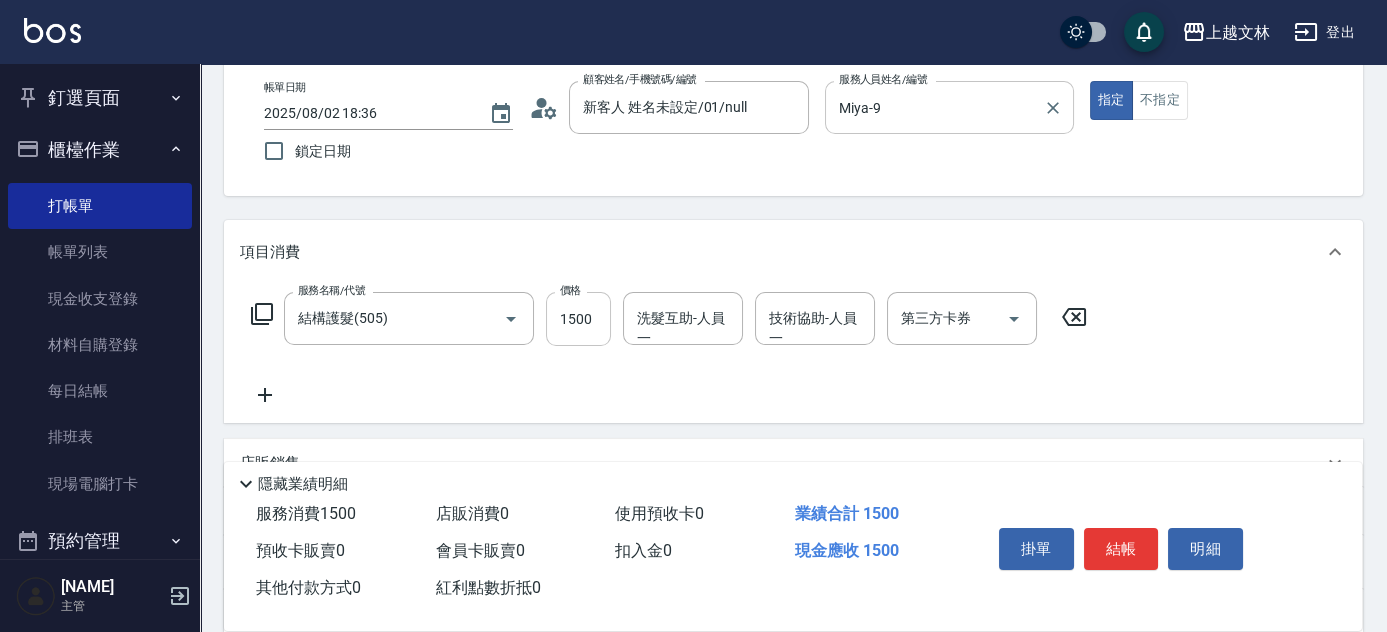 click on "1500" at bounding box center (578, 319) 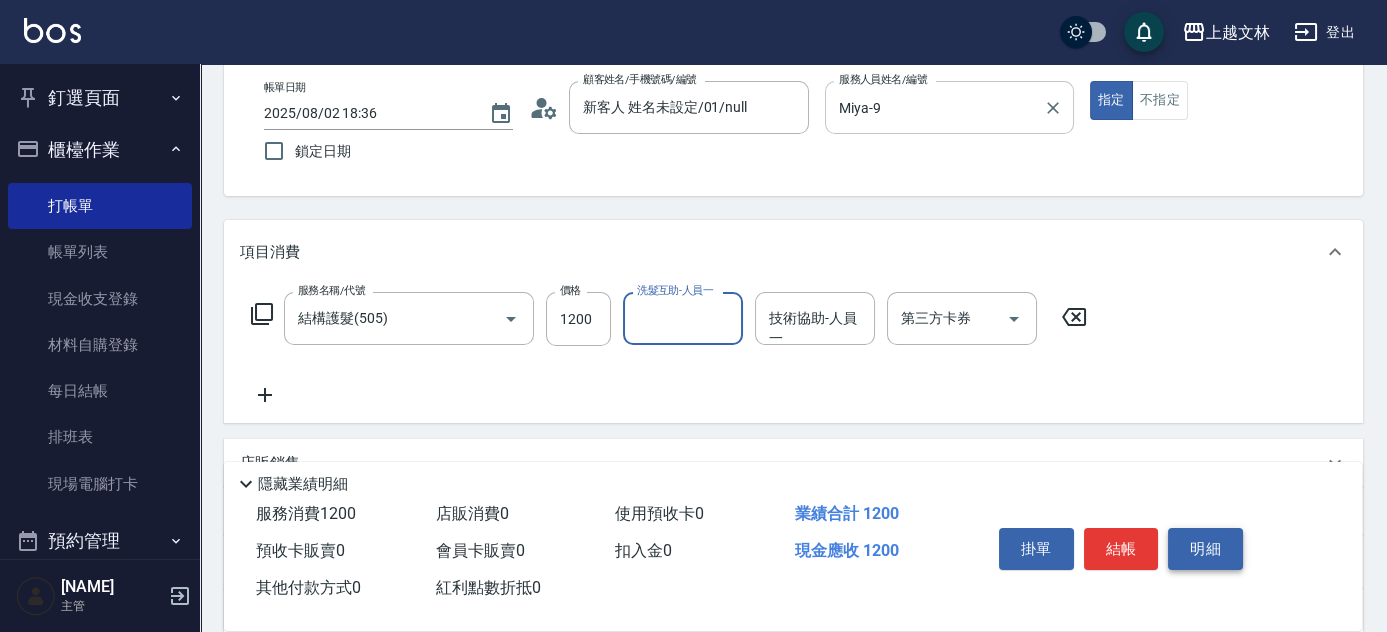 click on "明細" at bounding box center (1205, 549) 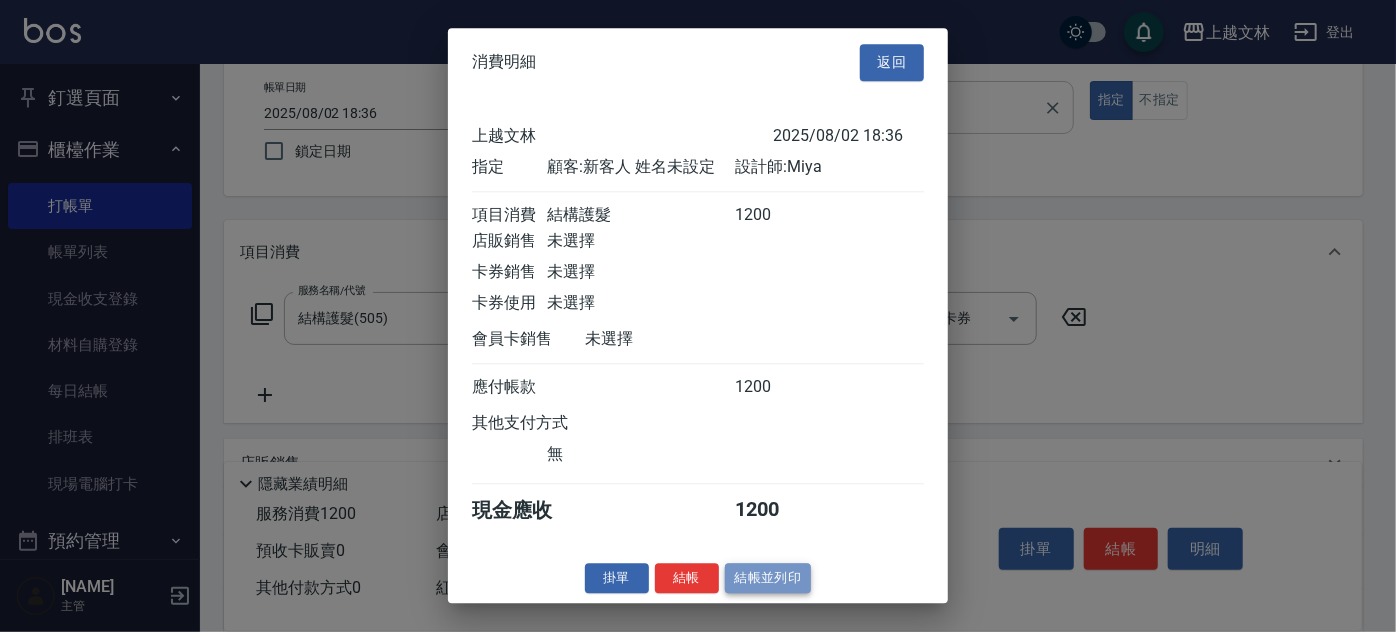 click on "結帳並列印" at bounding box center [768, 578] 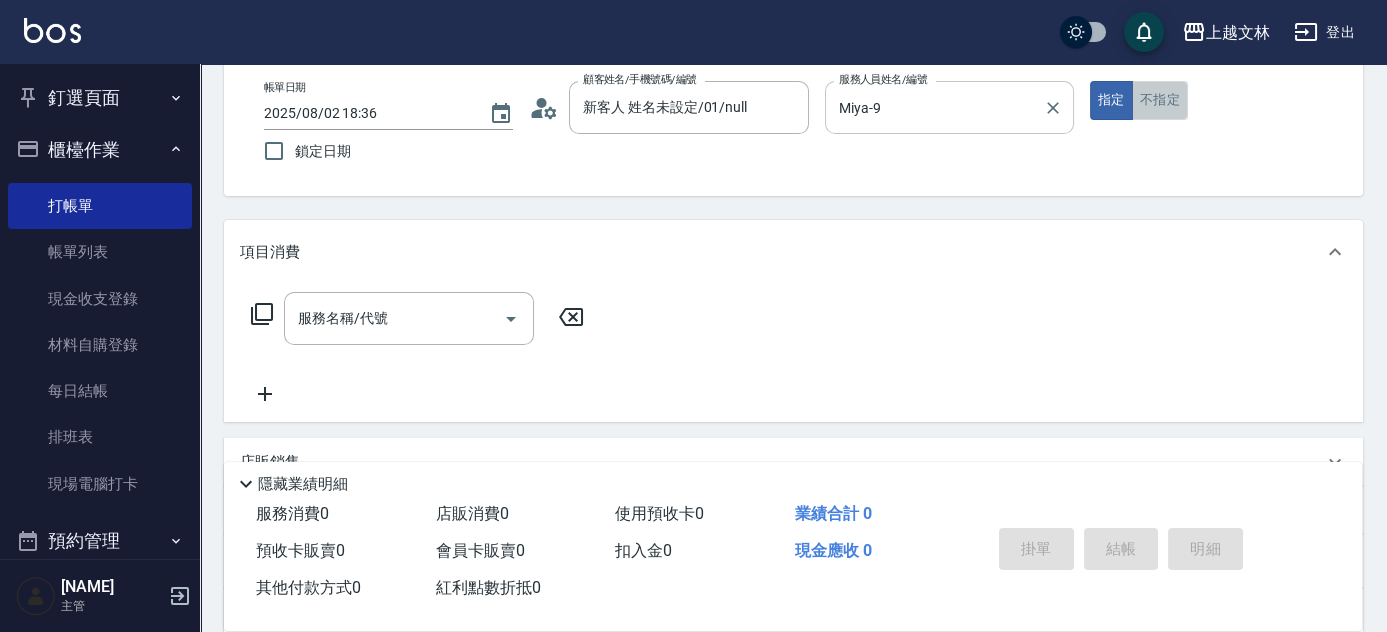 click on "不指定" at bounding box center [1160, 100] 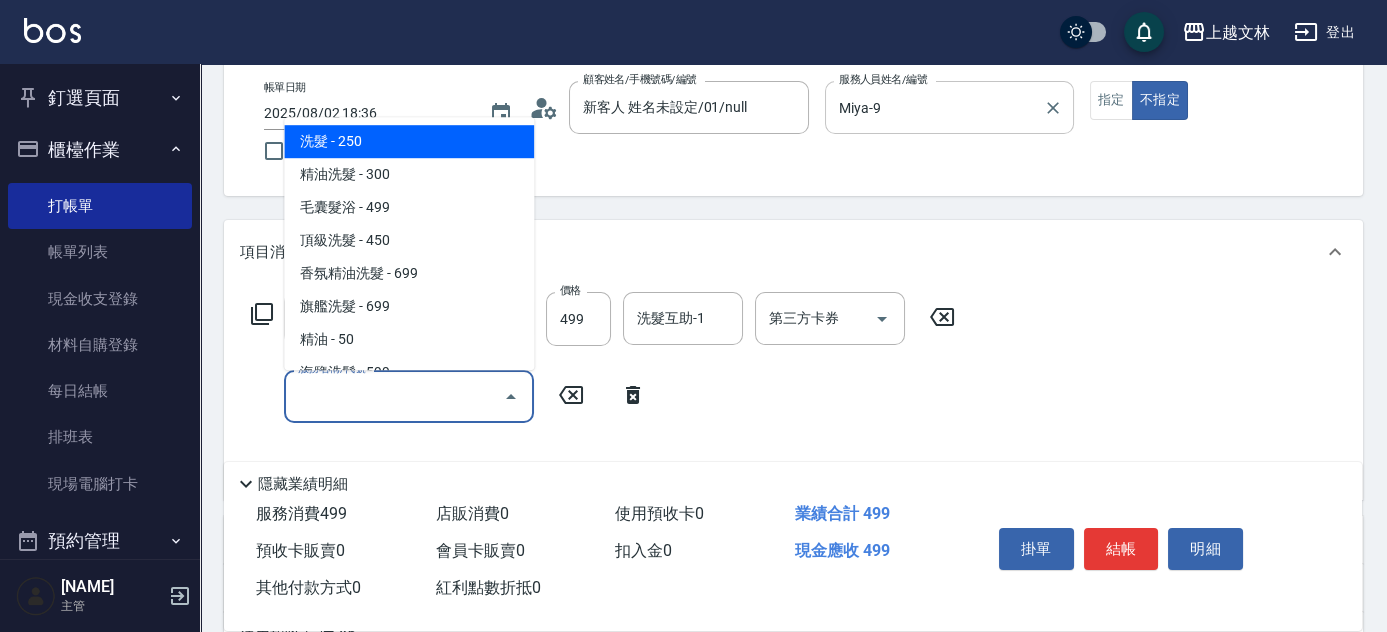 click on "服務名稱/代號" at bounding box center (394, 396) 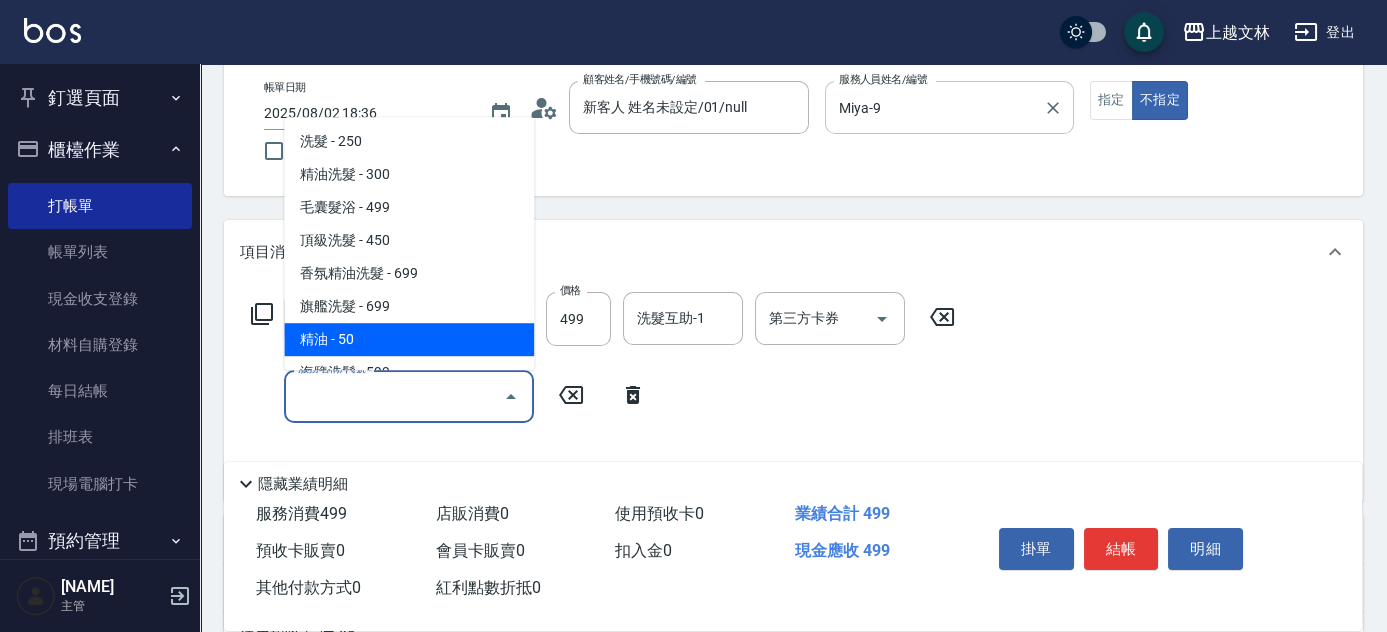 drag, startPoint x: 381, startPoint y: 336, endPoint x: 693, endPoint y: 361, distance: 313 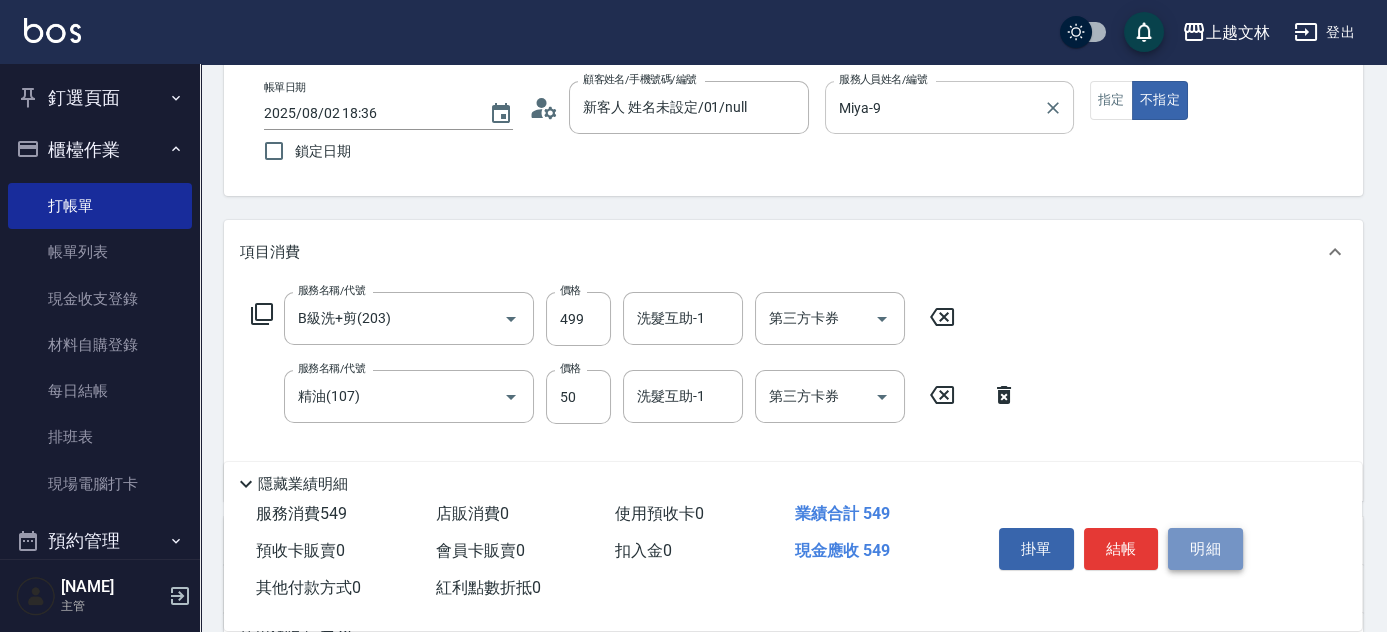 click on "明細" at bounding box center [1205, 549] 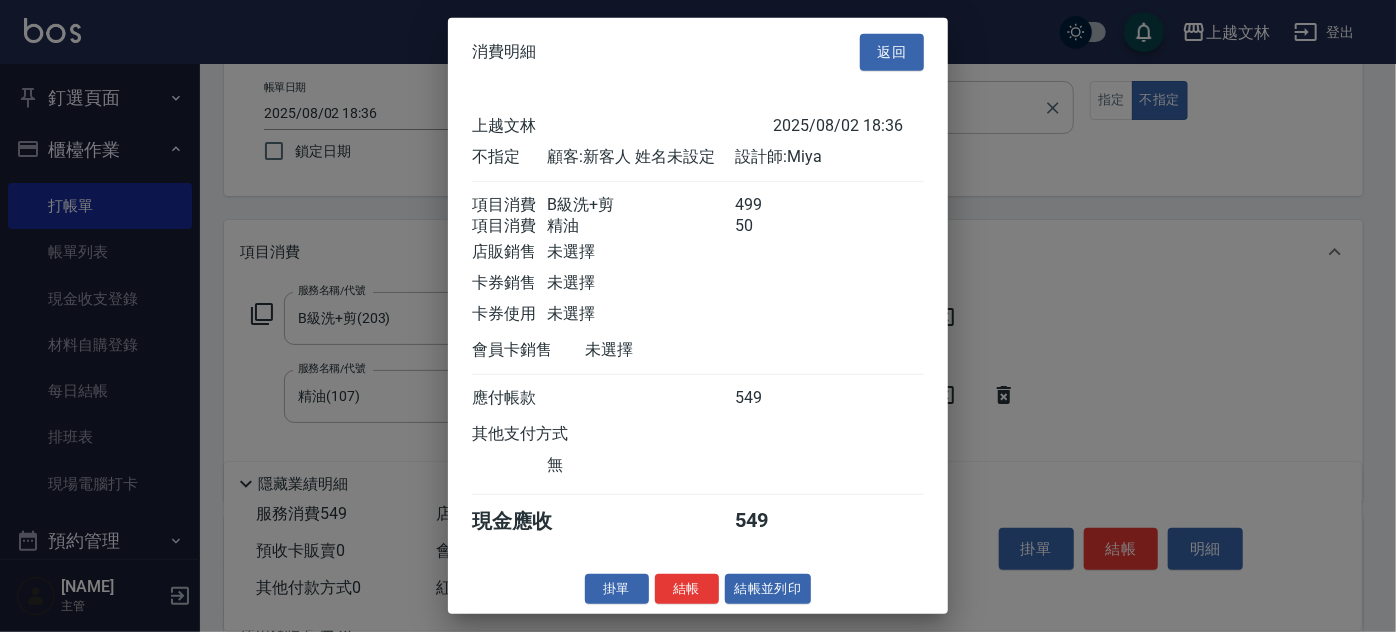 click on "結帳並列印" at bounding box center [768, 588] 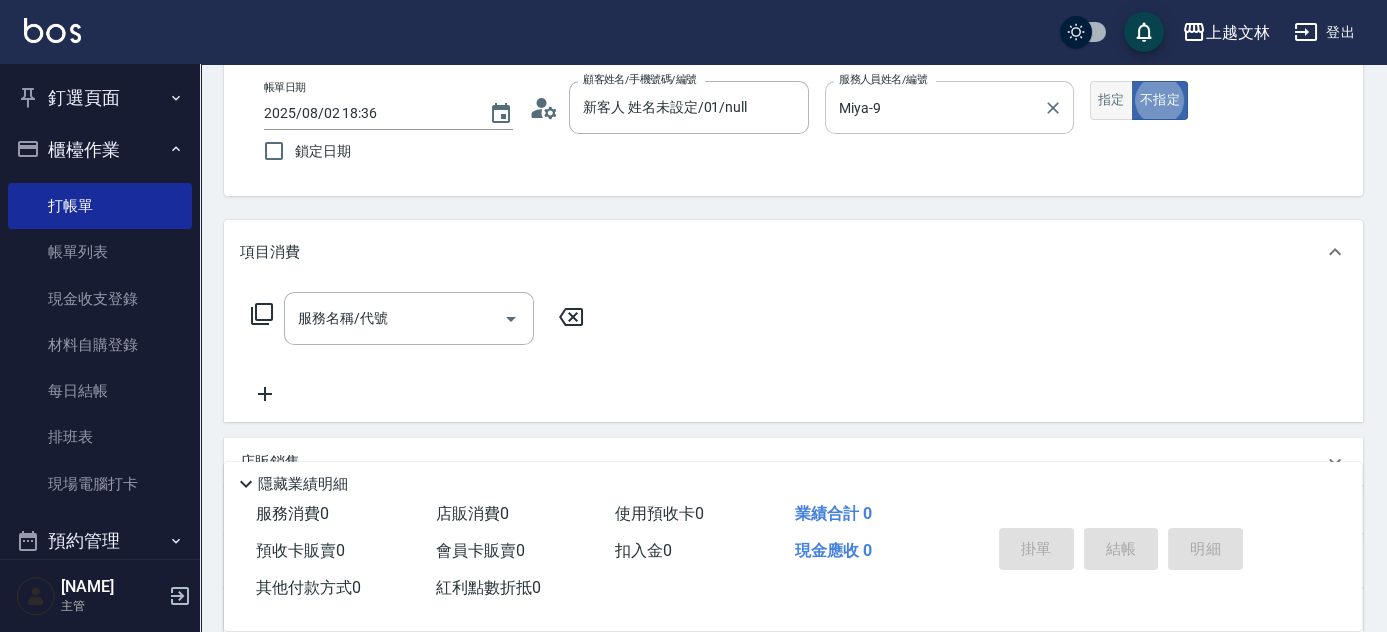 click on "指定" at bounding box center (1111, 100) 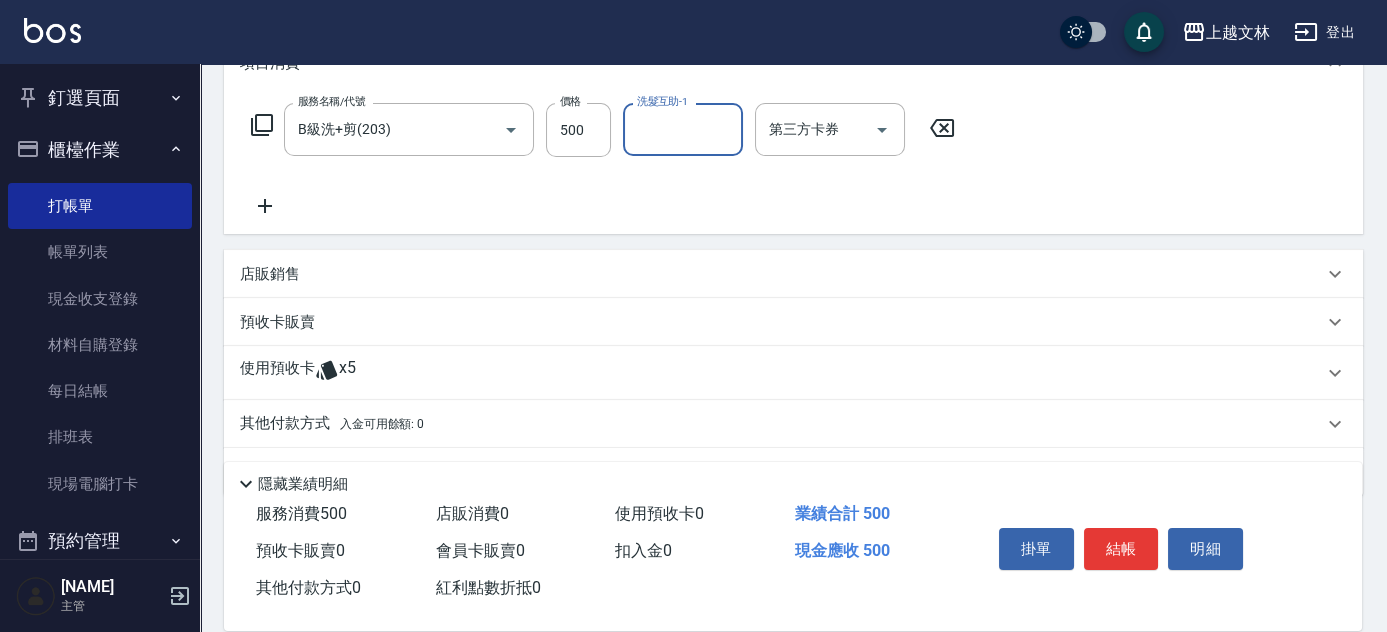 scroll, scrollTop: 299, scrollLeft: 0, axis: vertical 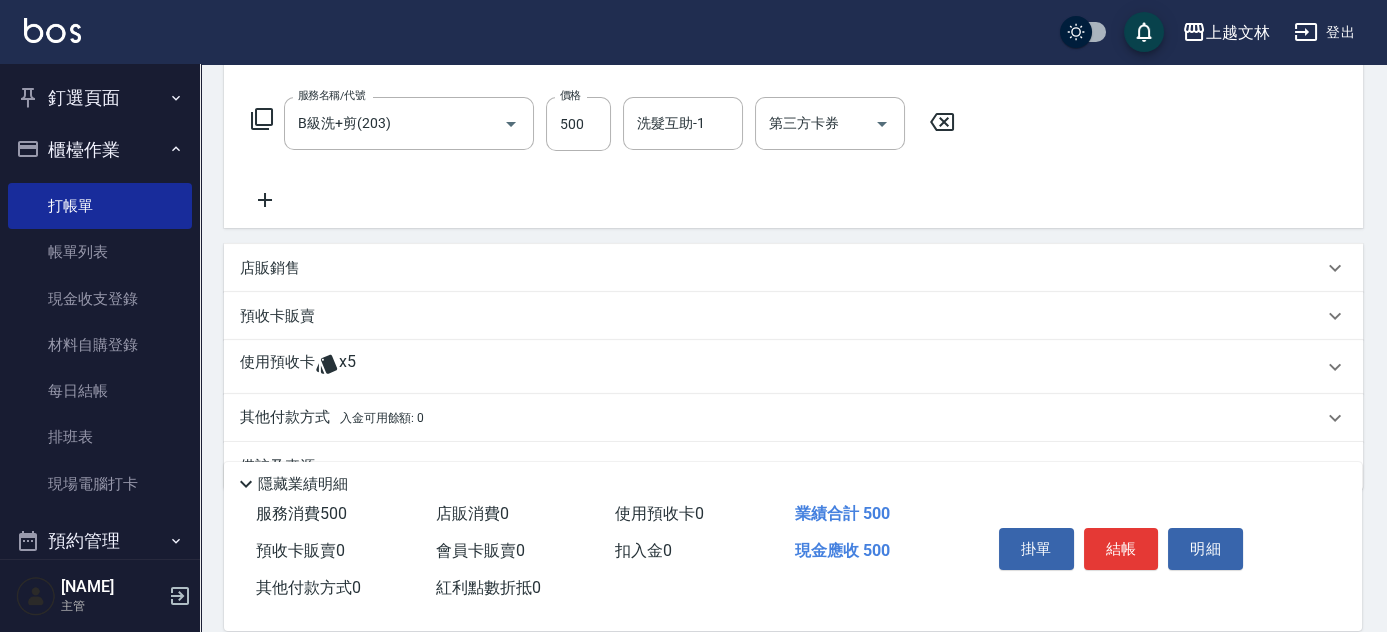 click on "店販銷售" at bounding box center [781, 268] 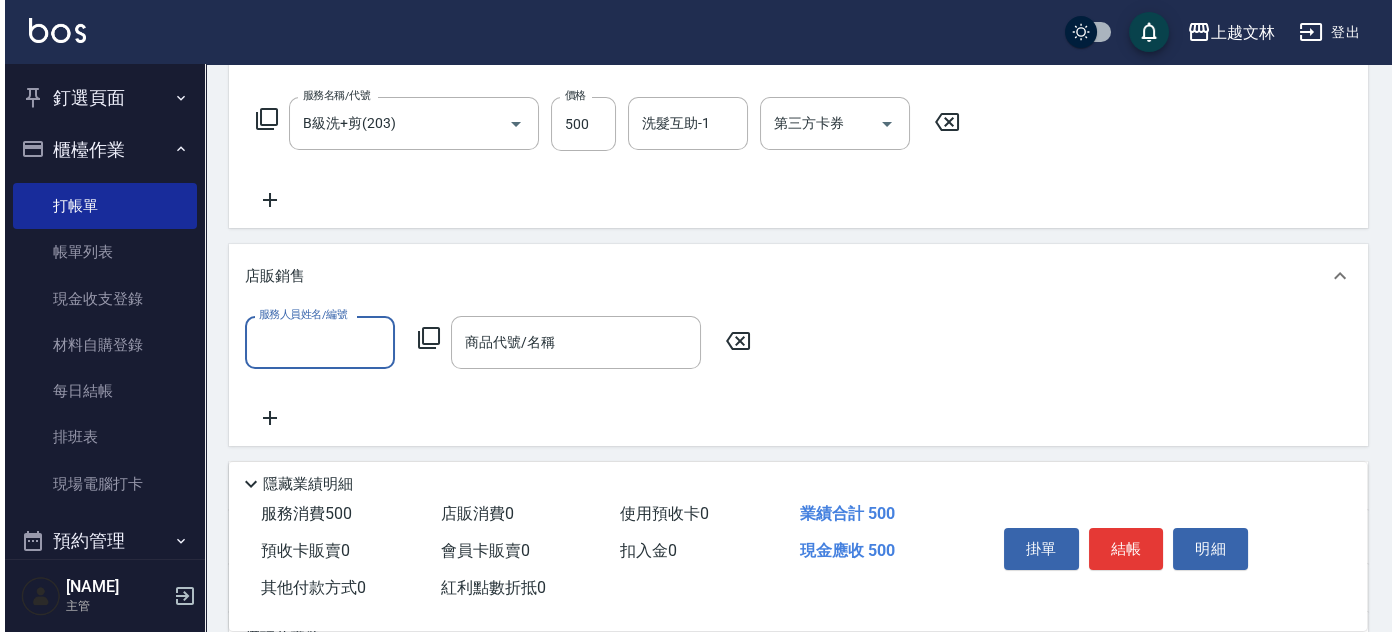 scroll, scrollTop: 0, scrollLeft: 0, axis: both 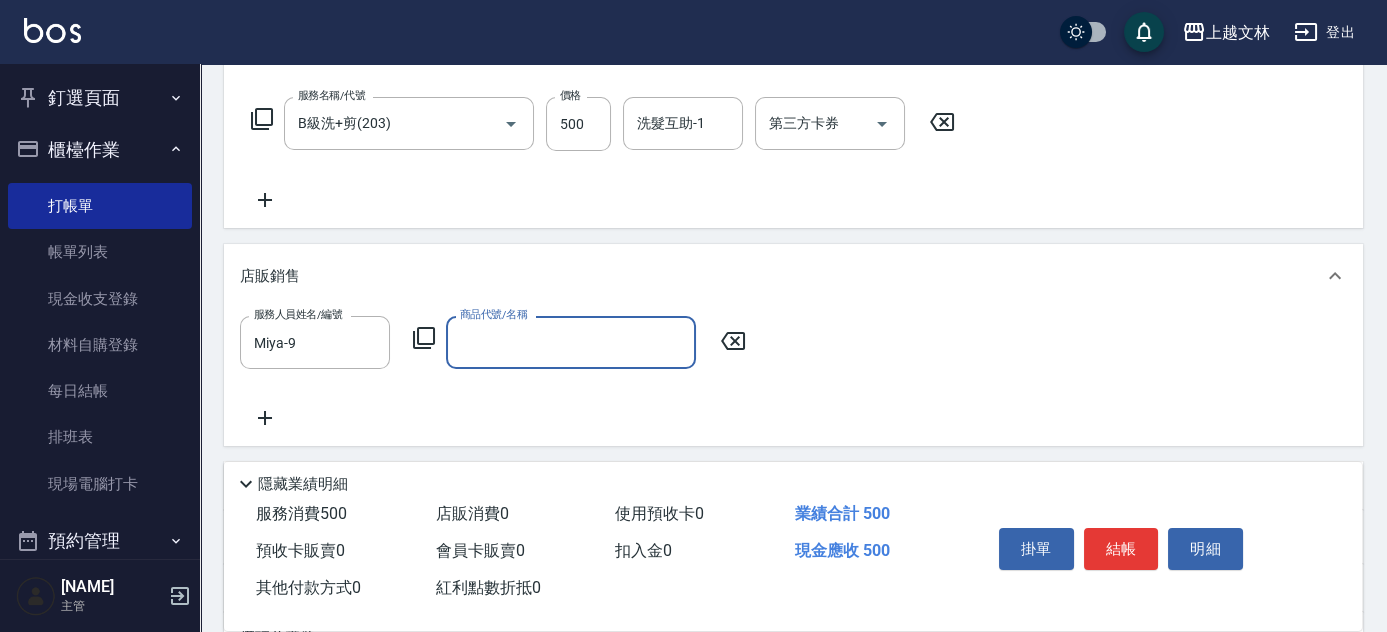 click 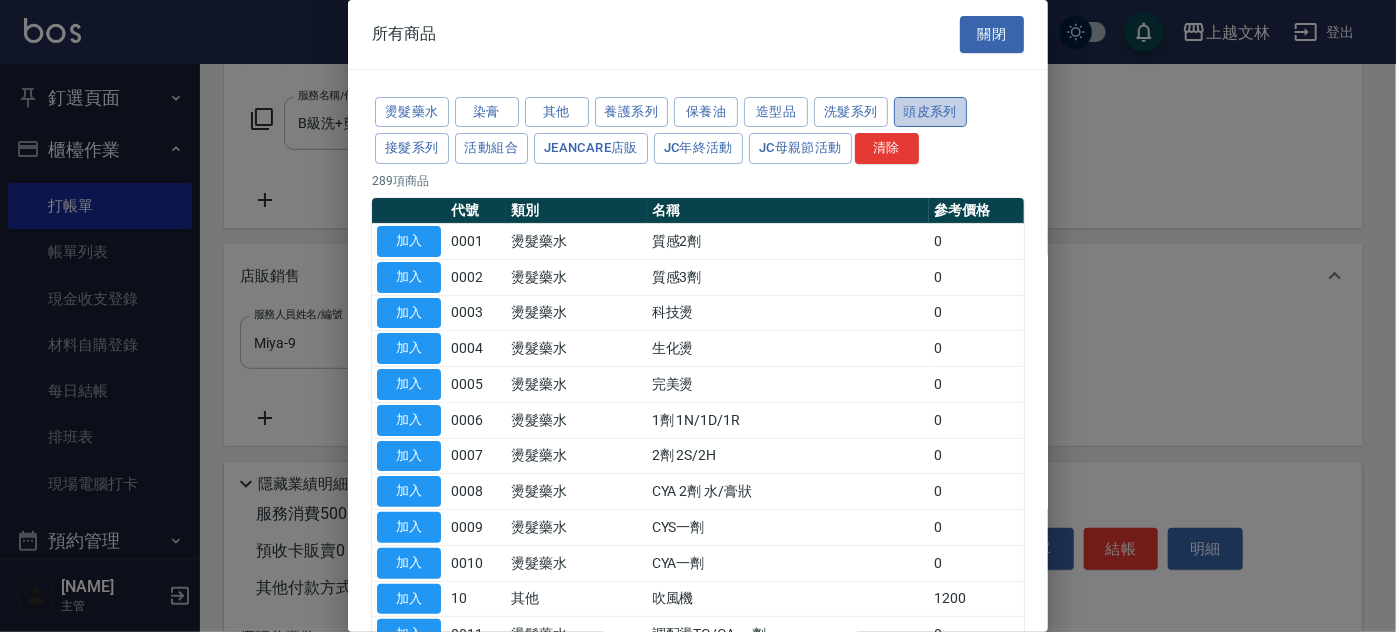 click on "頭皮系列" at bounding box center (931, 112) 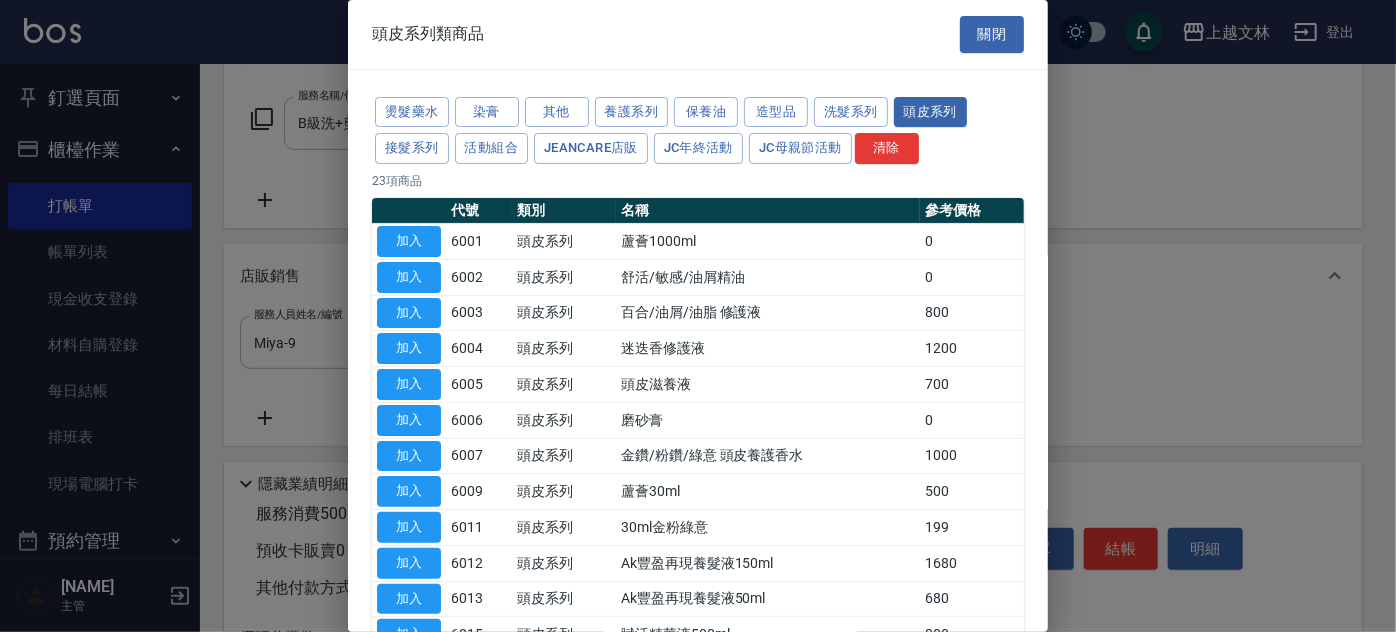 click on "加入" at bounding box center [409, 384] 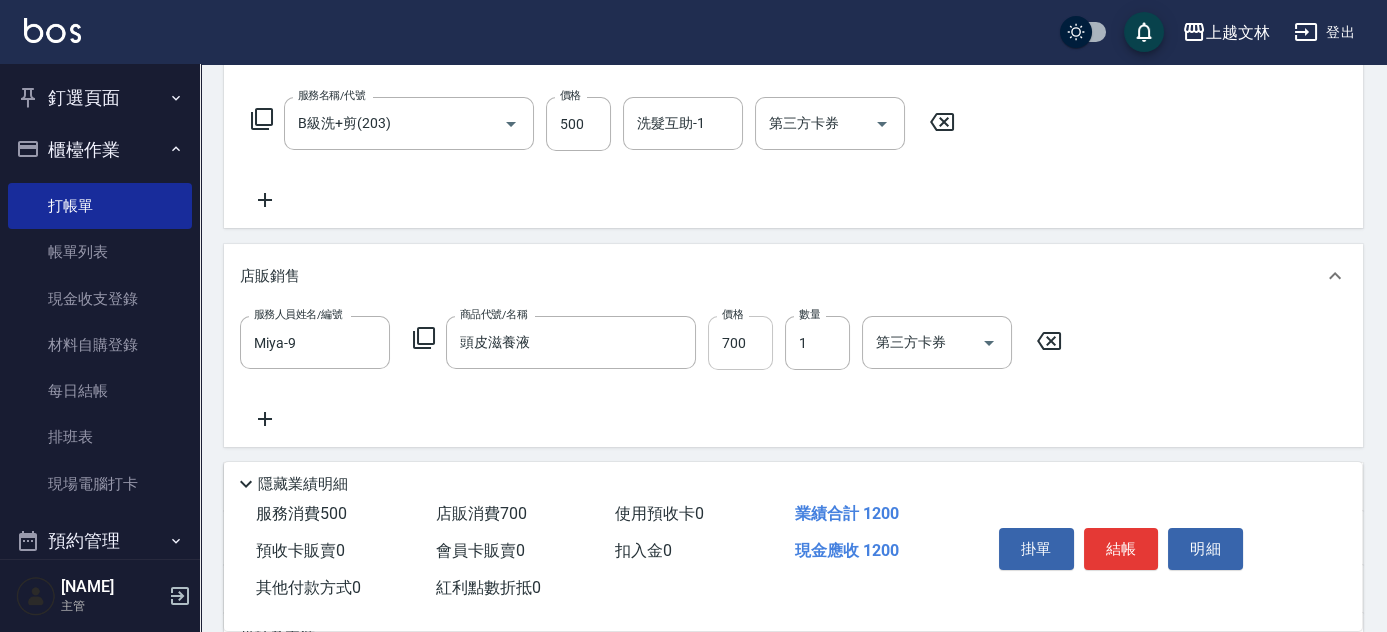 click on "700" at bounding box center [740, 343] 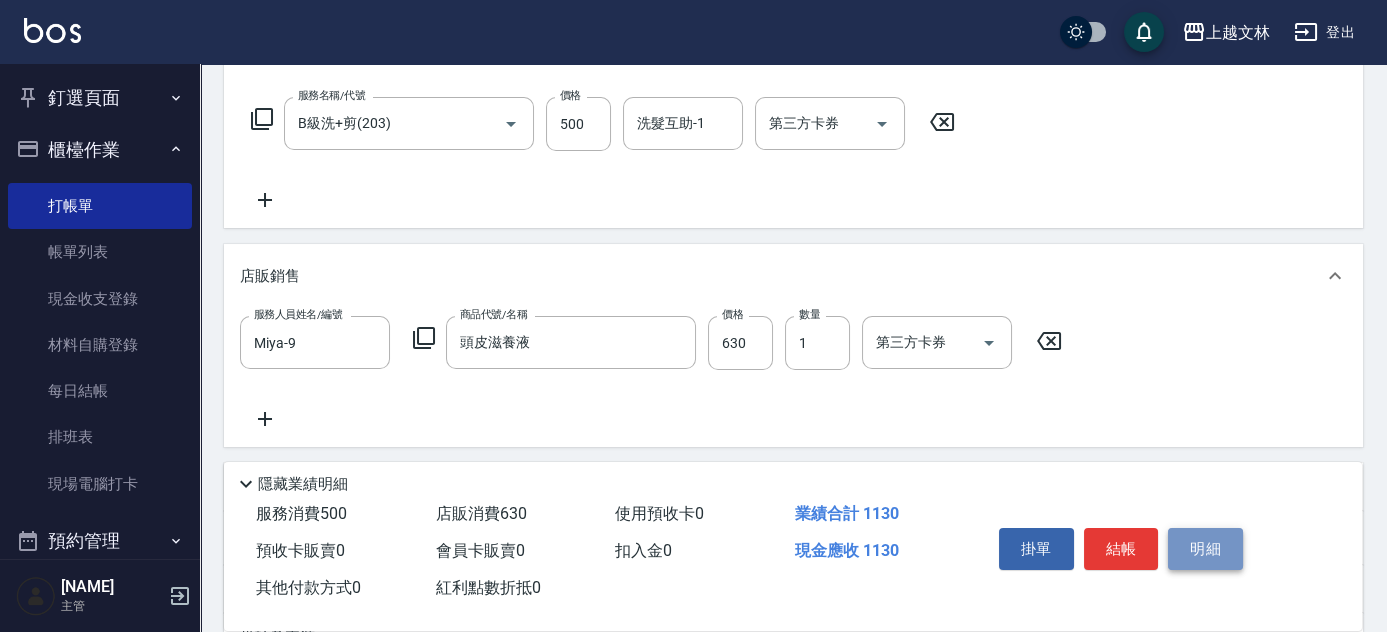 click on "明細" at bounding box center (1205, 549) 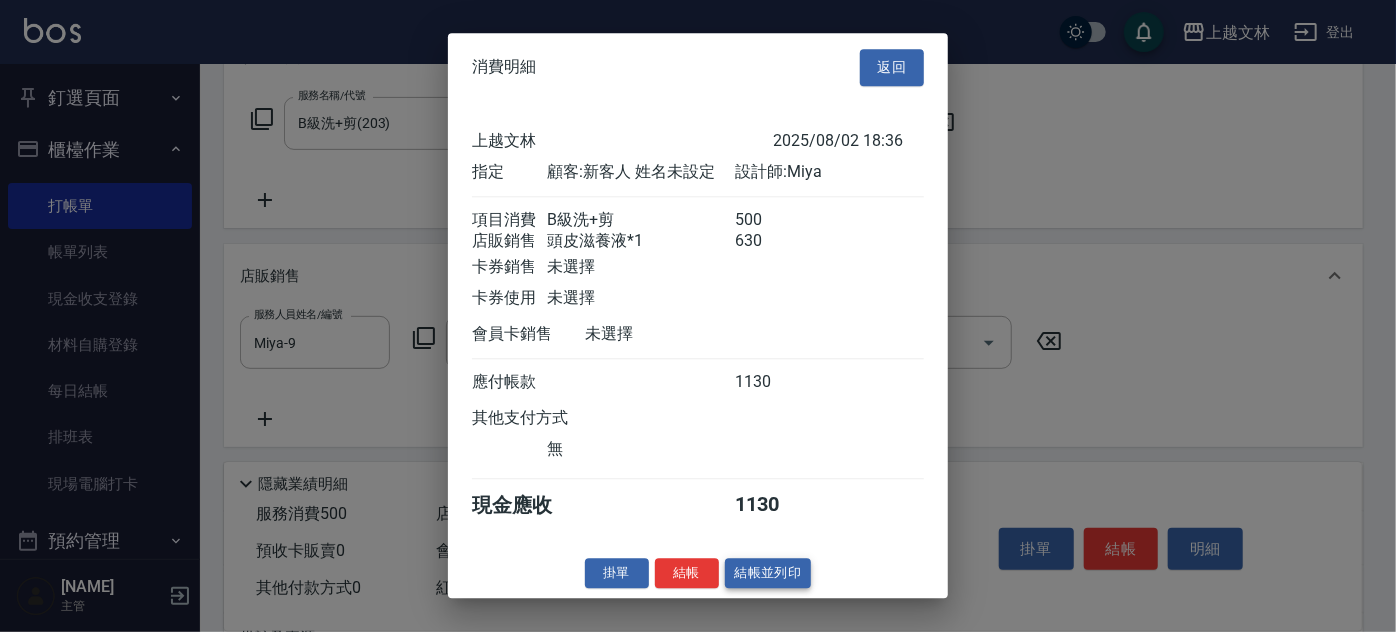 click on "結帳並列印" at bounding box center (768, 573) 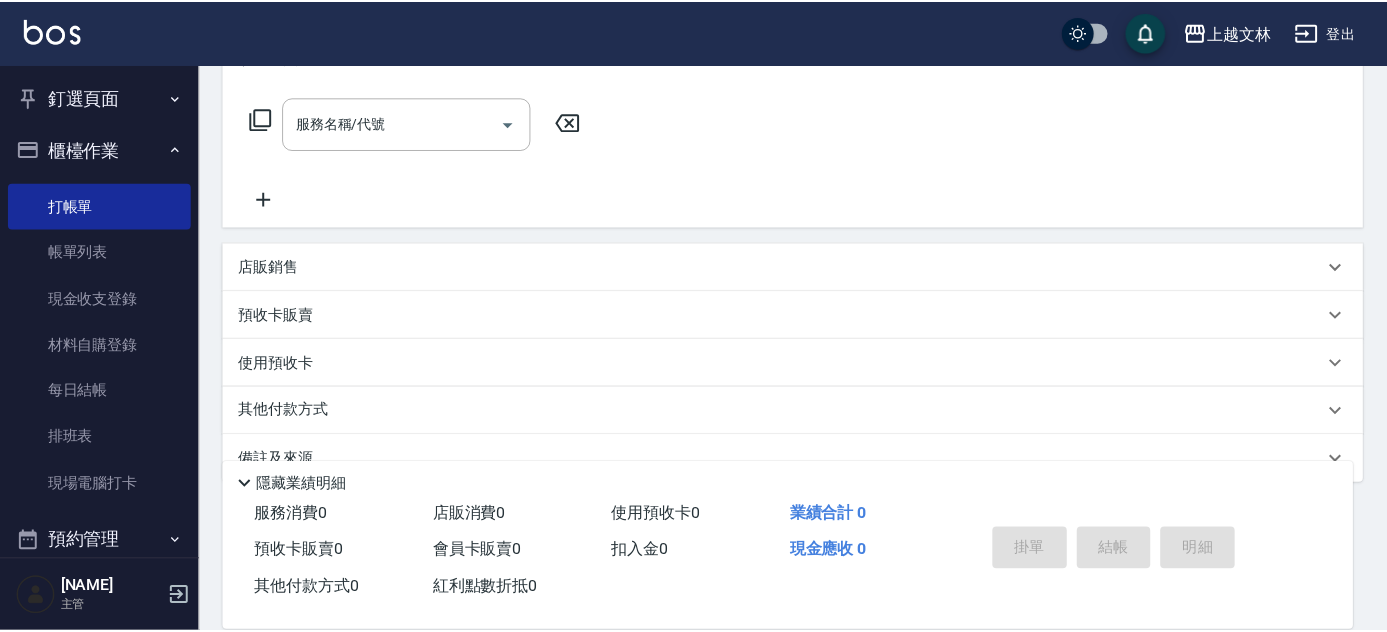 scroll, scrollTop: 0, scrollLeft: 0, axis: both 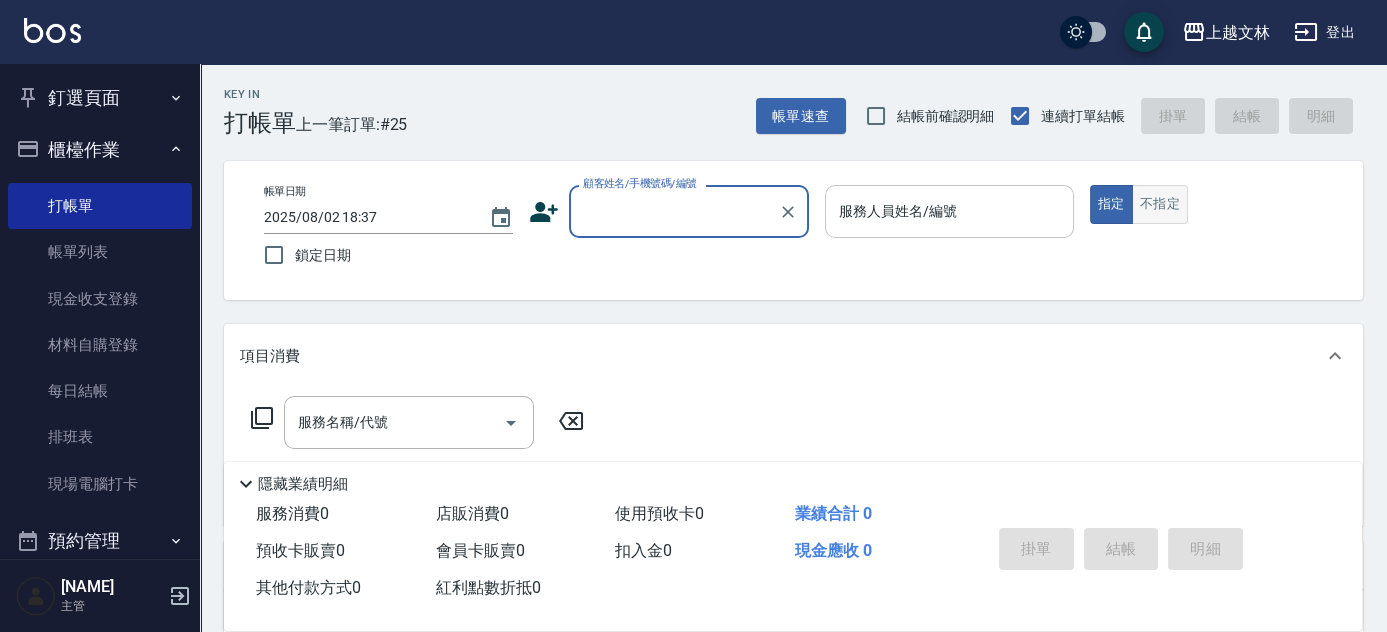 click on "不指定" at bounding box center [1160, 204] 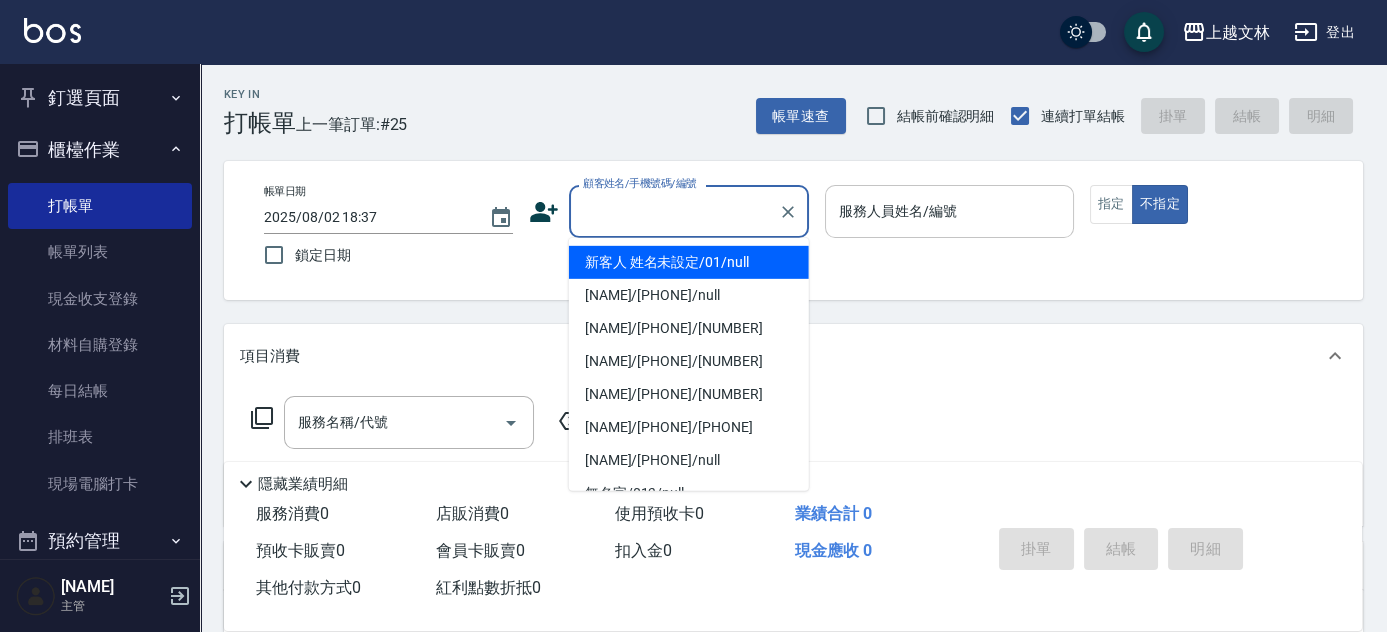 click on "顧客姓名/手機號碼/編號" at bounding box center [674, 211] 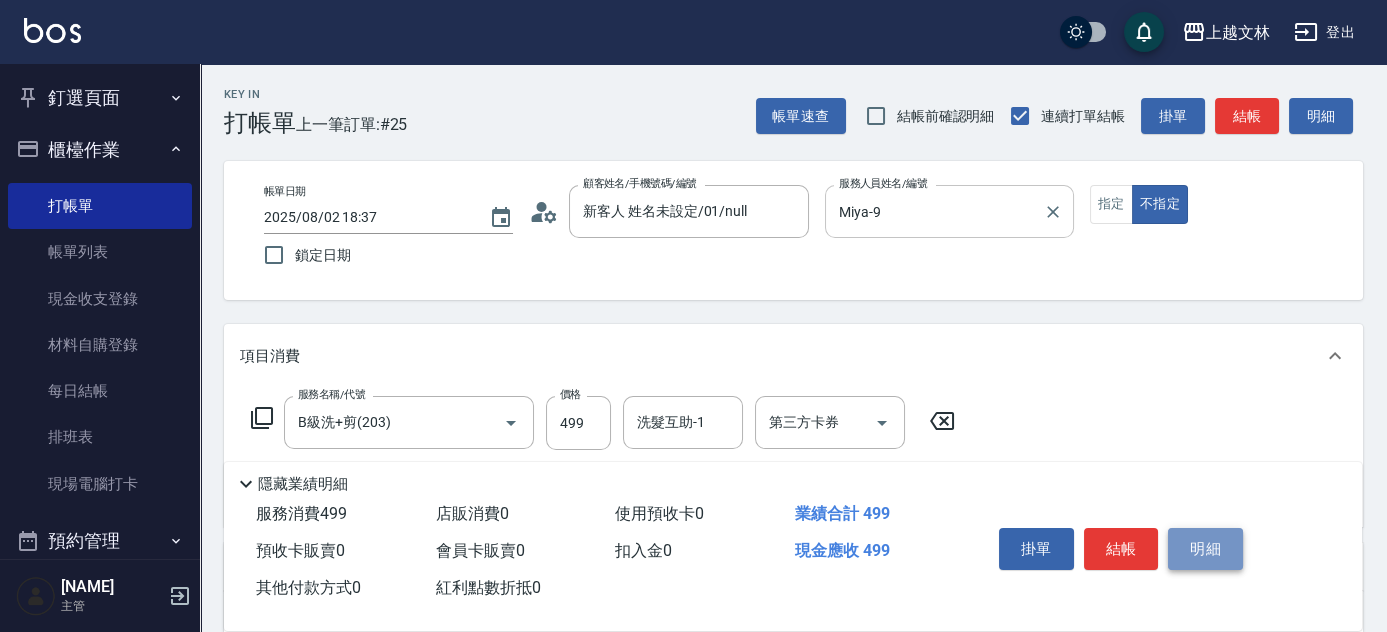 click on "明細" at bounding box center [1205, 549] 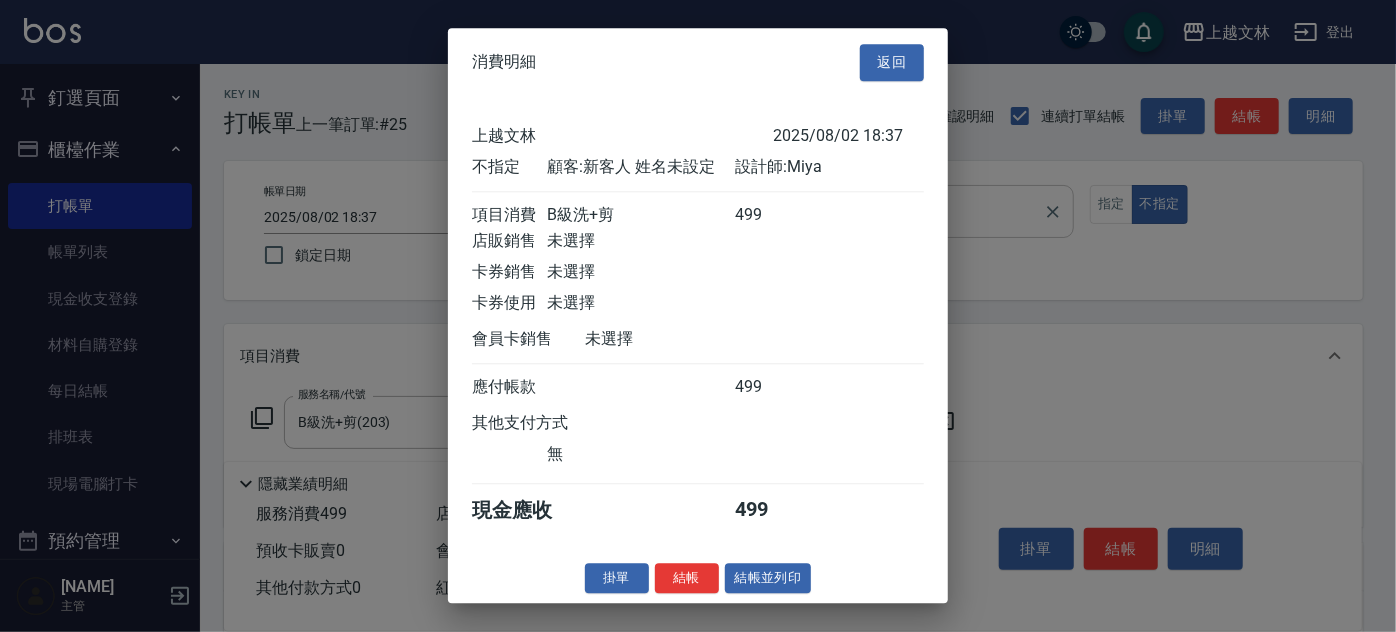 click on "結帳並列印" at bounding box center [768, 578] 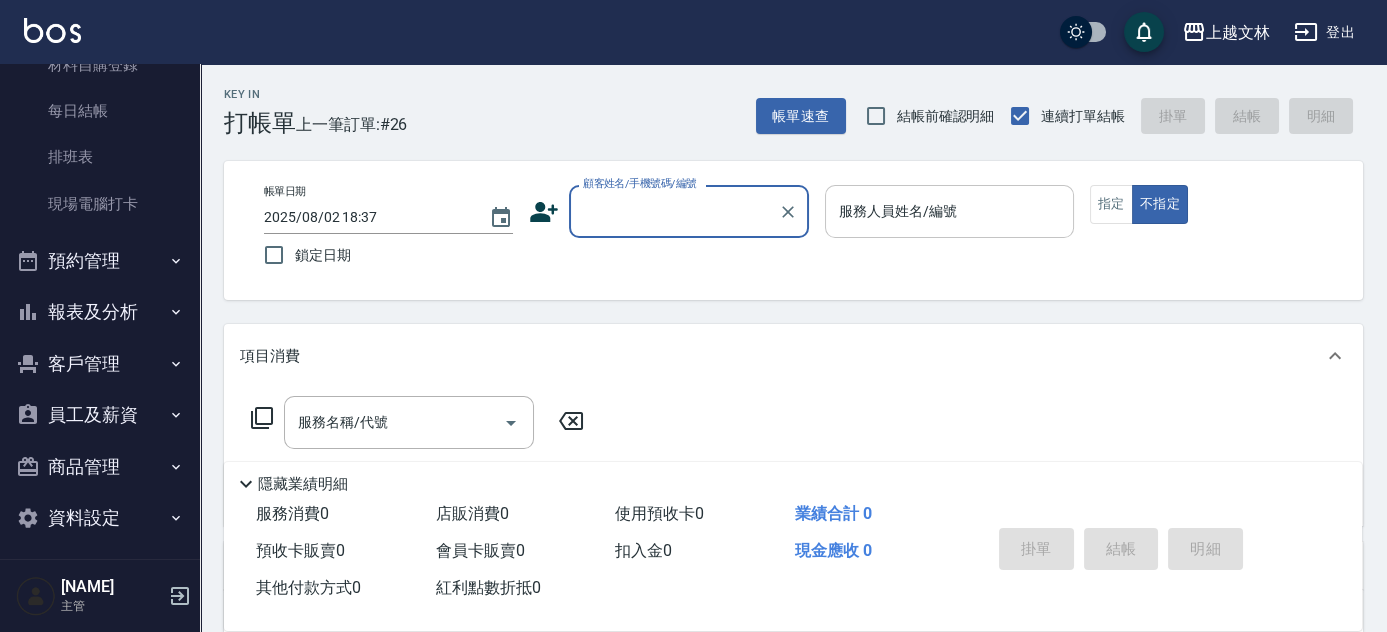scroll, scrollTop: 288, scrollLeft: 0, axis: vertical 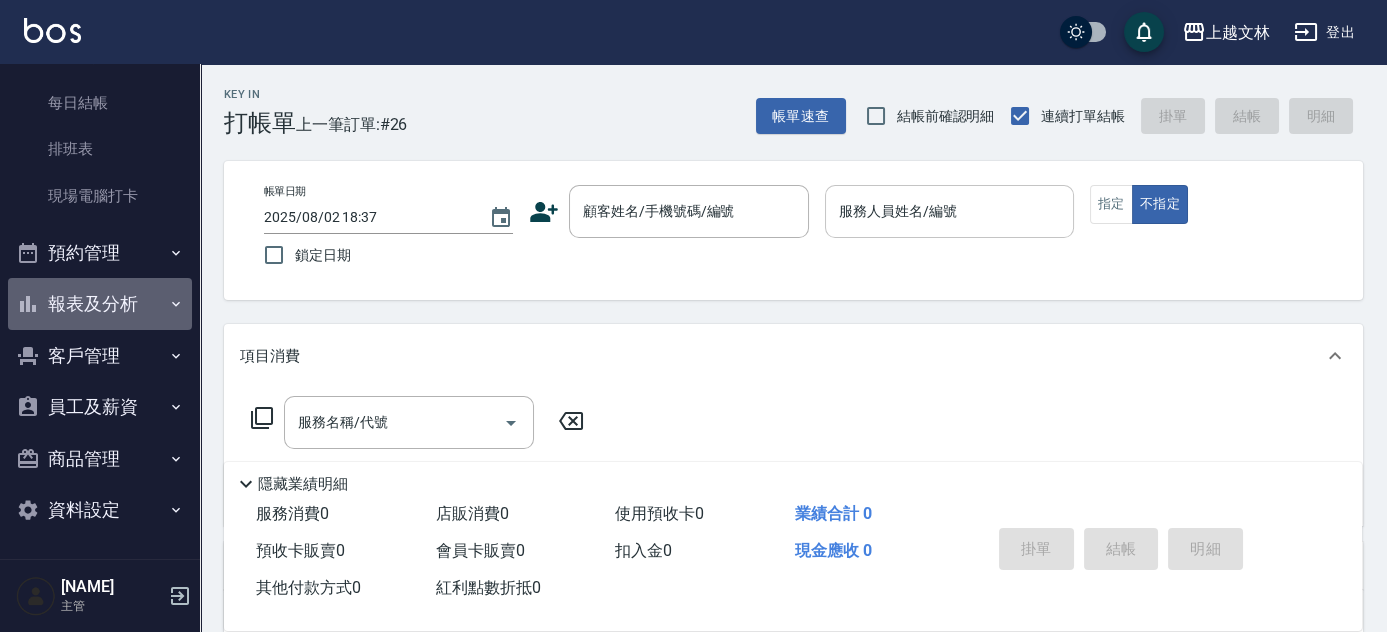 click on "報表及分析" at bounding box center (100, 304) 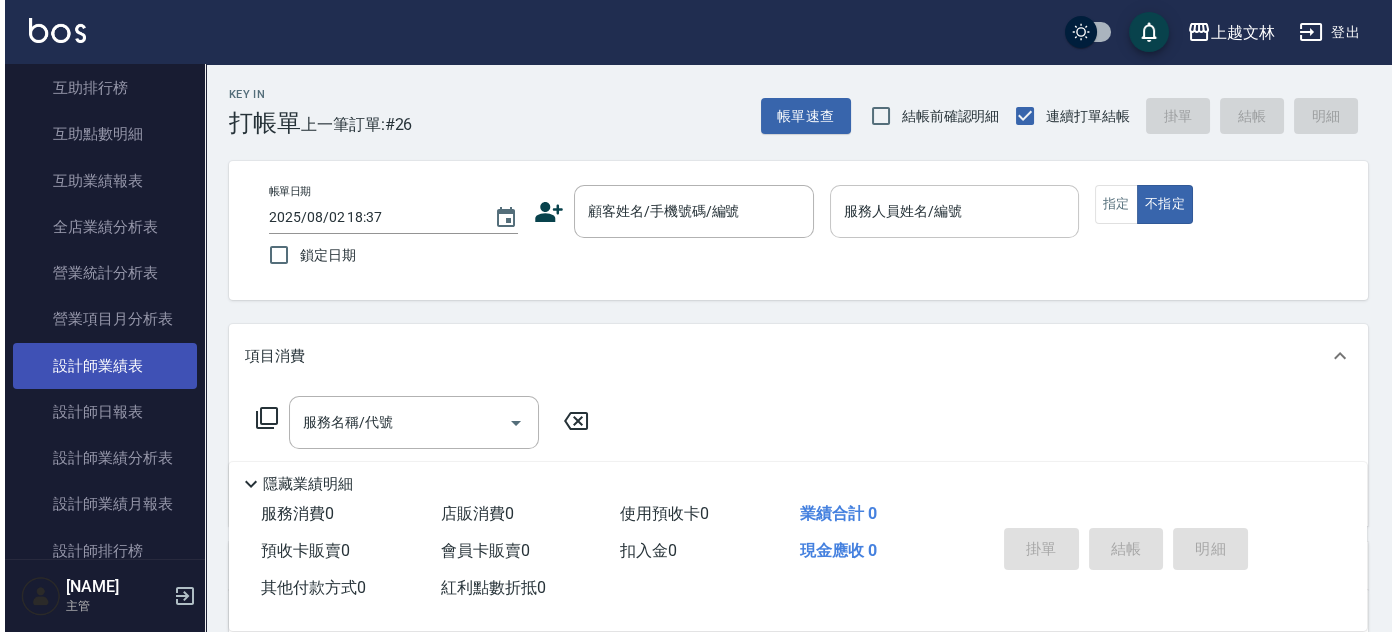 scroll, scrollTop: 797, scrollLeft: 0, axis: vertical 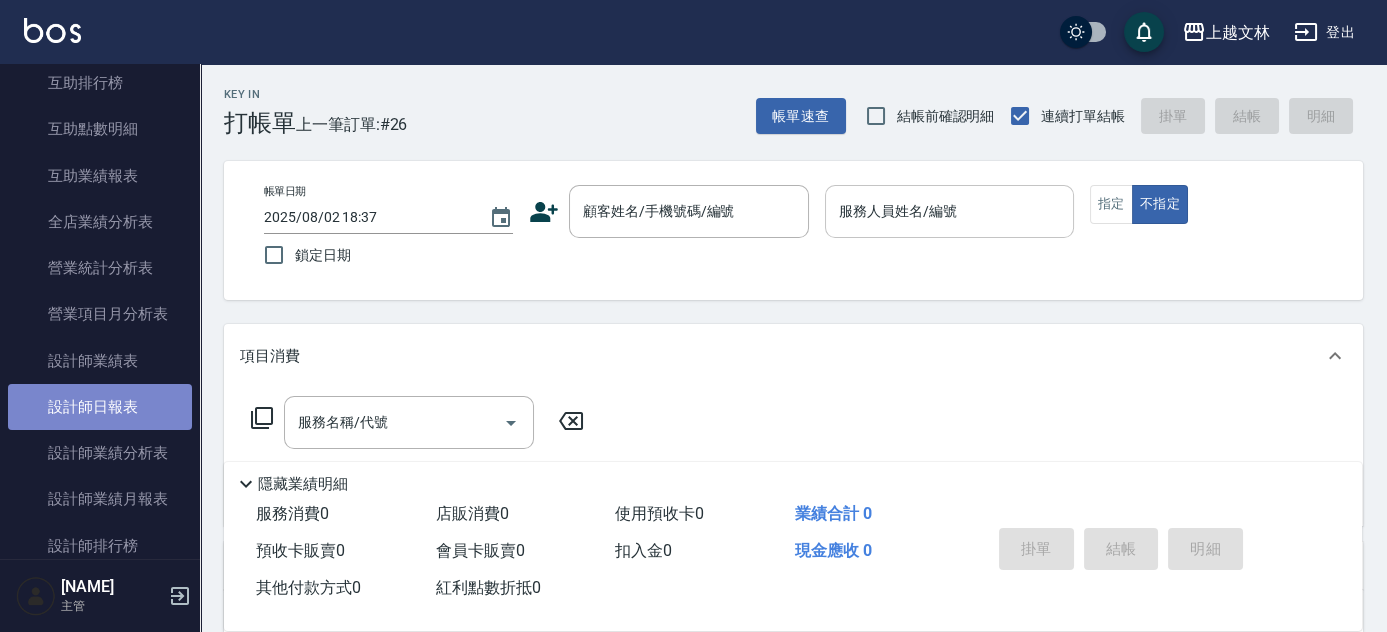 click on "設計師日報表" at bounding box center (100, 407) 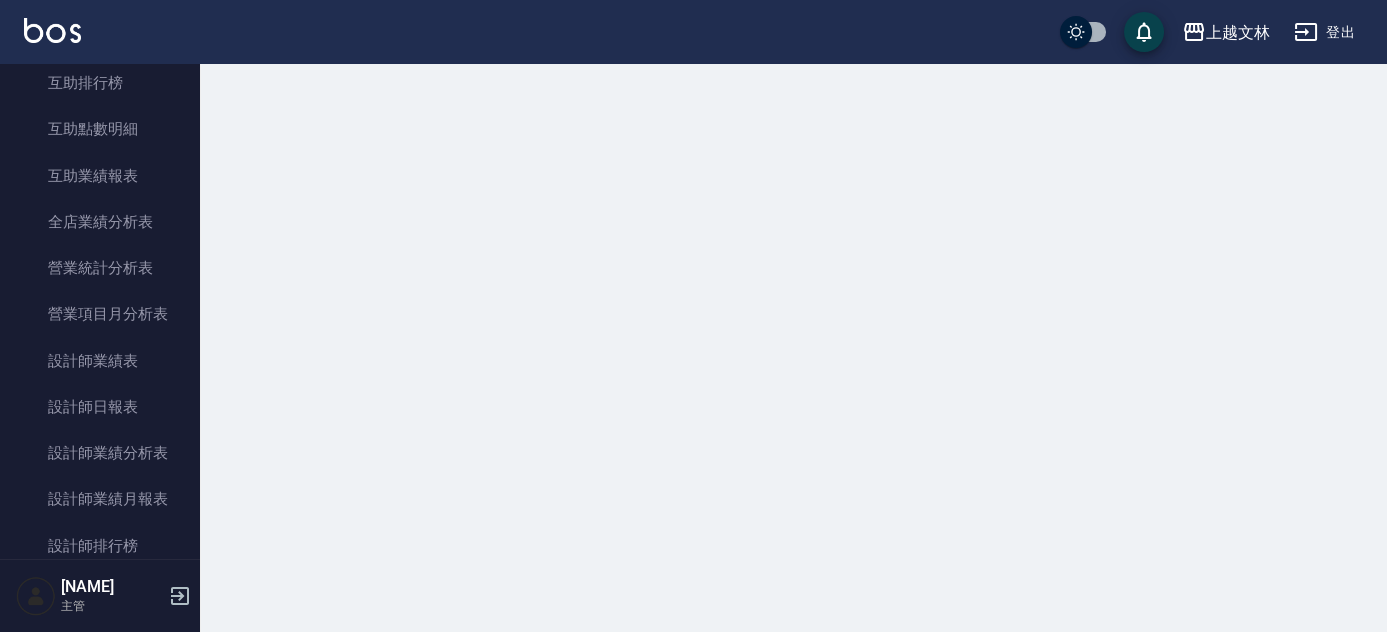 scroll, scrollTop: 746, scrollLeft: 0, axis: vertical 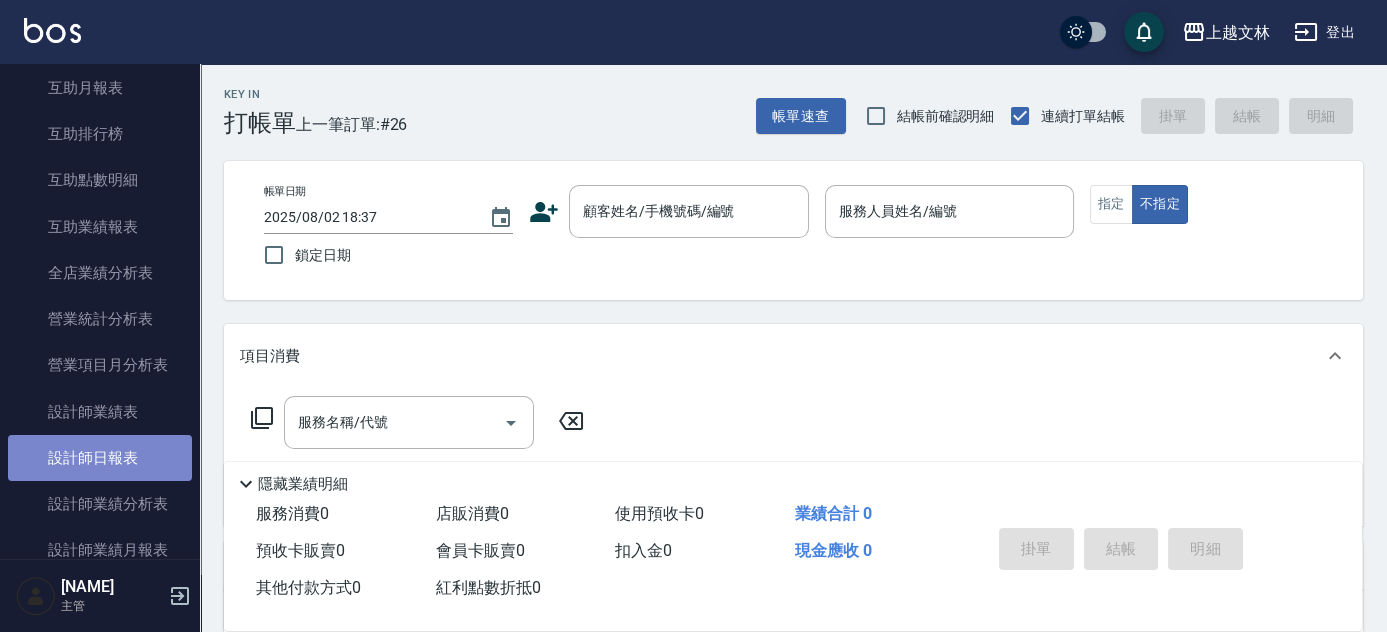 click on "設計師日報表" at bounding box center (100, 458) 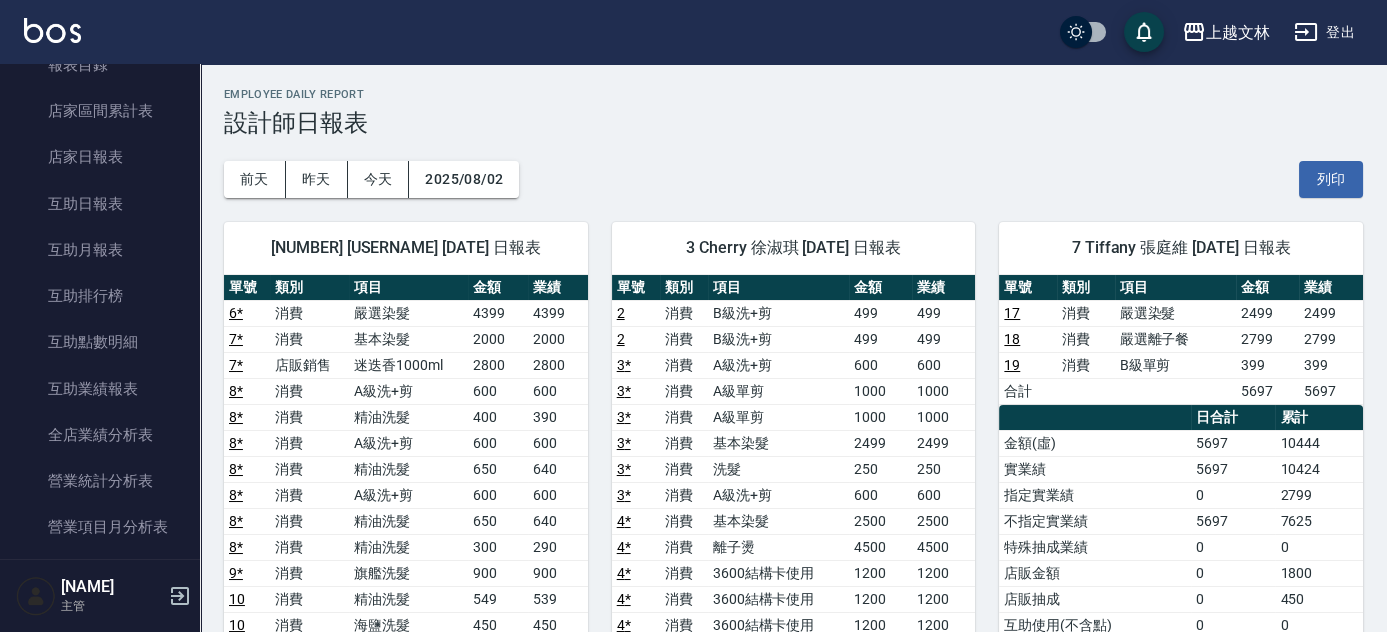 scroll, scrollTop: 0, scrollLeft: 0, axis: both 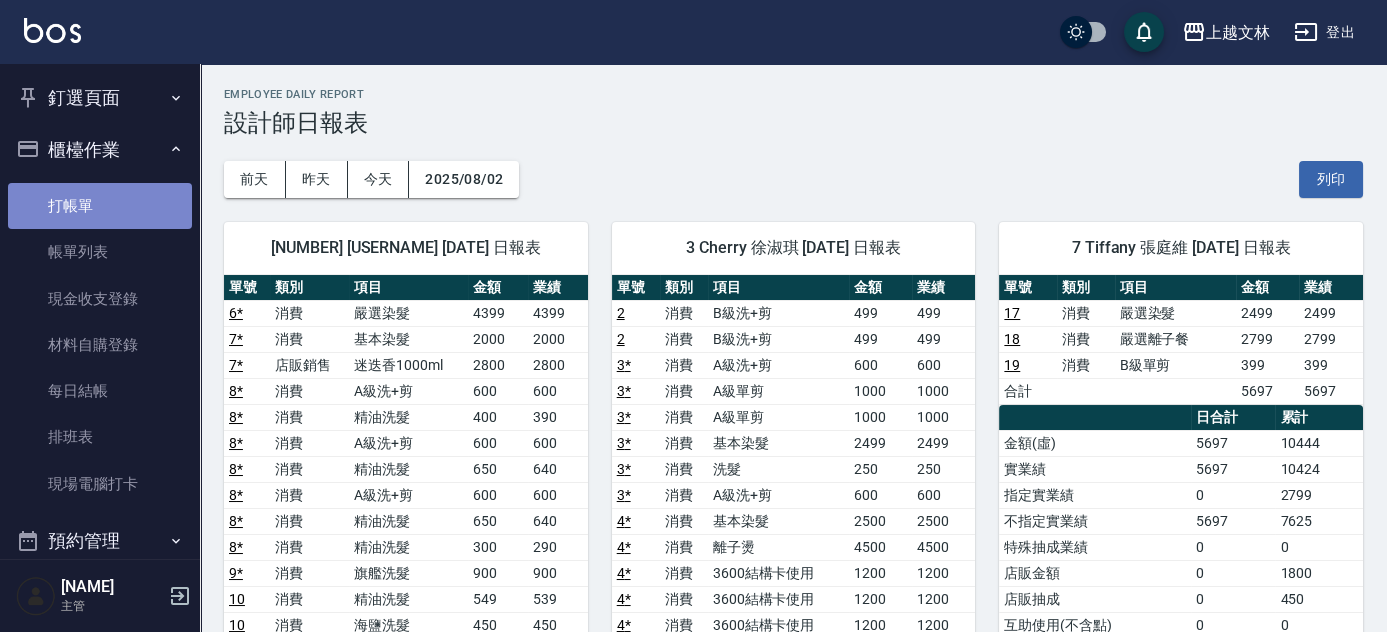 click on "打帳單" at bounding box center (100, 206) 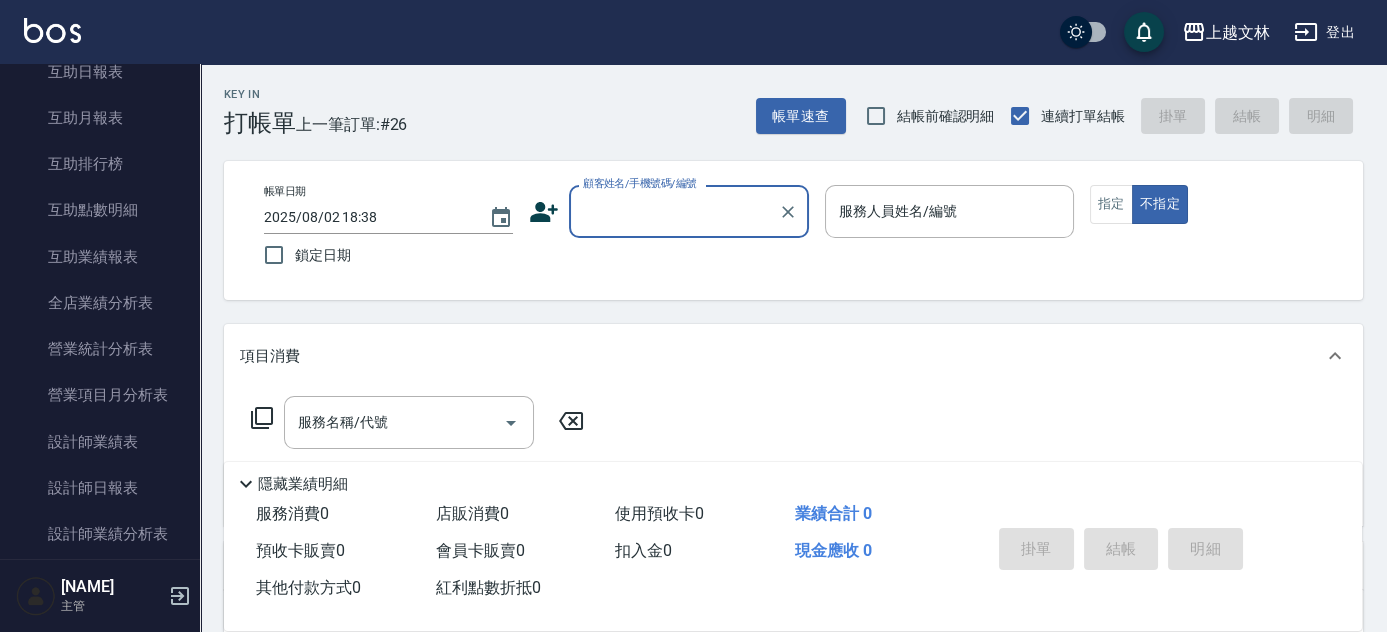 scroll, scrollTop: 722, scrollLeft: 0, axis: vertical 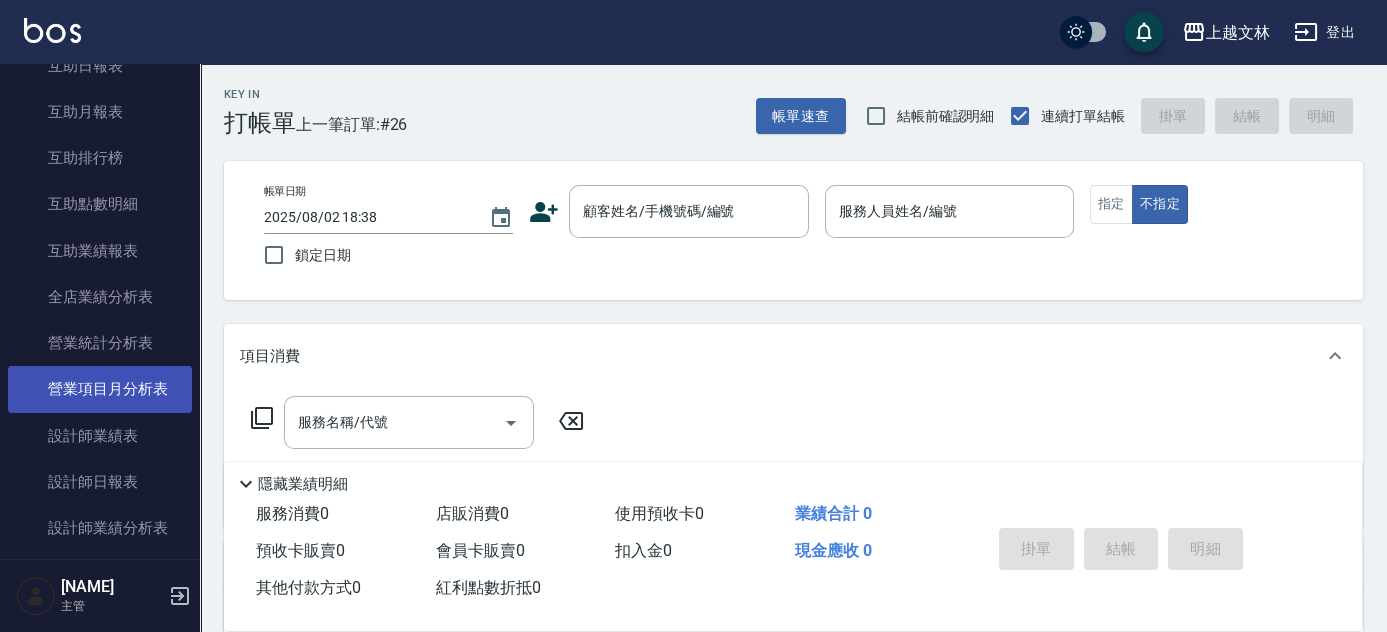 drag, startPoint x: 142, startPoint y: 308, endPoint x: 117, endPoint y: 452, distance: 146.15402 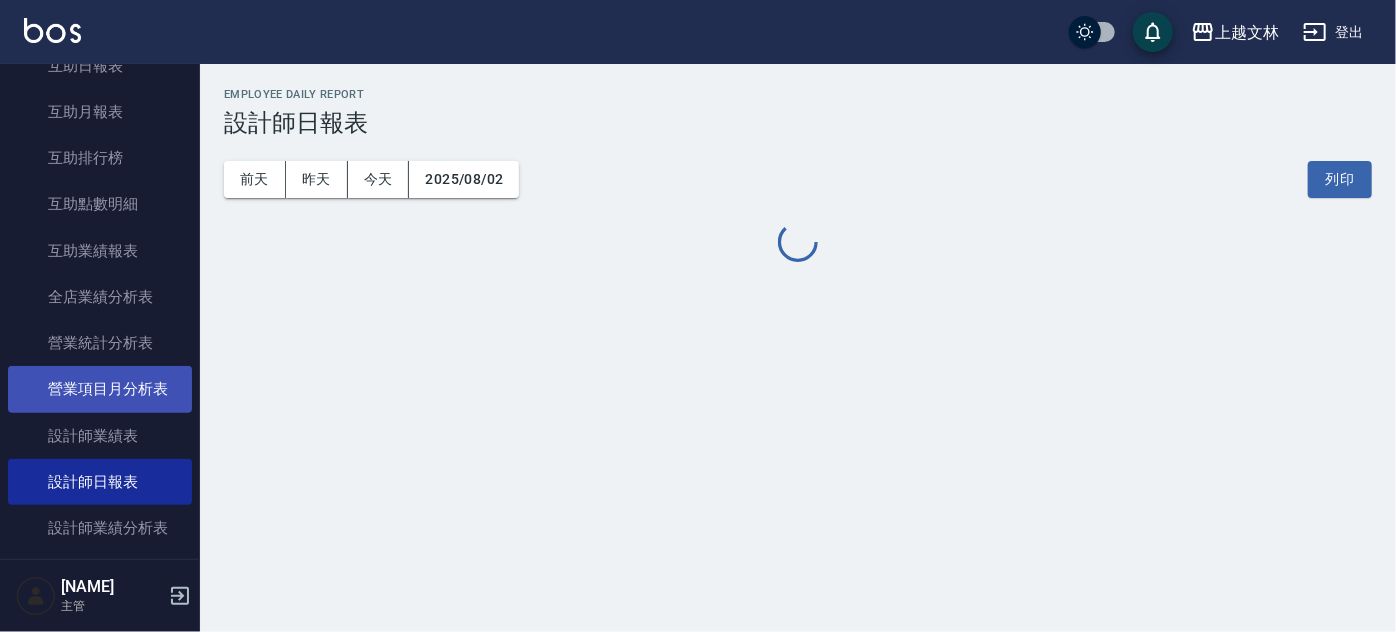 click on "設計師日報表" at bounding box center (100, 482) 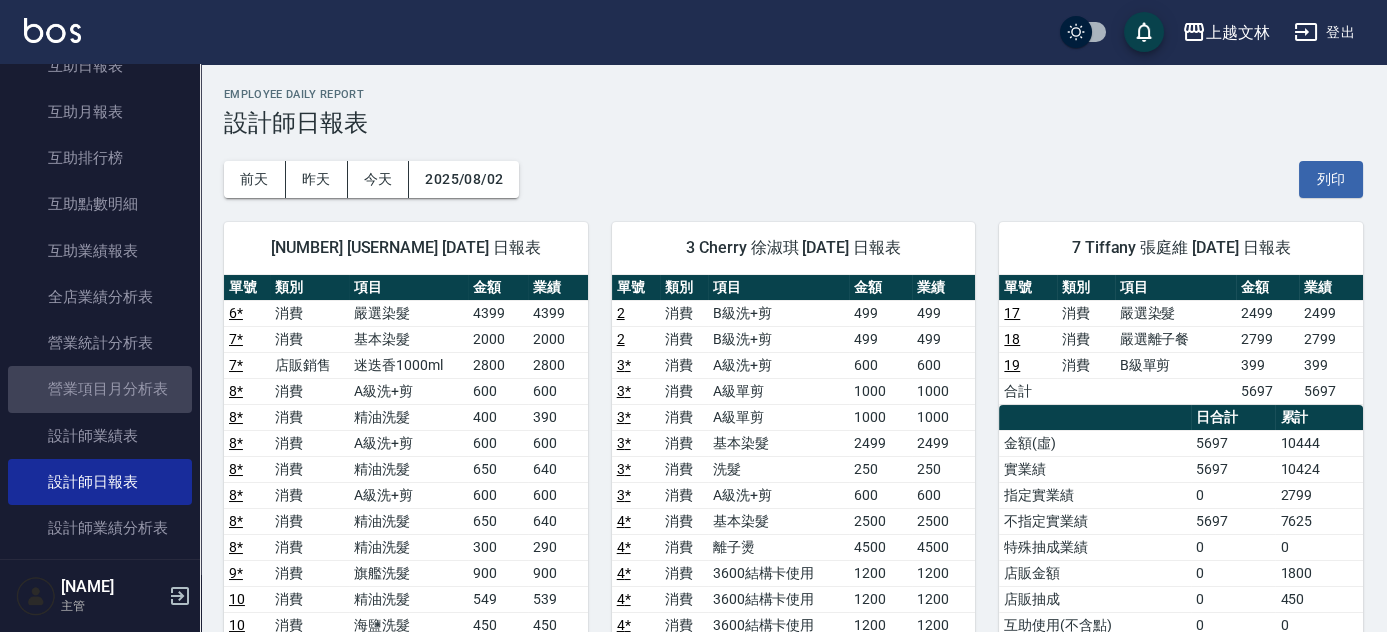 drag, startPoint x: 135, startPoint y: 380, endPoint x: 223, endPoint y: 303, distance: 116.9316 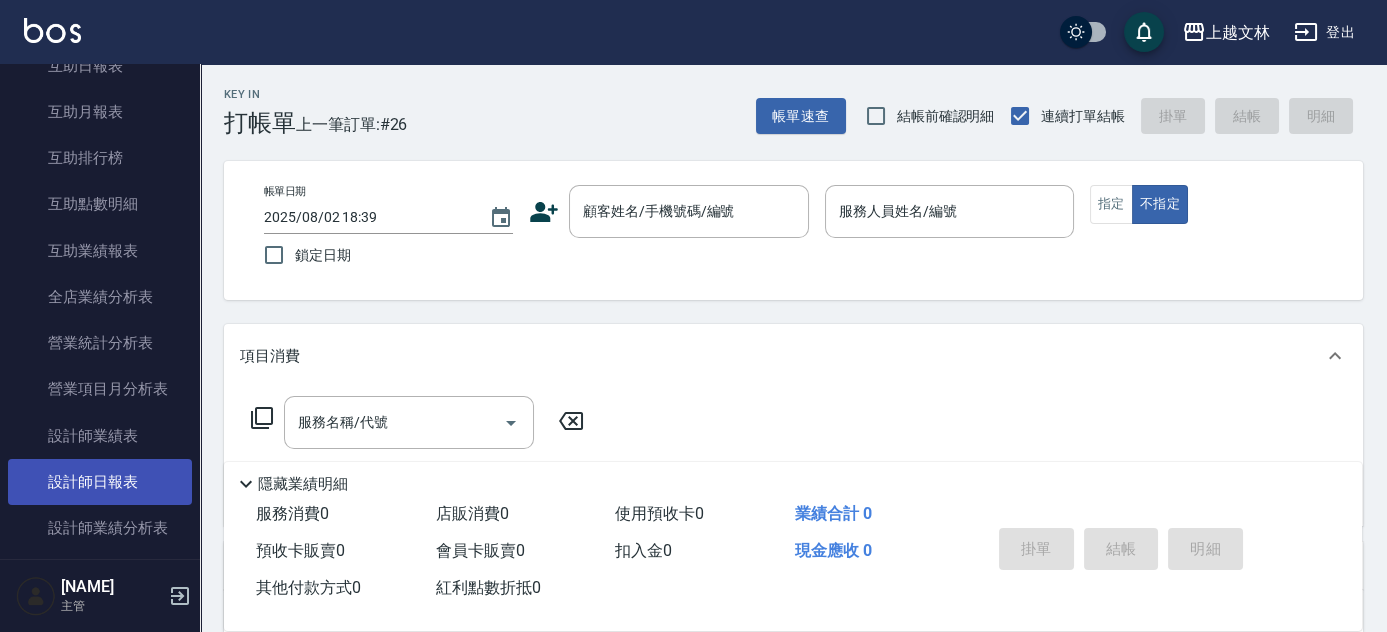 click on "設計師日報表" at bounding box center (100, 482) 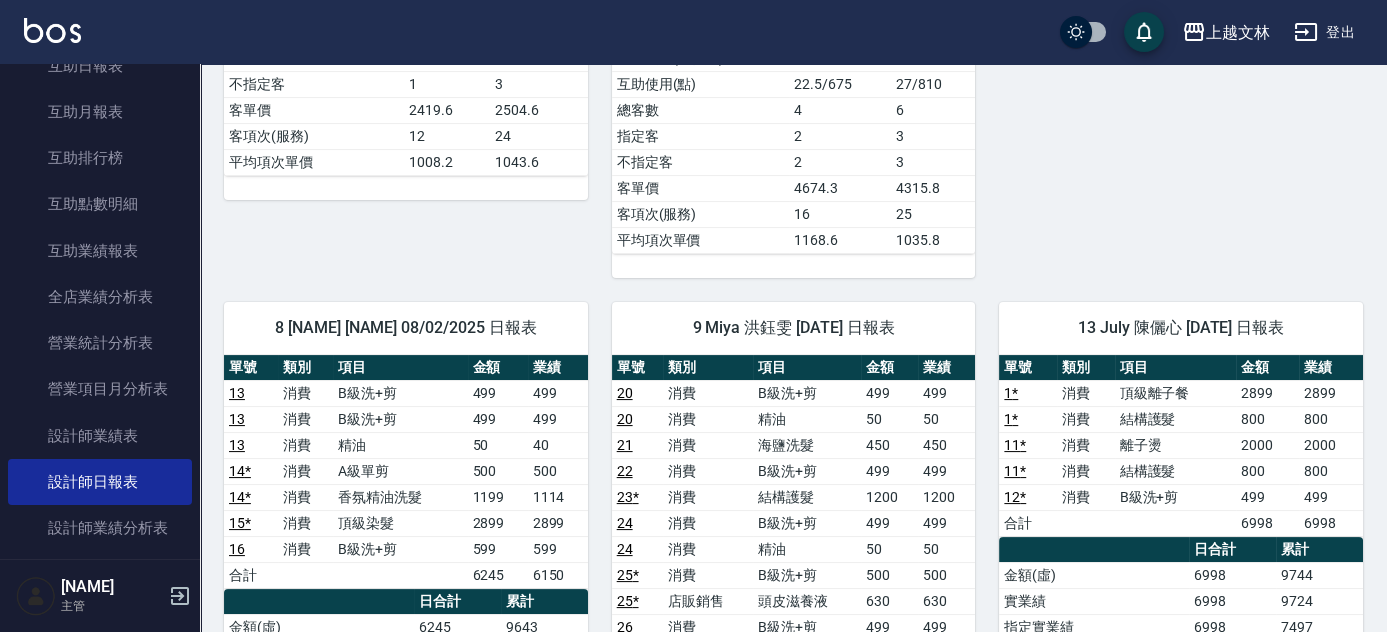 scroll, scrollTop: 917, scrollLeft: 0, axis: vertical 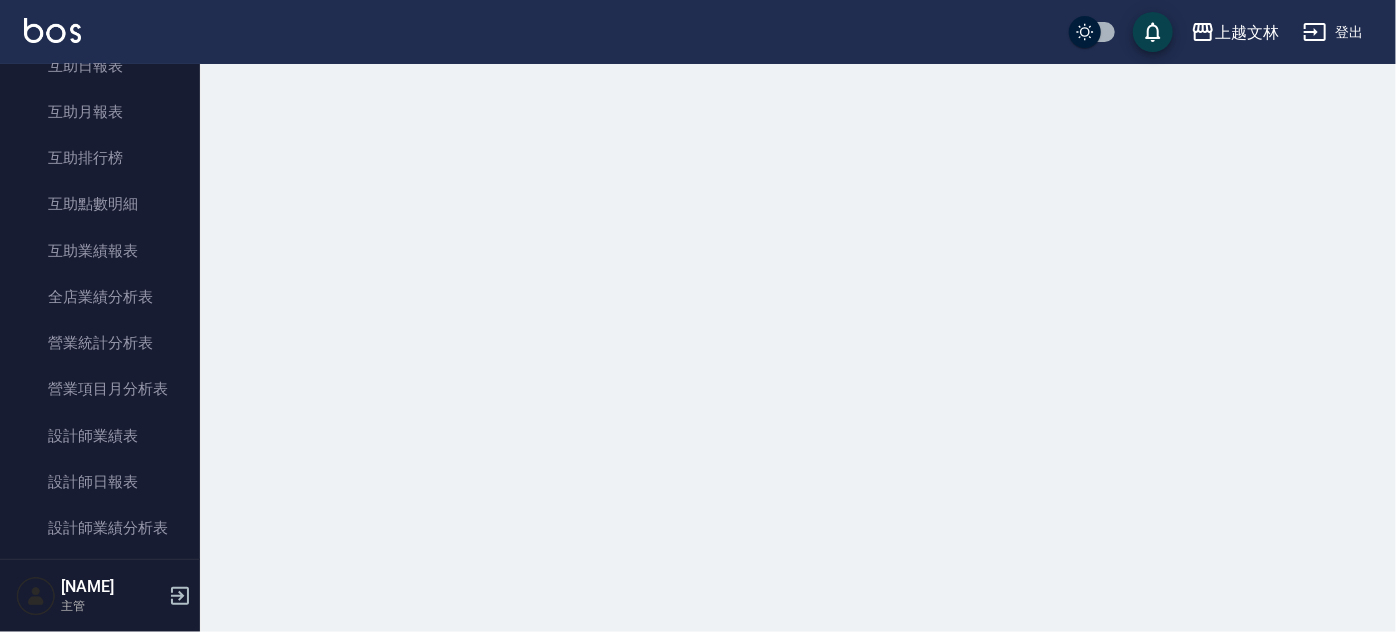 drag, startPoint x: 1395, startPoint y: 416, endPoint x: 1386, endPoint y: 336, distance: 80.50466 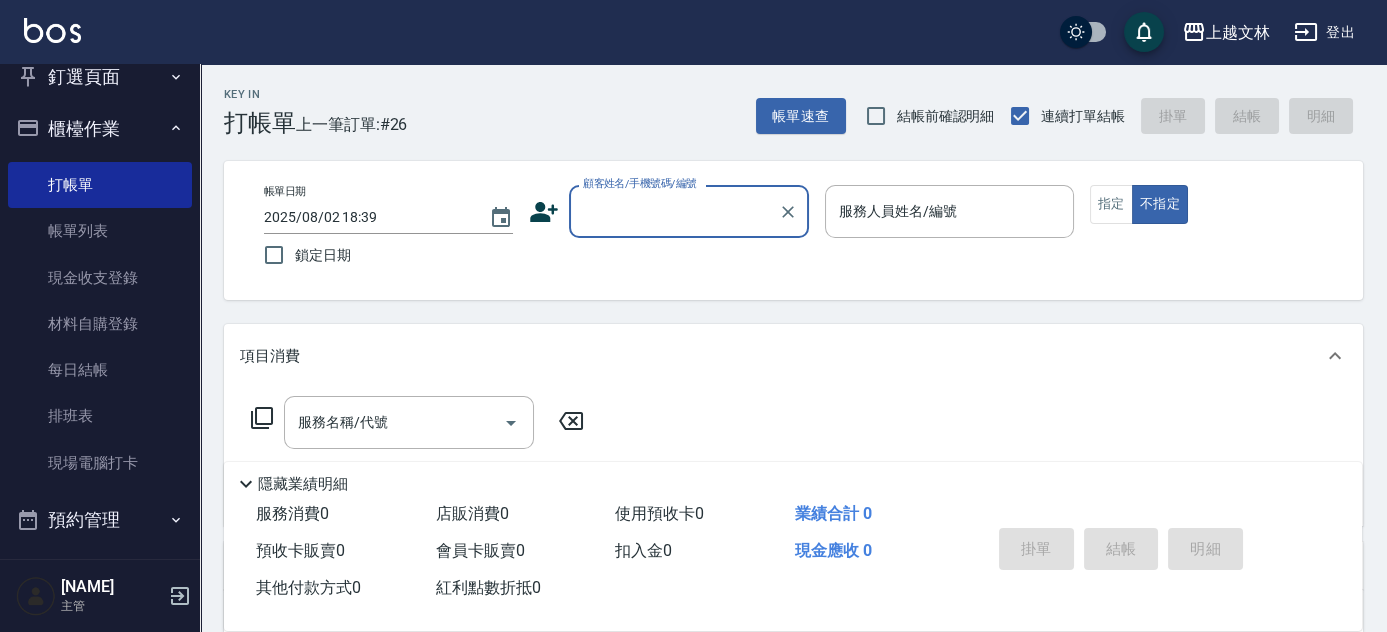 scroll, scrollTop: 0, scrollLeft: 0, axis: both 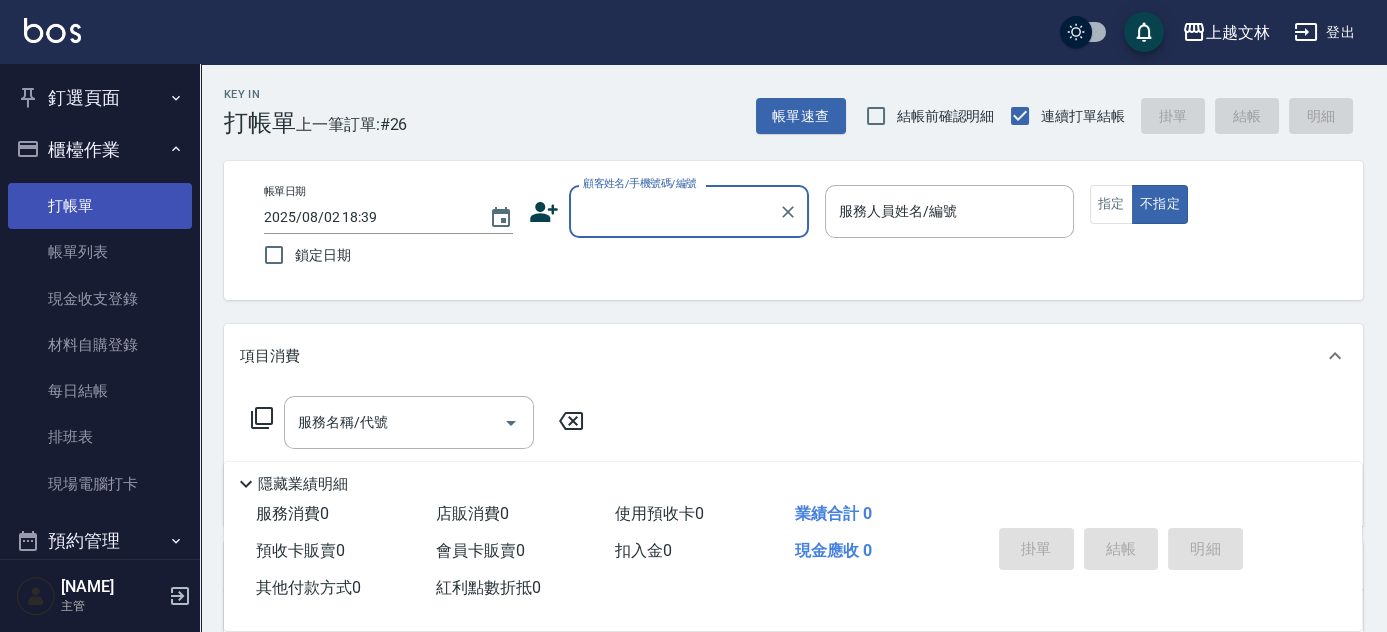 click on "打帳單" at bounding box center (100, 206) 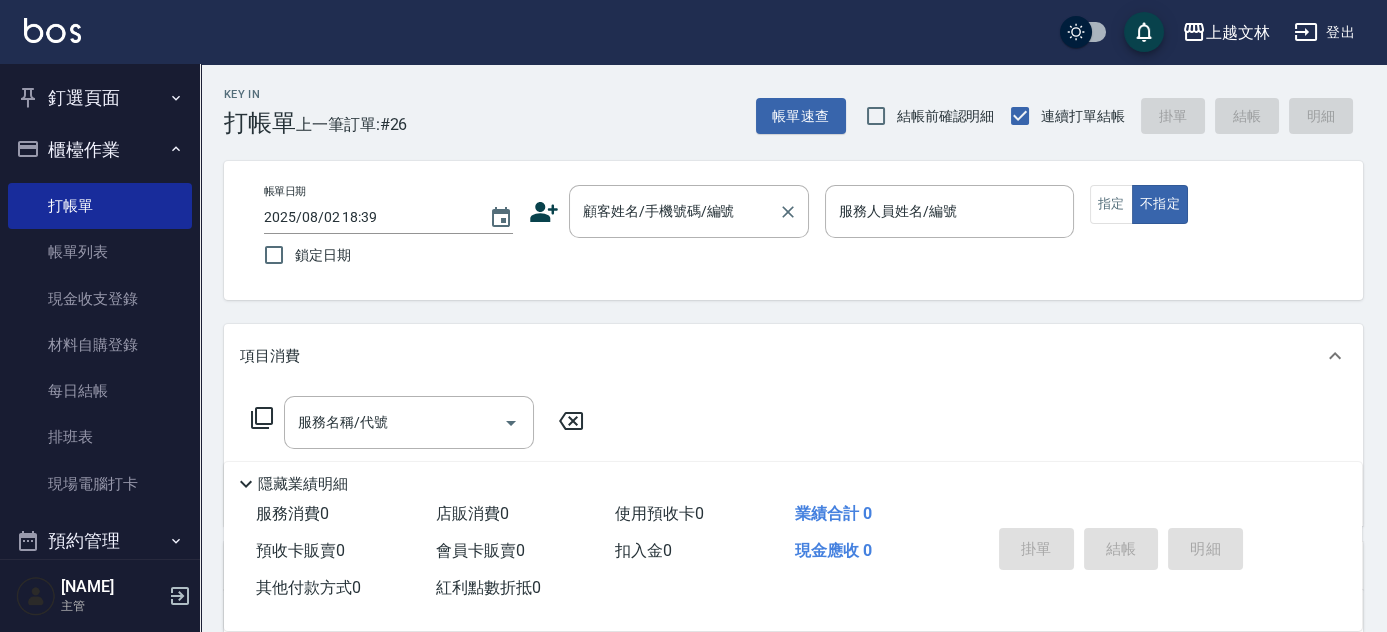 click on "顧客姓名/手機號碼/編號" at bounding box center [674, 211] 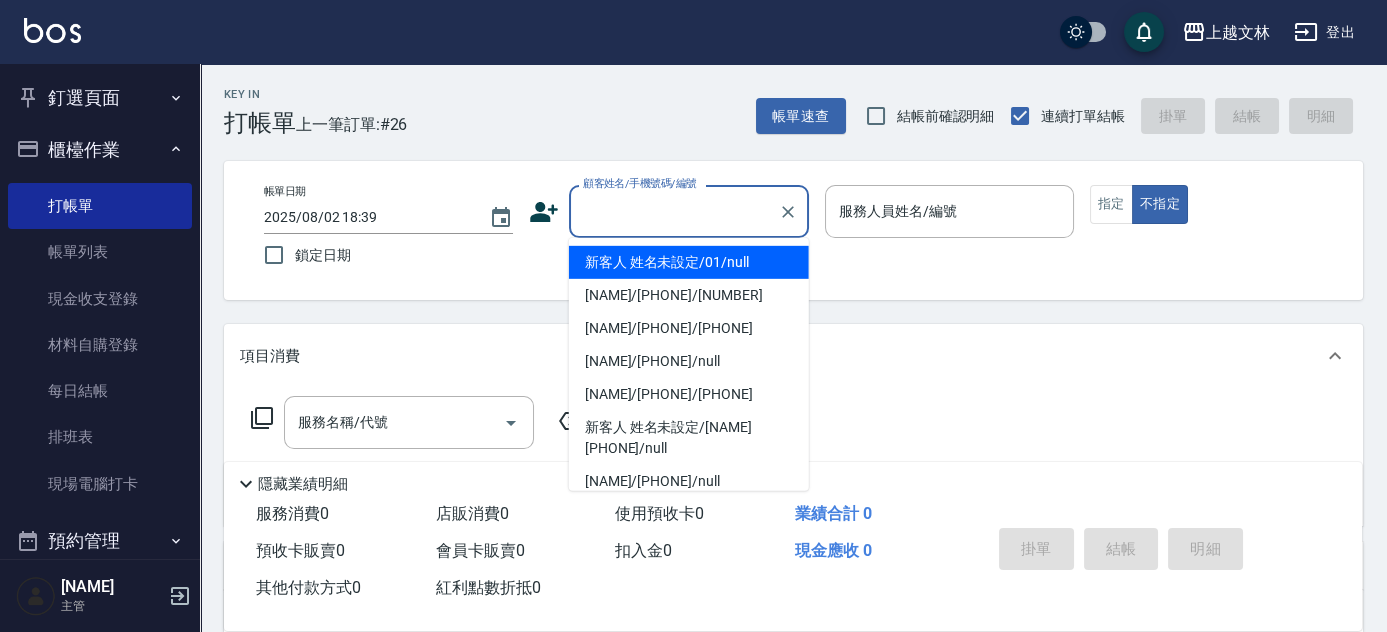 click on "新客人 姓名未設定/01/null" at bounding box center [689, 262] 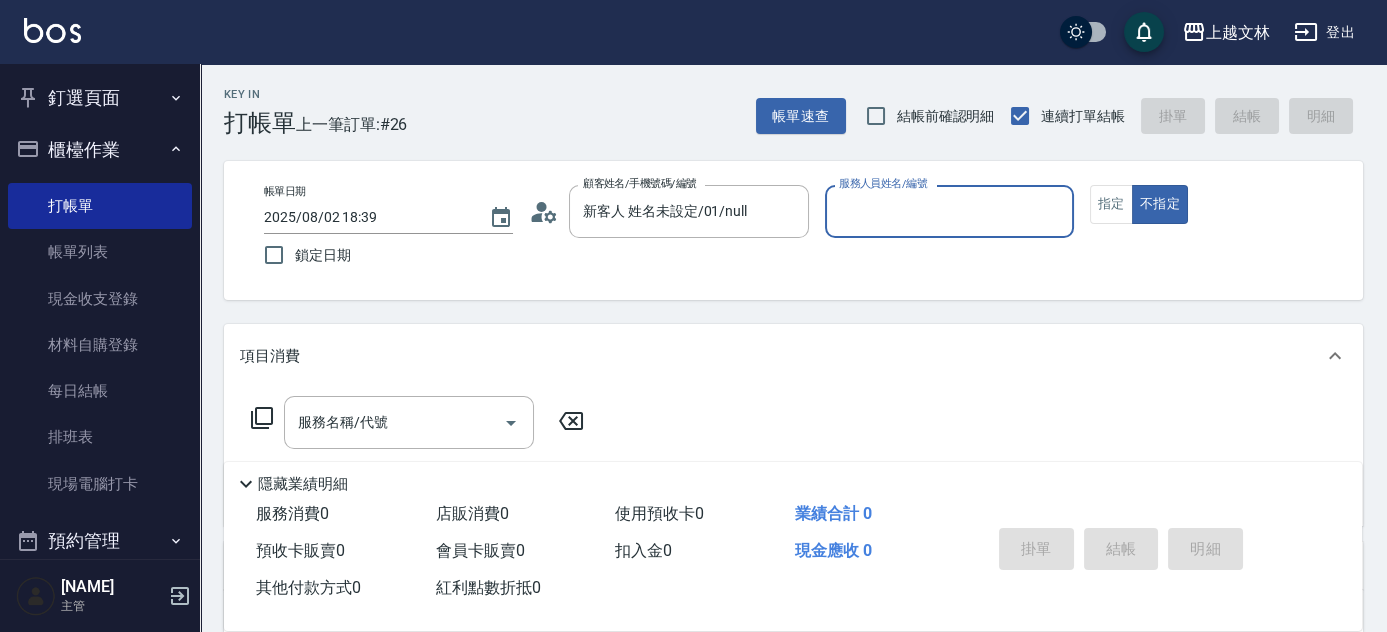 click on "帳單日期 [DATE] [TIME] 鎖定日期 顧客姓名/手機號碼/編號 新客人 姓名未設定/[NUMBER]/null 顧客姓名/手機號碼/編號 服務人員姓名/編號 服務人員姓名/編號 指定 不指定" at bounding box center (793, 230) 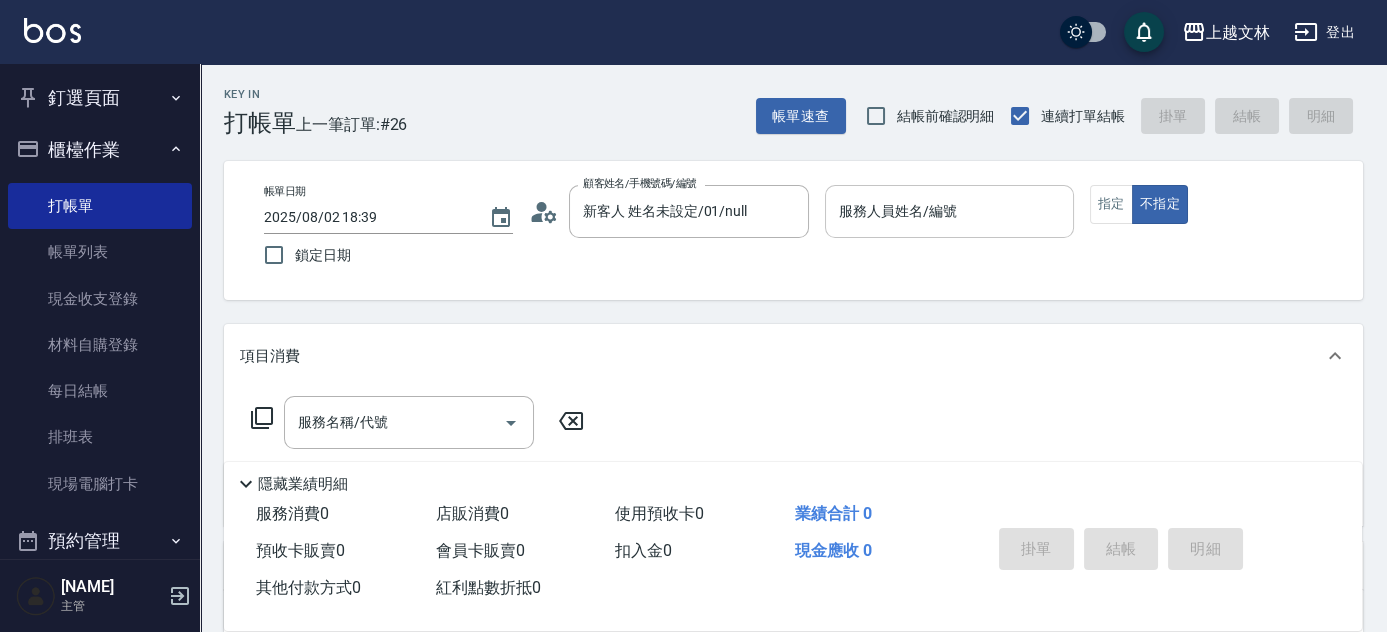 click on "服務人員姓名/編號" at bounding box center (949, 211) 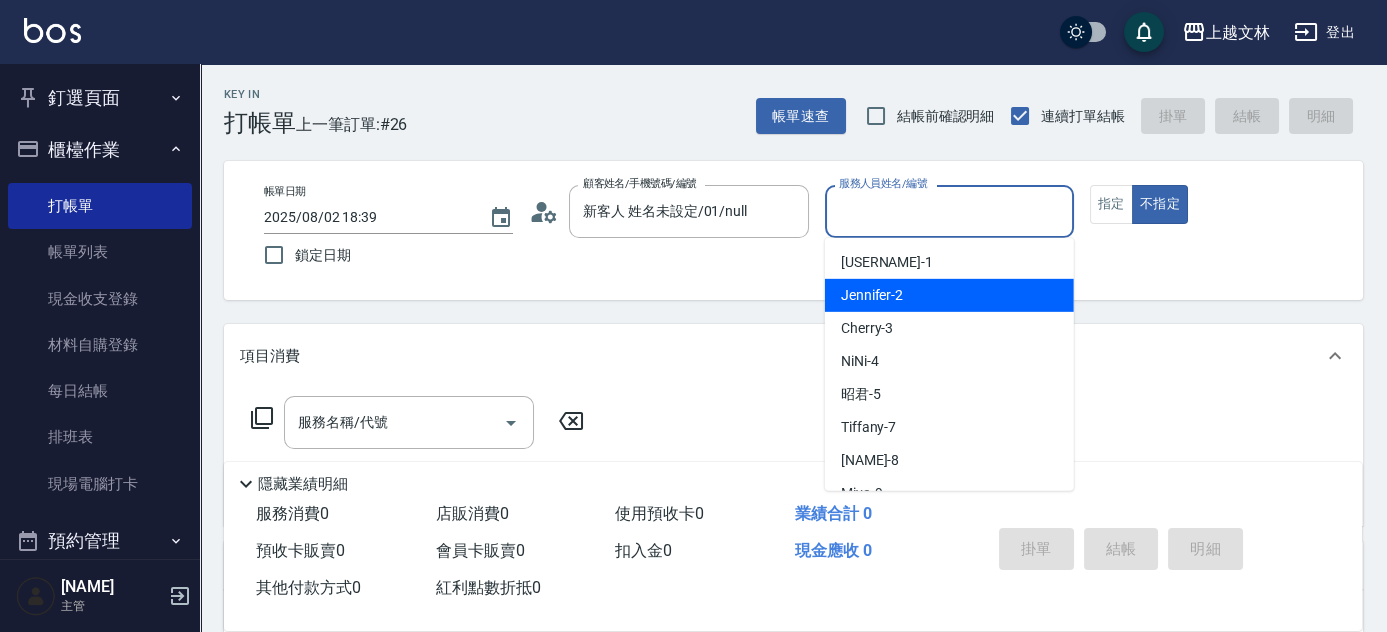 click on "[NAME]-2" at bounding box center (872, 295) 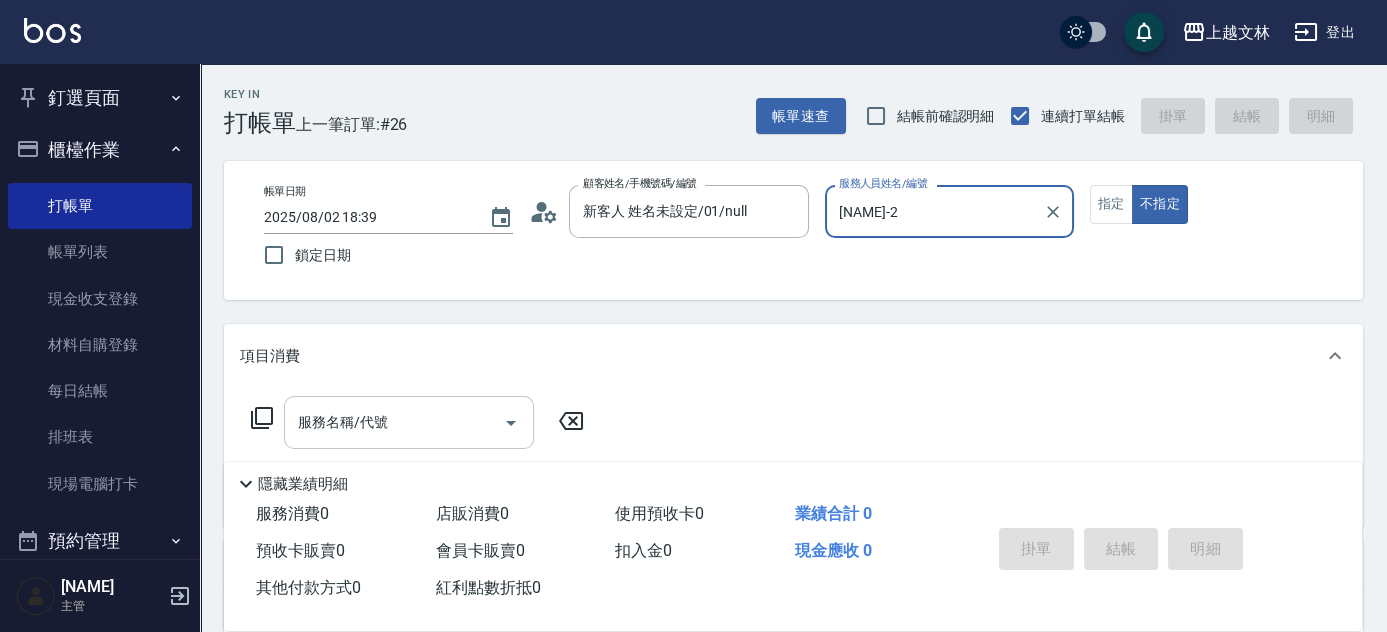 click on "服務名稱/代號" at bounding box center [394, 422] 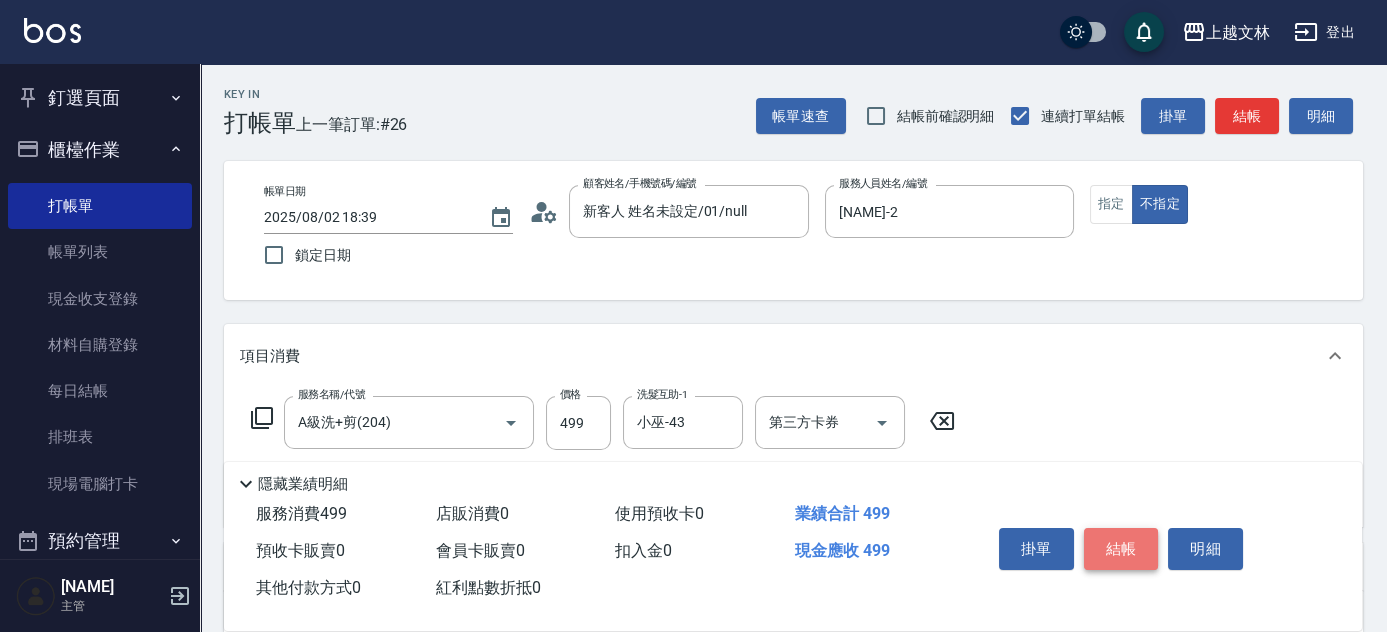 click on "結帳" at bounding box center (1121, 549) 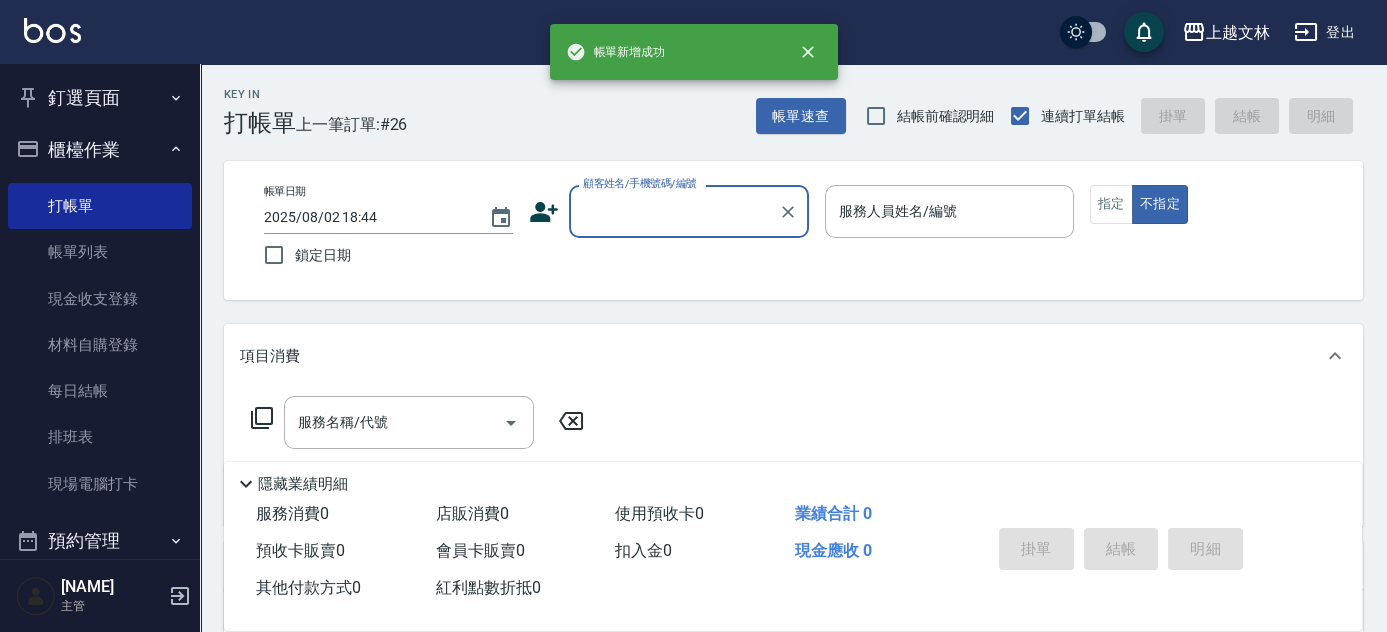 click on "顧客姓名/手機號碼/編號" at bounding box center (674, 211) 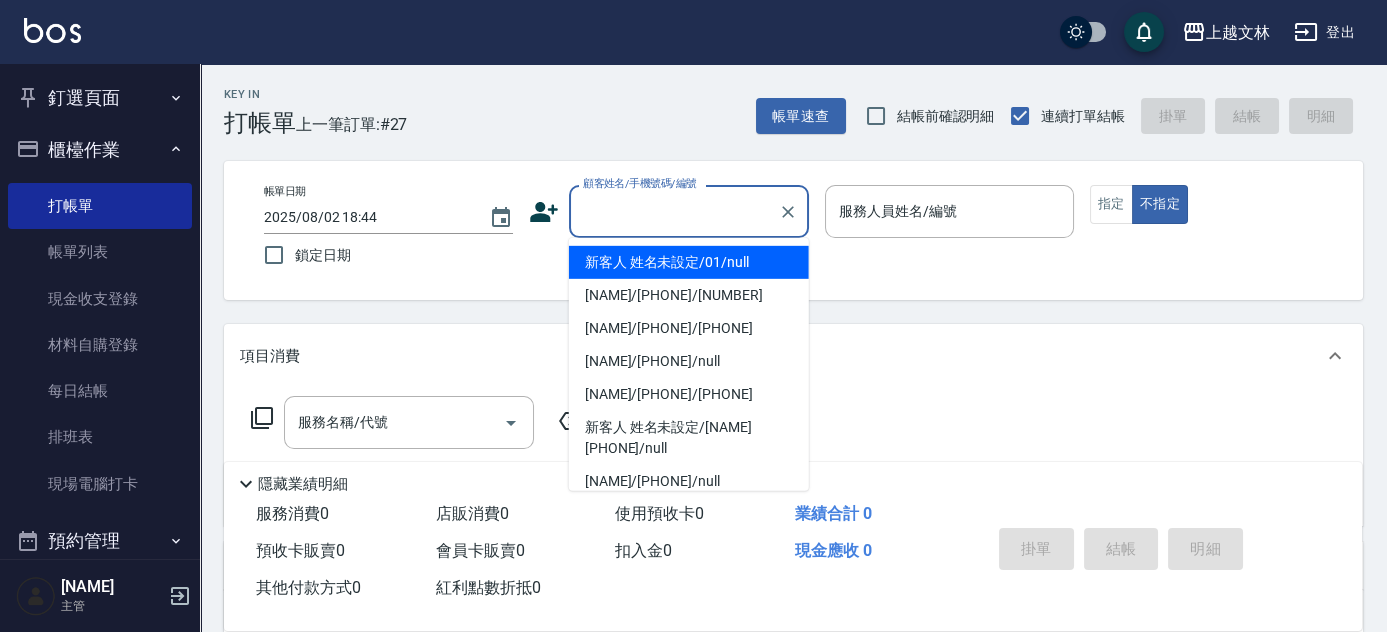 click on "新客人 姓名未設定/01/null" at bounding box center (689, 262) 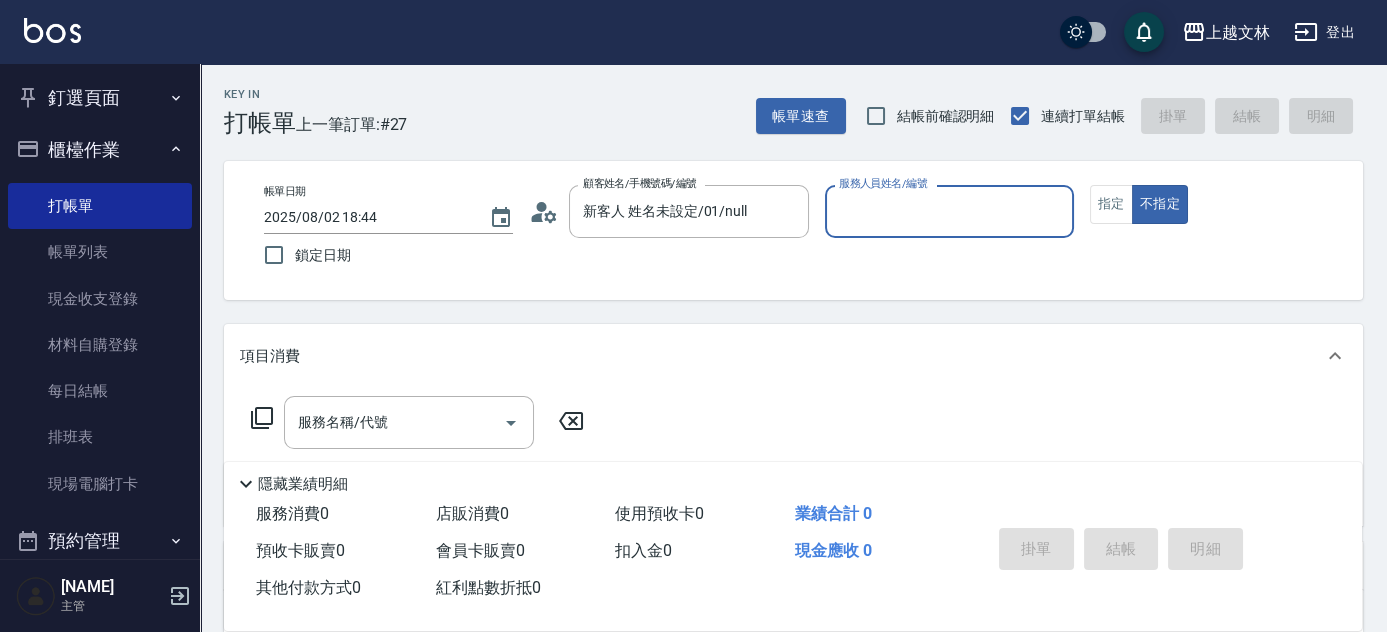 click on "服務人員姓名/編號" at bounding box center (949, 211) 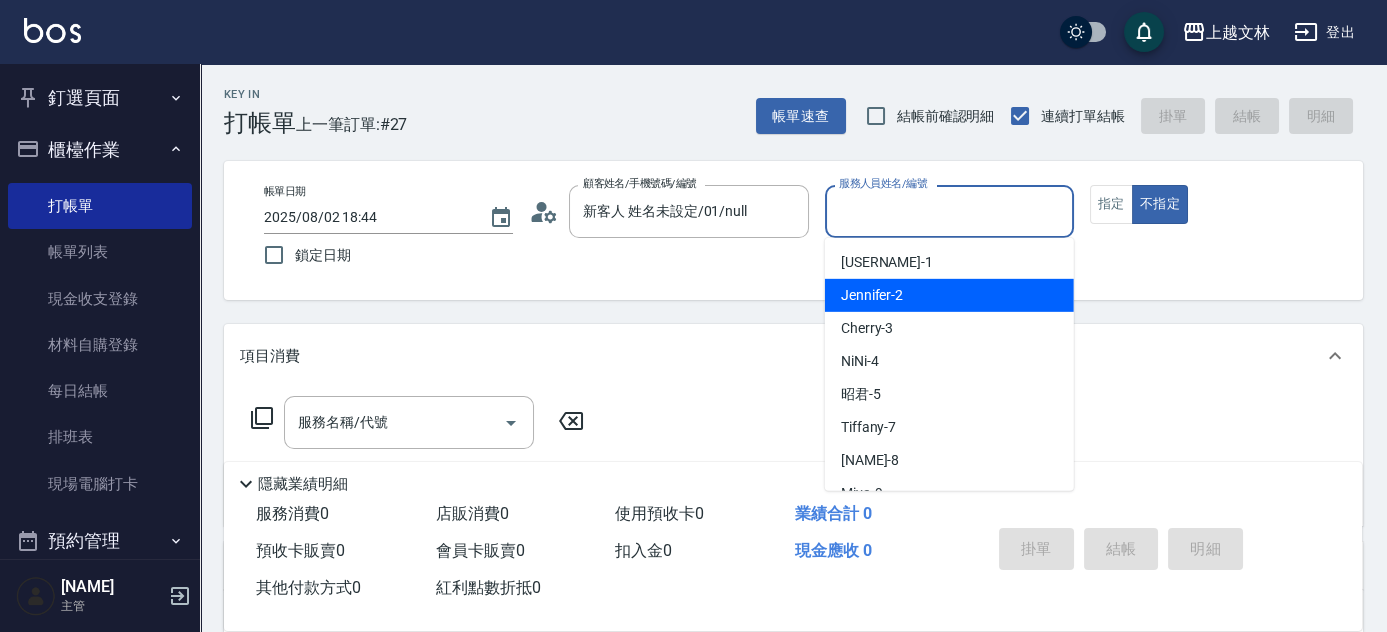 click on "[NAME]-2" at bounding box center (949, 295) 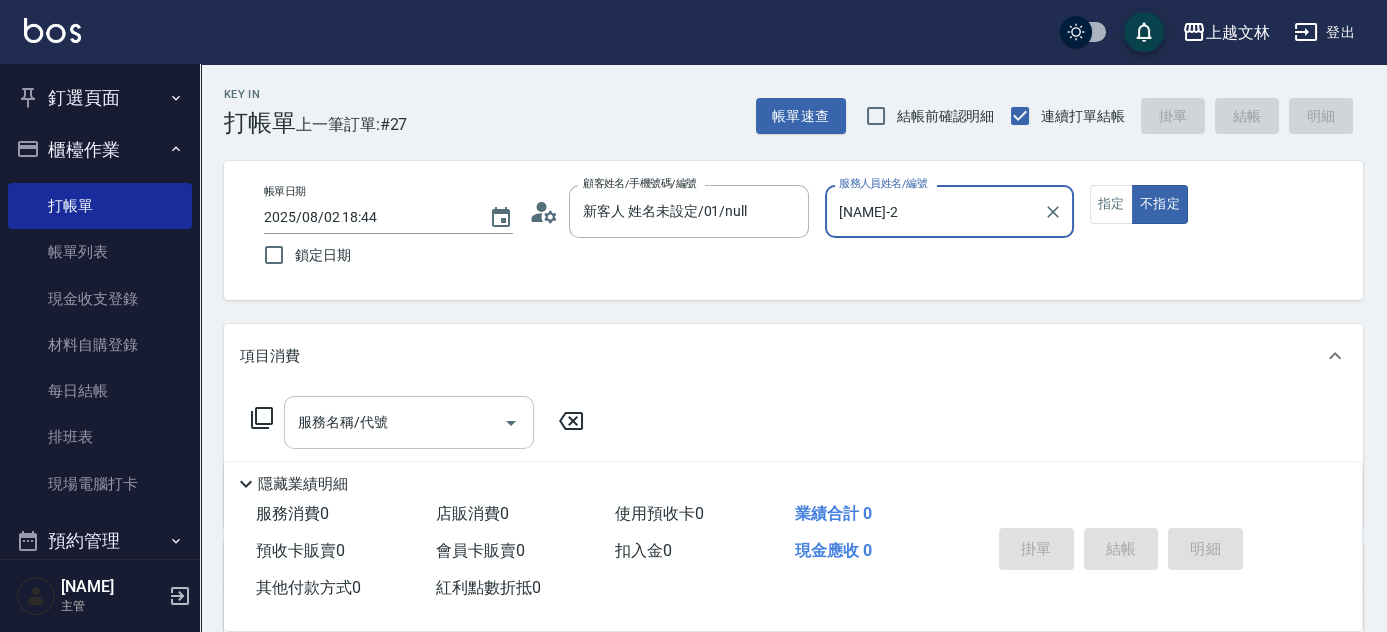 click on "服務名稱/代號" at bounding box center [394, 422] 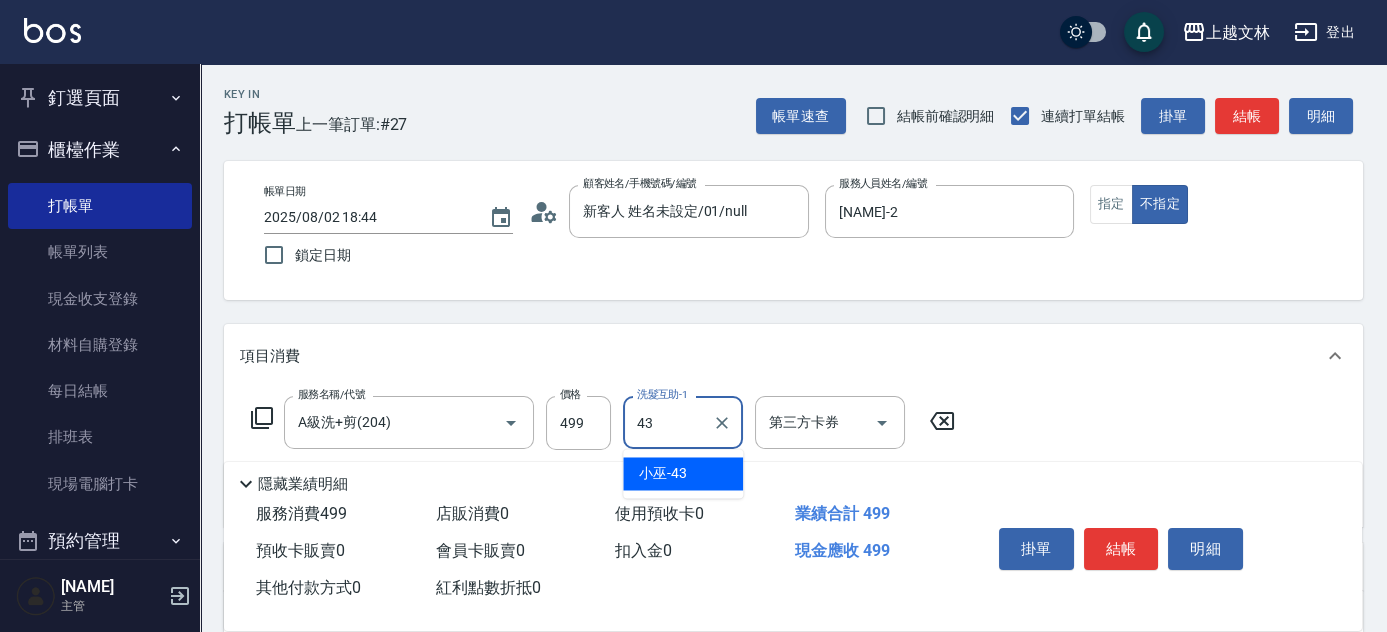 click on "小巫-43" at bounding box center (683, 473) 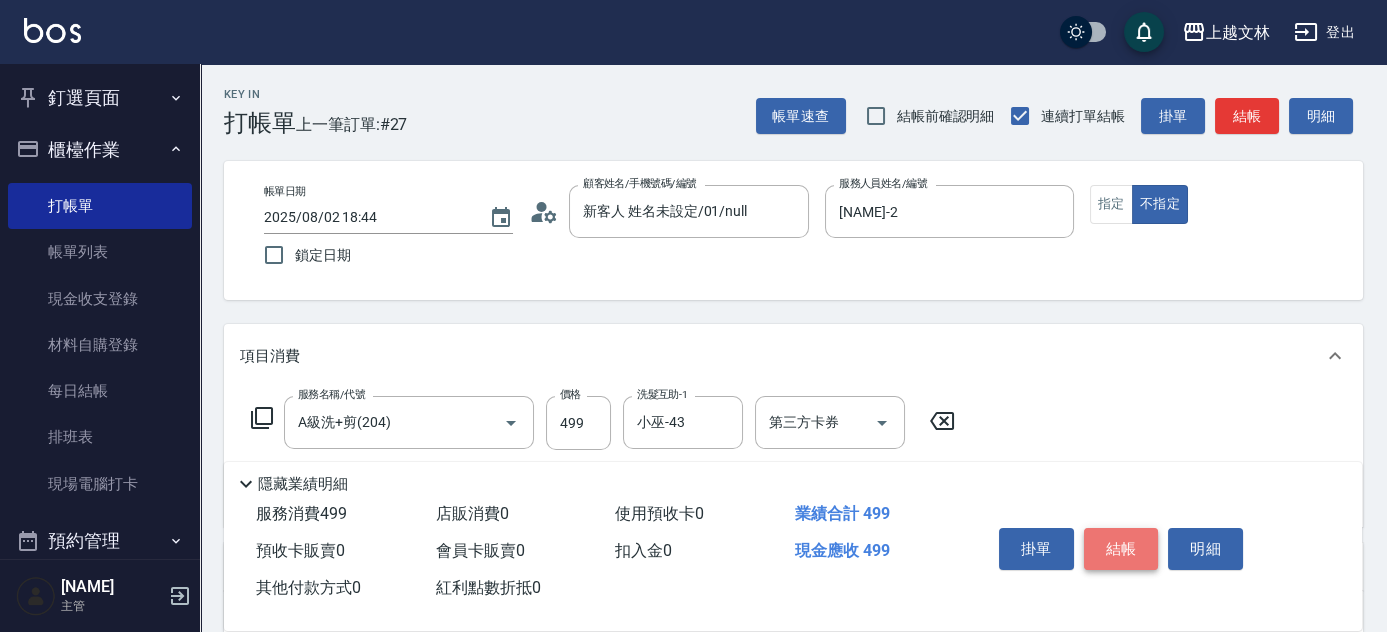 click on "結帳" at bounding box center (1121, 549) 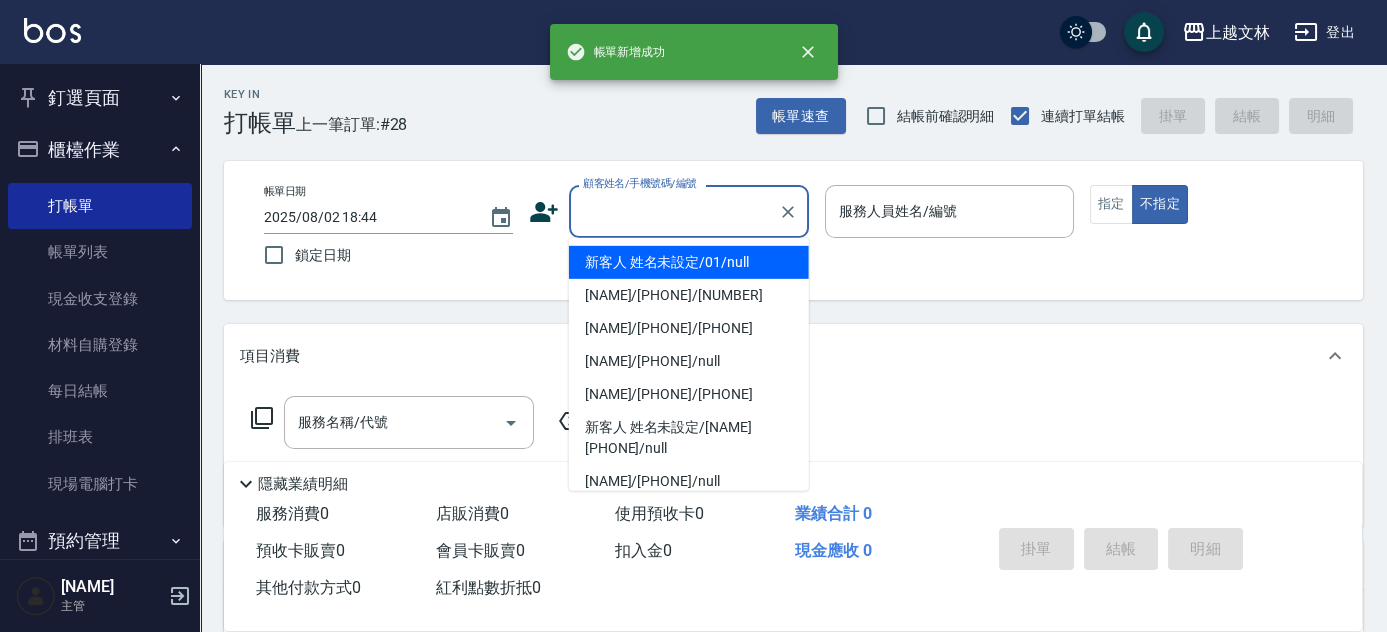 click on "顧客姓名/手機號碼/編號" at bounding box center [674, 211] 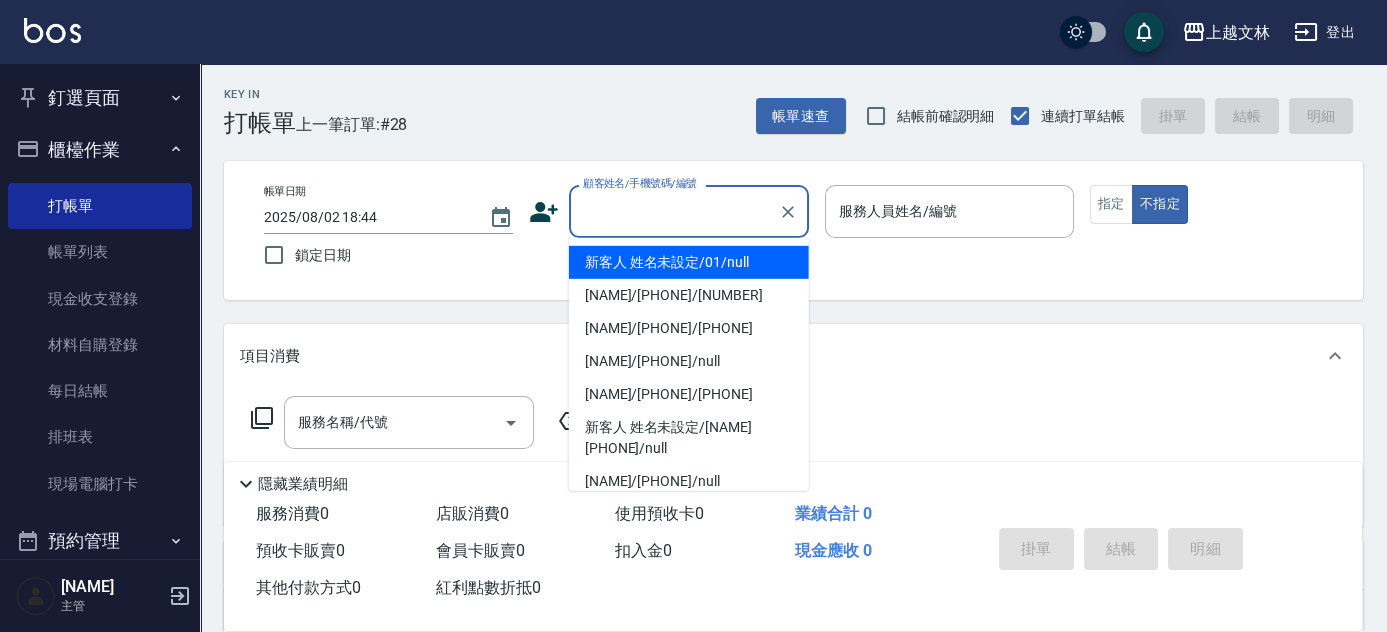 click on "新客人 姓名未設定/01/null" at bounding box center (689, 262) 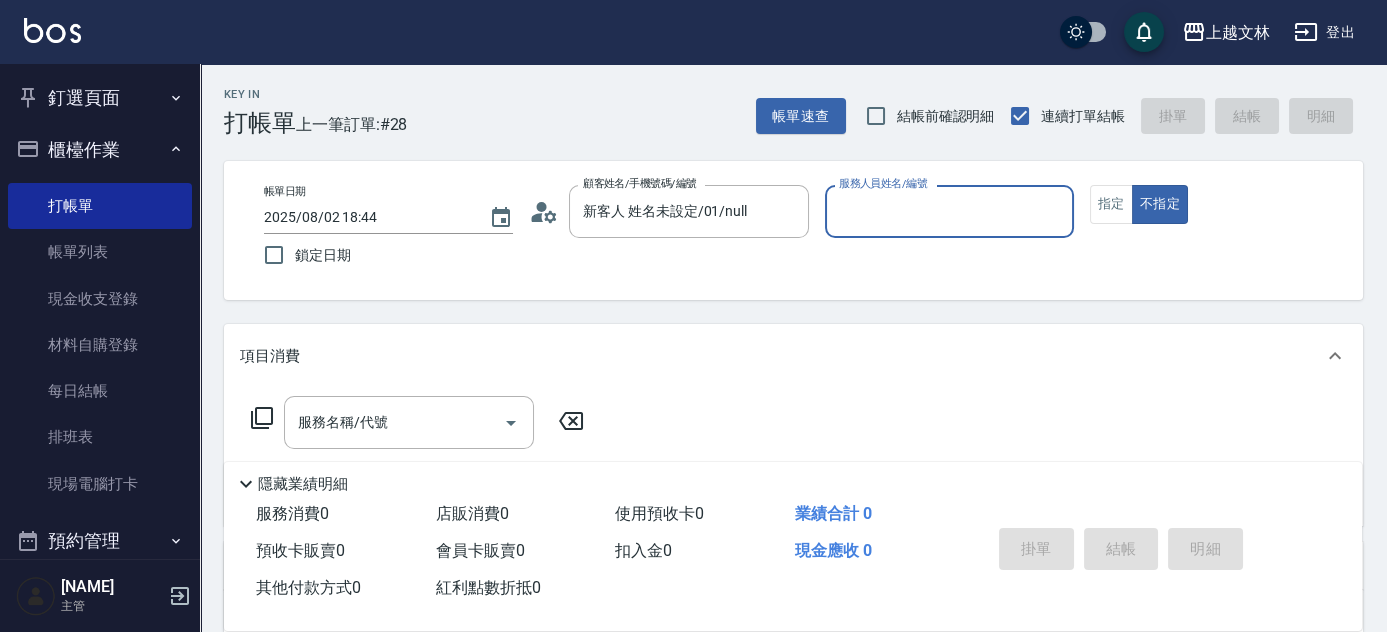 click on "服務人員姓名/編號" at bounding box center [949, 211] 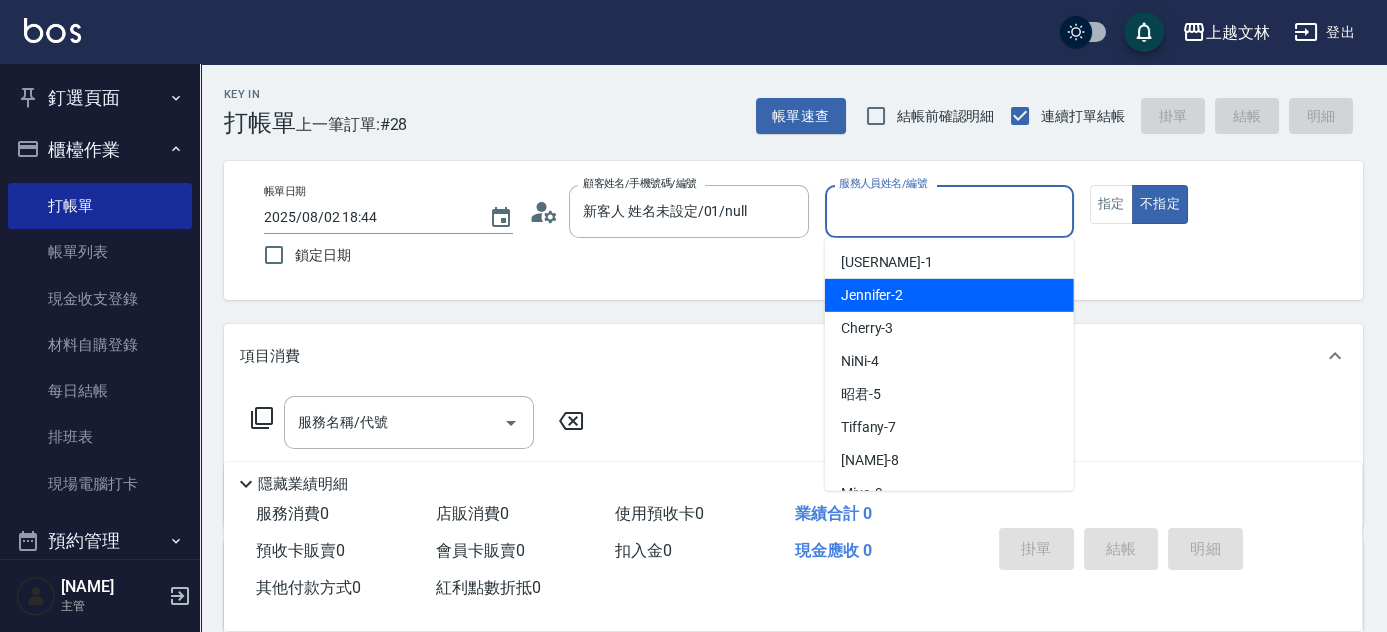 click on "[NAME]-2" at bounding box center [872, 295] 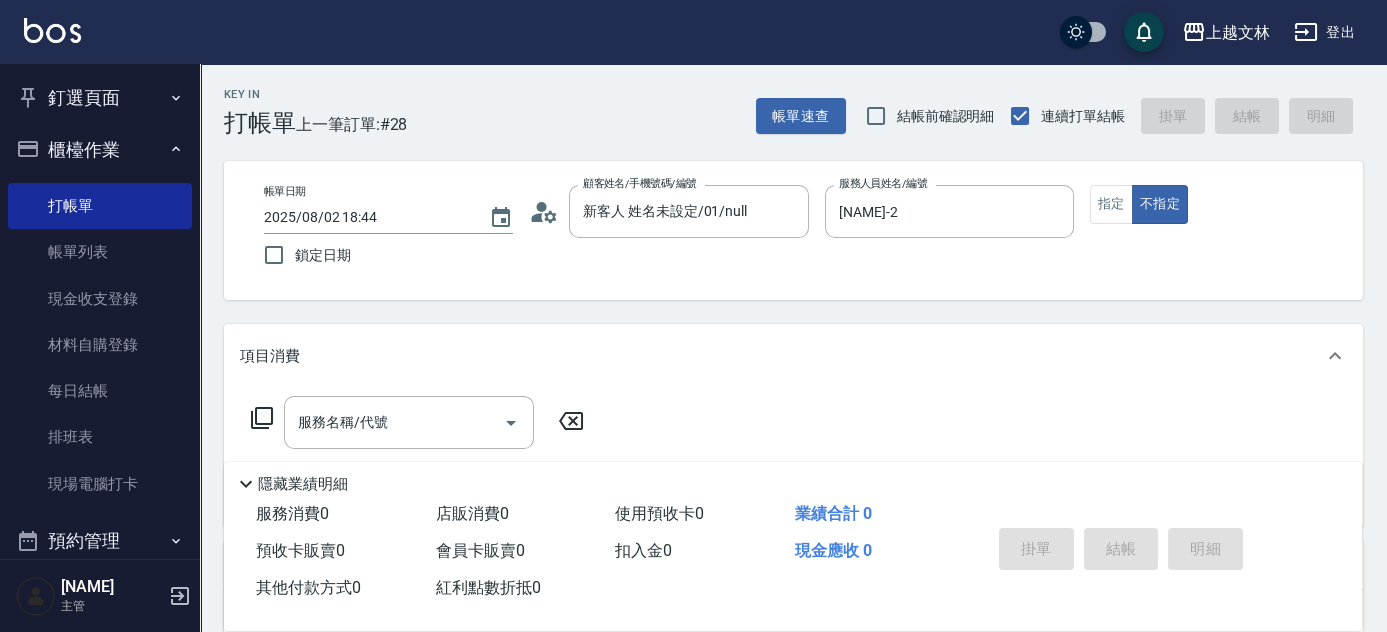 click 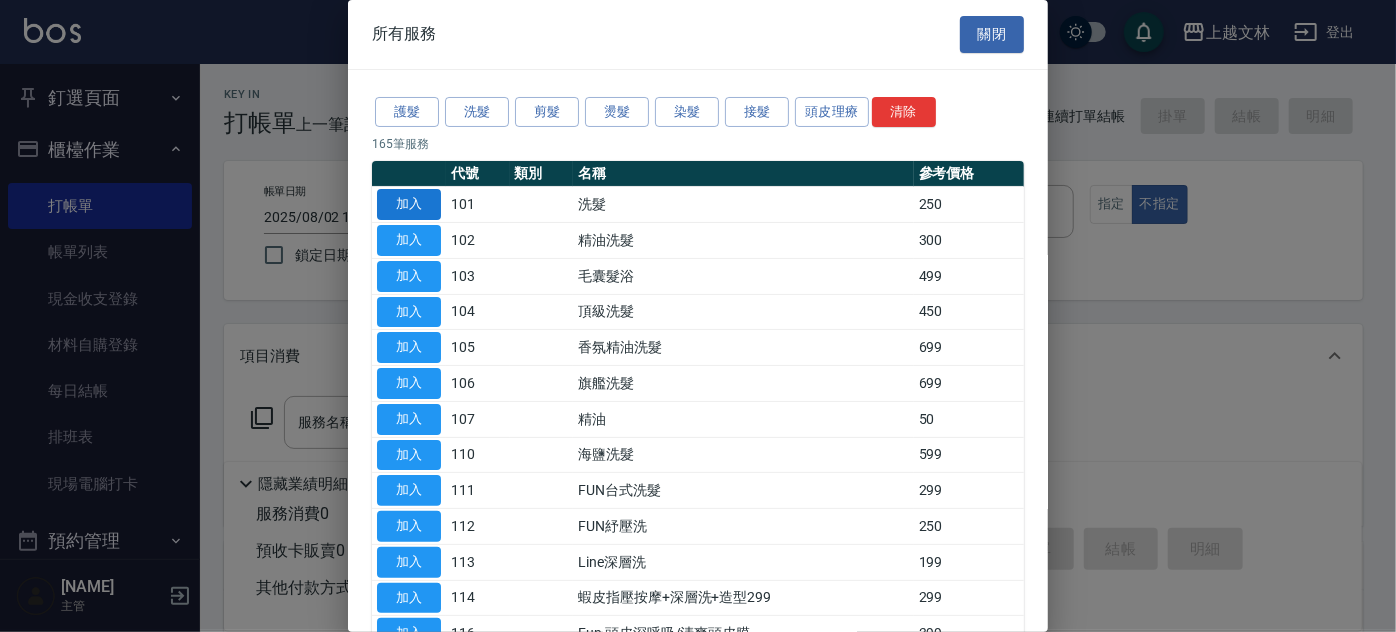 click on "加入" at bounding box center [409, 204] 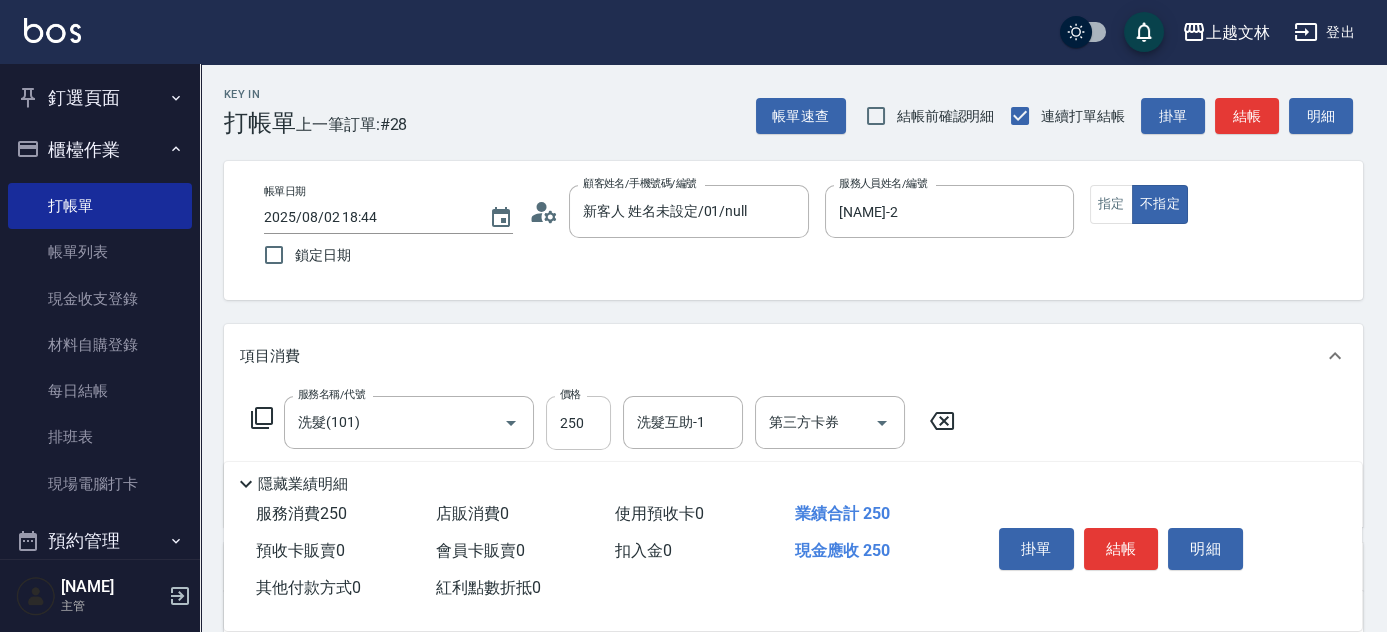 click on "250" at bounding box center (578, 423) 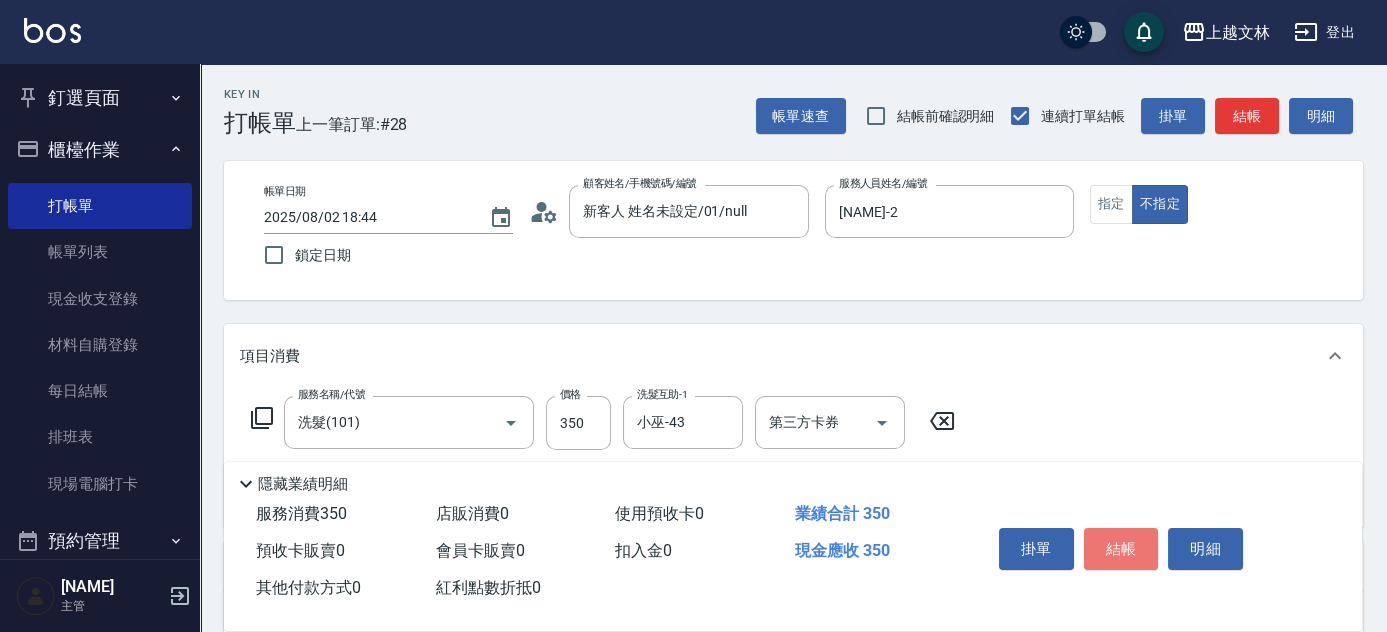 drag, startPoint x: 1094, startPoint y: 538, endPoint x: 1082, endPoint y: 528, distance: 15.6205 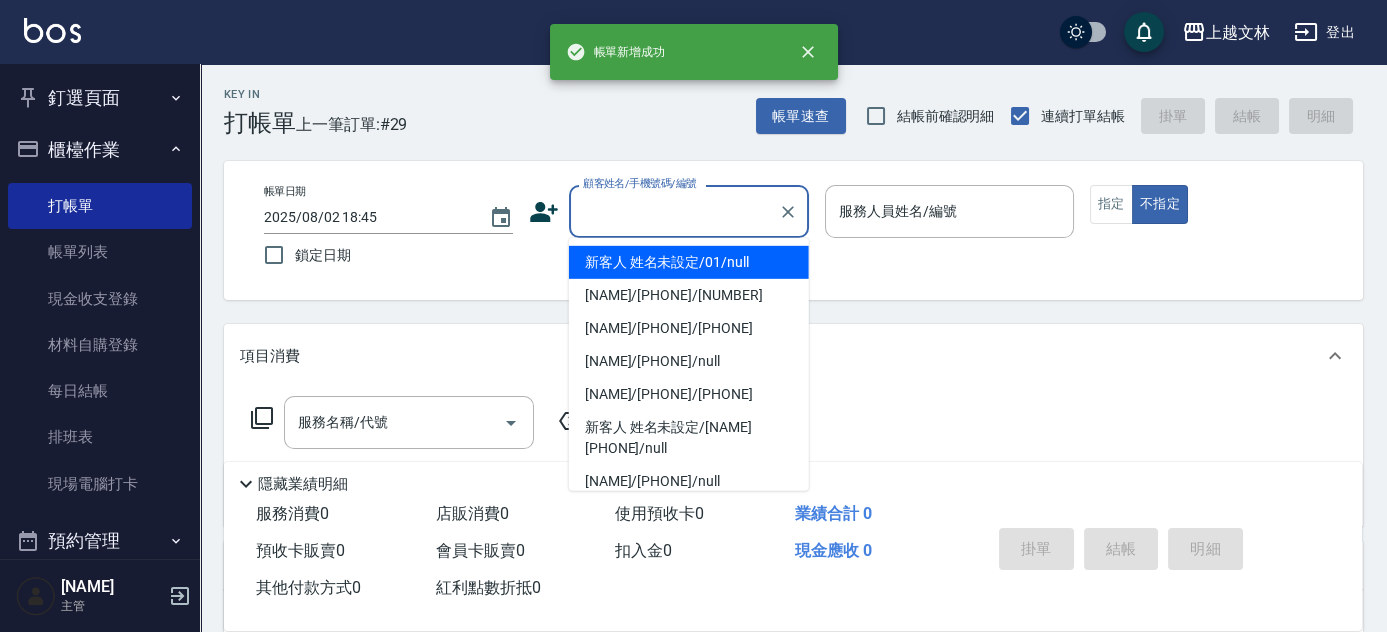 click on "顧客姓名/手機號碼/編號" at bounding box center [674, 211] 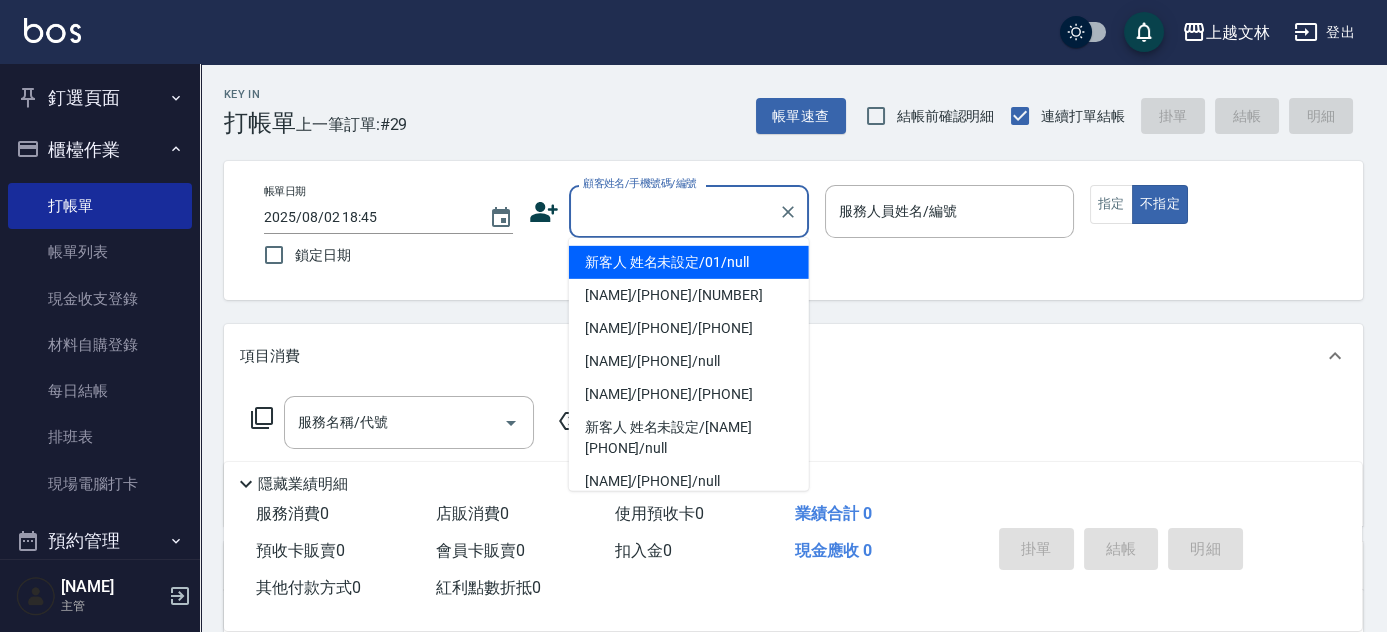 click on "新客人 姓名未設定/01/null" at bounding box center [689, 262] 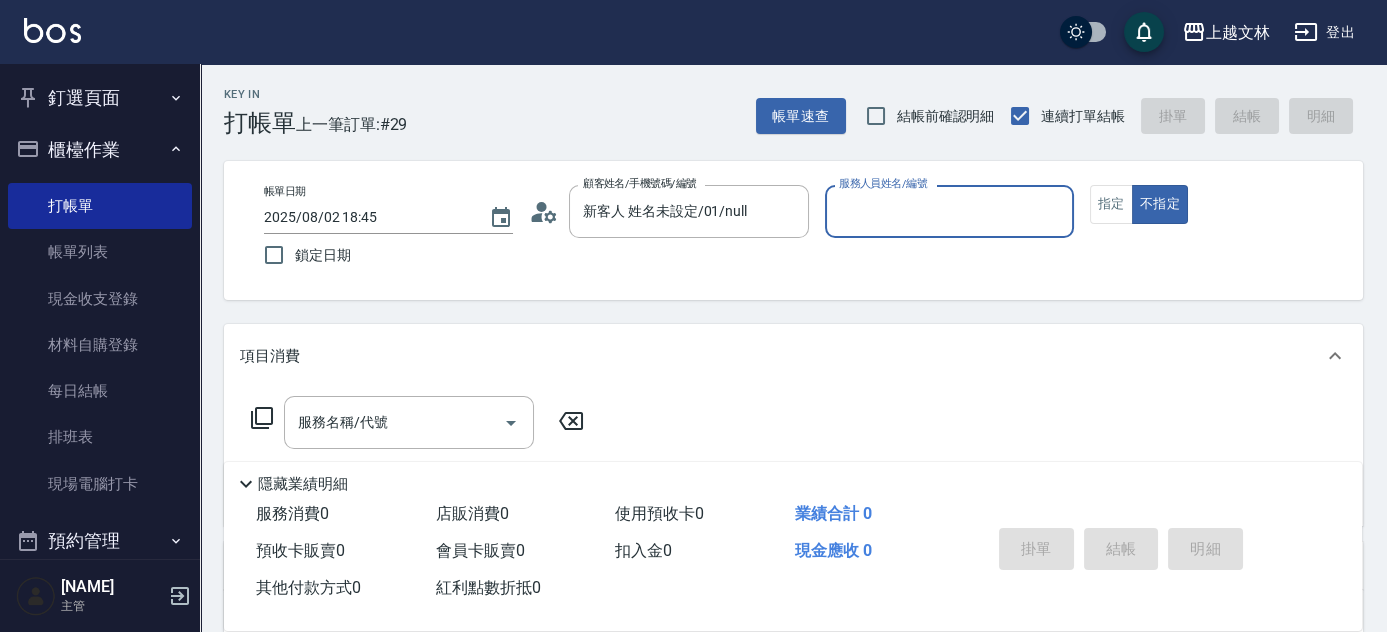 click on "服務人員姓名/編號" at bounding box center [949, 211] 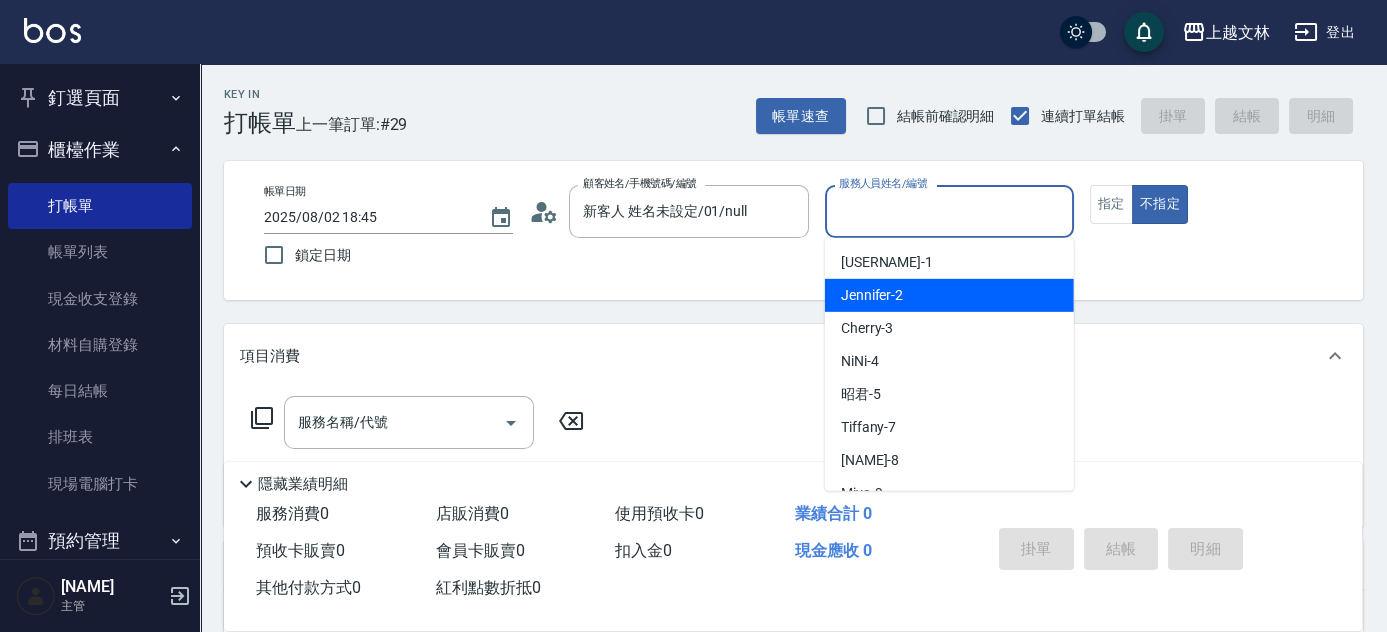 click on "[NAME]-2" at bounding box center [949, 295] 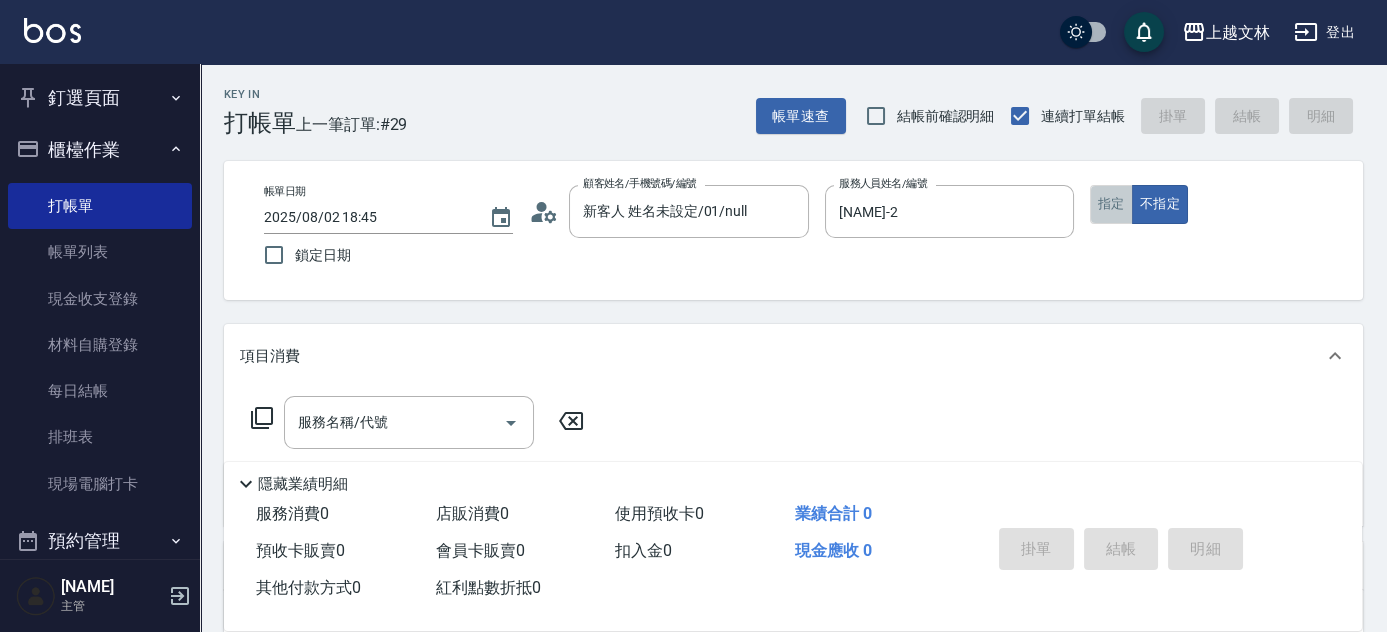 click on "指定" at bounding box center (1111, 204) 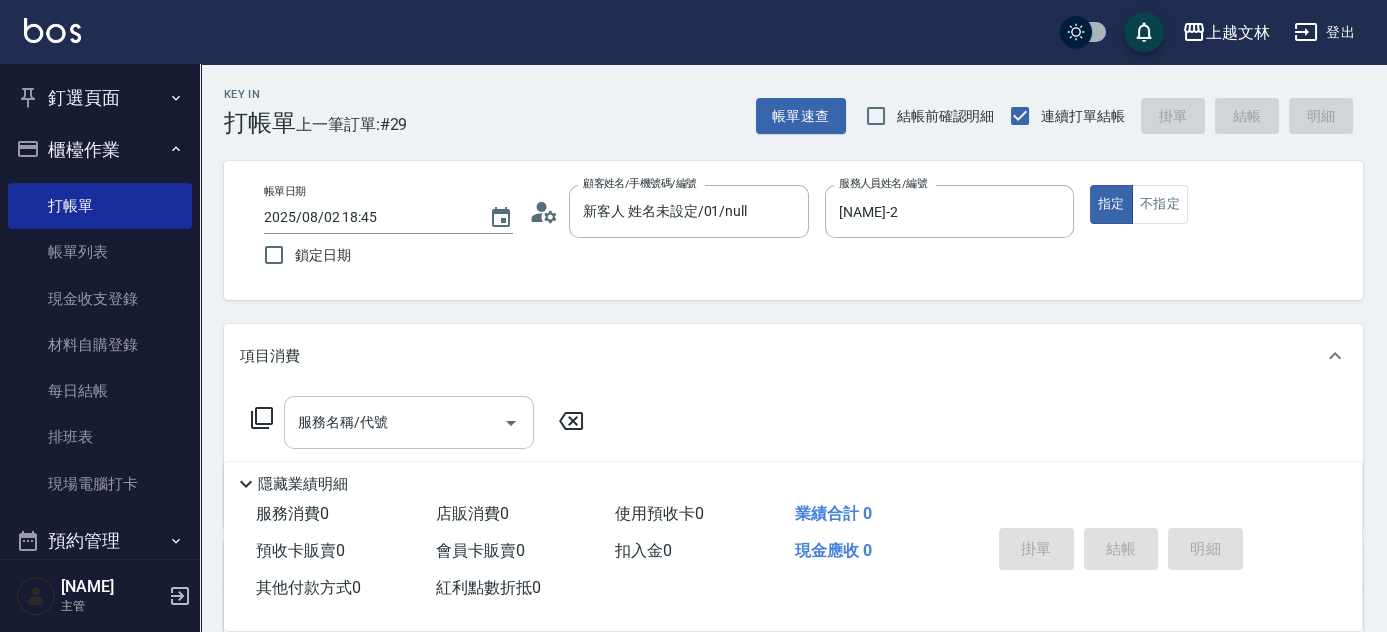 click on "服務名稱/代號 服務名稱/代號" at bounding box center [409, 422] 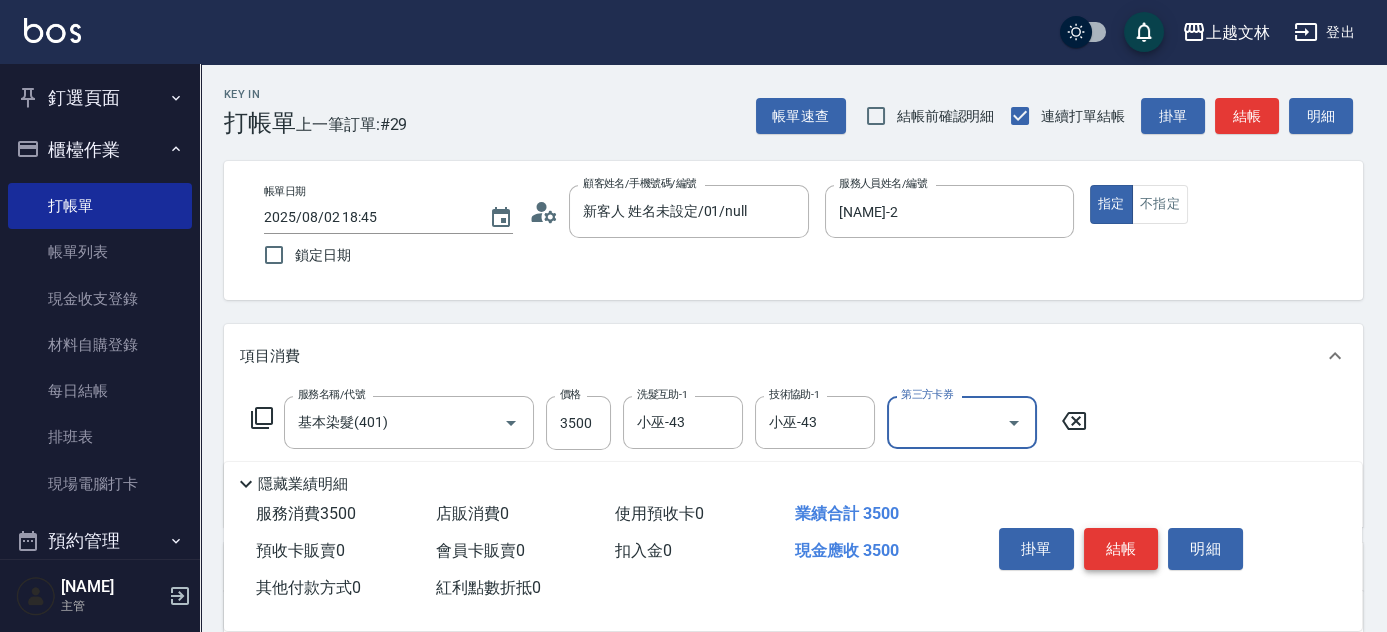 click on "結帳" at bounding box center (1121, 549) 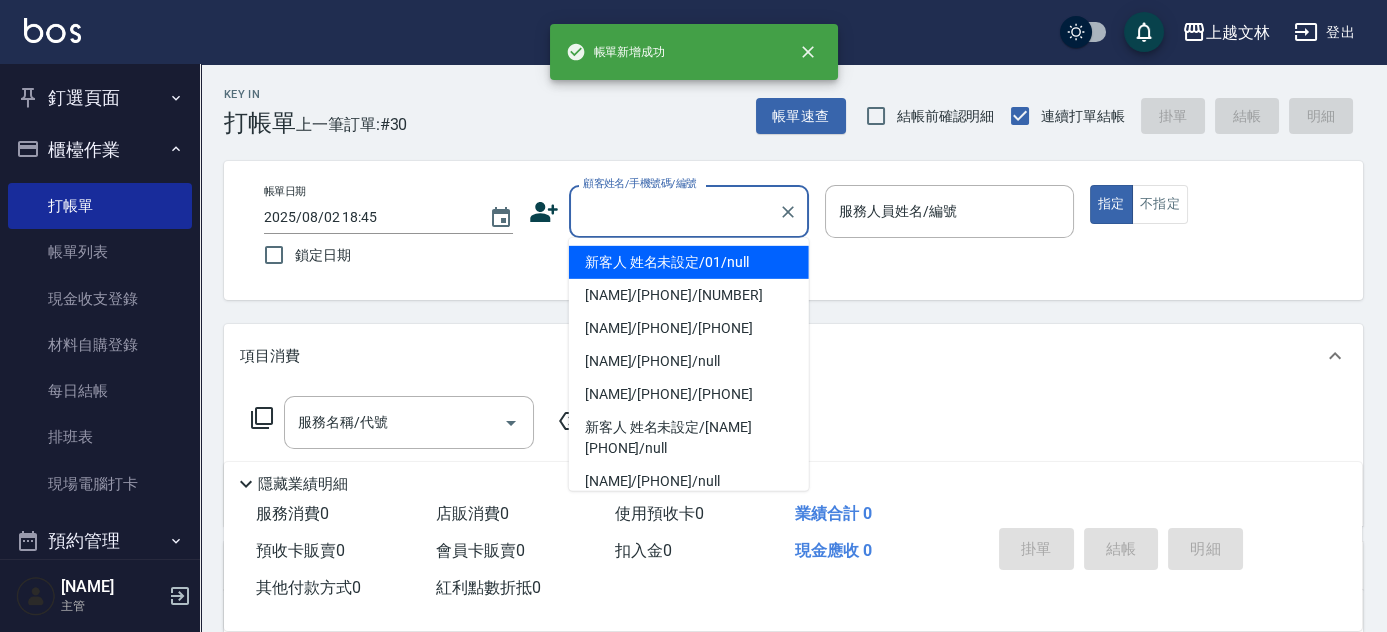click on "顧客姓名/手機號碼/編號" at bounding box center (674, 211) 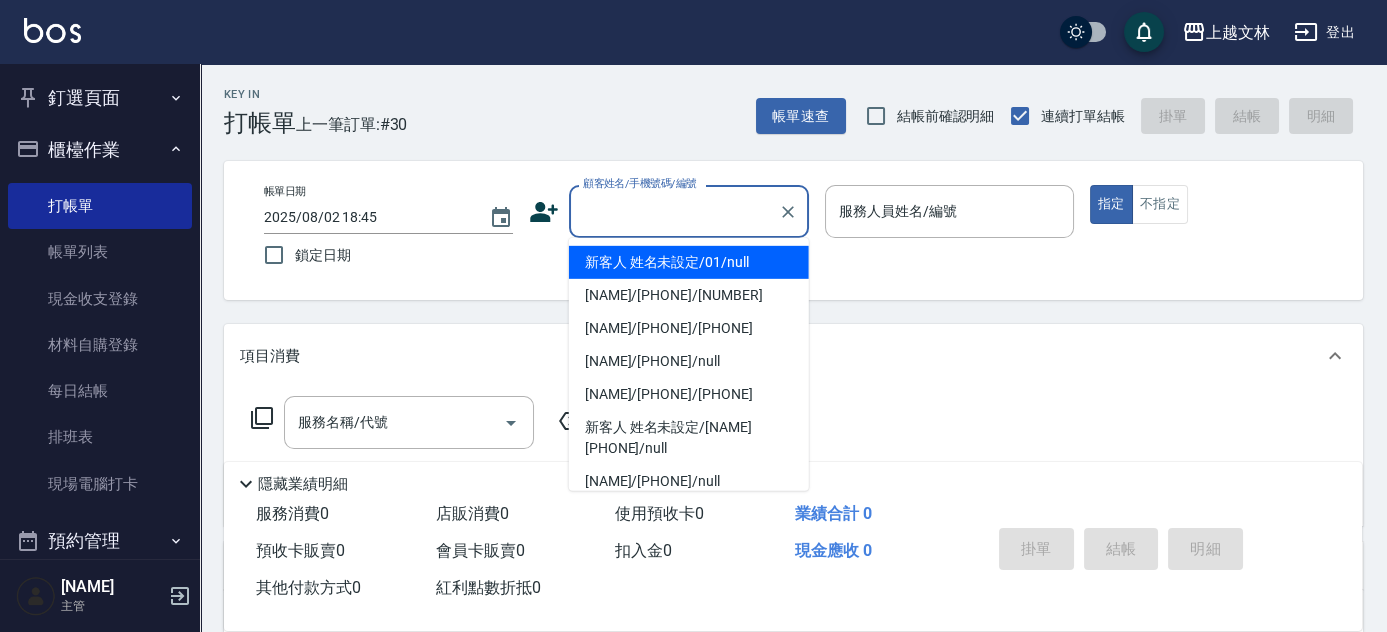 click on "新客人 姓名未設定/01/null" at bounding box center (689, 262) 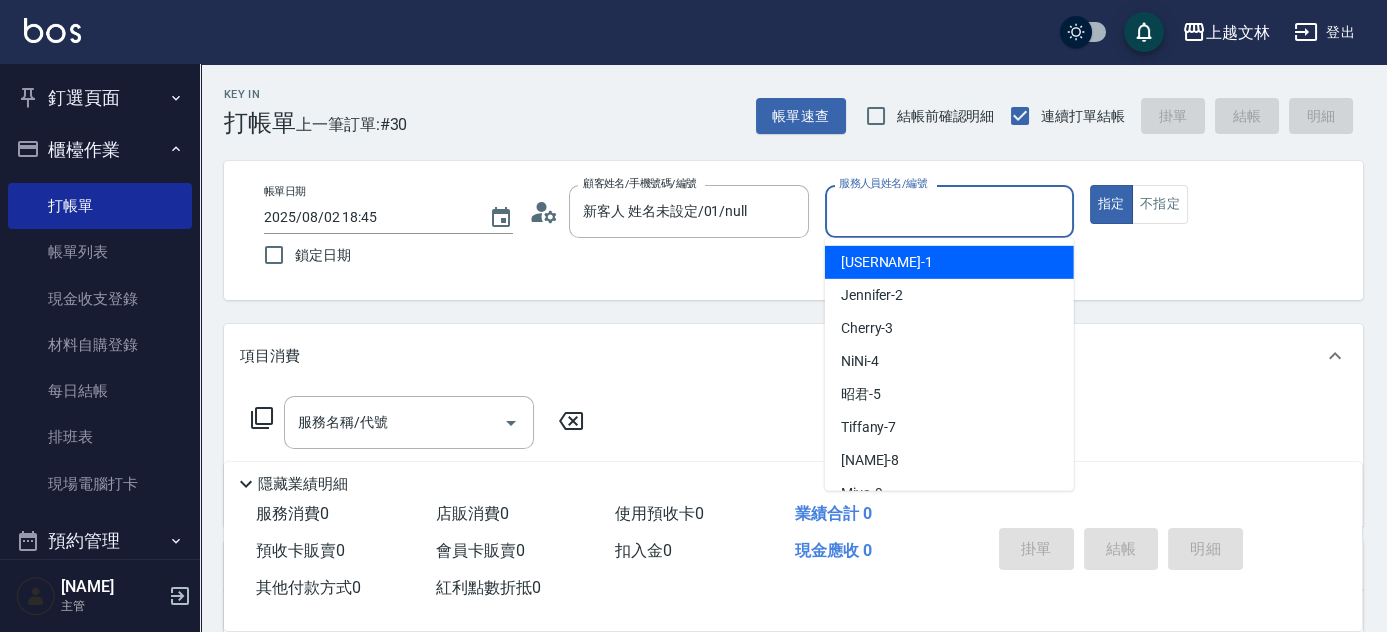 click on "服務人員姓名/編號" at bounding box center (949, 211) 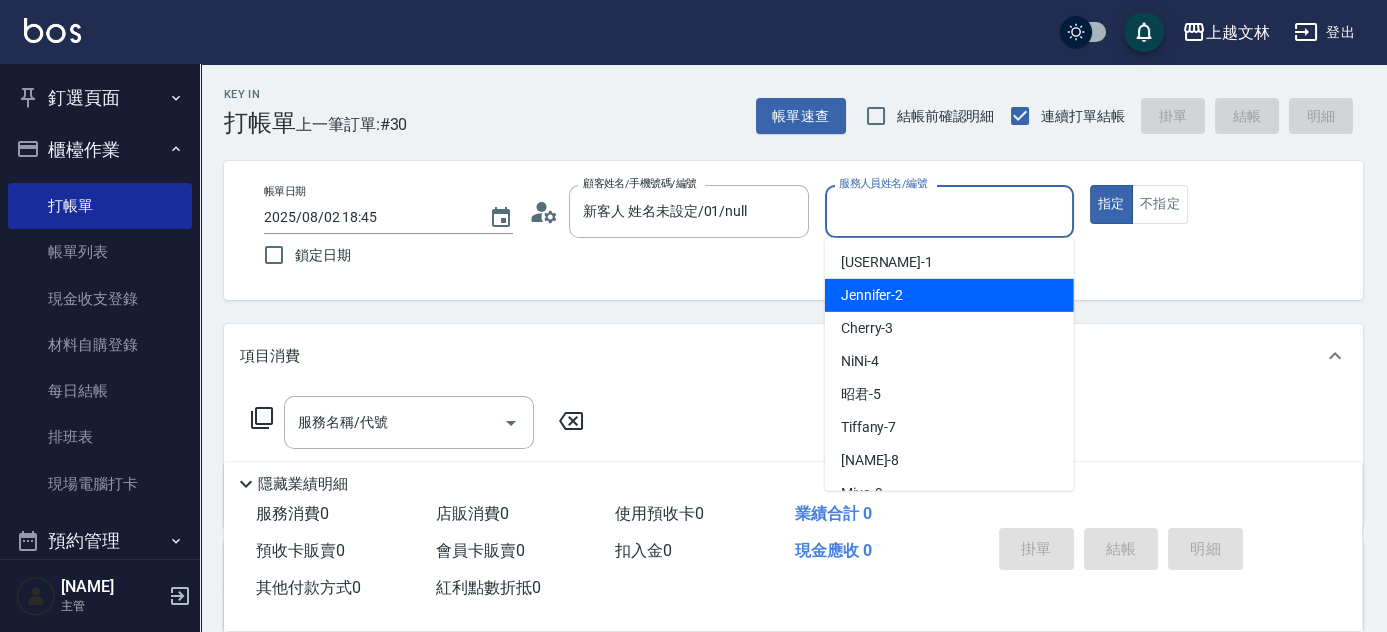 click on "[NAME]-2" at bounding box center (949, 295) 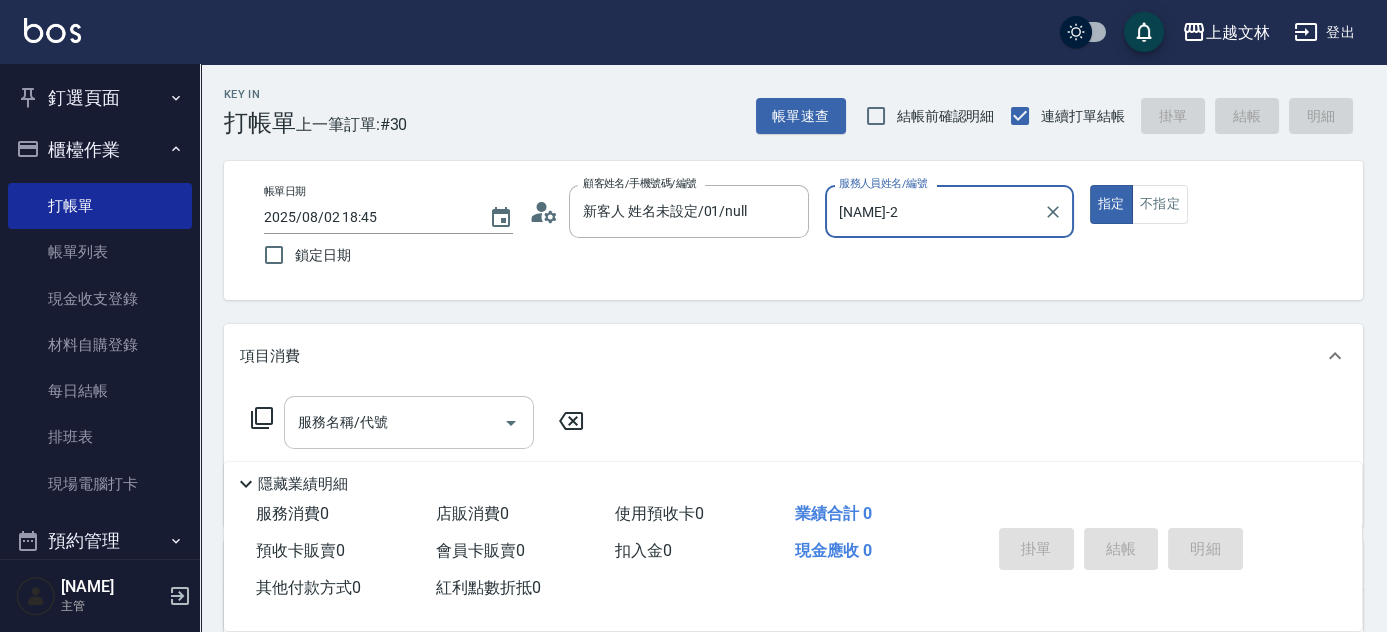 click on "服務名稱/代號 服務名稱/代號" at bounding box center (409, 422) 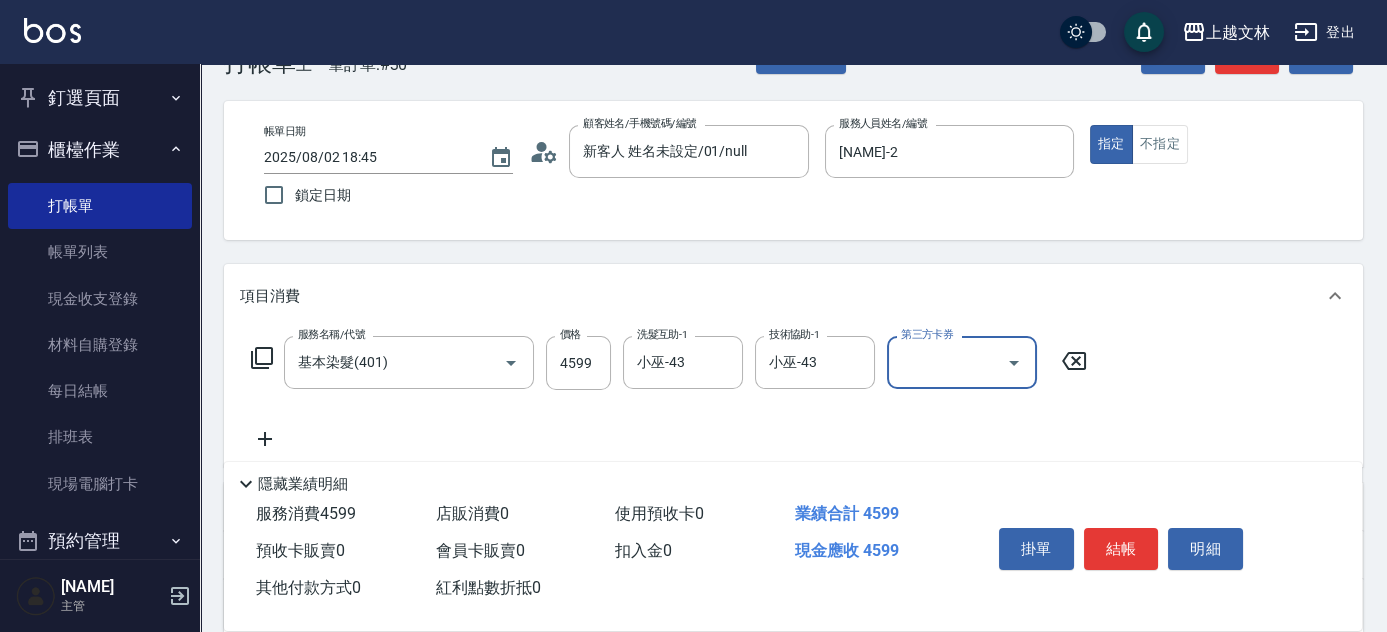scroll, scrollTop: 62, scrollLeft: 0, axis: vertical 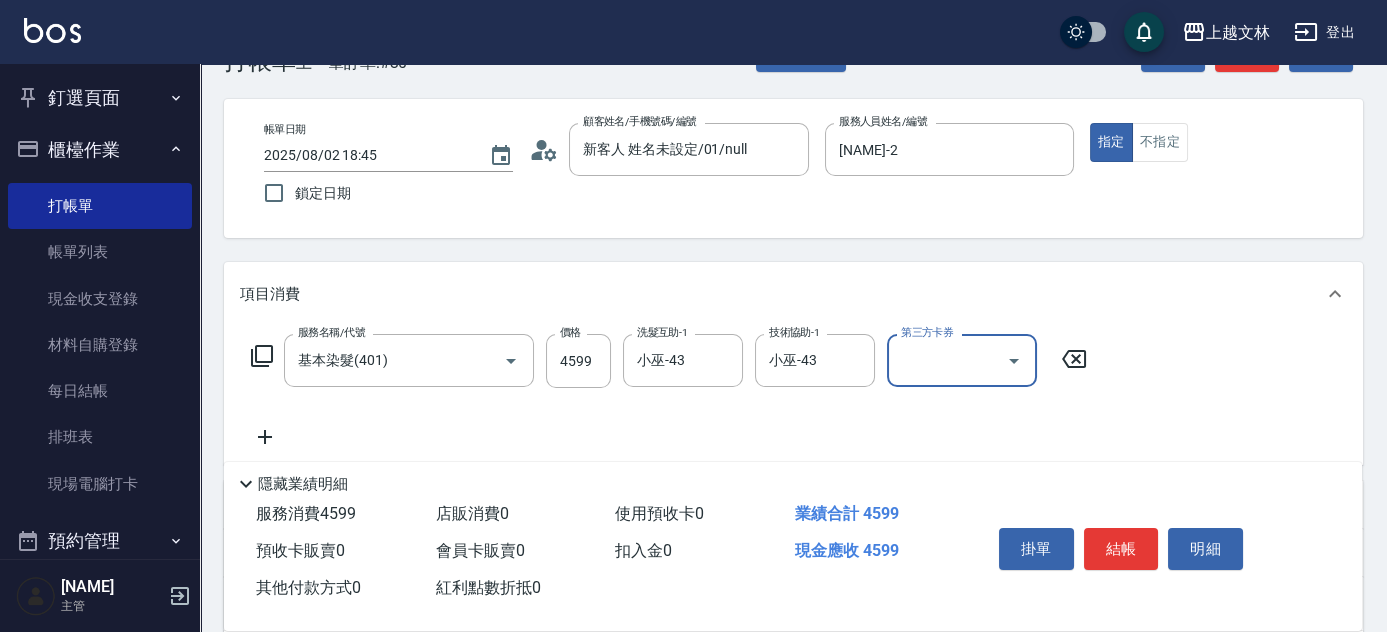 click 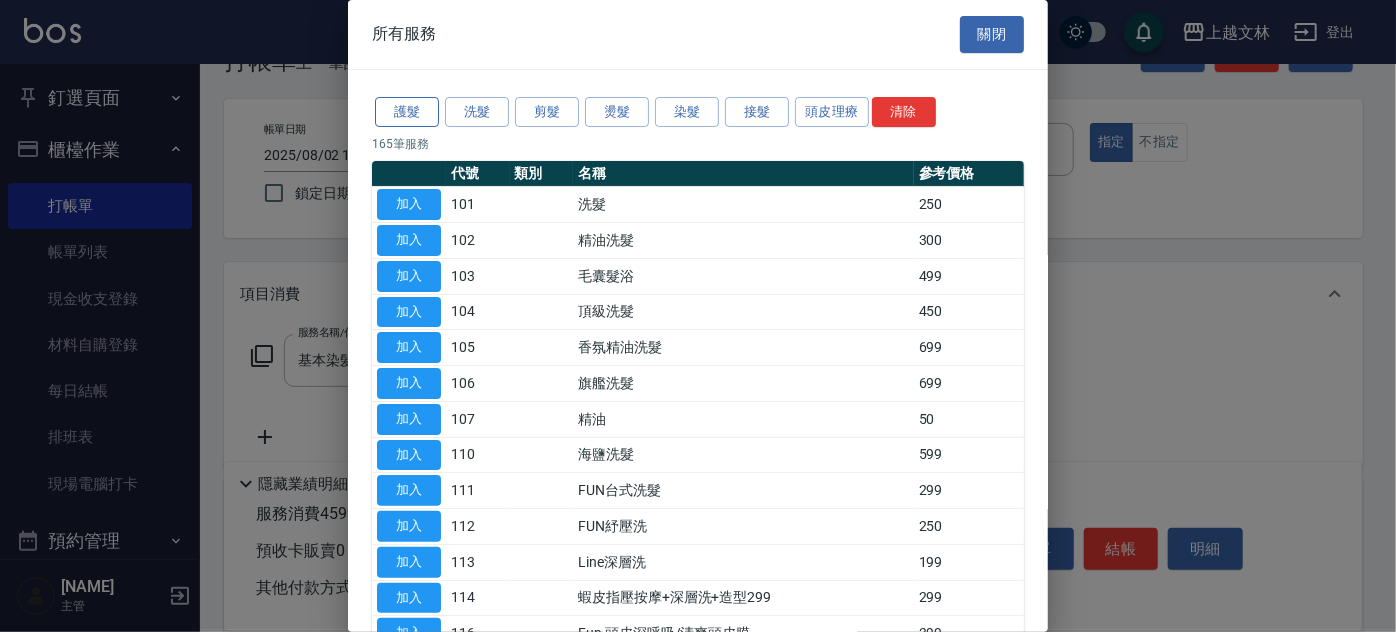 click on "護髮" at bounding box center [407, 112] 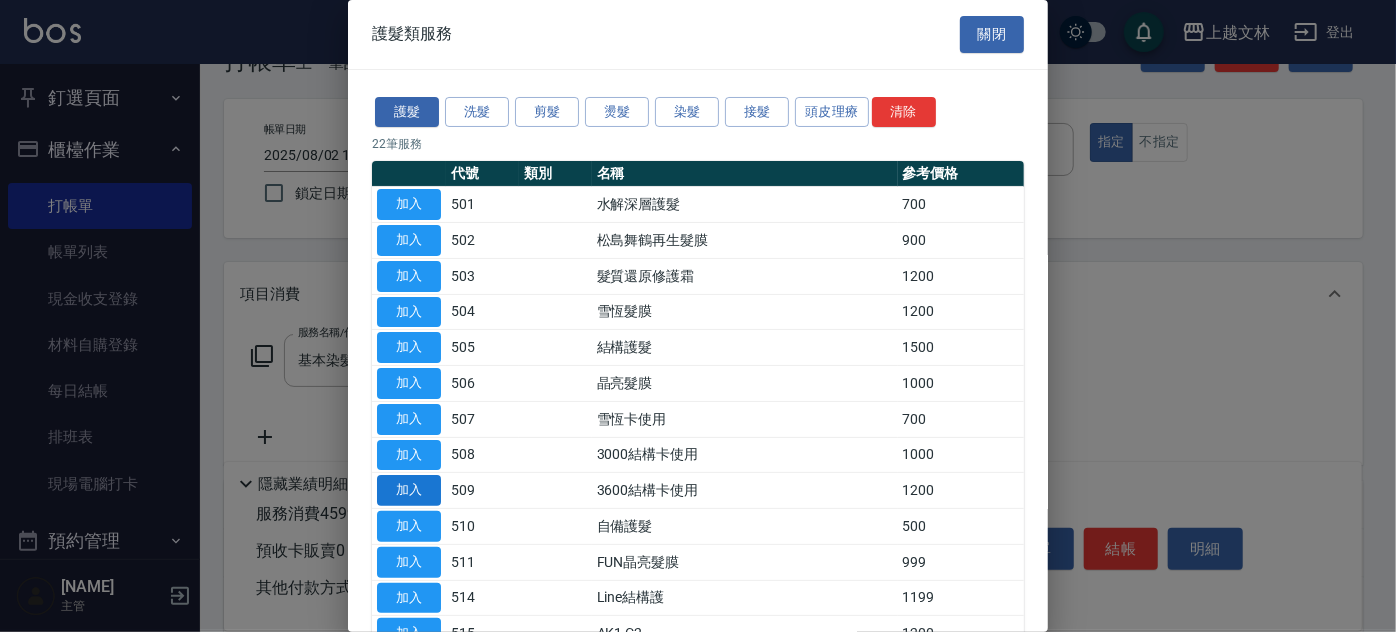 click on "加入" at bounding box center (409, 490) 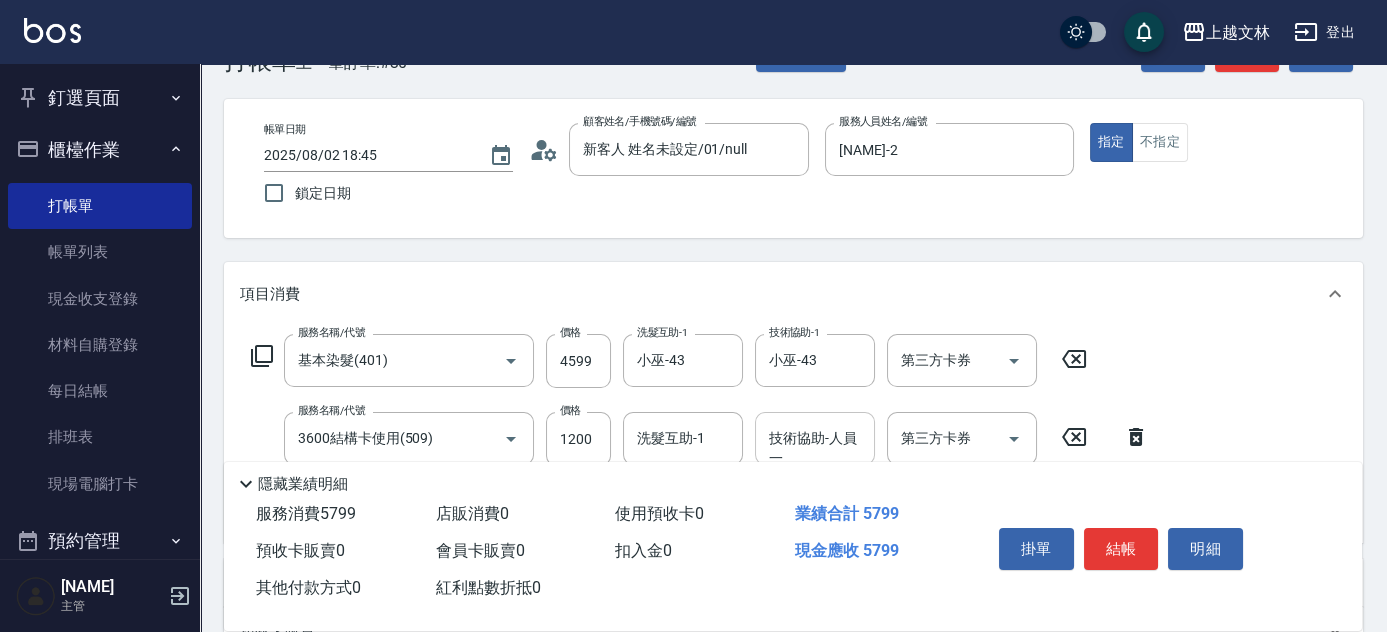 click on "技術協助-人員一 技術協助-人員一" at bounding box center (815, 438) 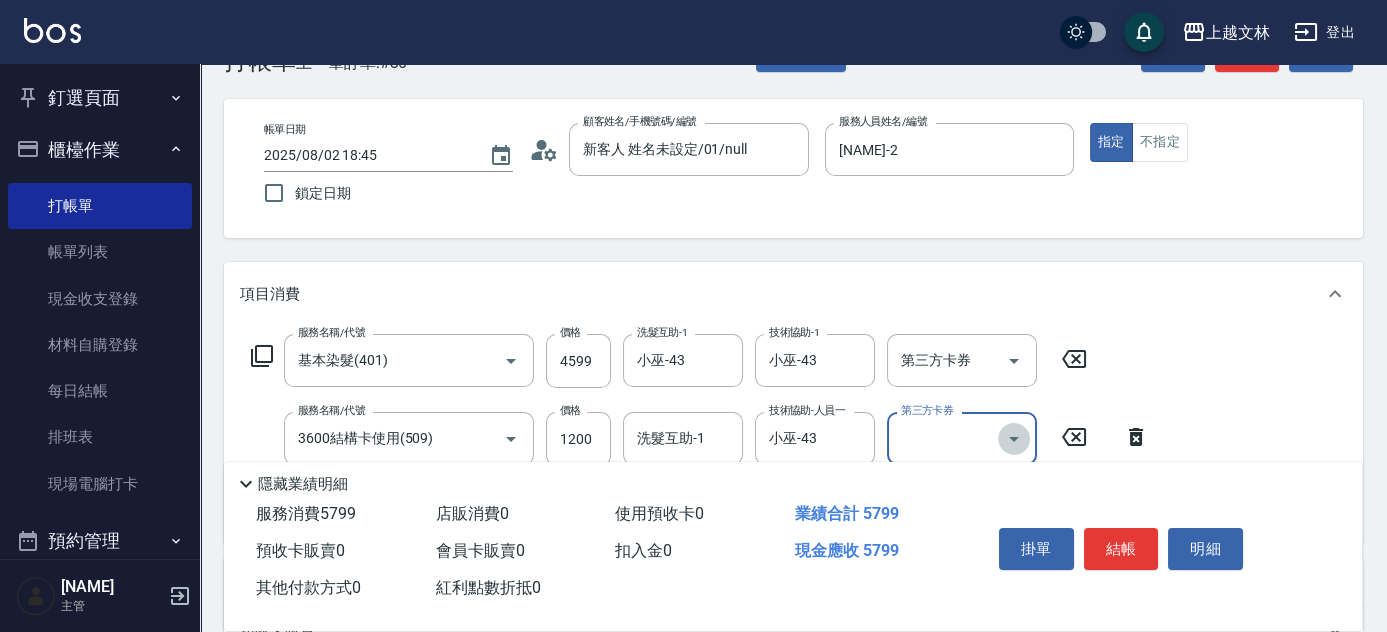 click 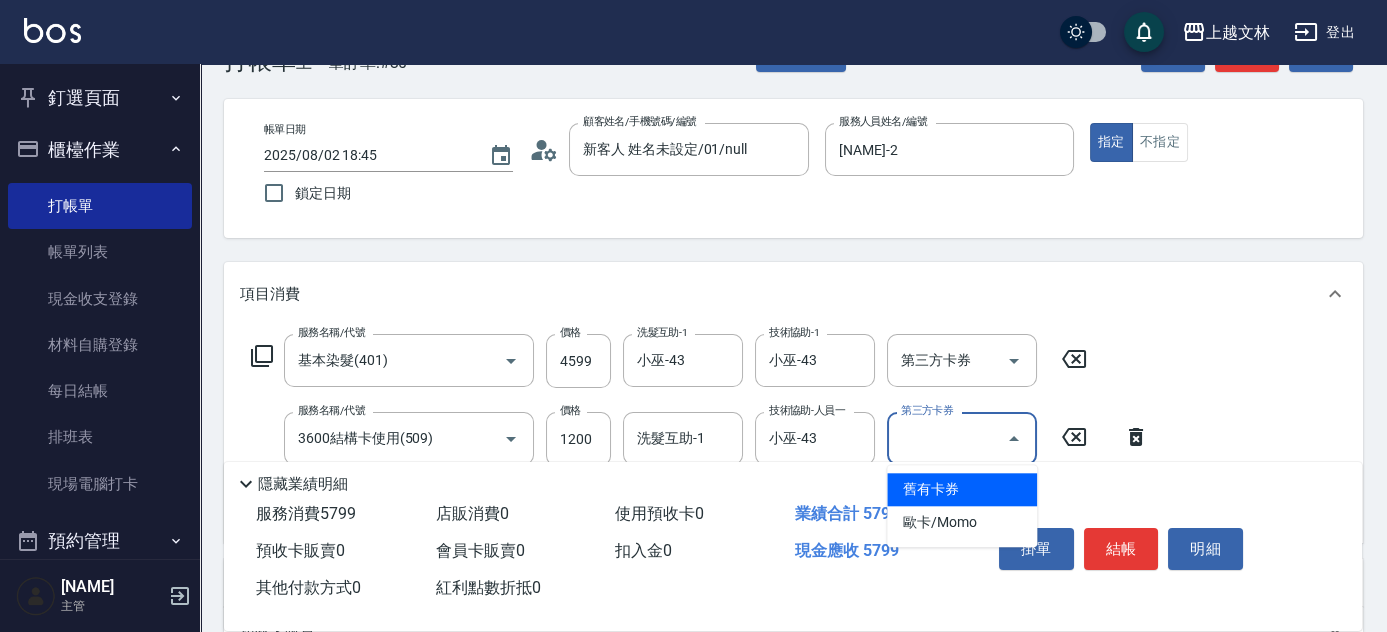 click on "舊有卡券" at bounding box center [962, 489] 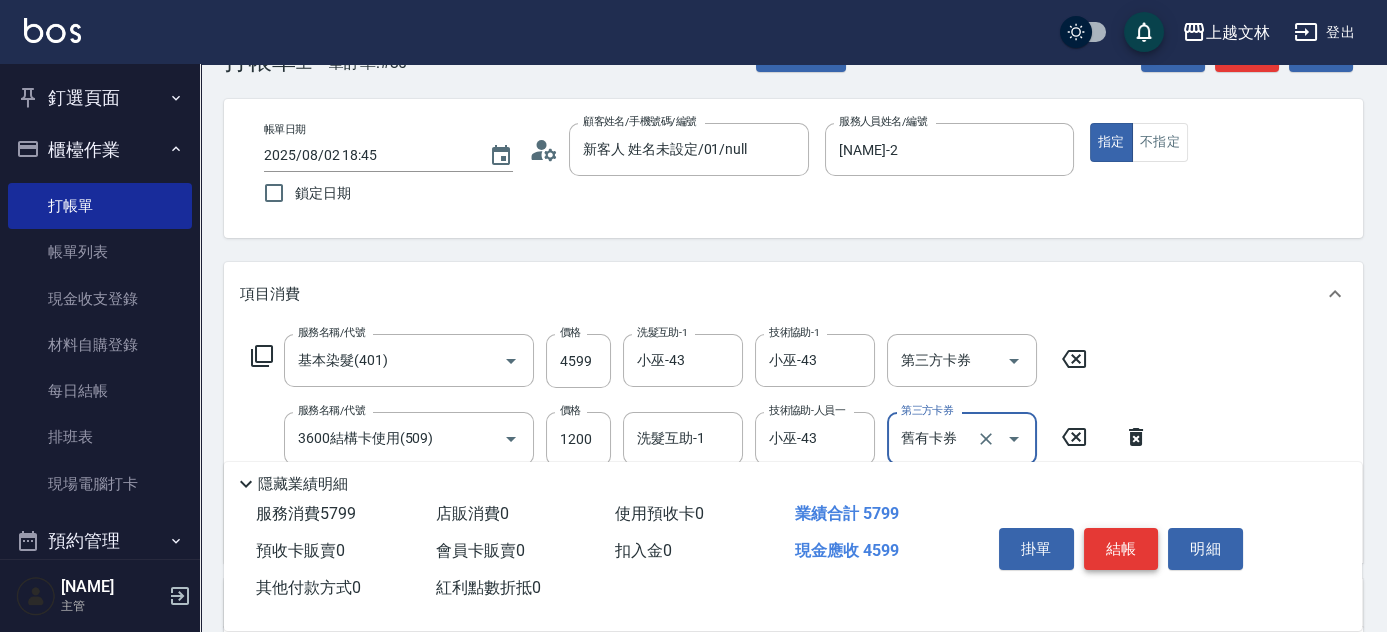 click on "結帳" at bounding box center [1121, 549] 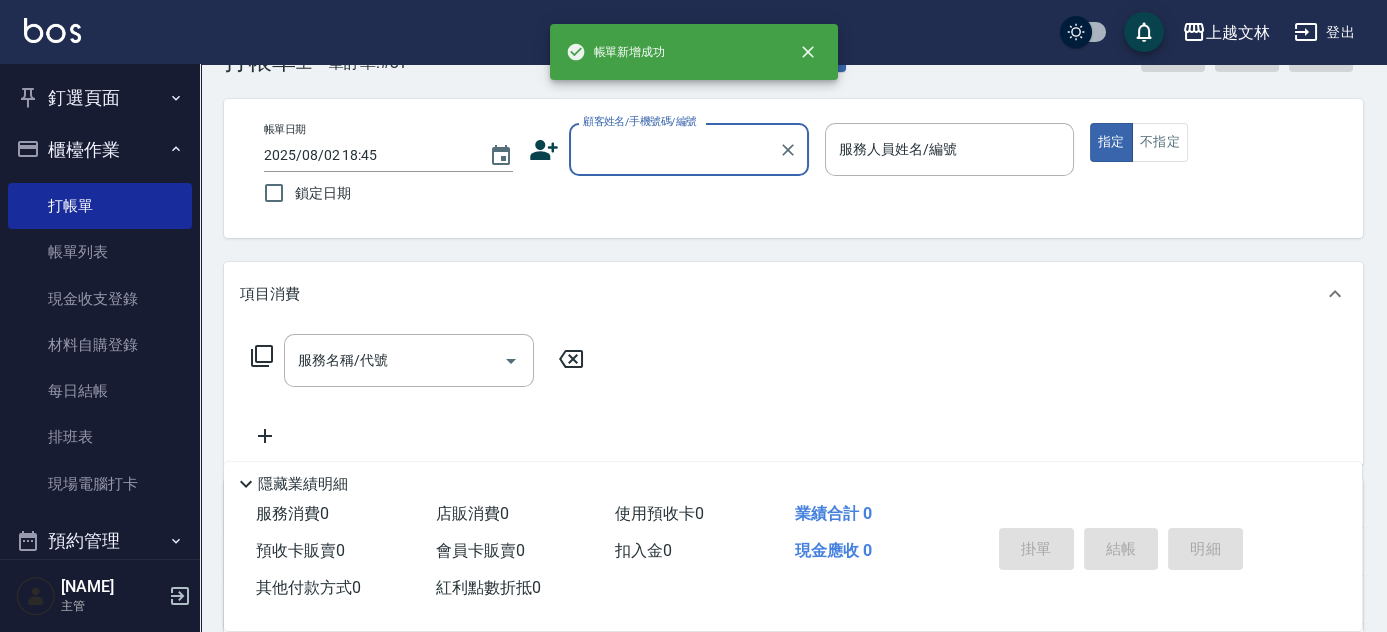 click on "顧客姓名/手機號碼/編號" at bounding box center (674, 149) 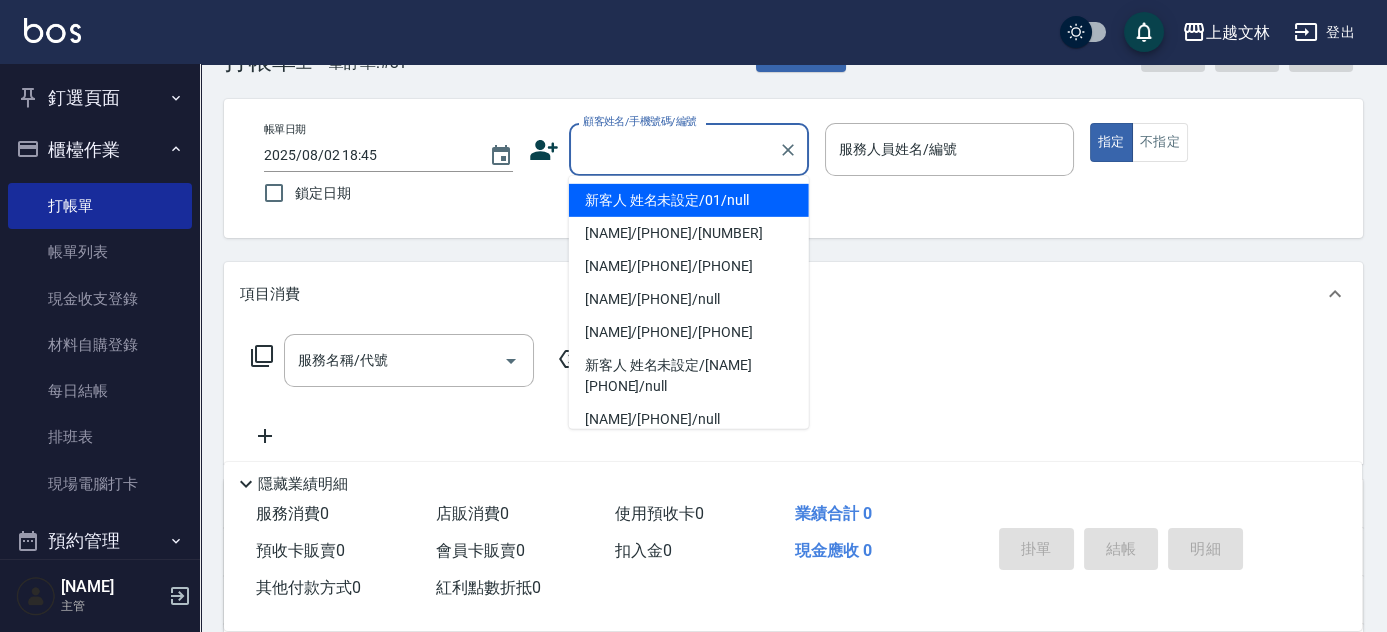 click on "新客人 姓名未設定/01/null" at bounding box center (689, 200) 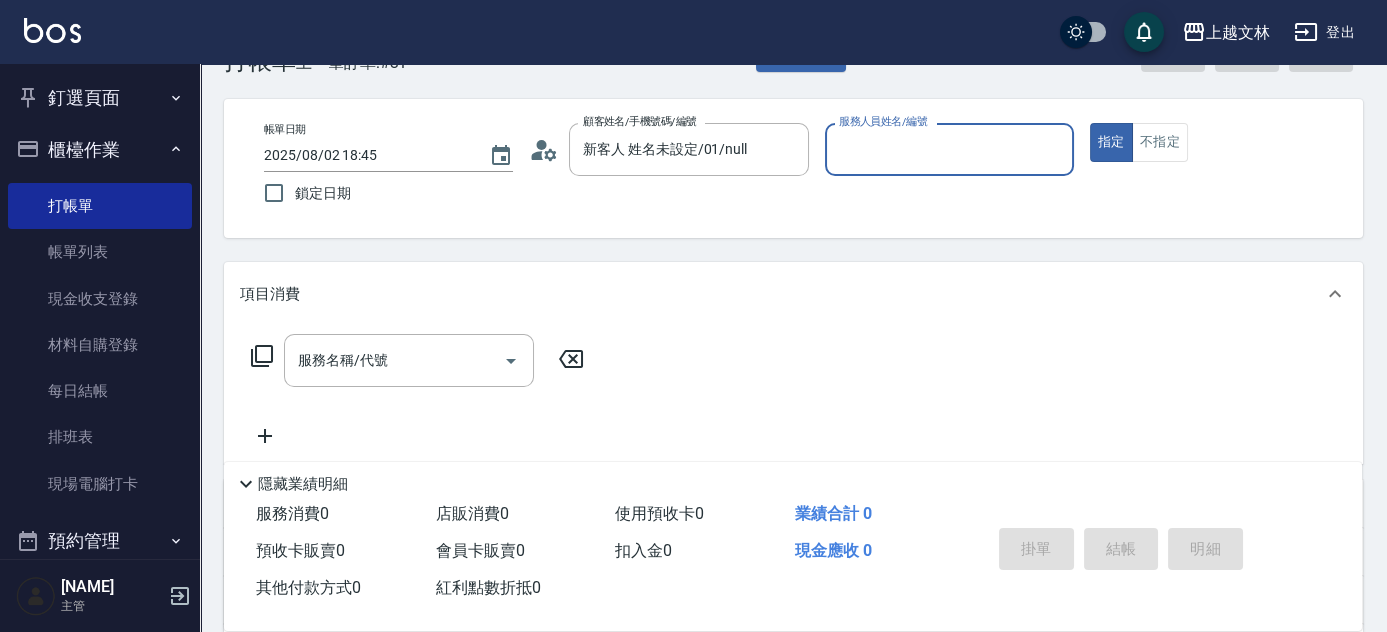 click on "服務人員姓名/編號" at bounding box center (949, 149) 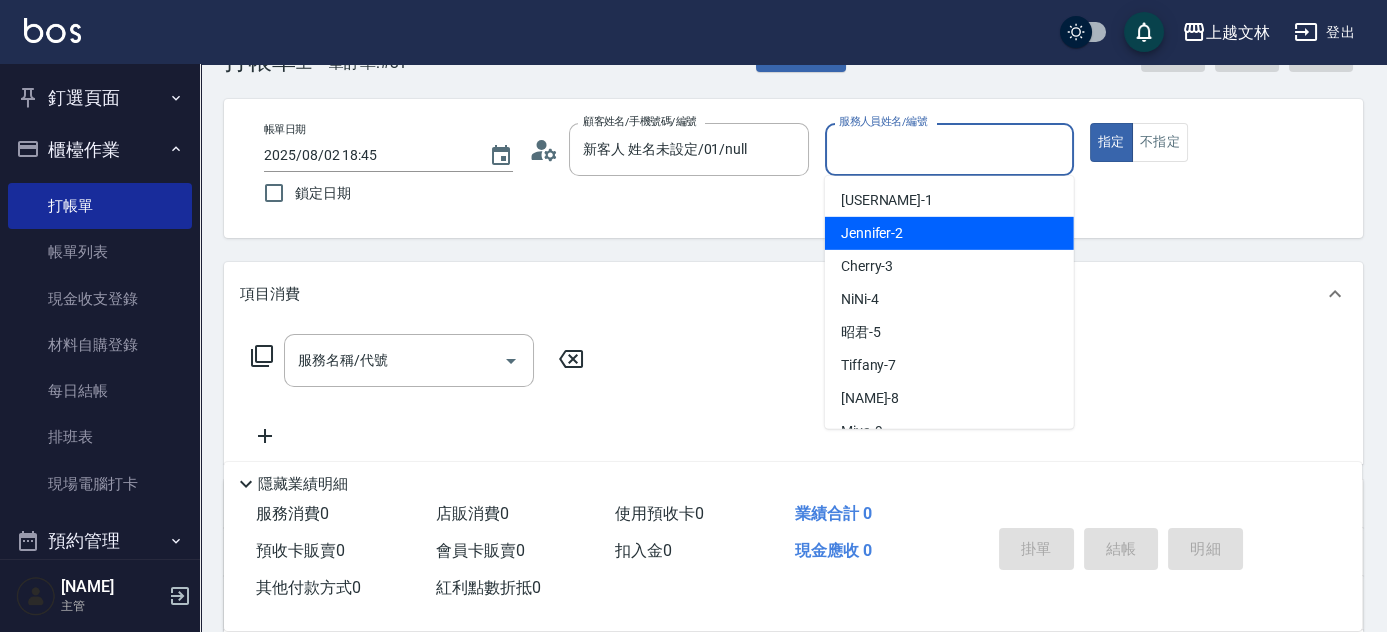 click on "[NAME]-2" at bounding box center (949, 233) 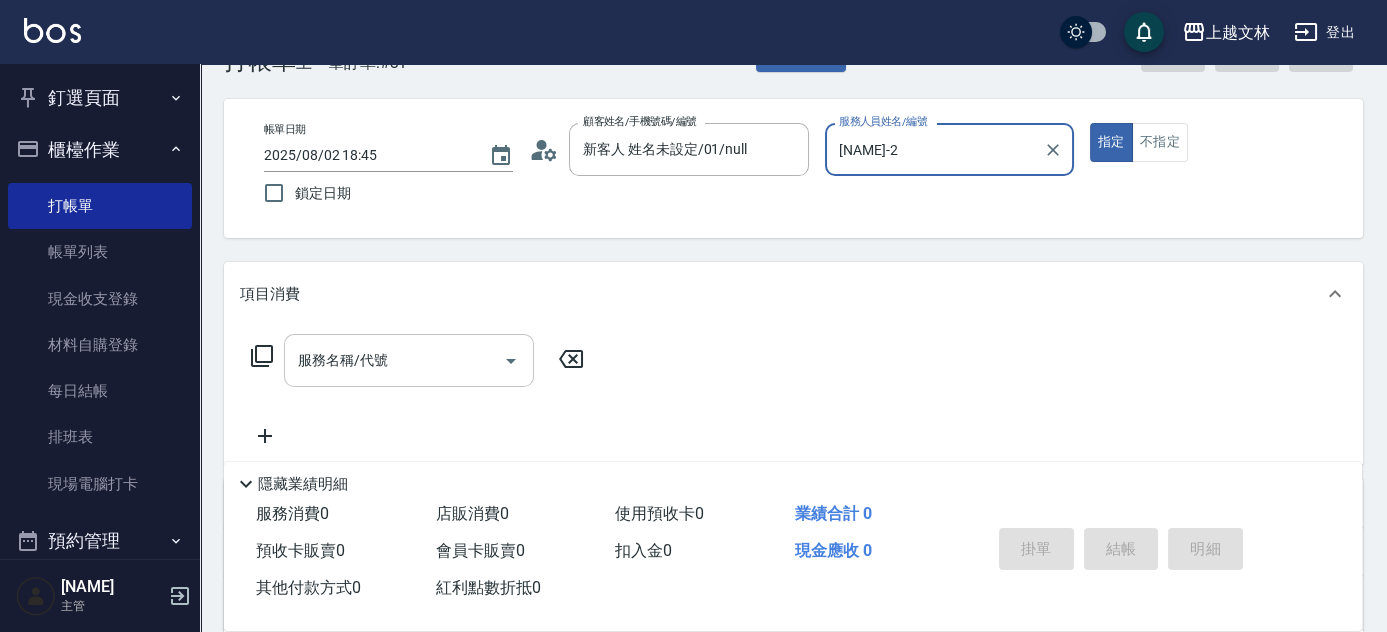 click on "服務名稱/代號" at bounding box center [394, 360] 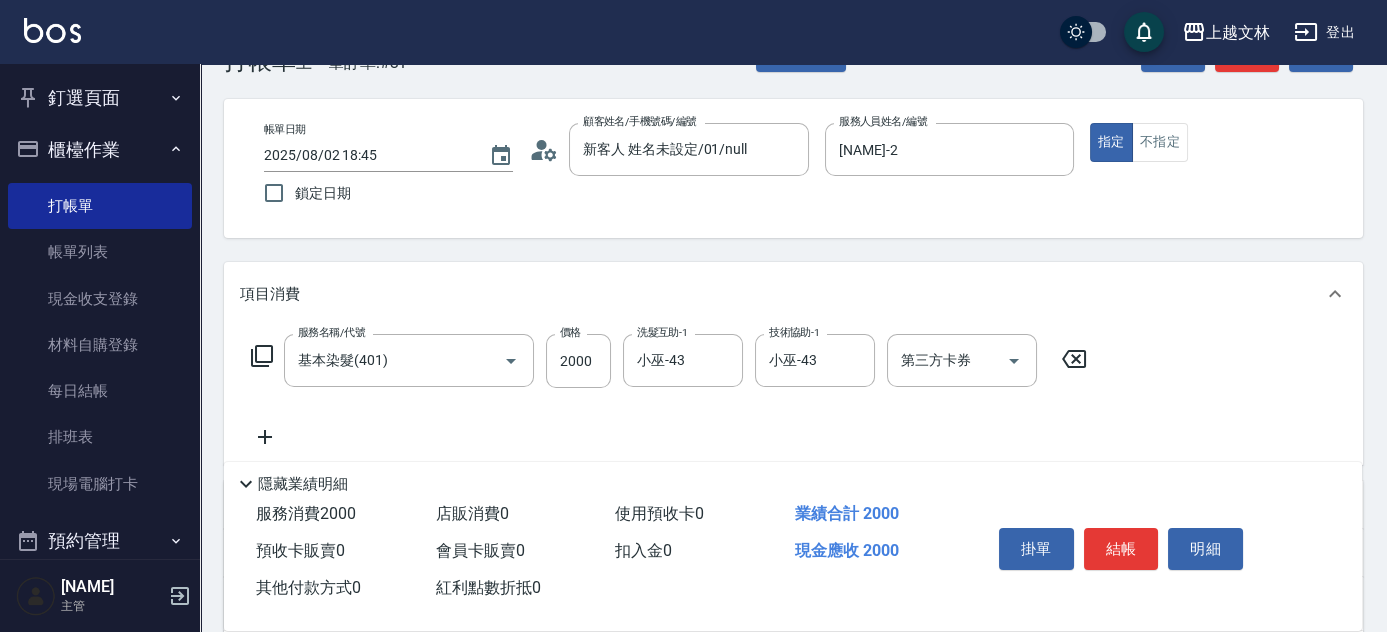 click 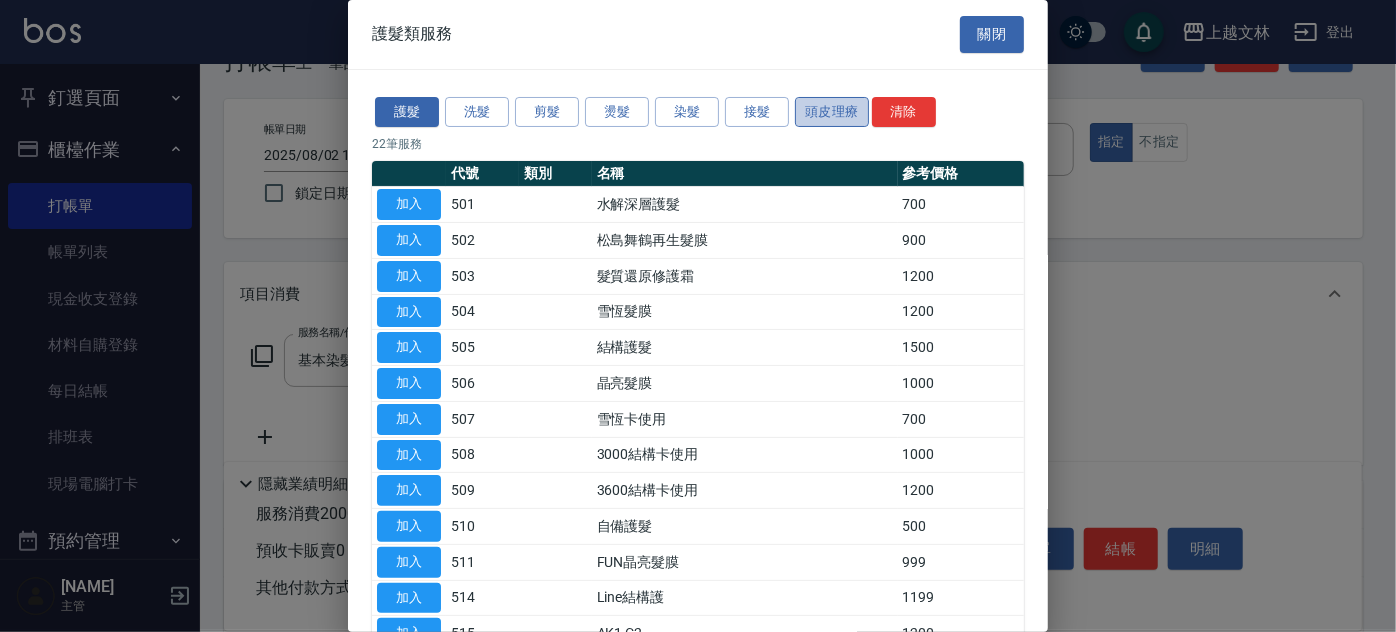 click on "頭皮理療" at bounding box center [832, 112] 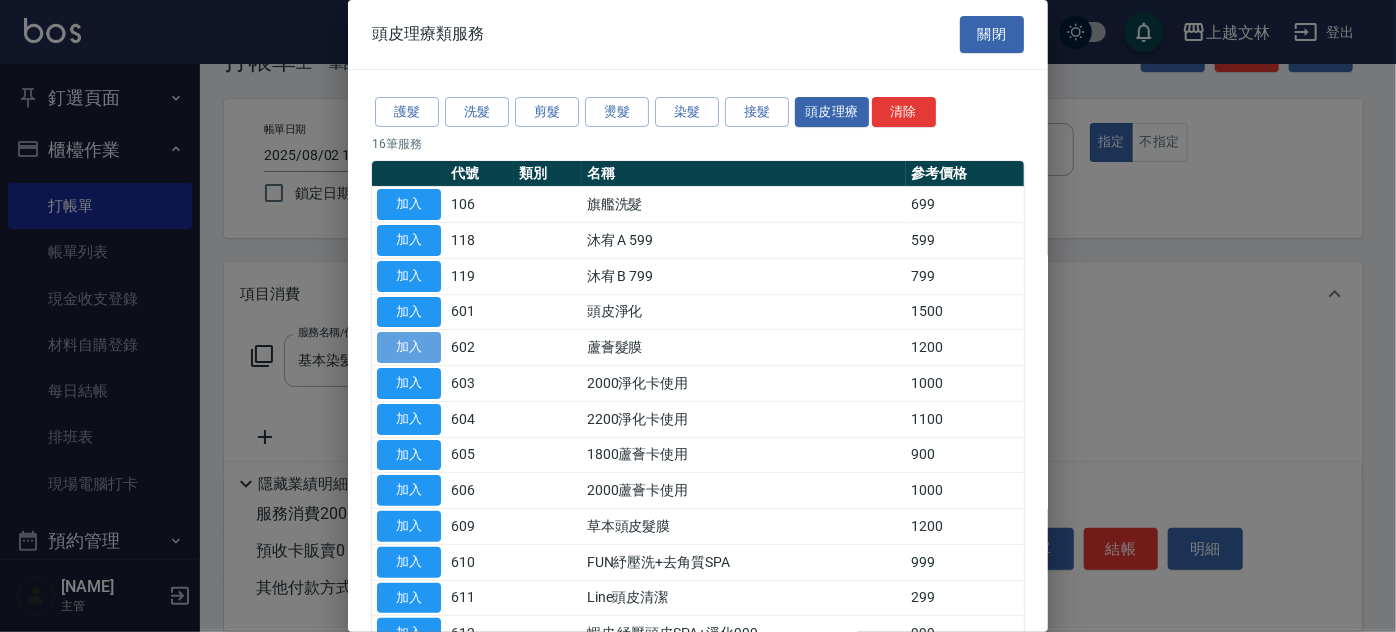 click on "加入" at bounding box center [409, 347] 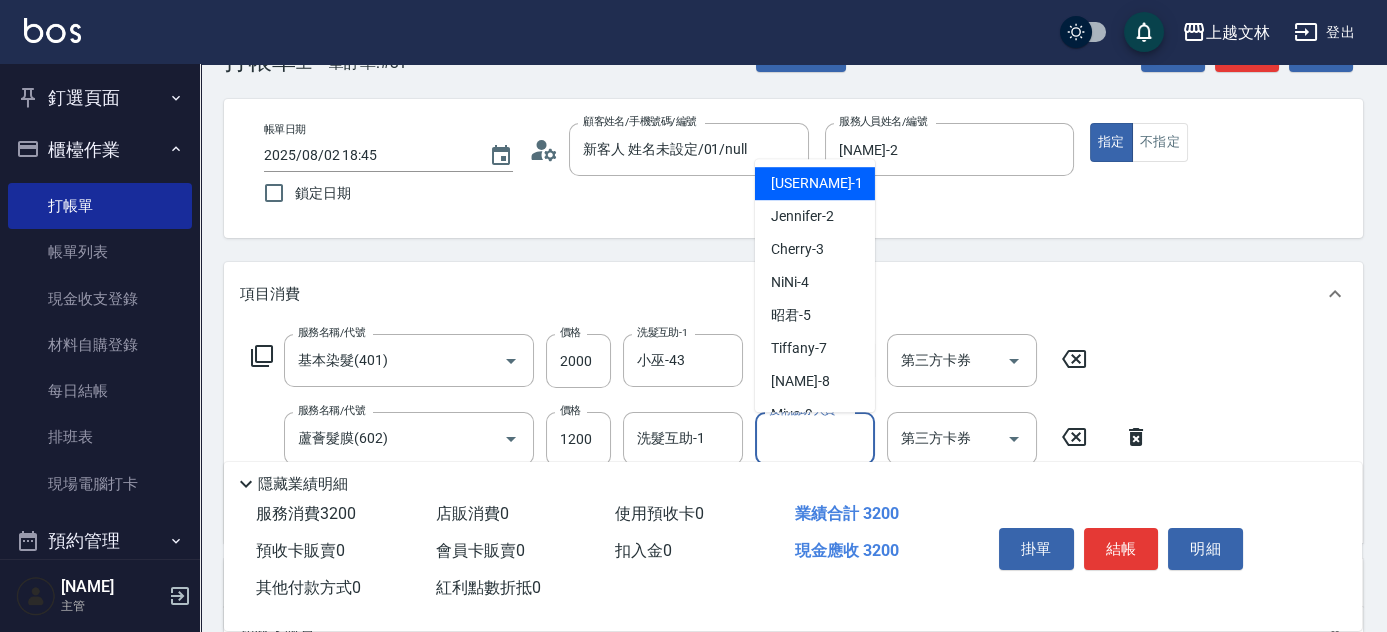 click on "技術協助-人員一" at bounding box center (815, 438) 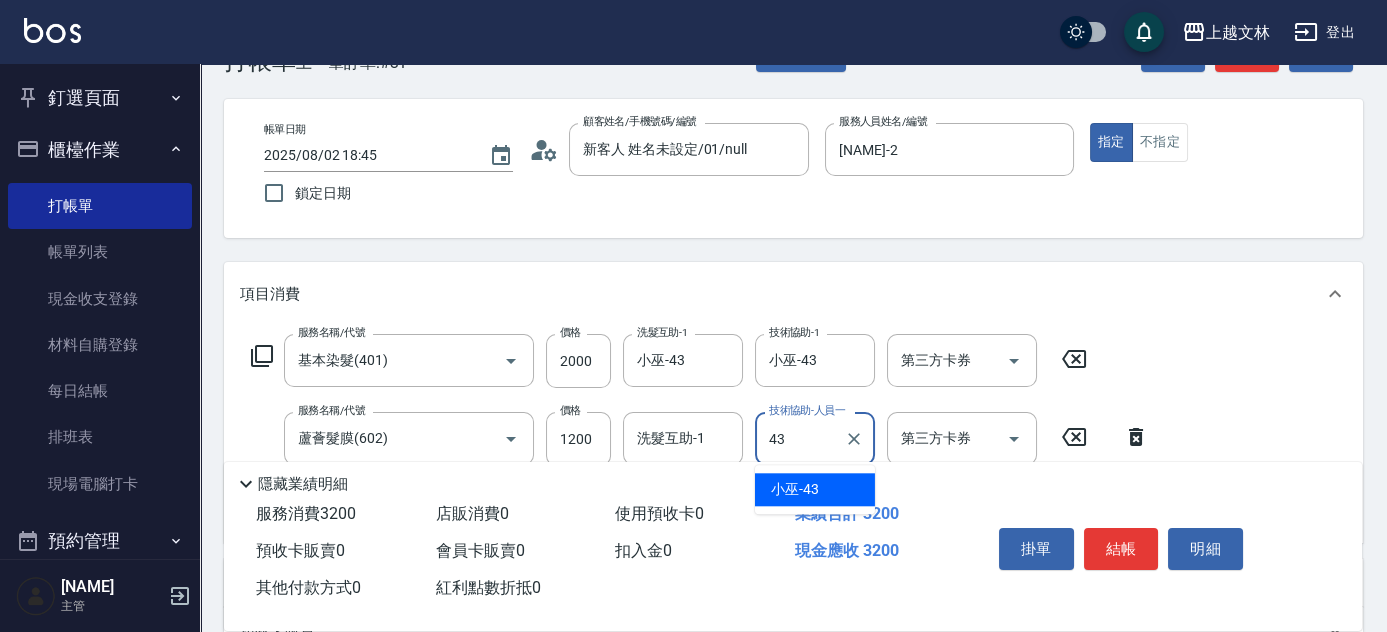 click on "小巫-43" at bounding box center [815, 489] 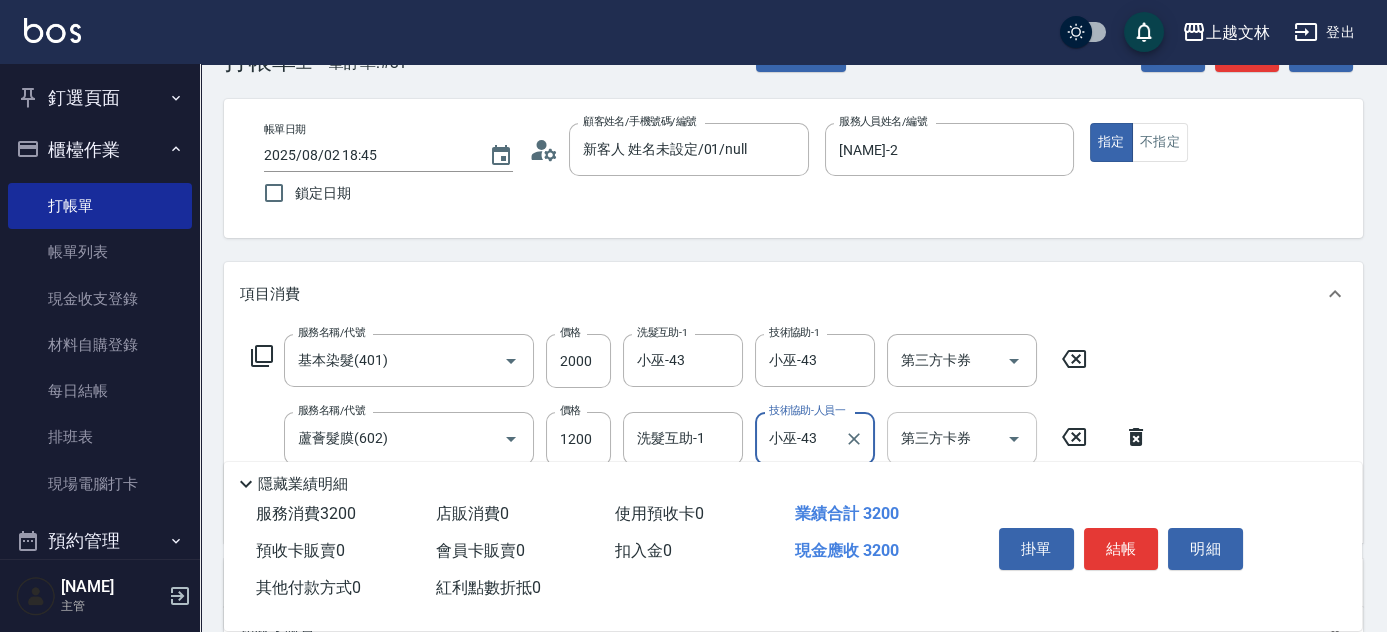 click 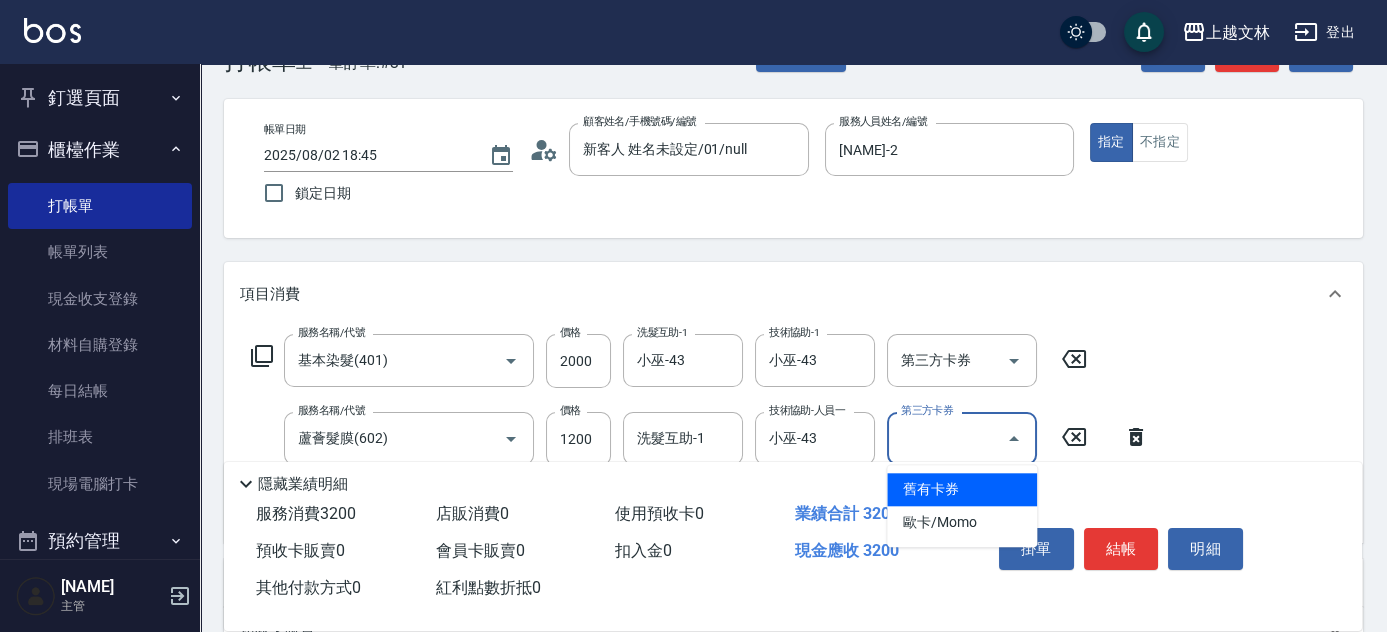 click on "舊有卡券" at bounding box center (962, 489) 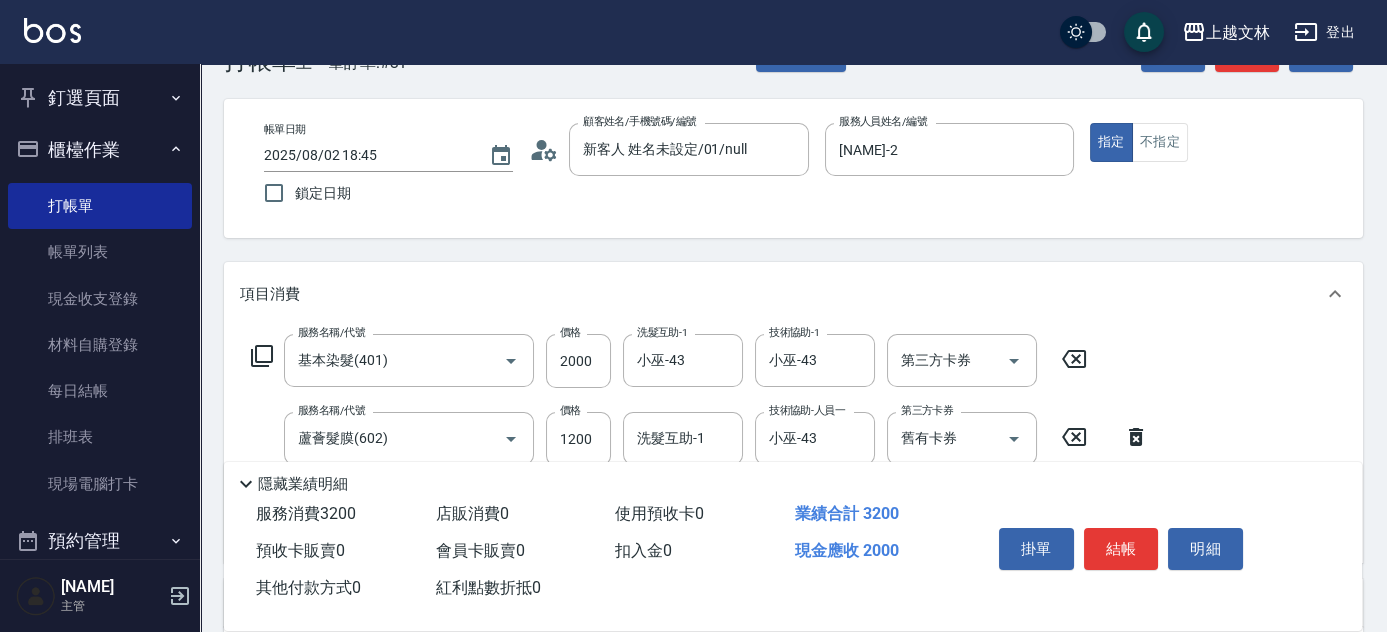 click 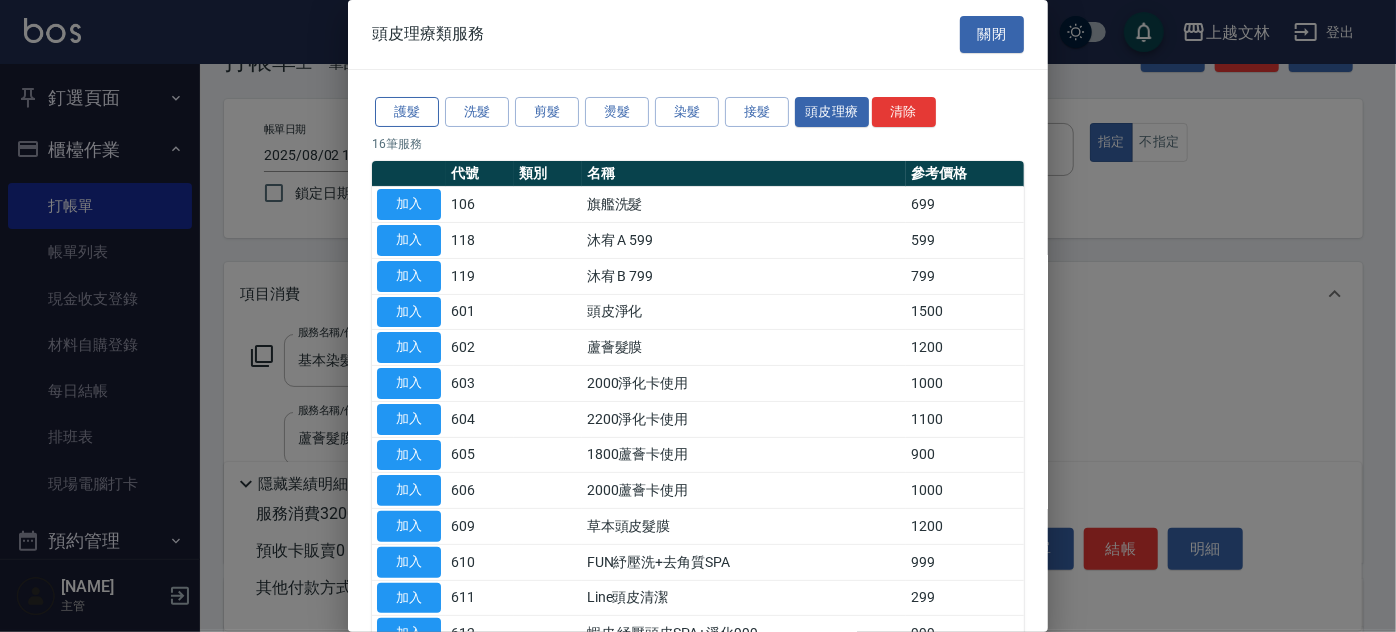 click on "護髮" at bounding box center [407, 112] 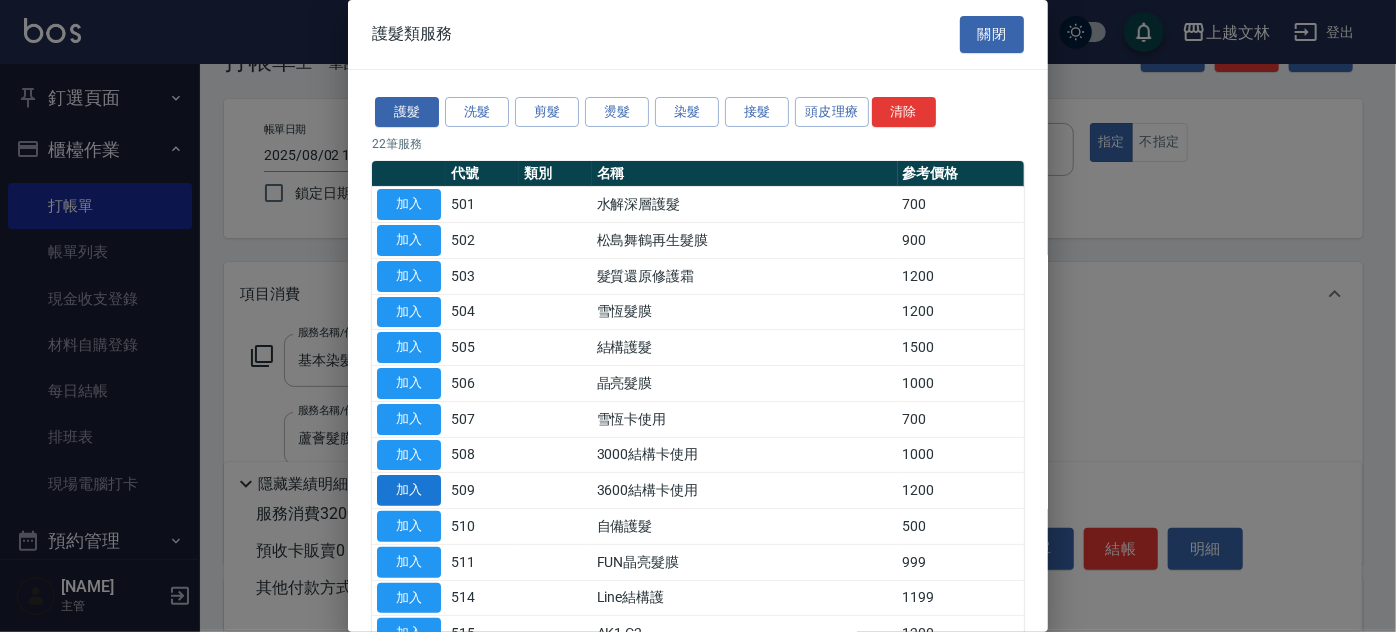click on "加入" at bounding box center (409, 490) 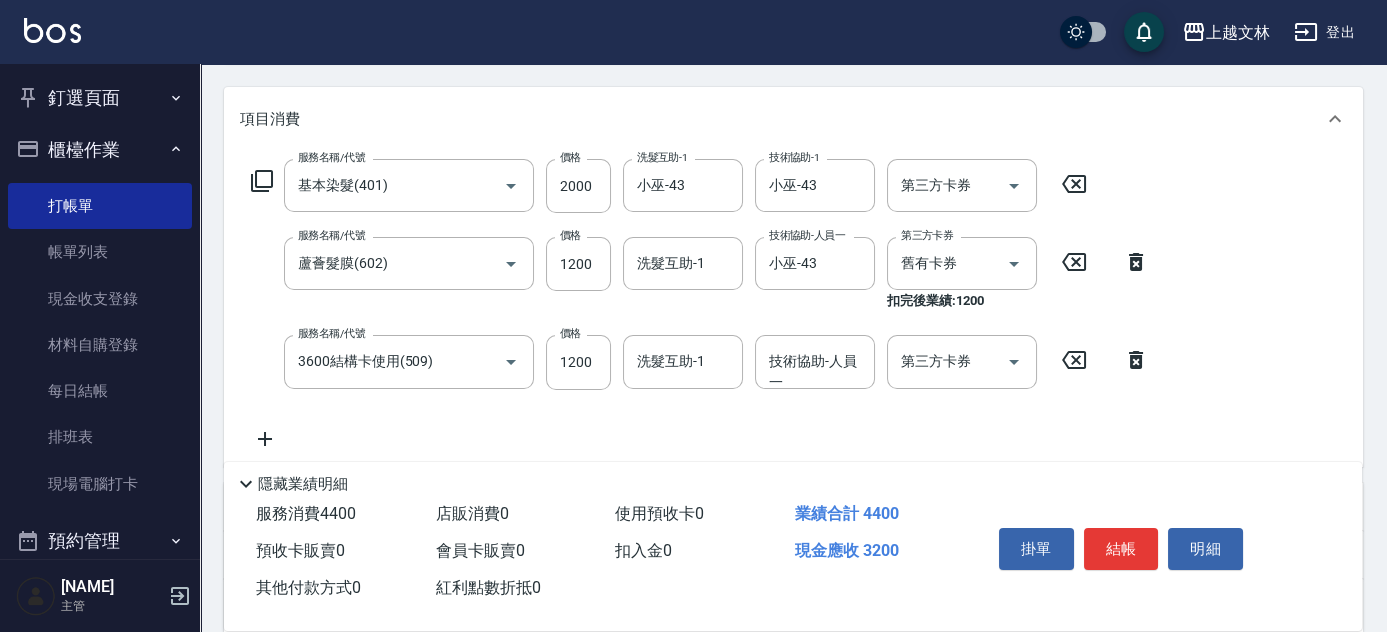 scroll, scrollTop: 254, scrollLeft: 0, axis: vertical 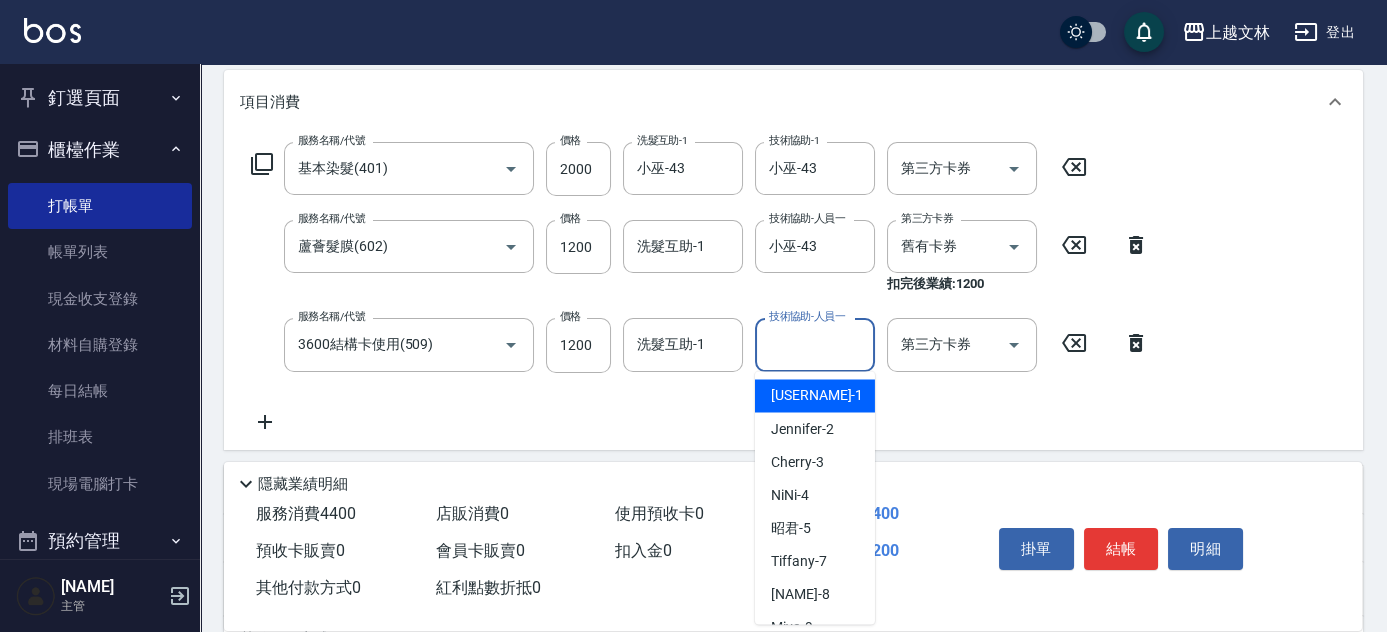 click on "技術協助-人員一" at bounding box center (815, 344) 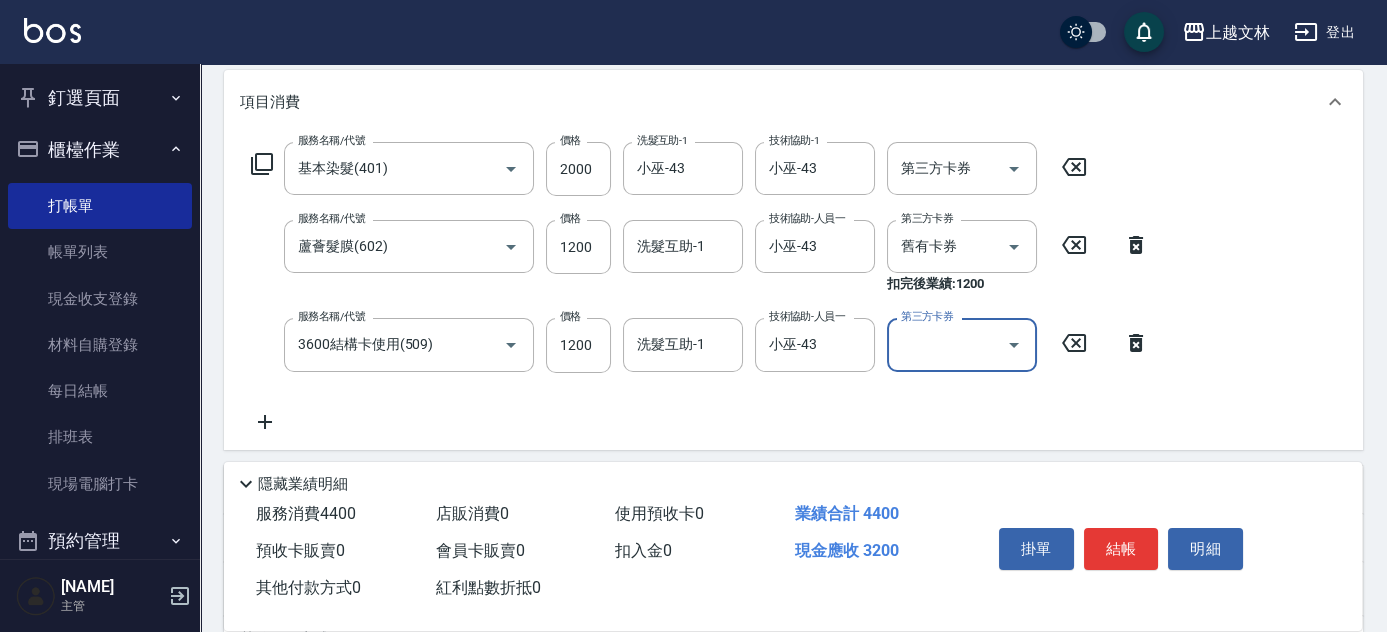 click on "第三方卡券" at bounding box center (962, 344) 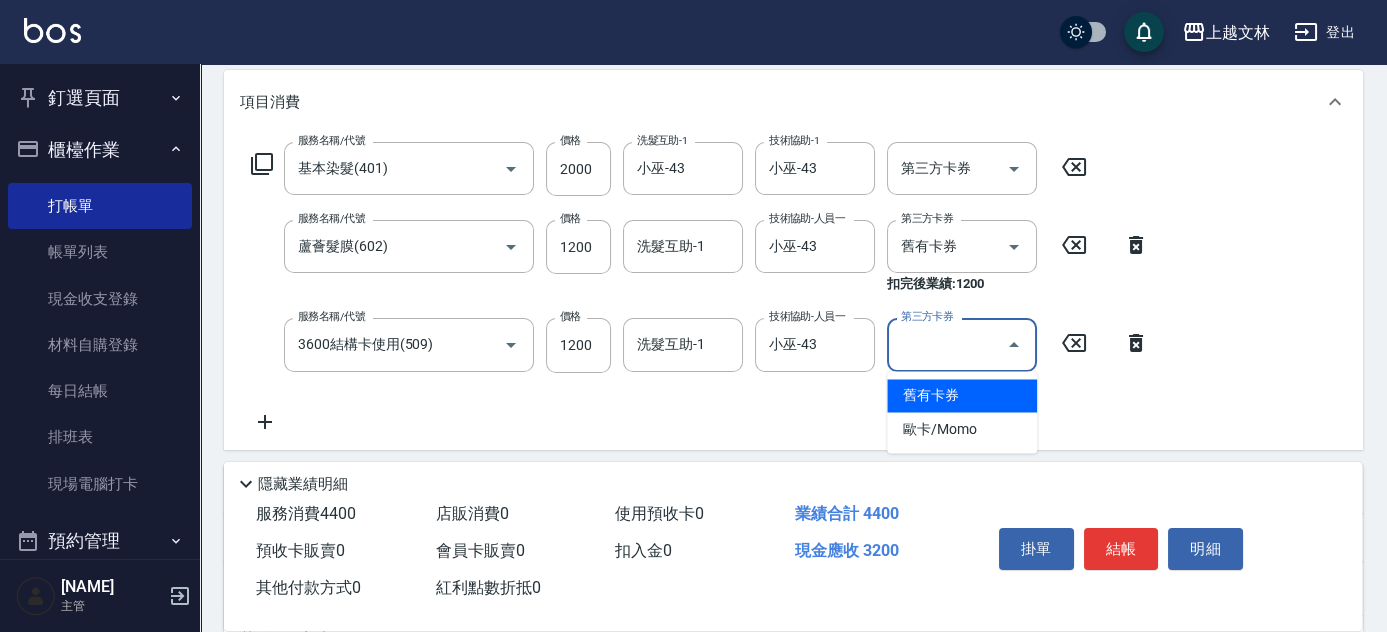 click on "舊有卡券" at bounding box center (962, 395) 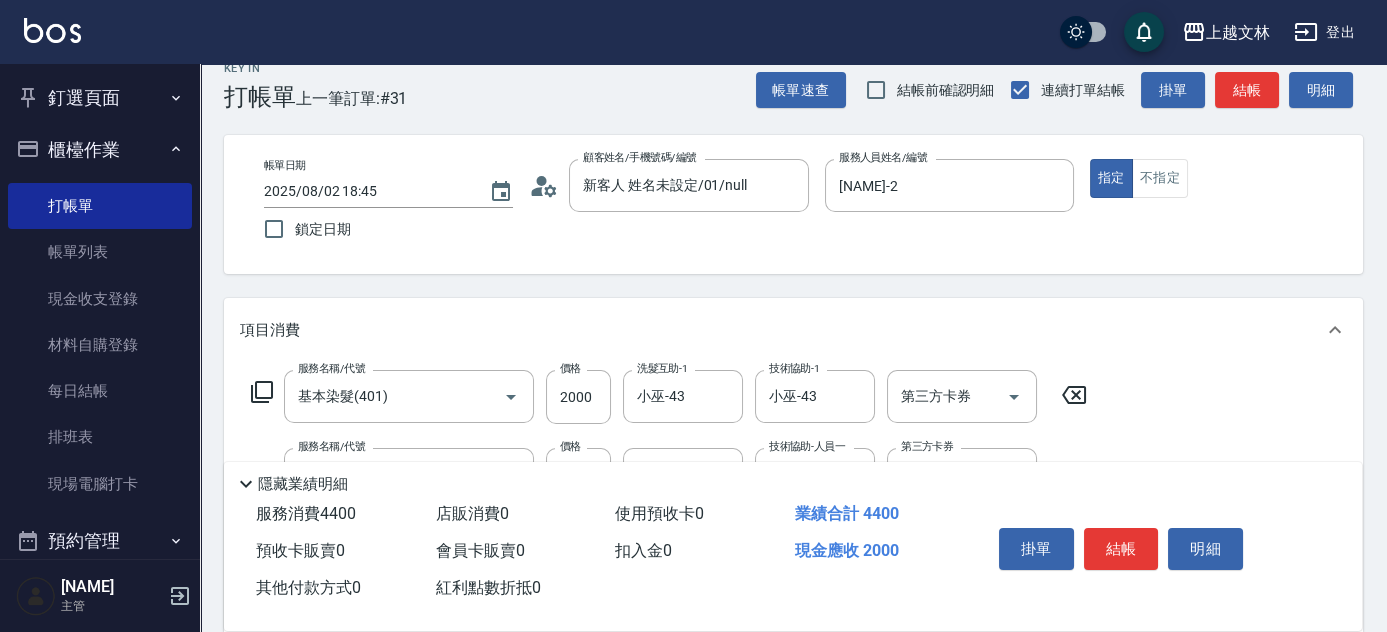 scroll, scrollTop: 13, scrollLeft: 0, axis: vertical 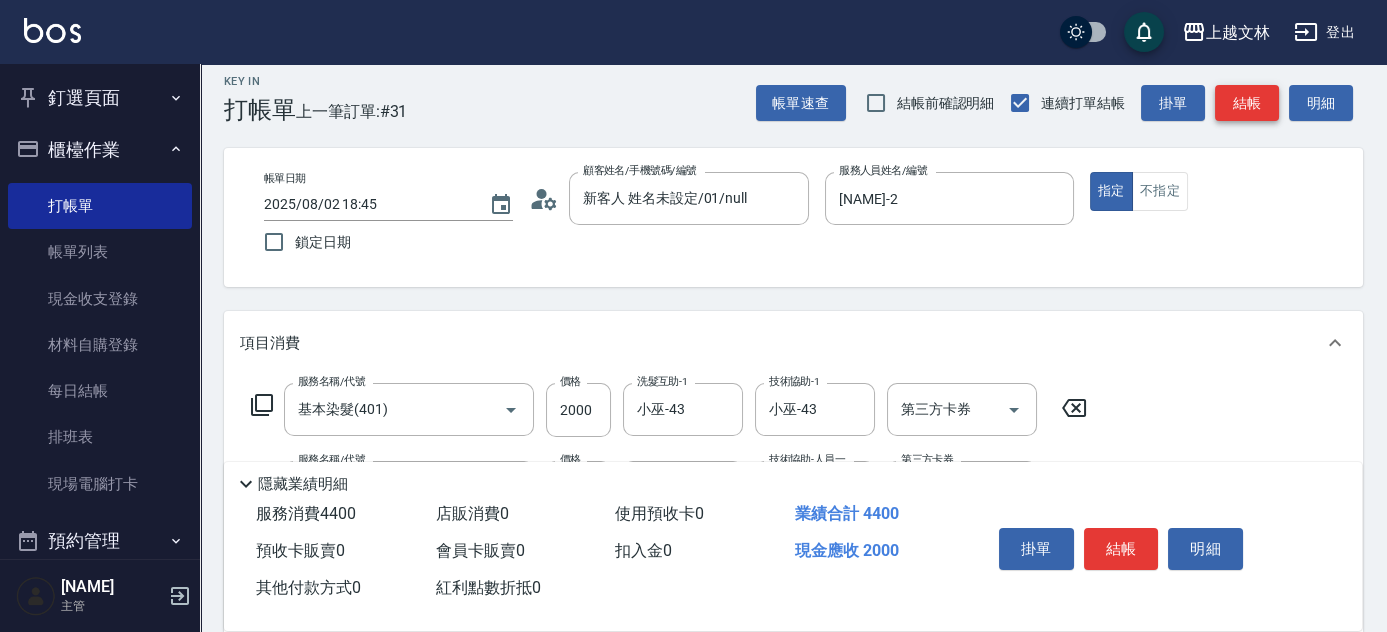 click on "結帳" at bounding box center (1247, 103) 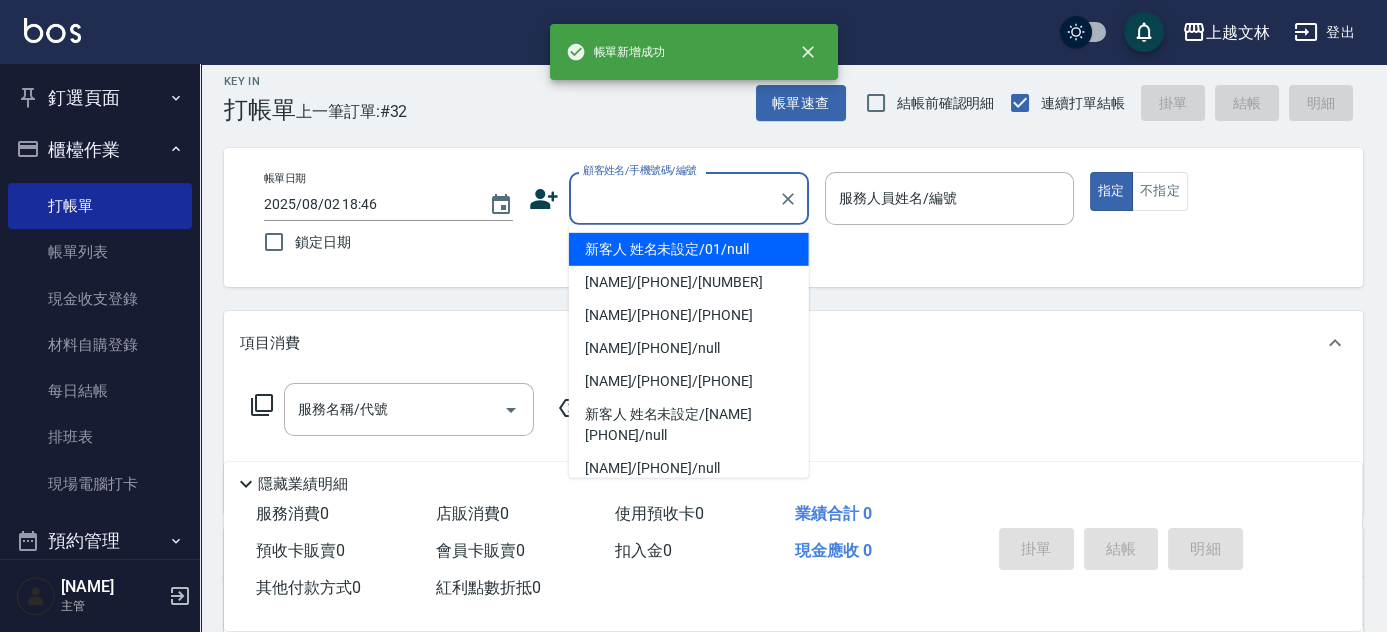 click on "顧客姓名/手機號碼/編號" at bounding box center [674, 198] 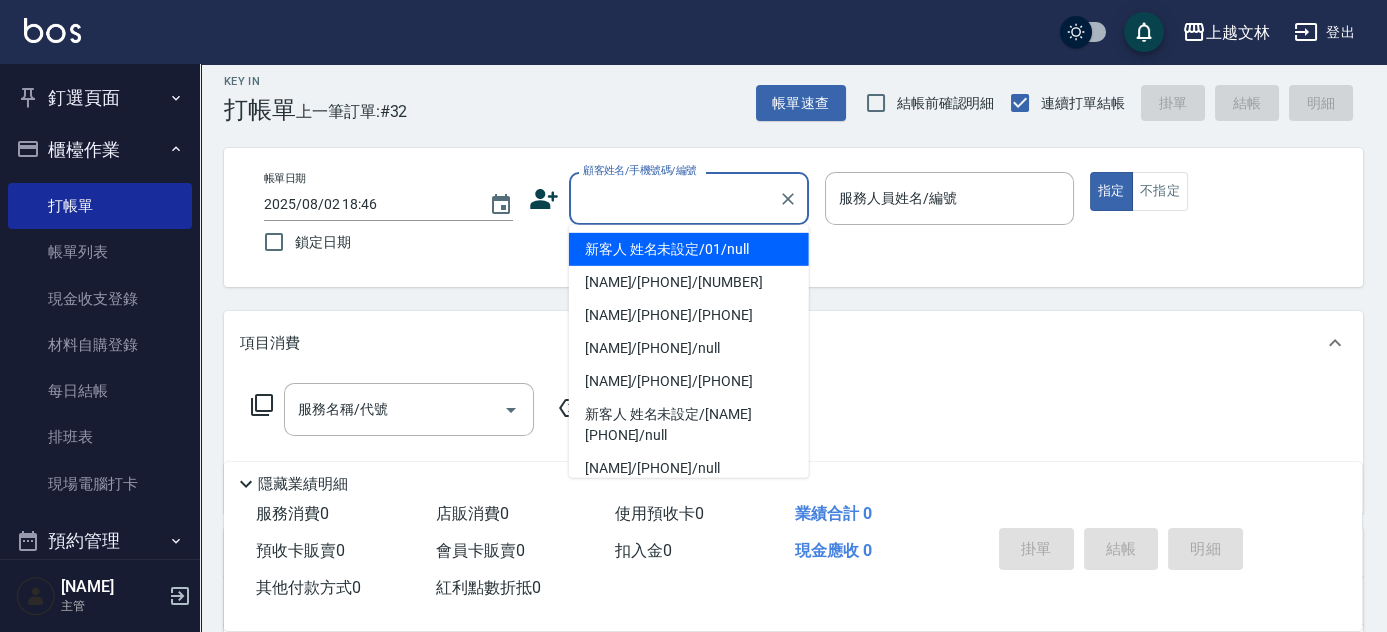 click on "新客人 姓名未設定/01/null" at bounding box center (689, 249) 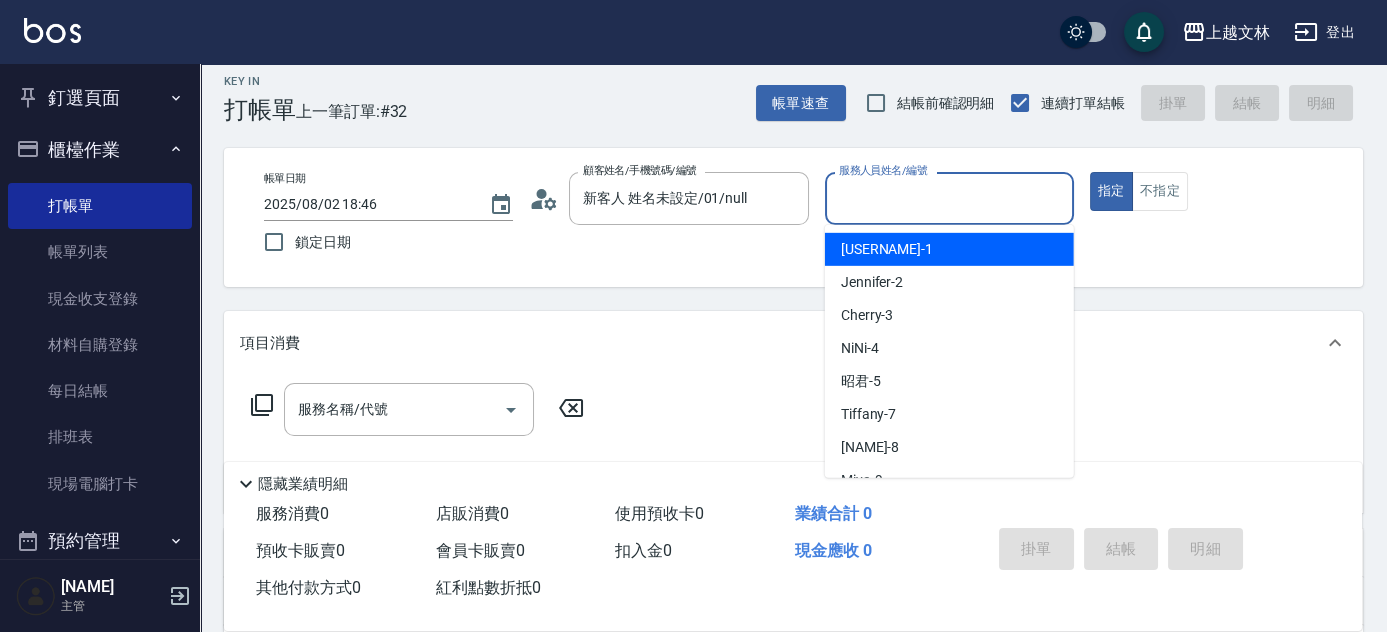 click on "服務人員姓名/編號" at bounding box center (949, 198) 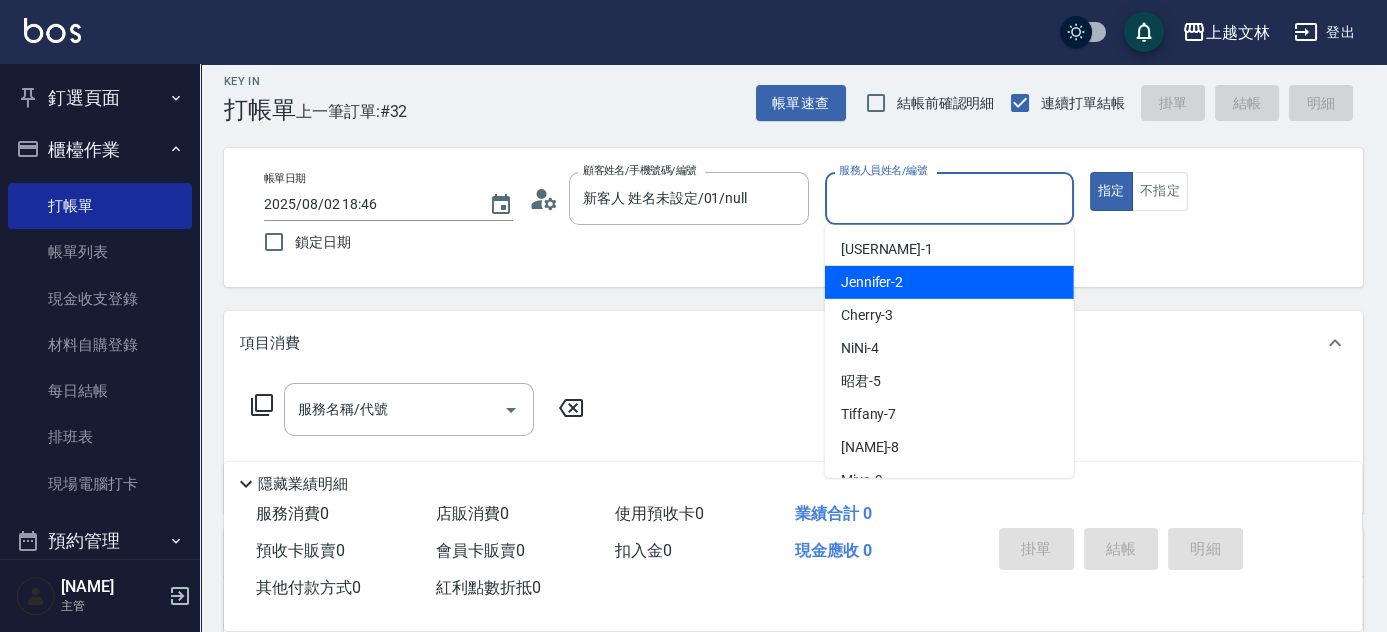 click on "[NAME]-2" at bounding box center [949, 282] 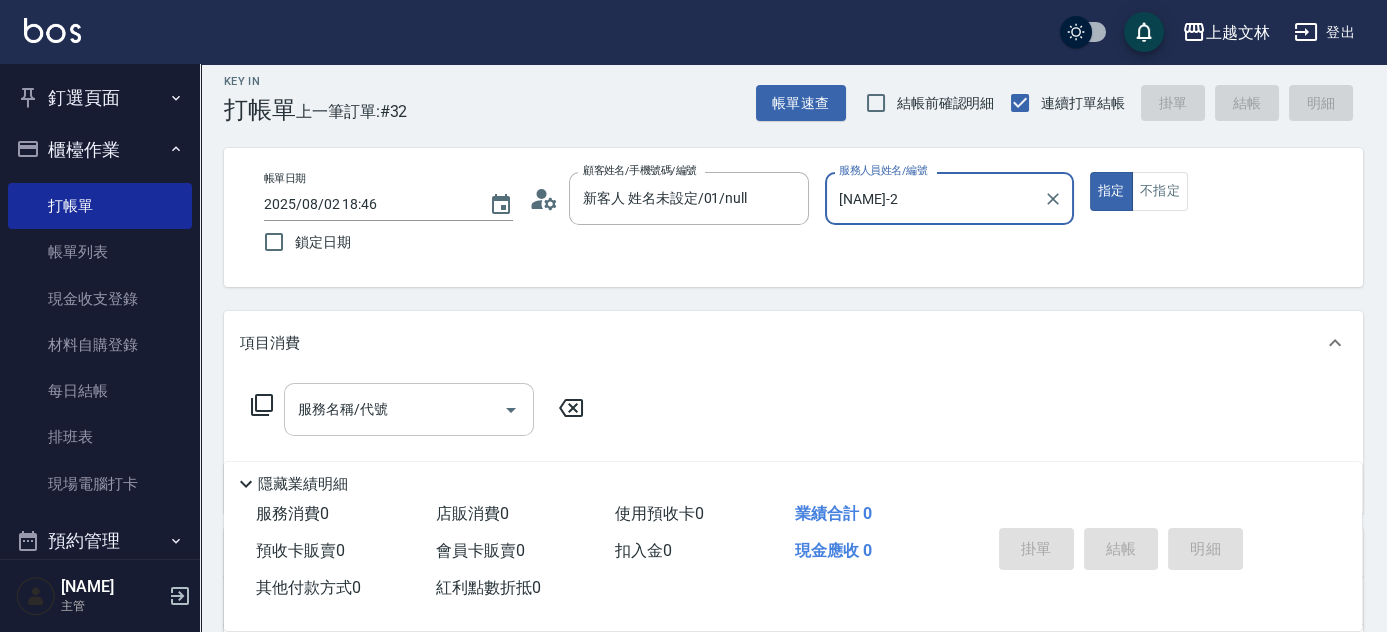 click on "服務名稱/代號" at bounding box center [394, 409] 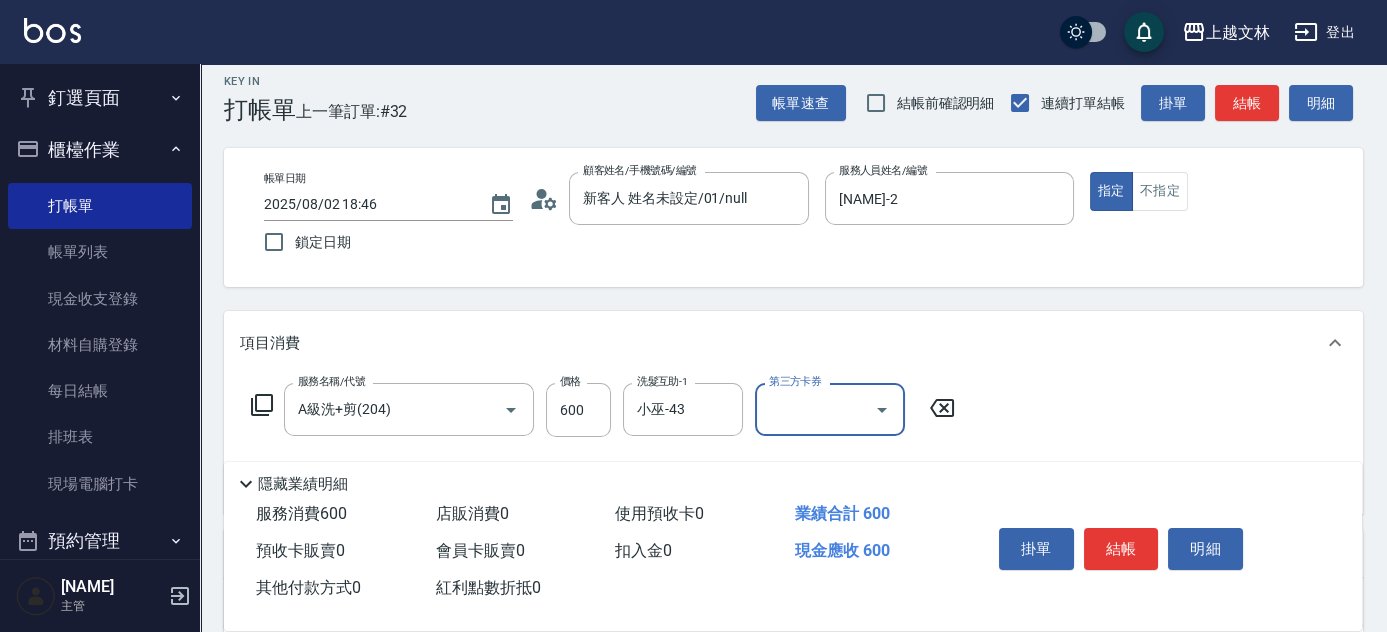 click on "結帳" at bounding box center (1121, 549) 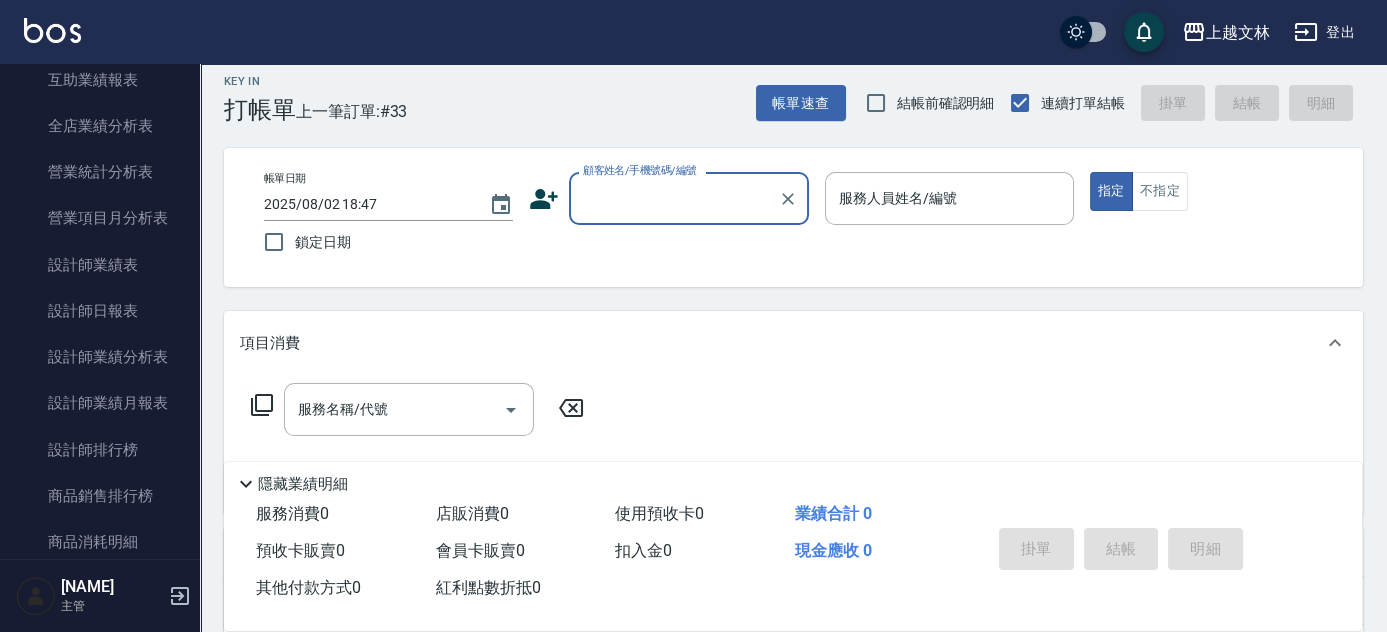 scroll, scrollTop: 900, scrollLeft: 0, axis: vertical 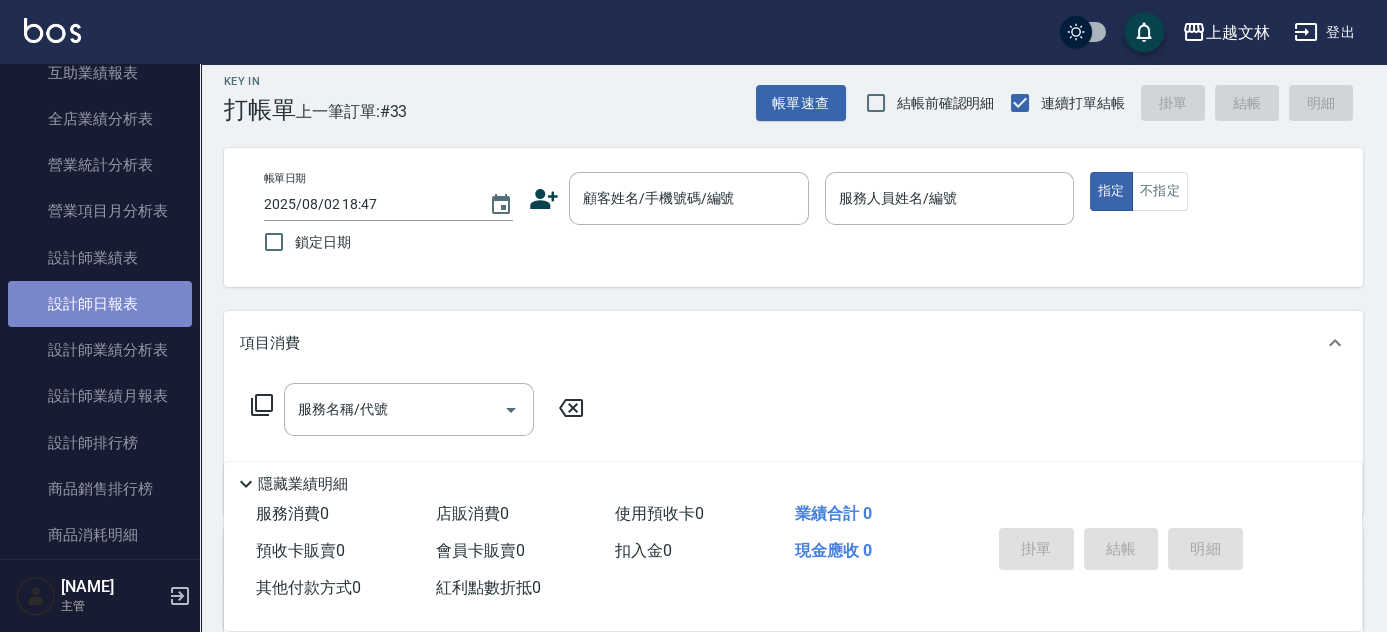 click on "設計師日報表" at bounding box center [100, 304] 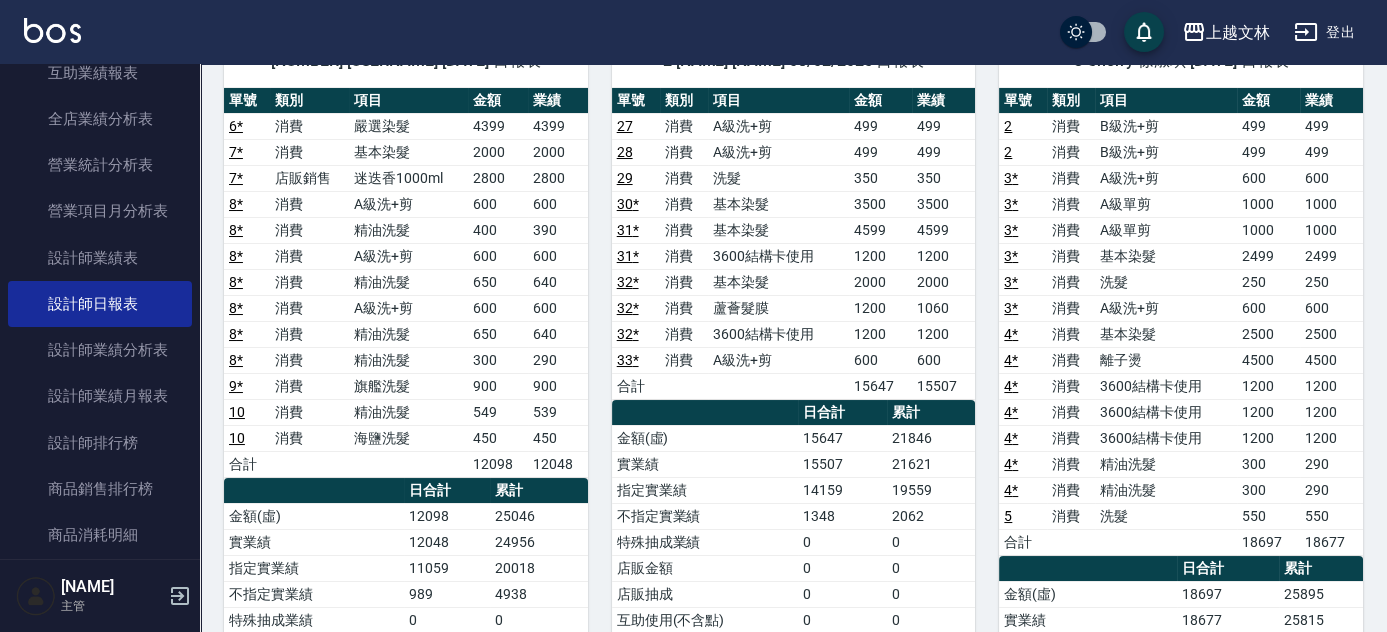 scroll, scrollTop: 184, scrollLeft: 0, axis: vertical 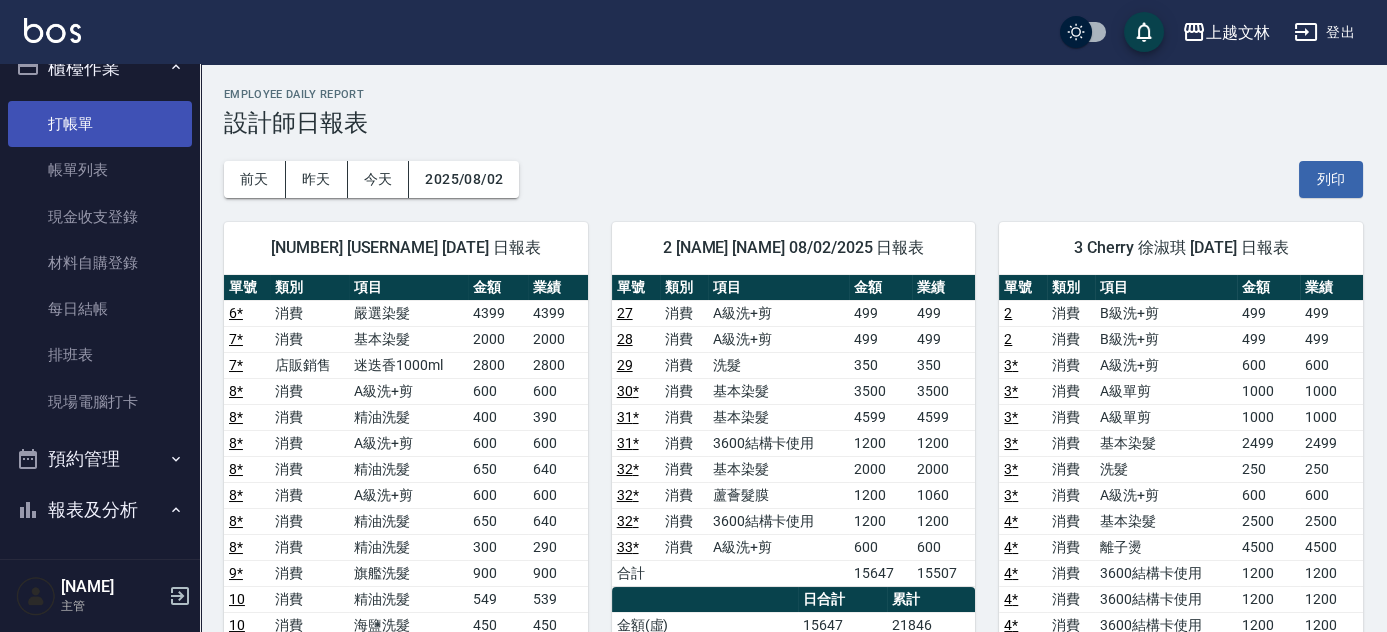 click on "打帳單" at bounding box center [100, 124] 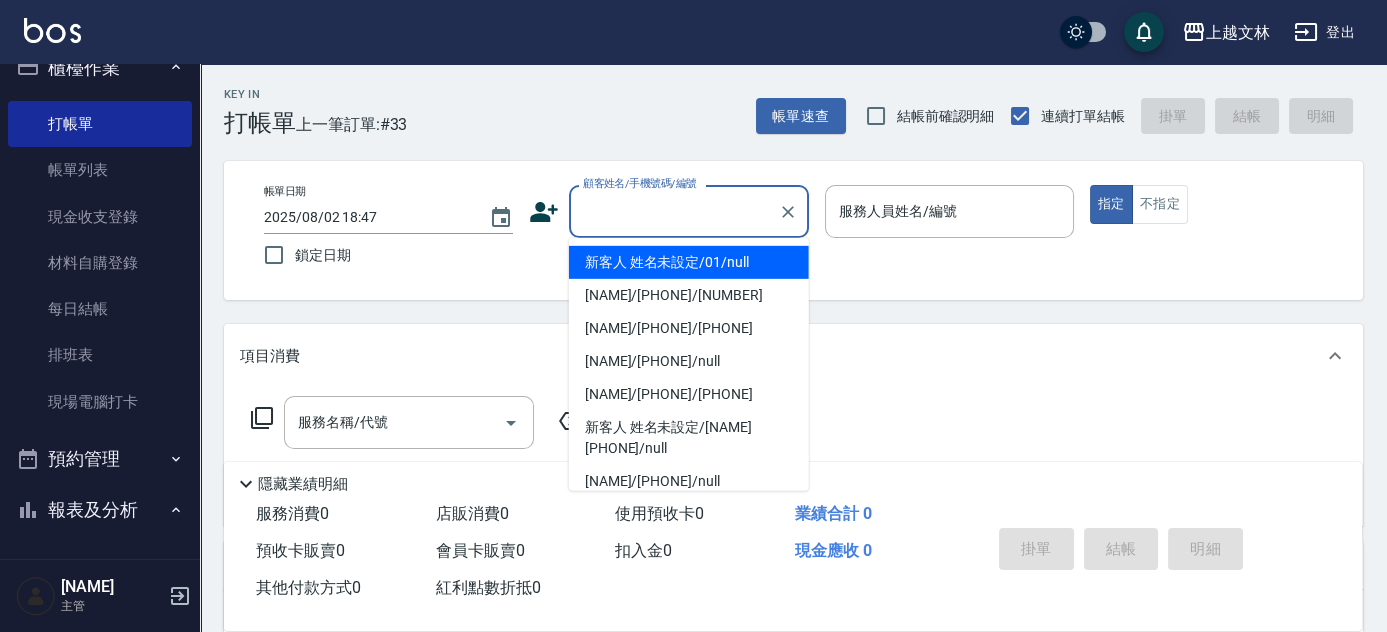 click on "顧客姓名/手機號碼/編號" at bounding box center (674, 211) 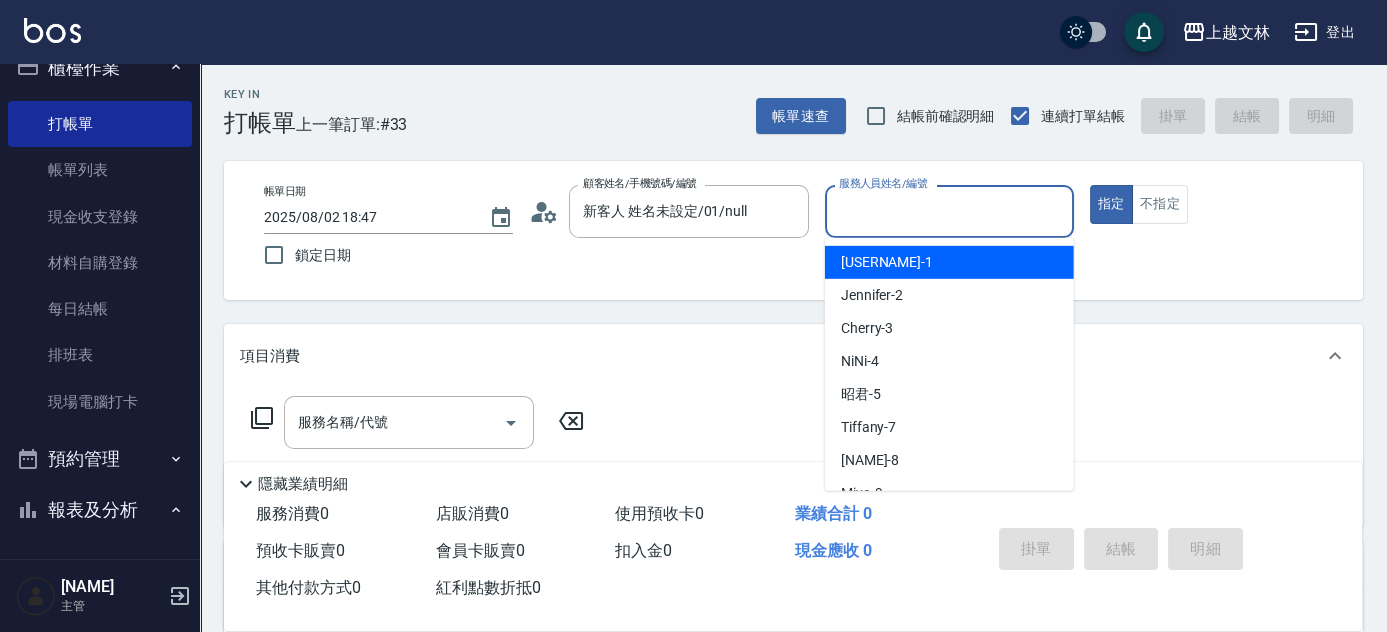 click on "服務人員姓名/編號" at bounding box center [949, 211] 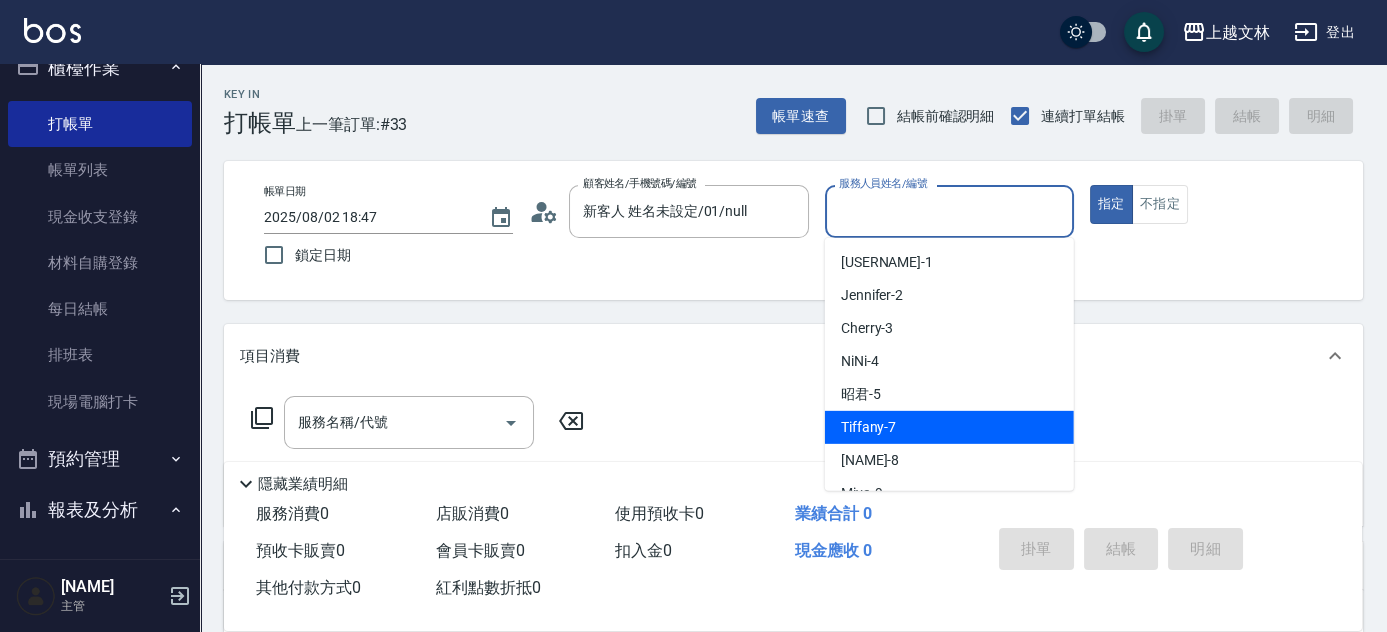click on "Tiffany -7" at bounding box center [949, 427] 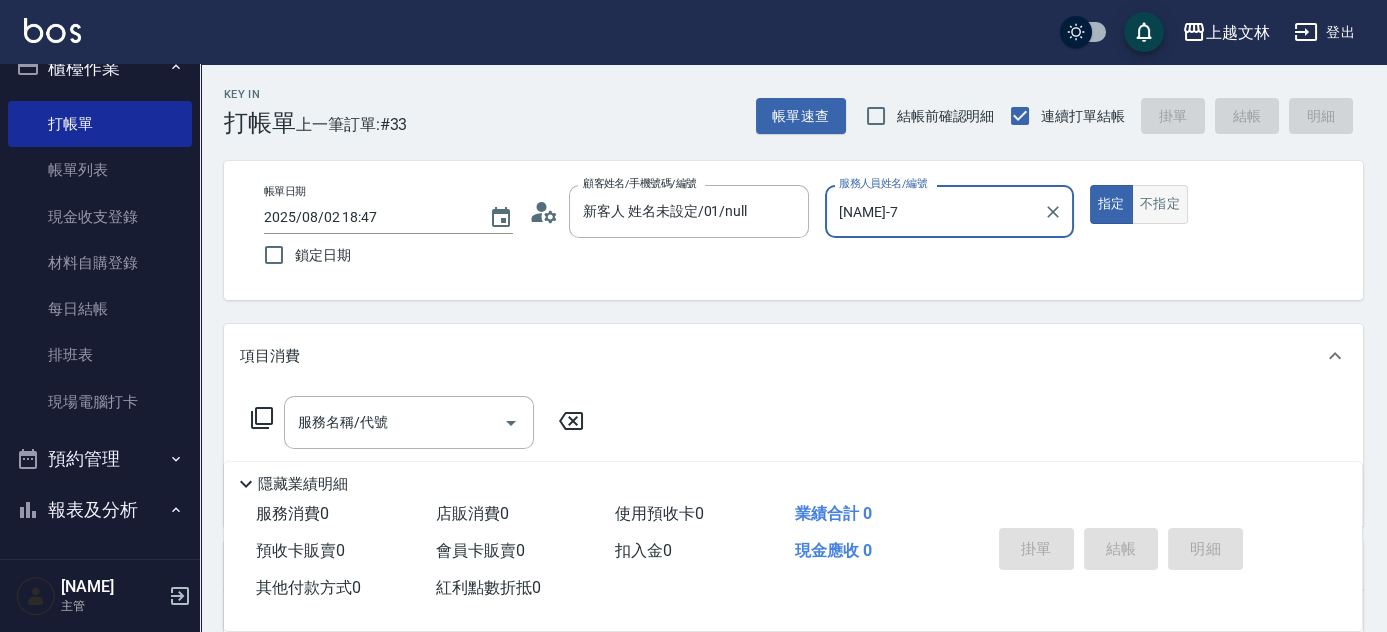 click on "不指定" at bounding box center (1160, 204) 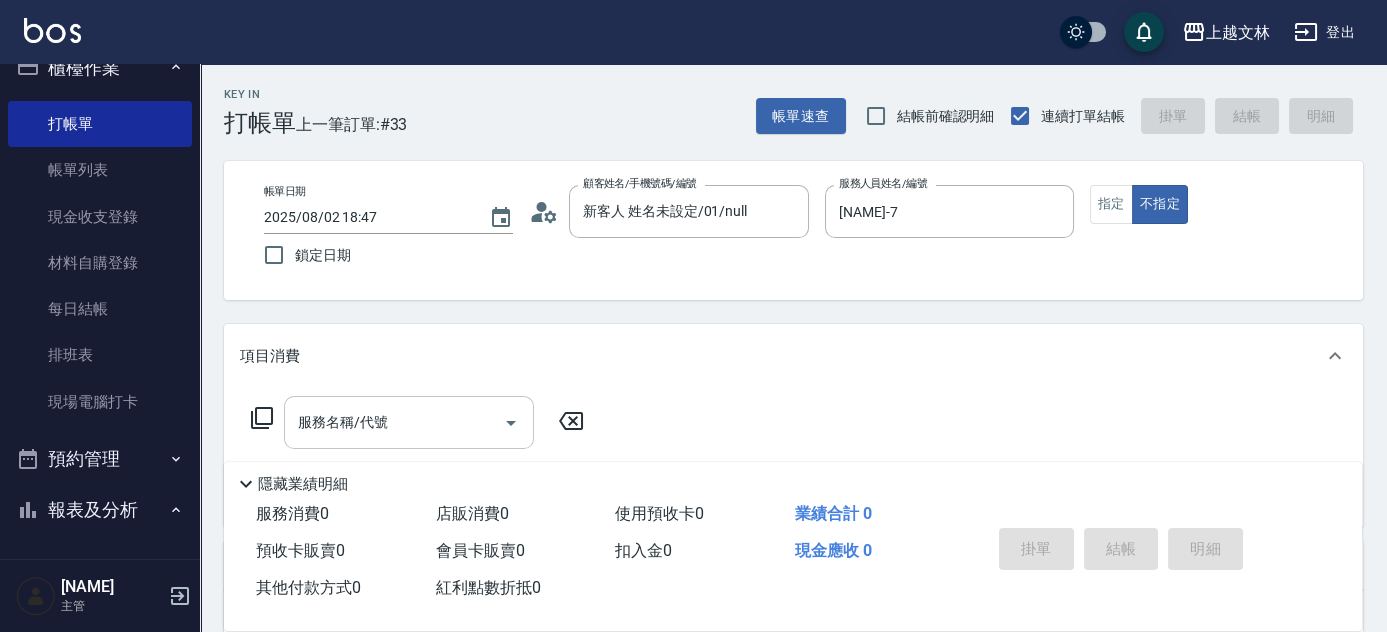 click on "服務名稱/代號" at bounding box center [394, 422] 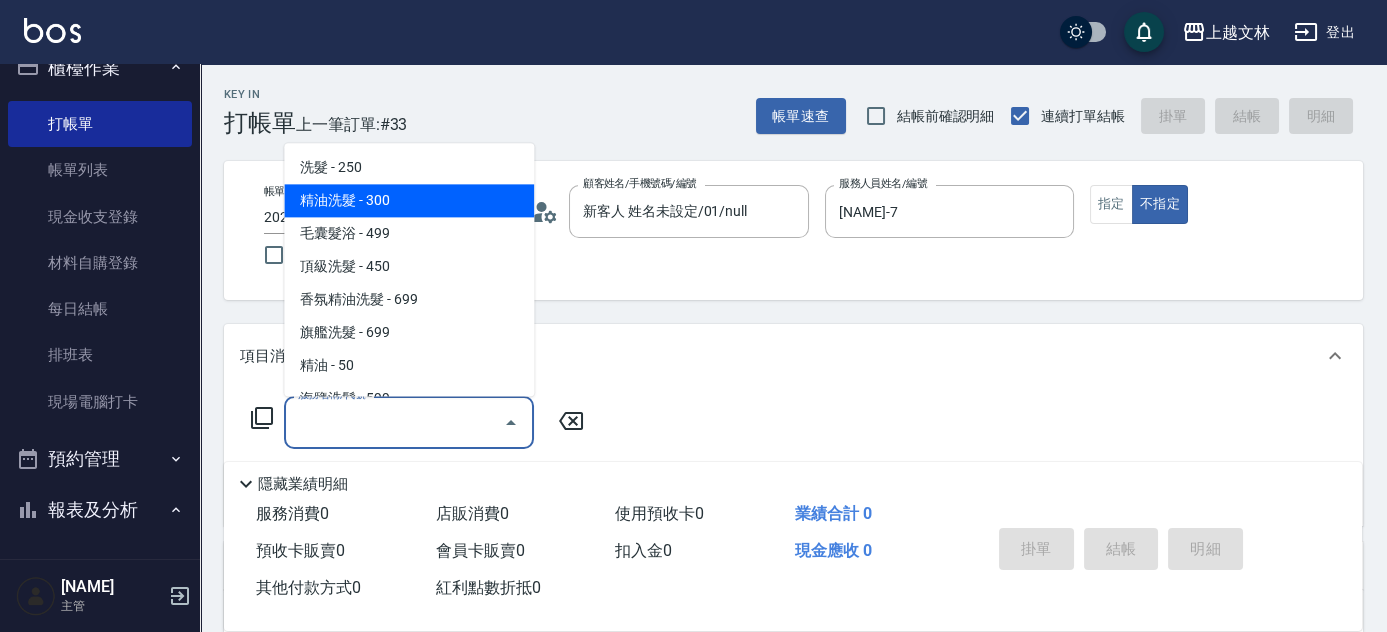 drag, startPoint x: 480, startPoint y: 207, endPoint x: 547, endPoint y: 262, distance: 86.683334 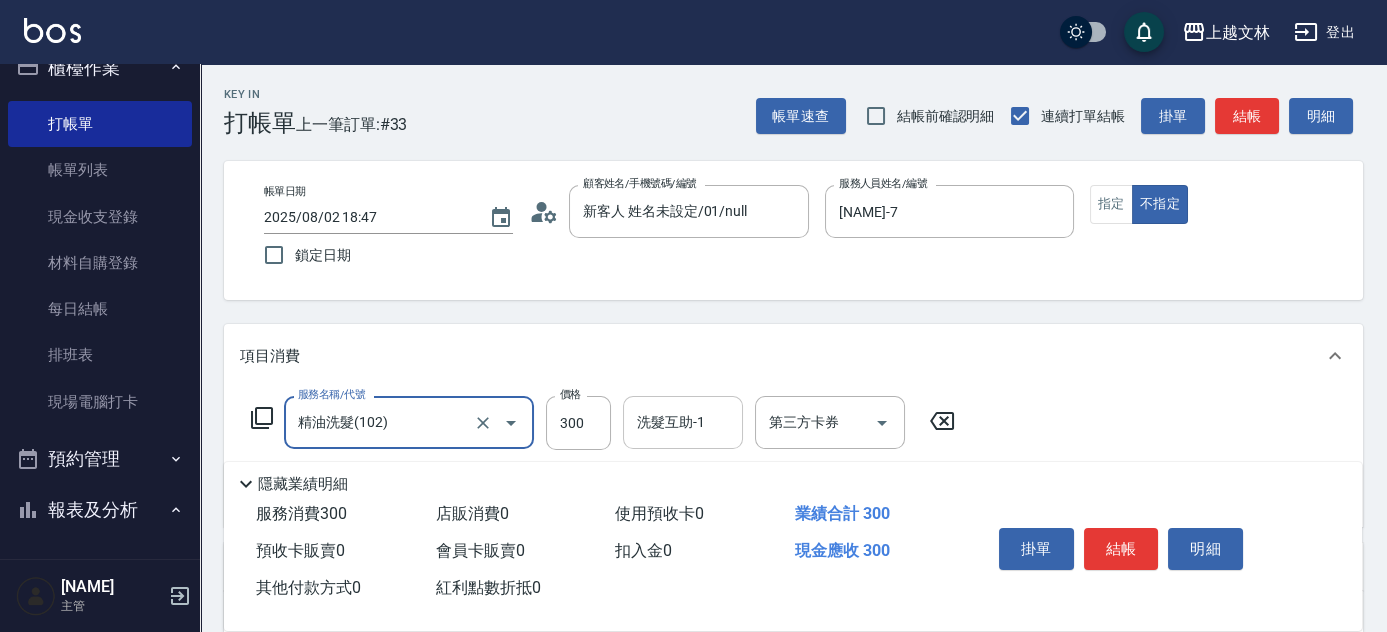 click on "洗髮互助-1 洗髮互助-1" at bounding box center [683, 422] 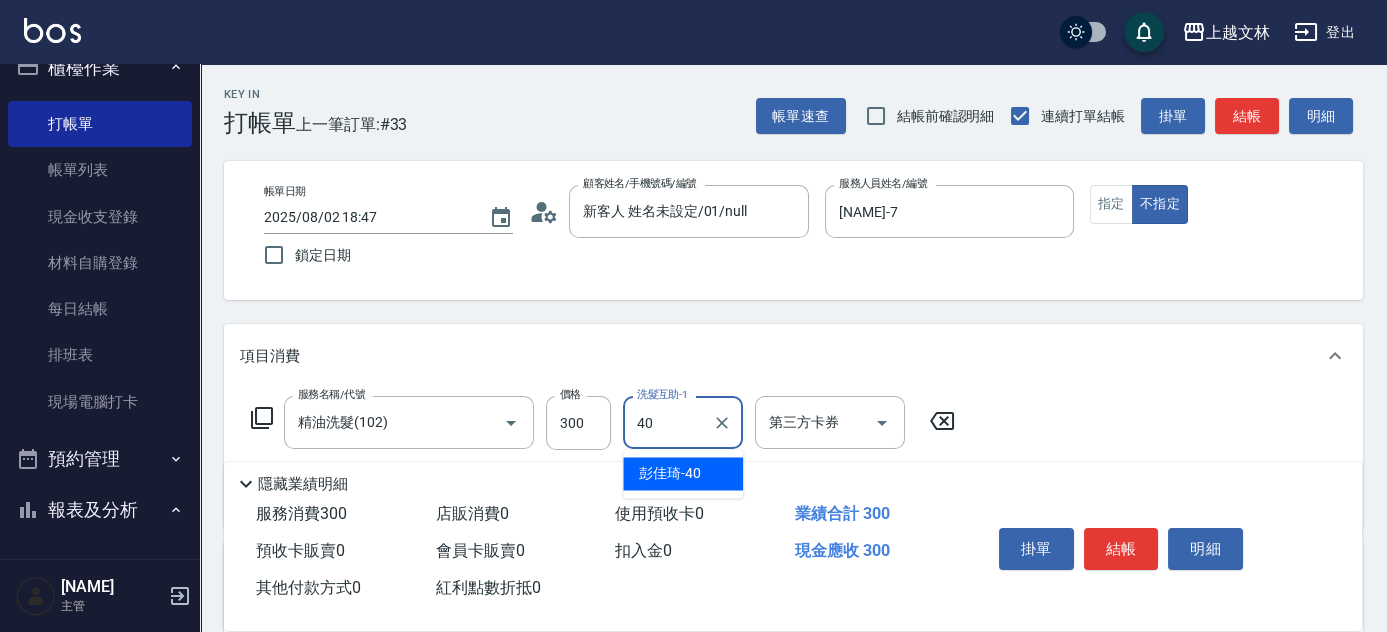 click on "彭佳琦 -40" at bounding box center [683, 473] 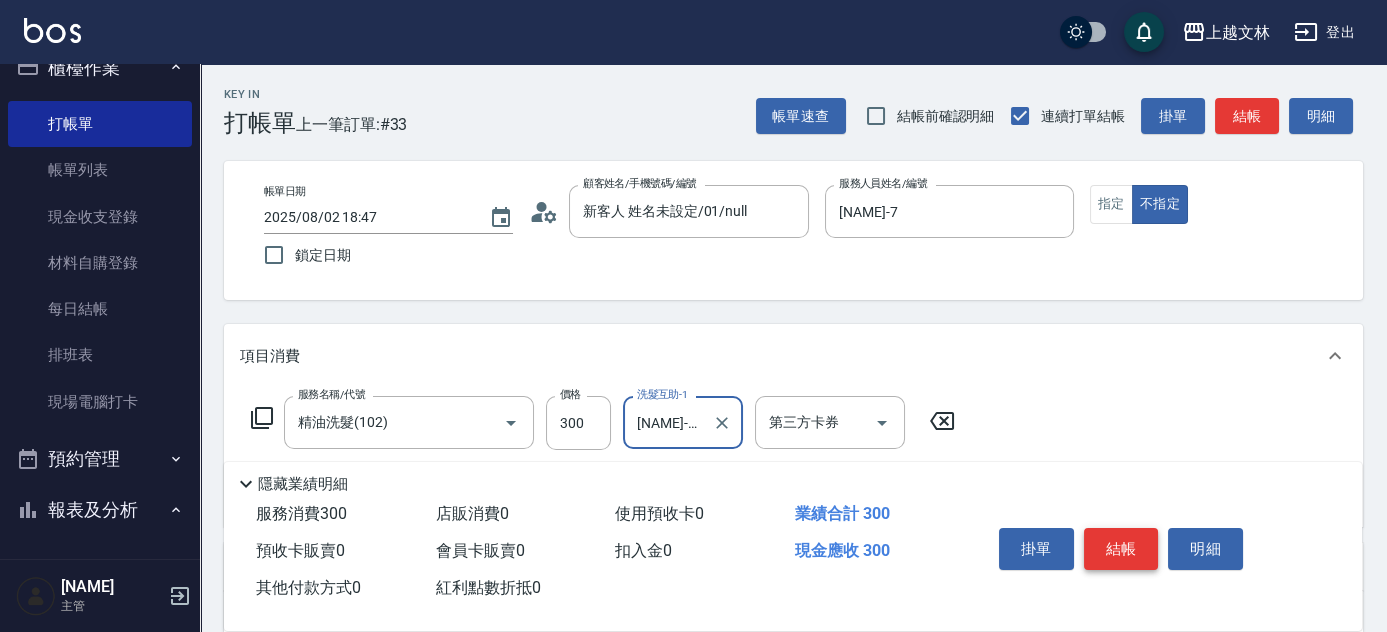 click on "結帳" at bounding box center [1121, 549] 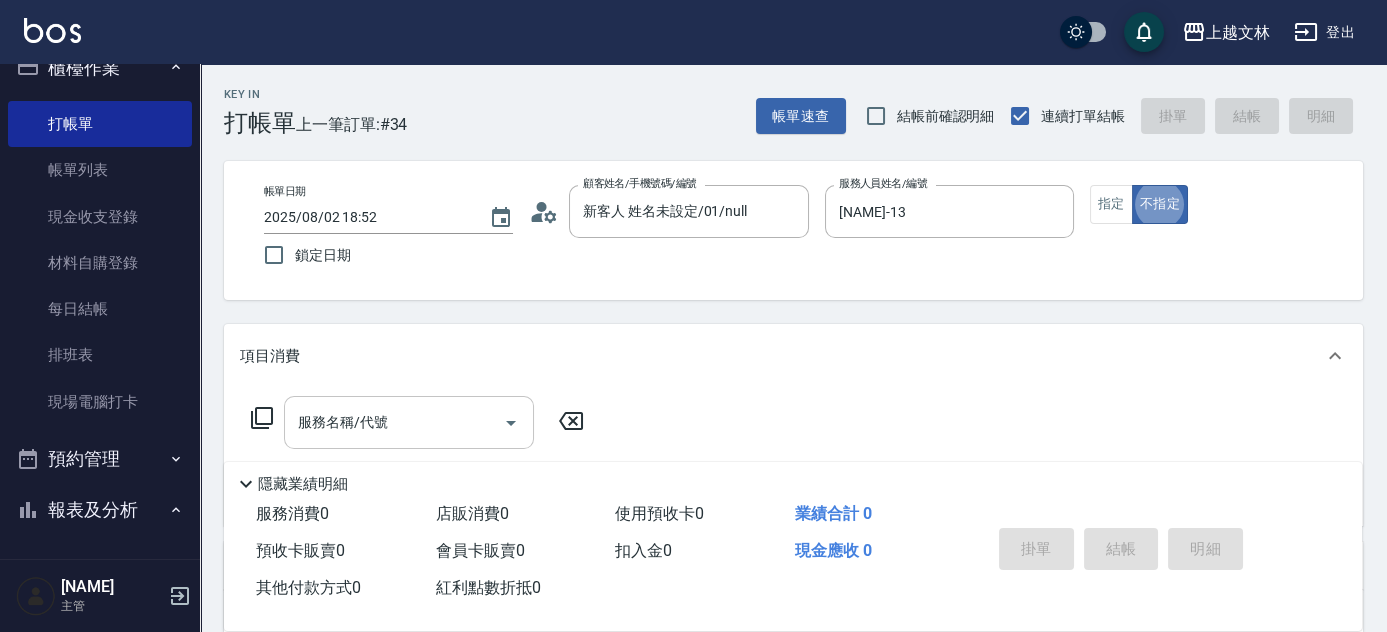 click on "服務名稱/代號" at bounding box center [409, 422] 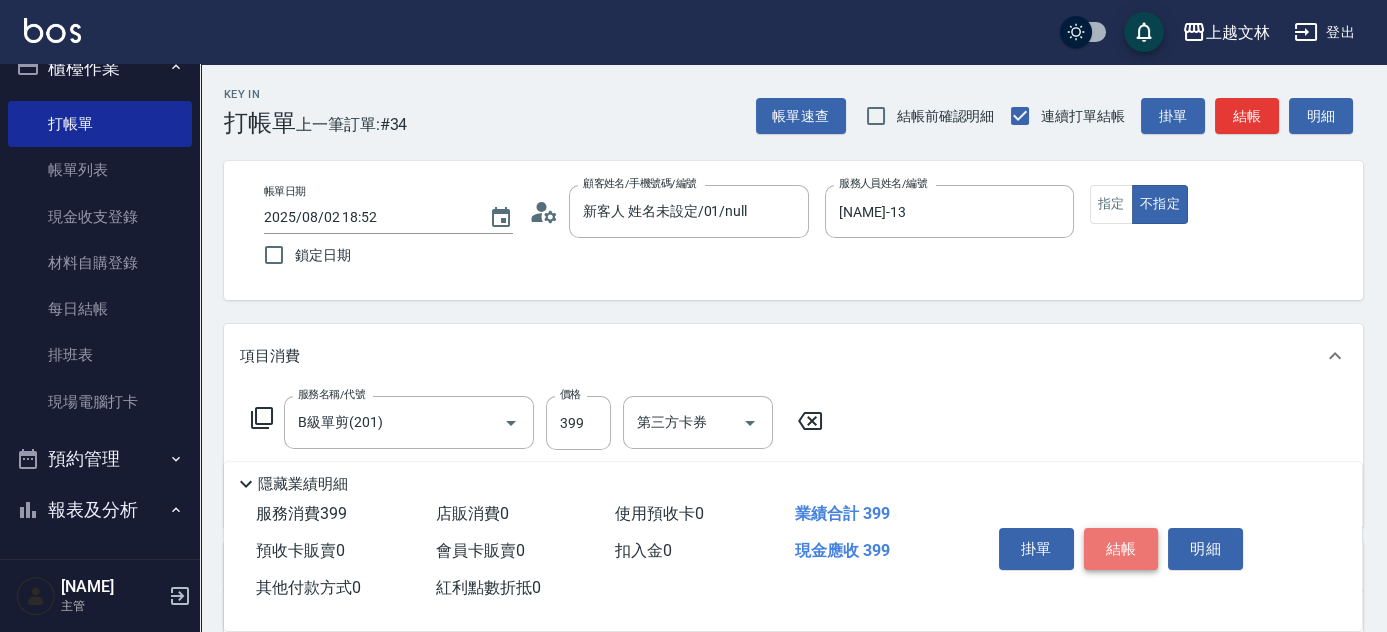 click on "結帳" at bounding box center (1121, 549) 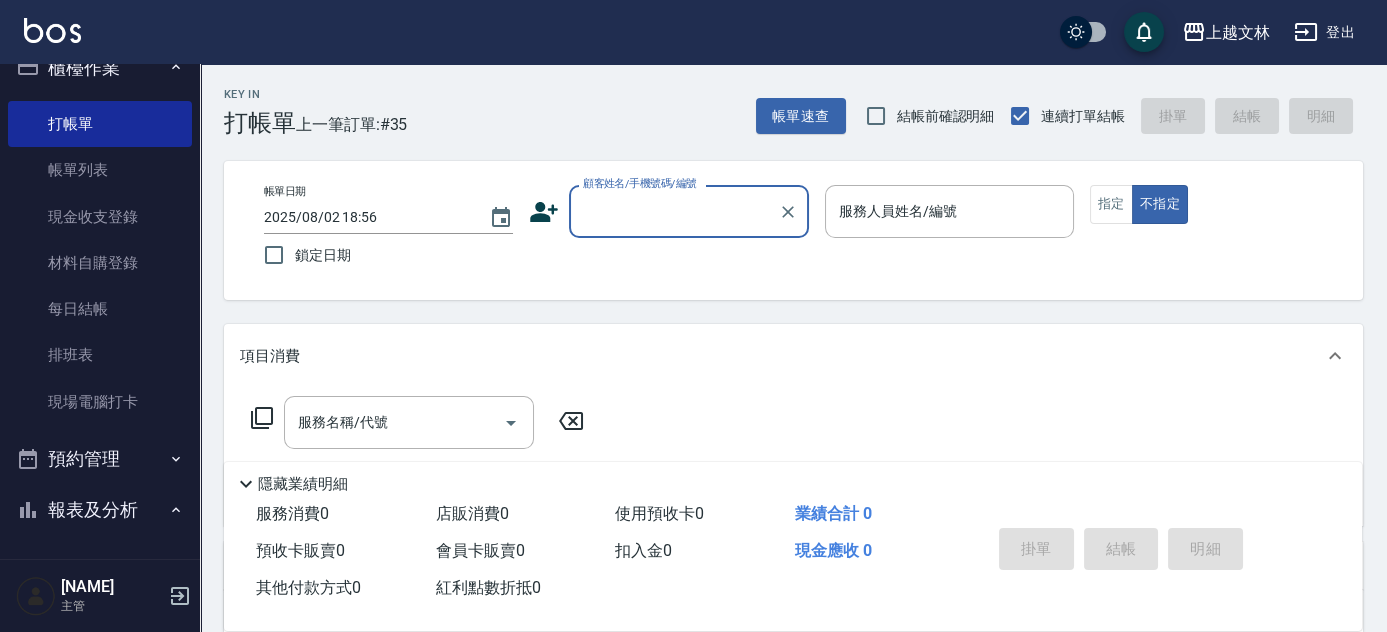 click on "顧客姓名/手機號碼/編號" at bounding box center (689, 211) 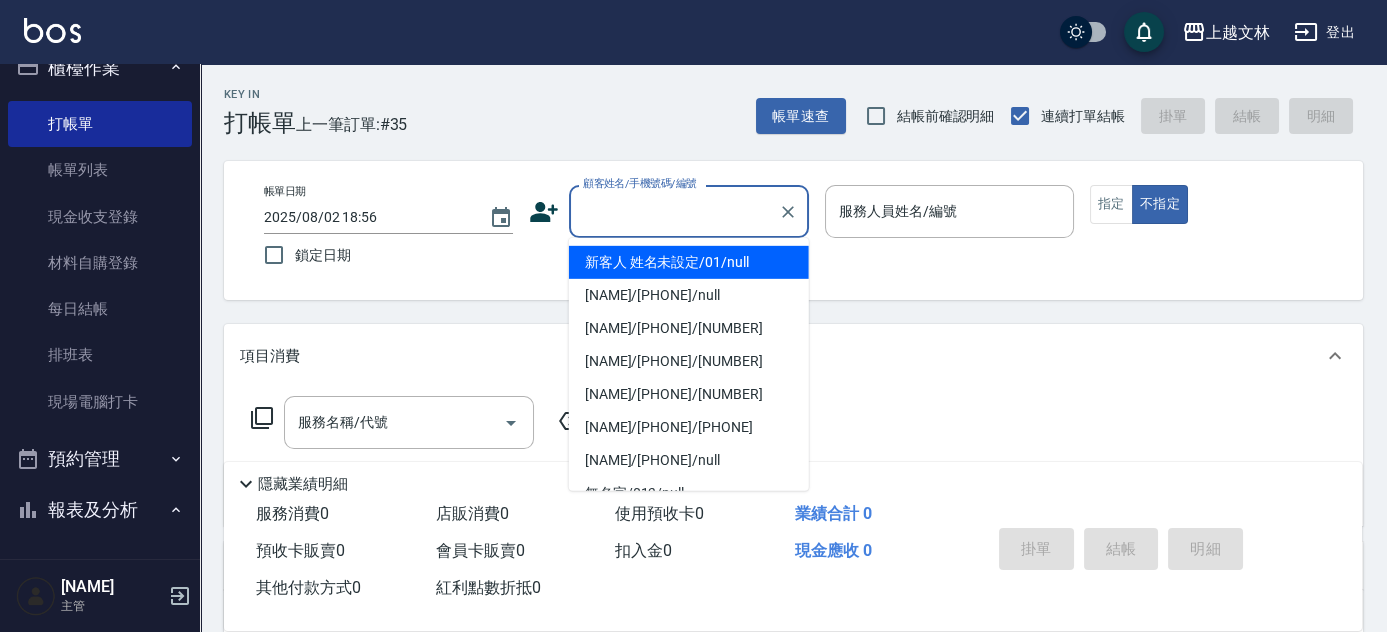 click on "新客人 姓名未設定/01/null" at bounding box center [689, 262] 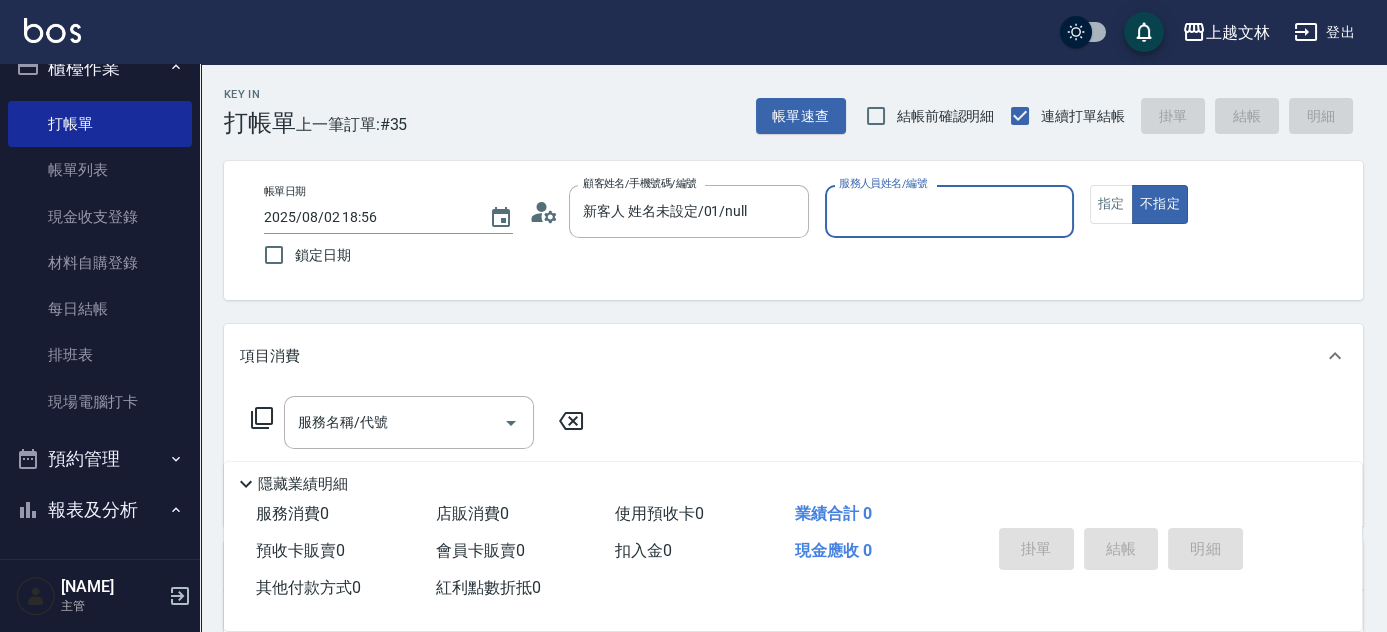 click on "服務人員姓名/編號" at bounding box center (949, 211) 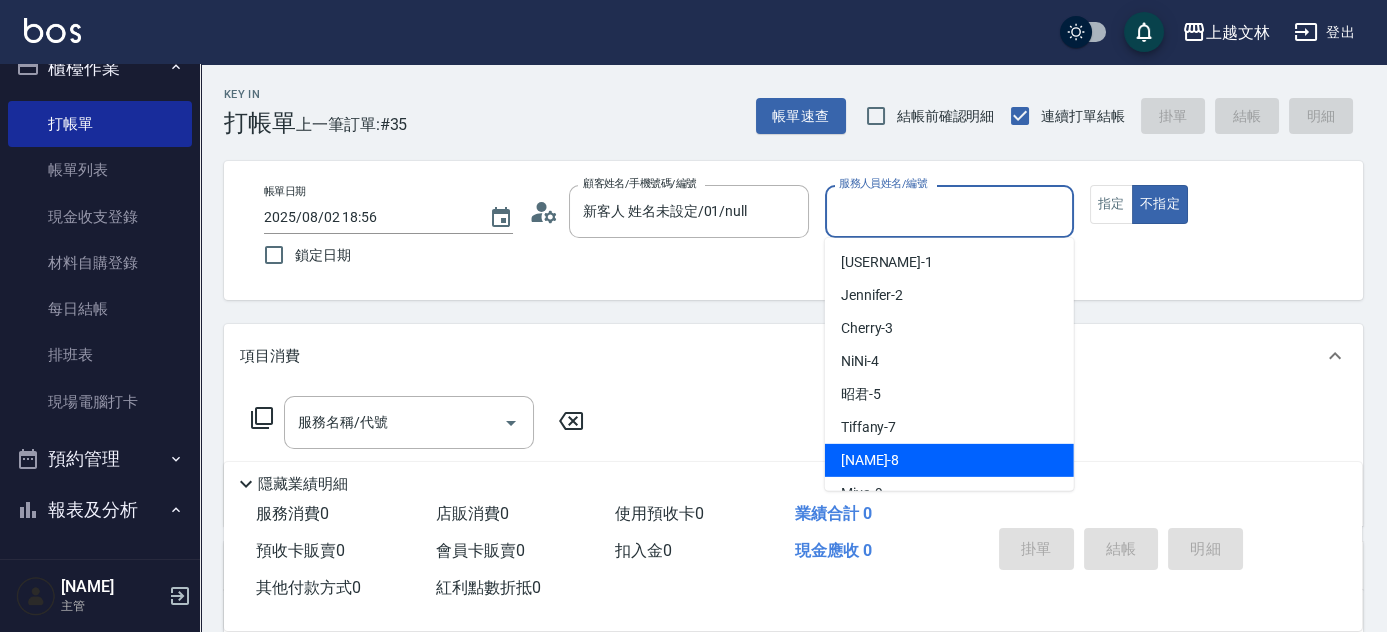 click on "Ella -8" at bounding box center [949, 460] 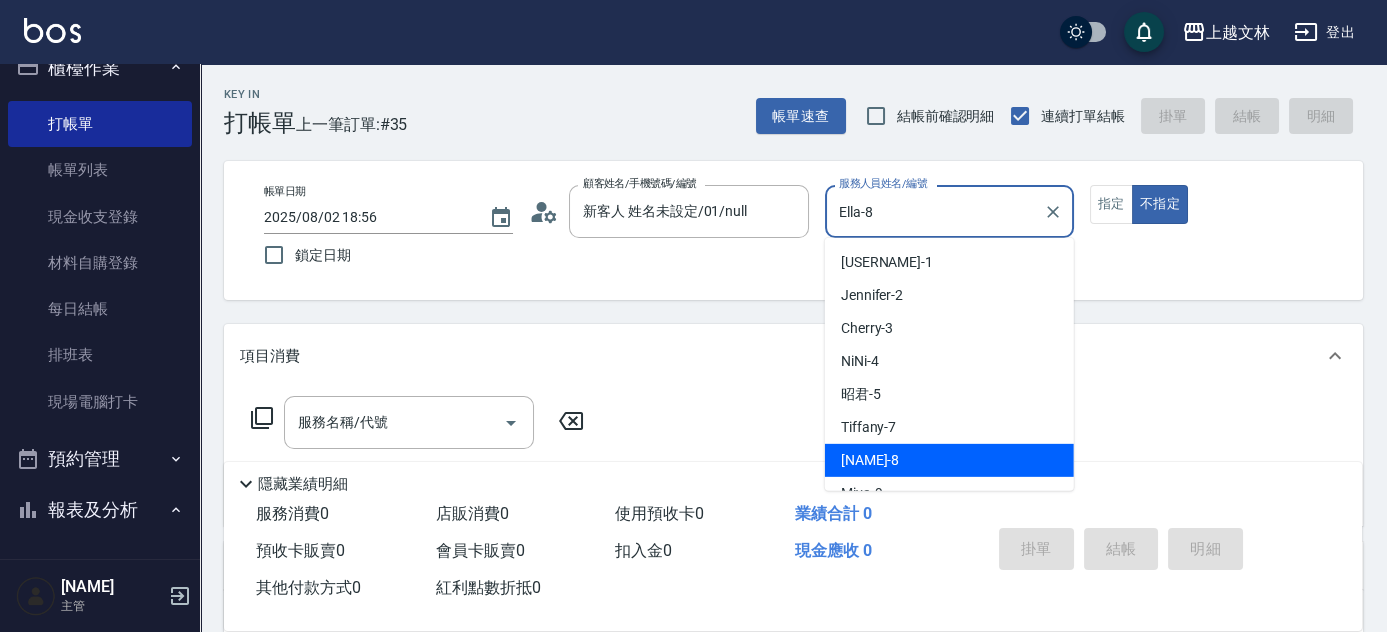 click on "Ella-8" at bounding box center [934, 211] 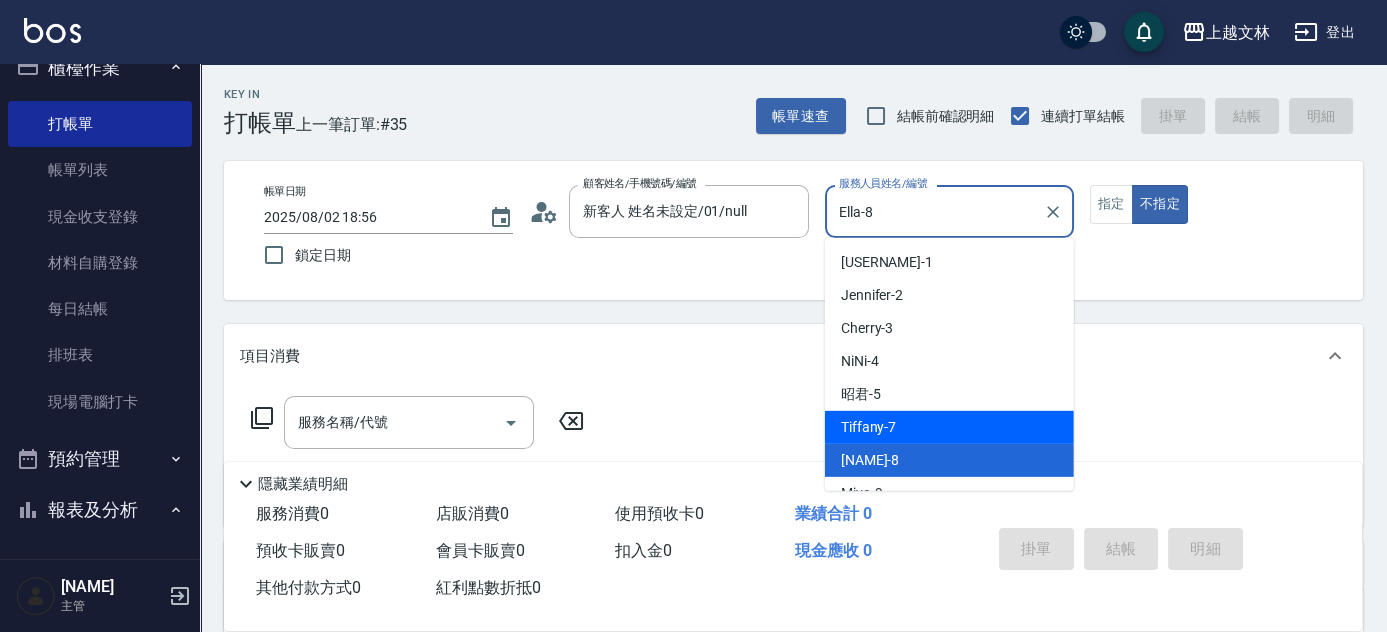 click on "Tiffany -7" at bounding box center (949, 427) 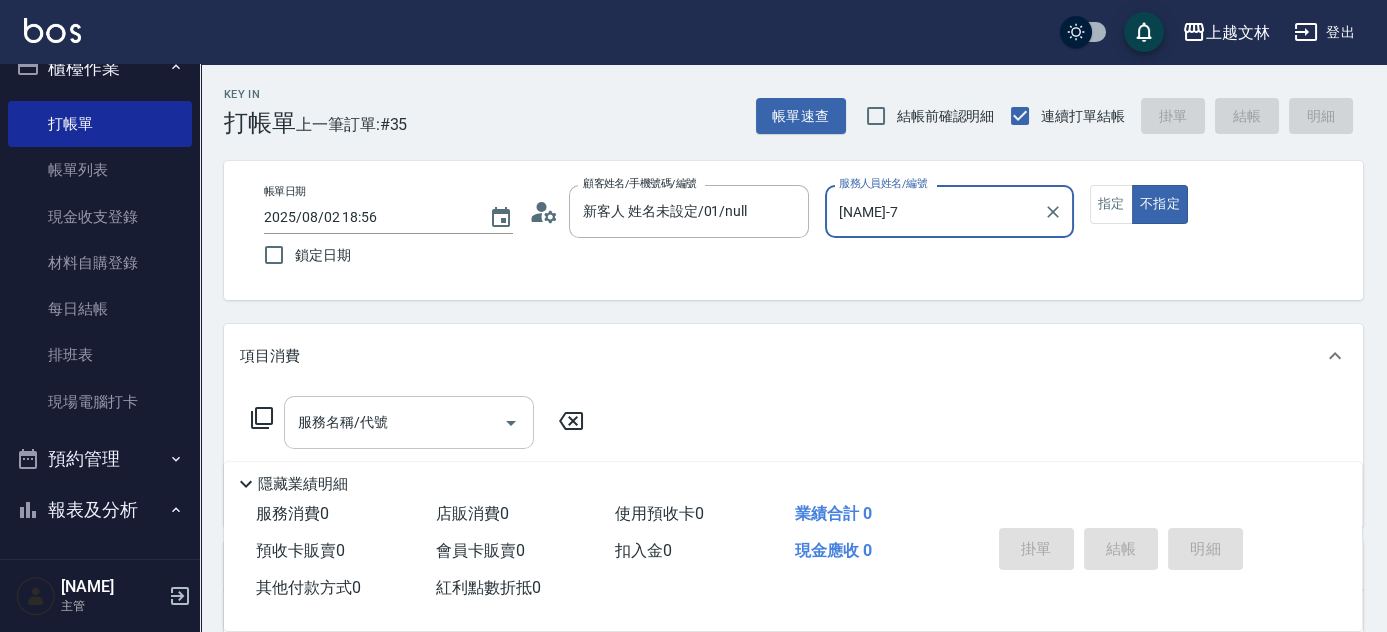 click on "服務名稱/代號" at bounding box center [394, 422] 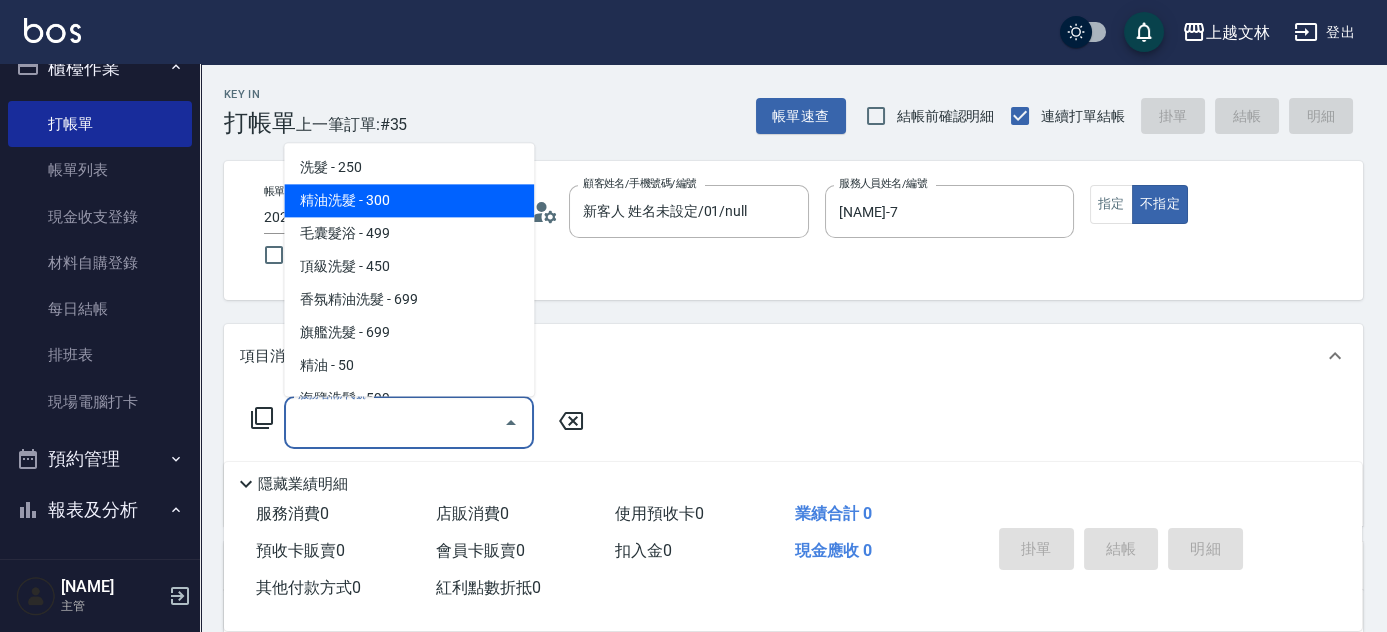 click on "精油洗髮 - 300" at bounding box center (409, 201) 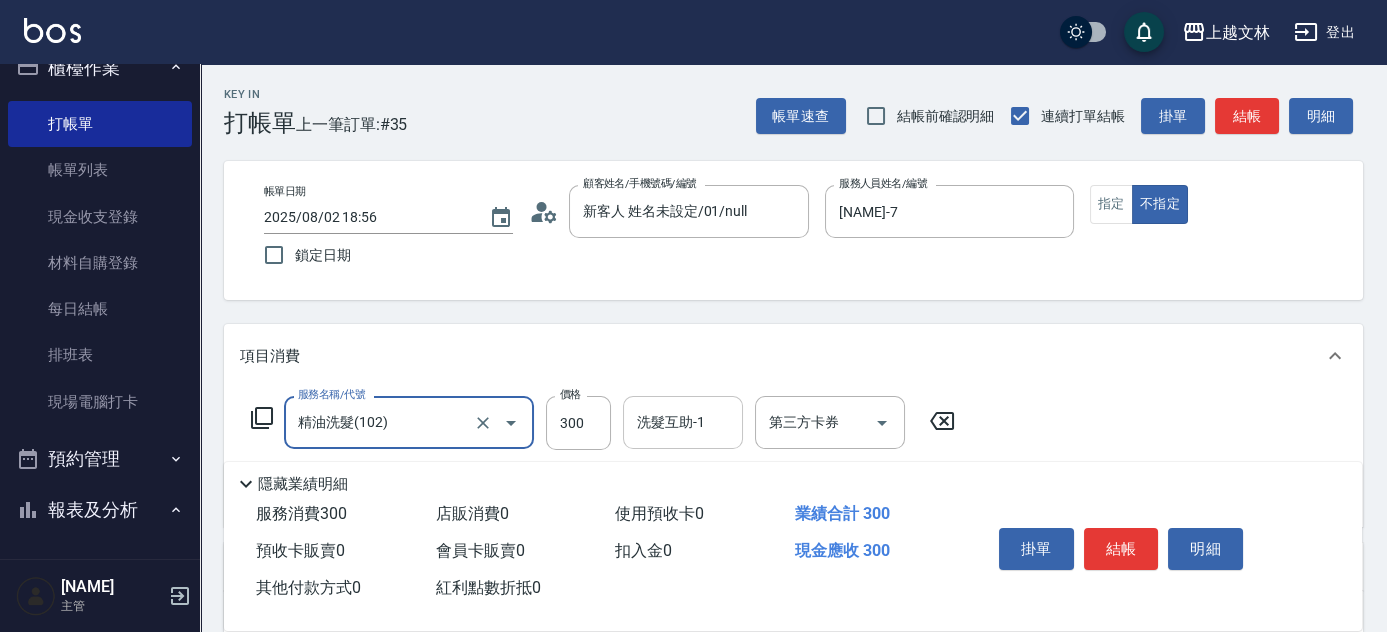 click on "洗髮互助-1" at bounding box center [683, 422] 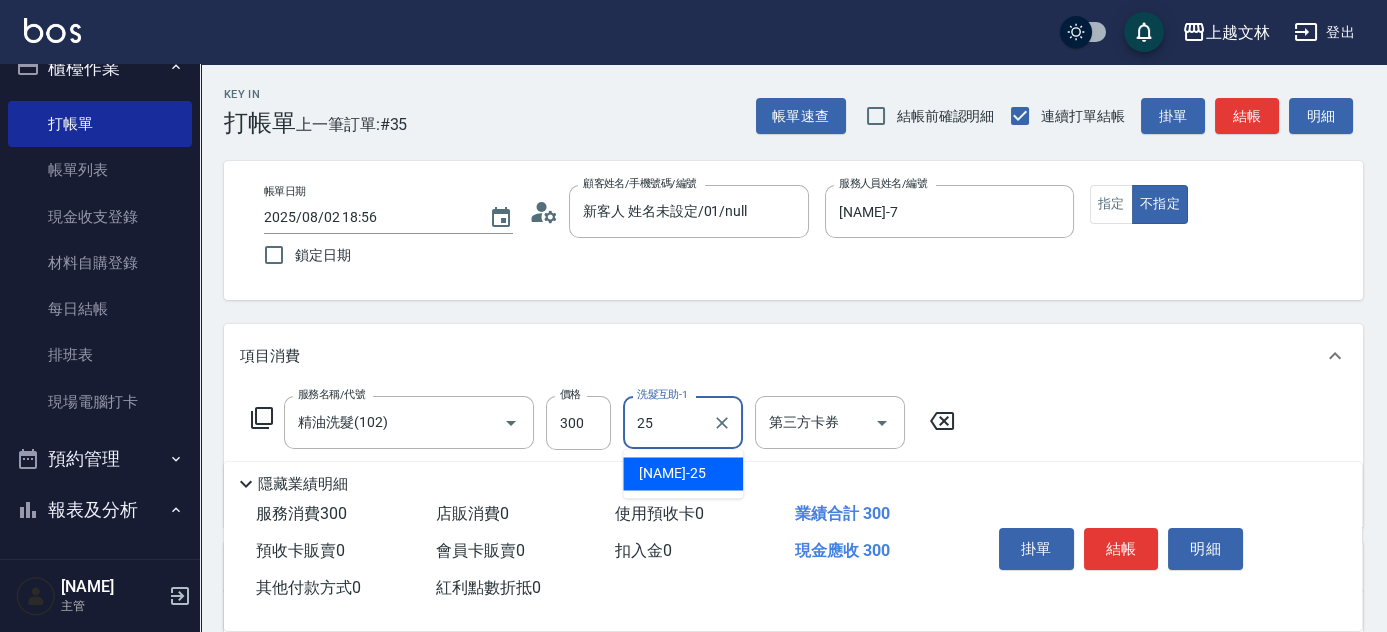 click on "牛牛 -25" at bounding box center [672, 473] 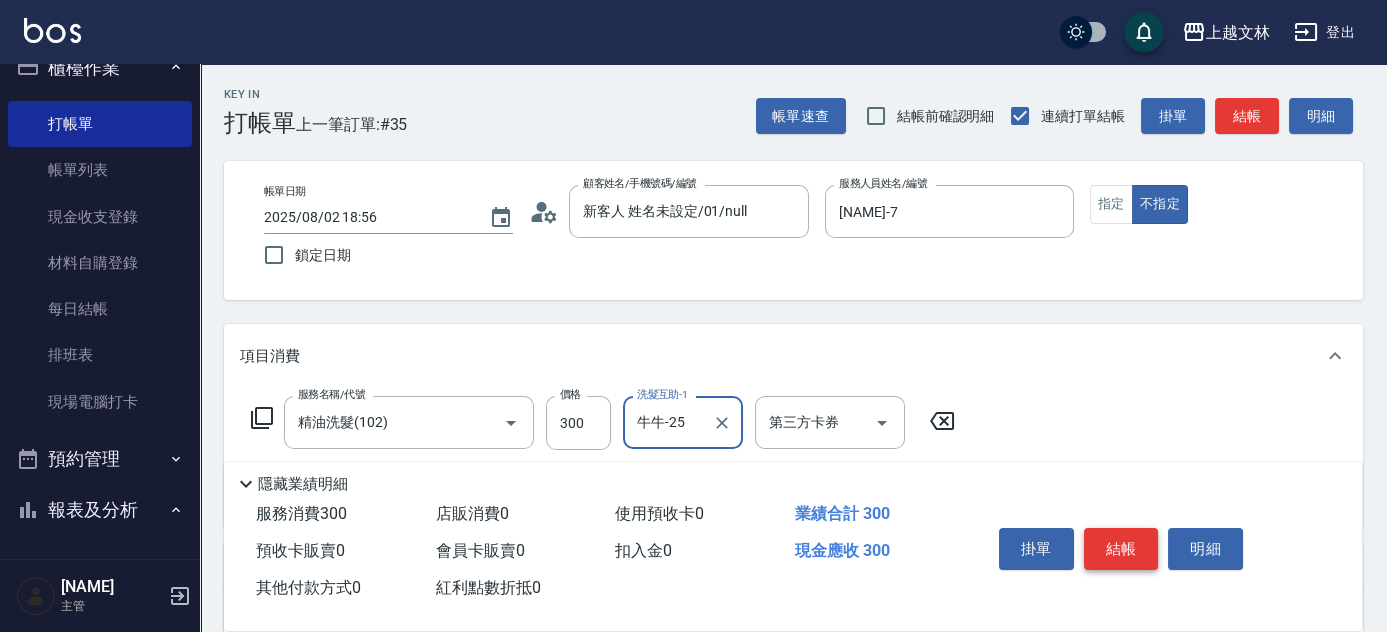 click on "結帳" at bounding box center [1121, 549] 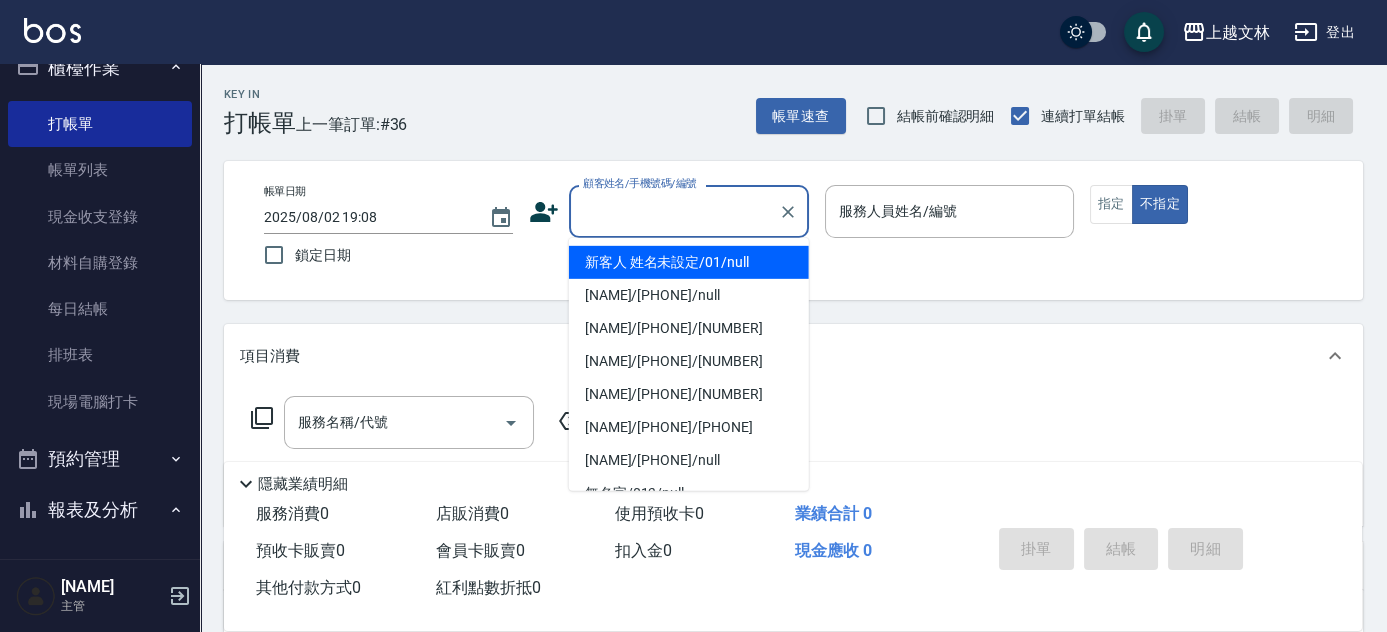 drag, startPoint x: 720, startPoint y: 214, endPoint x: 720, endPoint y: 245, distance: 31 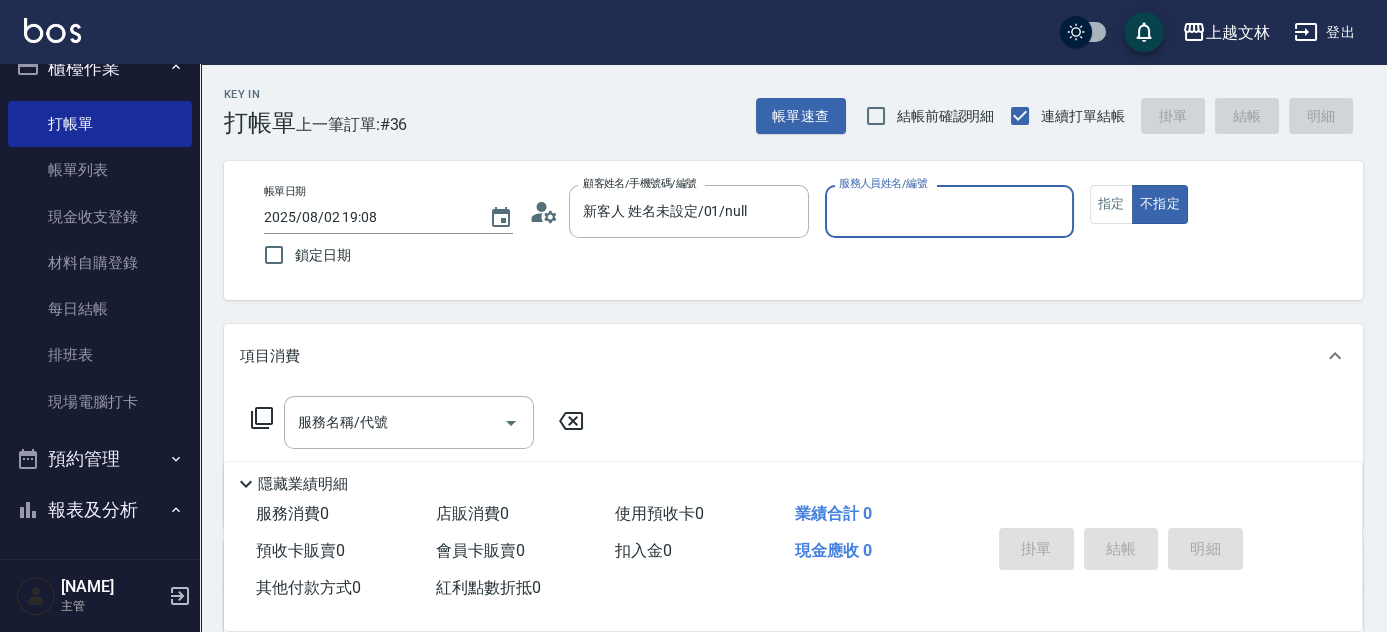 click on "服務人員姓名/編號 服務人員姓名/編號" at bounding box center (949, 211) 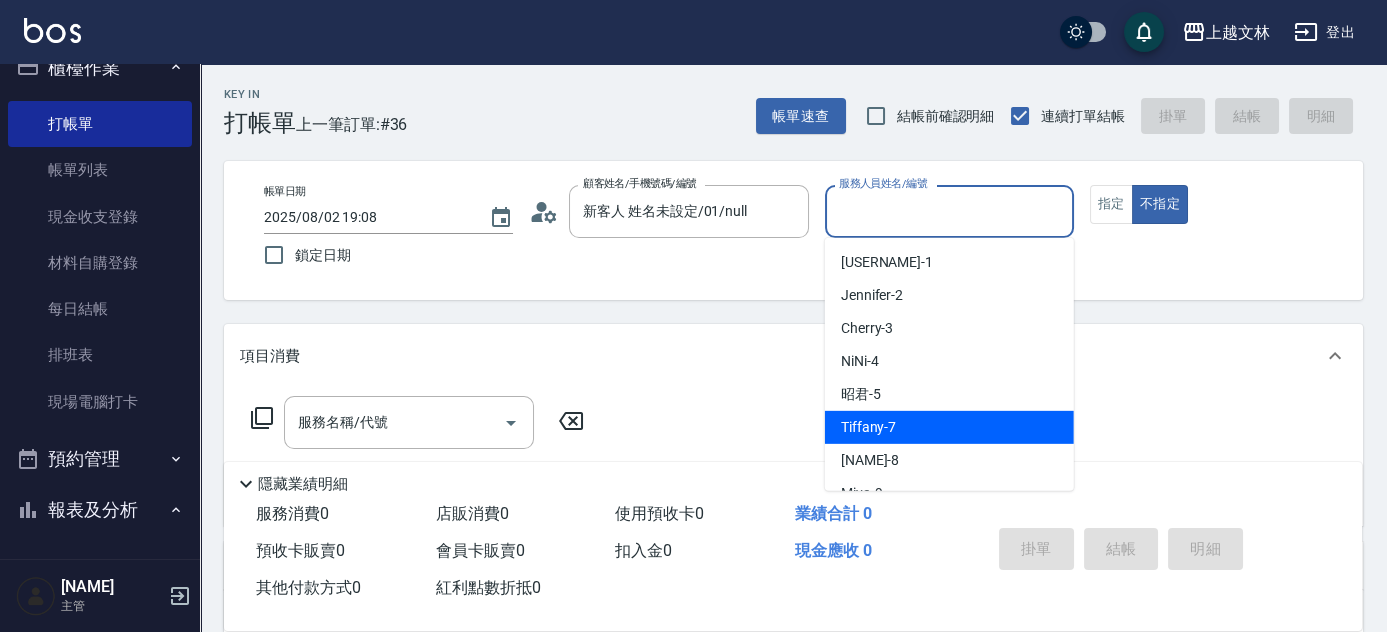 click on "Tiffany -7" at bounding box center [949, 427] 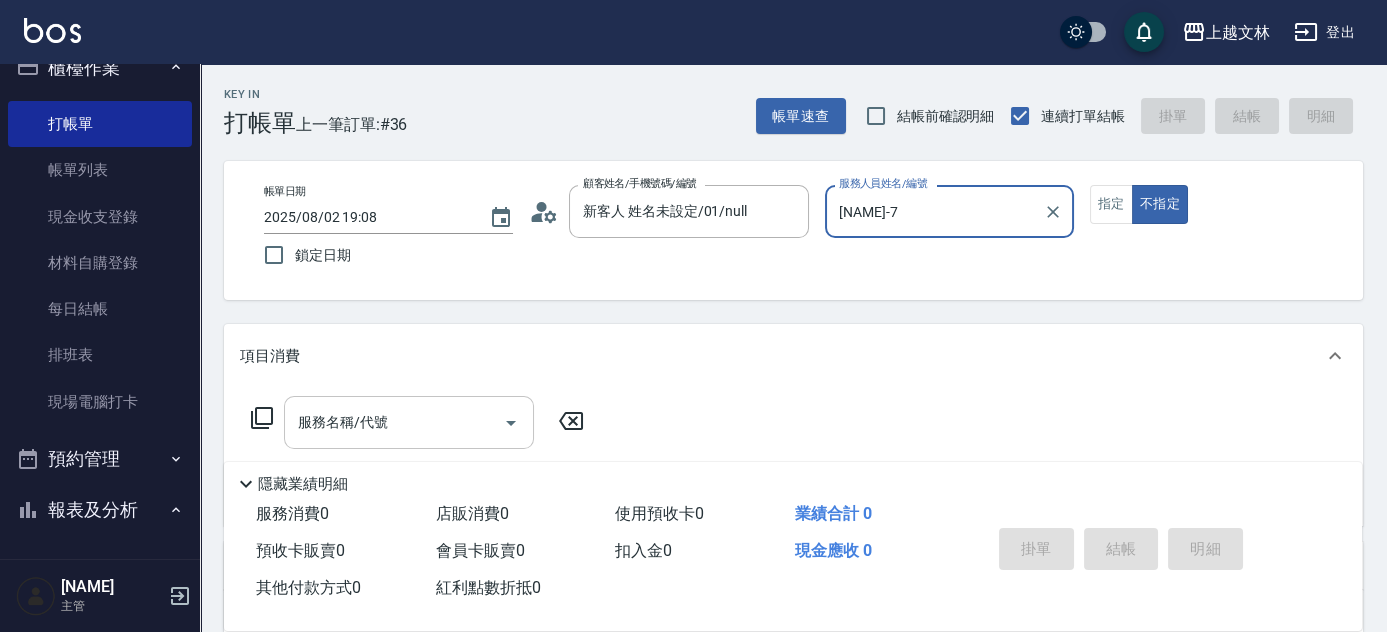 click on "服務名稱/代號" at bounding box center [394, 422] 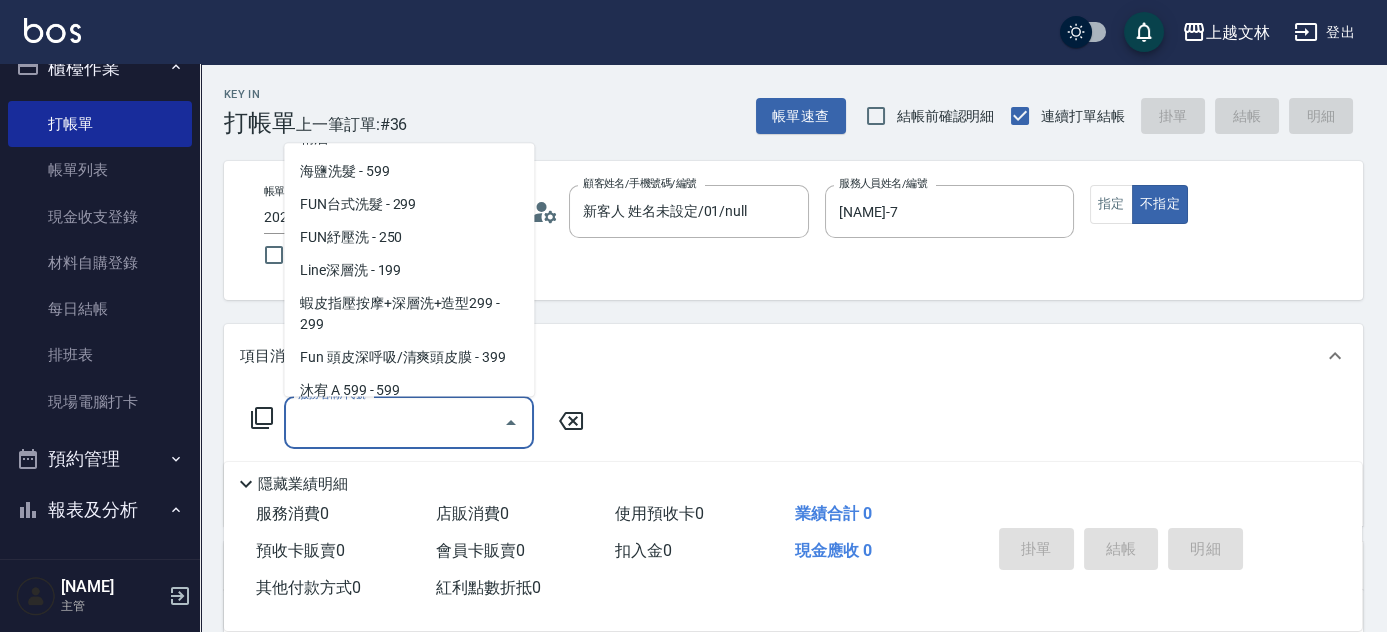 scroll, scrollTop: 442, scrollLeft: 0, axis: vertical 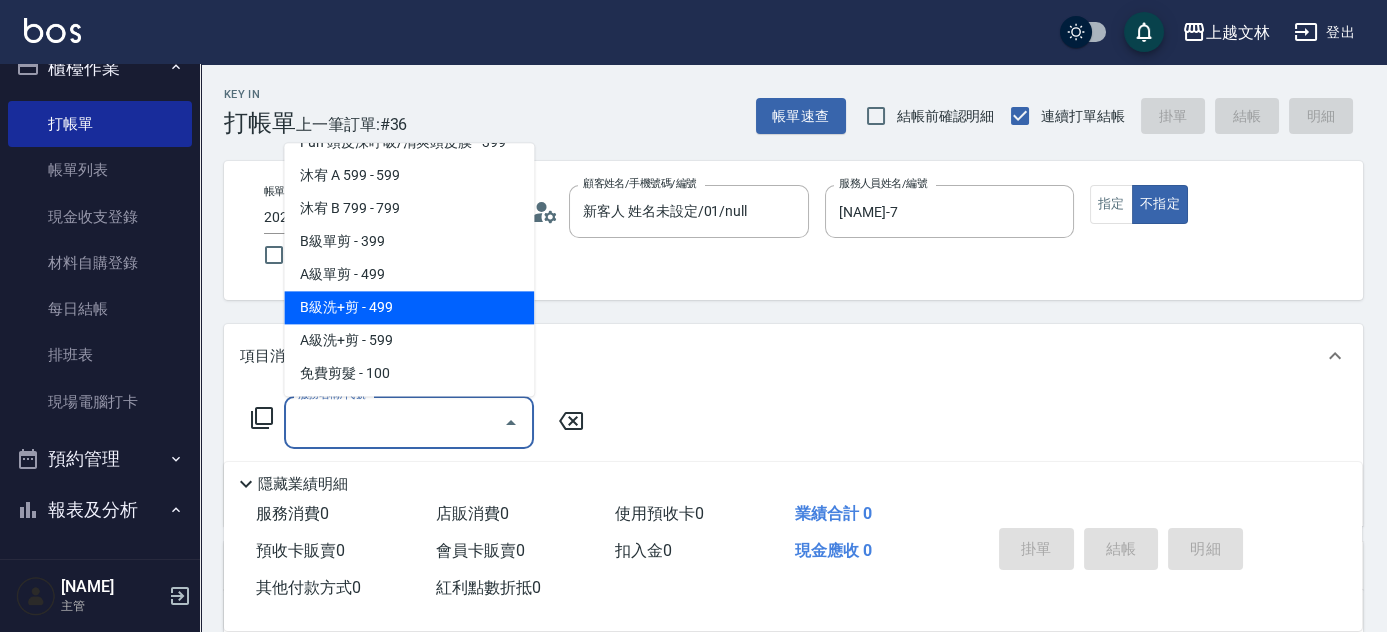 click on "B級洗+剪 - 499" at bounding box center [409, 308] 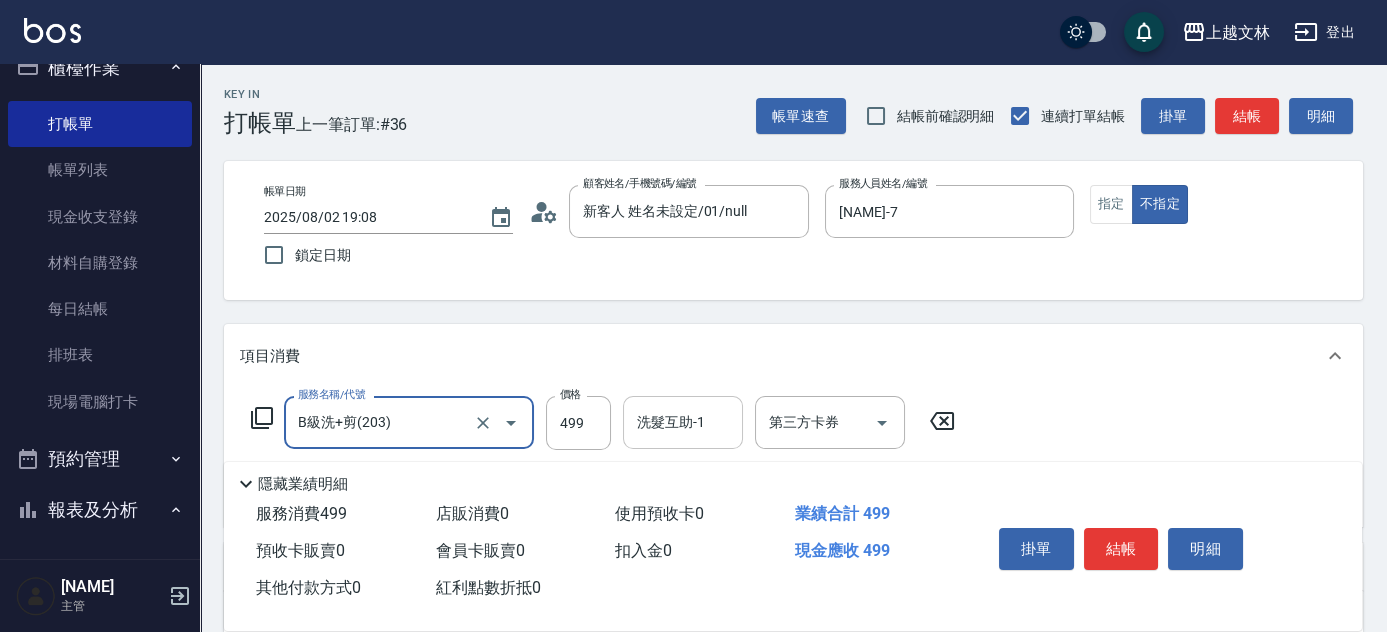click on "洗髮互助-1 洗髮互助-1" at bounding box center [683, 422] 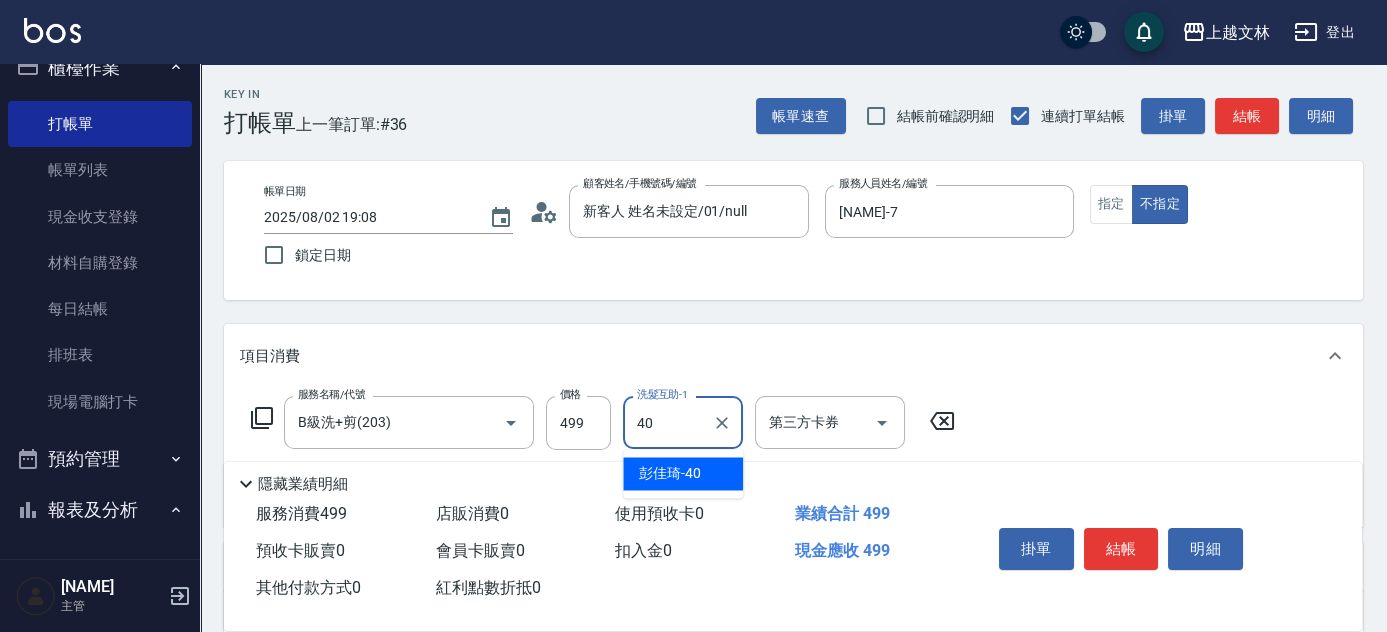 click on "彭佳琦 -40" at bounding box center [670, 473] 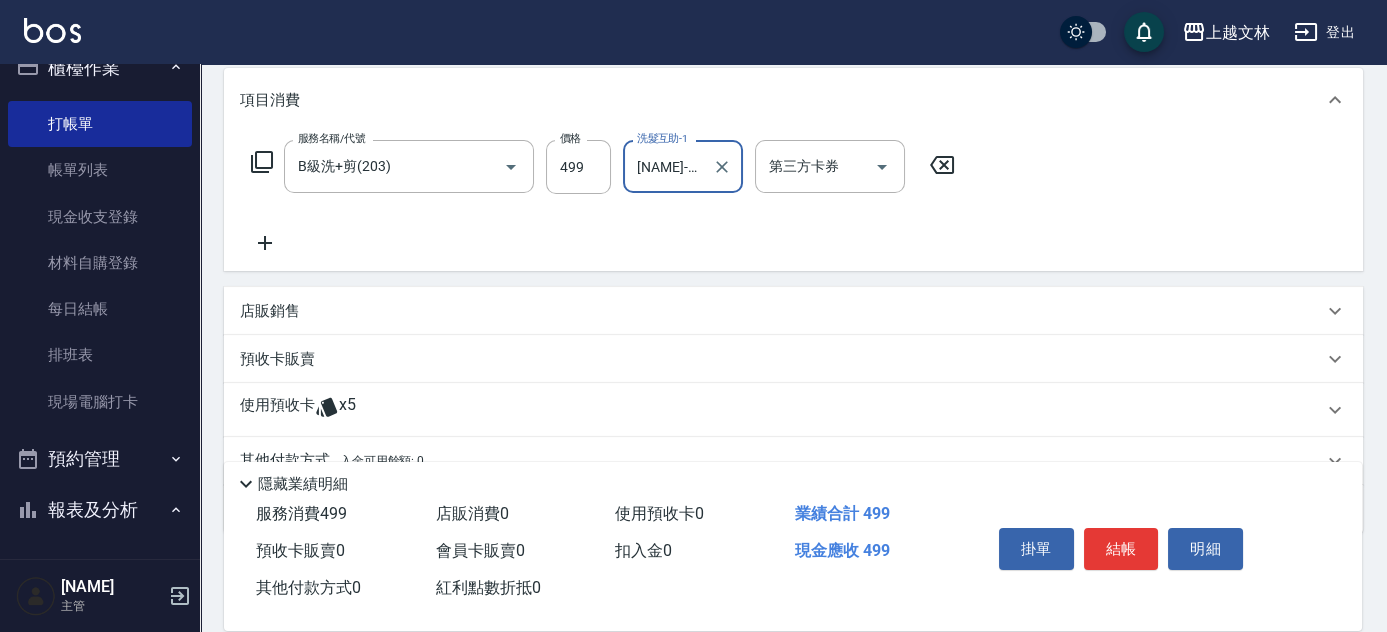 scroll, scrollTop: 272, scrollLeft: 0, axis: vertical 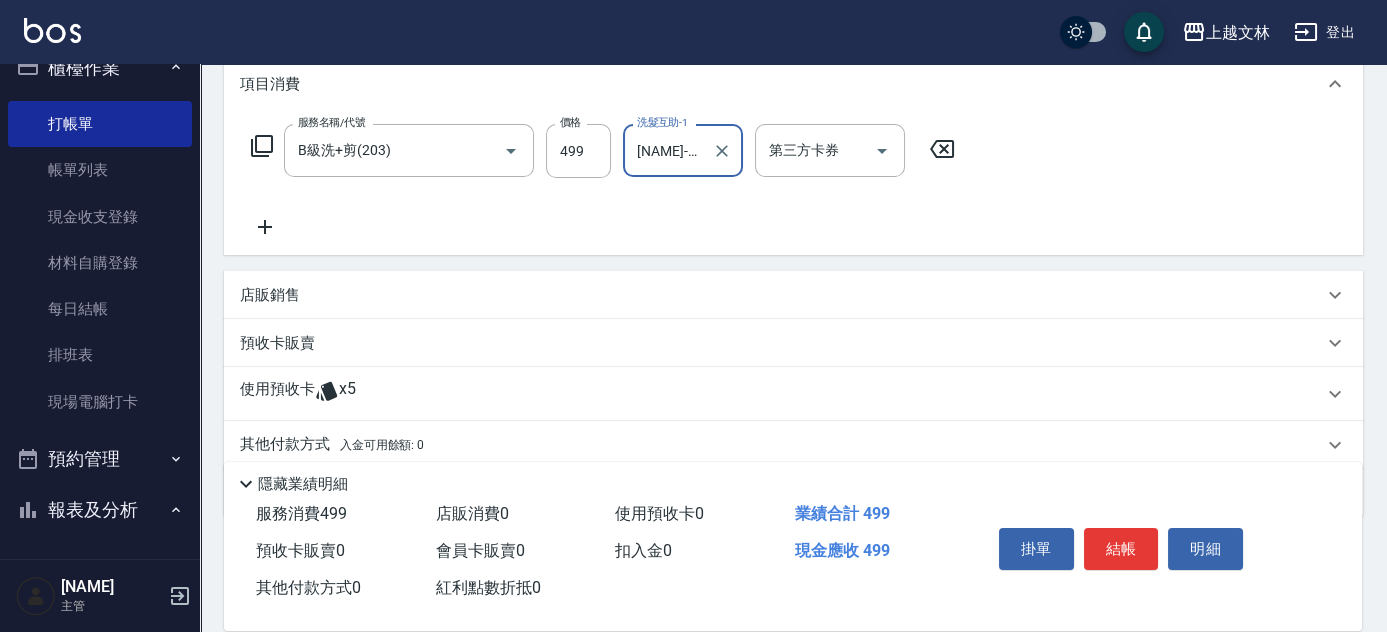 click 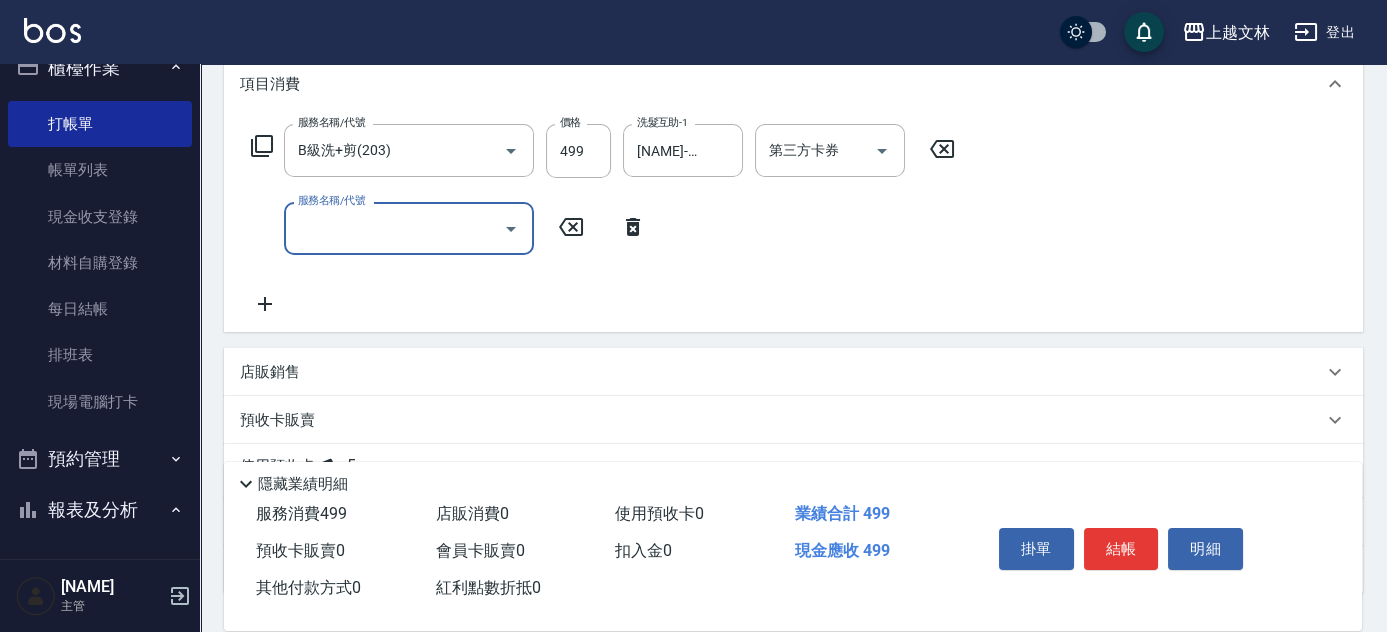 click on "服務名稱/代號" at bounding box center [409, 228] 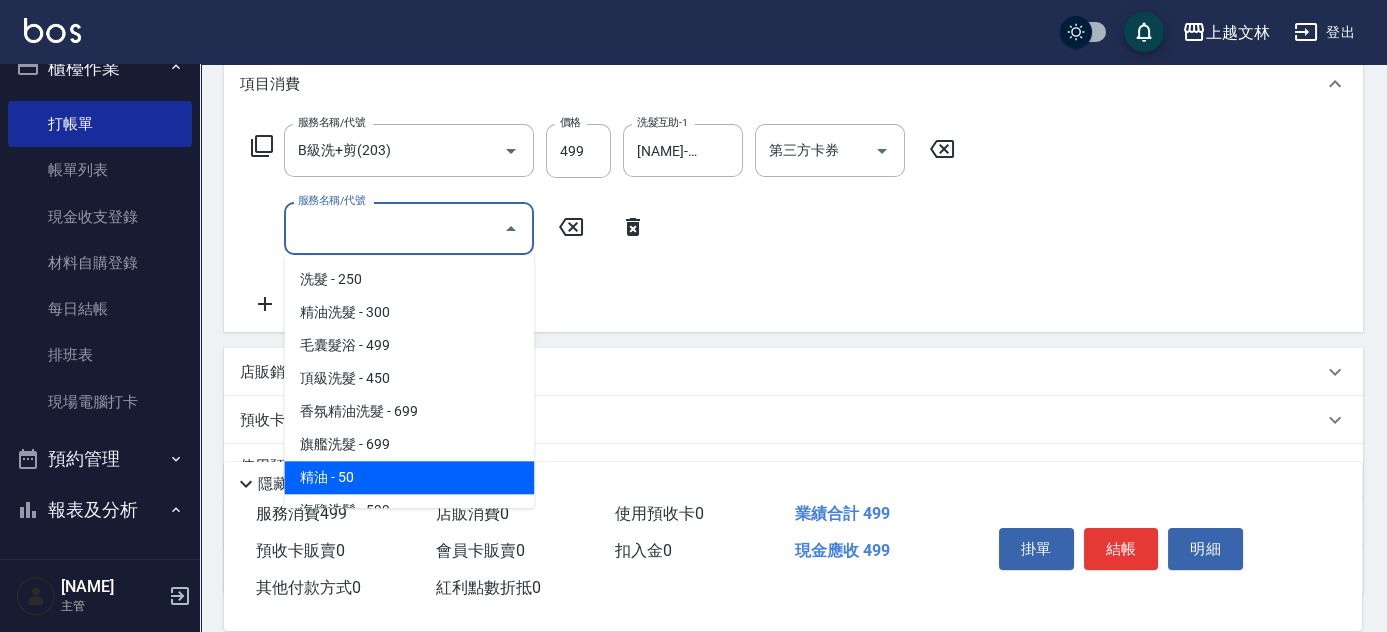 click on "精油 - 50" at bounding box center (409, 477) 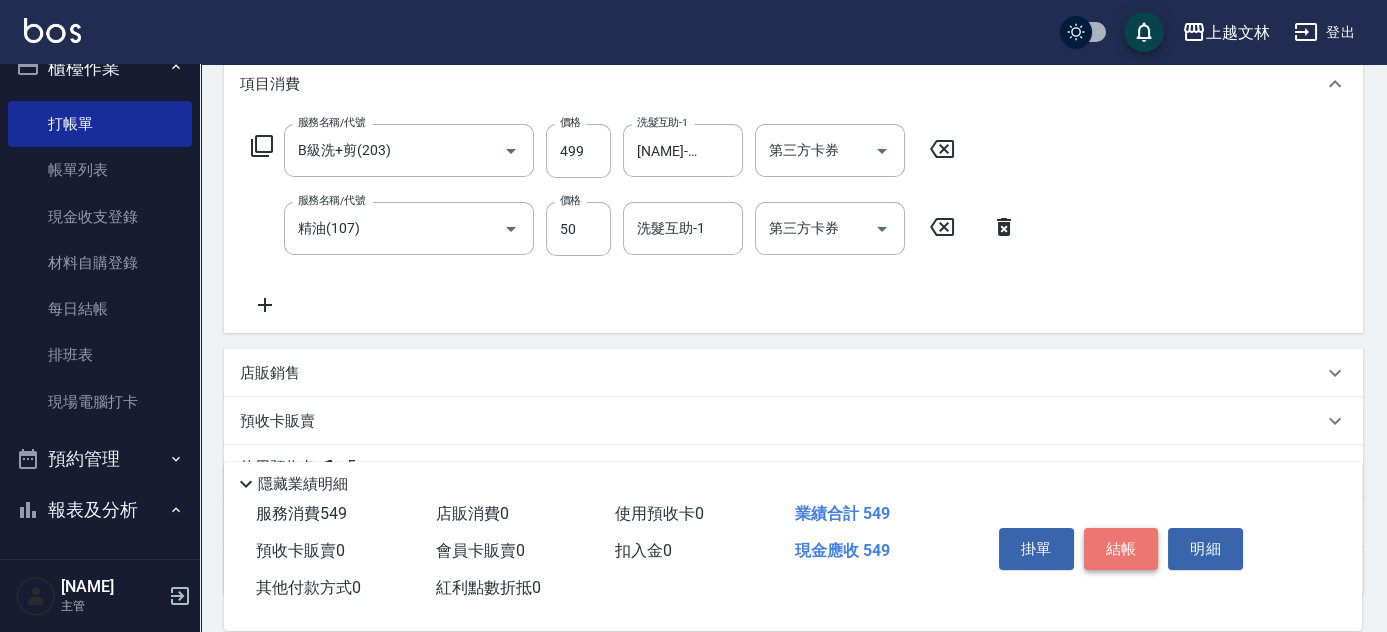 click on "結帳" at bounding box center (1121, 549) 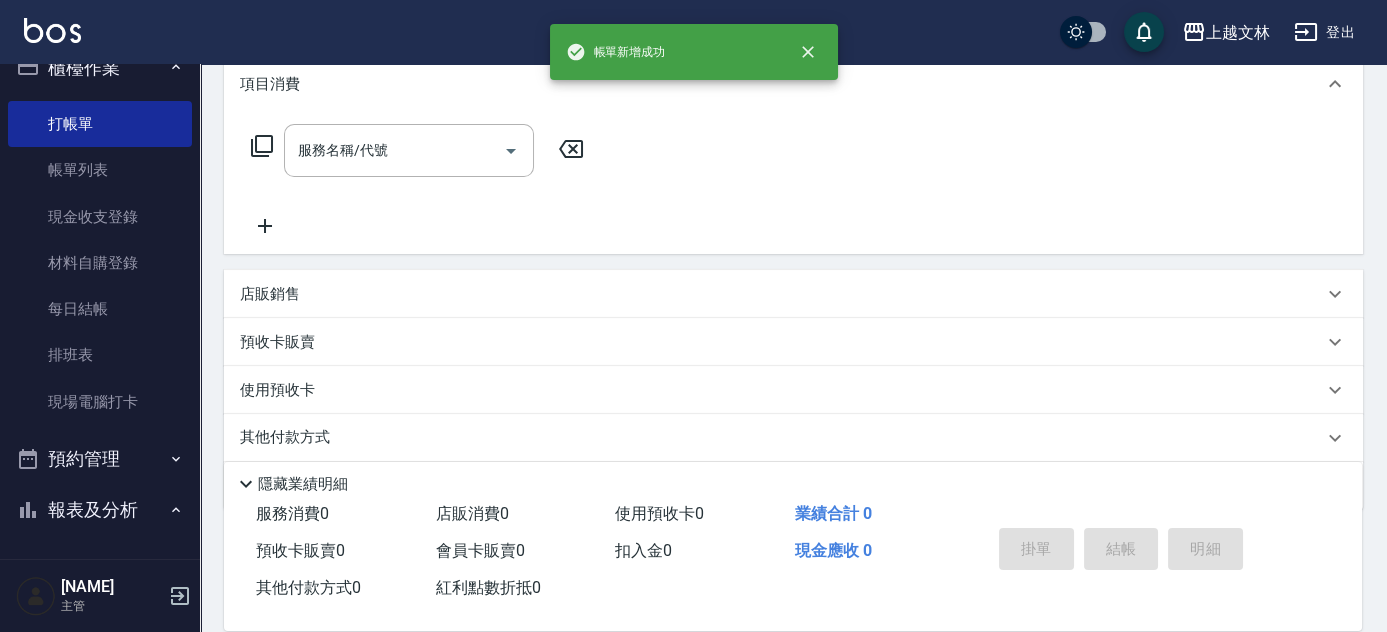 scroll, scrollTop: 0, scrollLeft: 0, axis: both 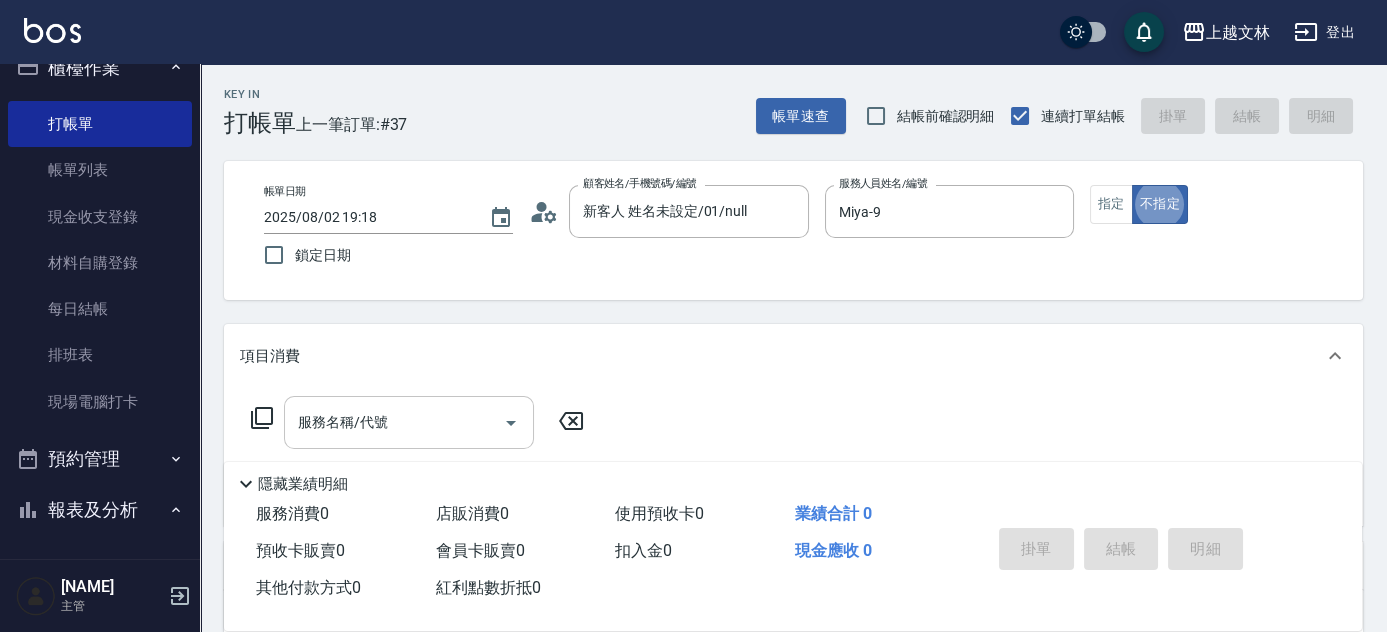 click on "服務名稱/代號 服務名稱/代號" at bounding box center (409, 422) 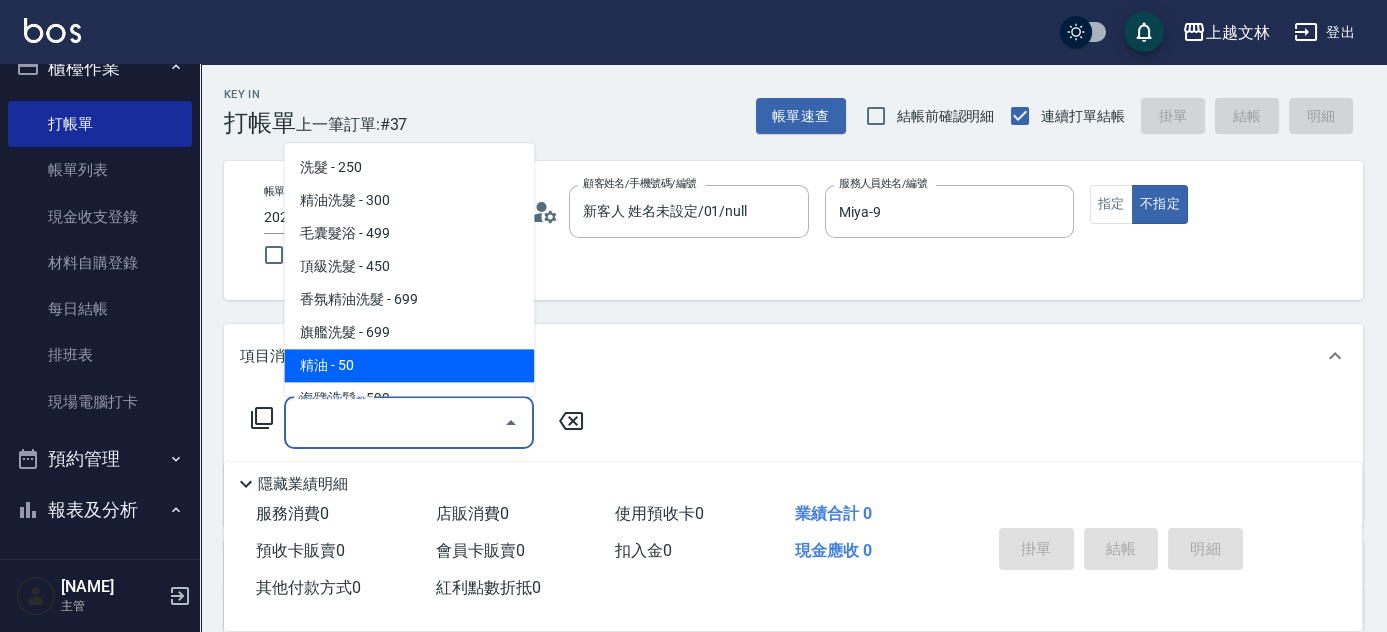 click 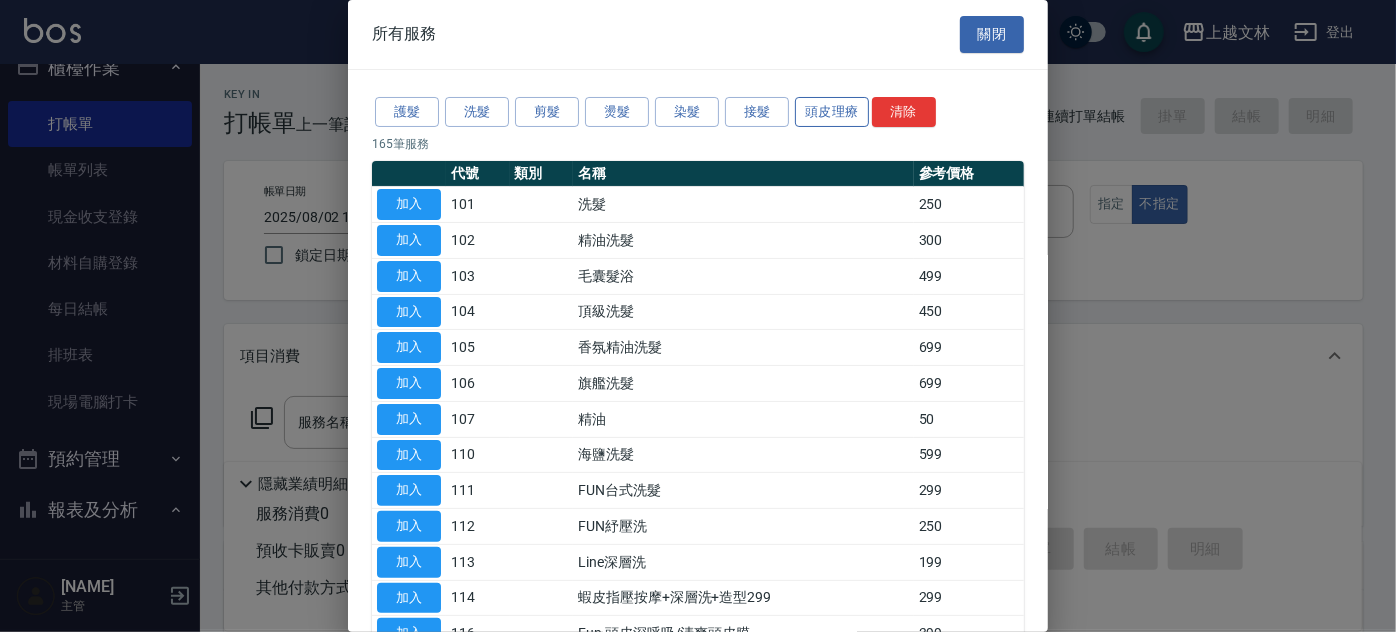 click on "護髮 洗髮 剪髮 燙髮 染髮 接髮 頭皮理療 清除" at bounding box center [698, 112] 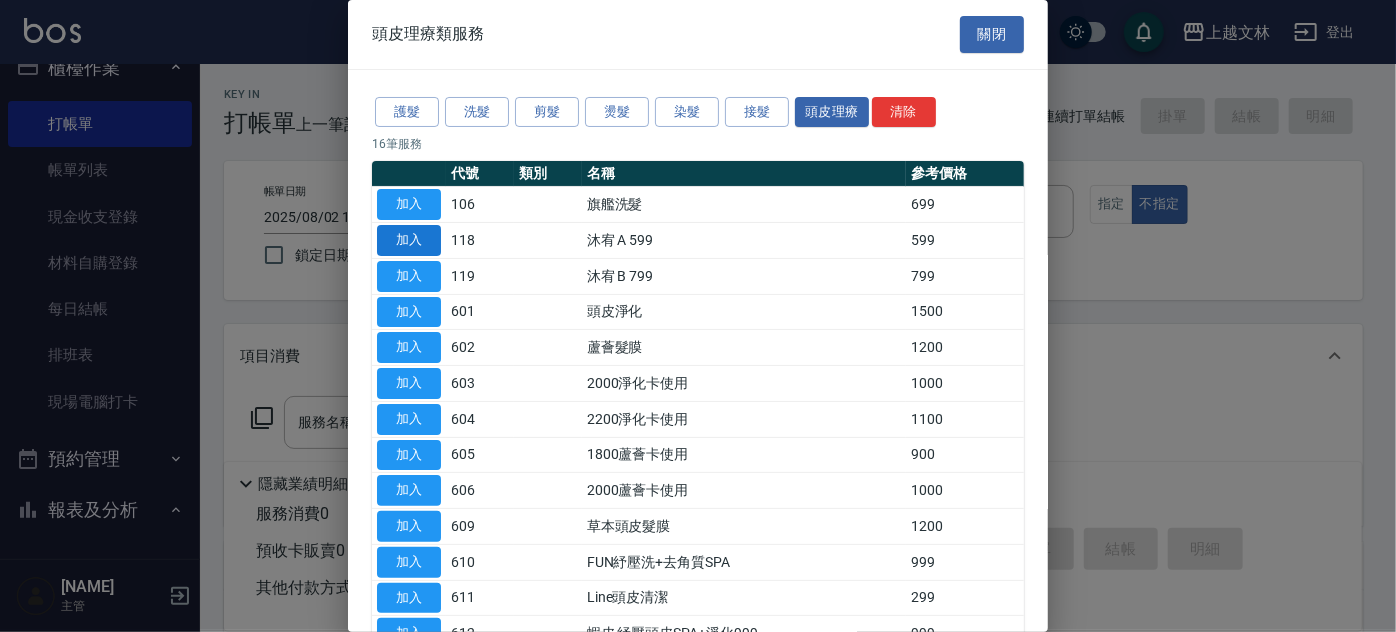 click on "加入" at bounding box center (409, 240) 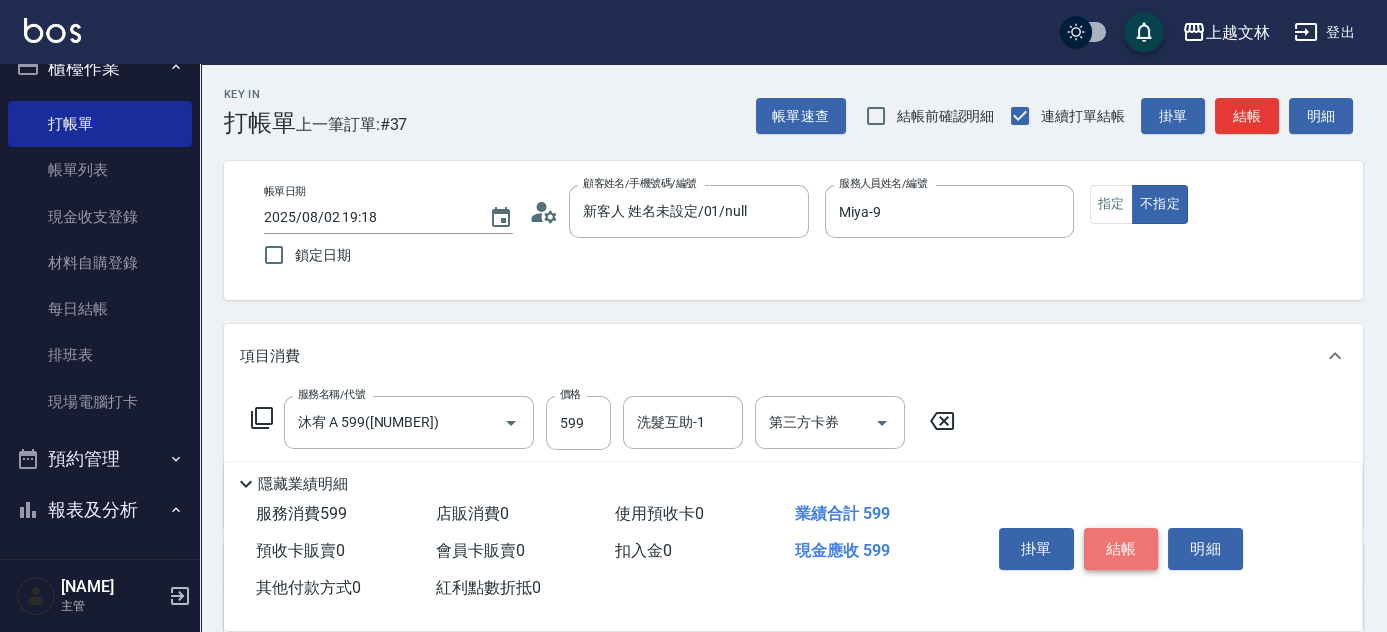 click on "結帳" at bounding box center (1121, 549) 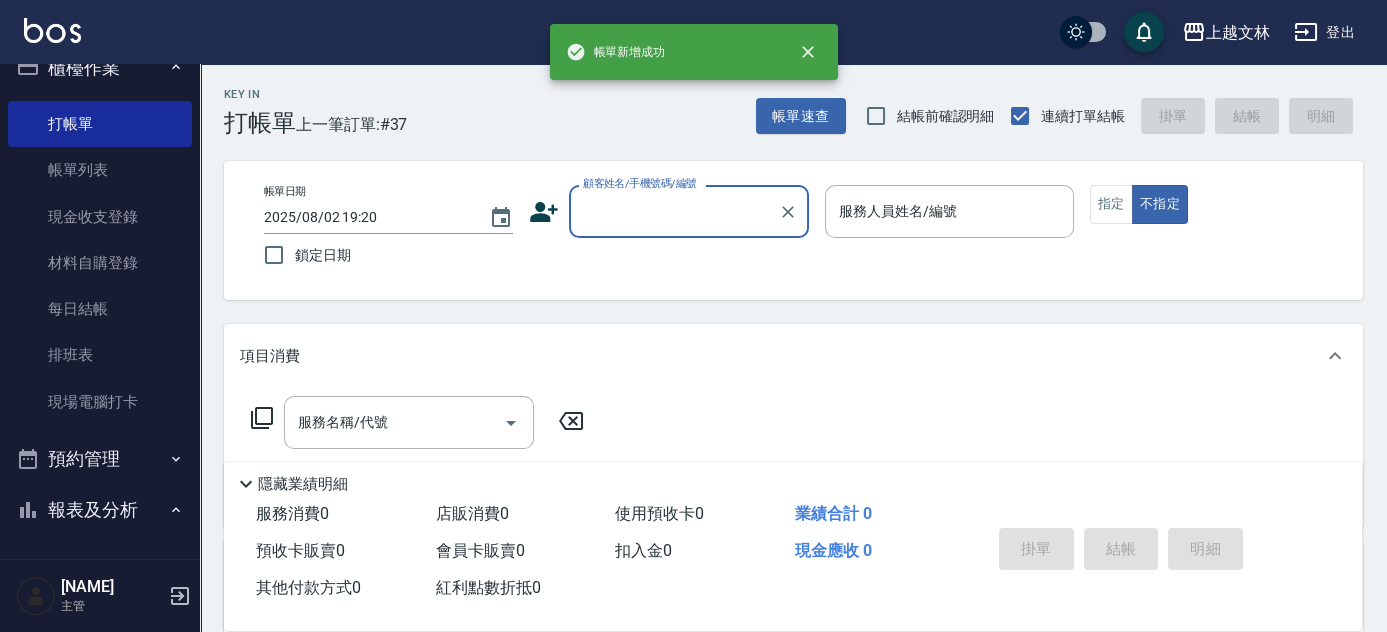 click 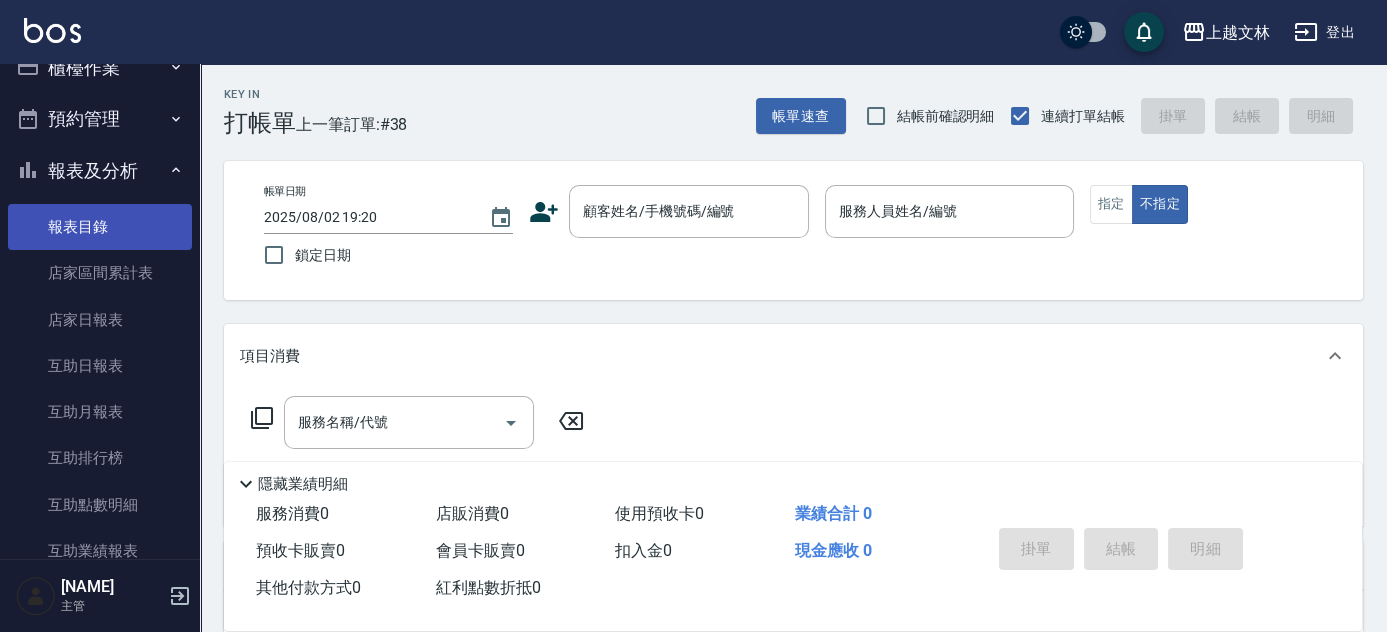 click on "報表目錄" at bounding box center (100, 227) 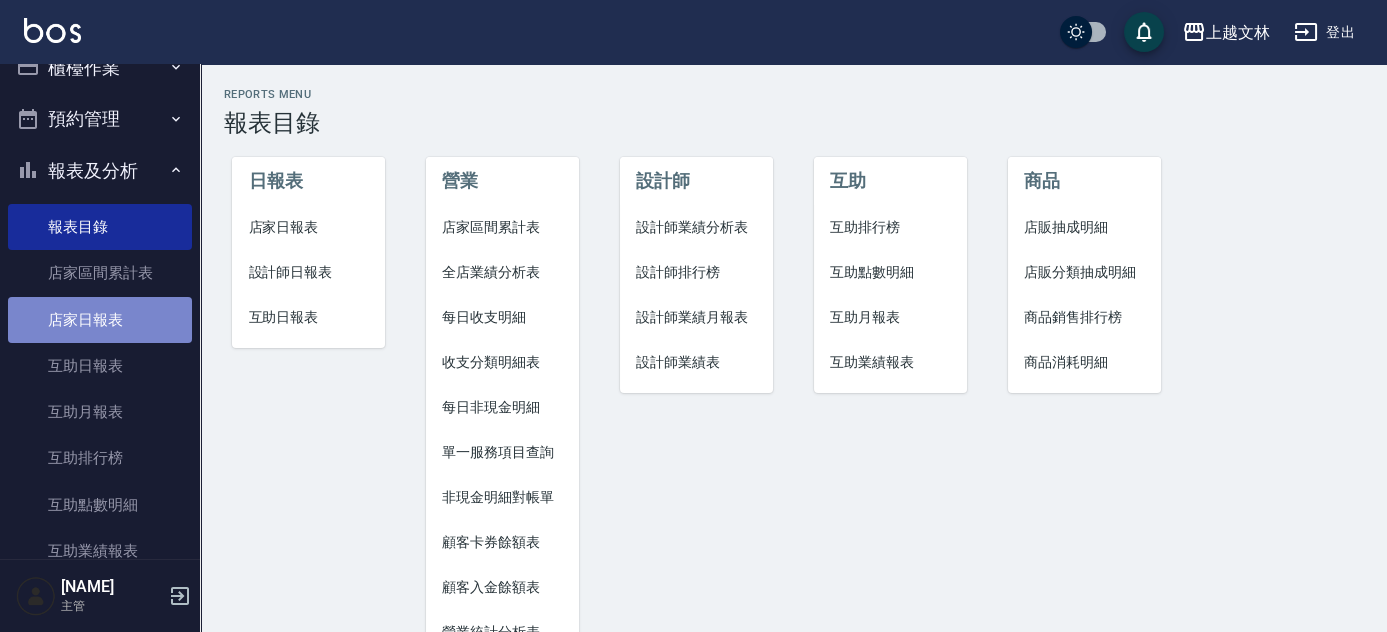 click on "店家日報表" at bounding box center [100, 320] 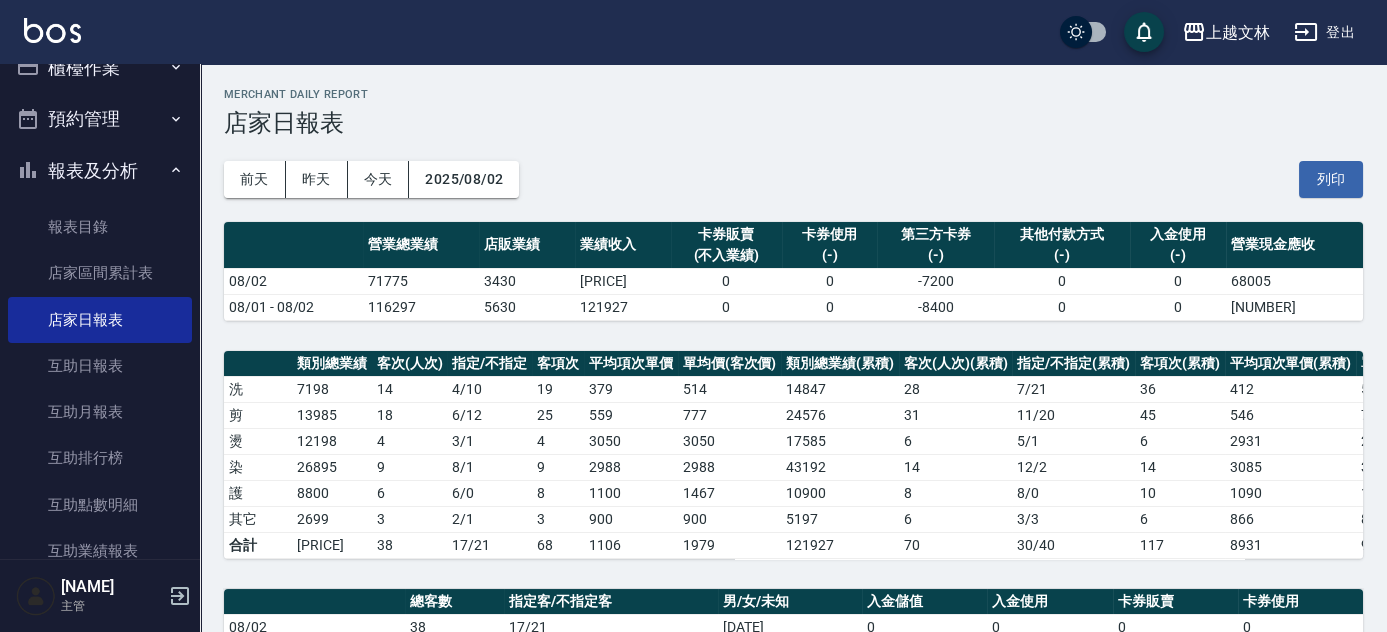 scroll, scrollTop: 552, scrollLeft: 0, axis: vertical 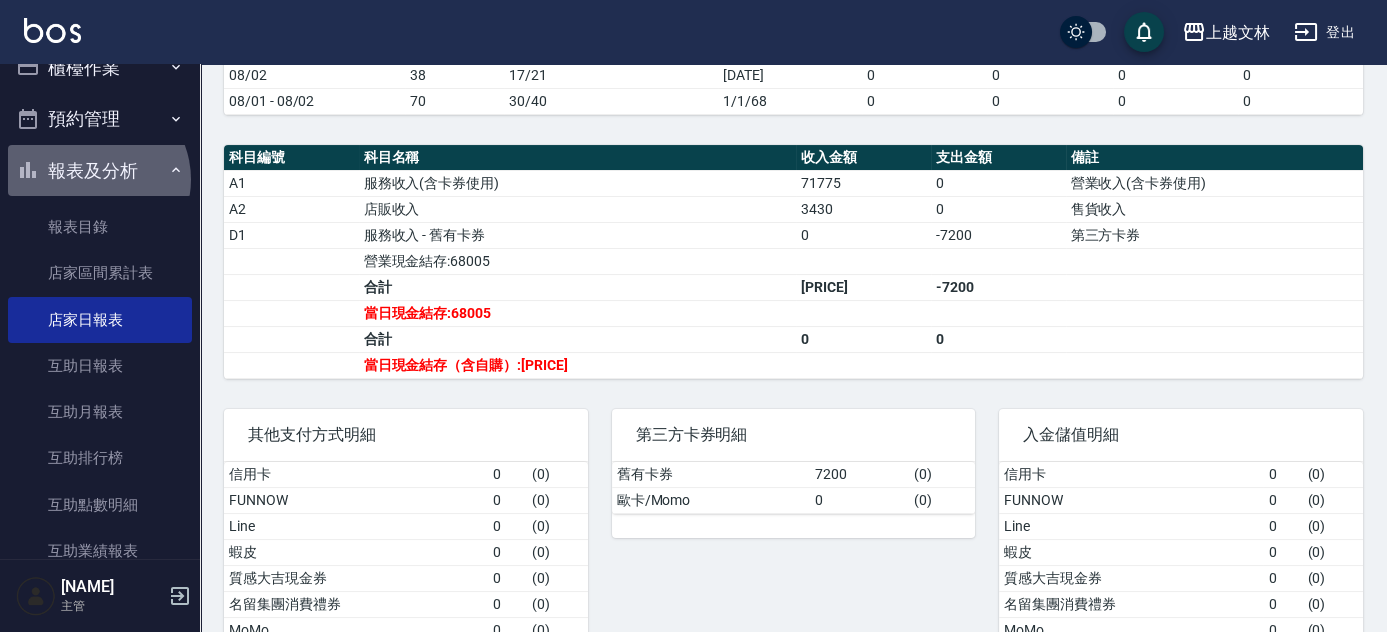 click on "報表及分析" at bounding box center (100, 171) 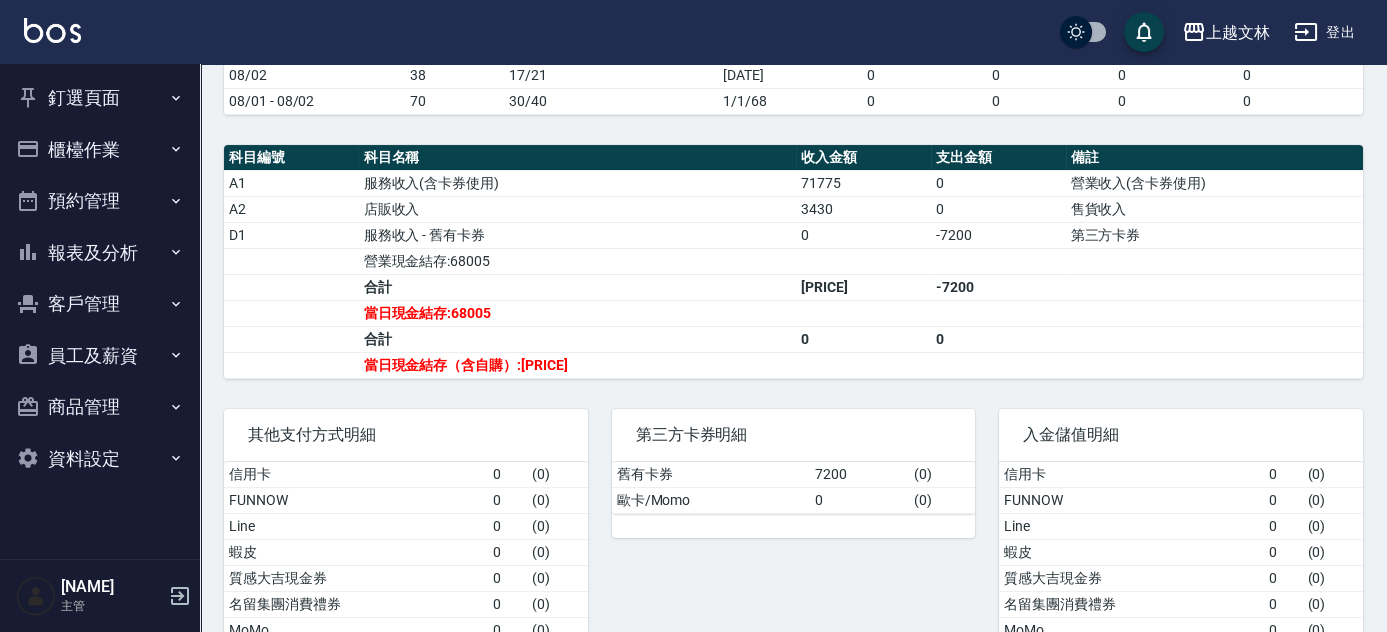 scroll, scrollTop: 0, scrollLeft: 0, axis: both 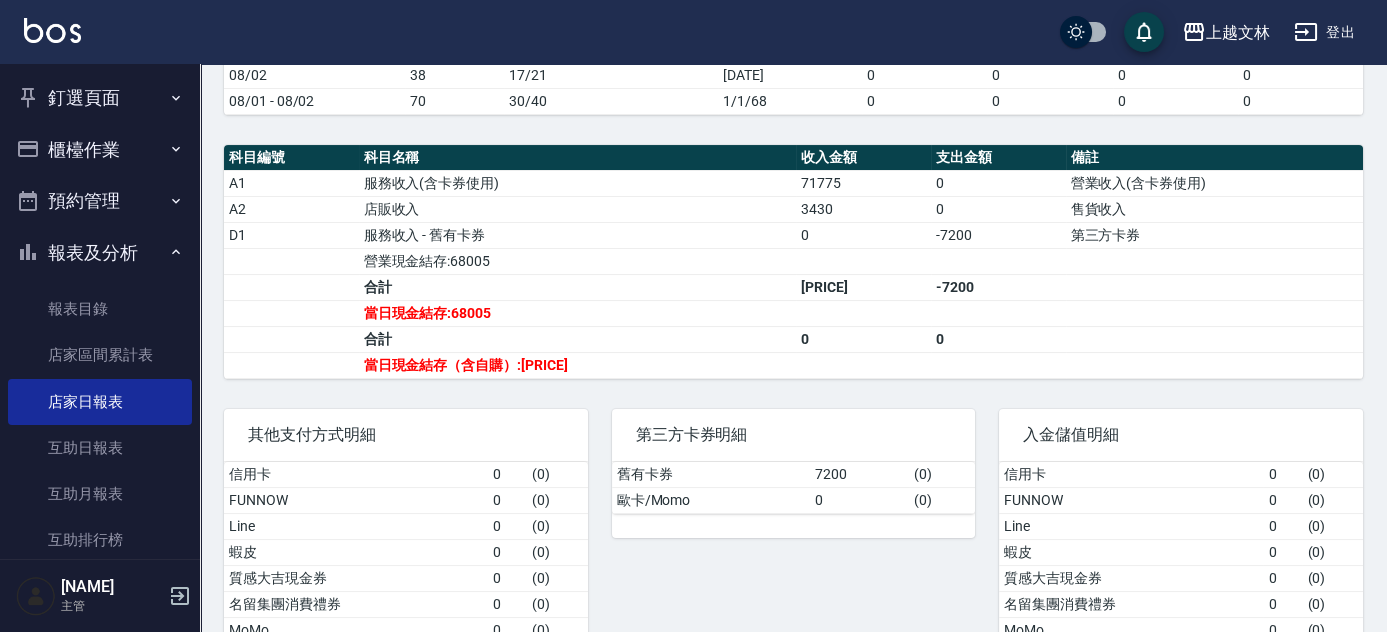 click on "上越文林 [DATE]-[TIME] 店家日報表 列印時間： [DATE]-[TIME] Merchant Daily Report 店家日報表 前天 昨天 今天 [DATE] 列印 營業總業績 店販業績 業績收入 卡券販賣 (不入業績) 卡券使用 (-) 第三方卡券 (-) 其他付款方式 (-) 入金使用 (-) 營業現金應收 [DATE] 71775 3430 75205 0 0 -7200 0 0 68005 [DATE] - [DATE] 116297 5630 121927 0 0 -8400 0 0 113527 類別總業績 客次(人次) 指定/不指定 客項次 平均項次單價 單均價(客次價) 類別總業績(累積) 客次(人次)(累積) 指定/不指定(累積) 客項次(累積) 平均項次單價(累積) 單均價(客次價)(累積) 洗 7198 14 4 / 10 19 379 514 14847 28 7 / 21 36 412 530 剪 13985 18 6 / 12 25 559 777 24576 31 11 / 20 45 546 793 燙 12198 4 3 / 1 4 3050 3050 17585 6 5 / 1 6 2931 2931 染 26895 9 8 / 1 9 2988 2988 43192 14 12 / 2 14 3085 3085 護 8800 6 6 / 0 8 1100 1467 10900 8 8 / 0 10 1090 1363 其它 2699 3 2 / 1 3 900 900 5197 6 3 / 3 6 866 866 合計 75205 38 17/21 0" at bounding box center [793, 102] 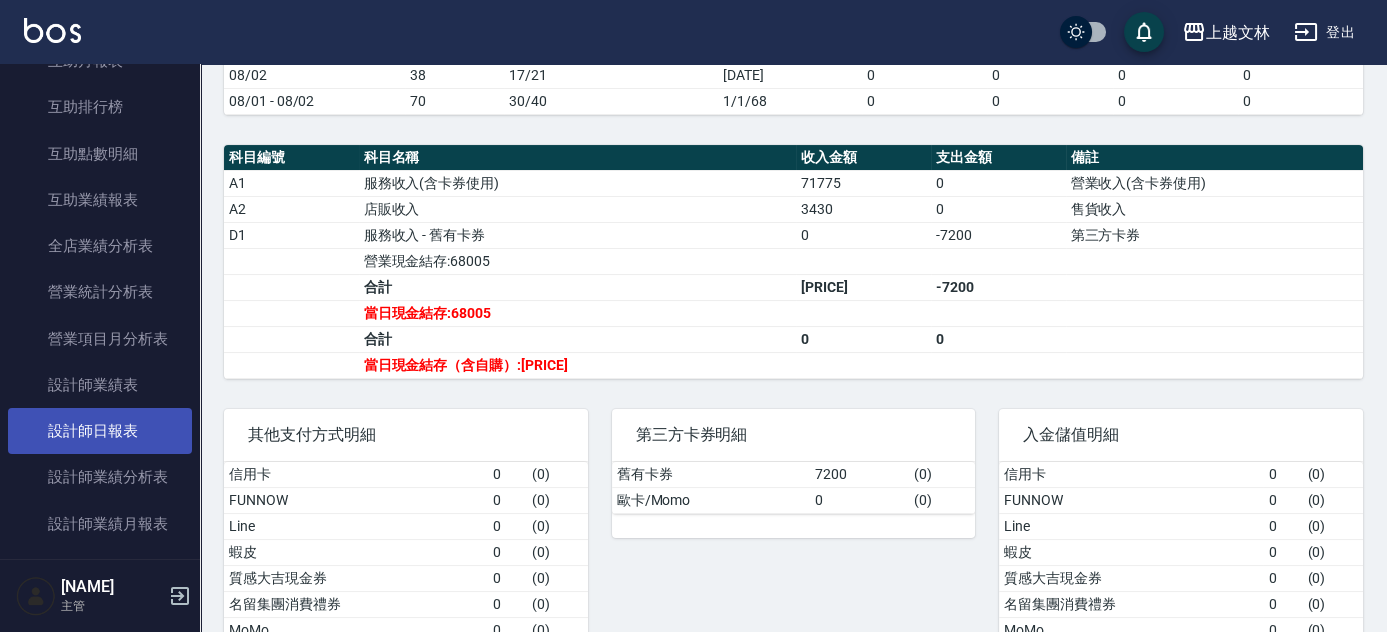 click on "設計師日報表" at bounding box center [100, 431] 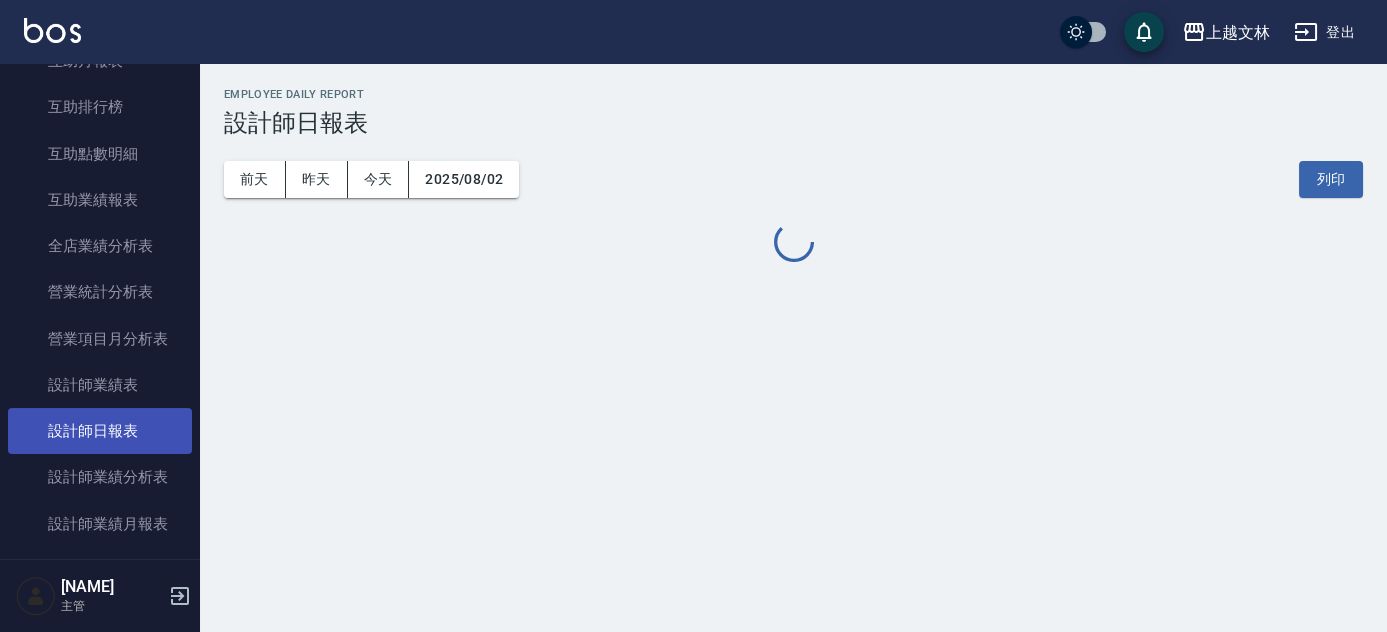 scroll, scrollTop: 0, scrollLeft: 0, axis: both 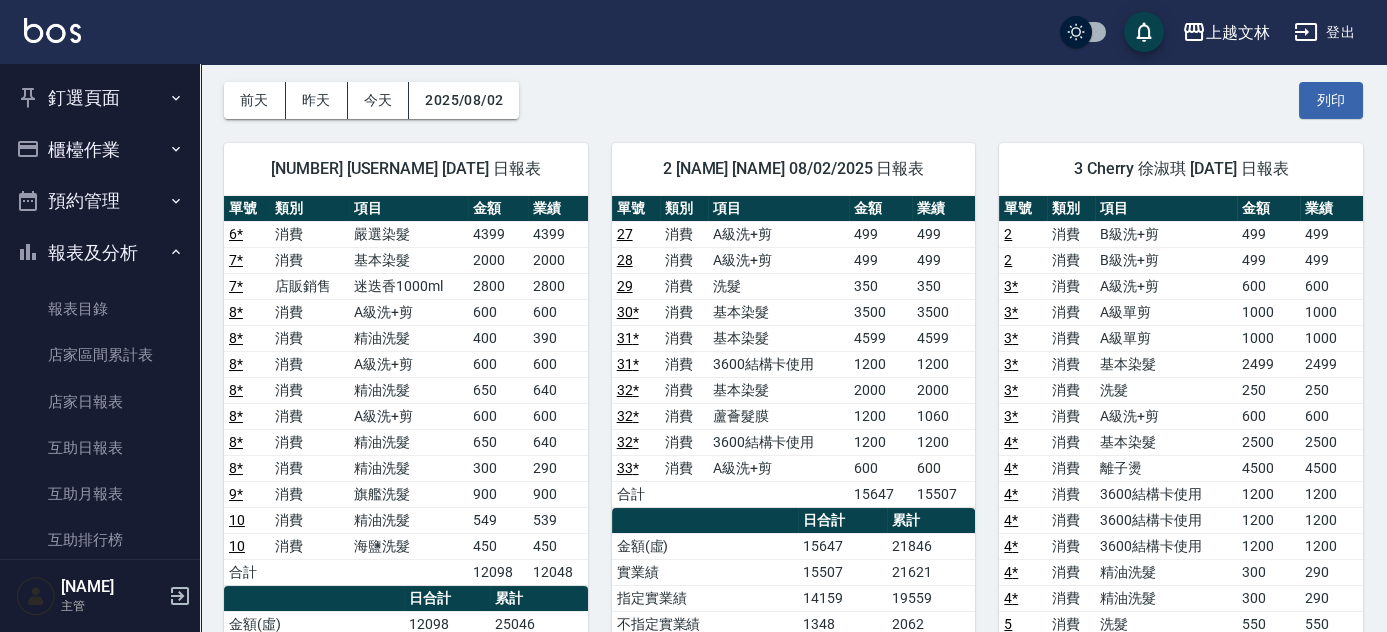 click on "報表及分析" at bounding box center (100, 253) 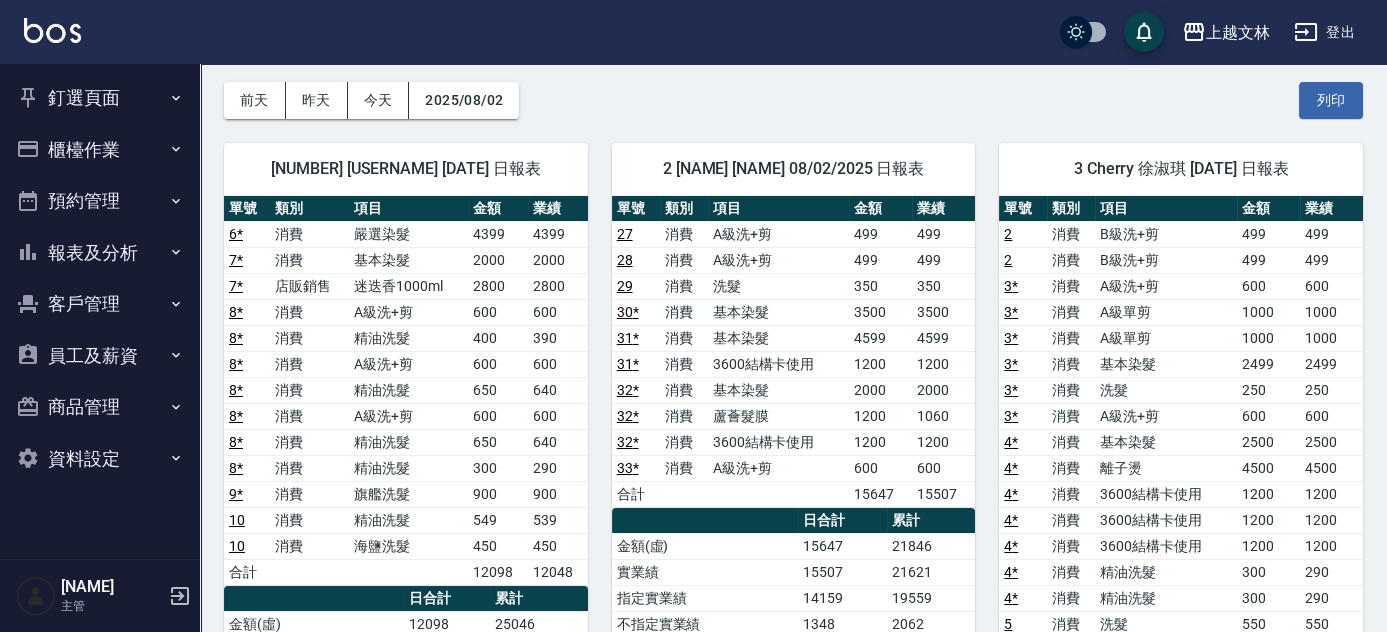 click on "櫃檯作業" at bounding box center [100, 150] 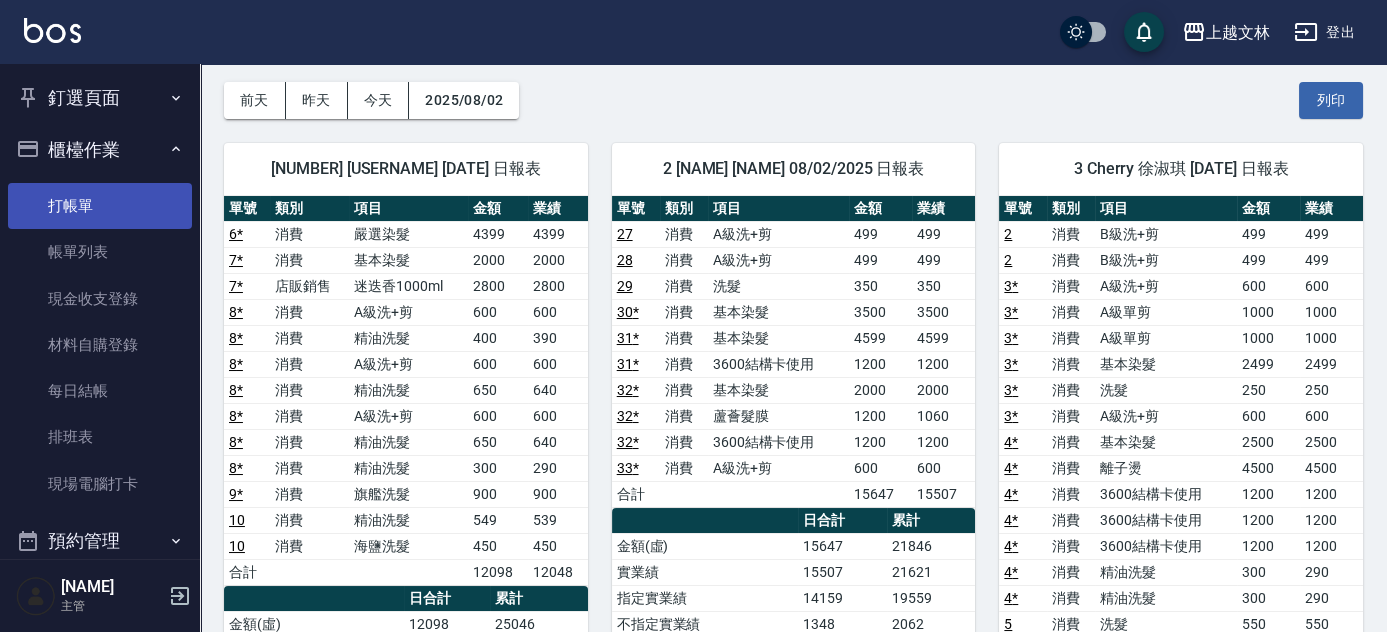 click on "打帳單" at bounding box center (100, 206) 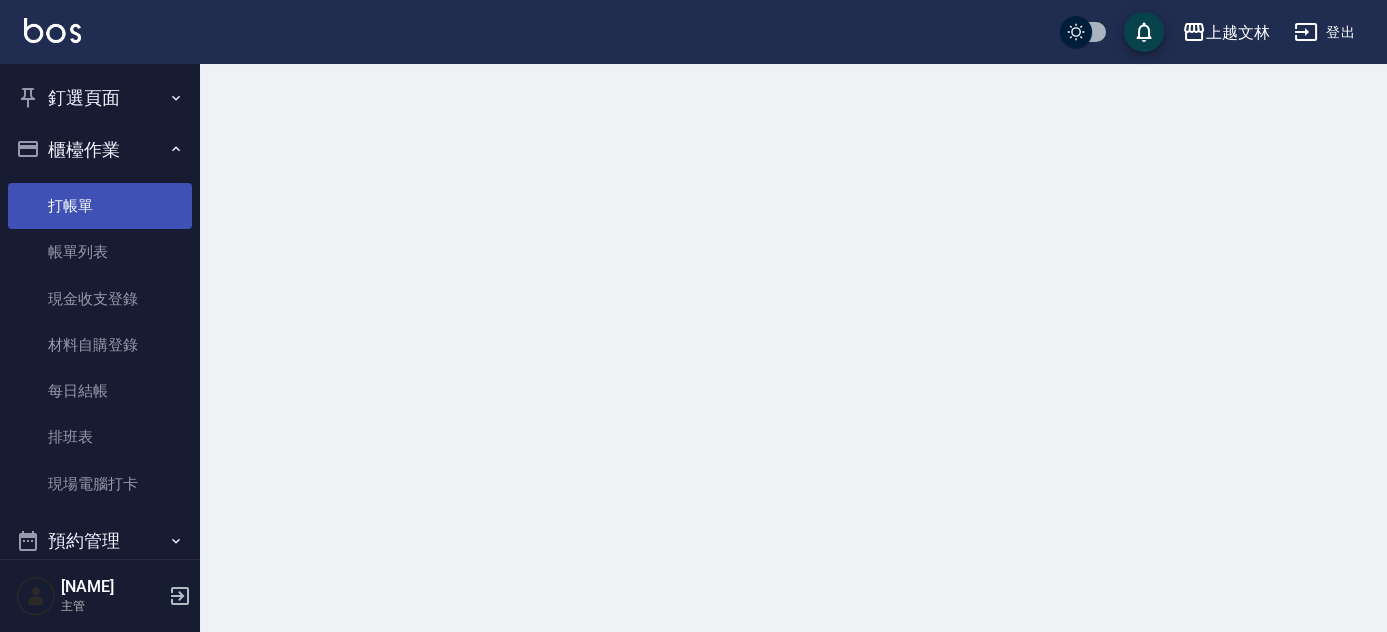 scroll, scrollTop: 0, scrollLeft: 0, axis: both 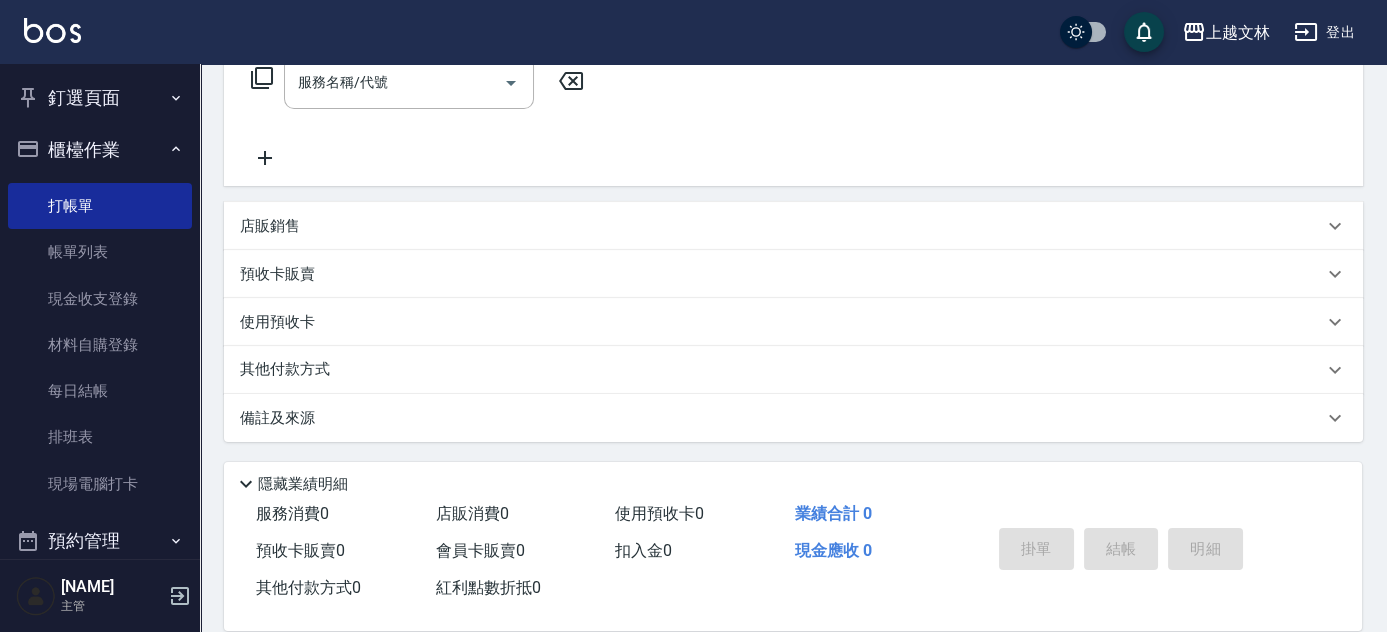click on "店販銷售" at bounding box center [781, 226] 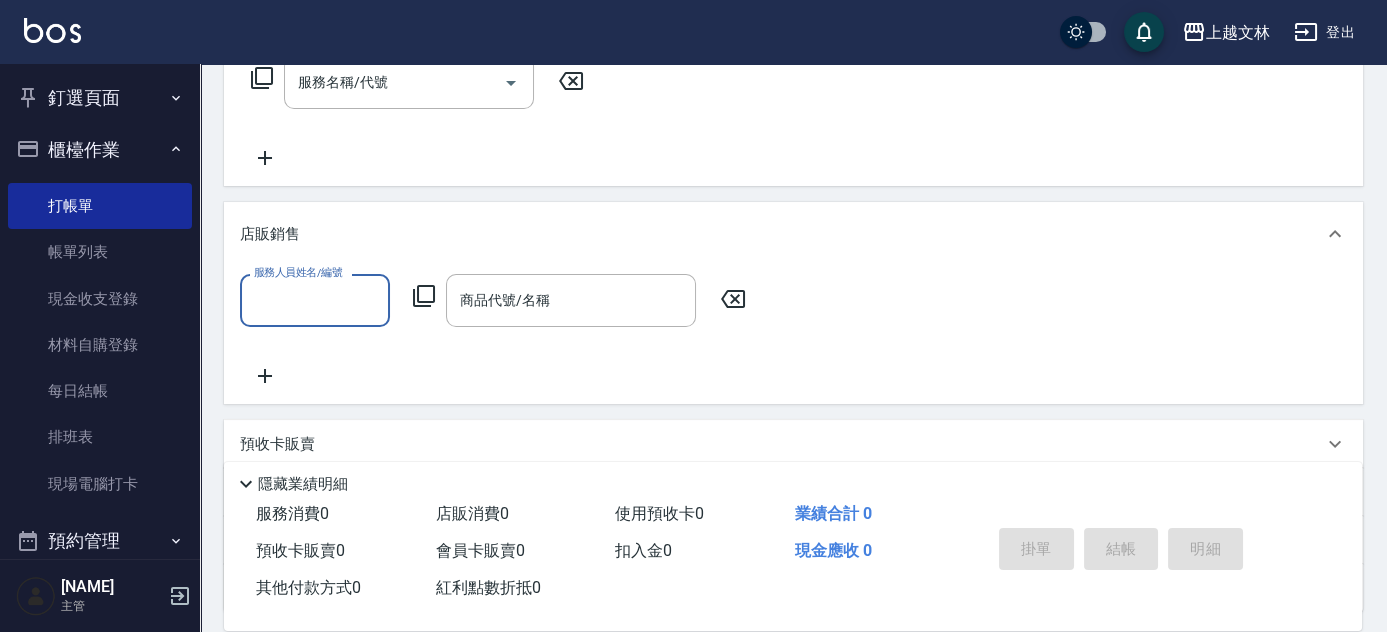 scroll, scrollTop: 0, scrollLeft: 0, axis: both 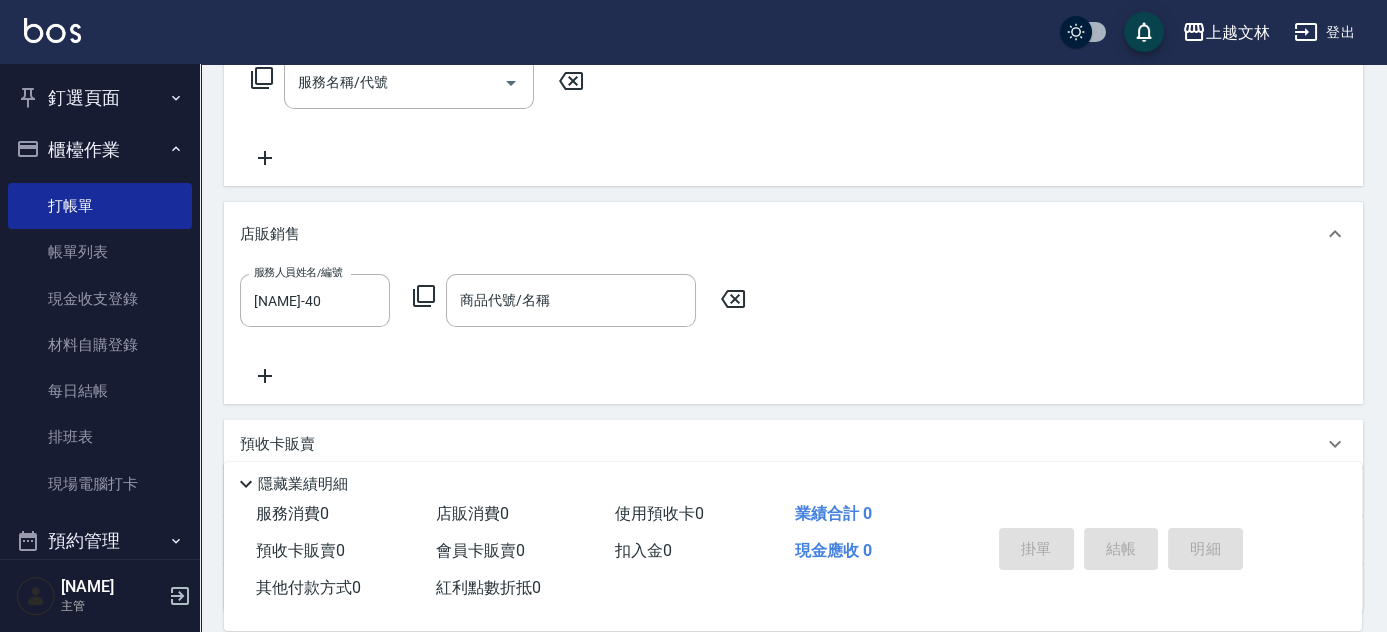 click 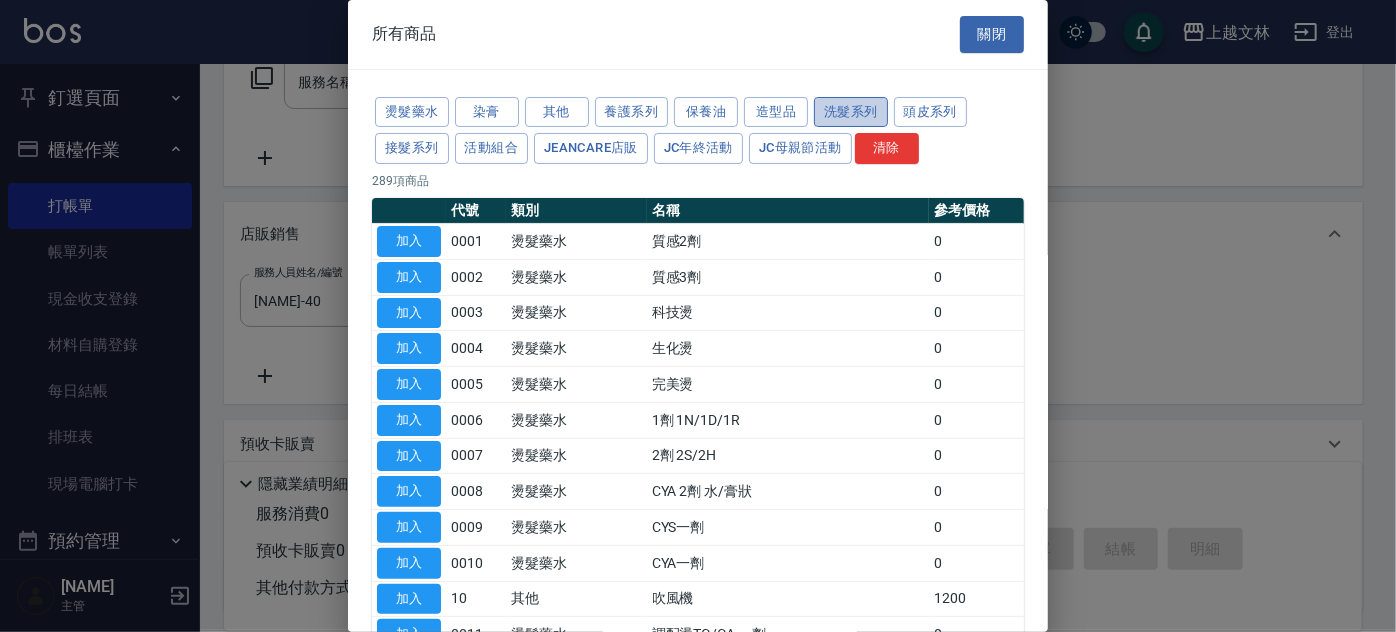 click on "洗髮系列" at bounding box center [851, 112] 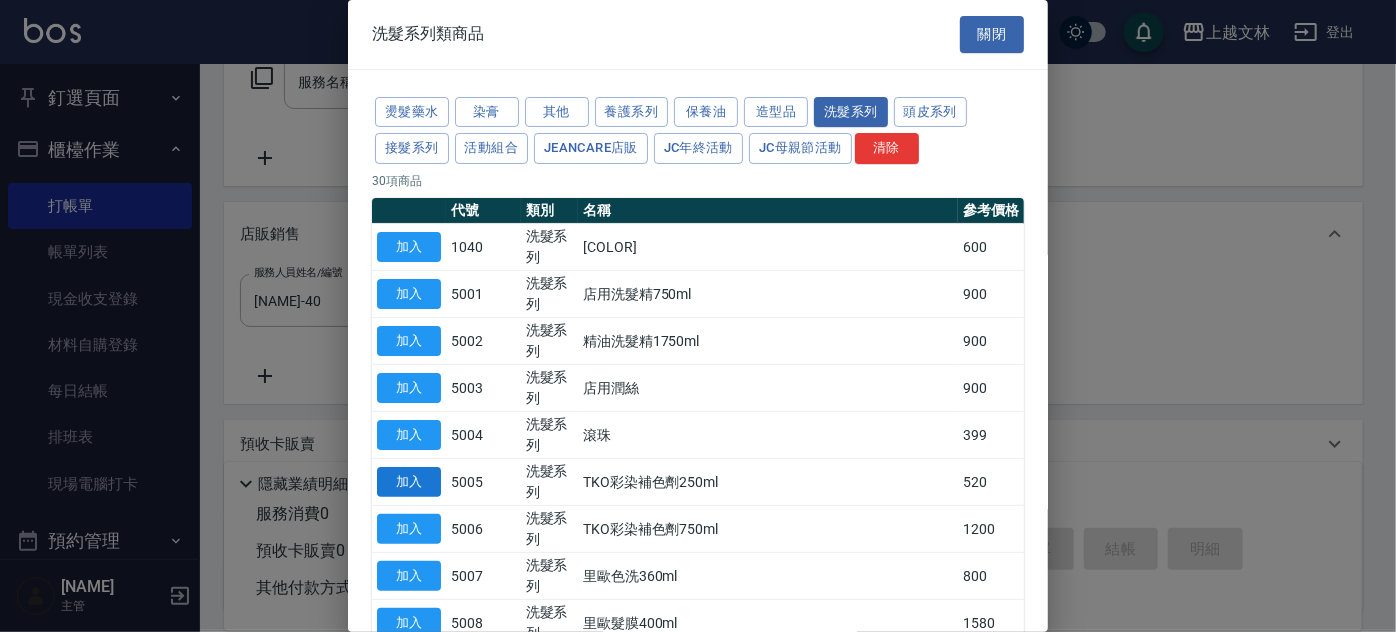 click on "加入" at bounding box center [409, 482] 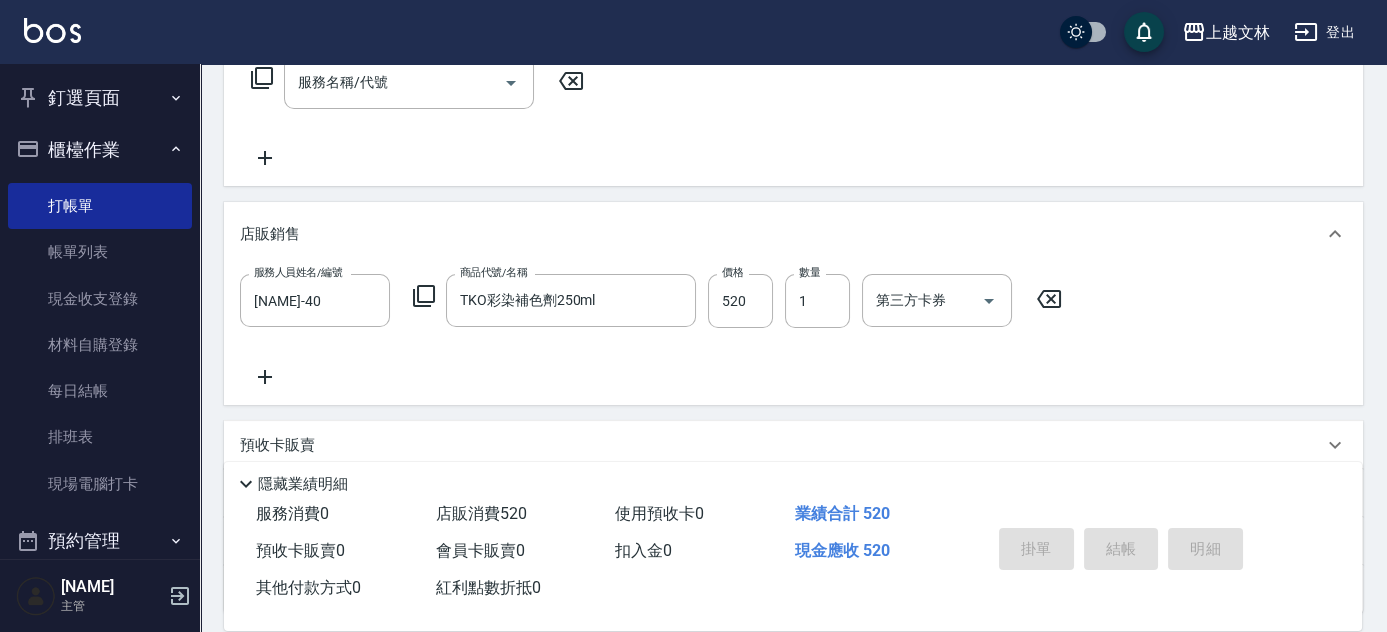 drag, startPoint x: 1093, startPoint y: 436, endPoint x: 1141, endPoint y: 402, distance: 58.821766 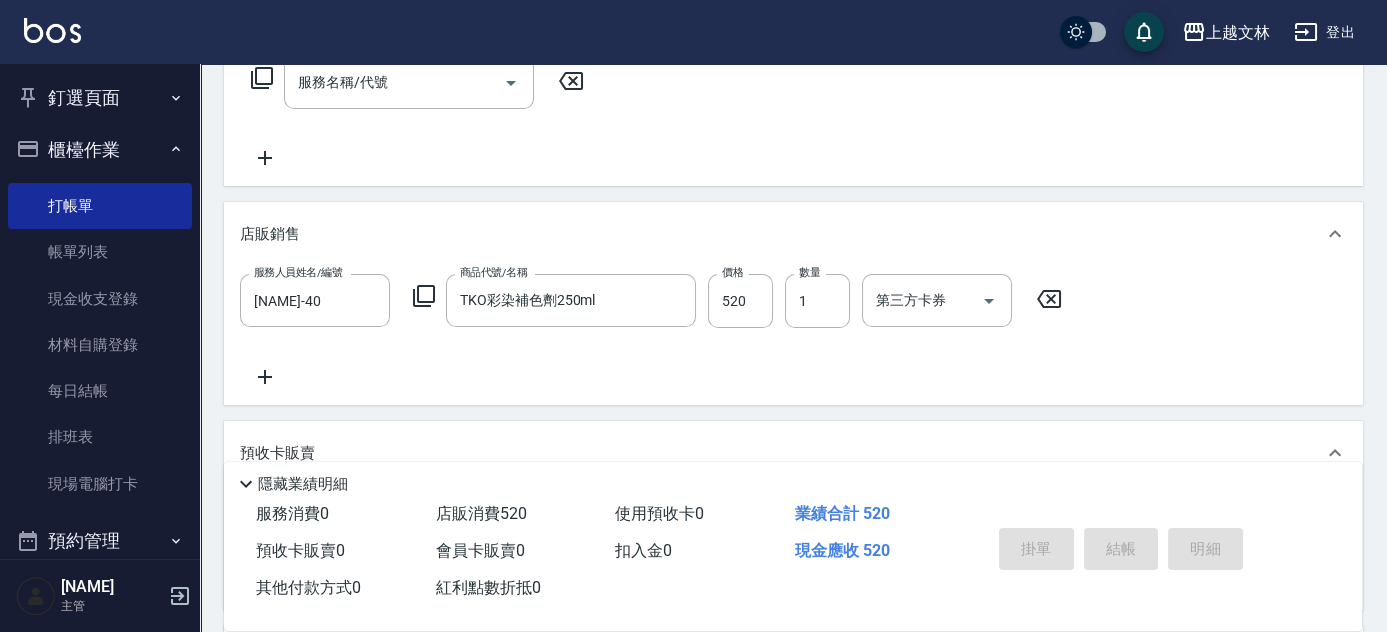scroll, scrollTop: 0, scrollLeft: 0, axis: both 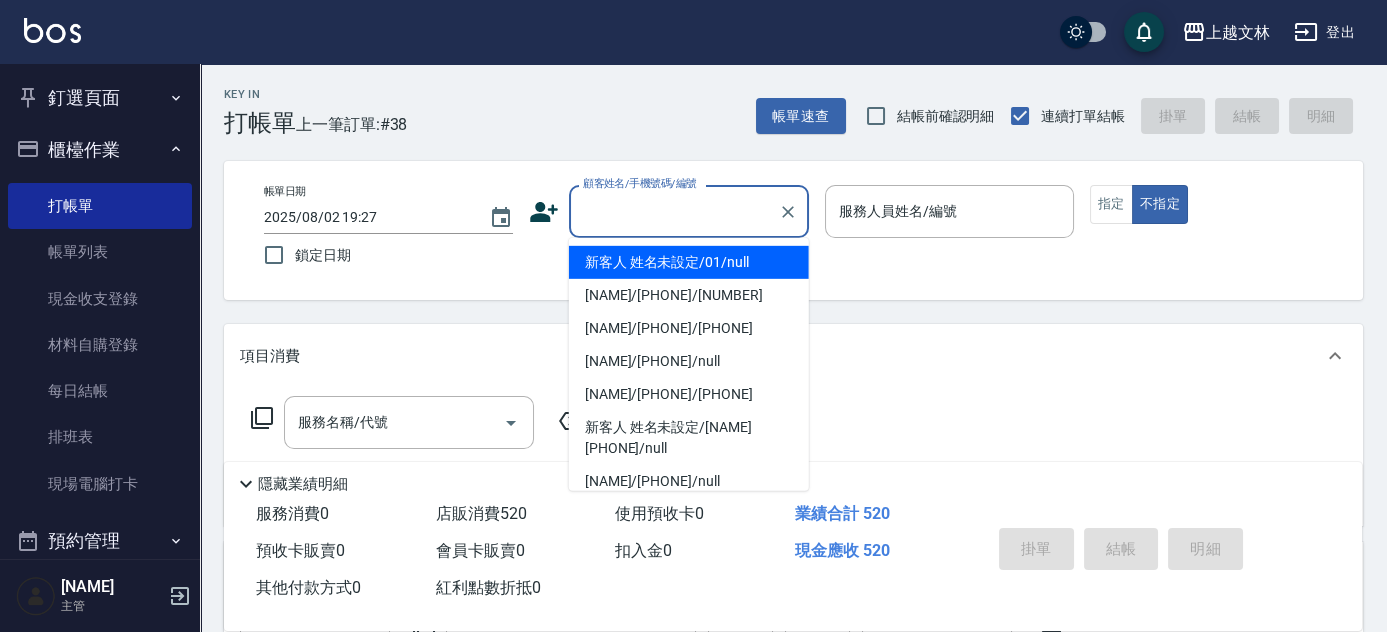 click on "顧客姓名/手機號碼/編號" at bounding box center [674, 211] 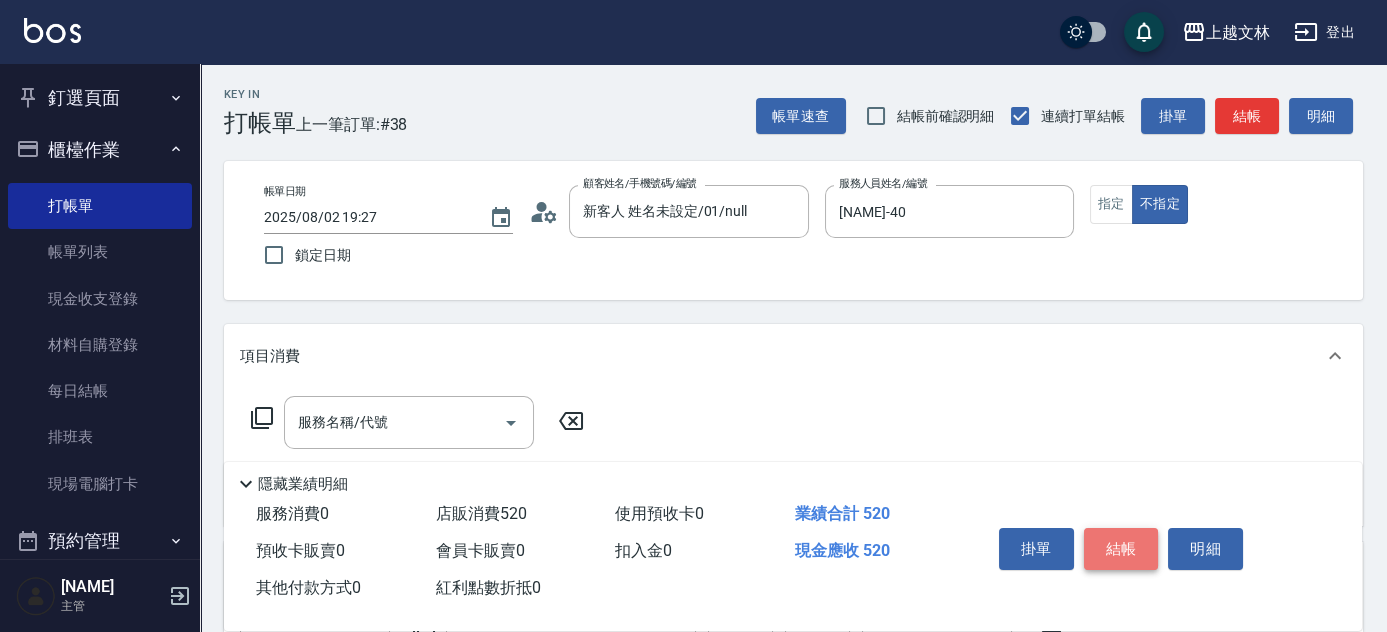 click on "結帳" at bounding box center (1121, 549) 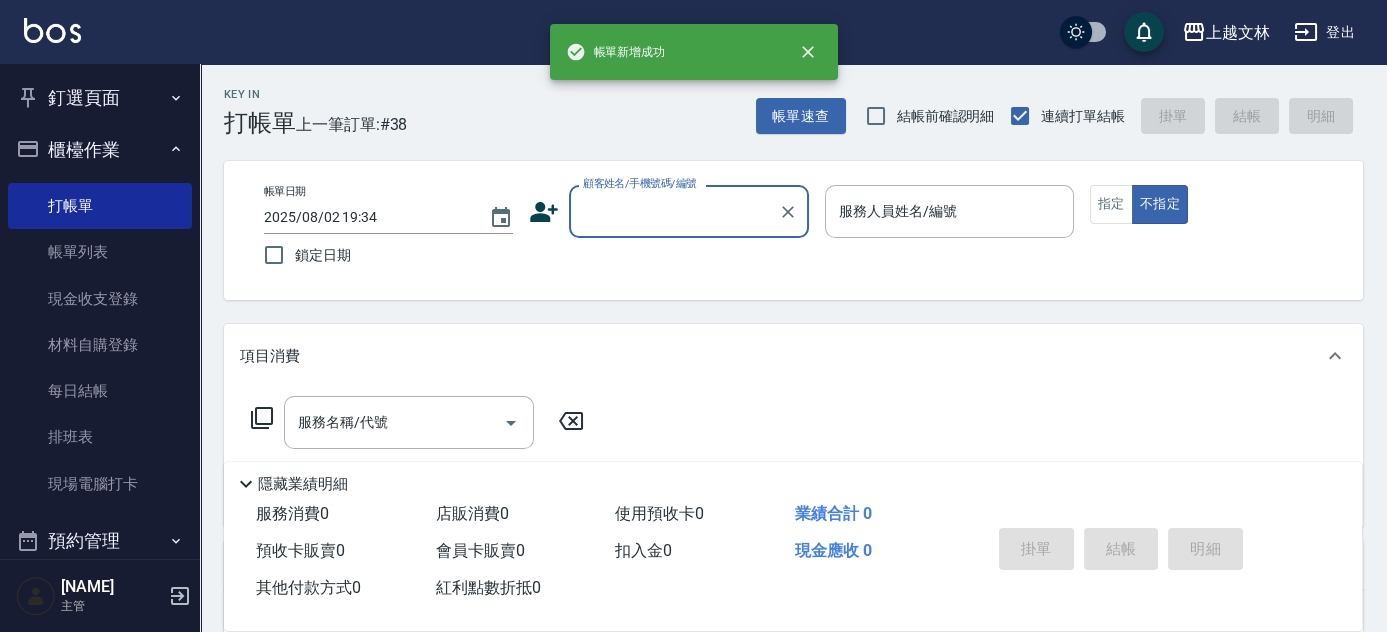 scroll, scrollTop: 0, scrollLeft: 0, axis: both 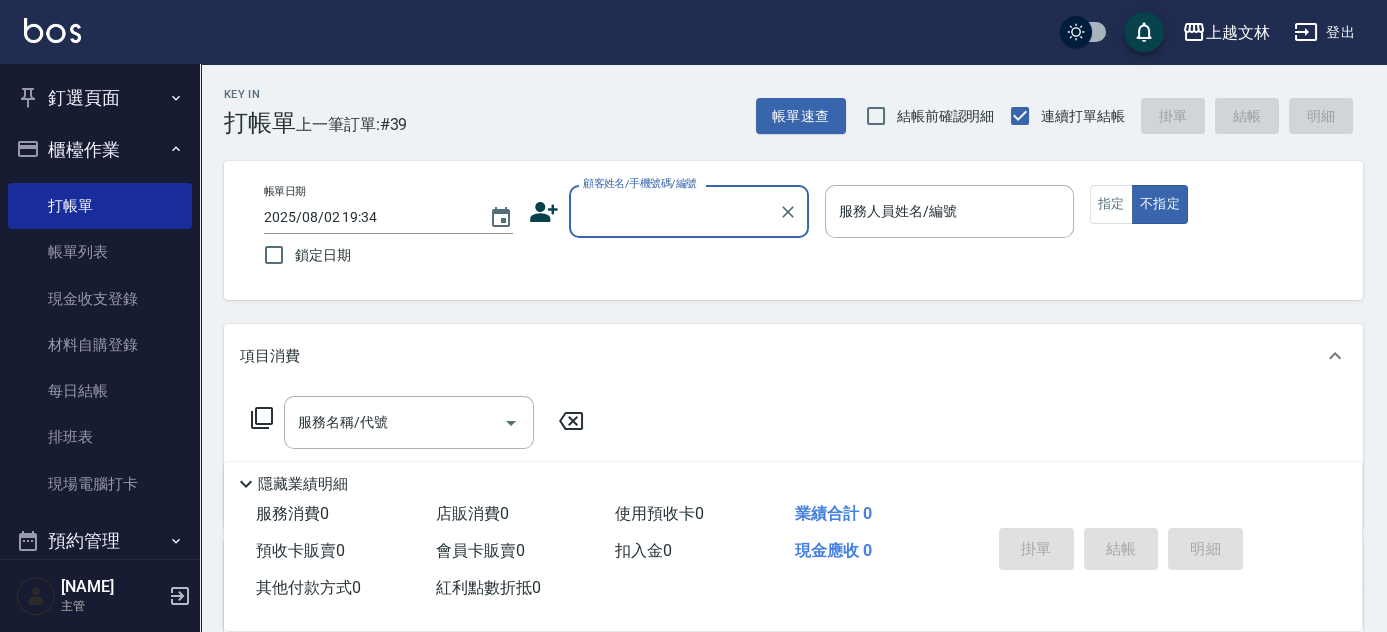click on "櫃檯作業" at bounding box center (100, 150) 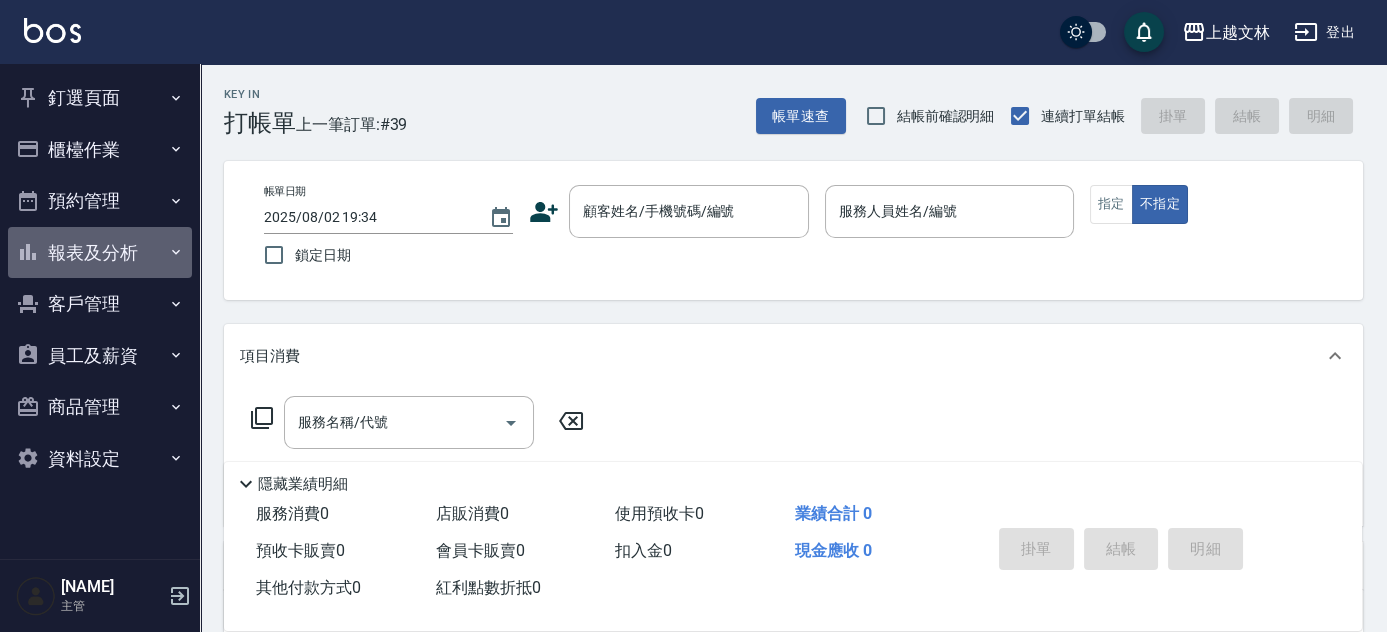 click on "報表及分析" at bounding box center [100, 253] 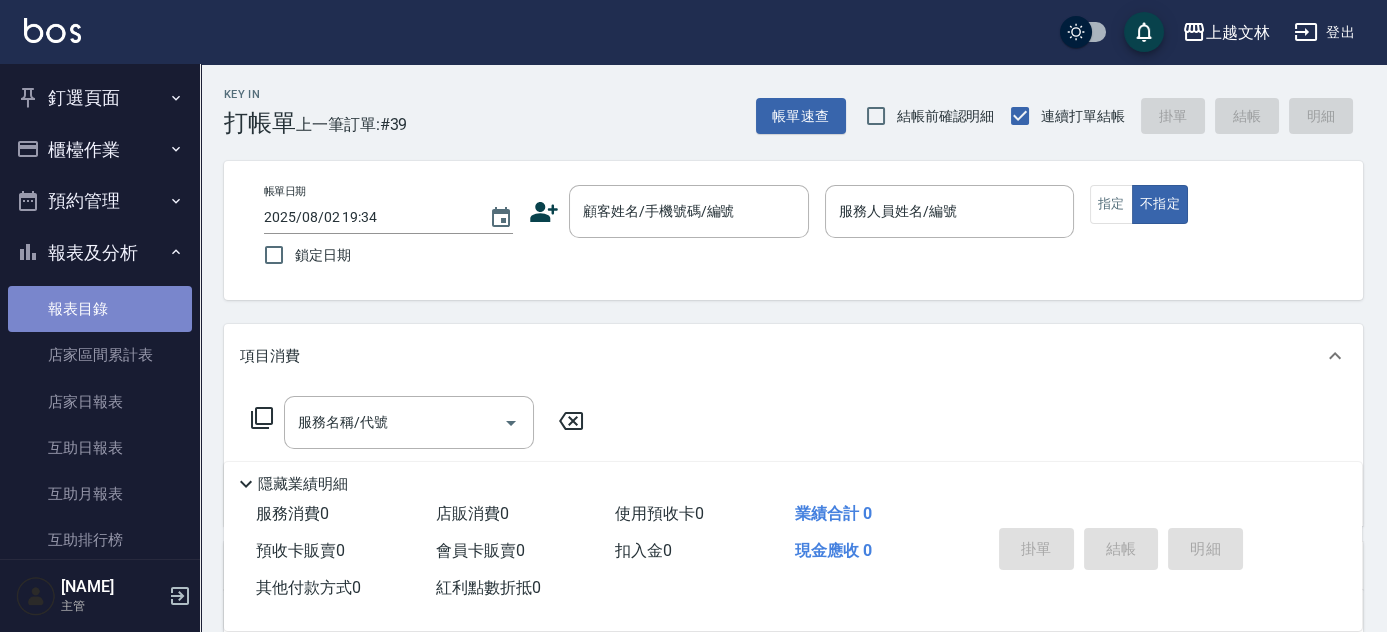 click on "報表目錄" at bounding box center (100, 309) 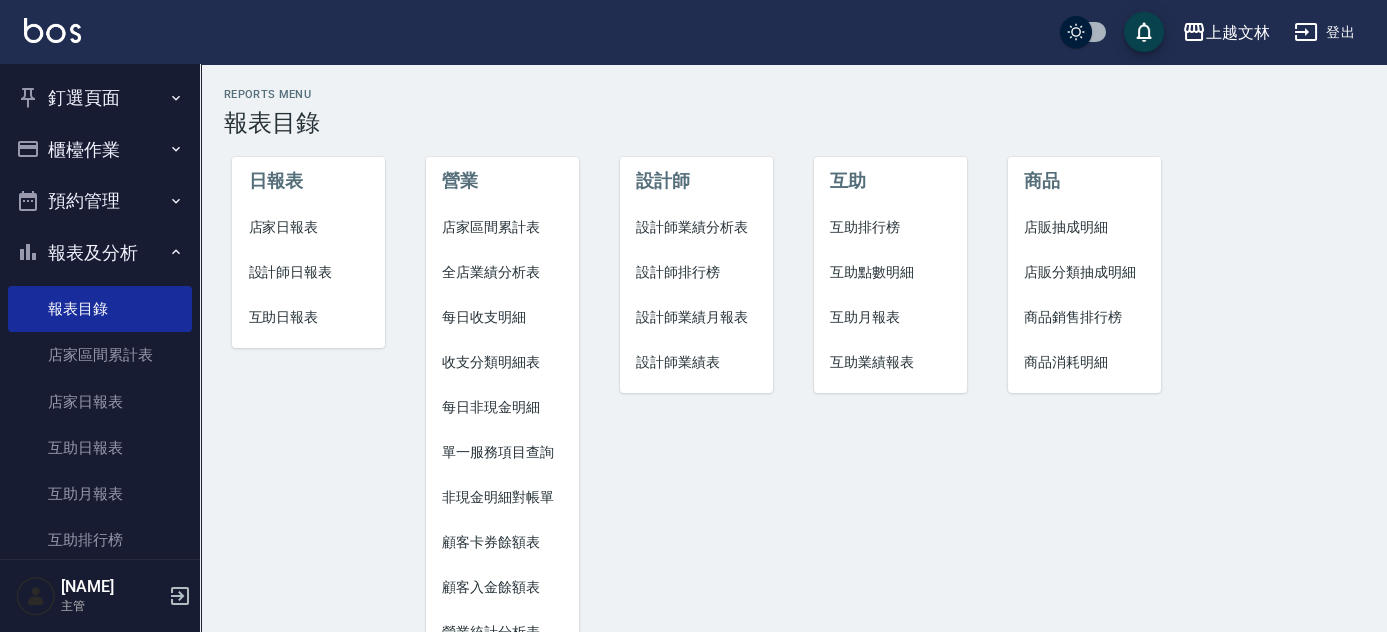 click on "店家日報表" at bounding box center (308, 227) 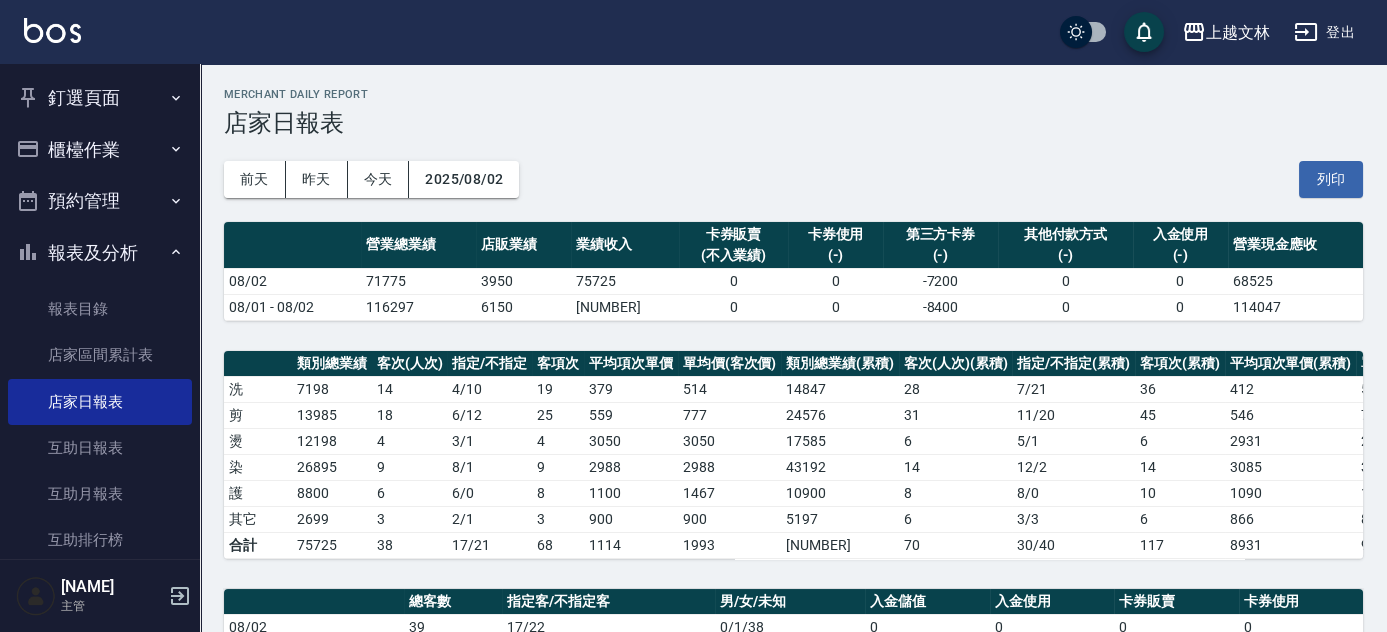 scroll, scrollTop: 552, scrollLeft: 0, axis: vertical 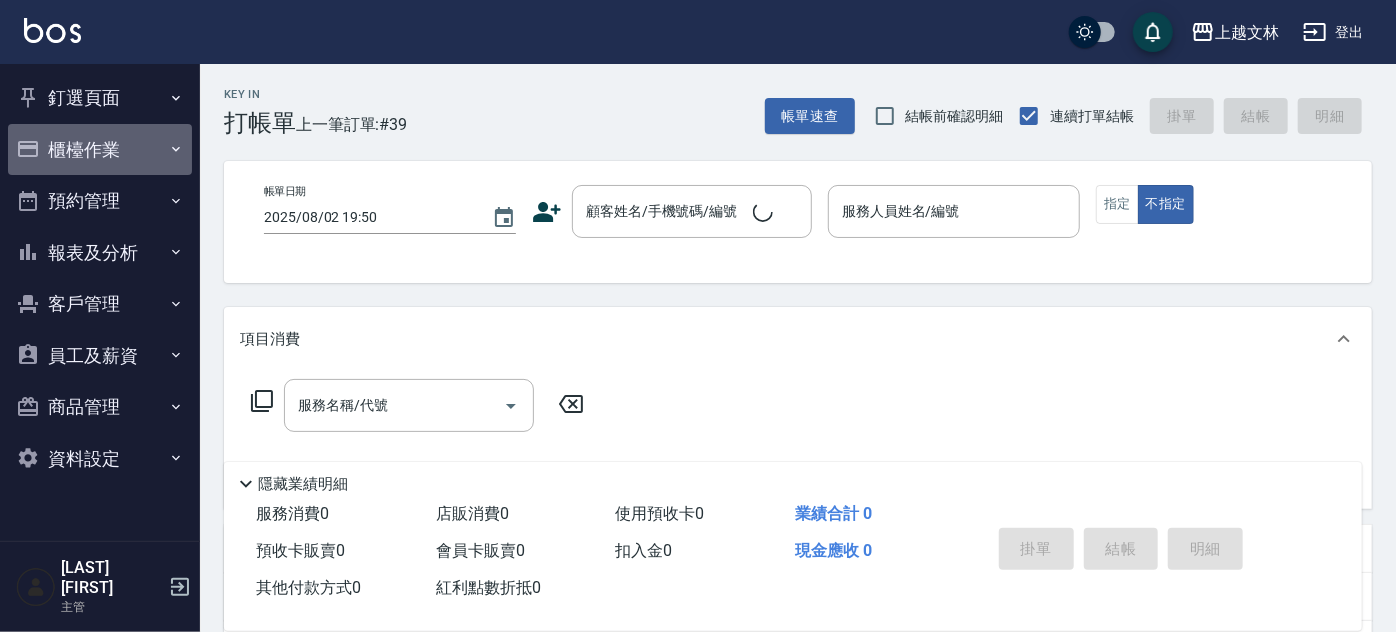click on "櫃檯作業" at bounding box center [100, 150] 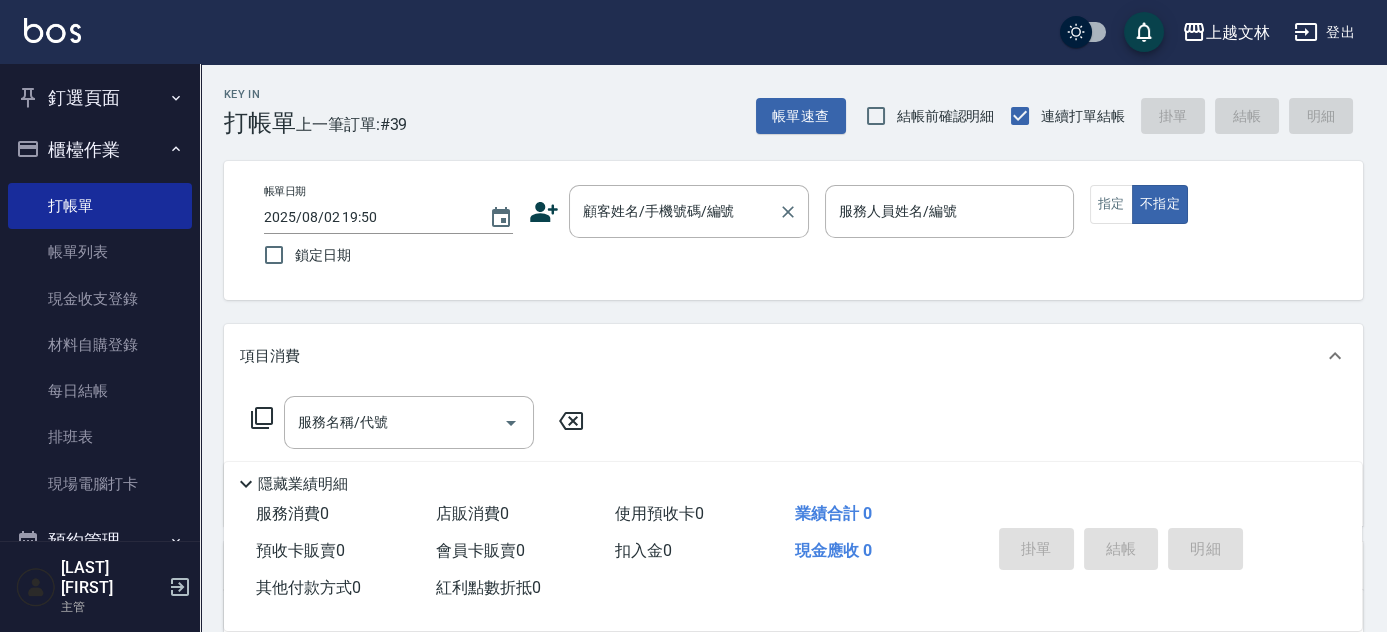 click on "顧客姓名/手機號碼/編號 顧客姓名/手機號碼/編號" at bounding box center [689, 211] 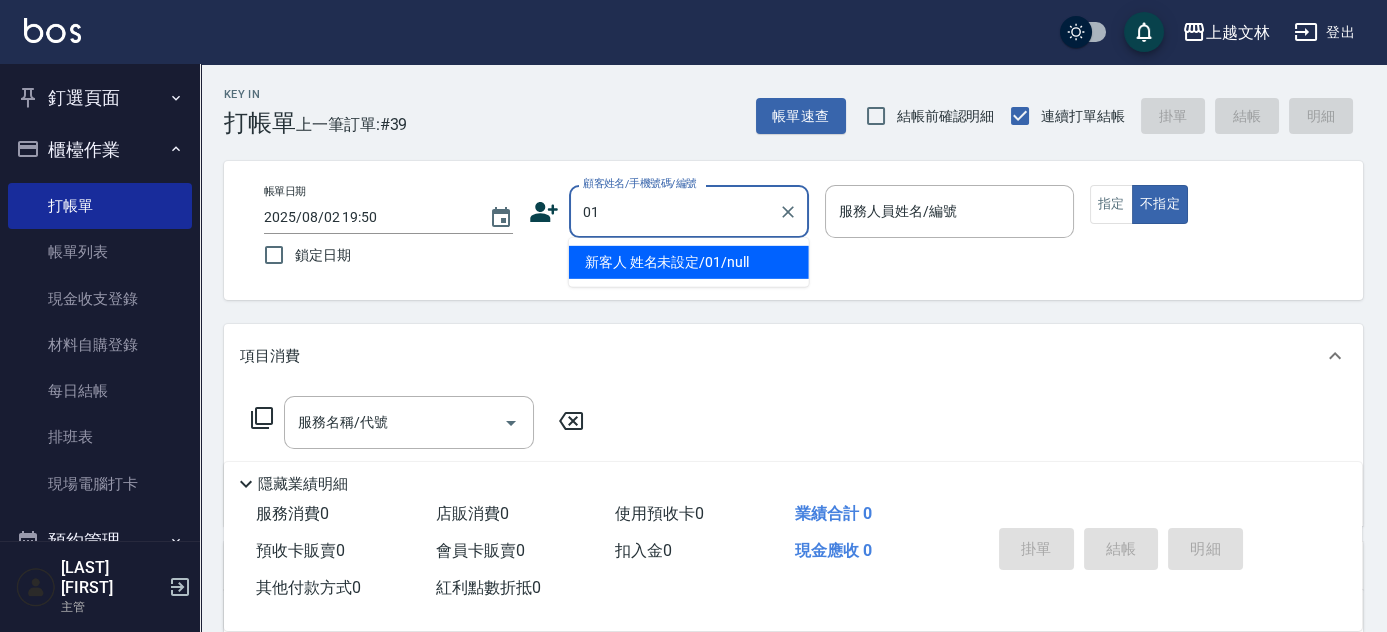 type on "新客人 姓名未設定/01/null" 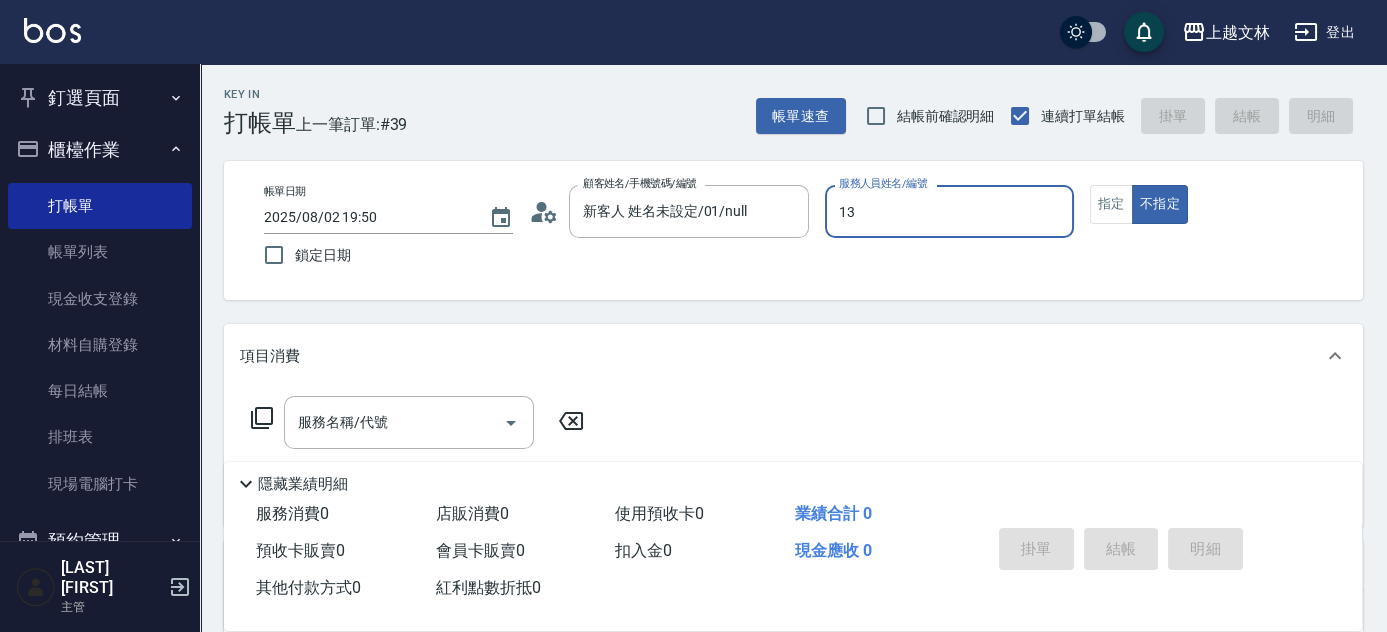 type on "13" 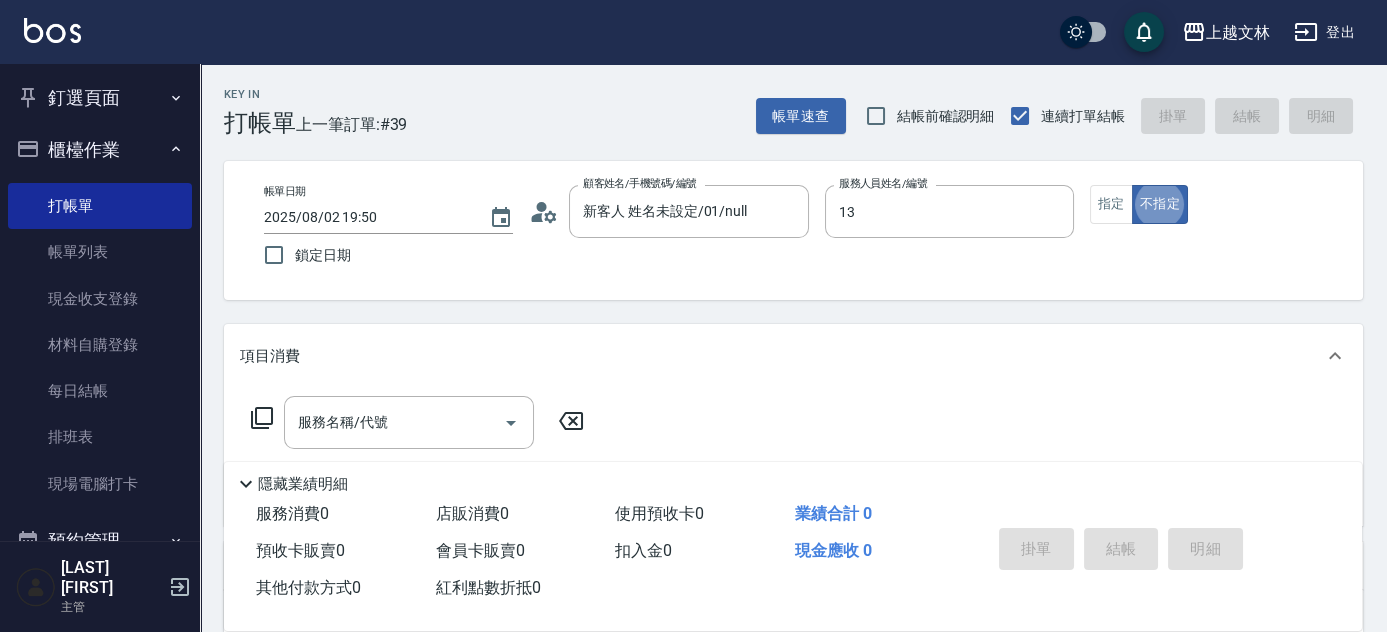 type on "[NAME]-13" 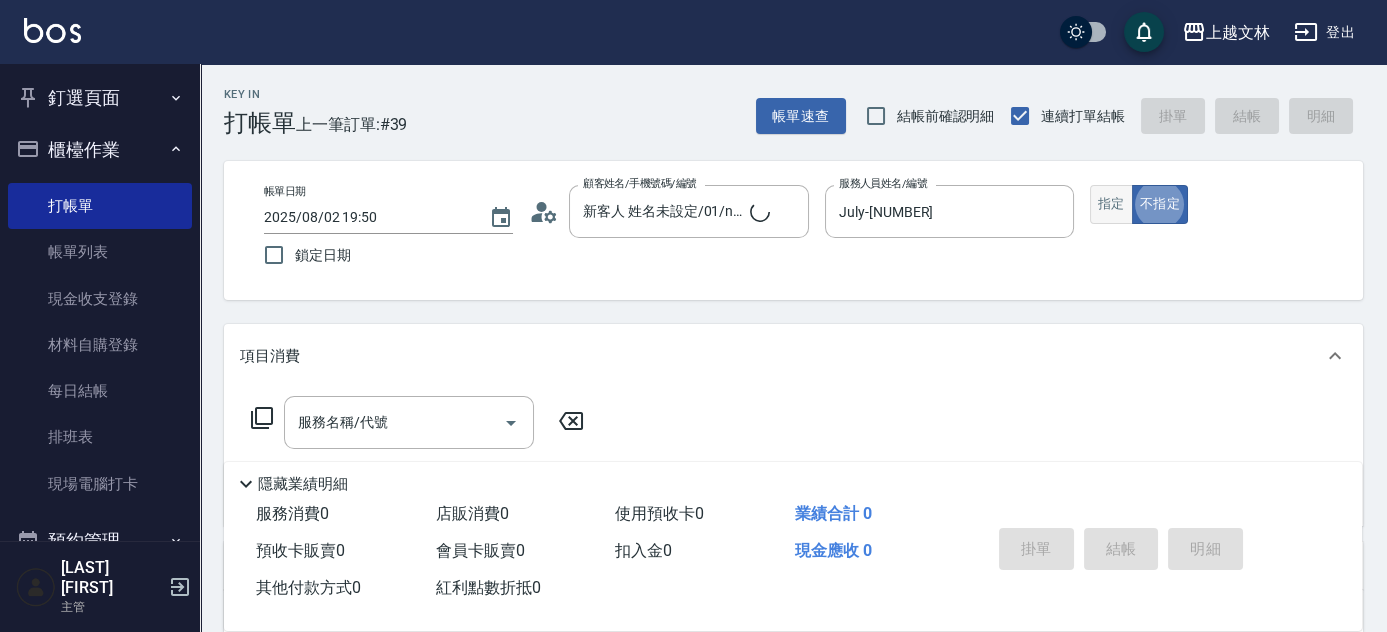 click on "指定" at bounding box center [1111, 204] 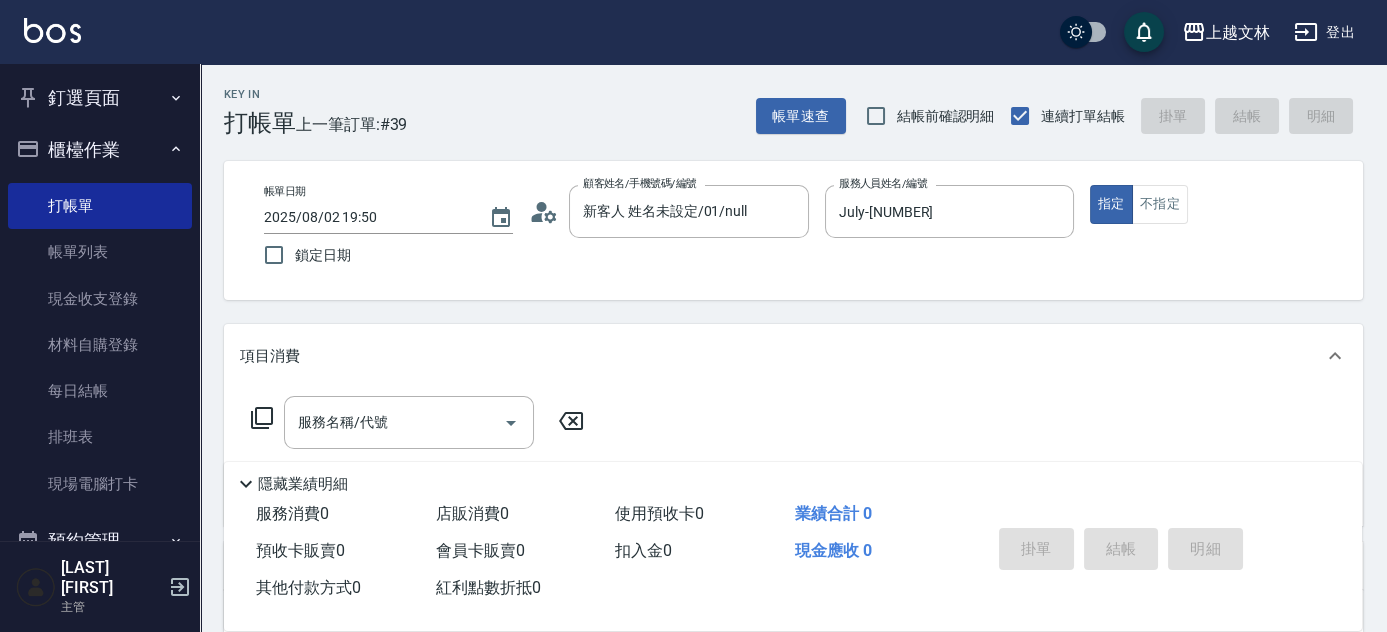 scroll, scrollTop: 346, scrollLeft: 0, axis: vertical 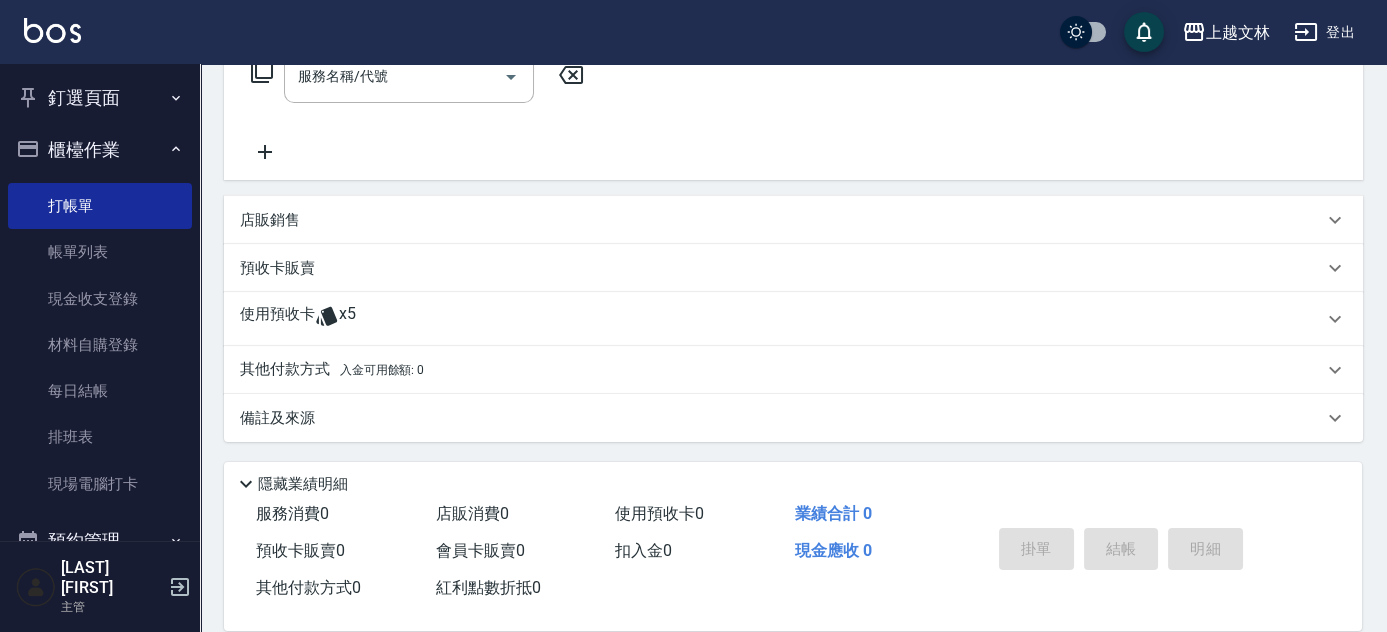 click on "店販銷售" at bounding box center [793, 220] 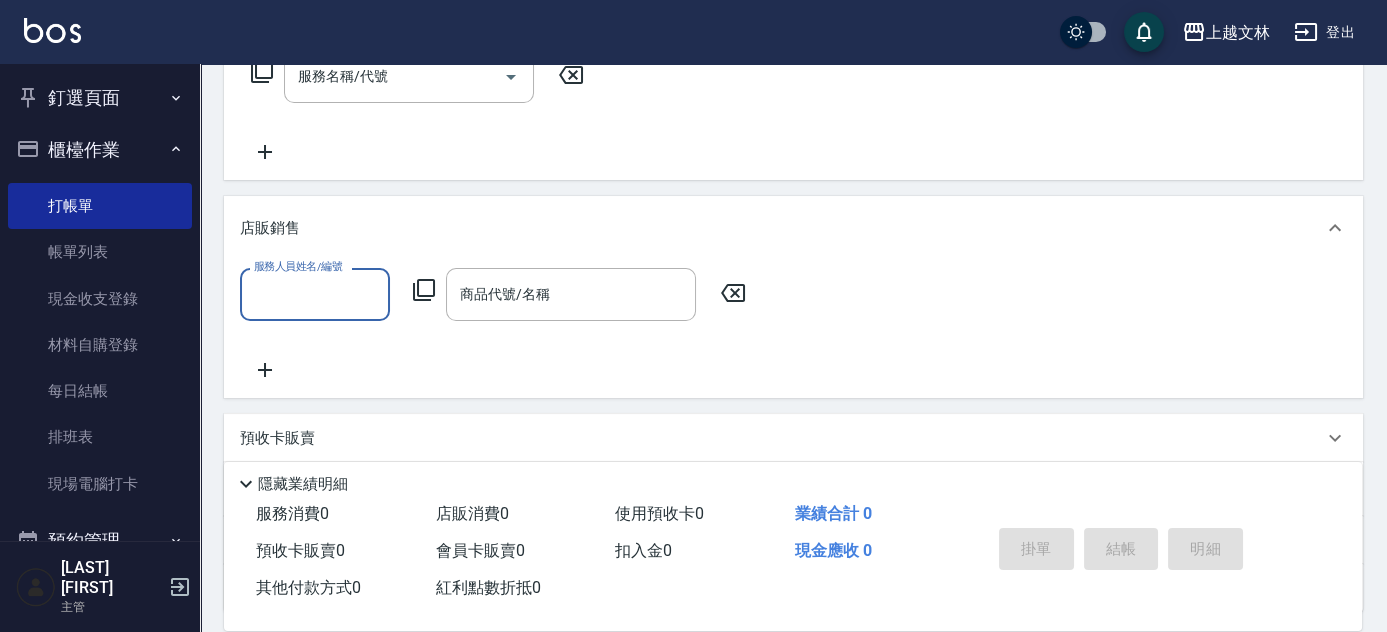 scroll, scrollTop: 0, scrollLeft: 0, axis: both 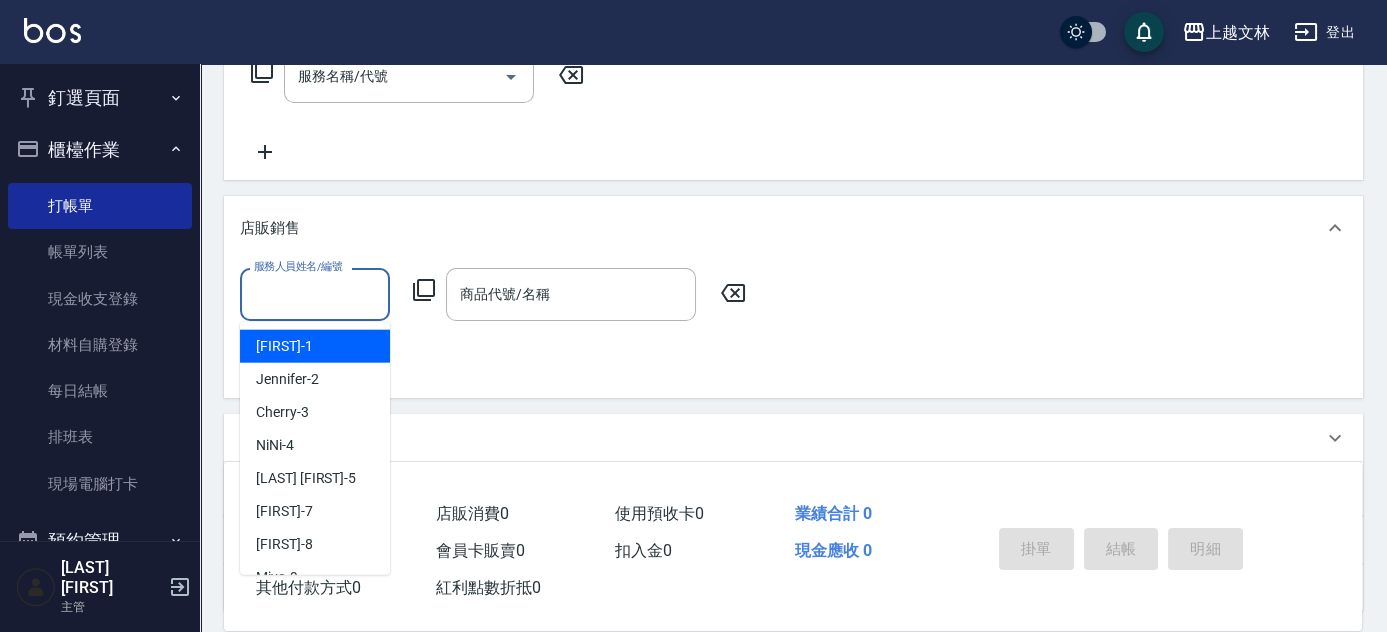 click on "服務人員姓名/編號" at bounding box center [315, 294] 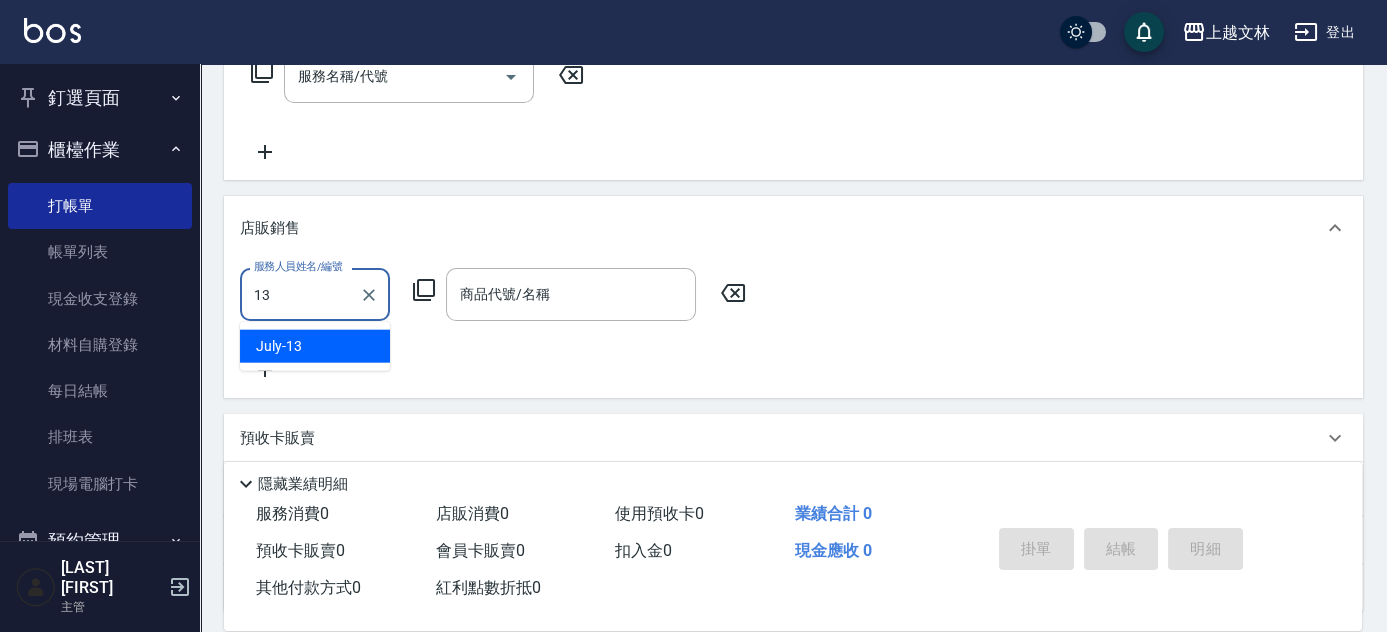 type on "[NAME]-13" 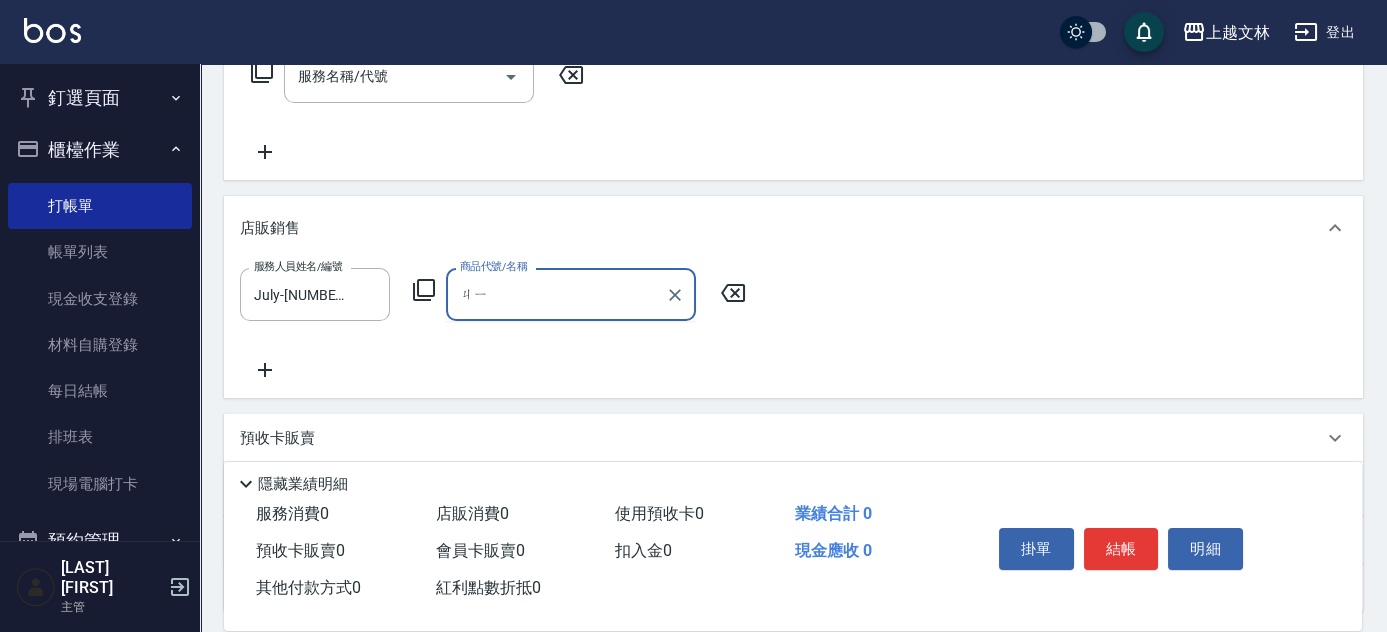 type on "機" 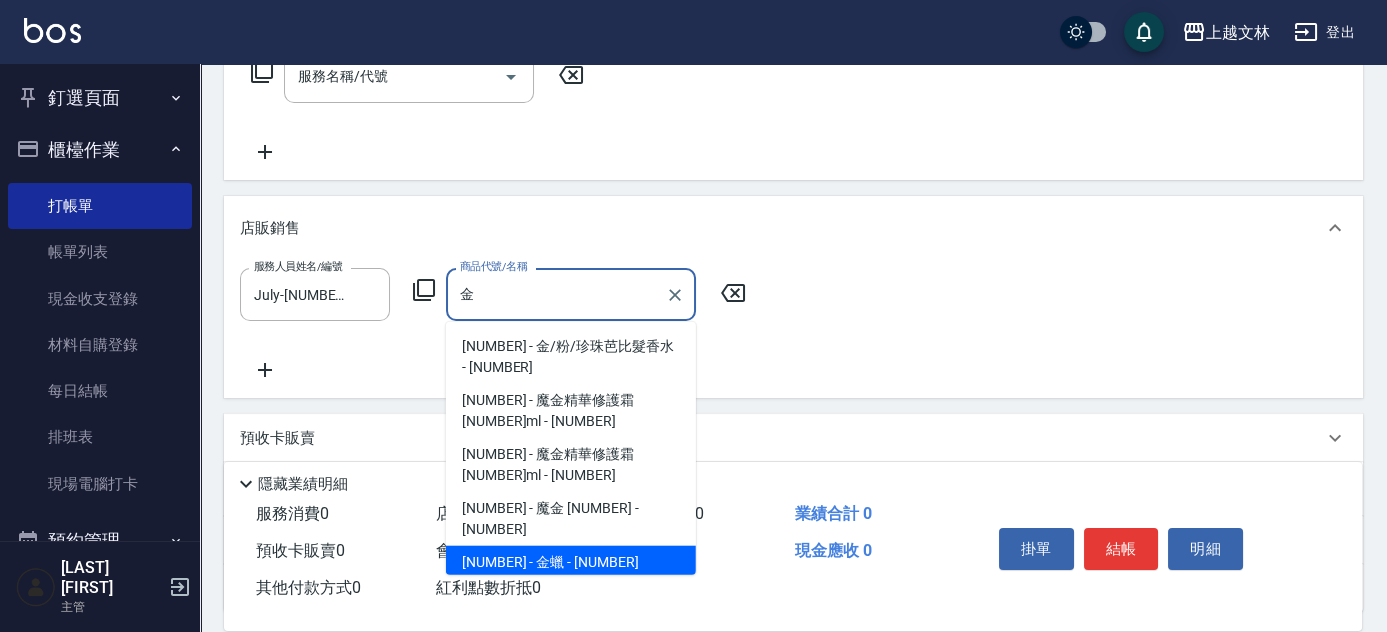 click on "4001 - 金蠟 - 400" at bounding box center (571, 562) 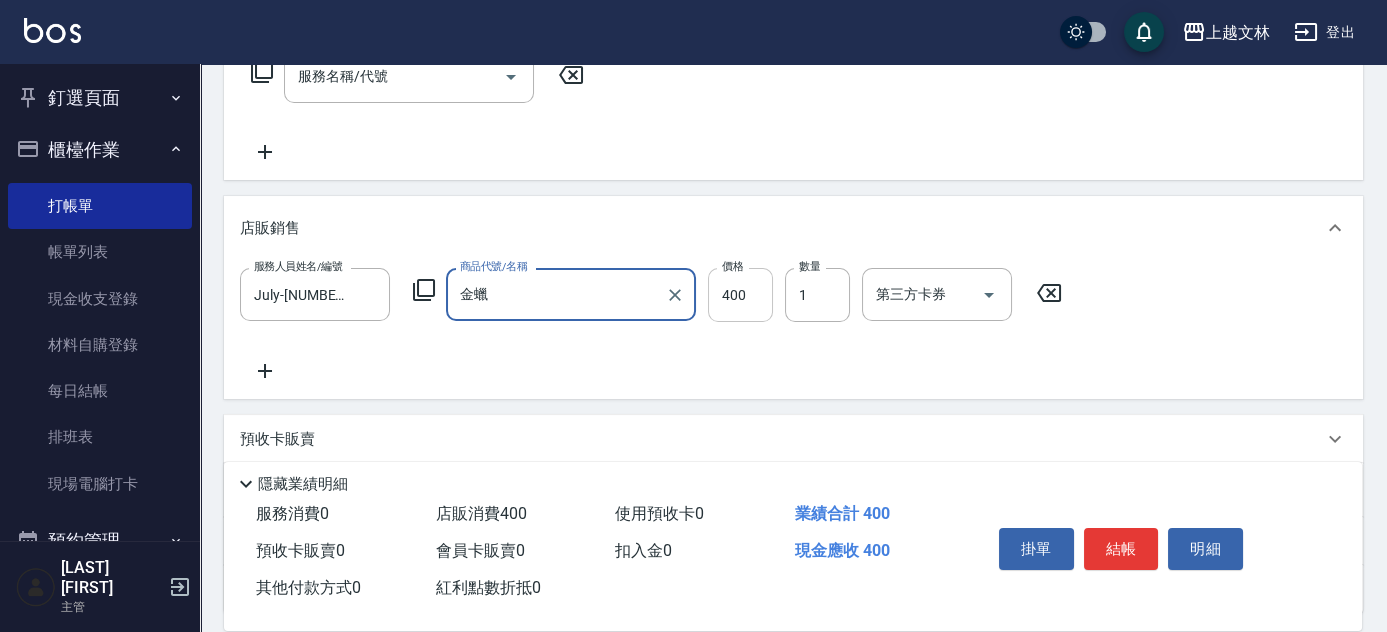 type on "金蠟" 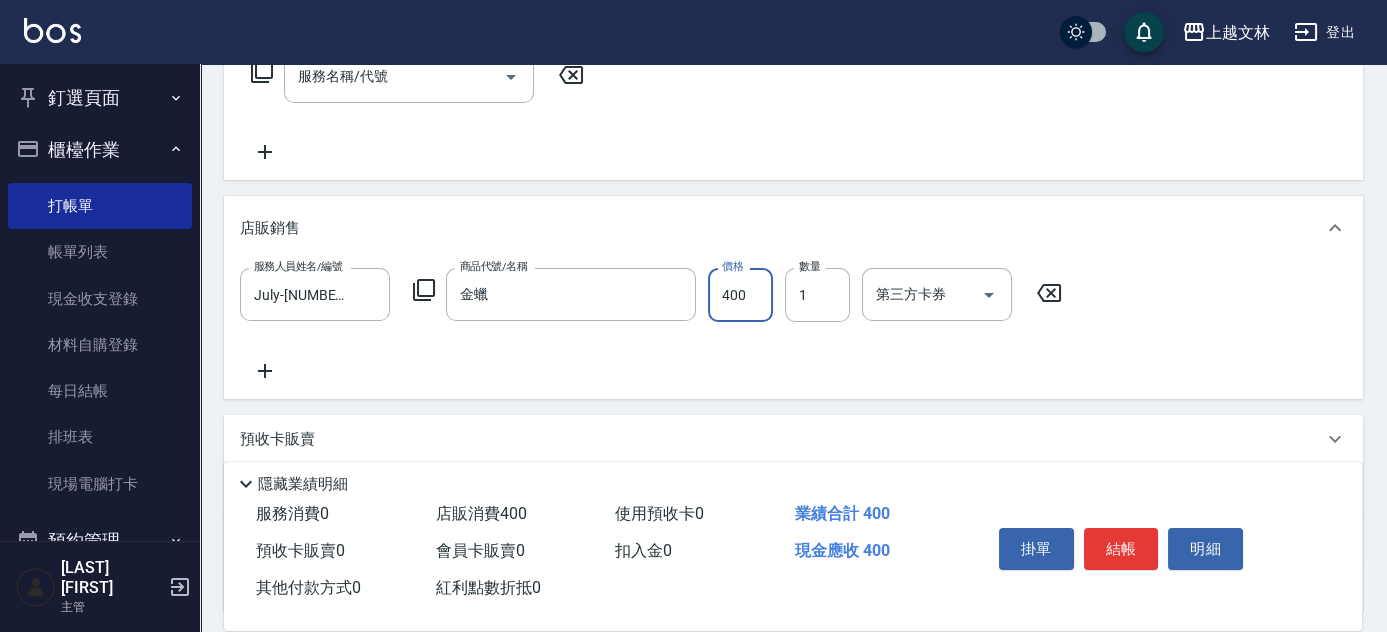 click on "400" at bounding box center (740, 295) 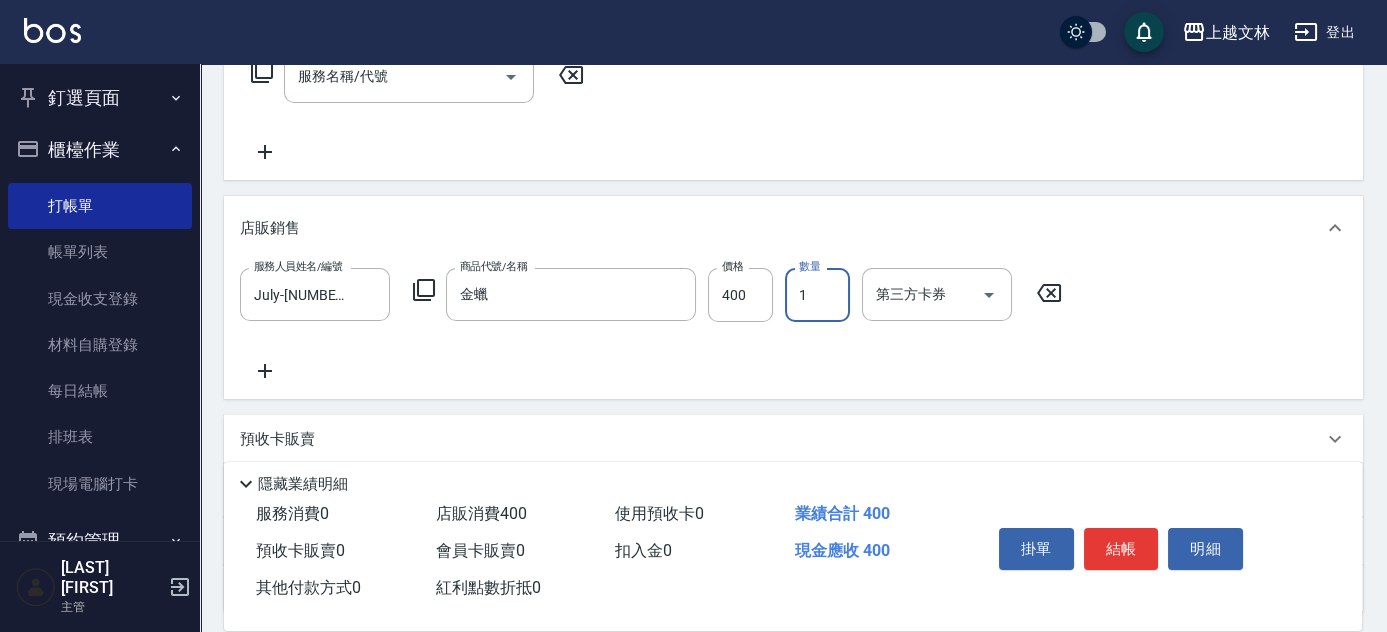 click on "1" at bounding box center (817, 295) 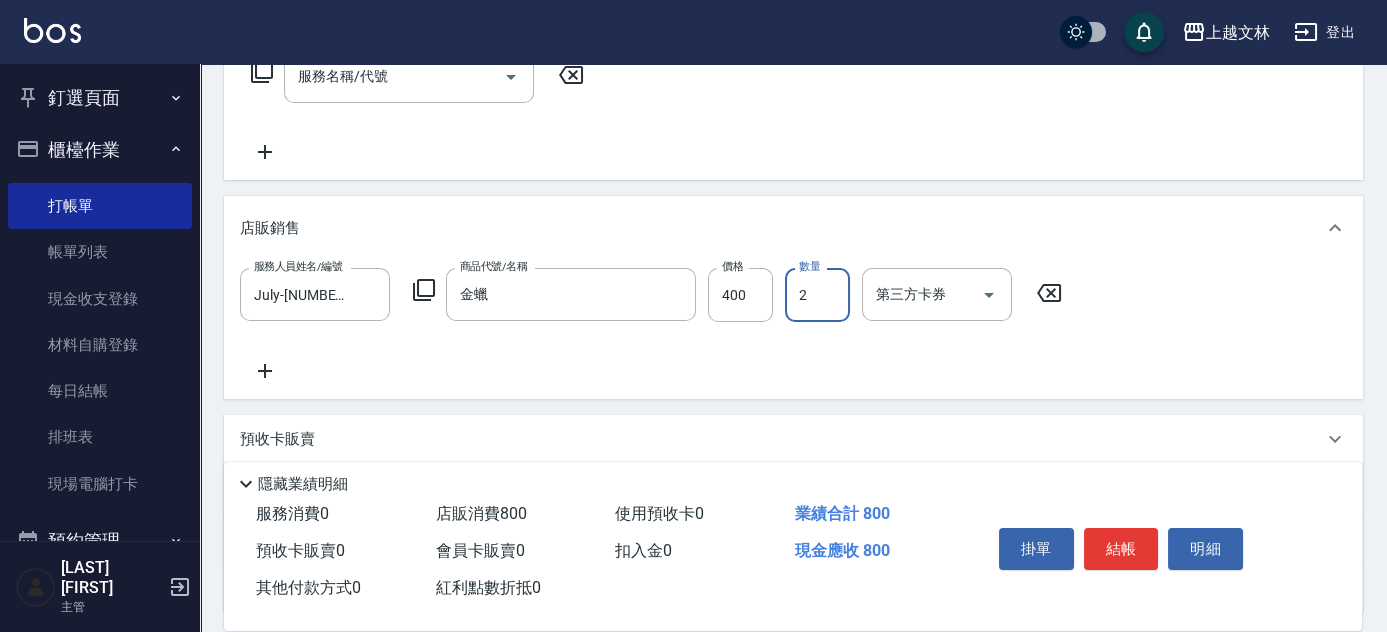 type on "2" 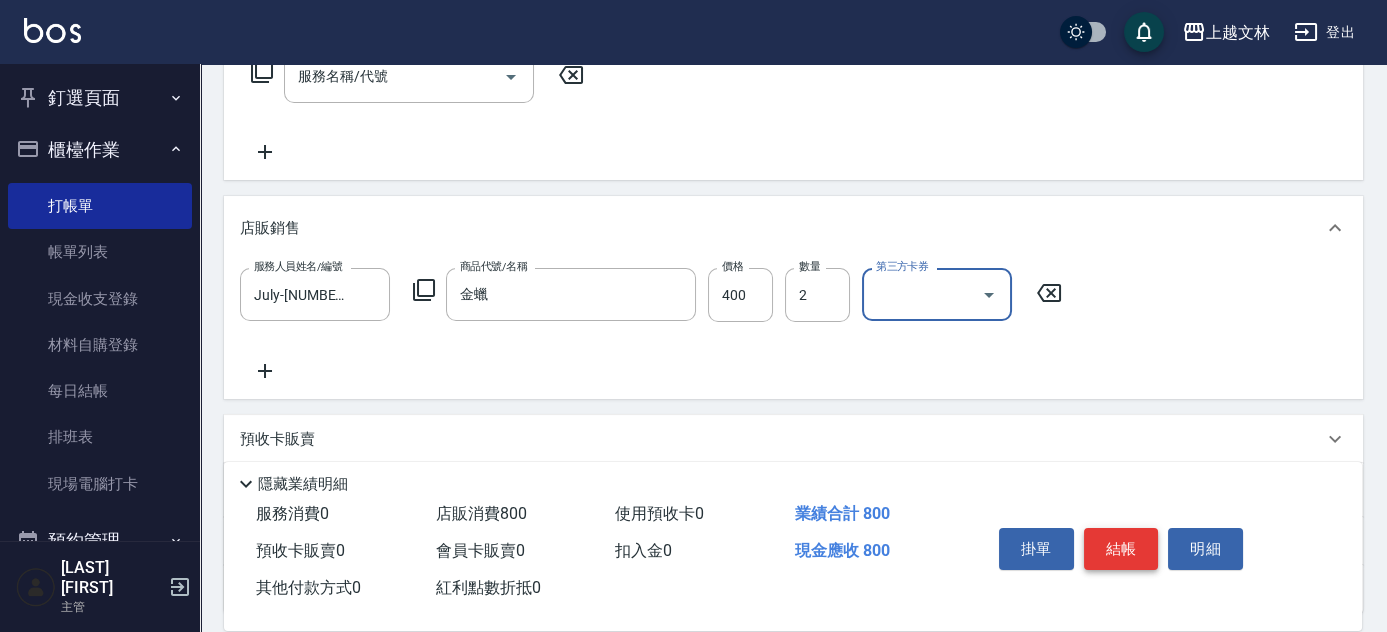 click on "結帳" at bounding box center [1121, 549] 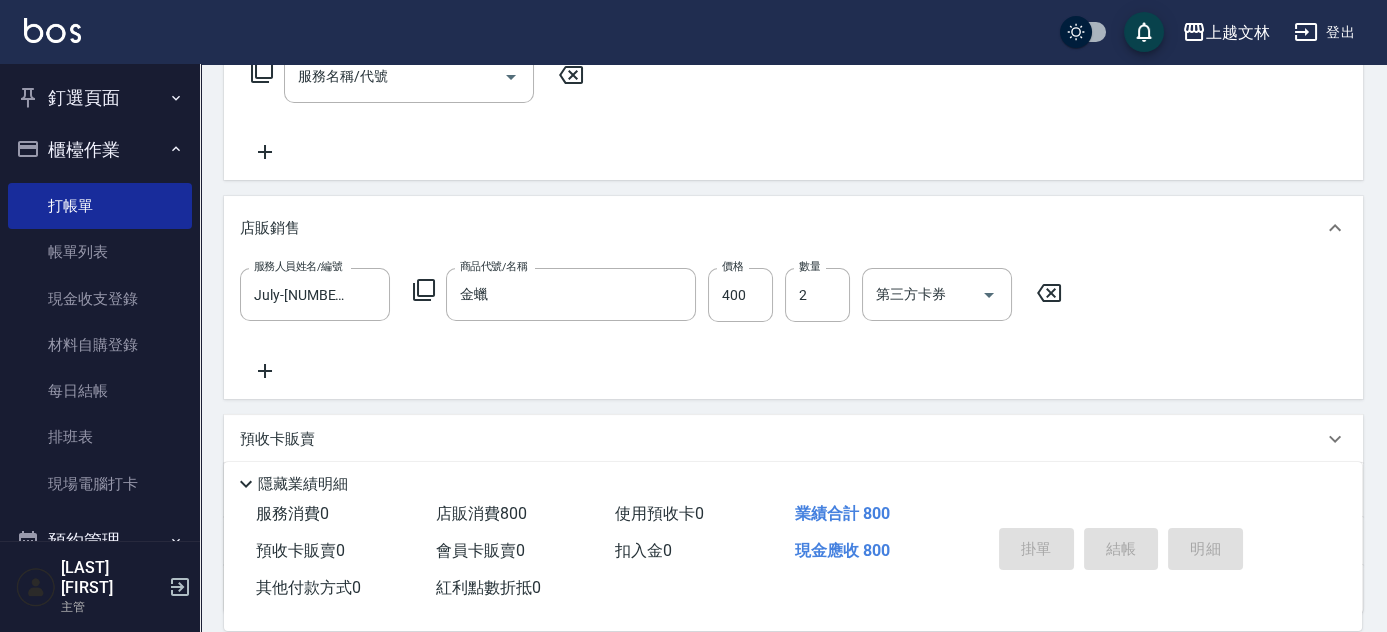 type on "2025/08/02 19:51" 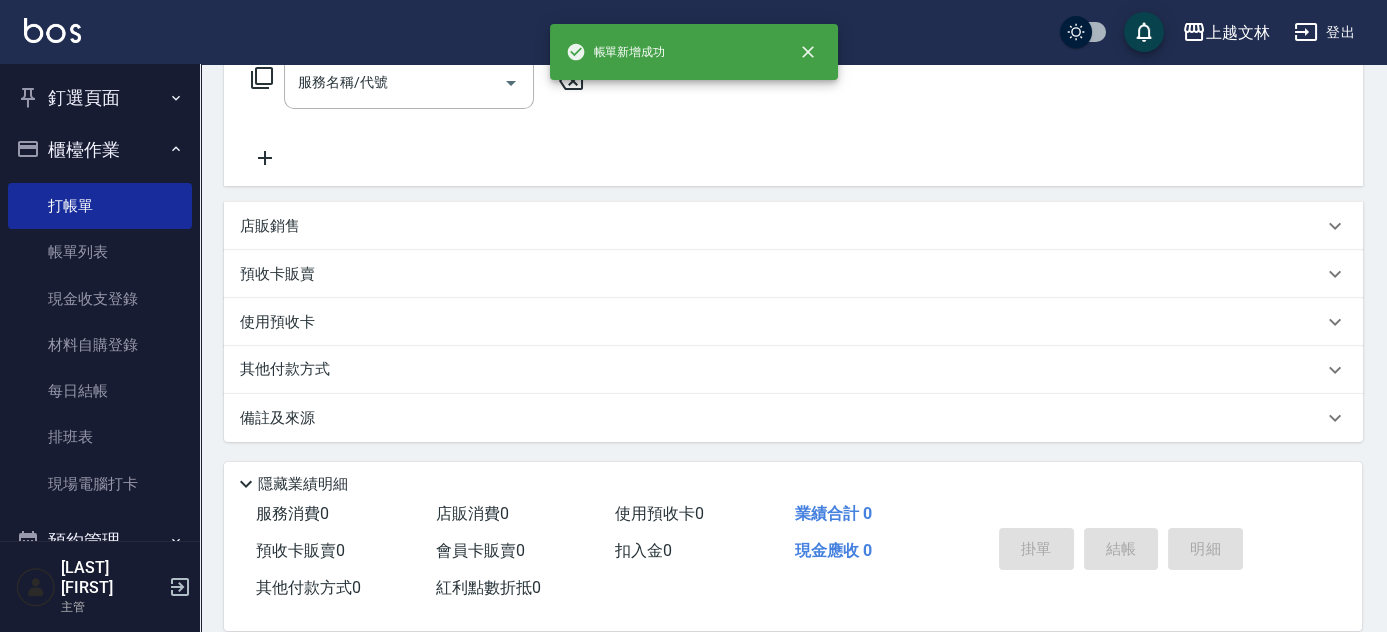 scroll, scrollTop: 0, scrollLeft: 0, axis: both 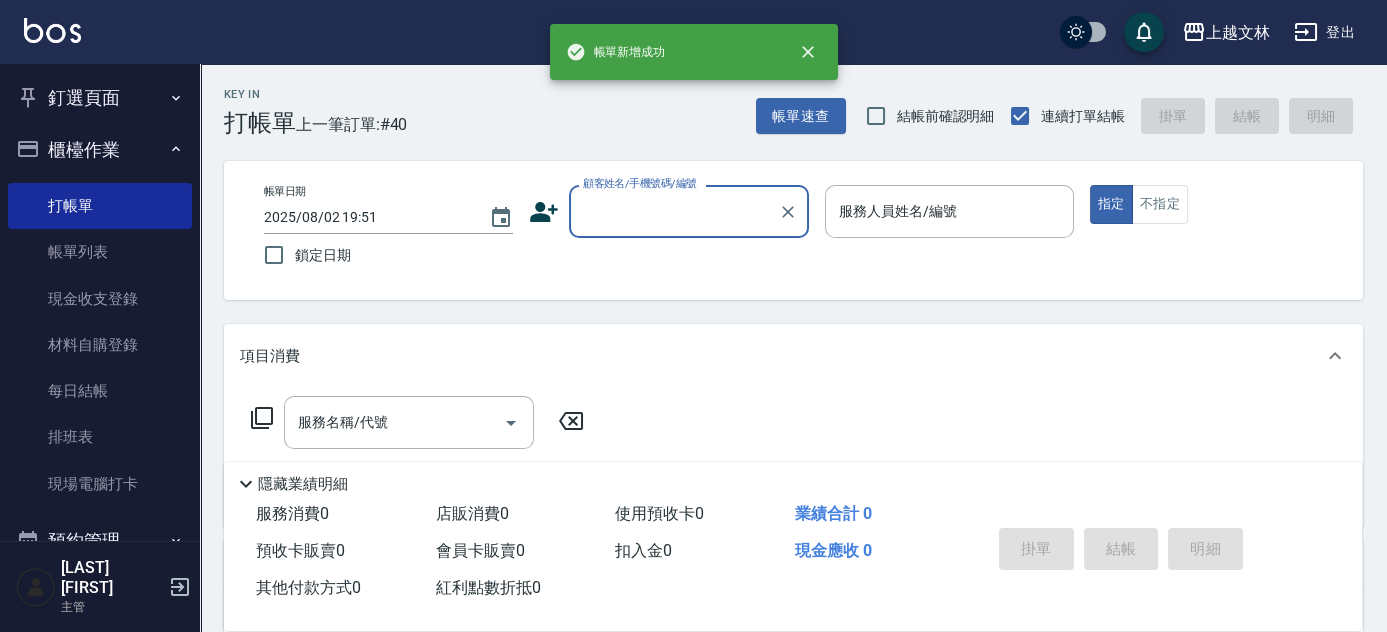 click on "櫃檯作業" at bounding box center [100, 150] 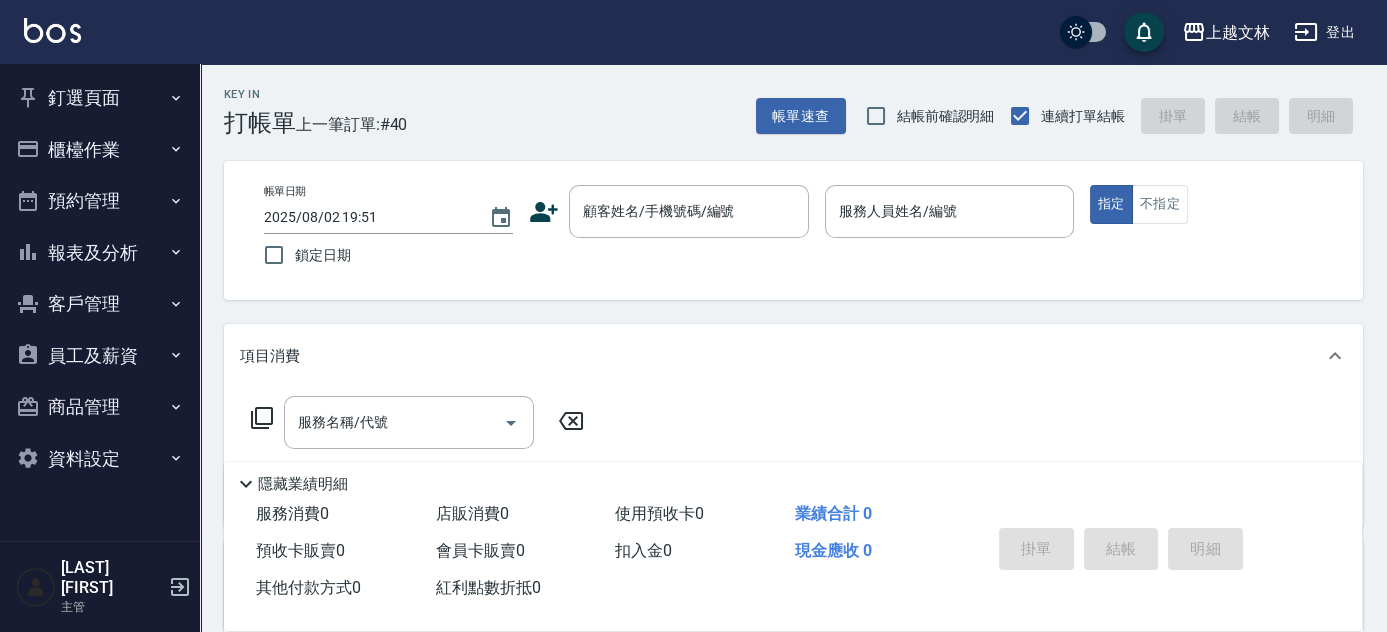 click on "報表及分析" at bounding box center (100, 253) 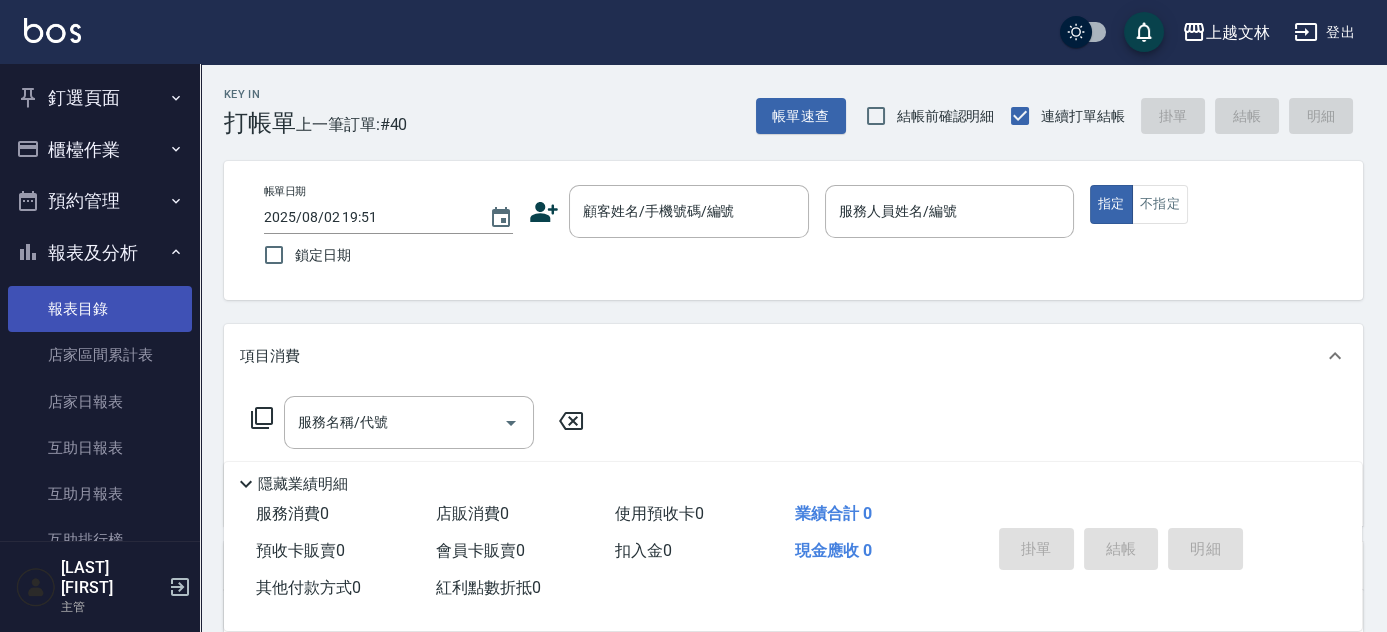 click on "報表目錄" at bounding box center [100, 309] 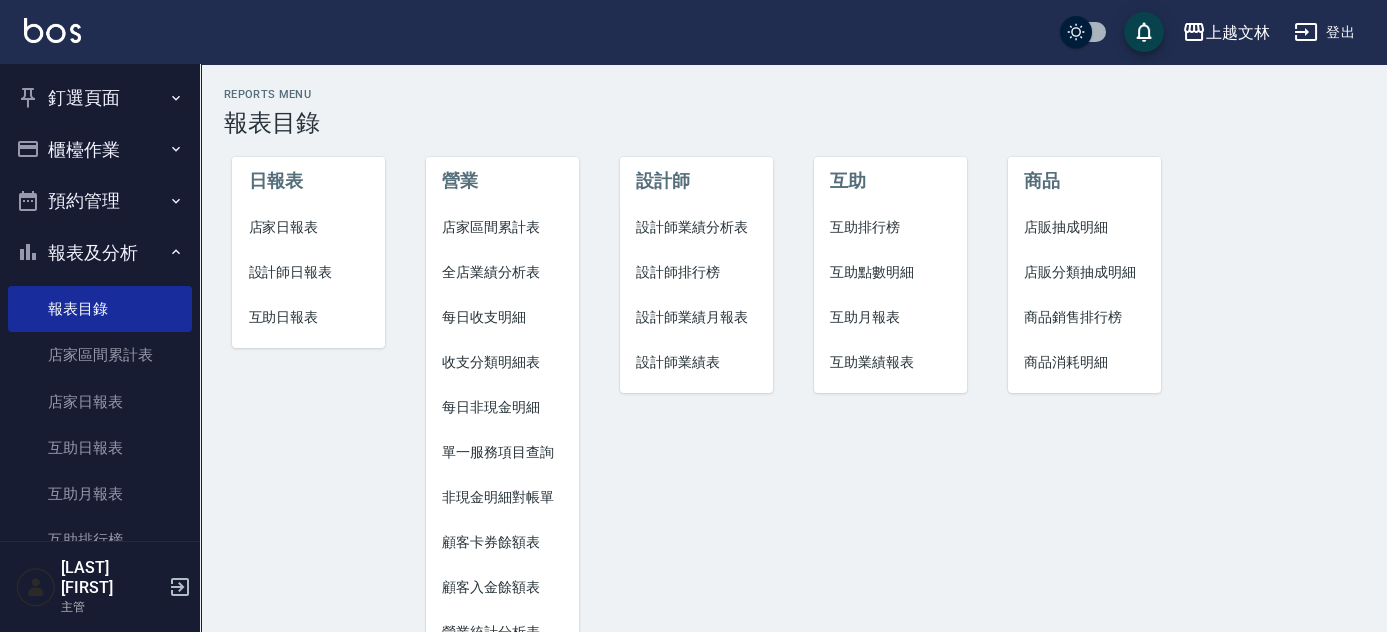 click on "店家日報表" at bounding box center [308, 227] 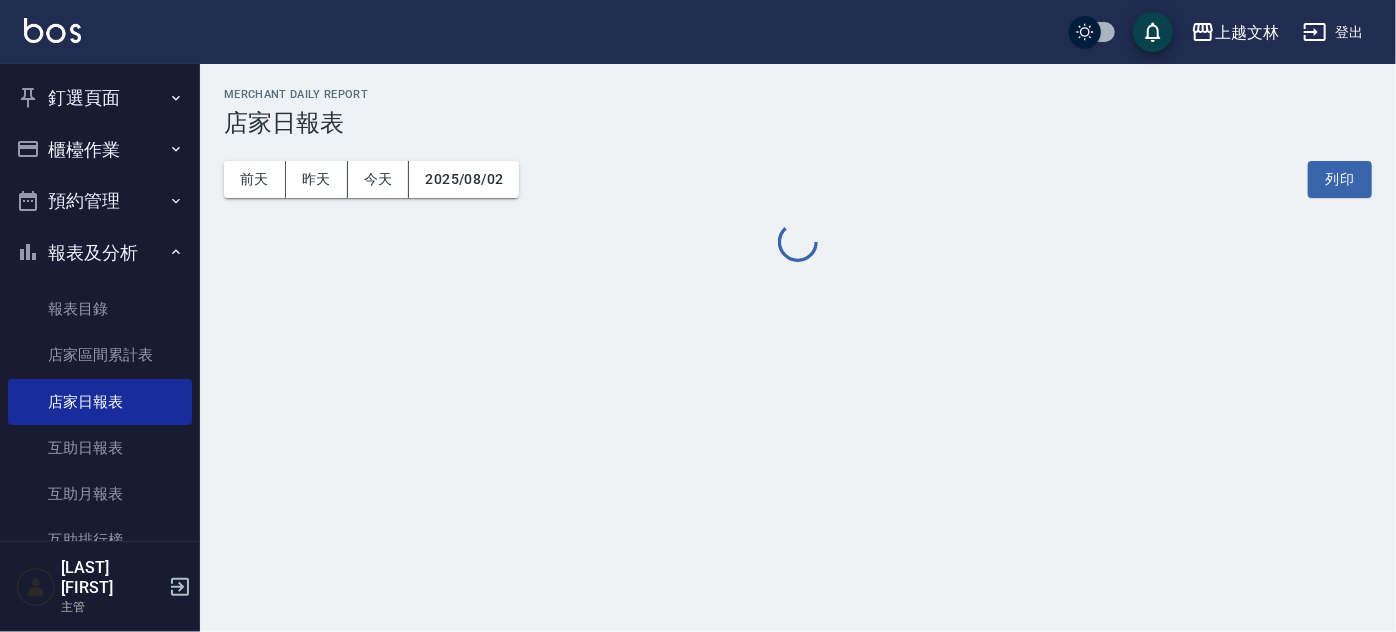 click on "上越文林   2025-08-02   店家日報表 列印時間： 2025-08-02-19:51 Merchant Daily Report 店家日報表 前天 昨天 今天 2025/08/02 列印" at bounding box center [698, 316] 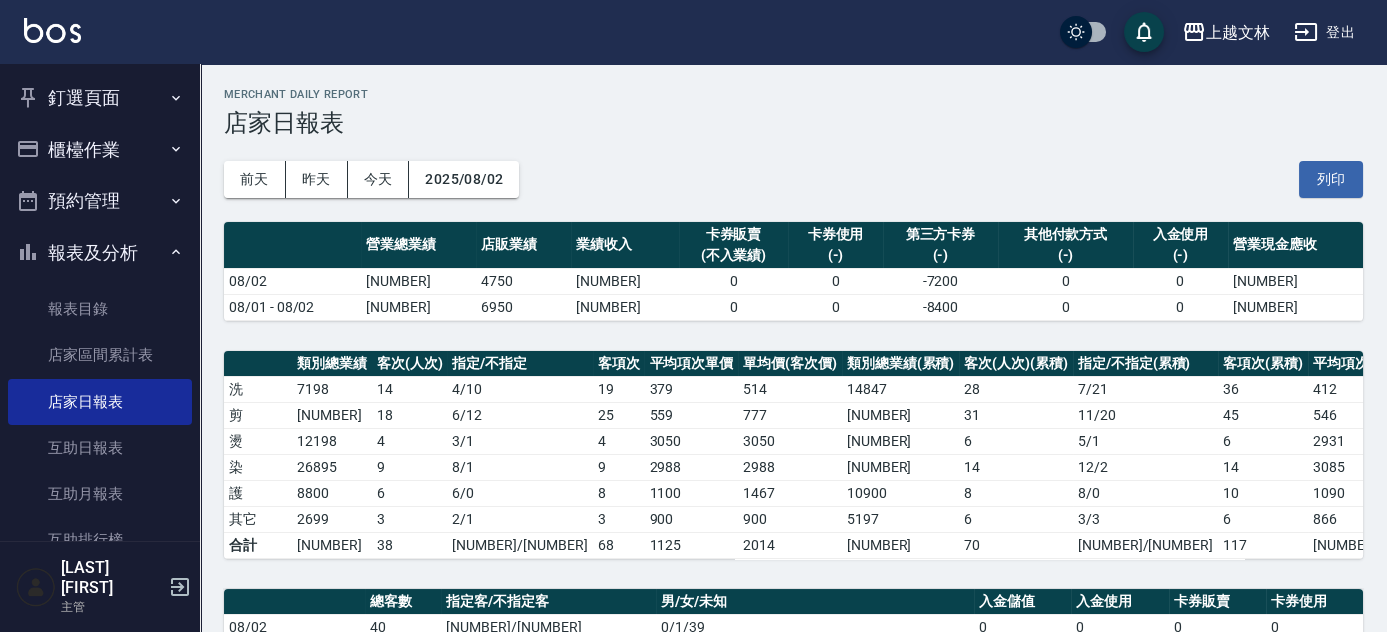 scroll, scrollTop: 552, scrollLeft: 0, axis: vertical 